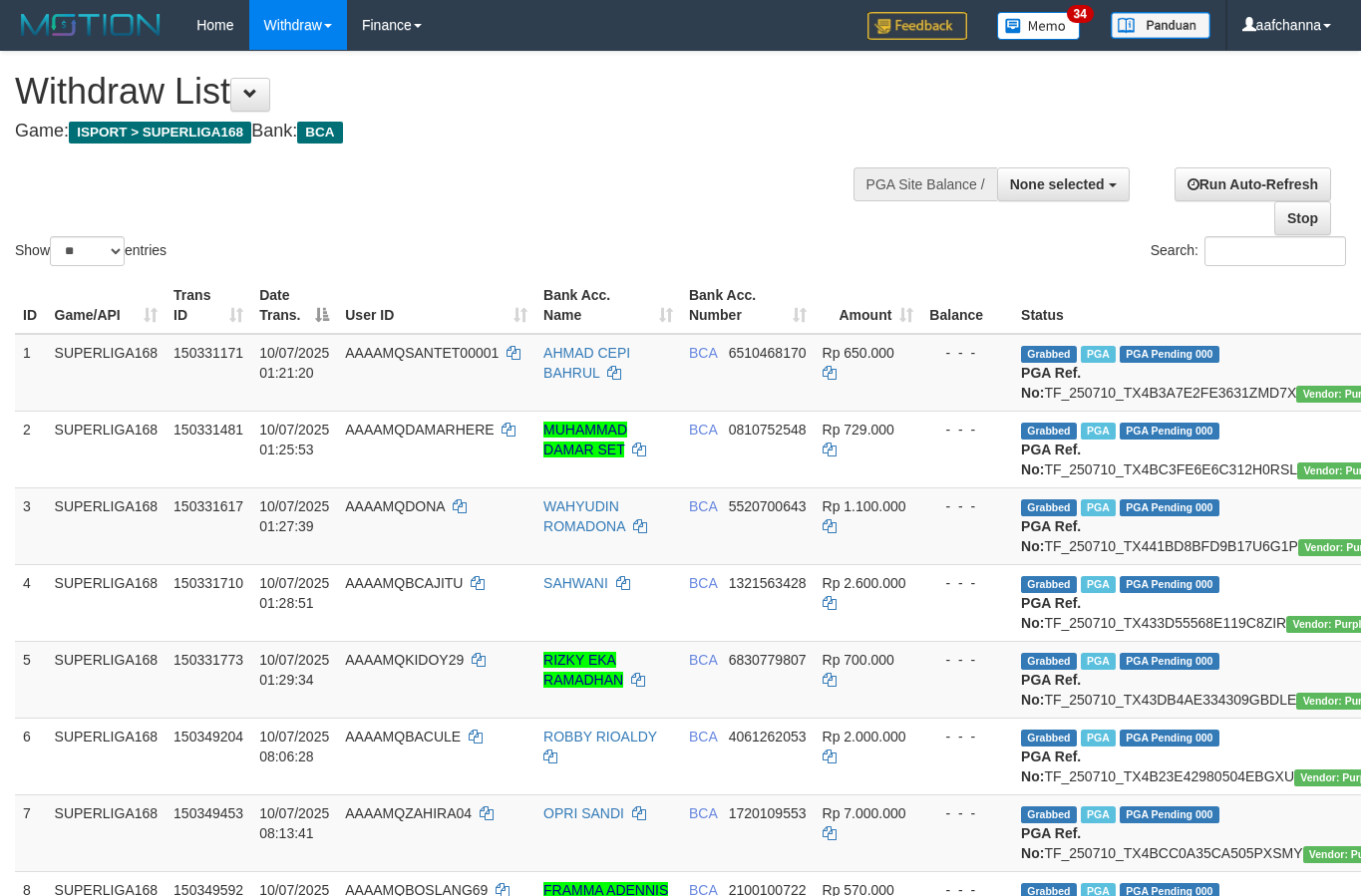 select 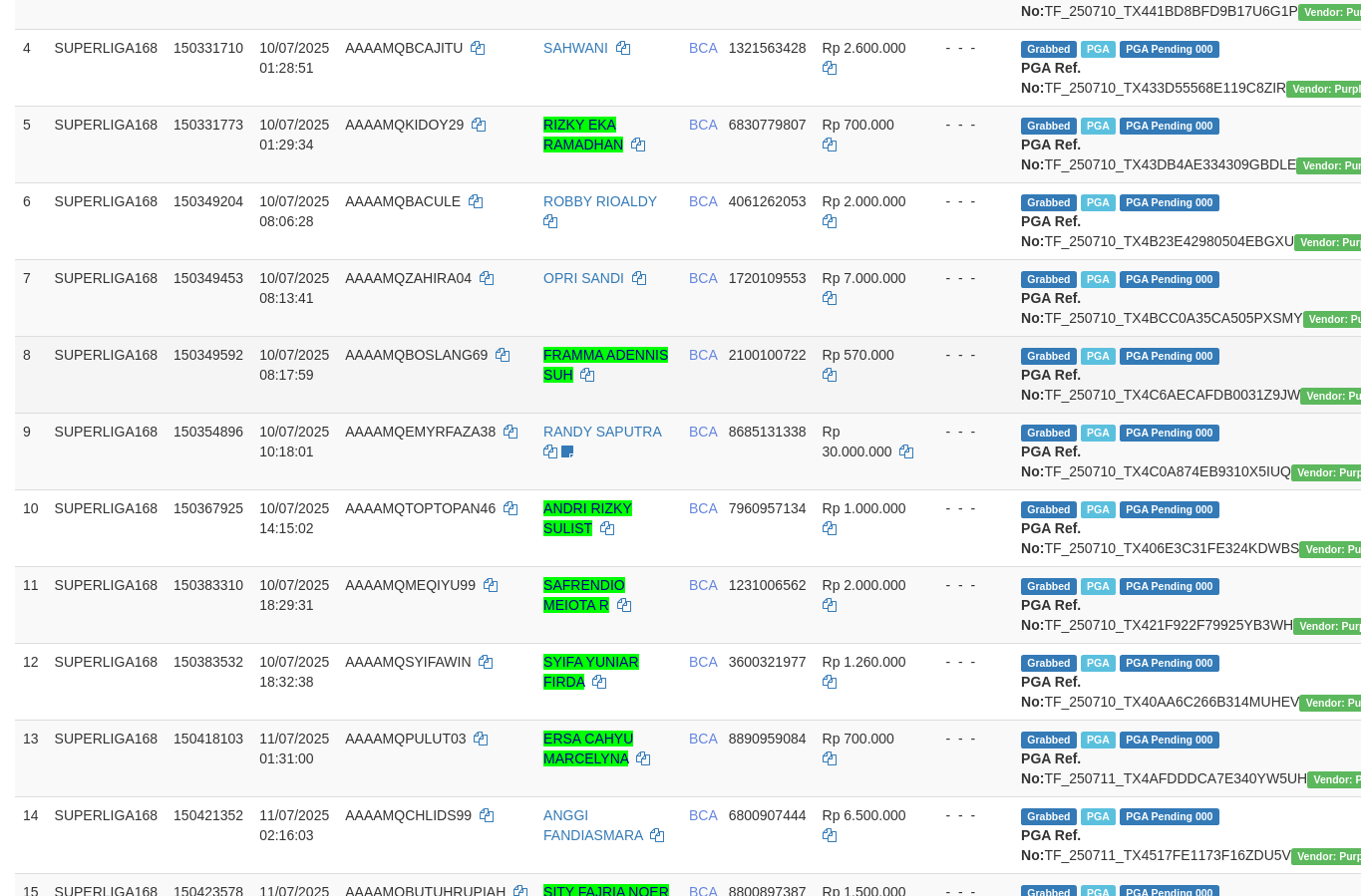scroll, scrollTop: 342, scrollLeft: 0, axis: vertical 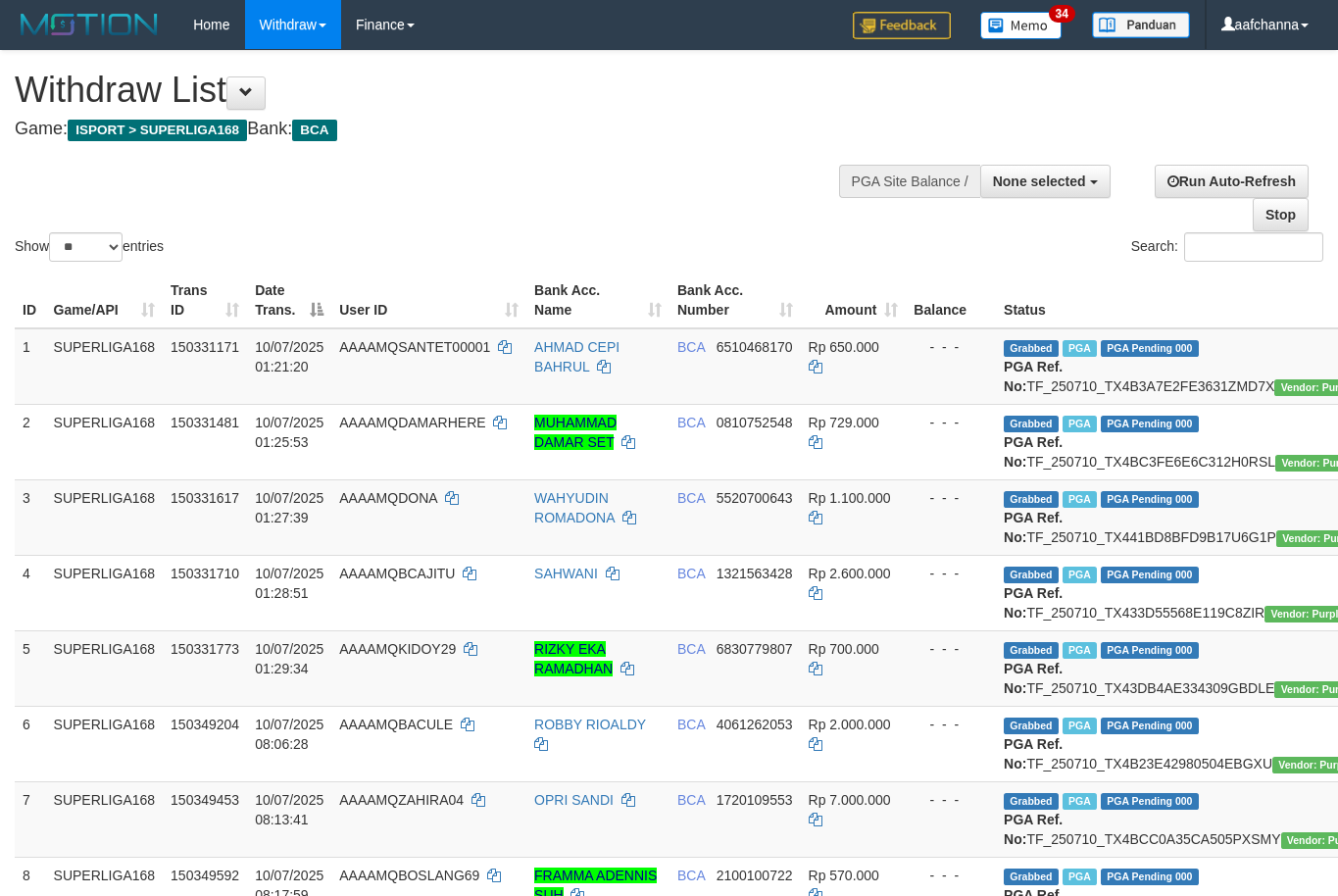 select 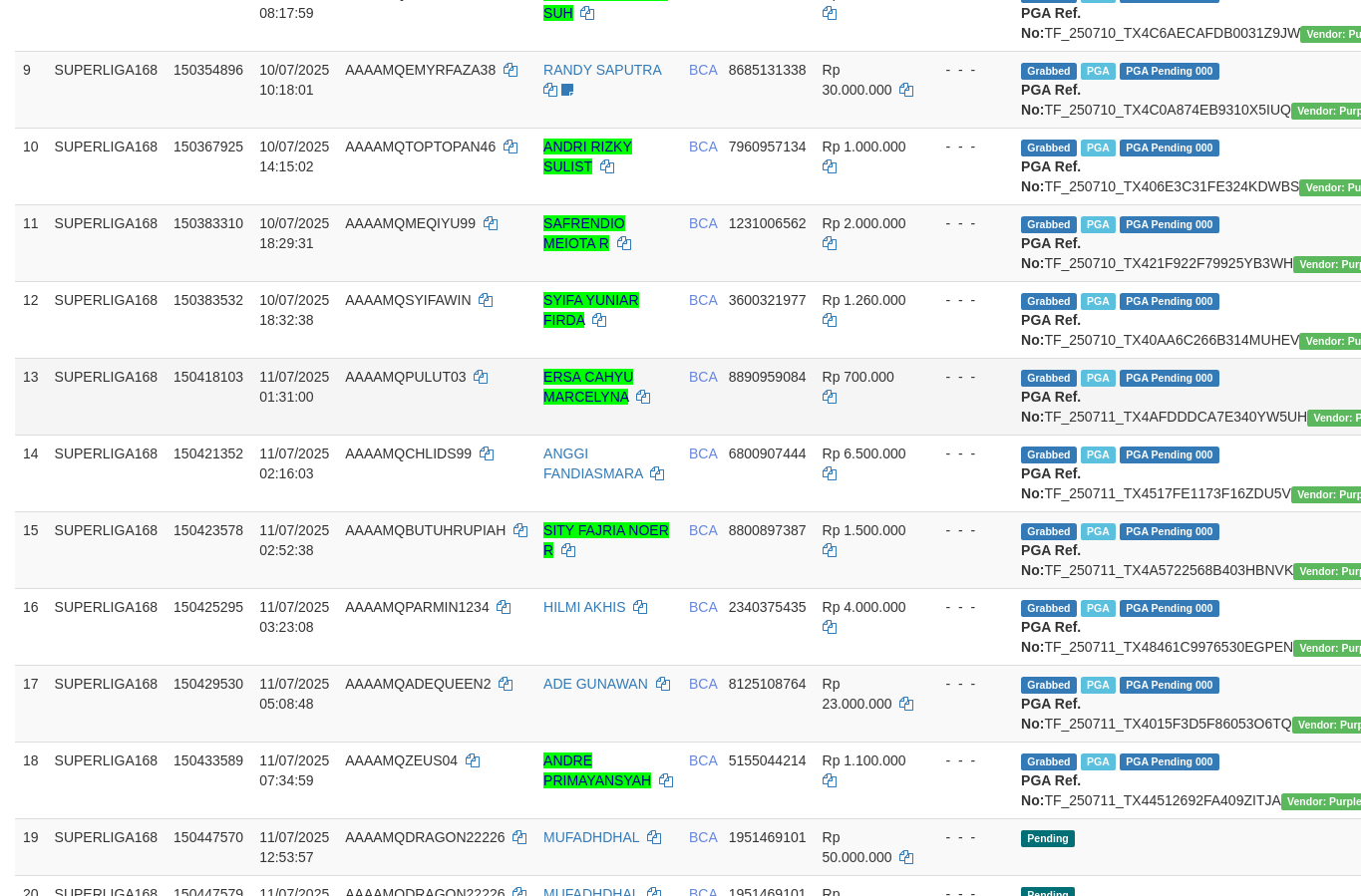 scroll, scrollTop: 1495, scrollLeft: 0, axis: vertical 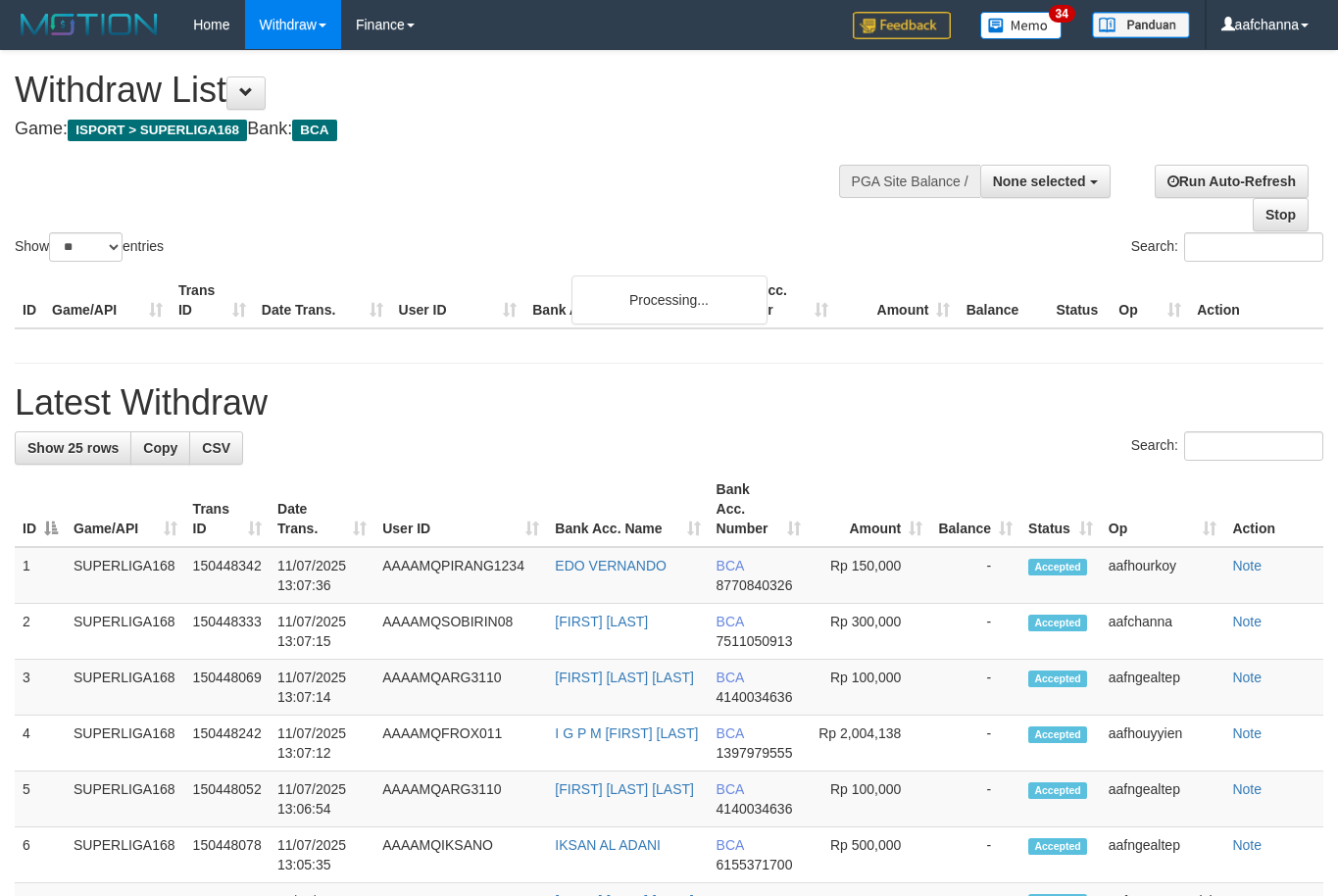 select 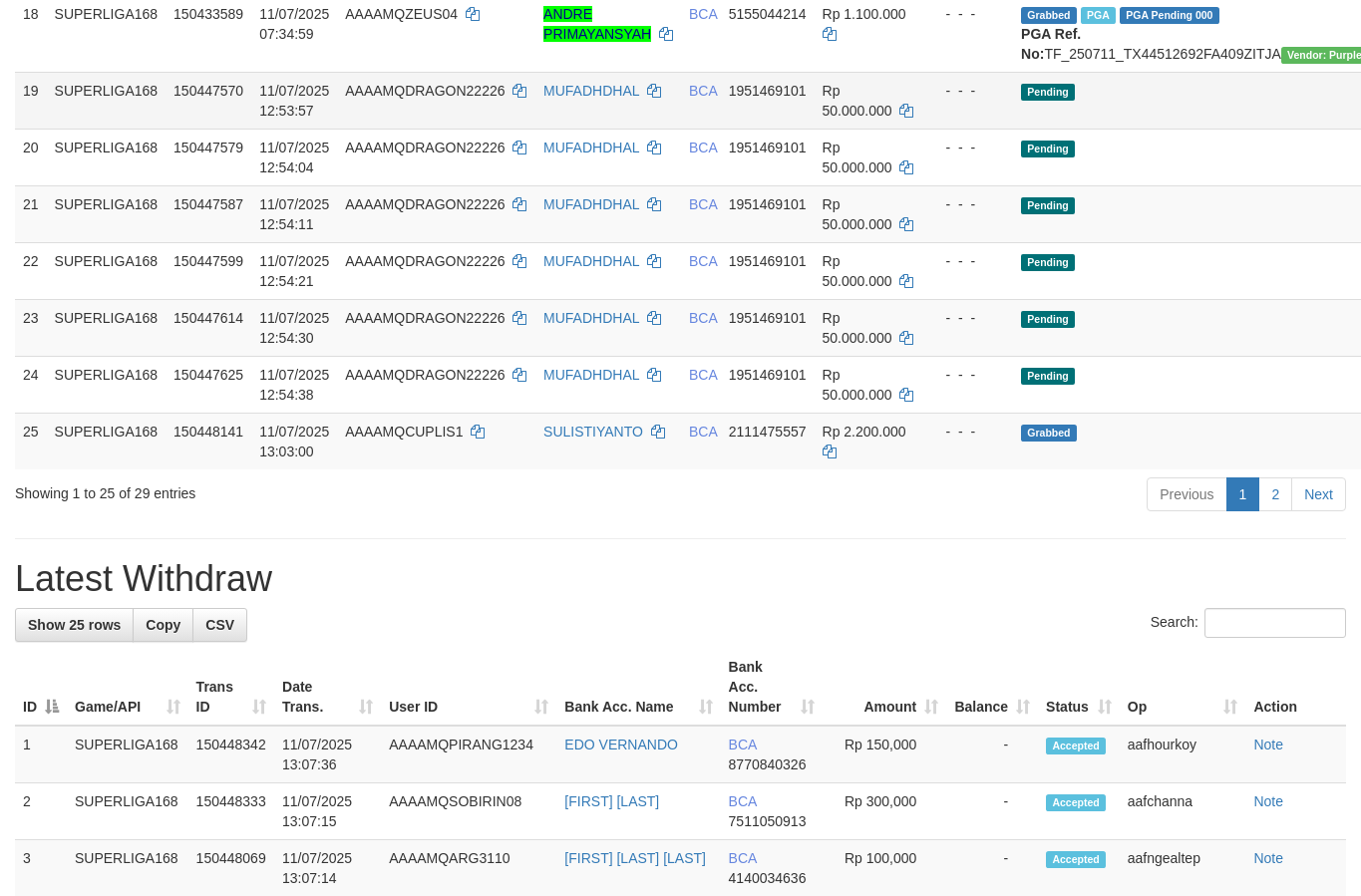 scroll, scrollTop: 1794, scrollLeft: 0, axis: vertical 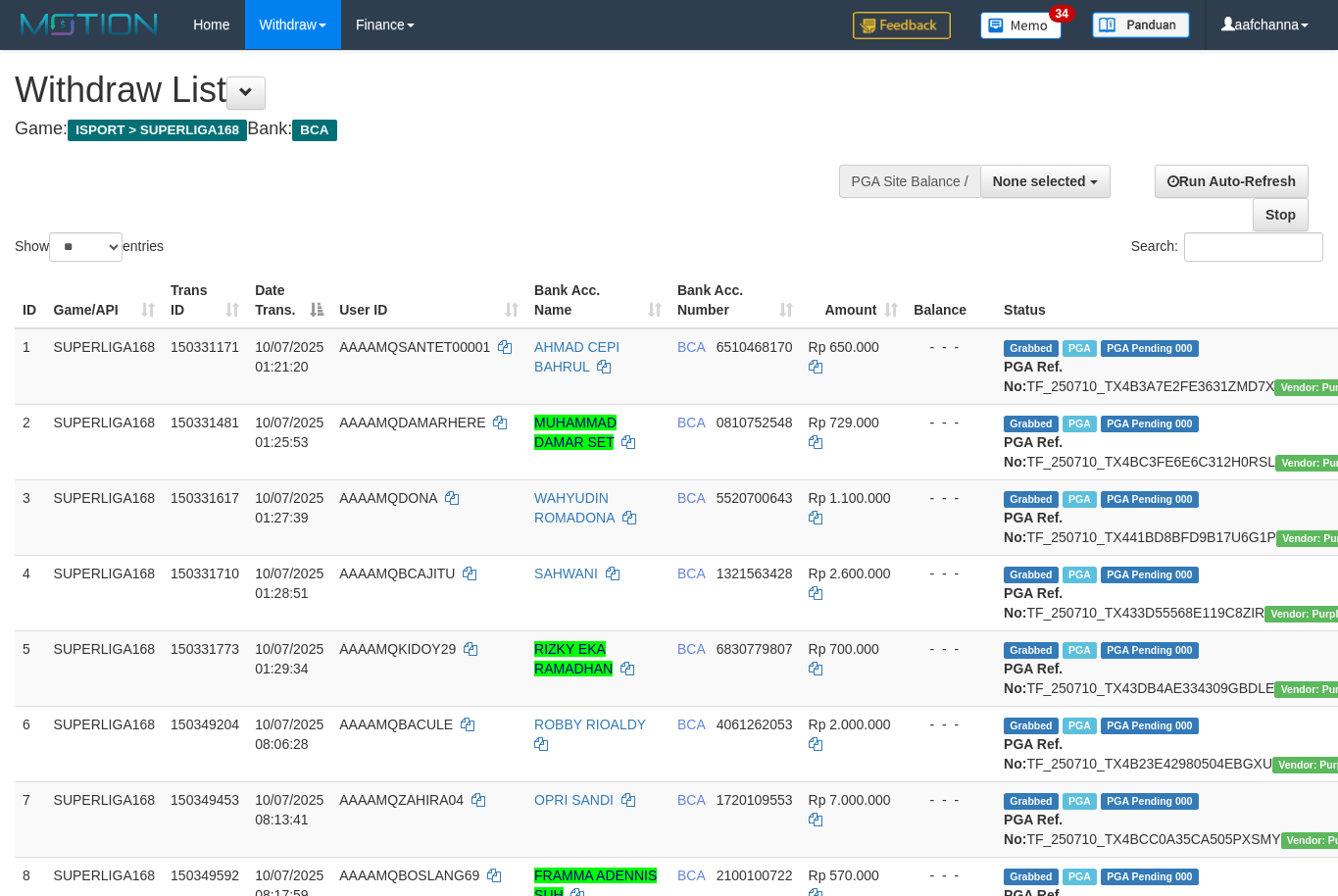 select 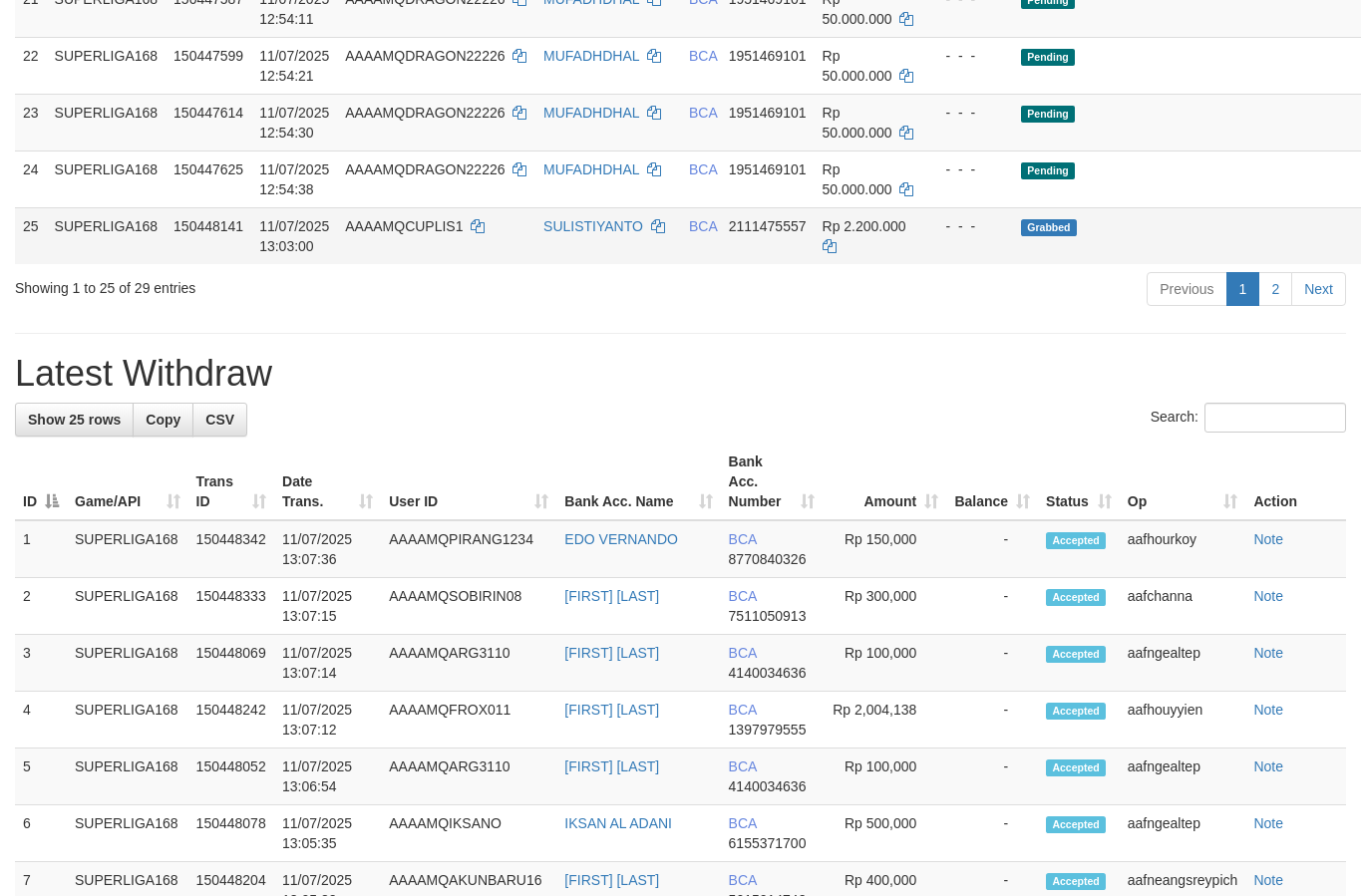 scroll, scrollTop: 1794, scrollLeft: 0, axis: vertical 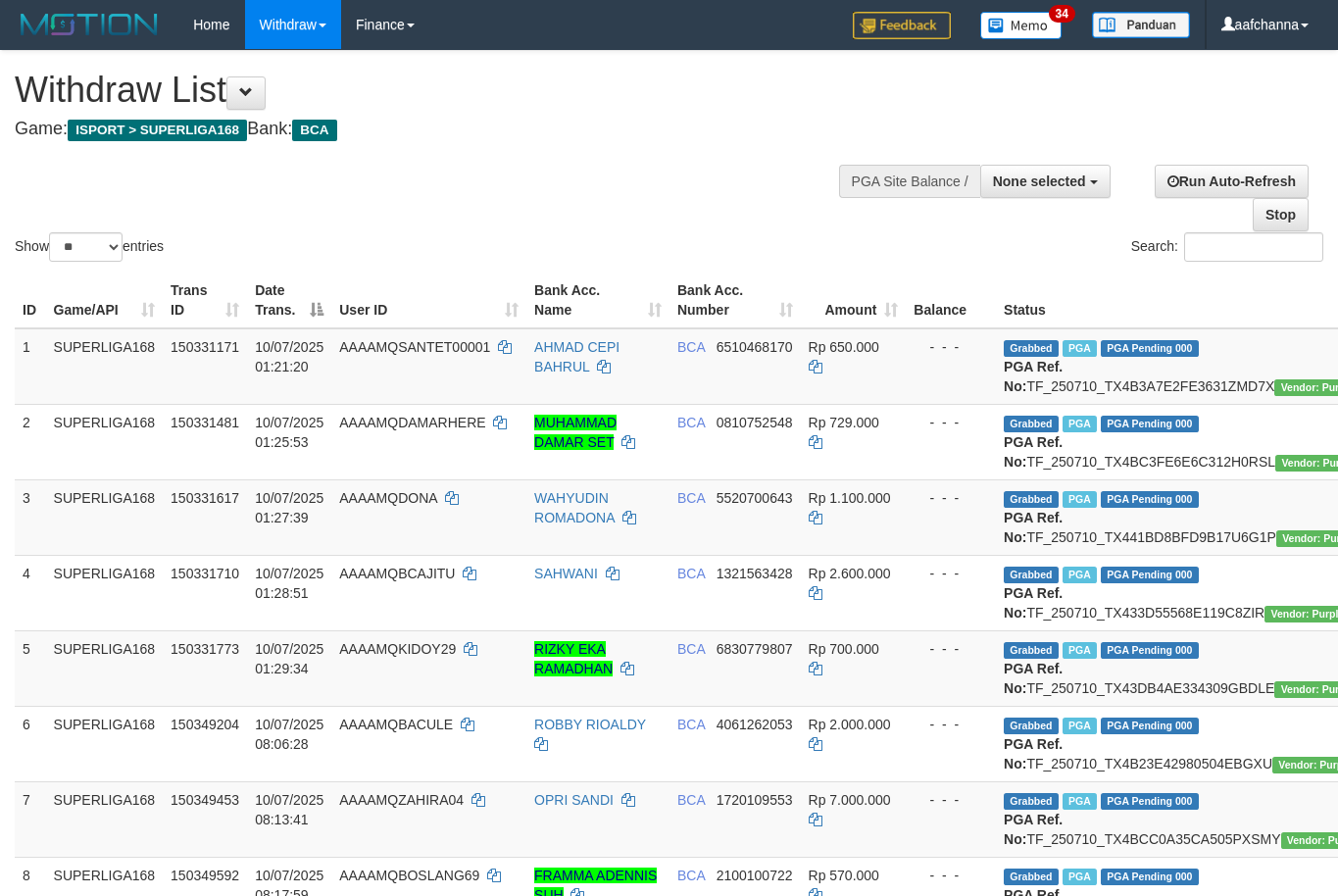 select 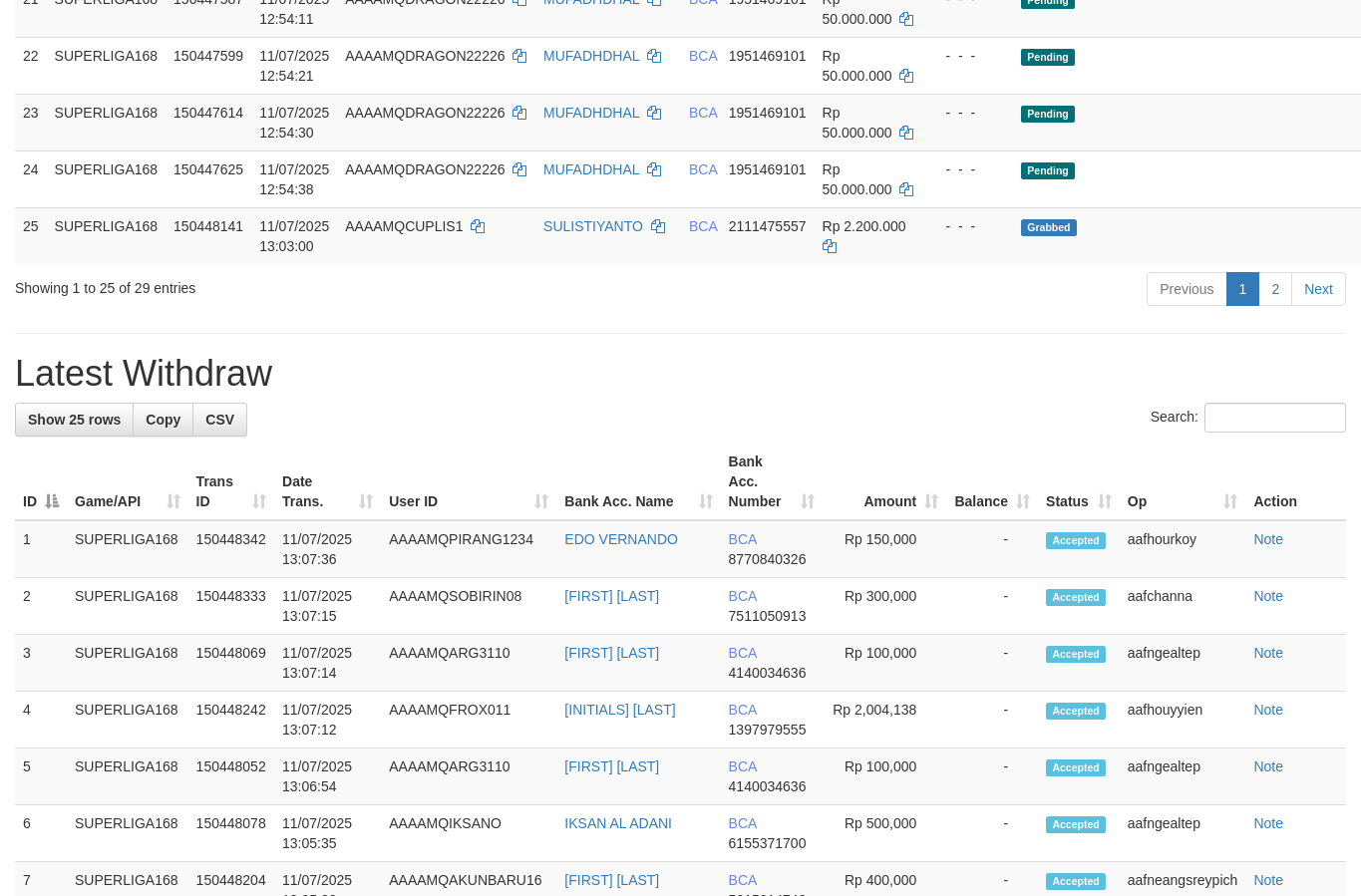 scroll, scrollTop: 1794, scrollLeft: 0, axis: vertical 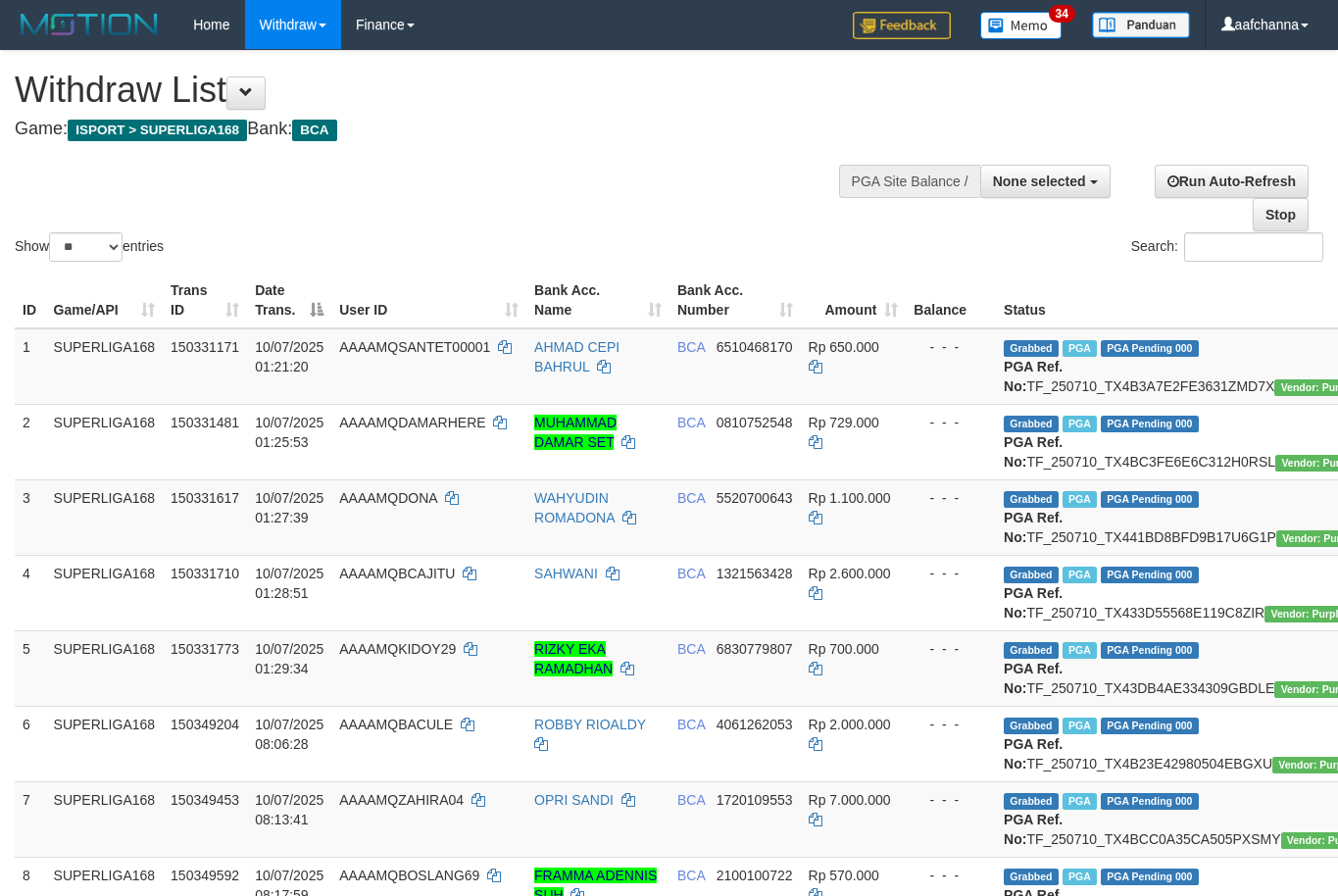 select 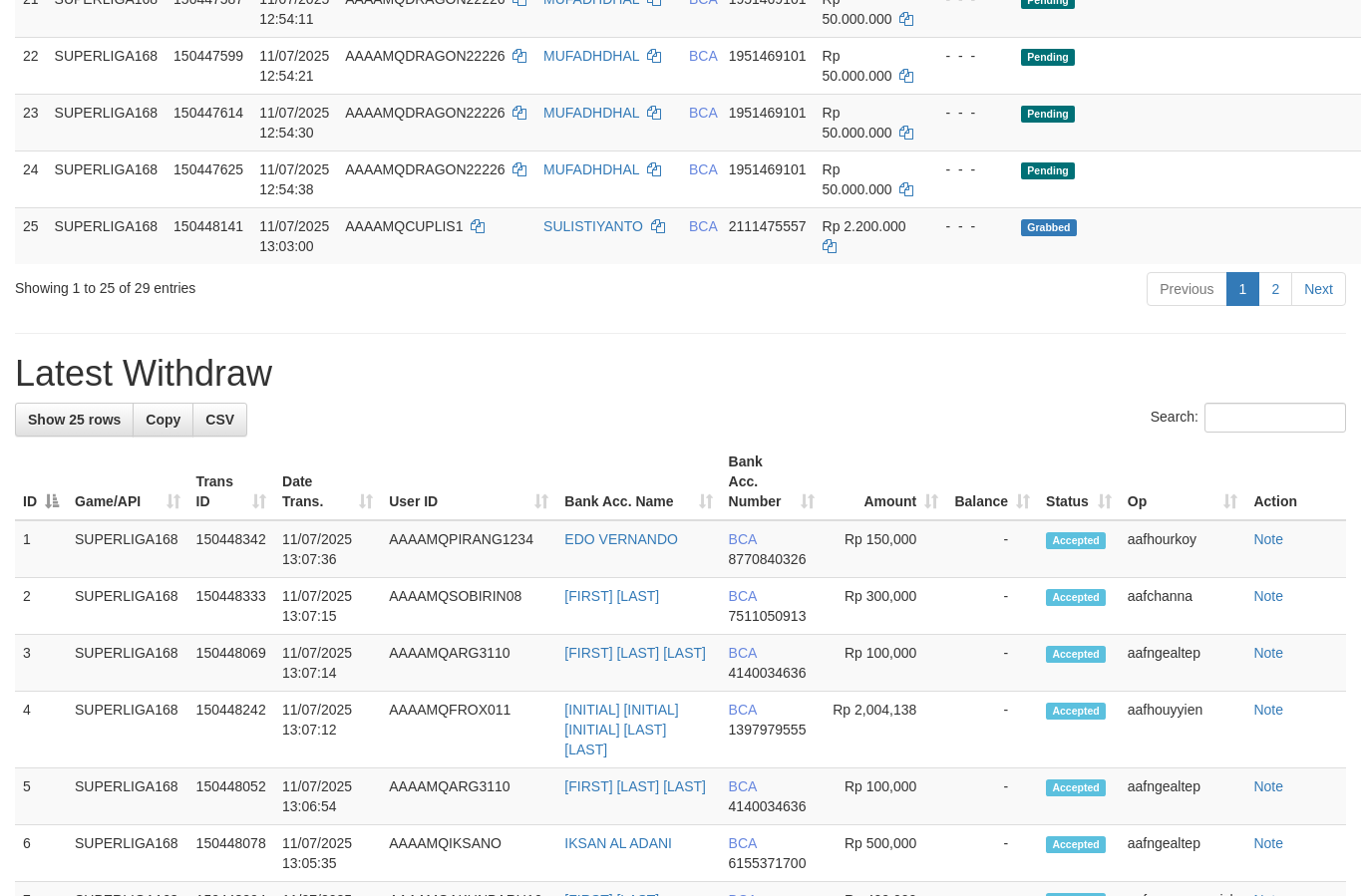 scroll, scrollTop: 1794, scrollLeft: 0, axis: vertical 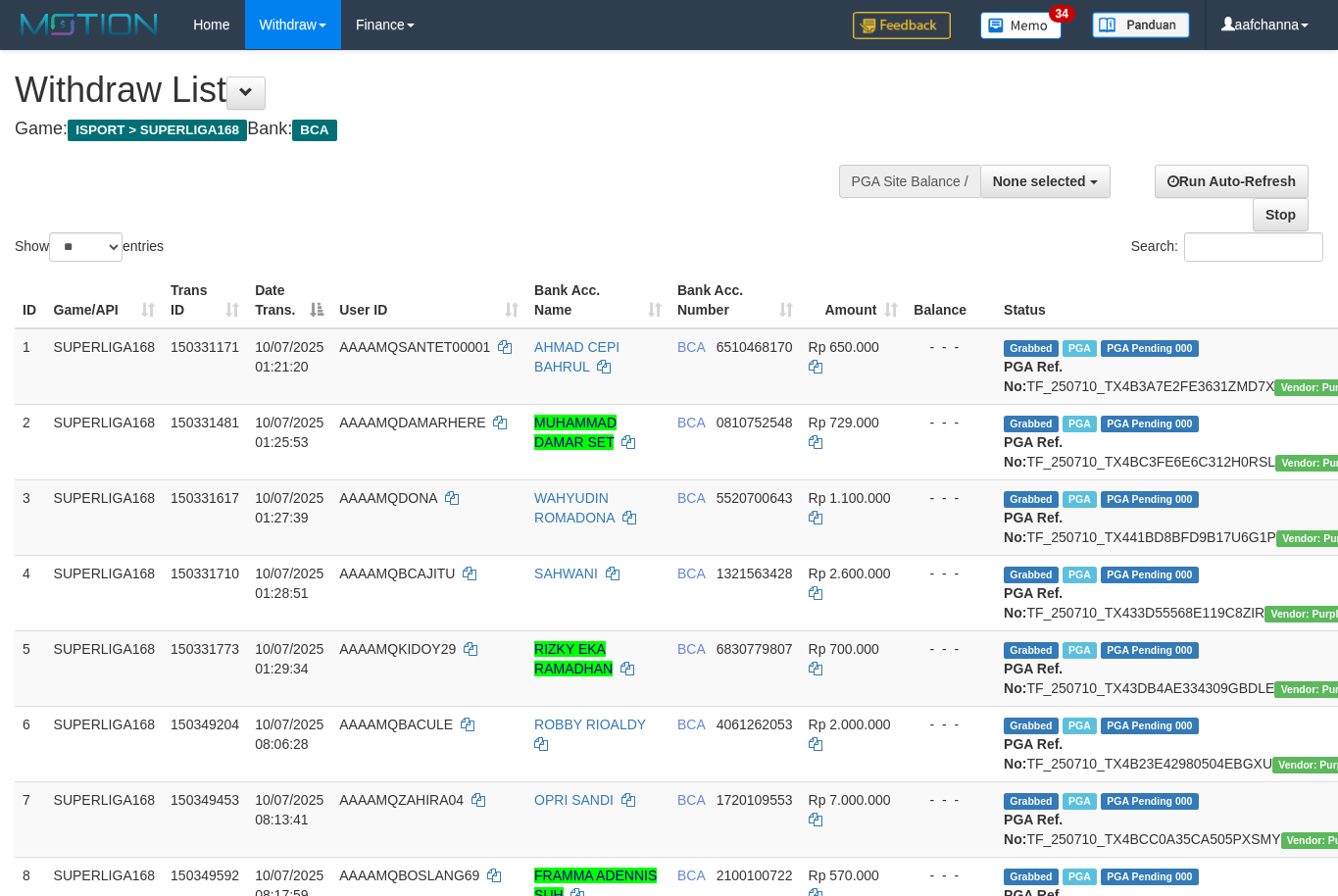 select 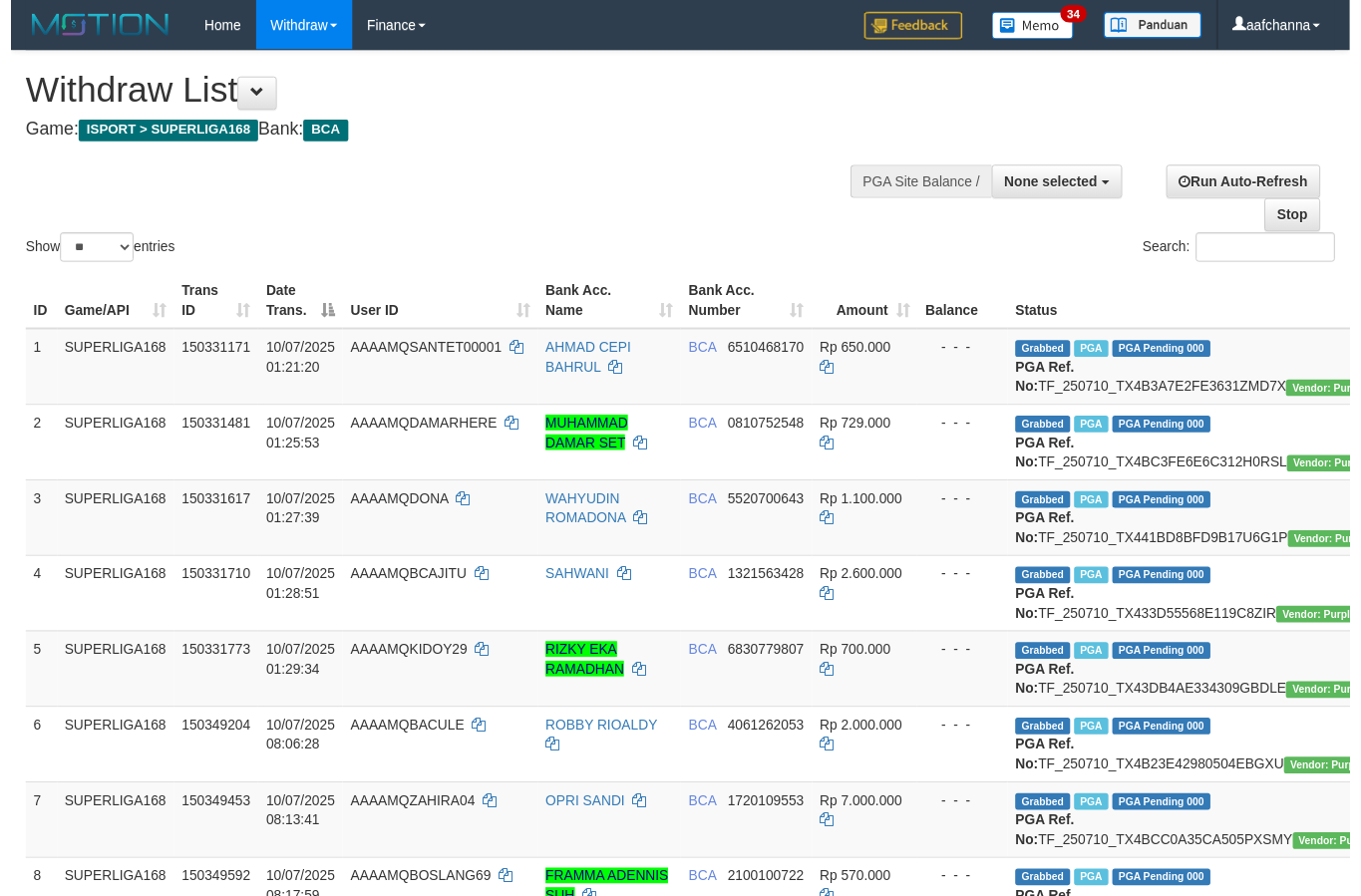 scroll, scrollTop: 1849, scrollLeft: 0, axis: vertical 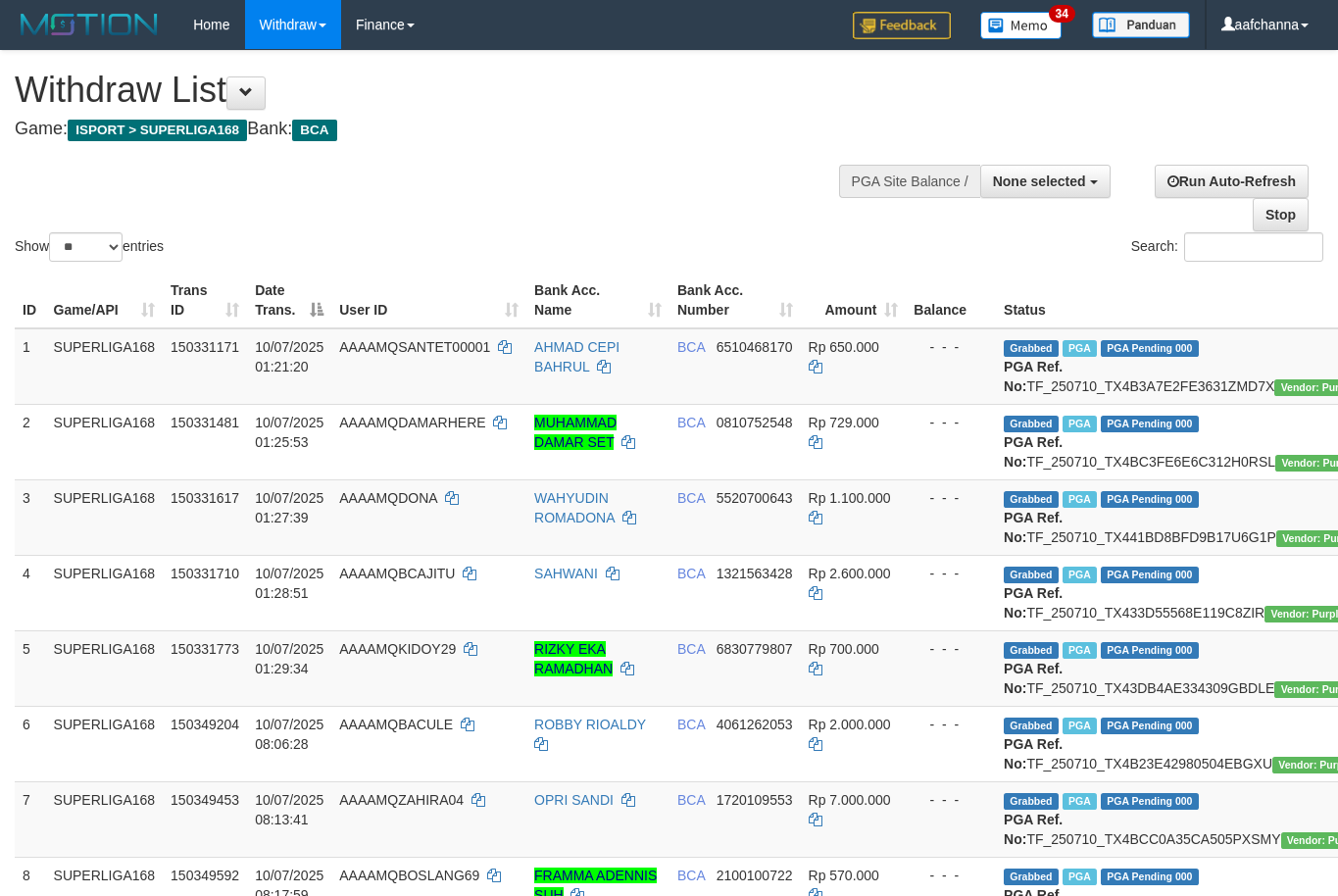 select 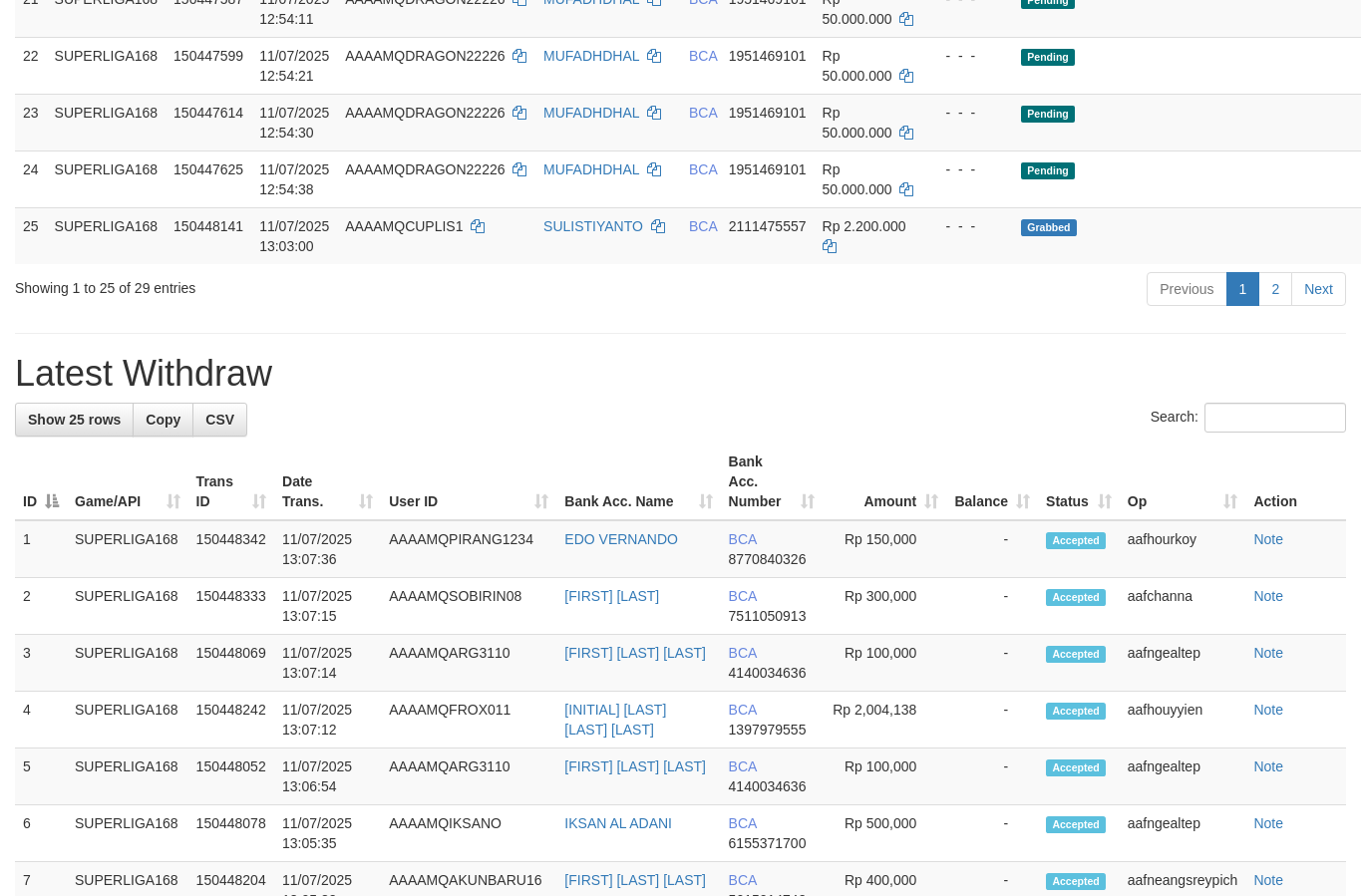 scroll, scrollTop: 1794, scrollLeft: 0, axis: vertical 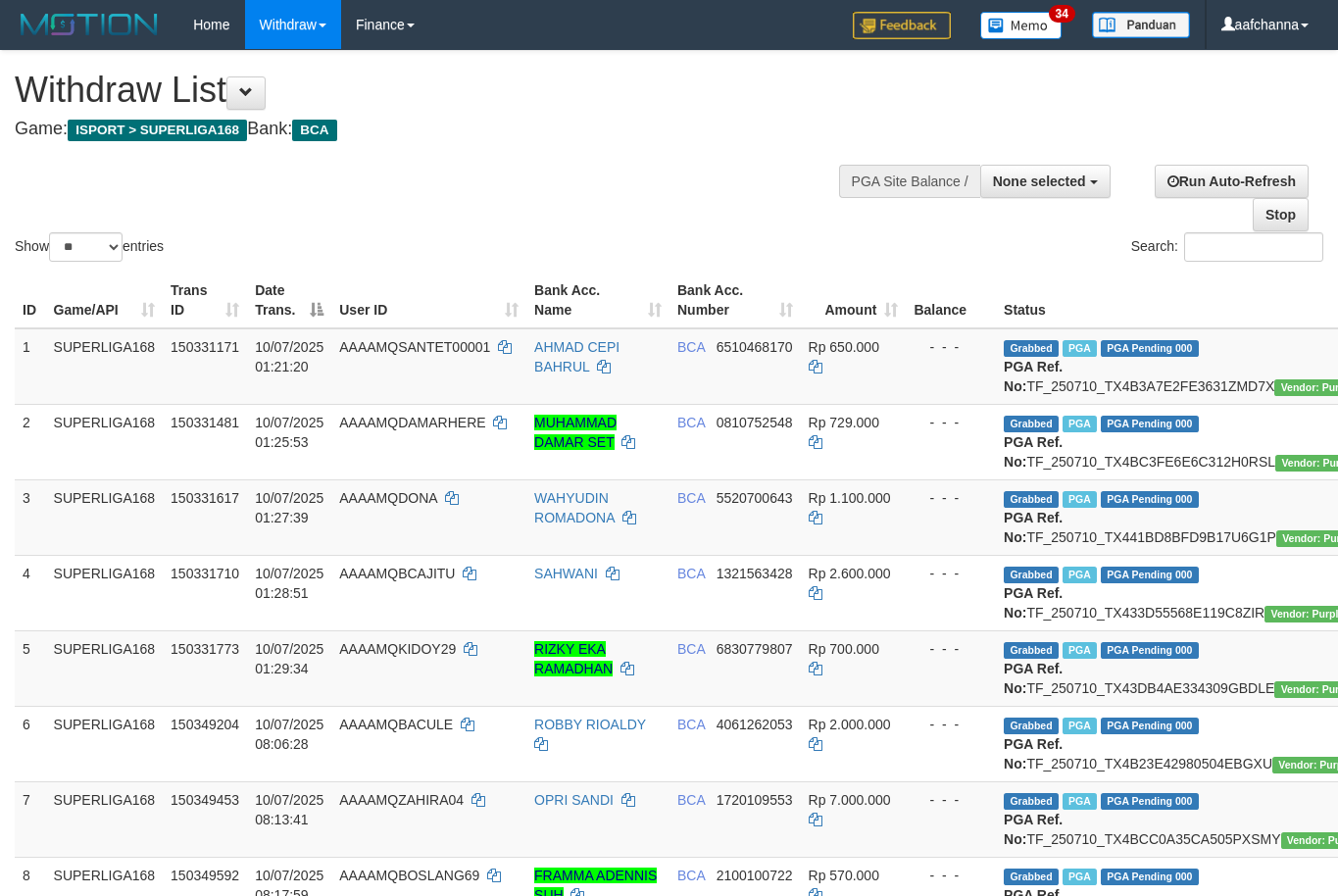 select 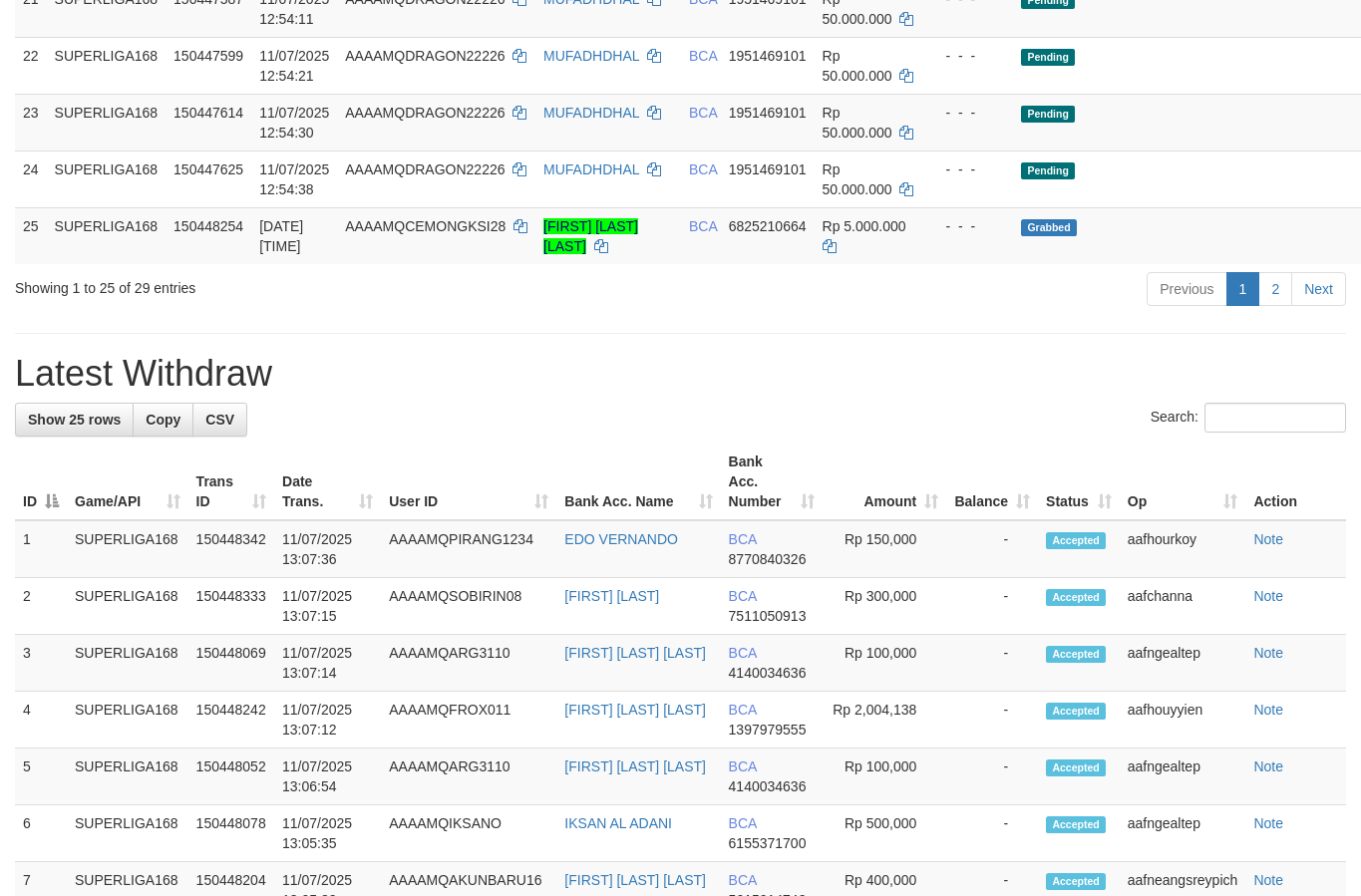 scroll, scrollTop: 1794, scrollLeft: 0, axis: vertical 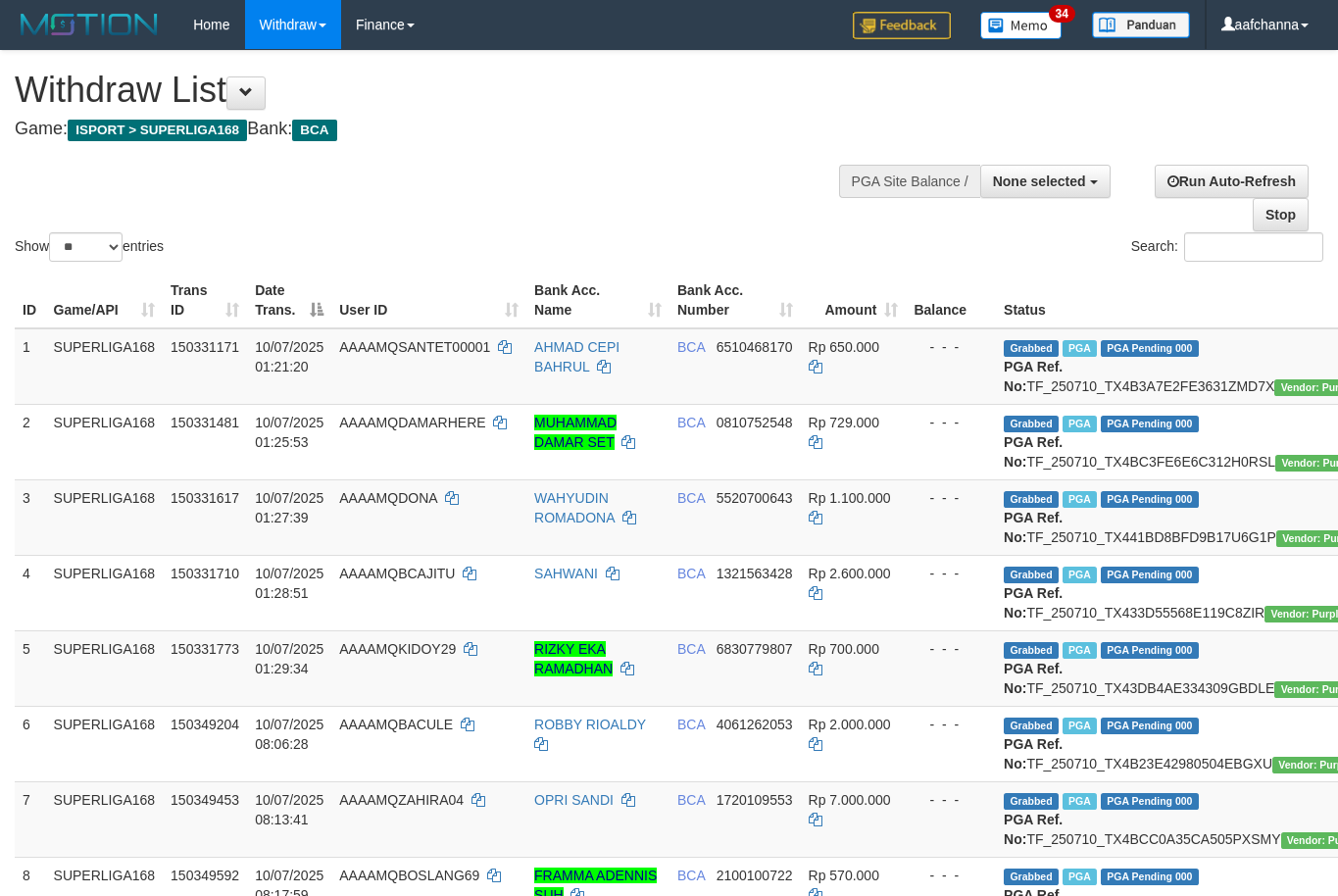 select 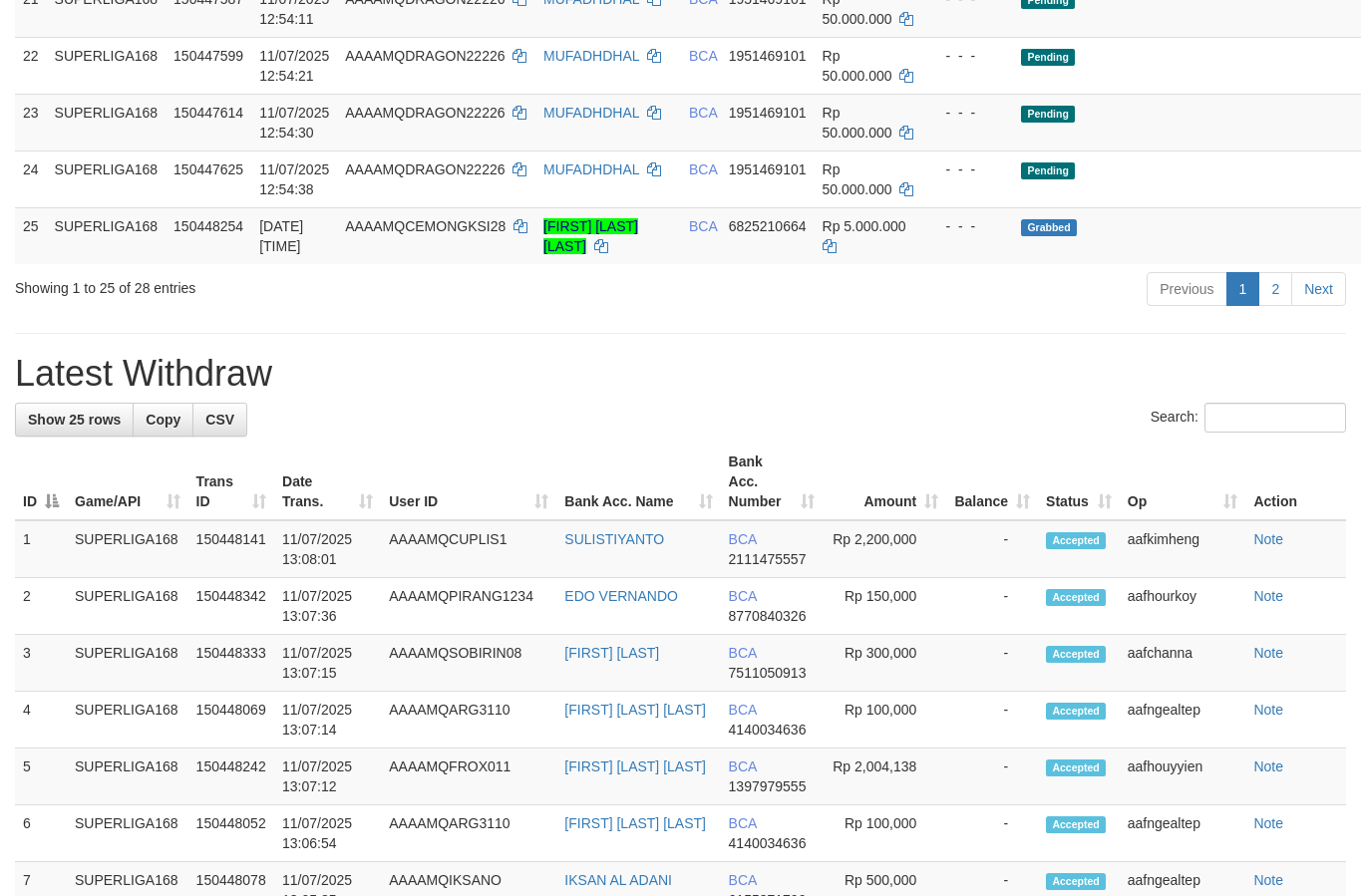 scroll, scrollTop: 1794, scrollLeft: 0, axis: vertical 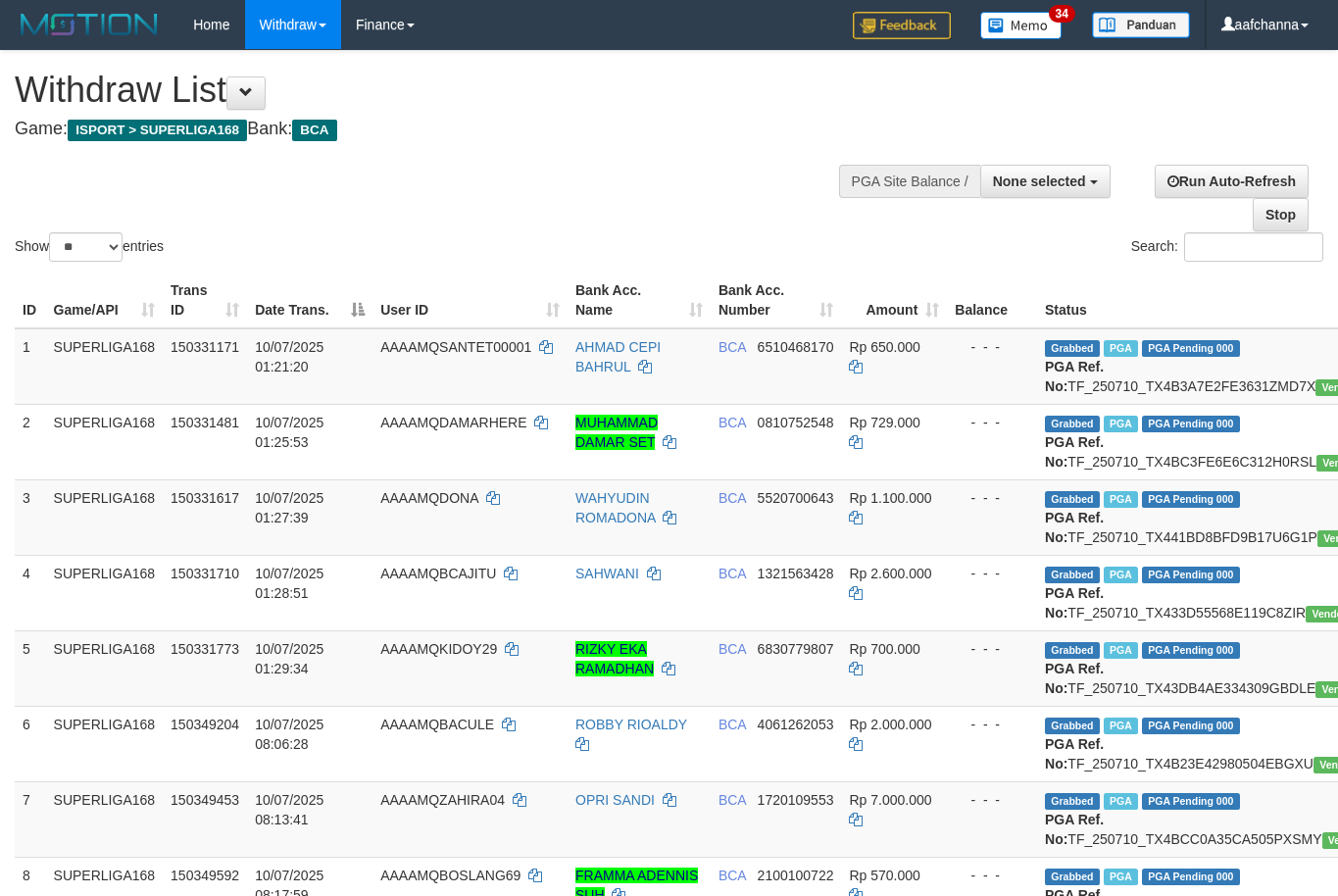 select 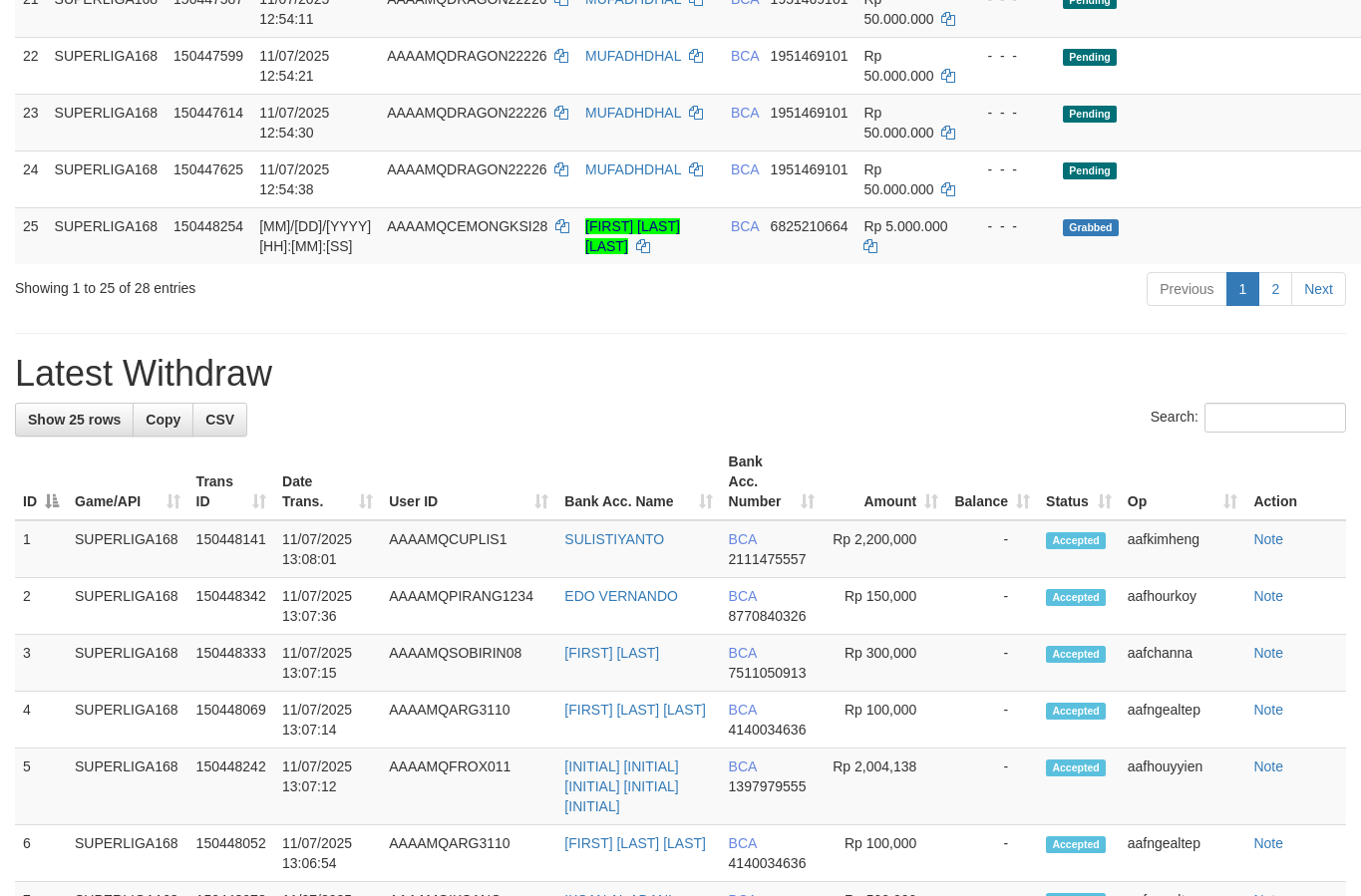 scroll, scrollTop: 1794, scrollLeft: 0, axis: vertical 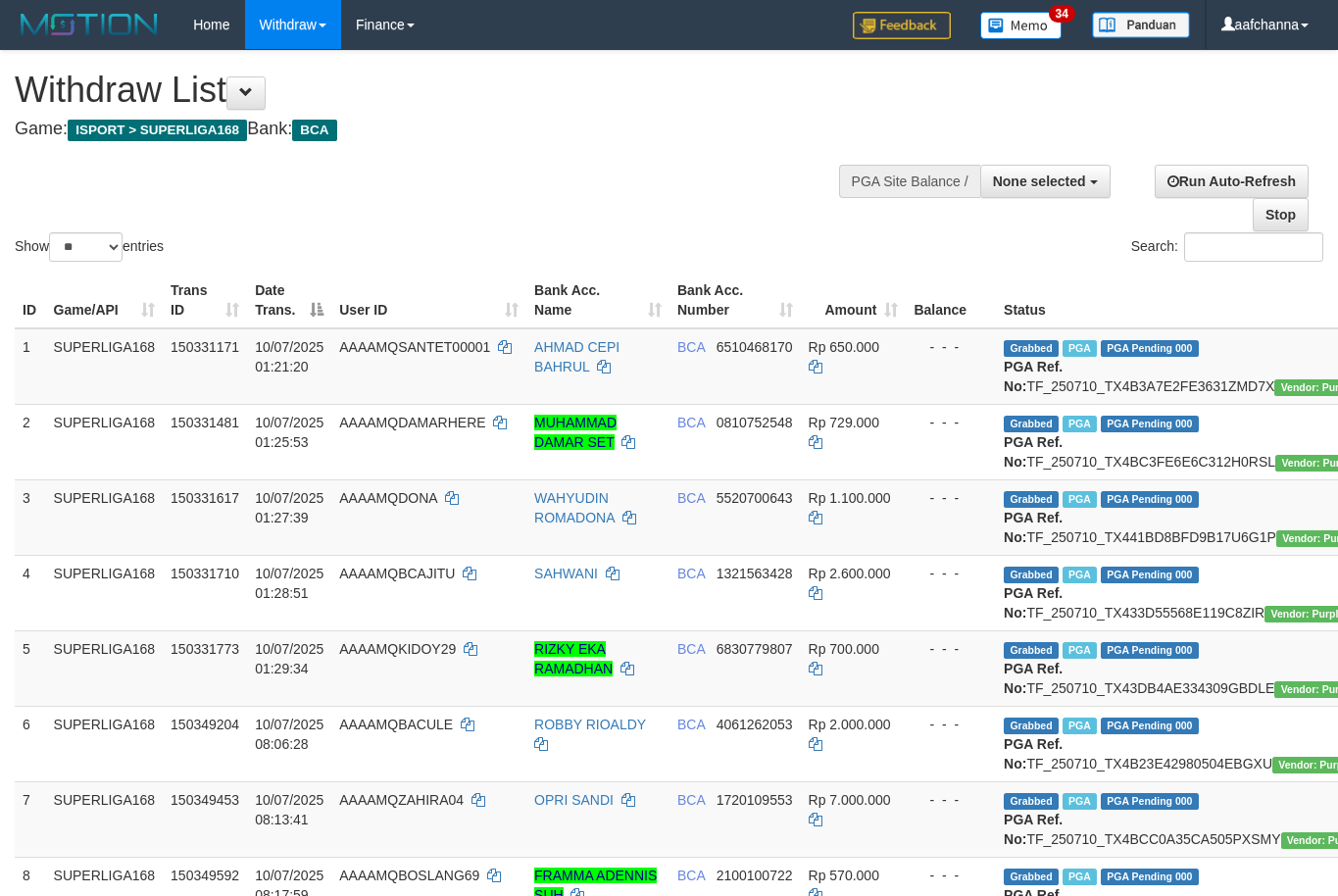 select 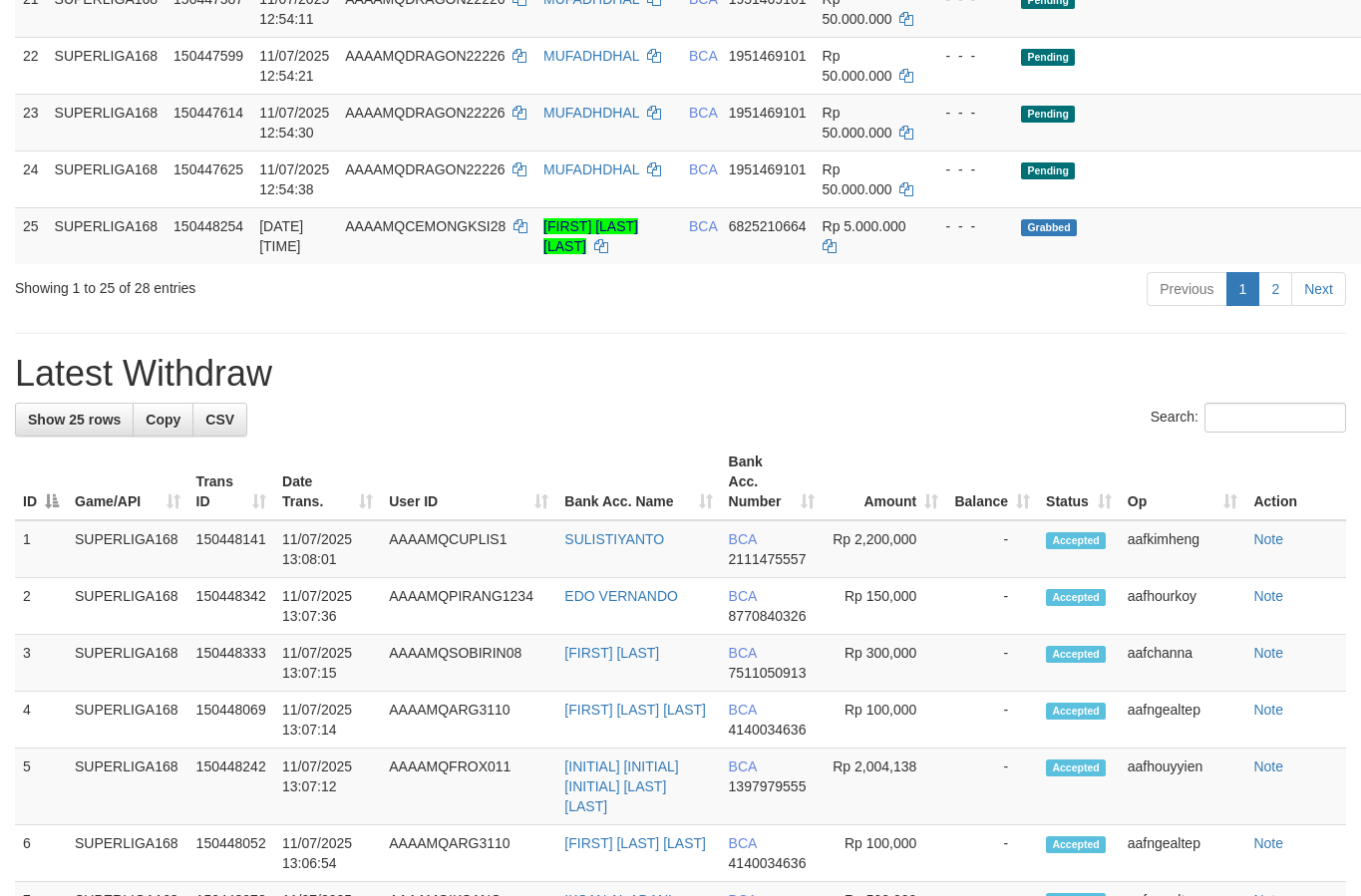 scroll, scrollTop: 1794, scrollLeft: 0, axis: vertical 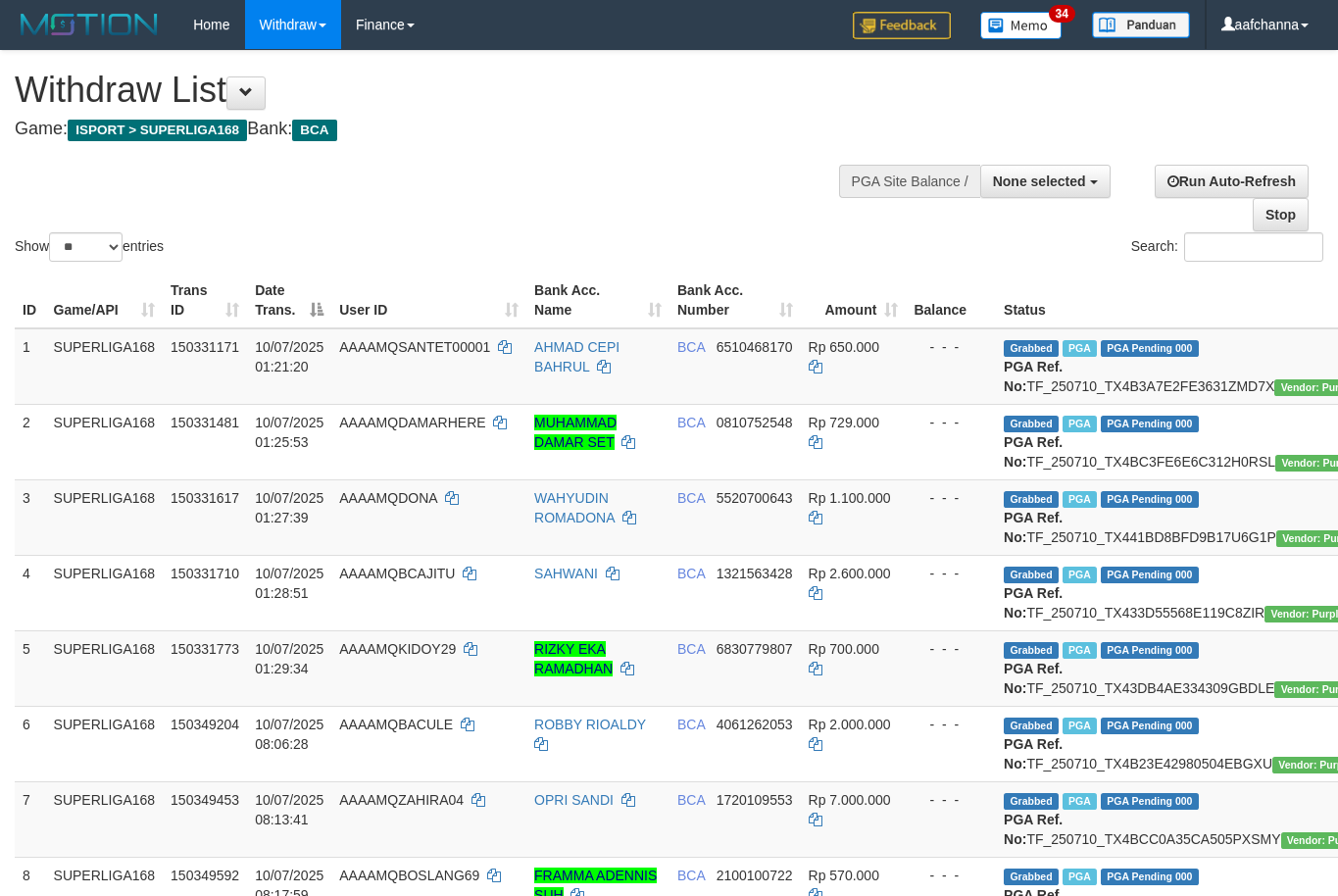select 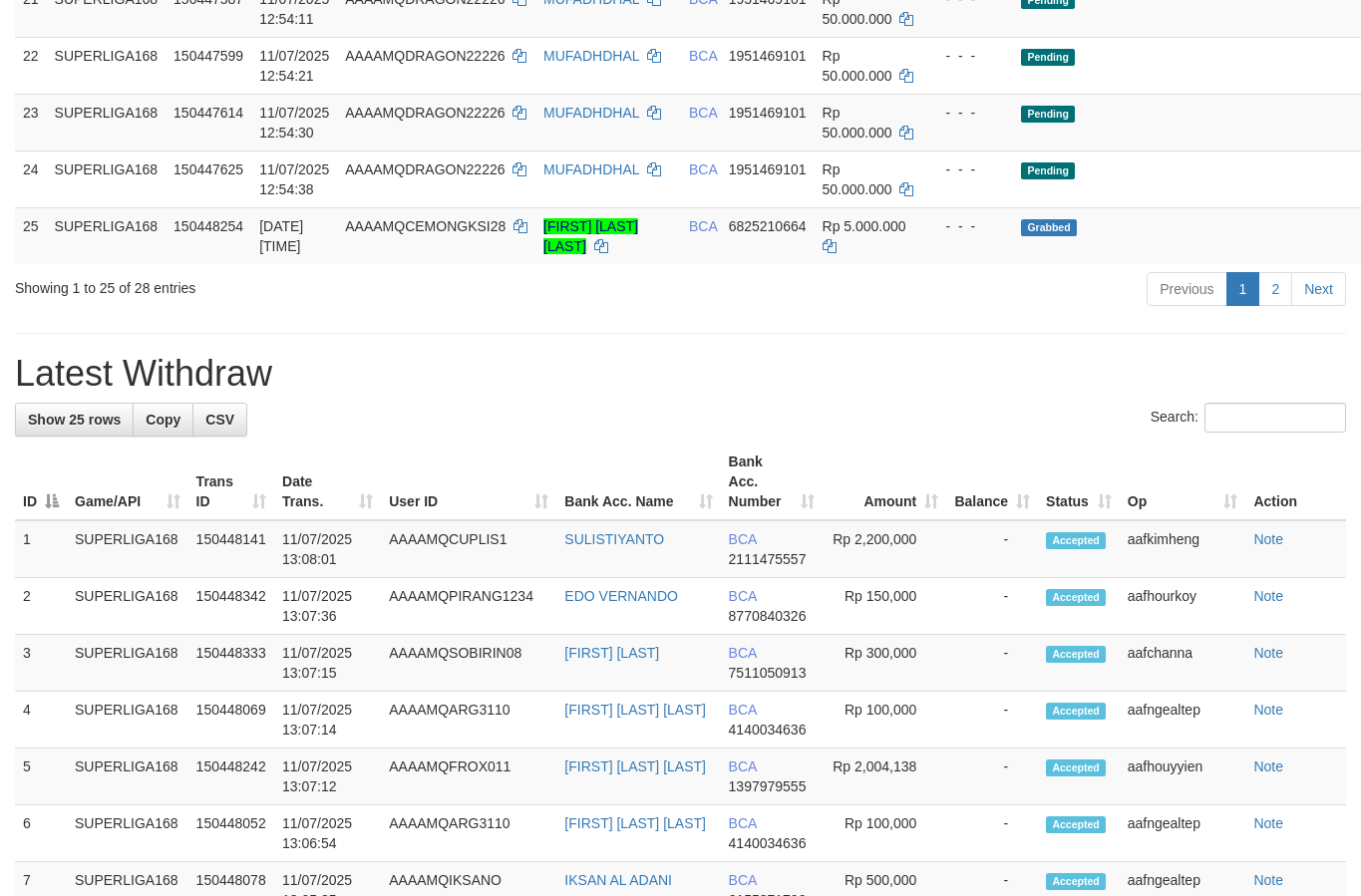 scroll, scrollTop: 1794, scrollLeft: 0, axis: vertical 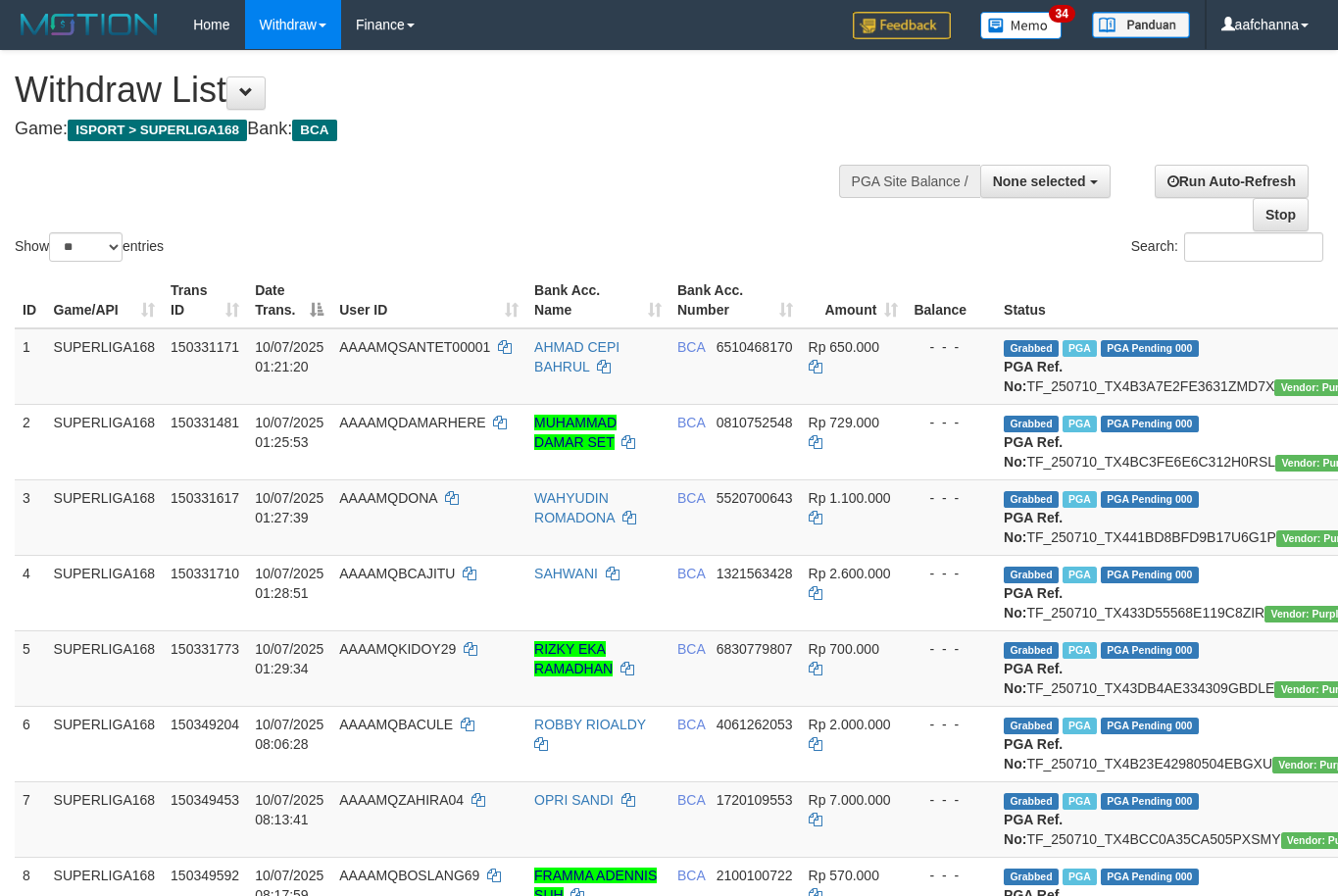 select 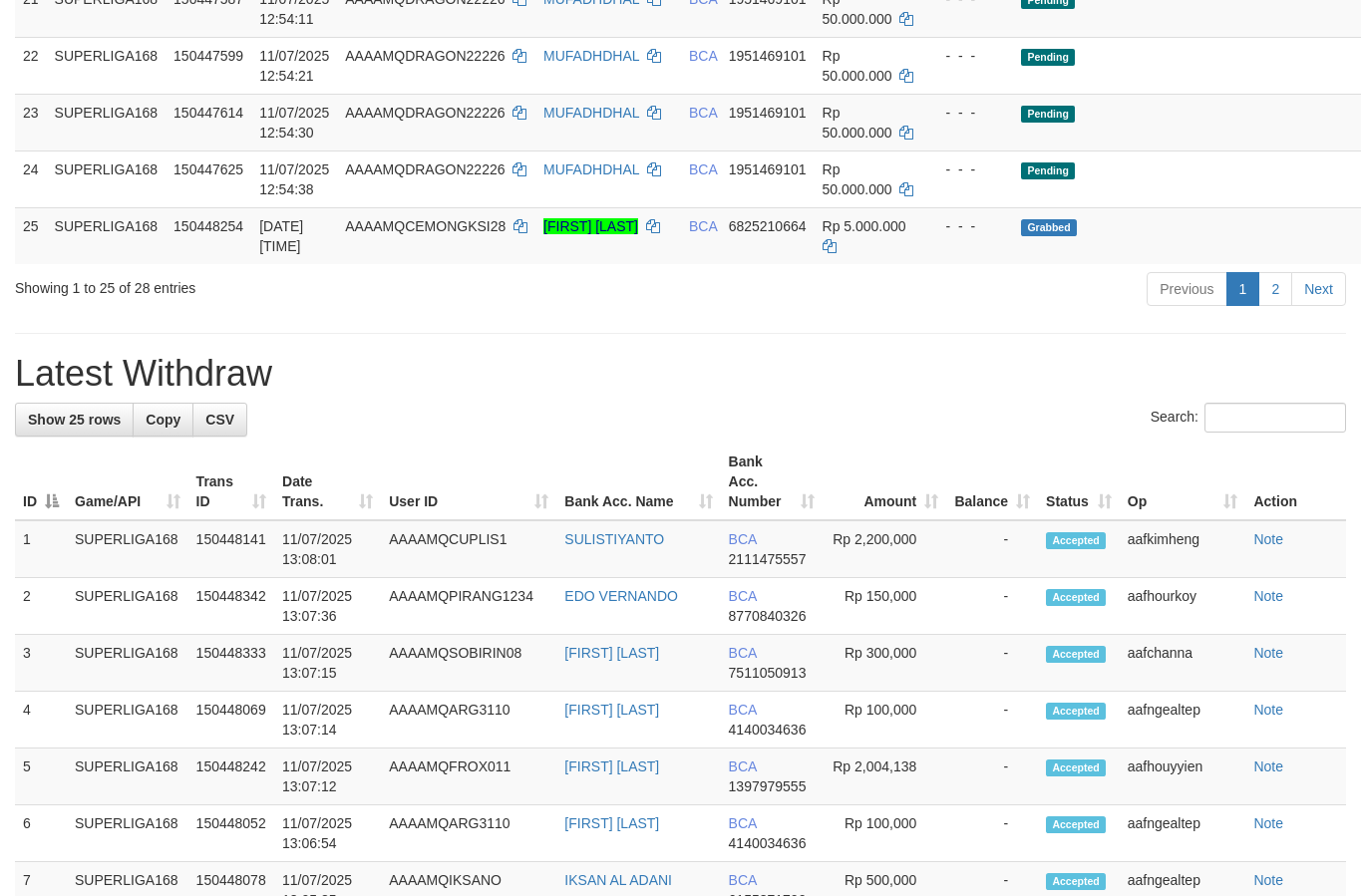 scroll, scrollTop: 1794, scrollLeft: 0, axis: vertical 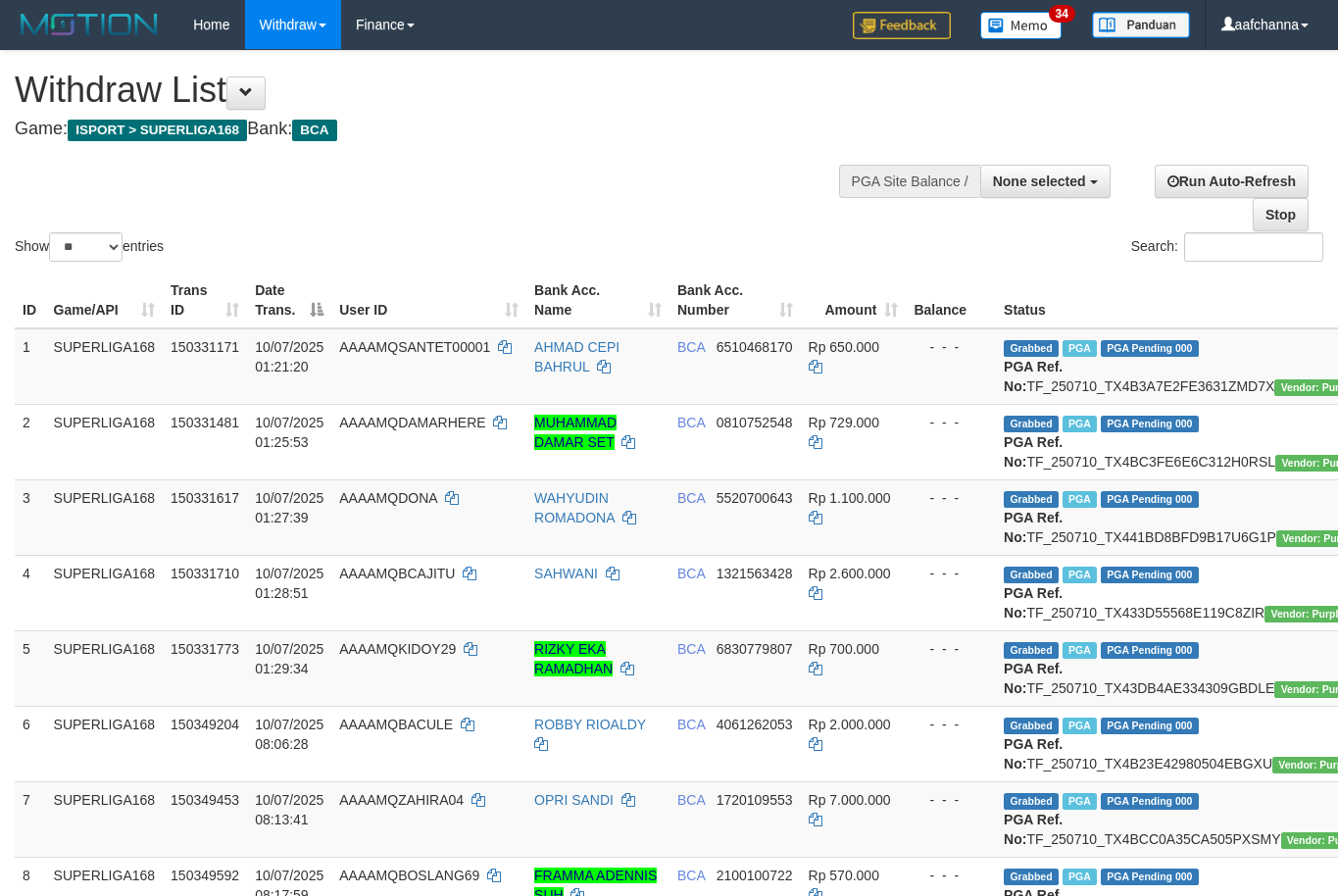 select 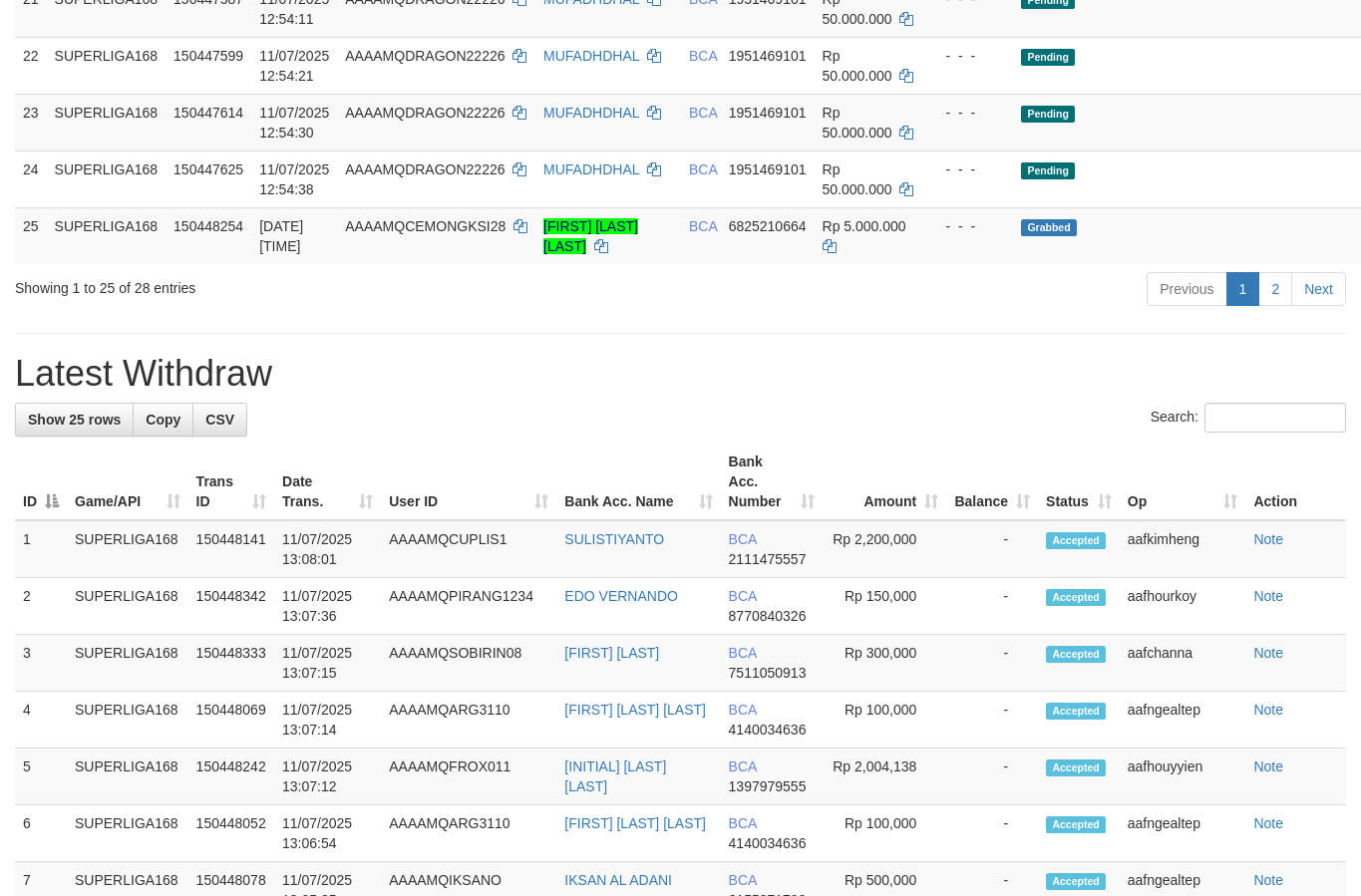 scroll, scrollTop: 1794, scrollLeft: 0, axis: vertical 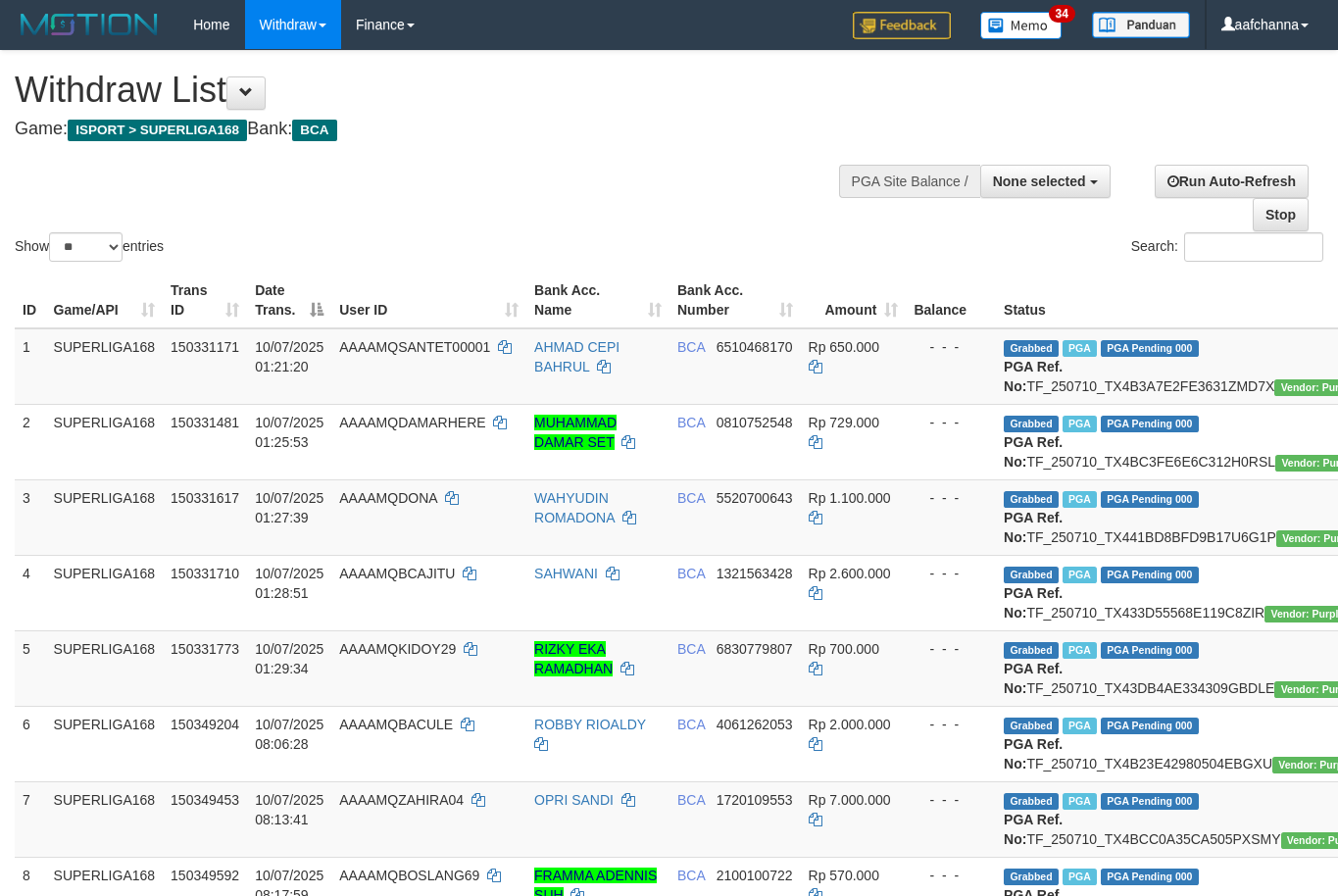 select 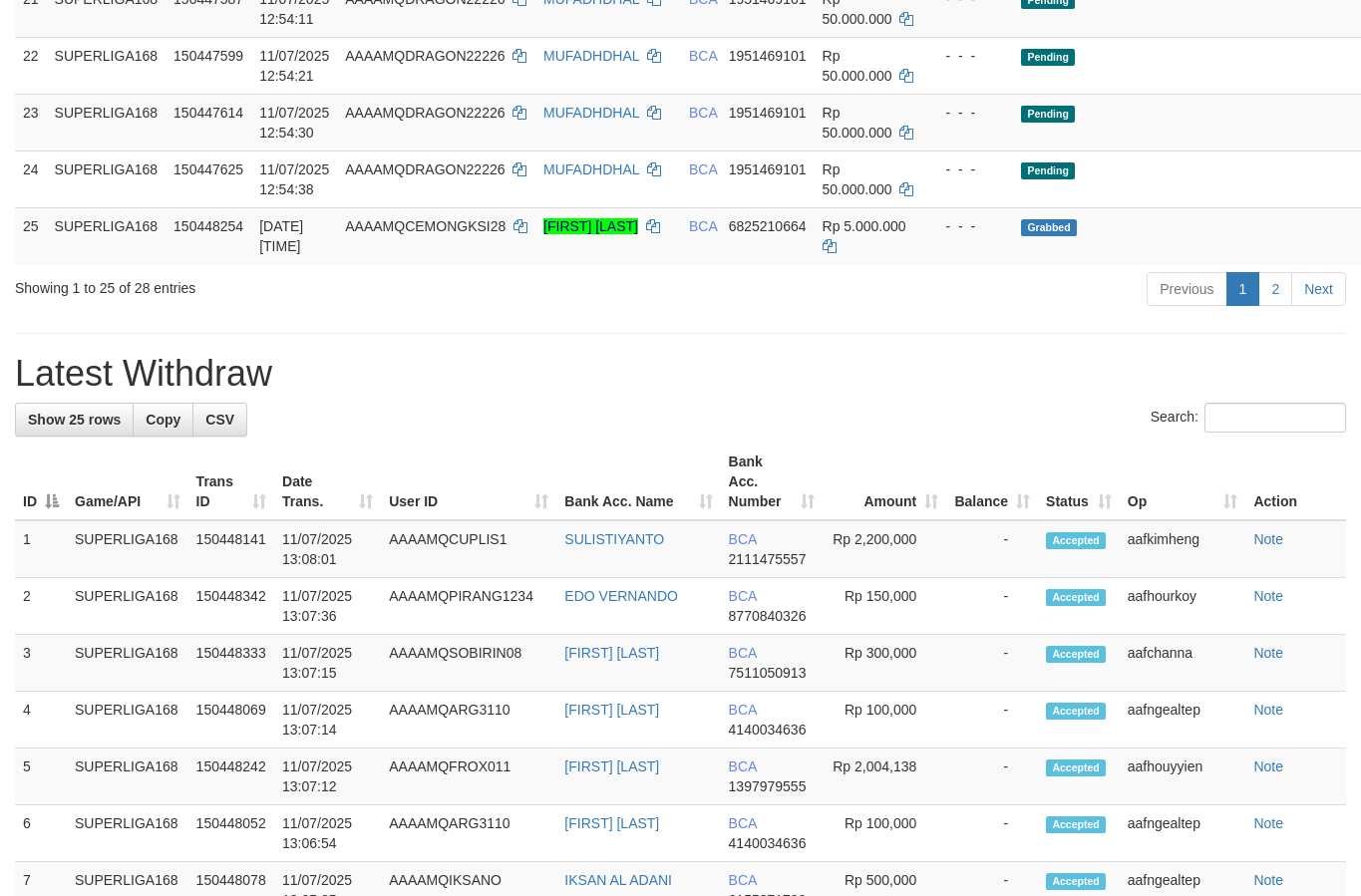 scroll, scrollTop: 1794, scrollLeft: 0, axis: vertical 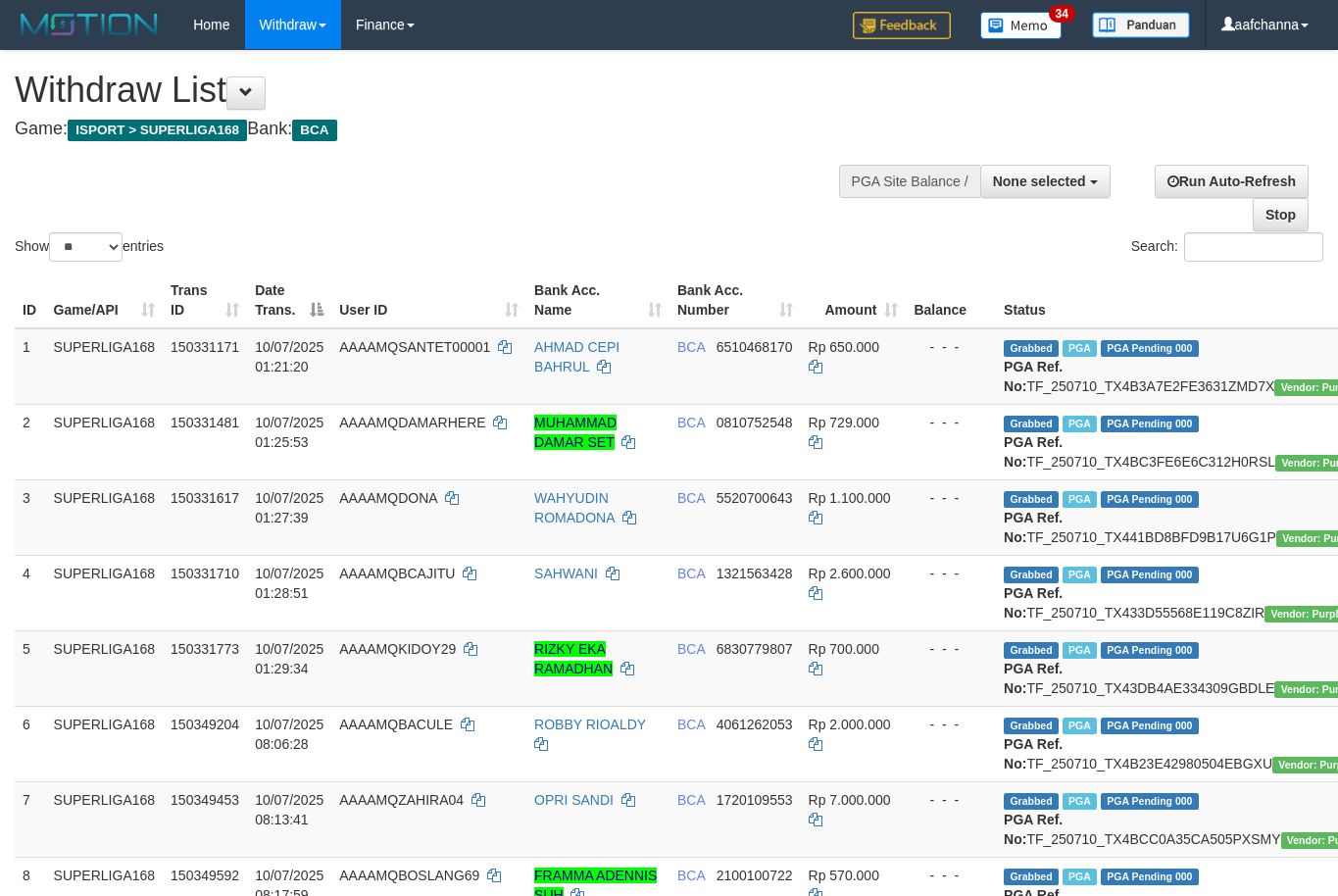 select 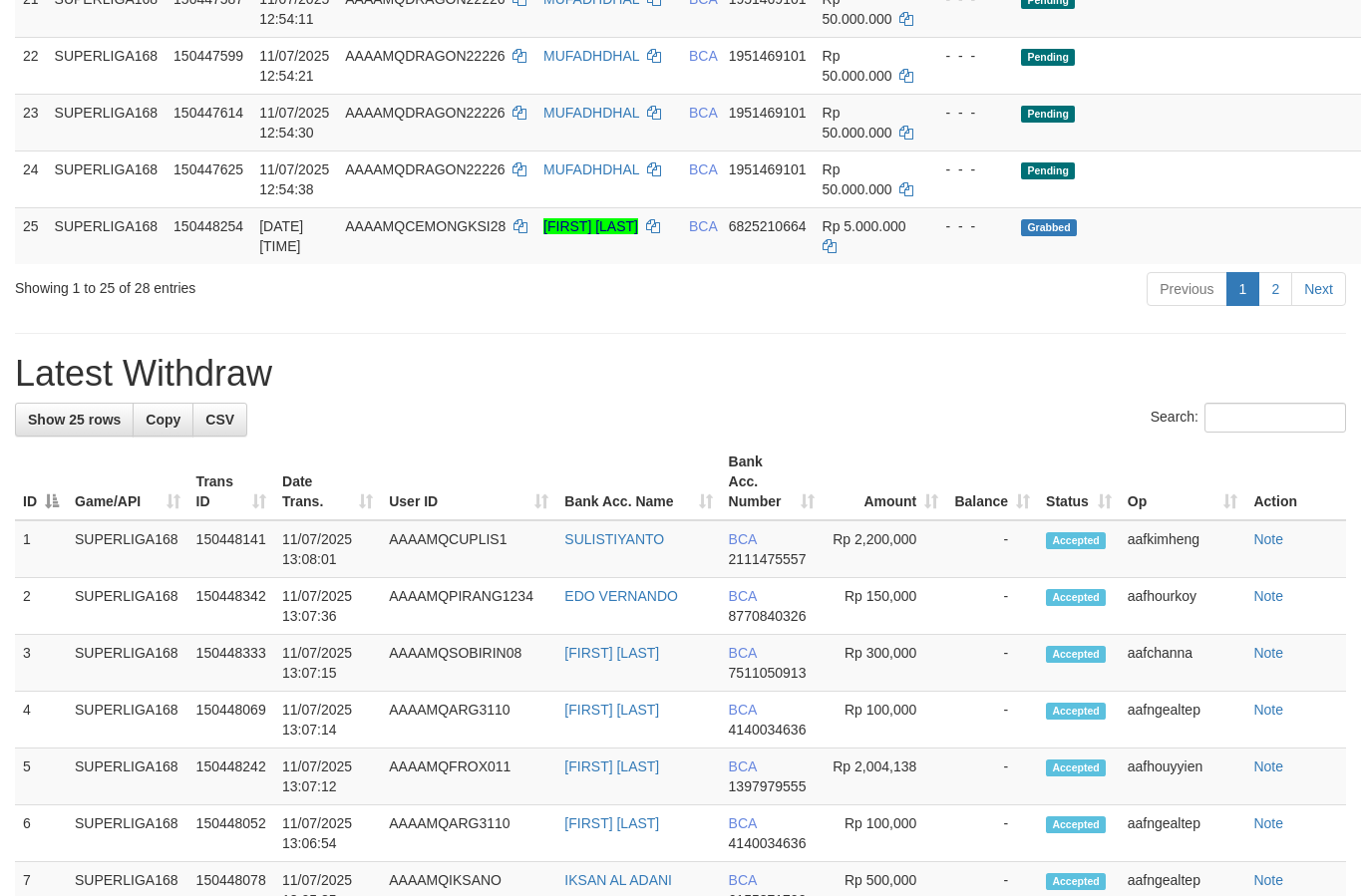 scroll, scrollTop: 1794, scrollLeft: 0, axis: vertical 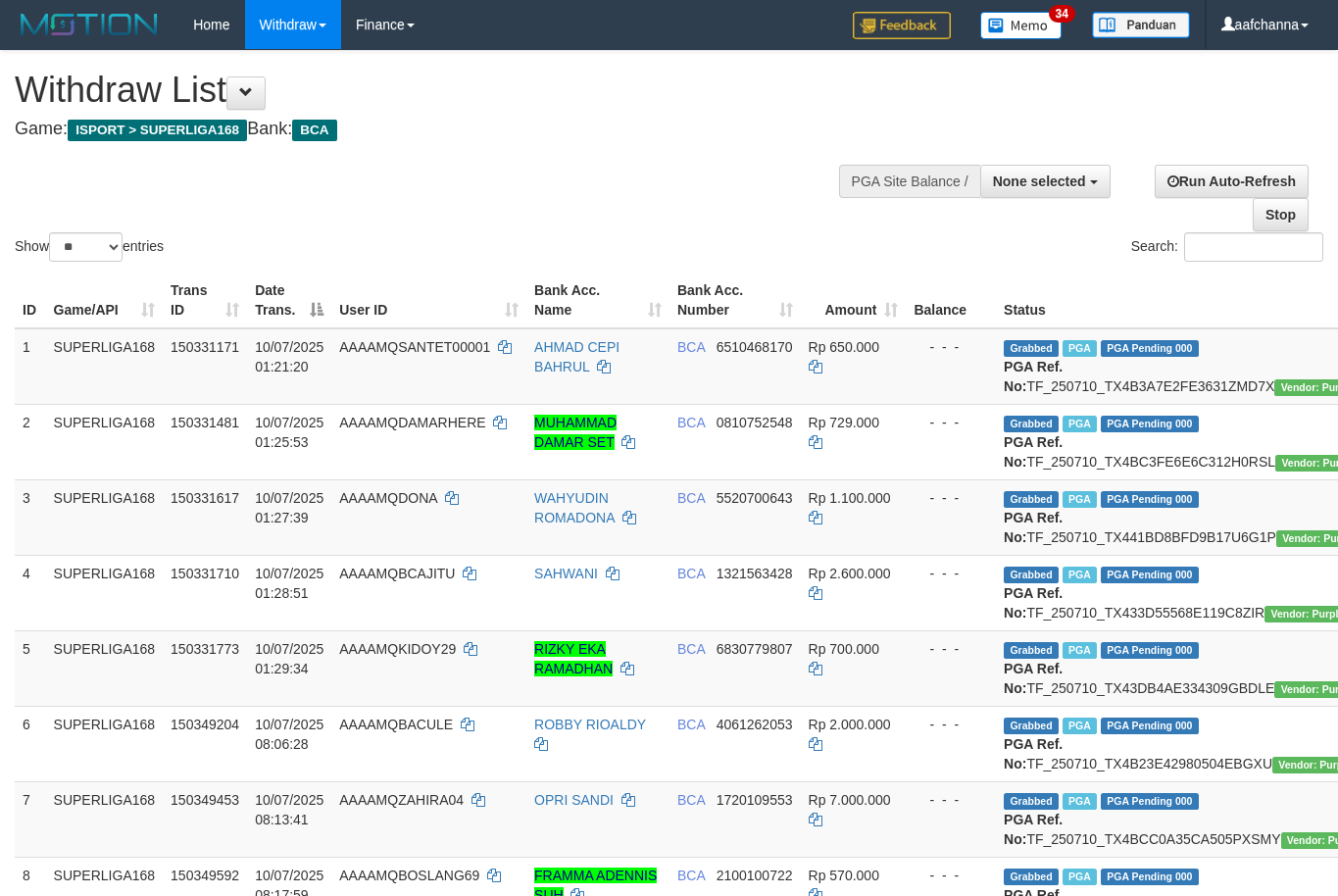 select 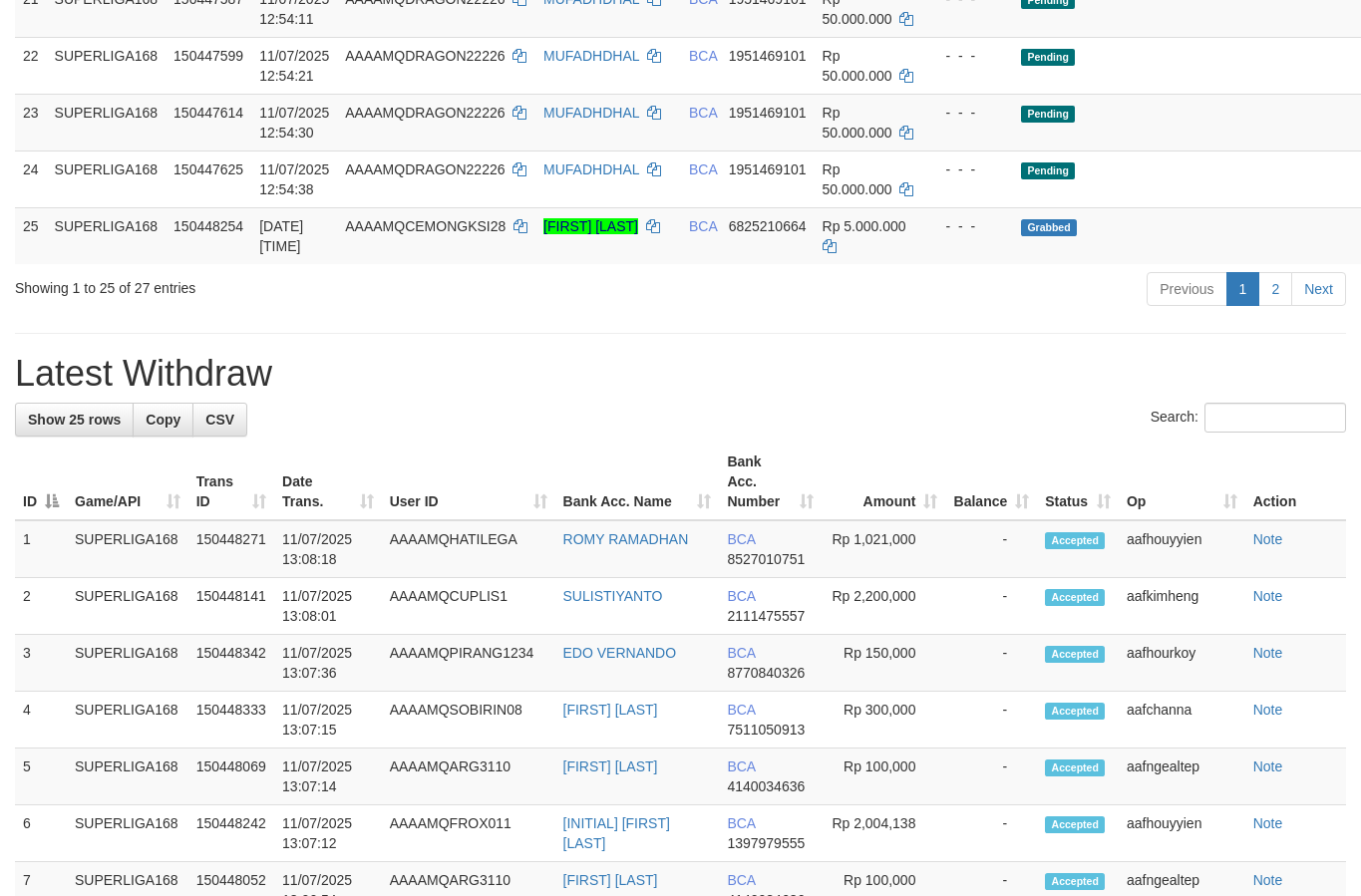 scroll, scrollTop: 1794, scrollLeft: 0, axis: vertical 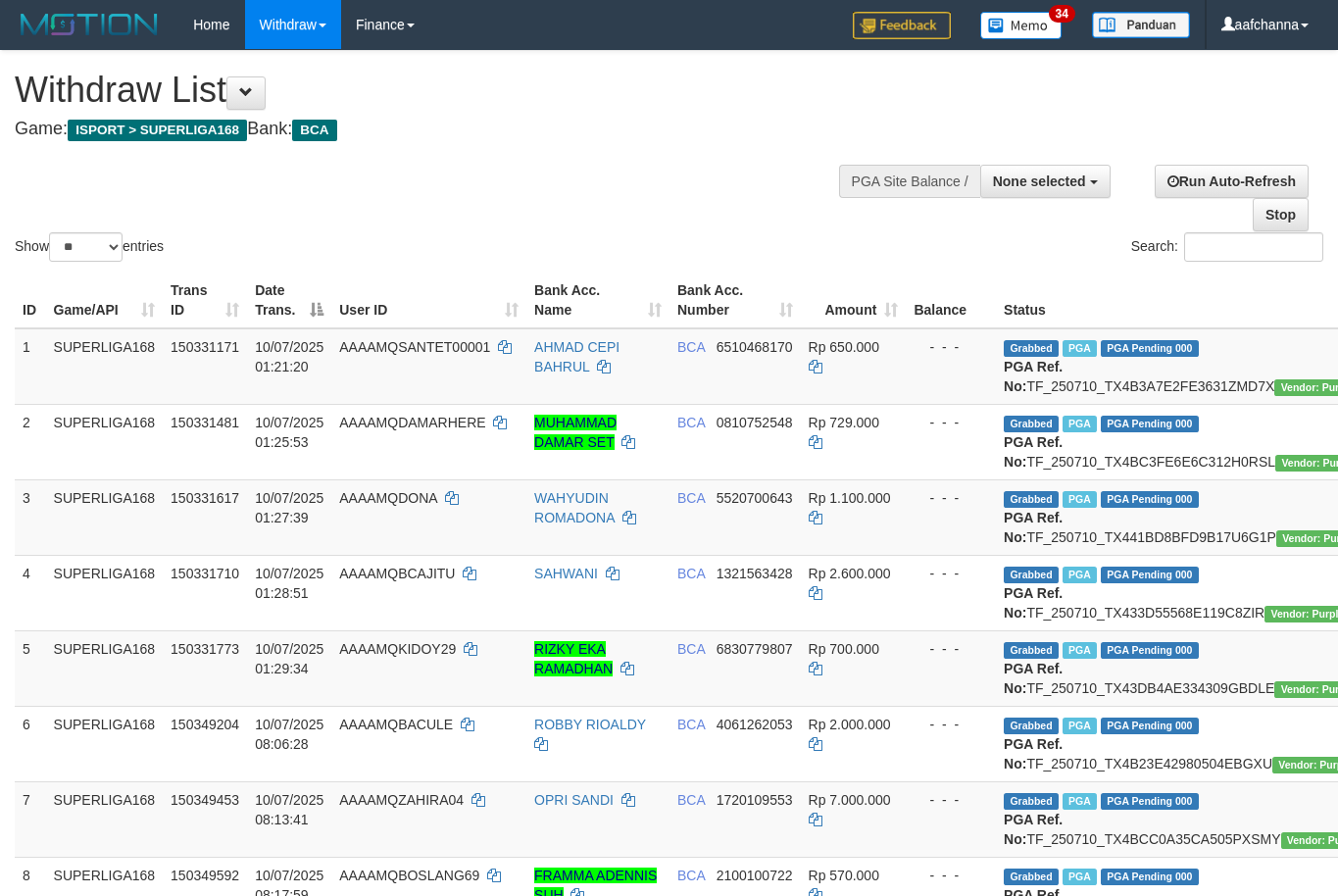select 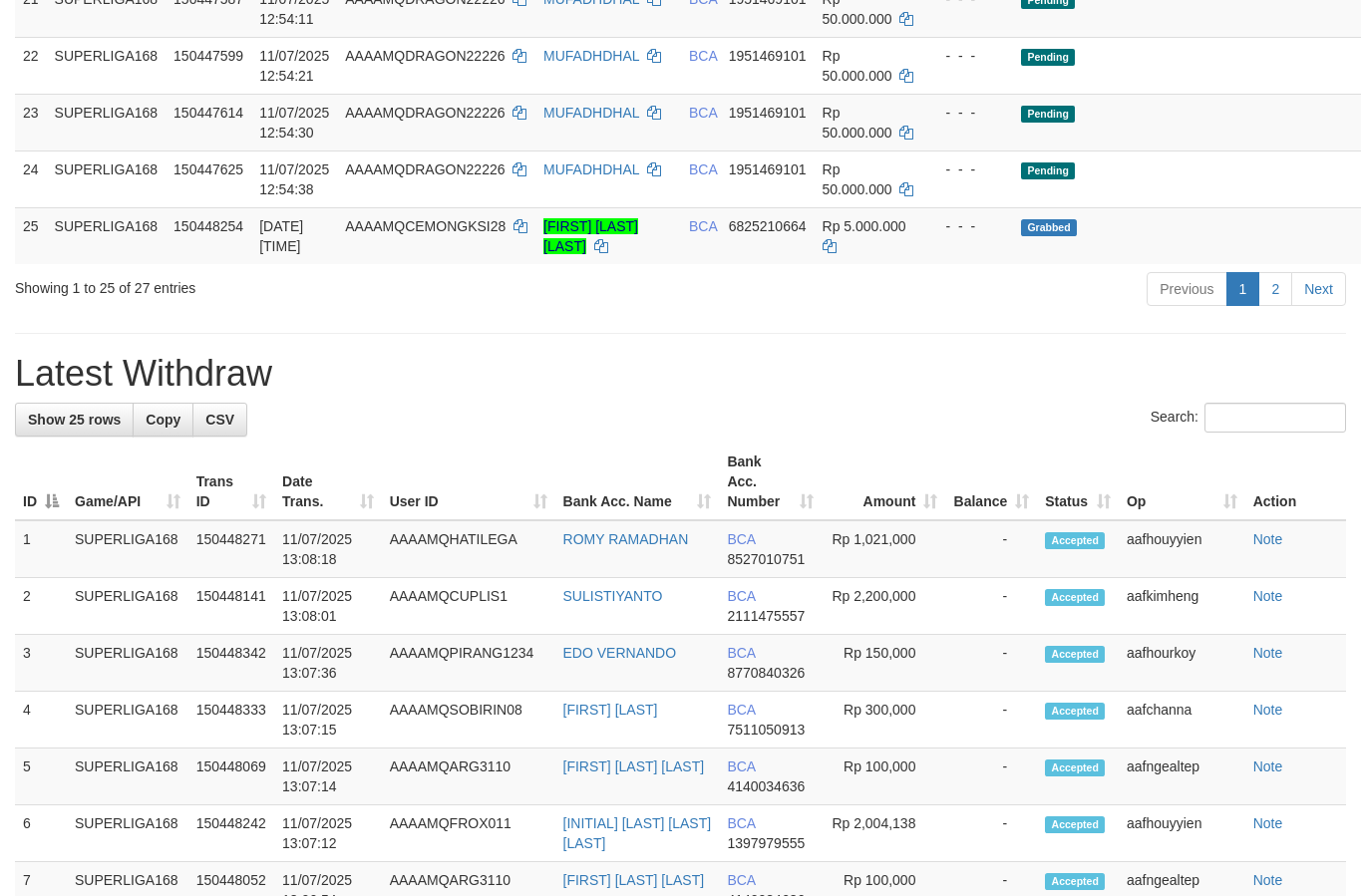 scroll, scrollTop: 1794, scrollLeft: 0, axis: vertical 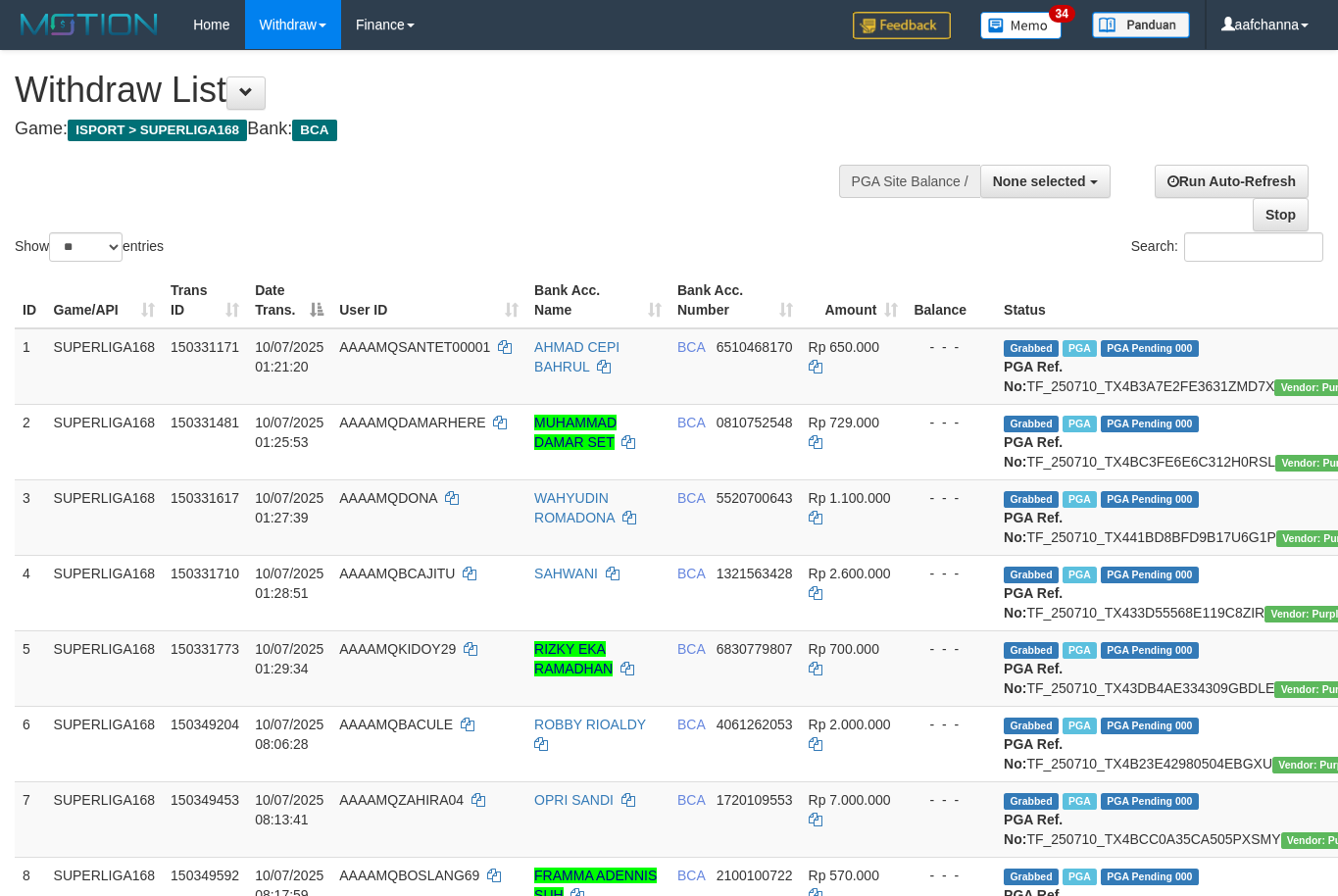 select 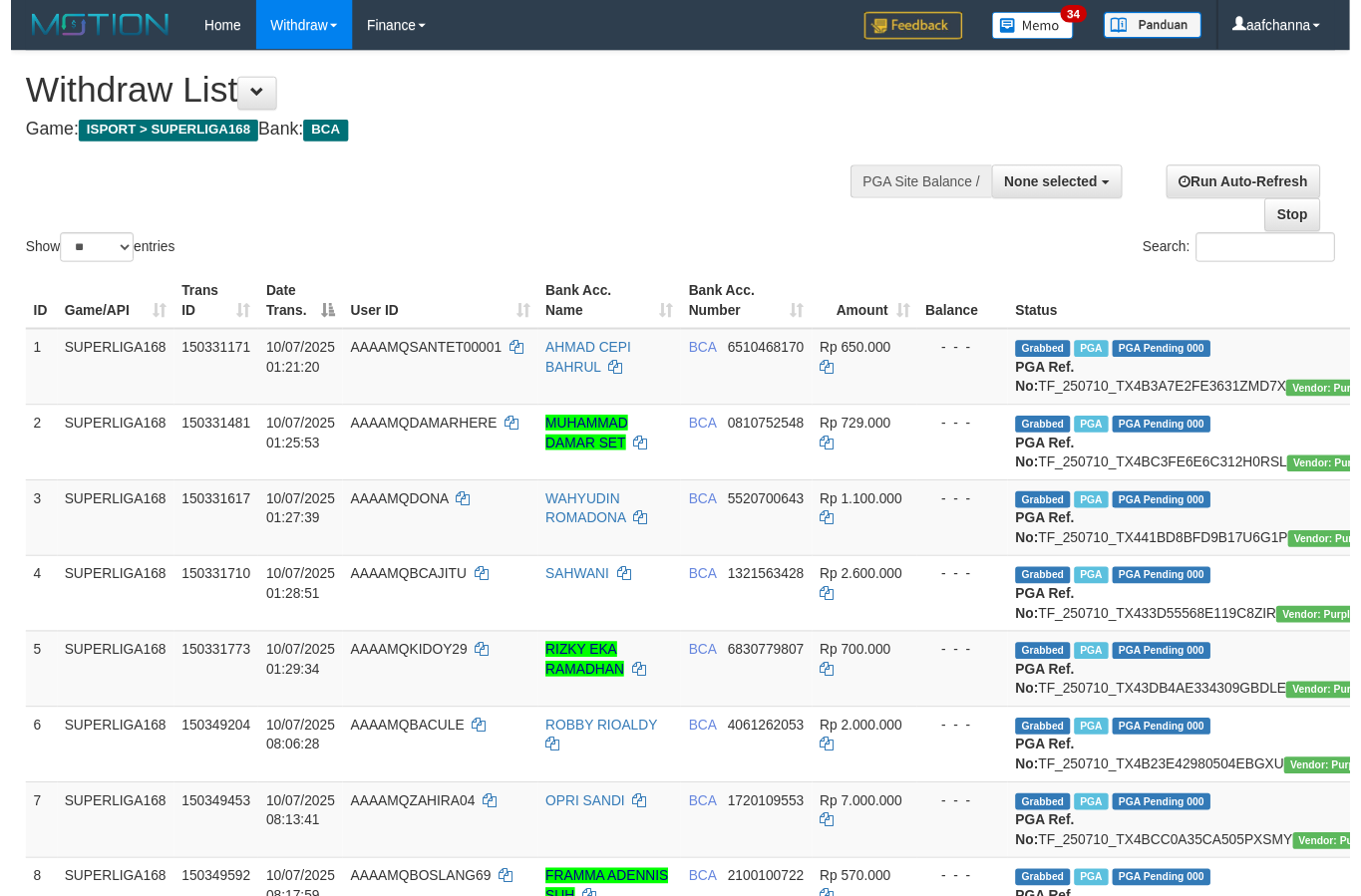 scroll, scrollTop: 1849, scrollLeft: 0, axis: vertical 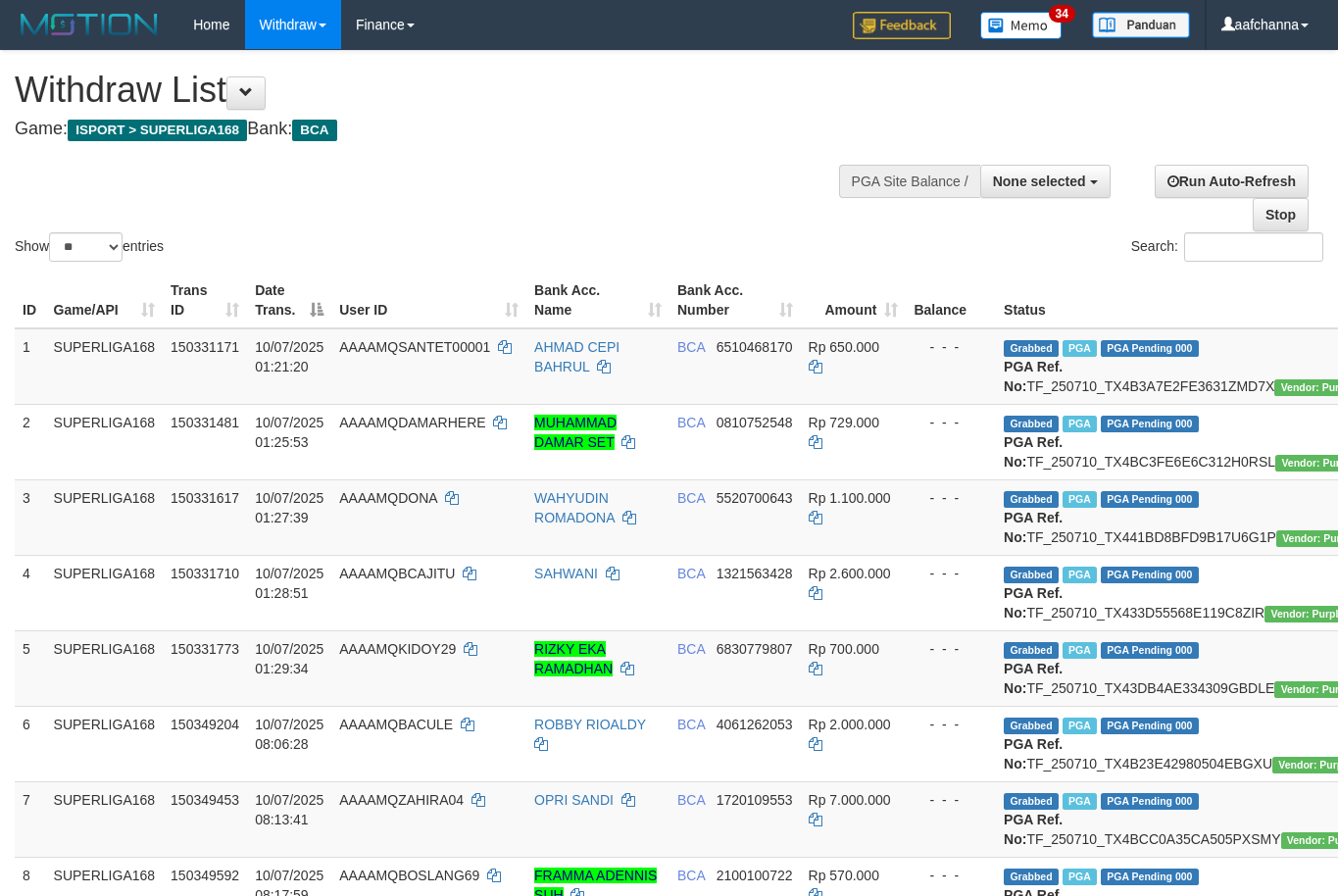 select 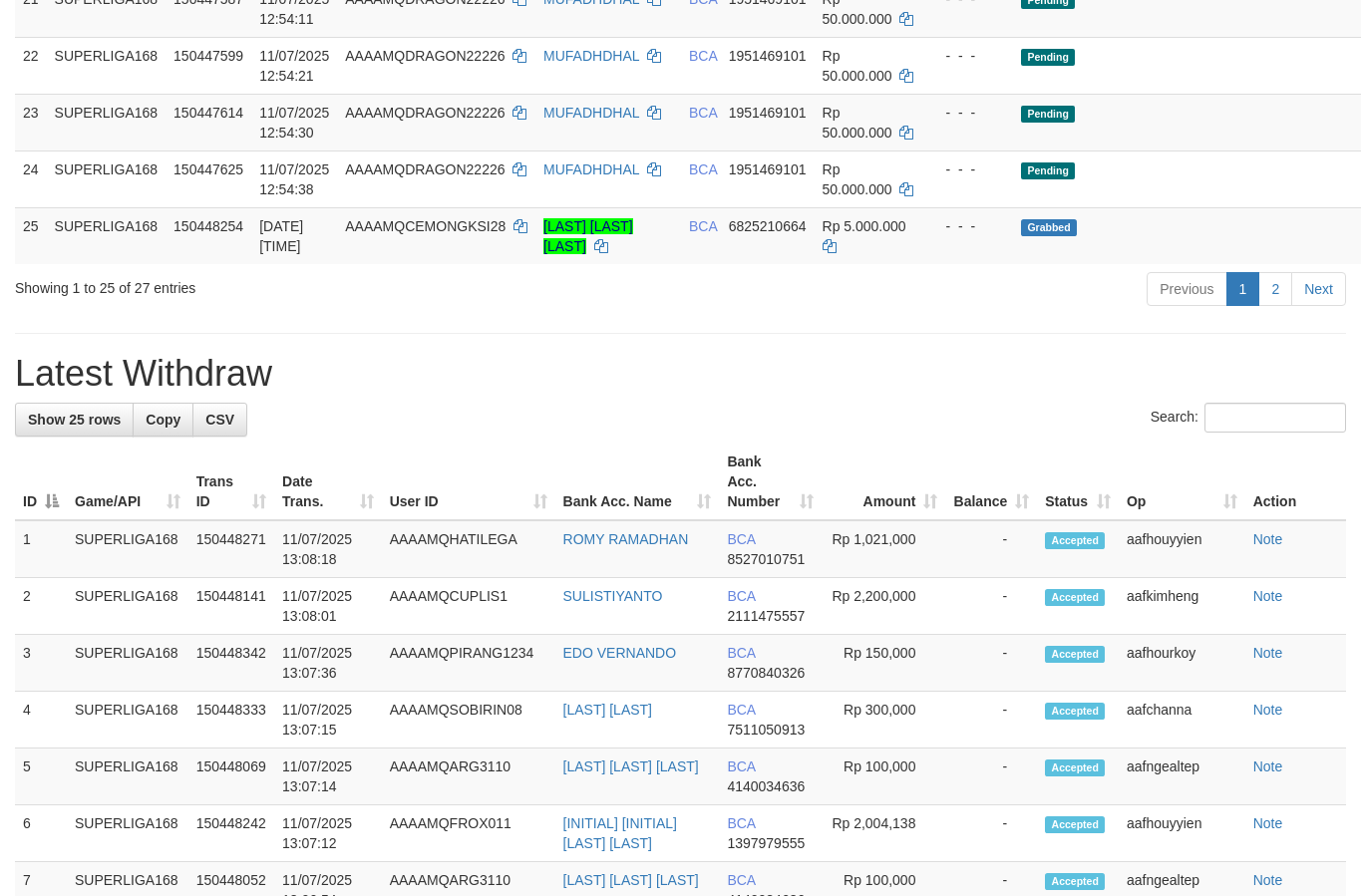 scroll, scrollTop: 1794, scrollLeft: 0, axis: vertical 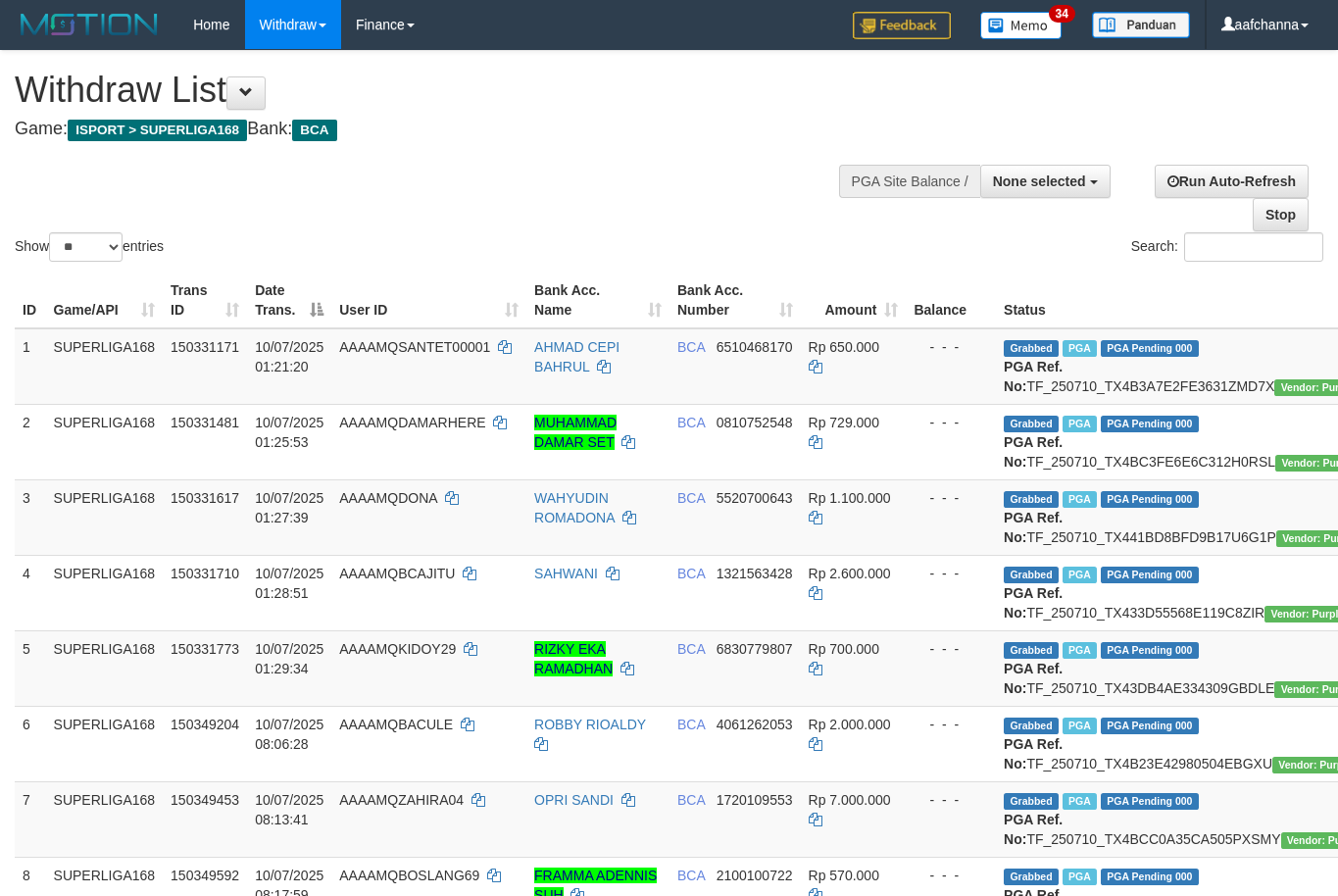 select 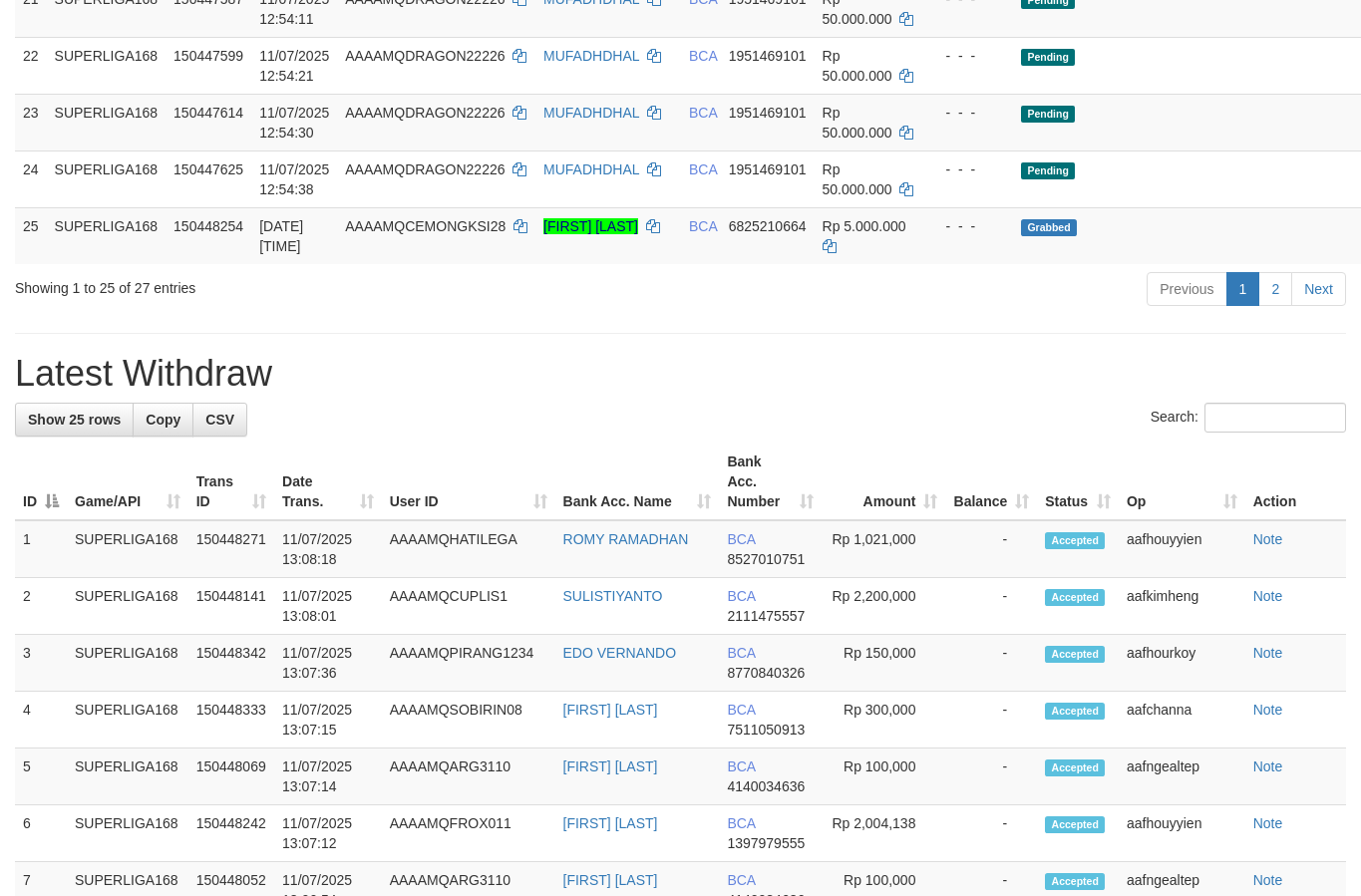 scroll, scrollTop: 1794, scrollLeft: 0, axis: vertical 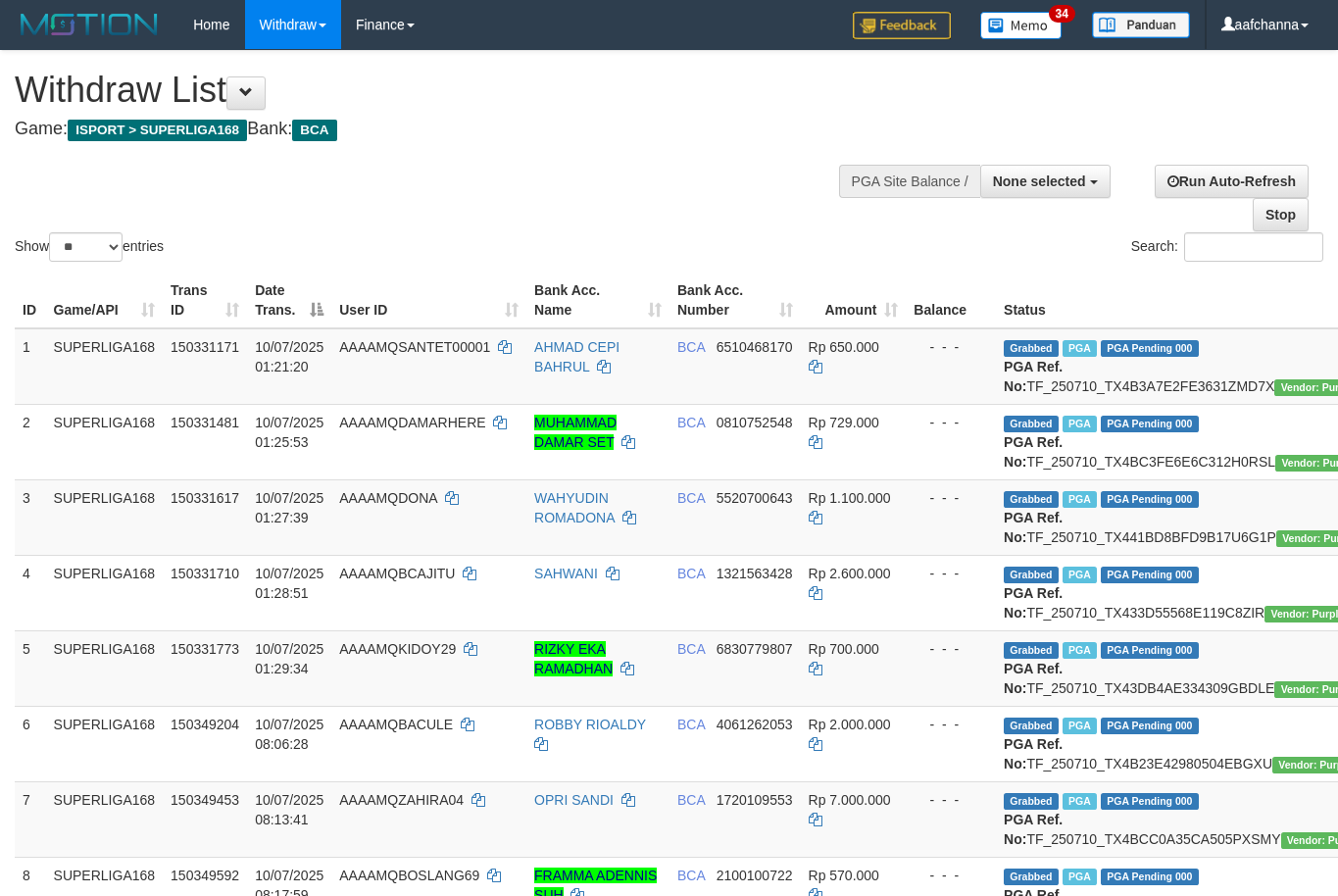 select 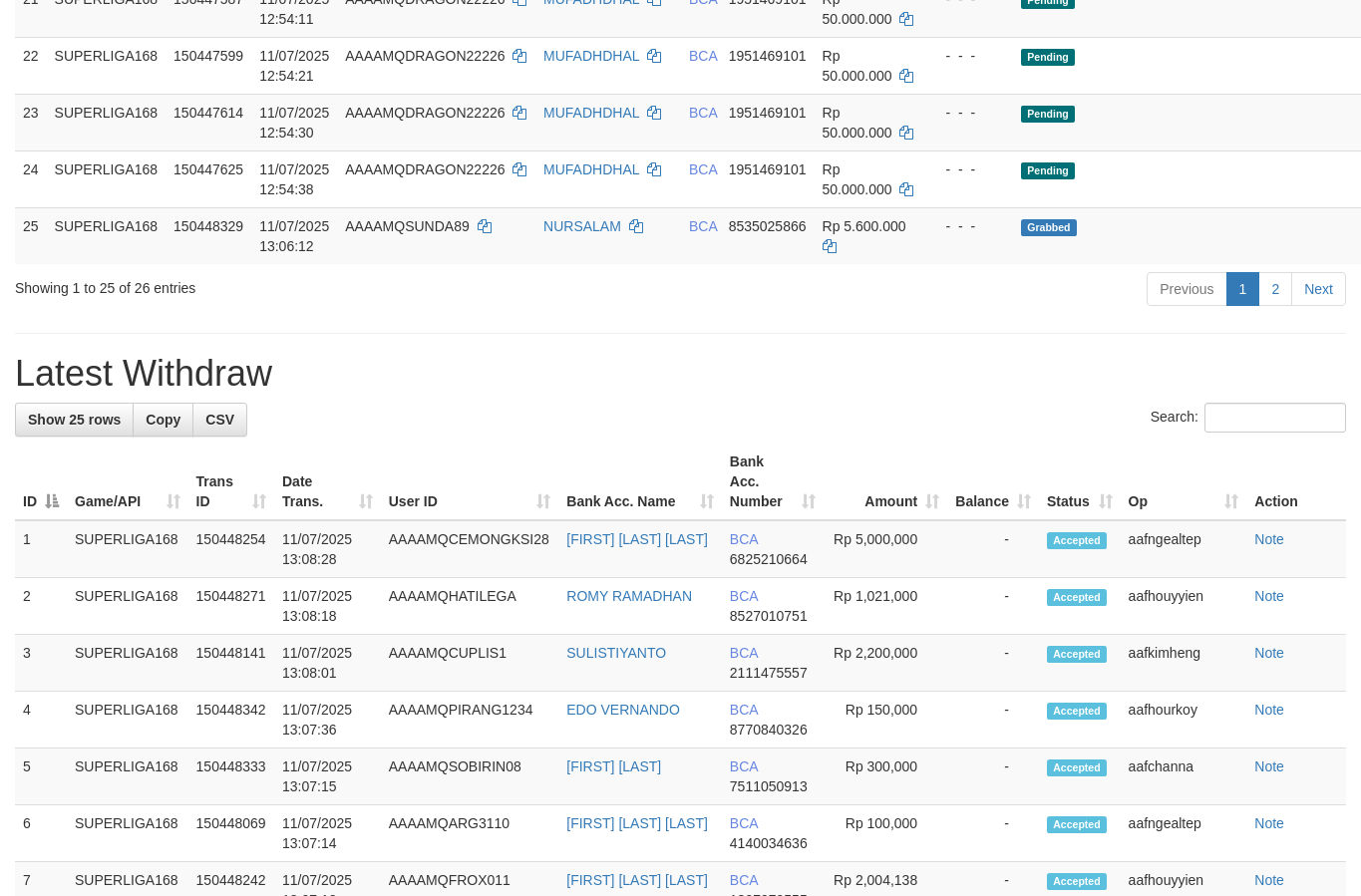 scroll, scrollTop: 1794, scrollLeft: 0, axis: vertical 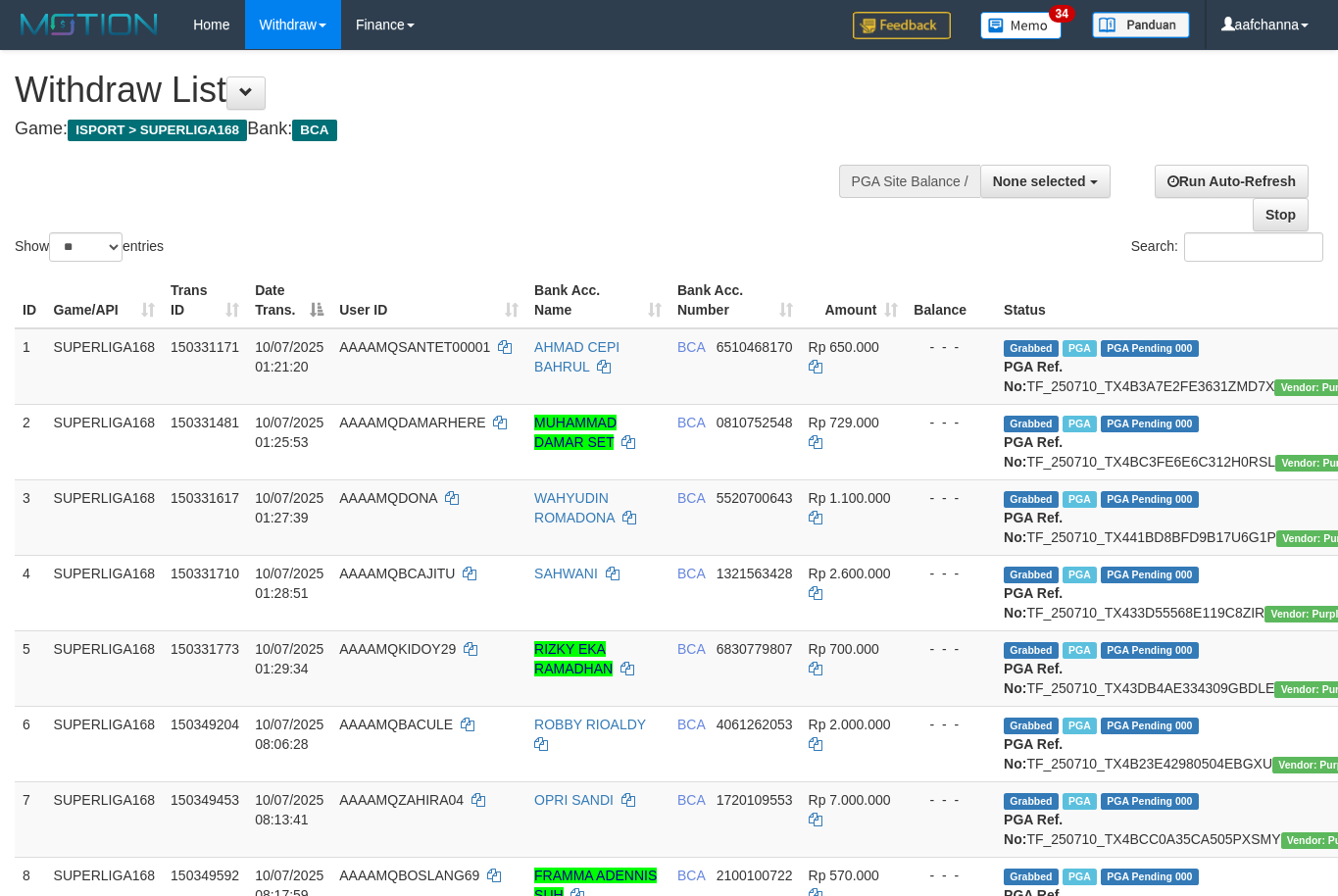select 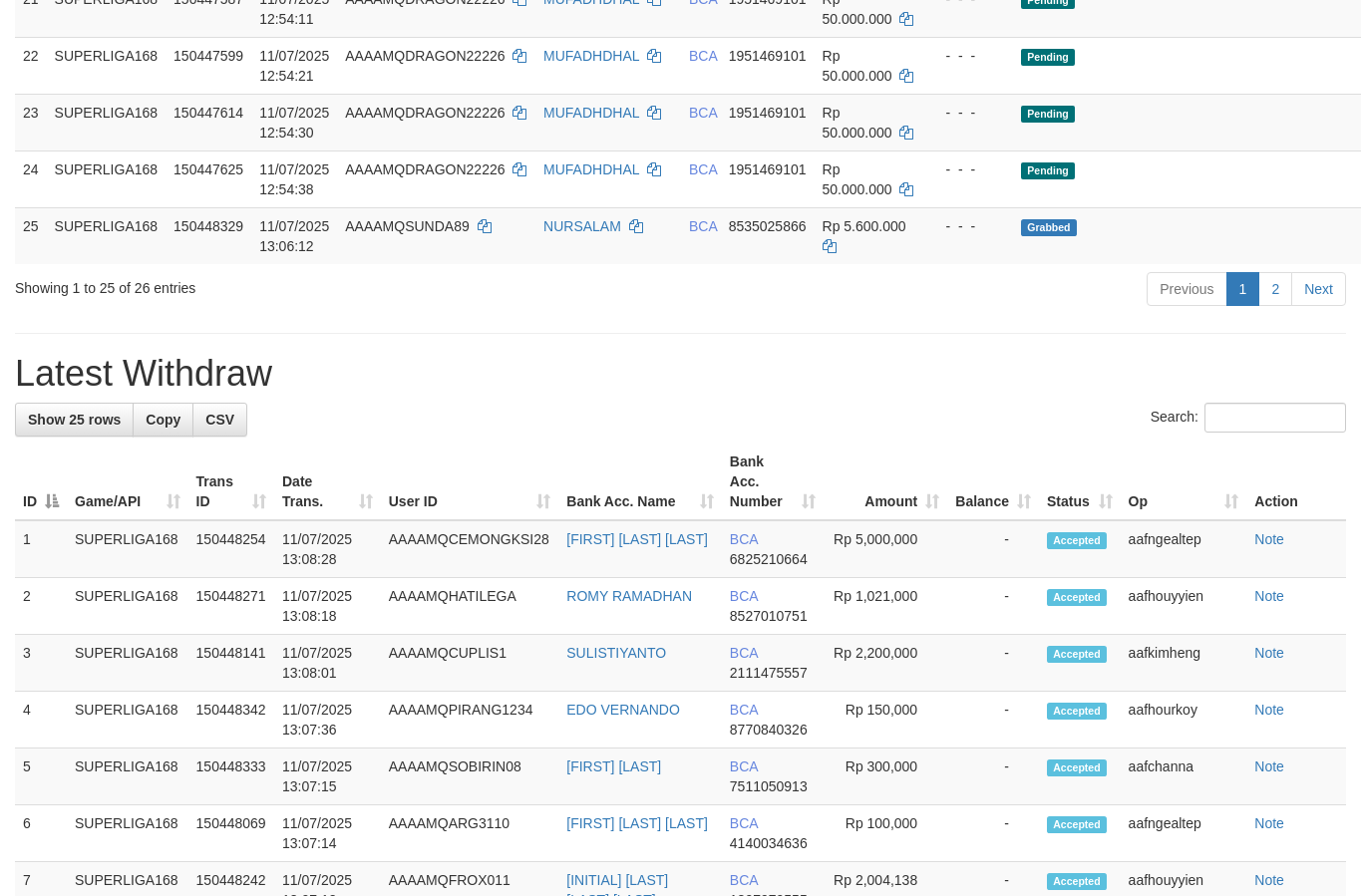 scroll, scrollTop: 1794, scrollLeft: 0, axis: vertical 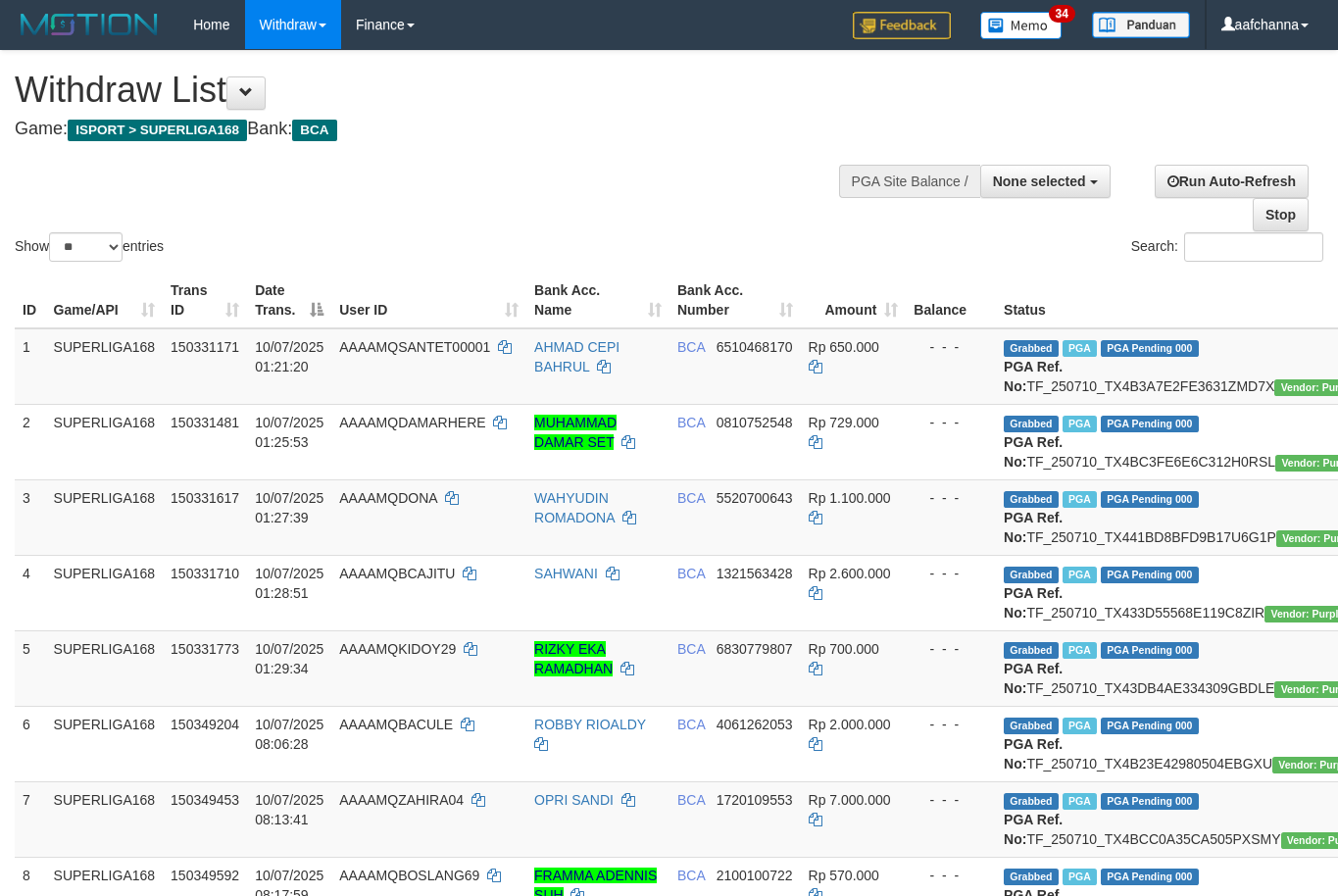 select 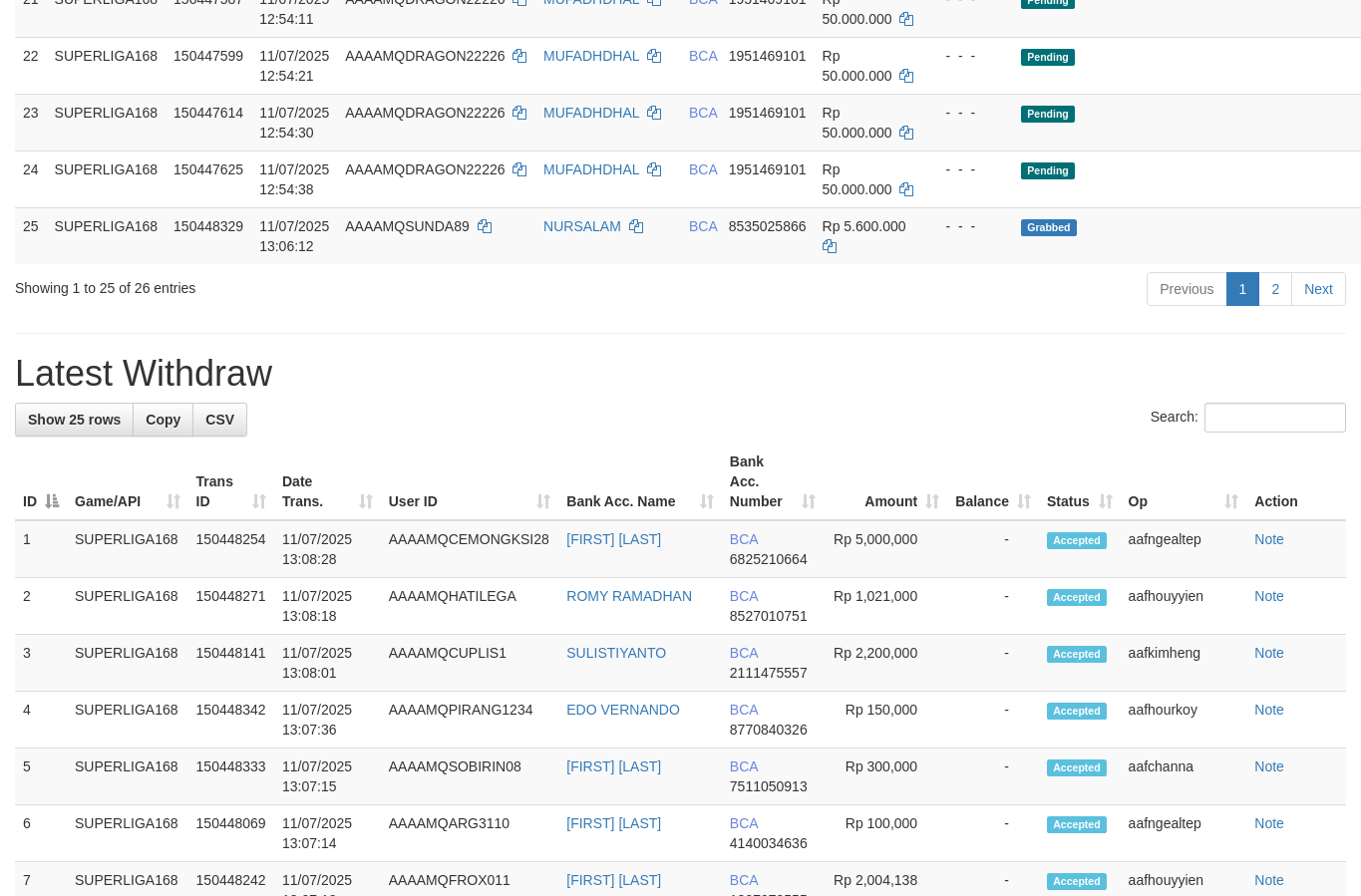 scroll, scrollTop: 1794, scrollLeft: 0, axis: vertical 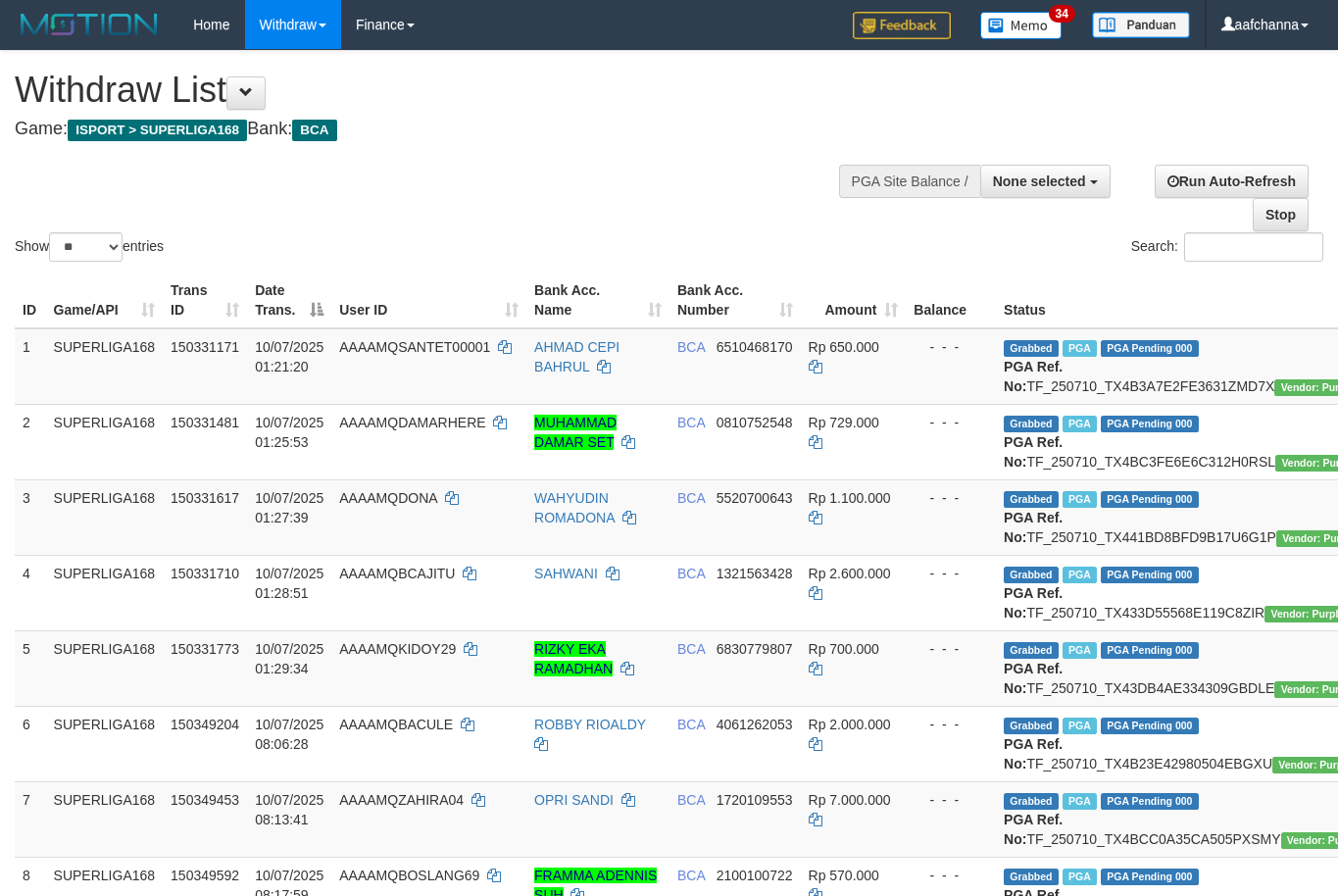 select 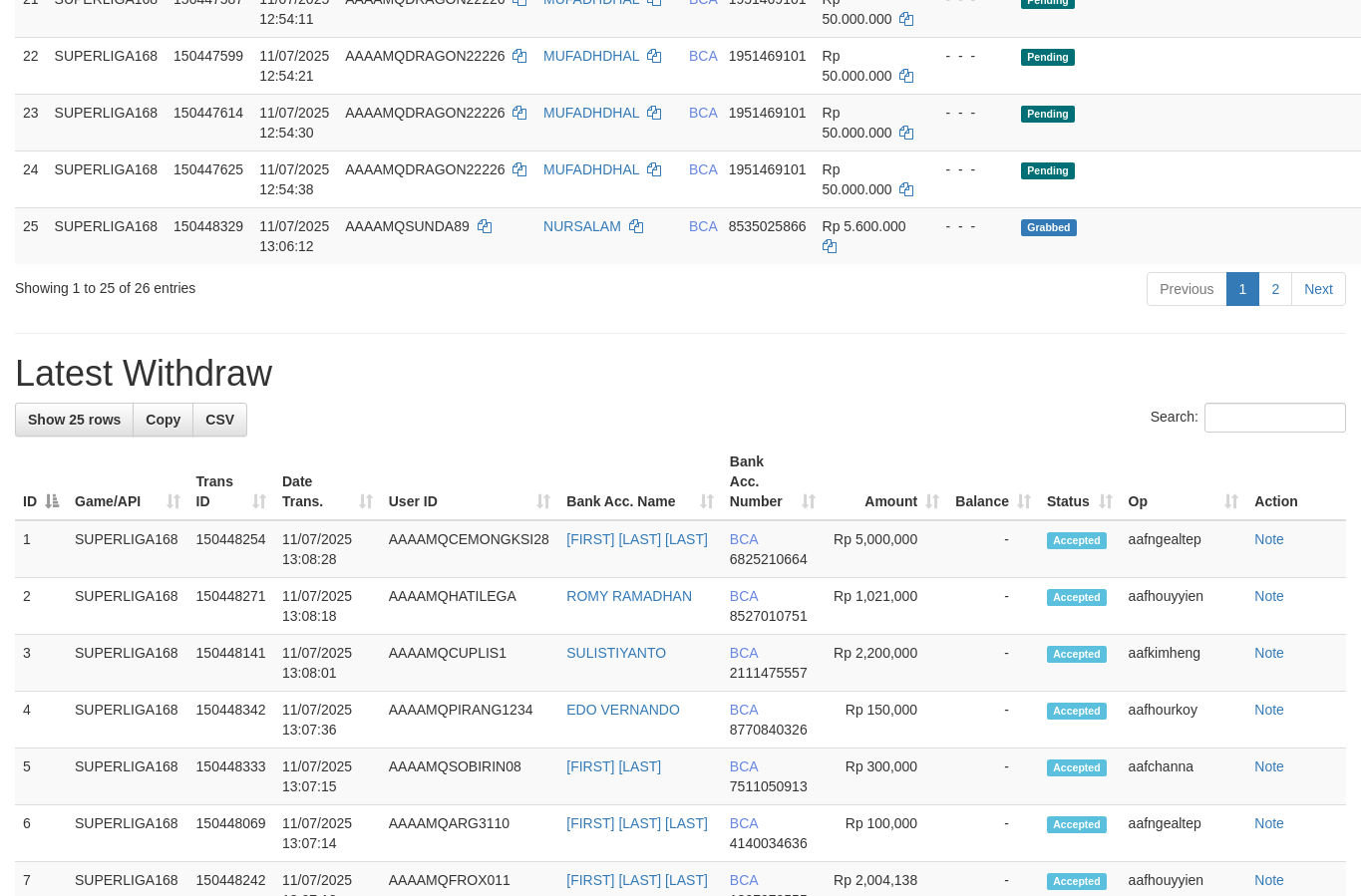 scroll, scrollTop: 1794, scrollLeft: 0, axis: vertical 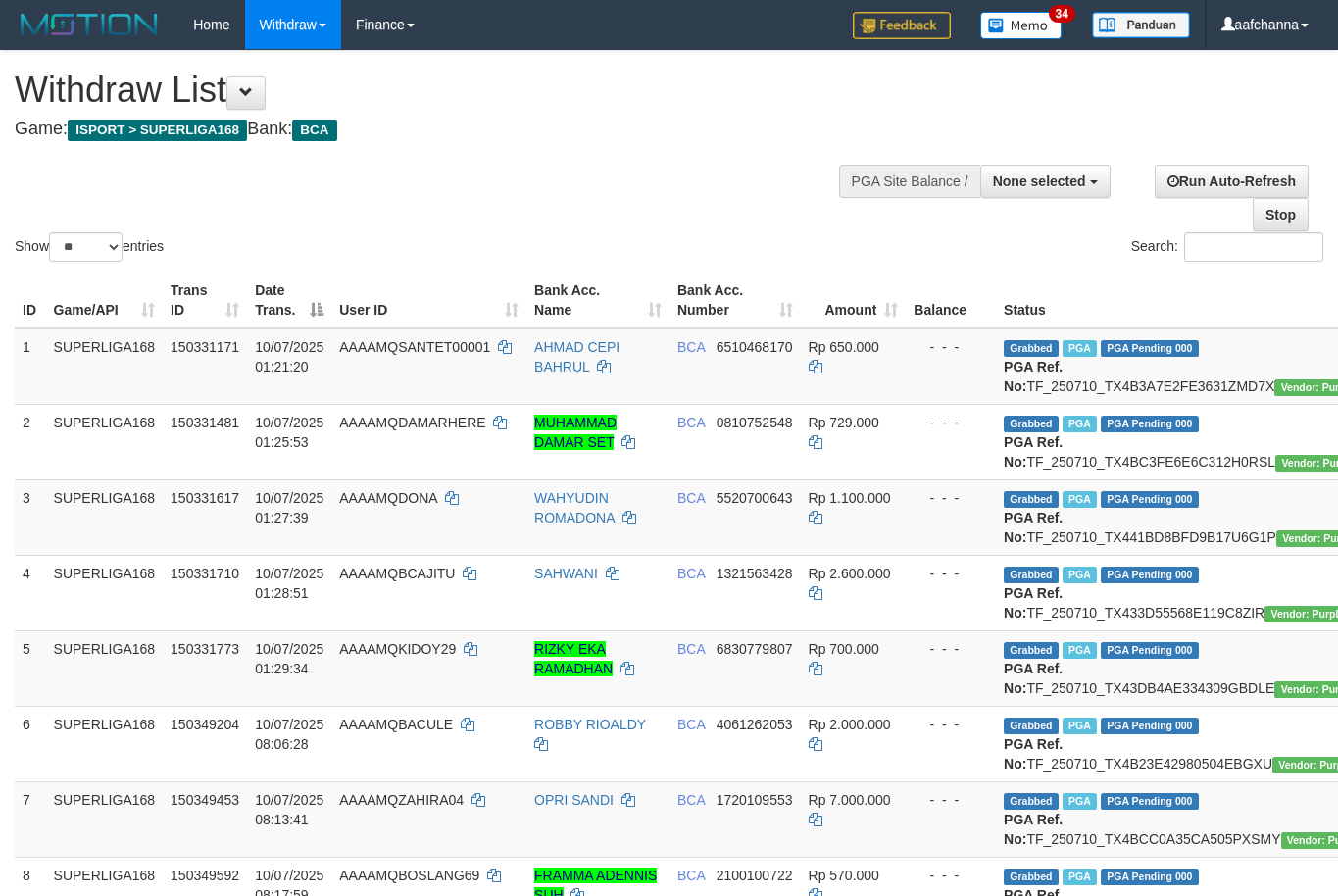 select 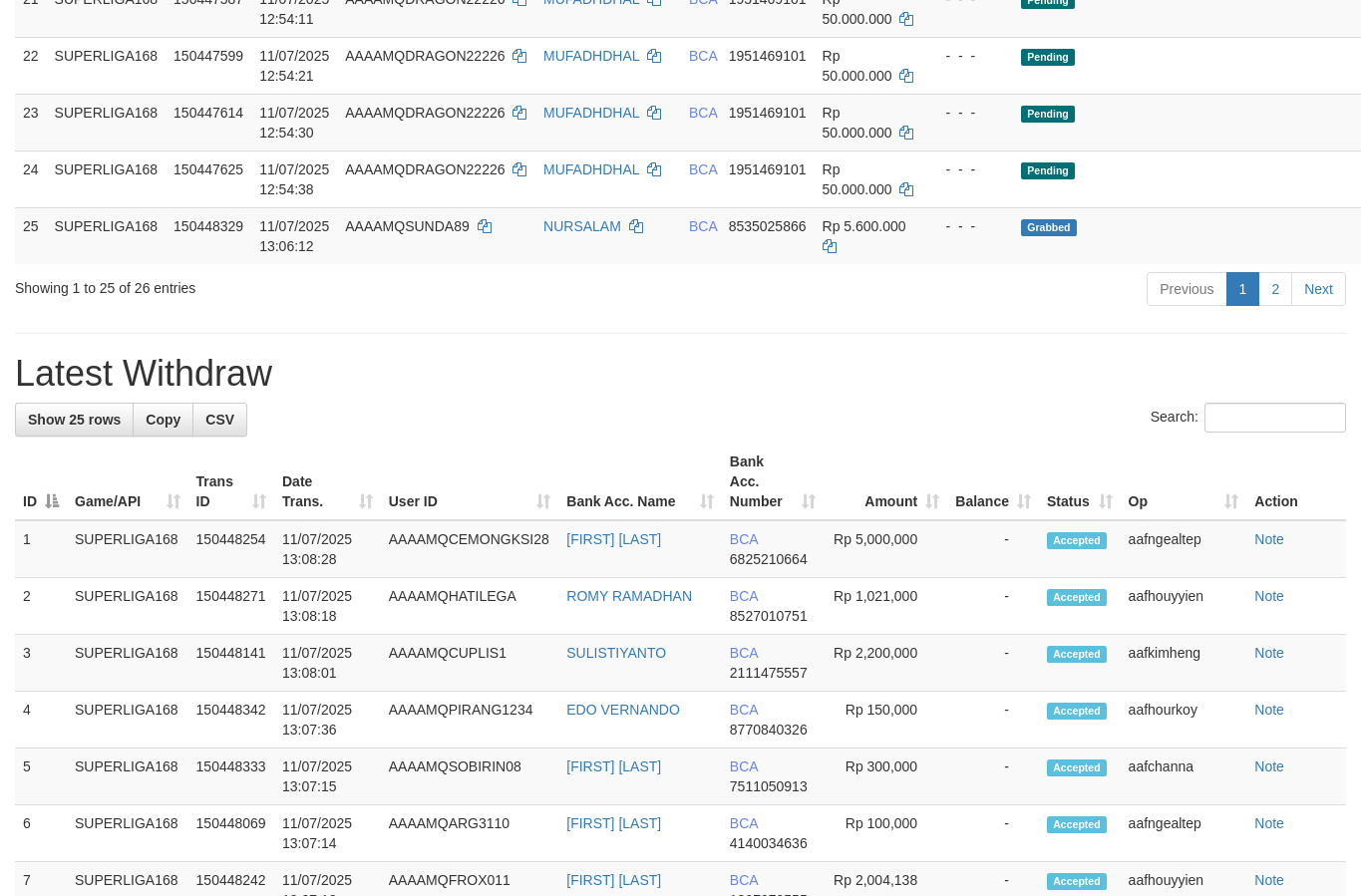 scroll, scrollTop: 1794, scrollLeft: 0, axis: vertical 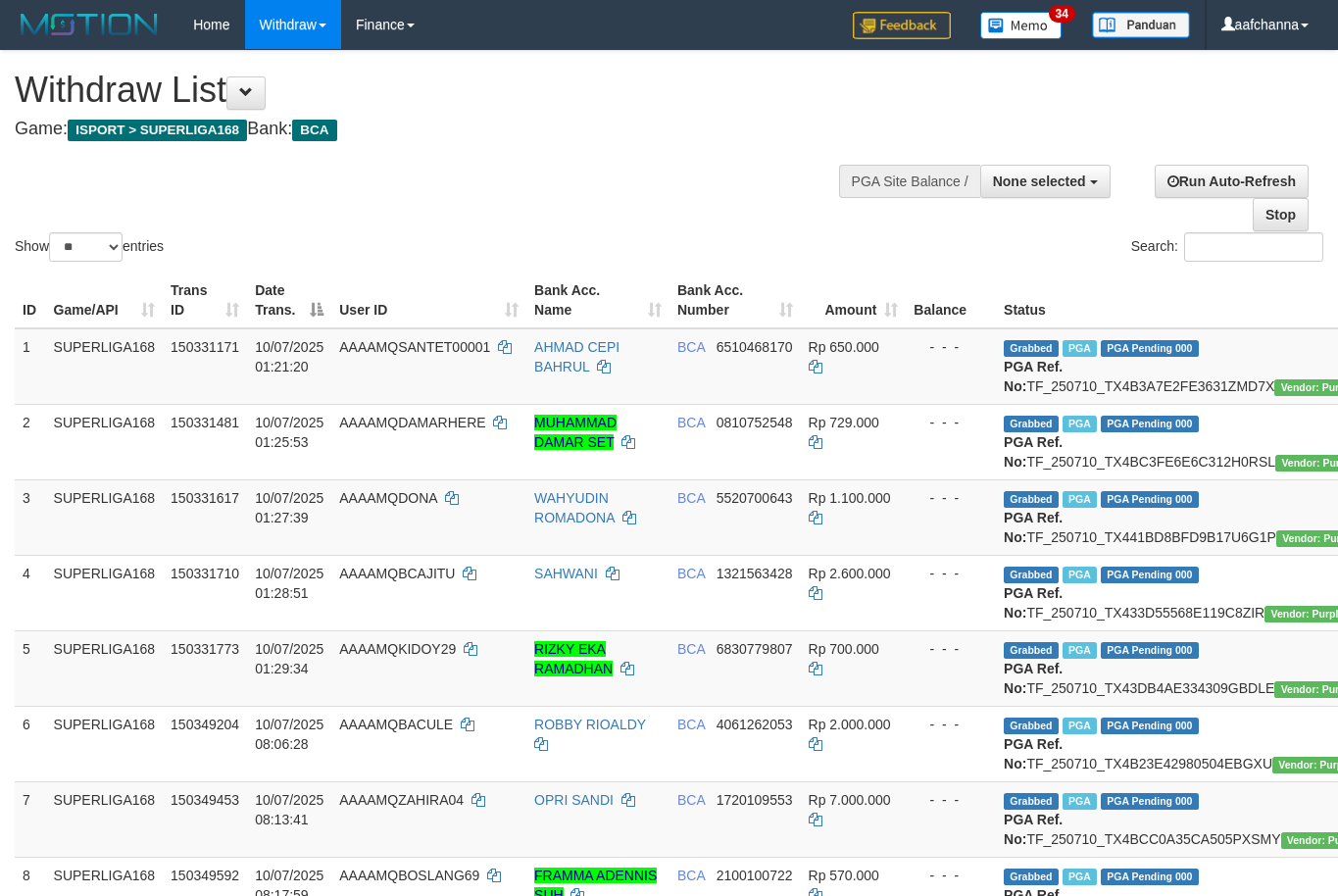 select 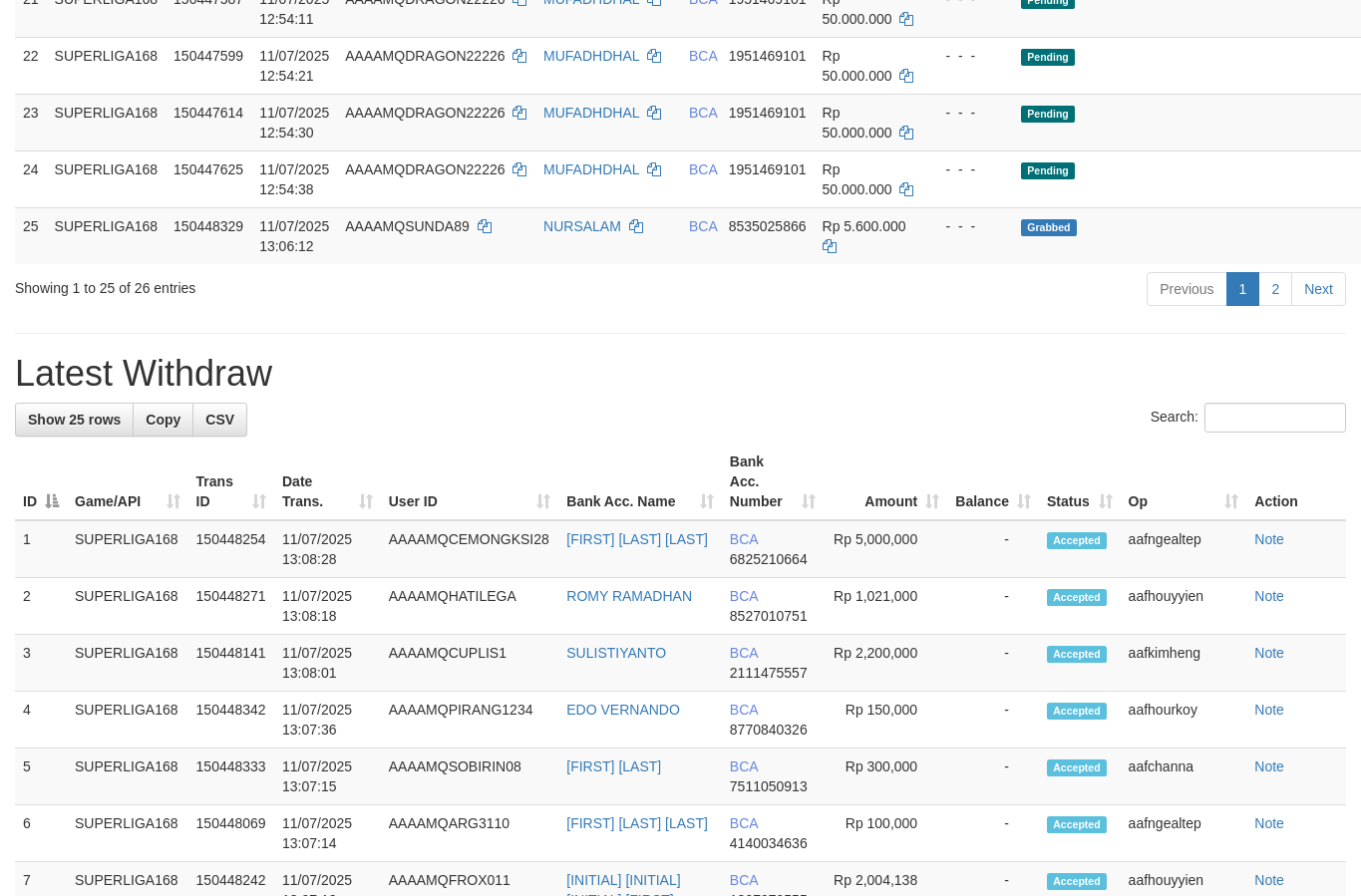scroll, scrollTop: 1794, scrollLeft: 0, axis: vertical 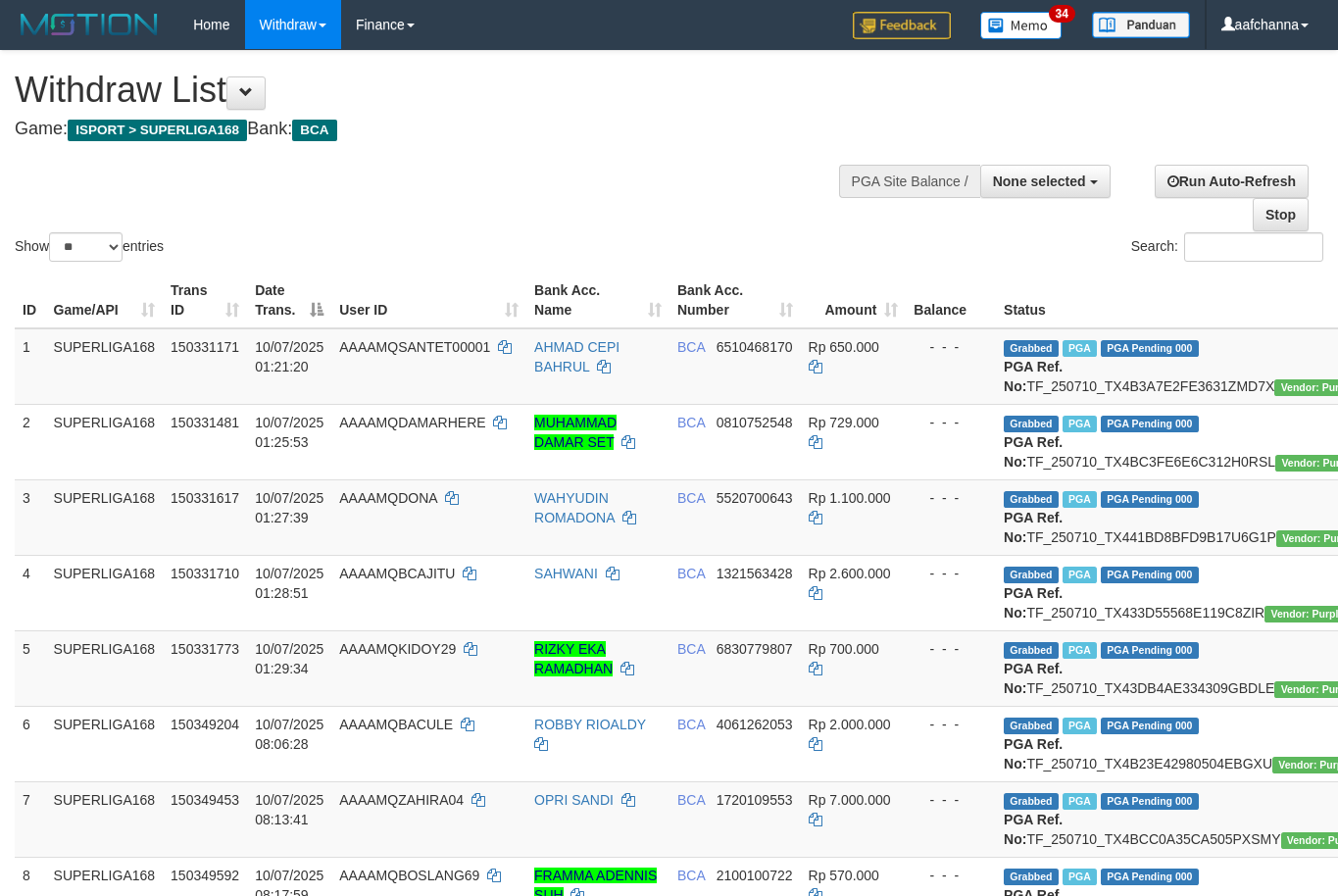 select 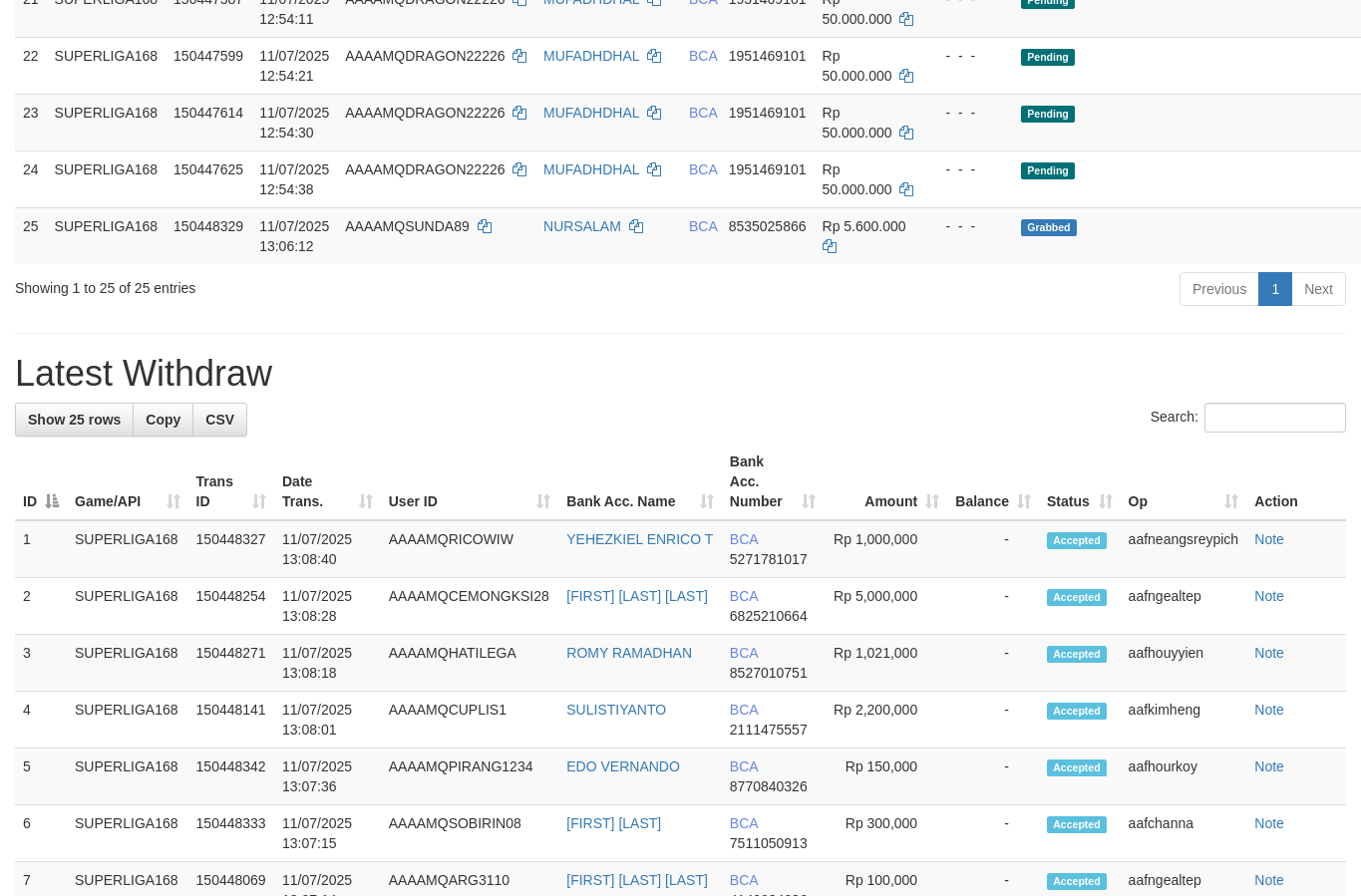 scroll, scrollTop: 1794, scrollLeft: 0, axis: vertical 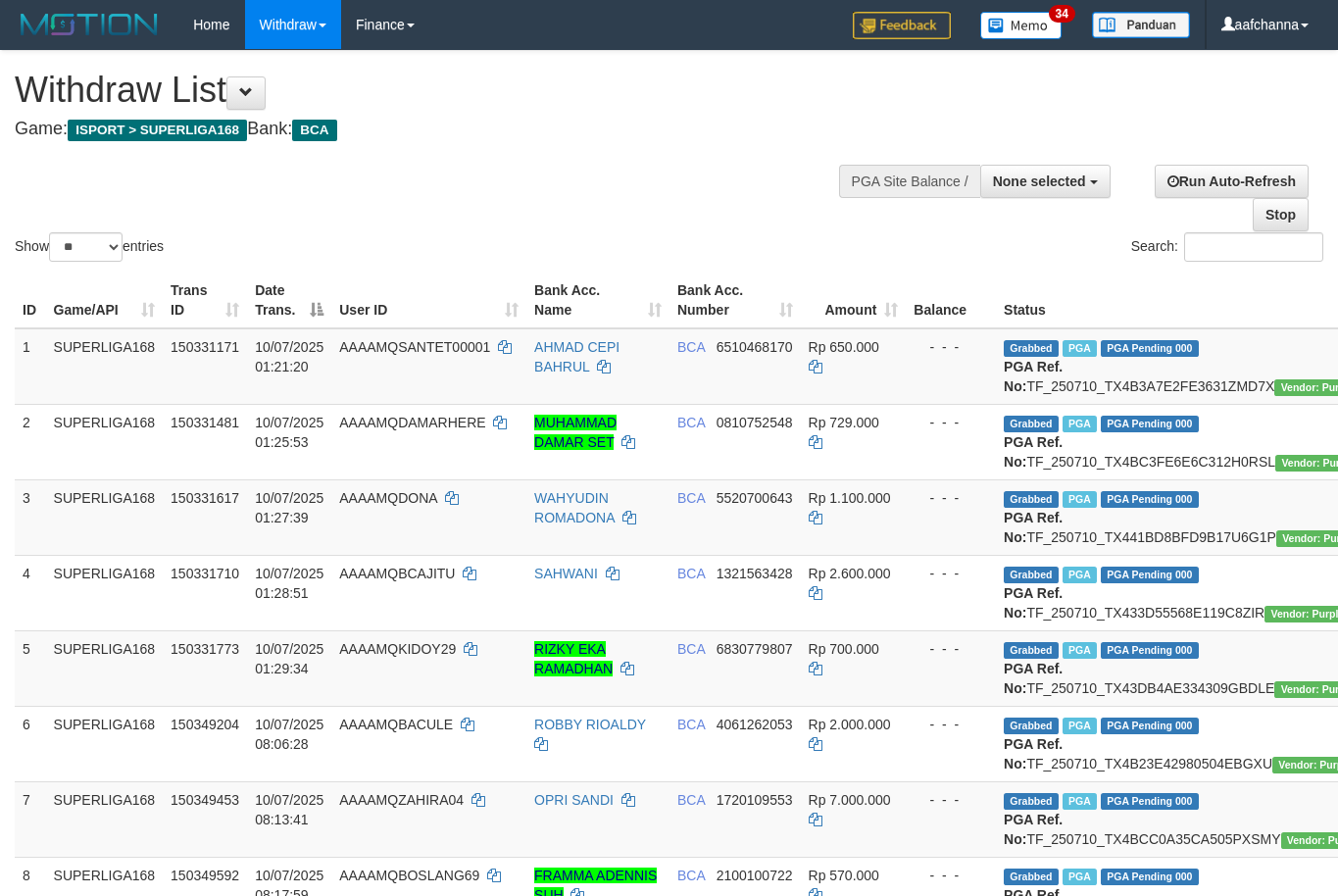 select 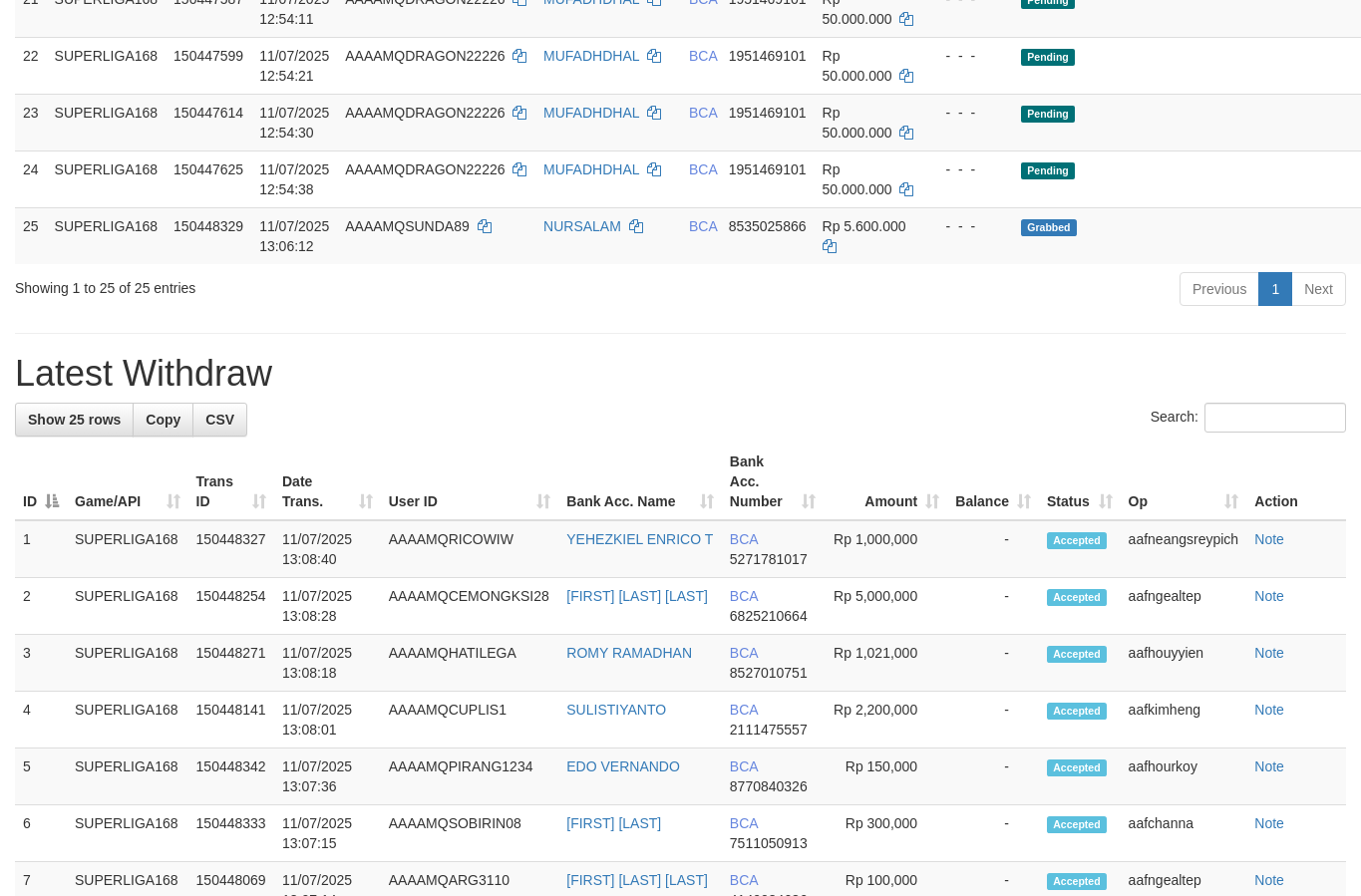 scroll, scrollTop: 1794, scrollLeft: 0, axis: vertical 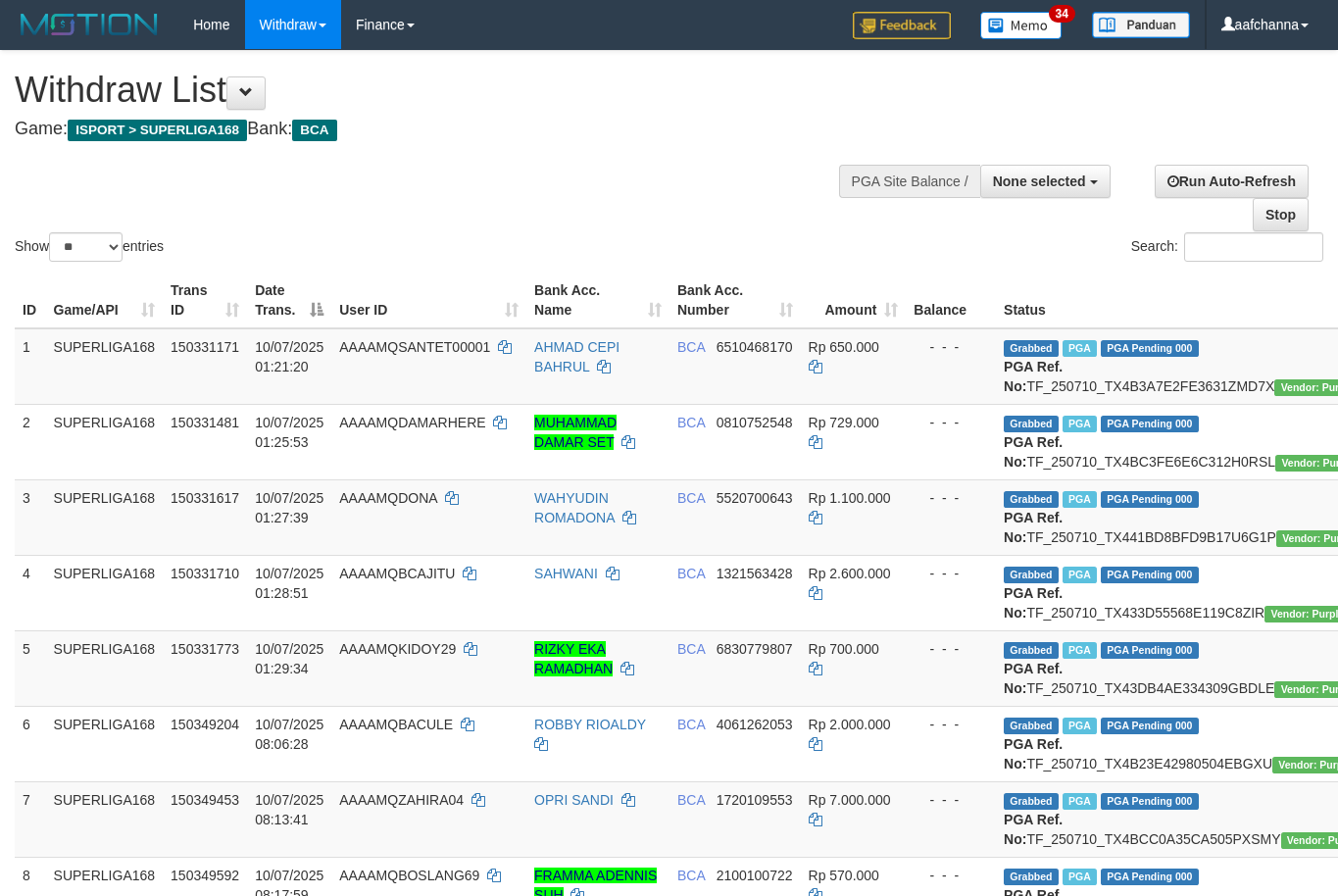 select 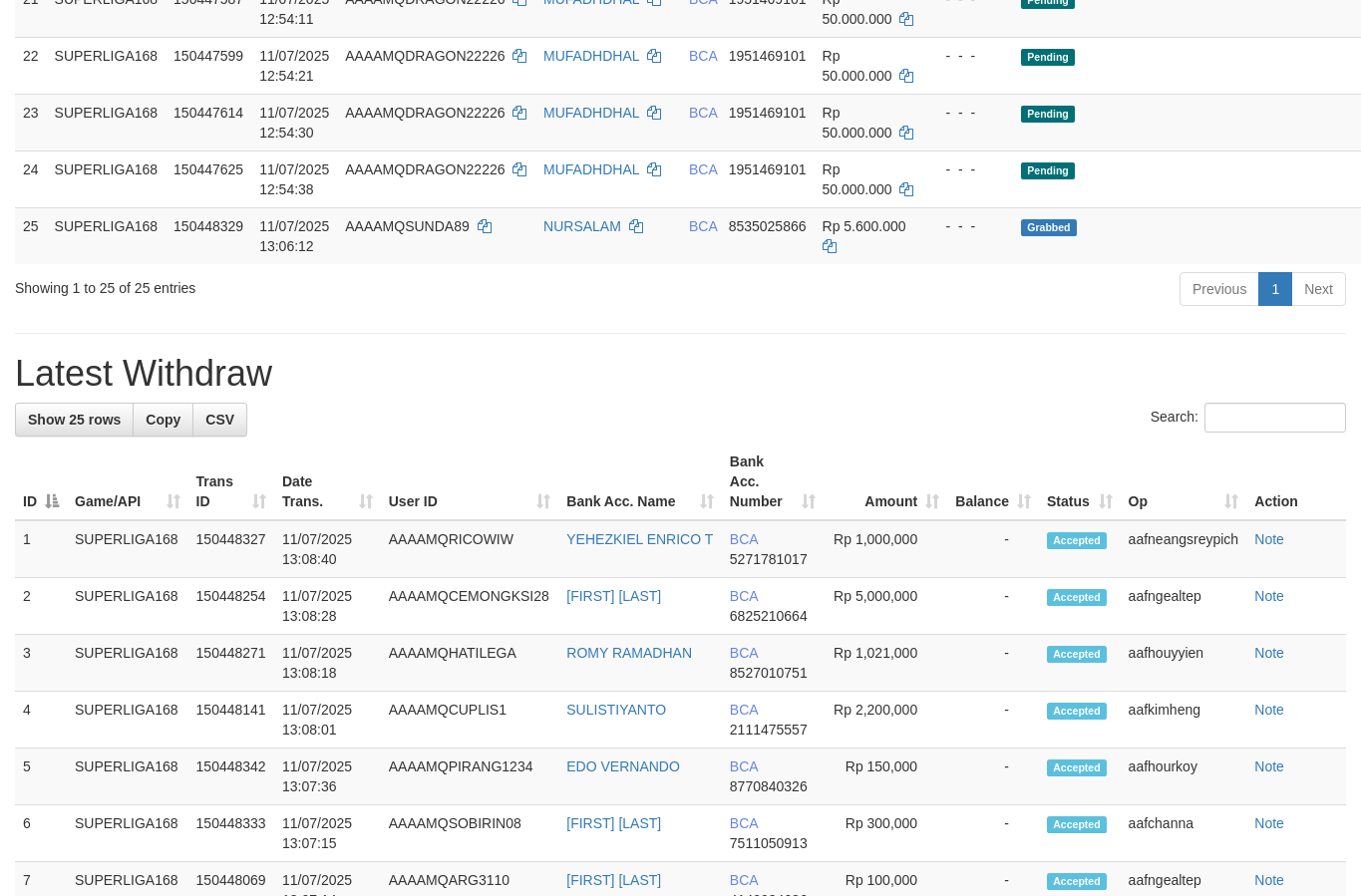 scroll, scrollTop: 1794, scrollLeft: 0, axis: vertical 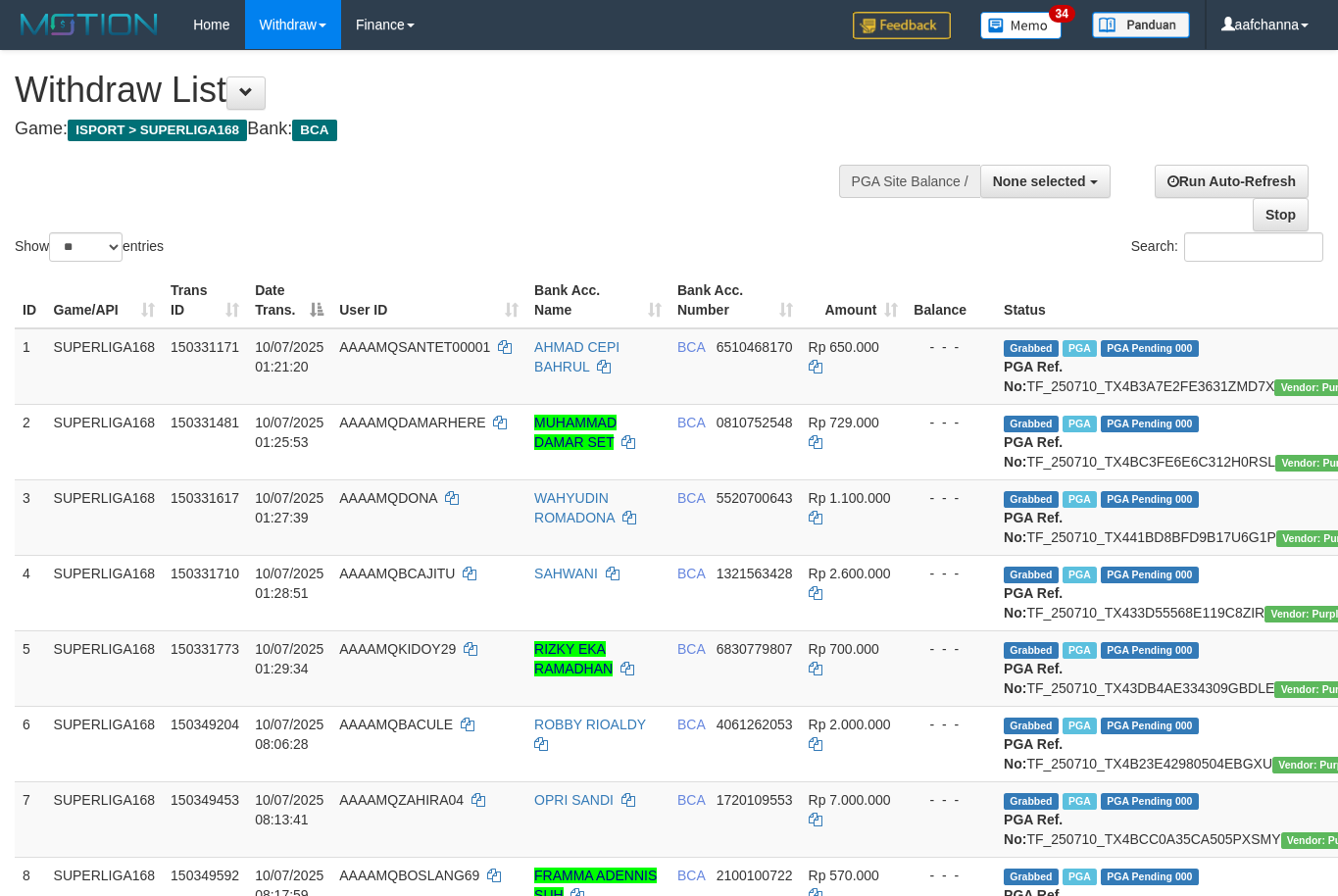 select 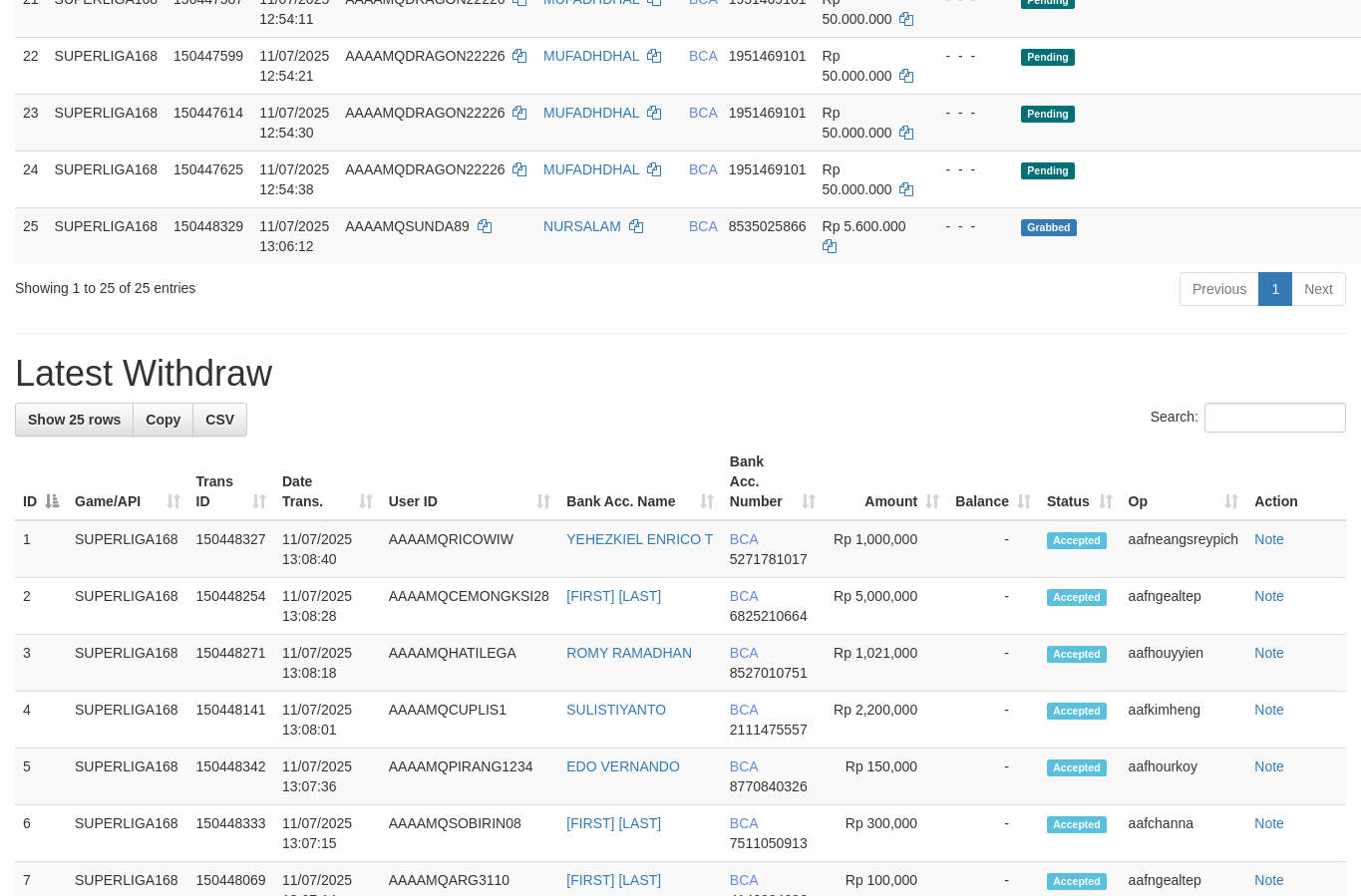 scroll, scrollTop: 1794, scrollLeft: 0, axis: vertical 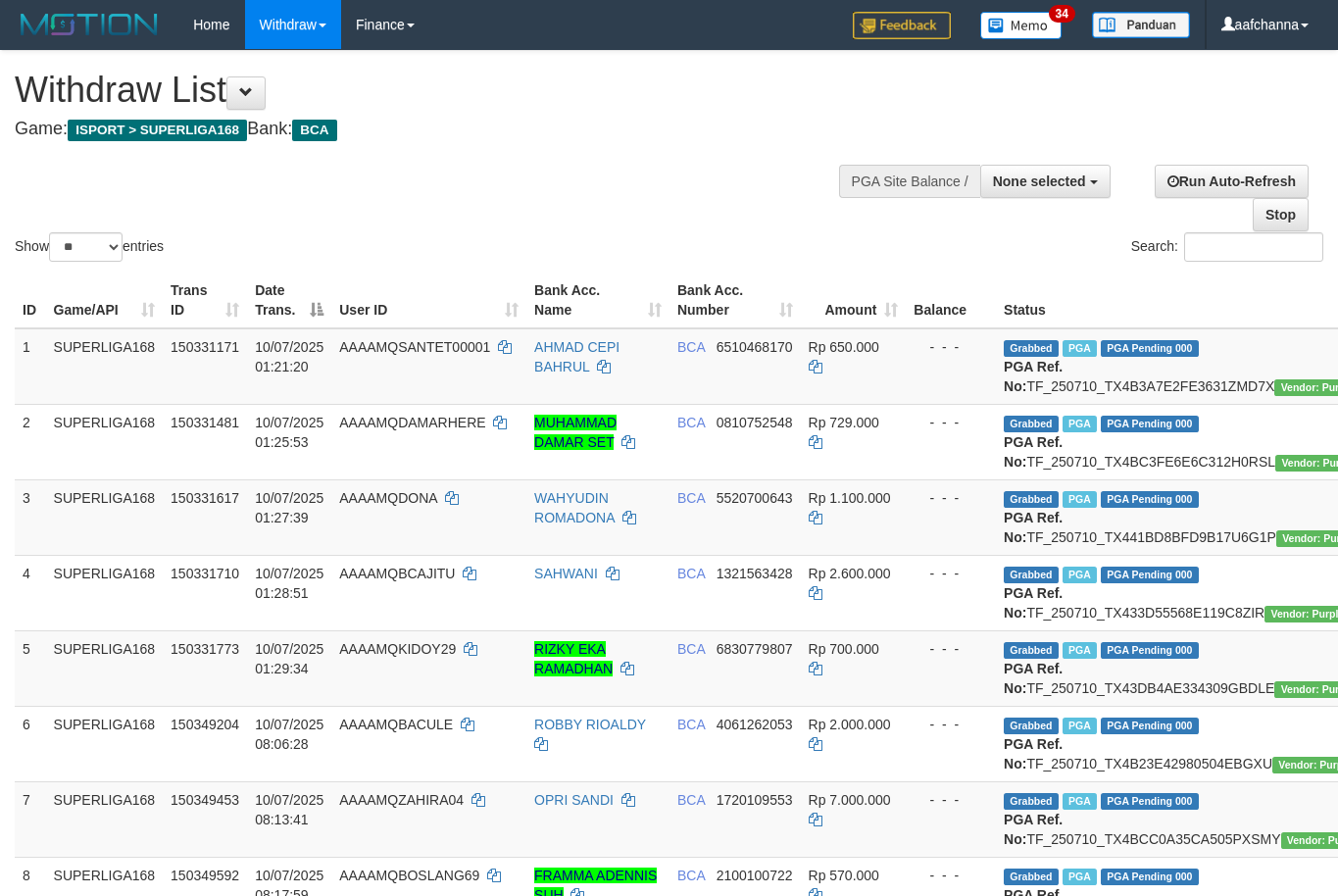 select 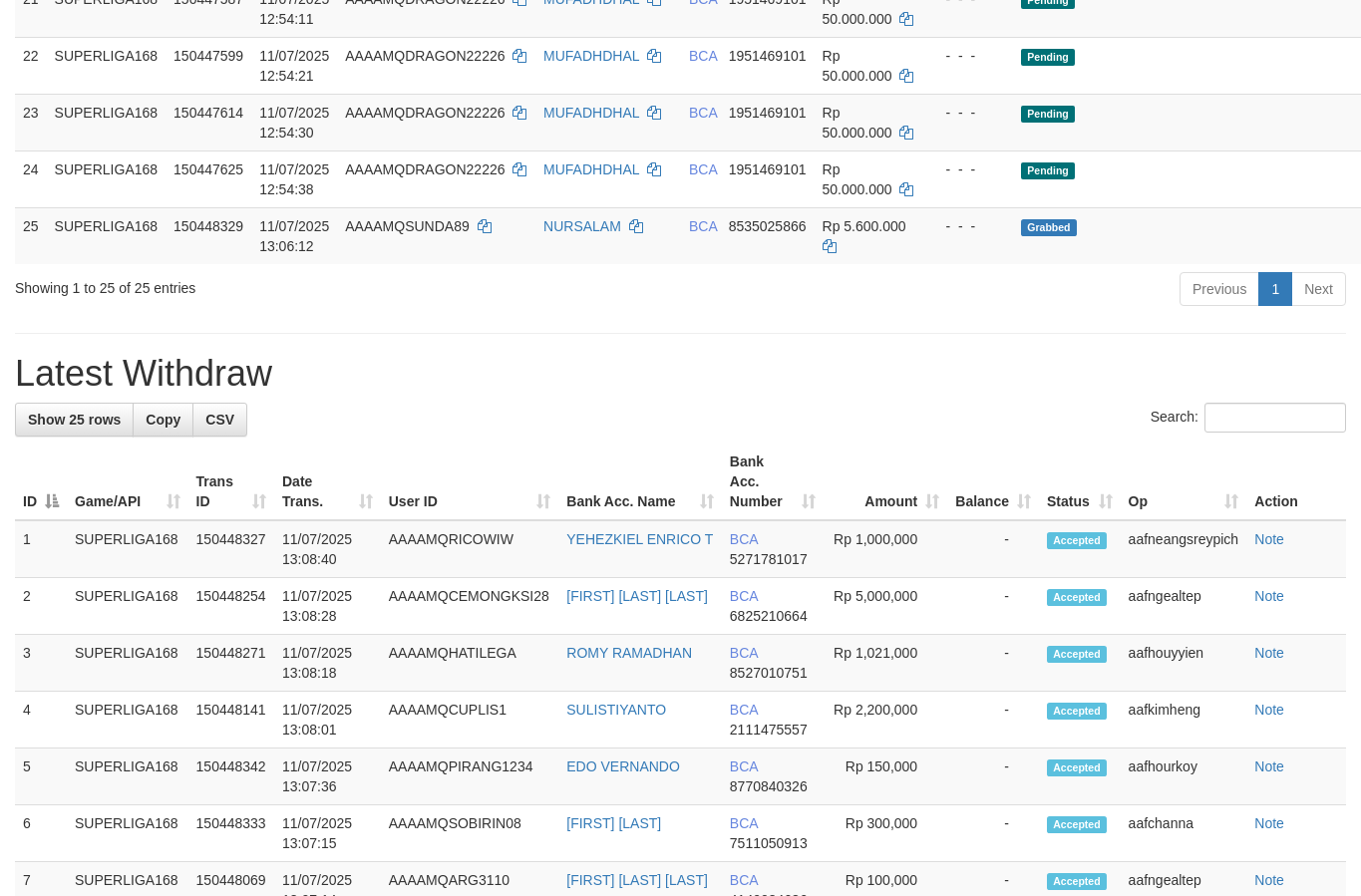scroll, scrollTop: 1794, scrollLeft: 0, axis: vertical 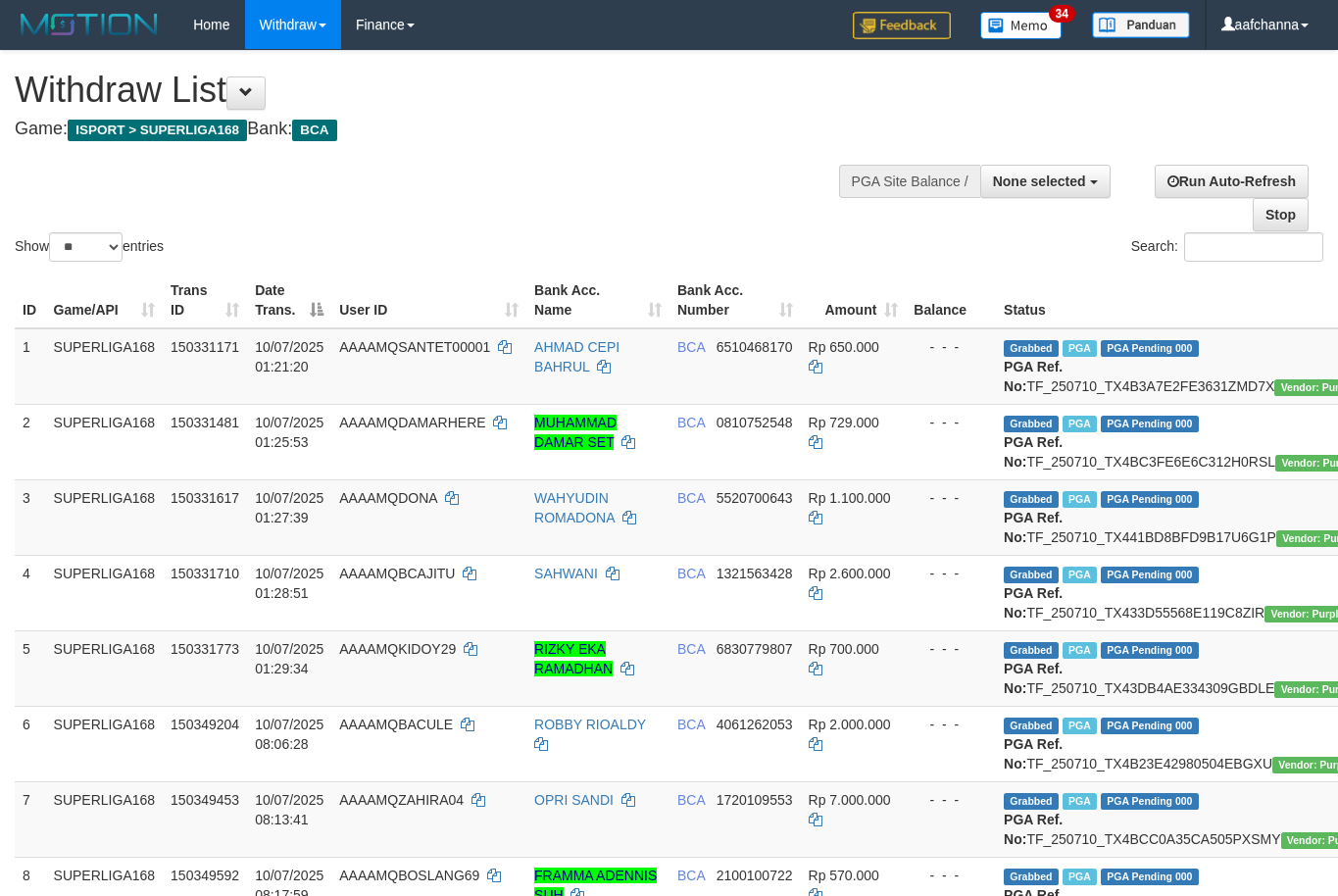 select 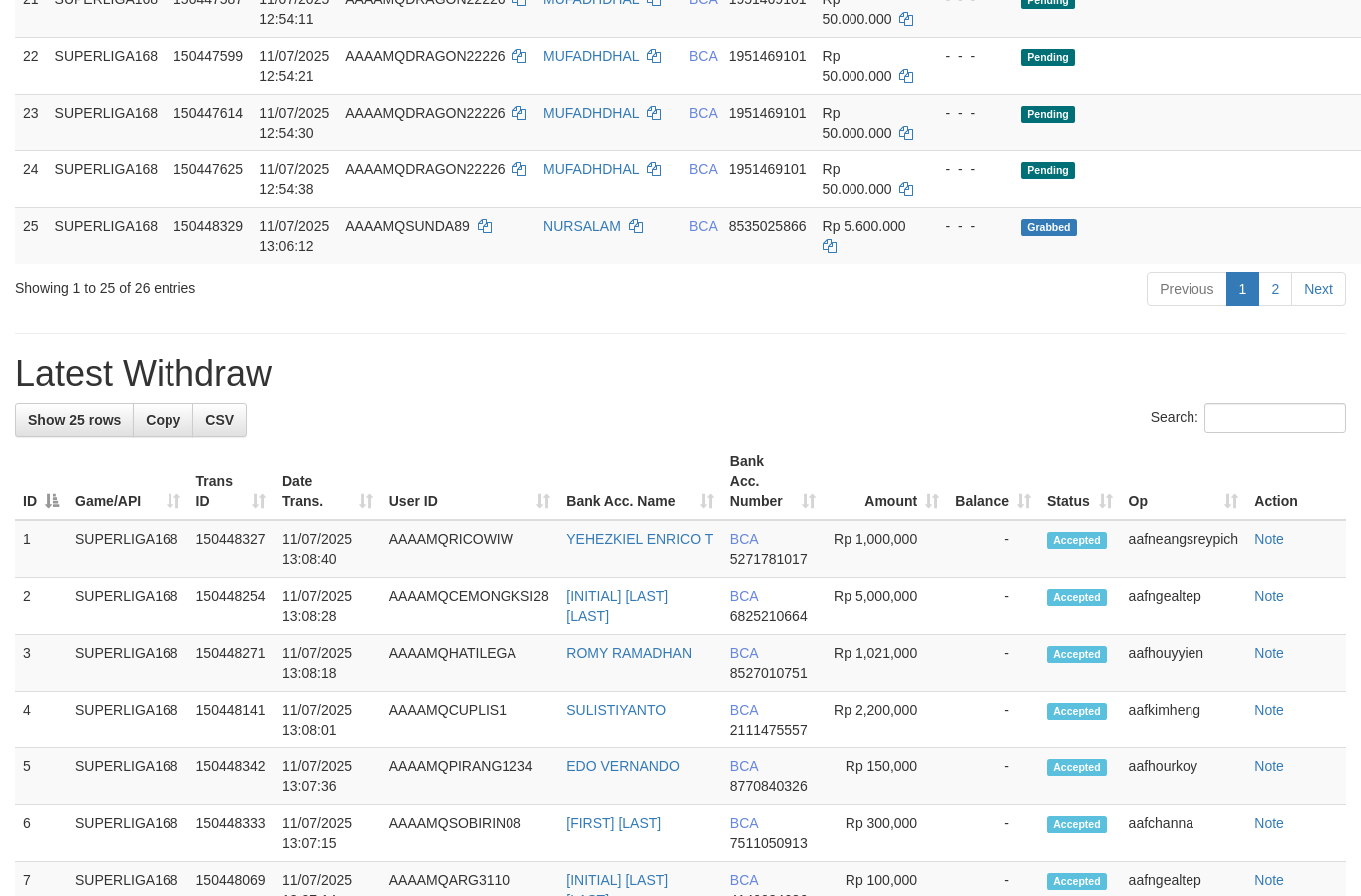 scroll, scrollTop: 1794, scrollLeft: 0, axis: vertical 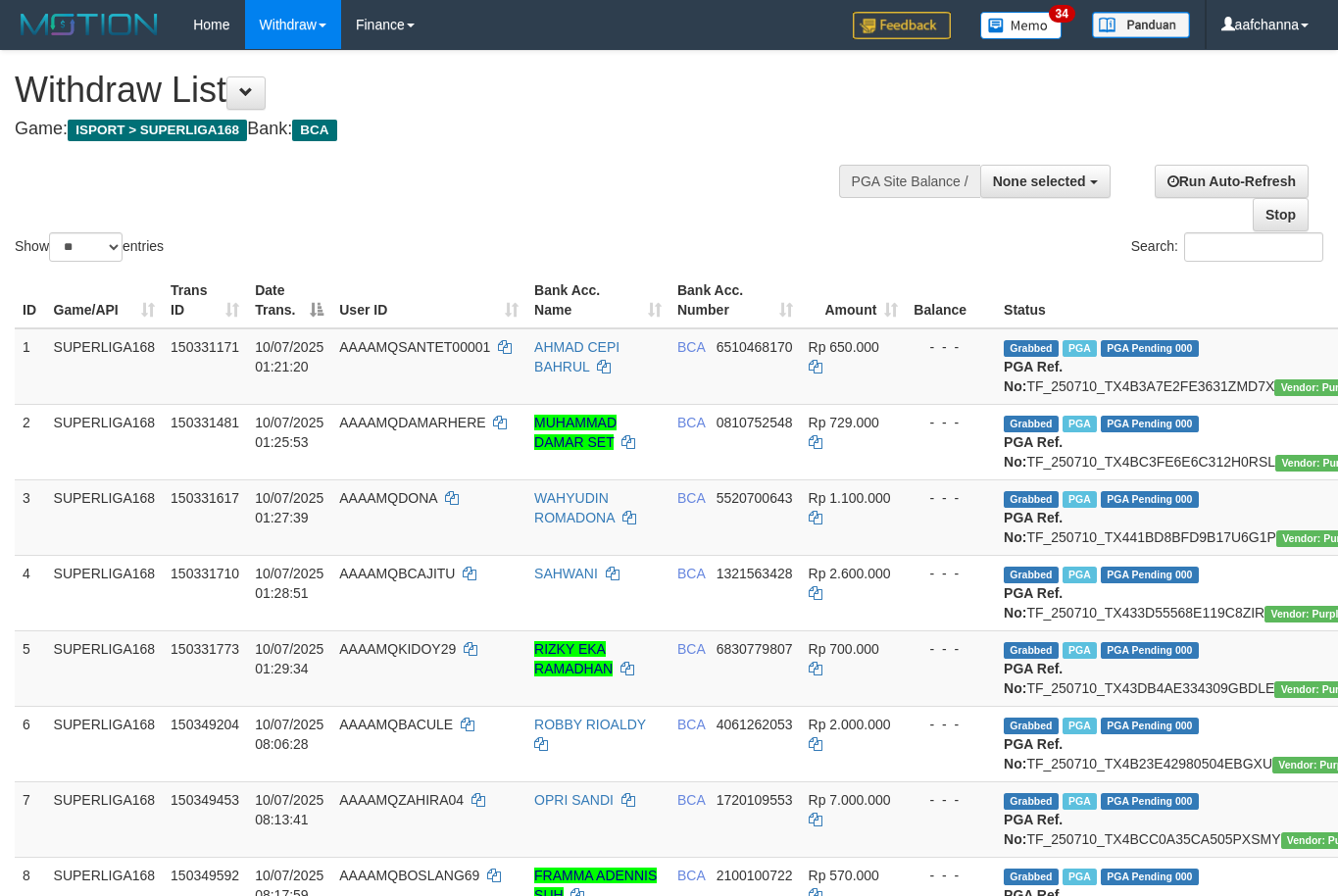 select 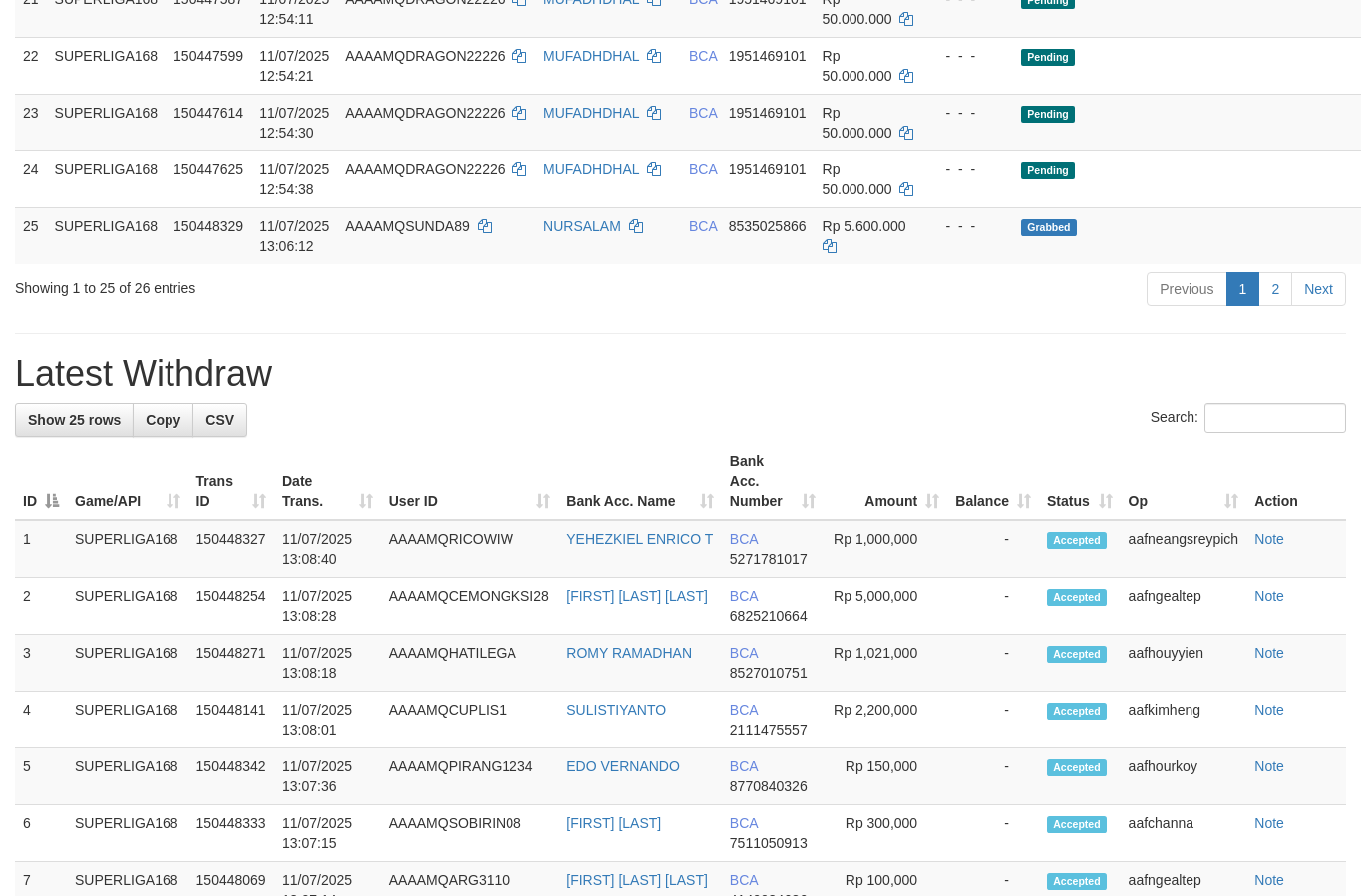 scroll, scrollTop: 1794, scrollLeft: 0, axis: vertical 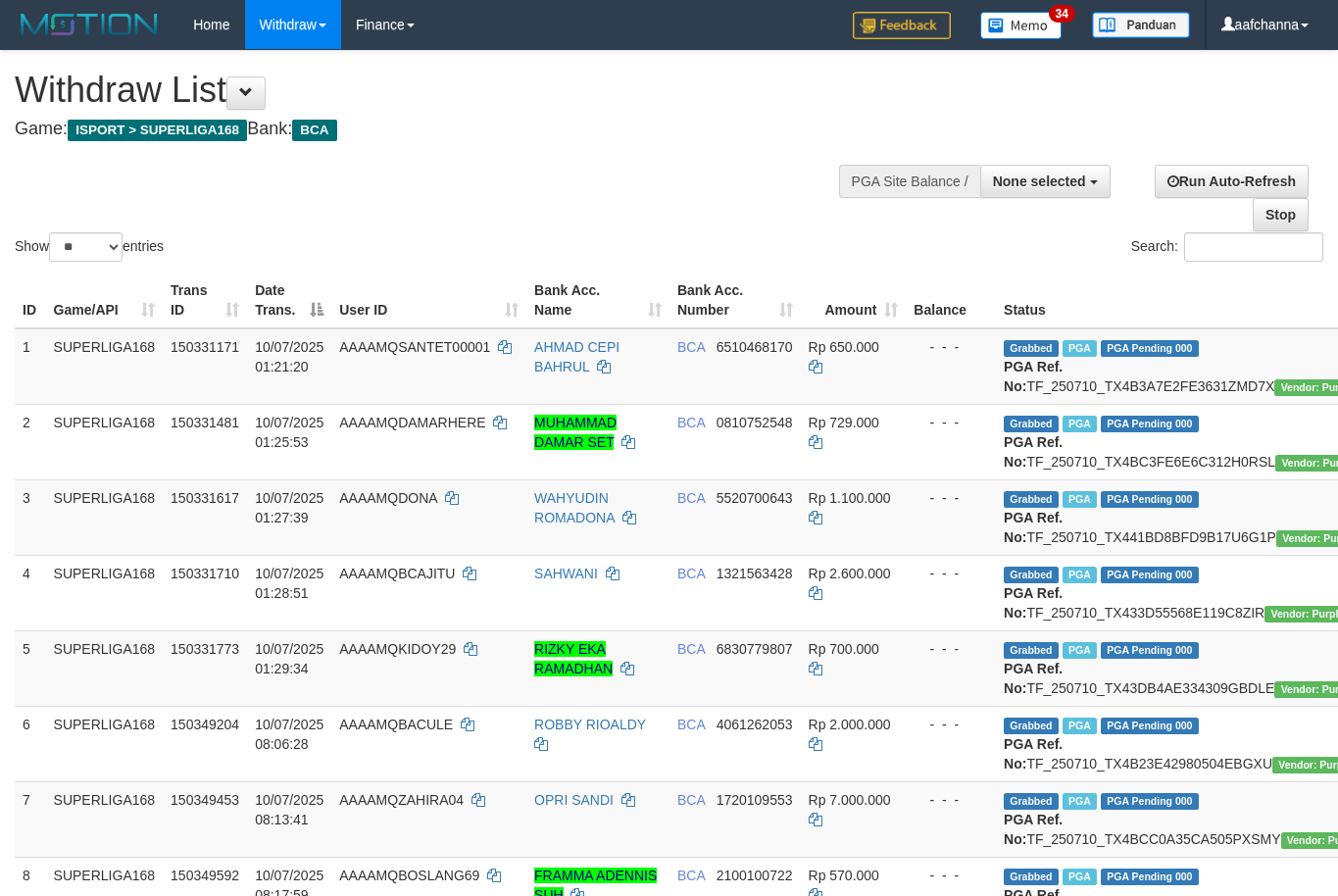 select 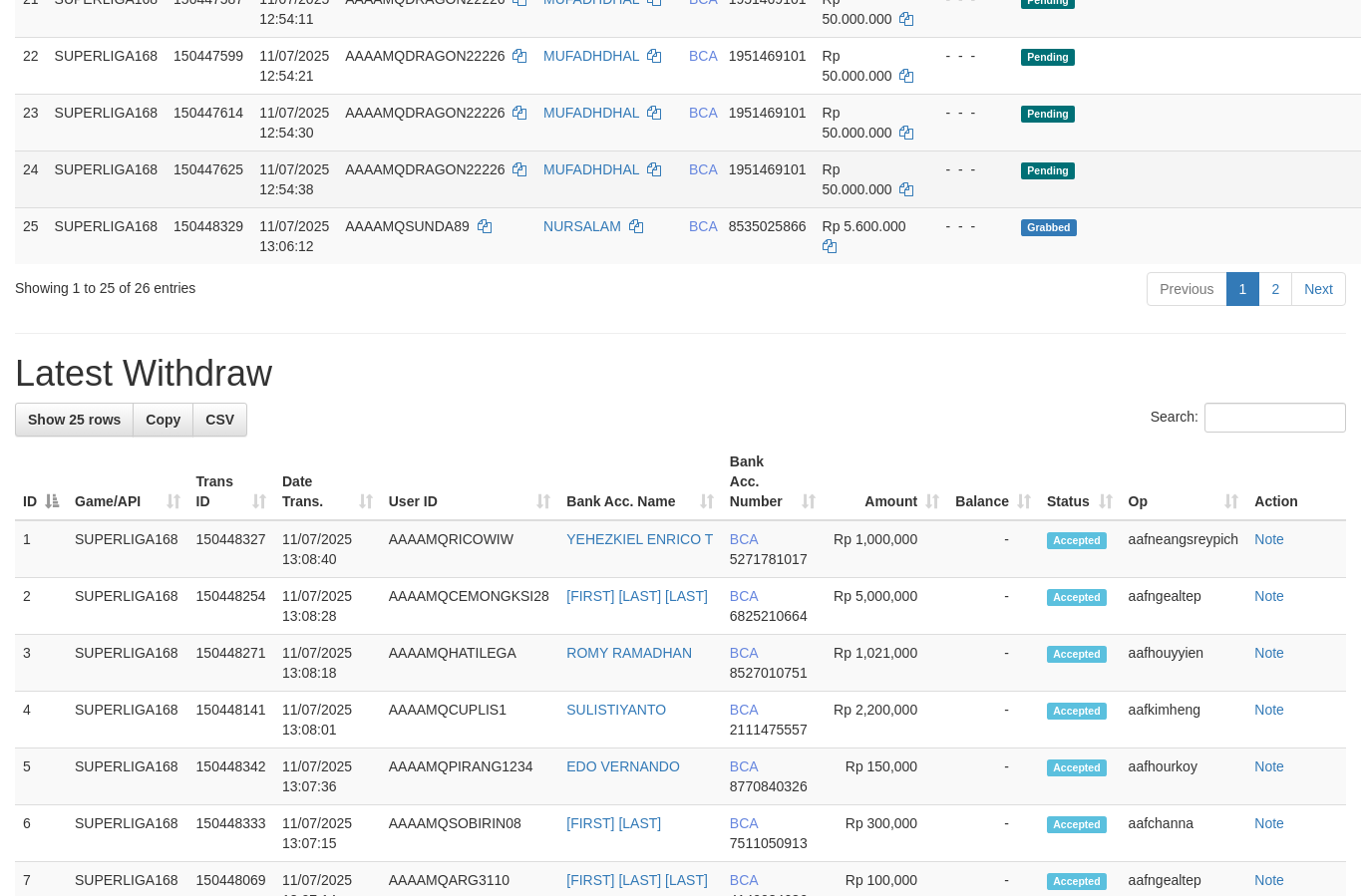 scroll, scrollTop: 1794, scrollLeft: 0, axis: vertical 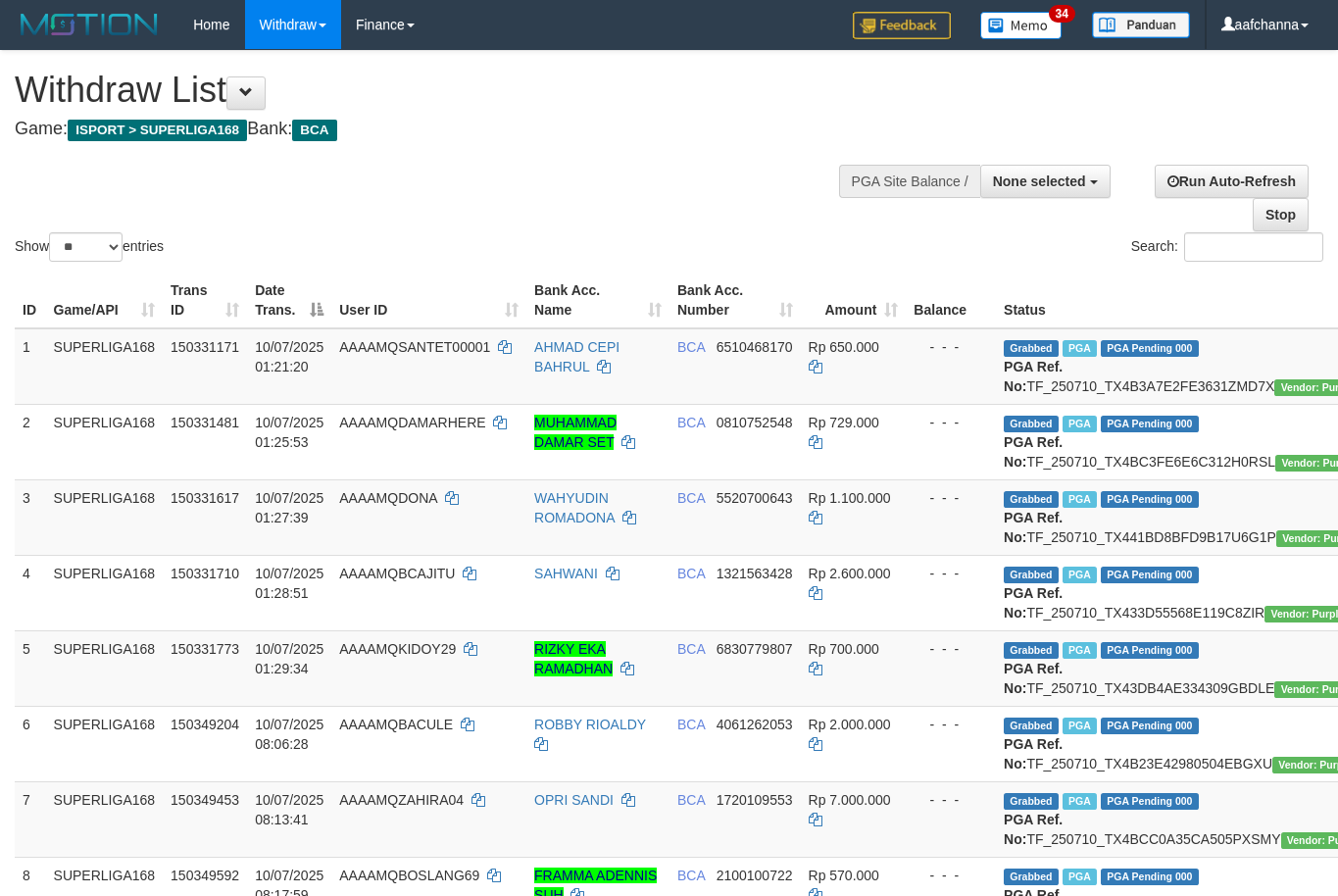 select 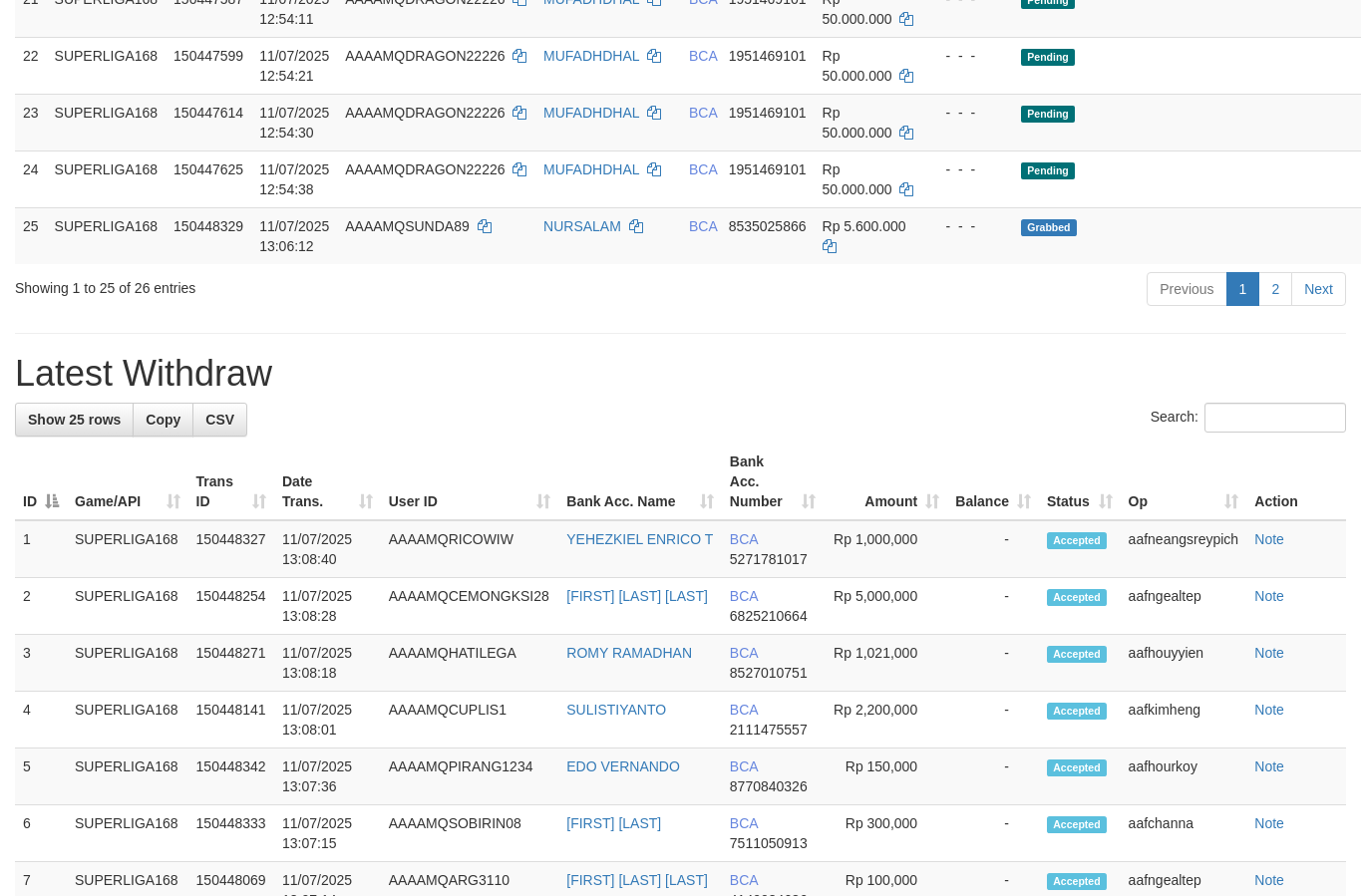 click on "**********" at bounding box center (680, 149) 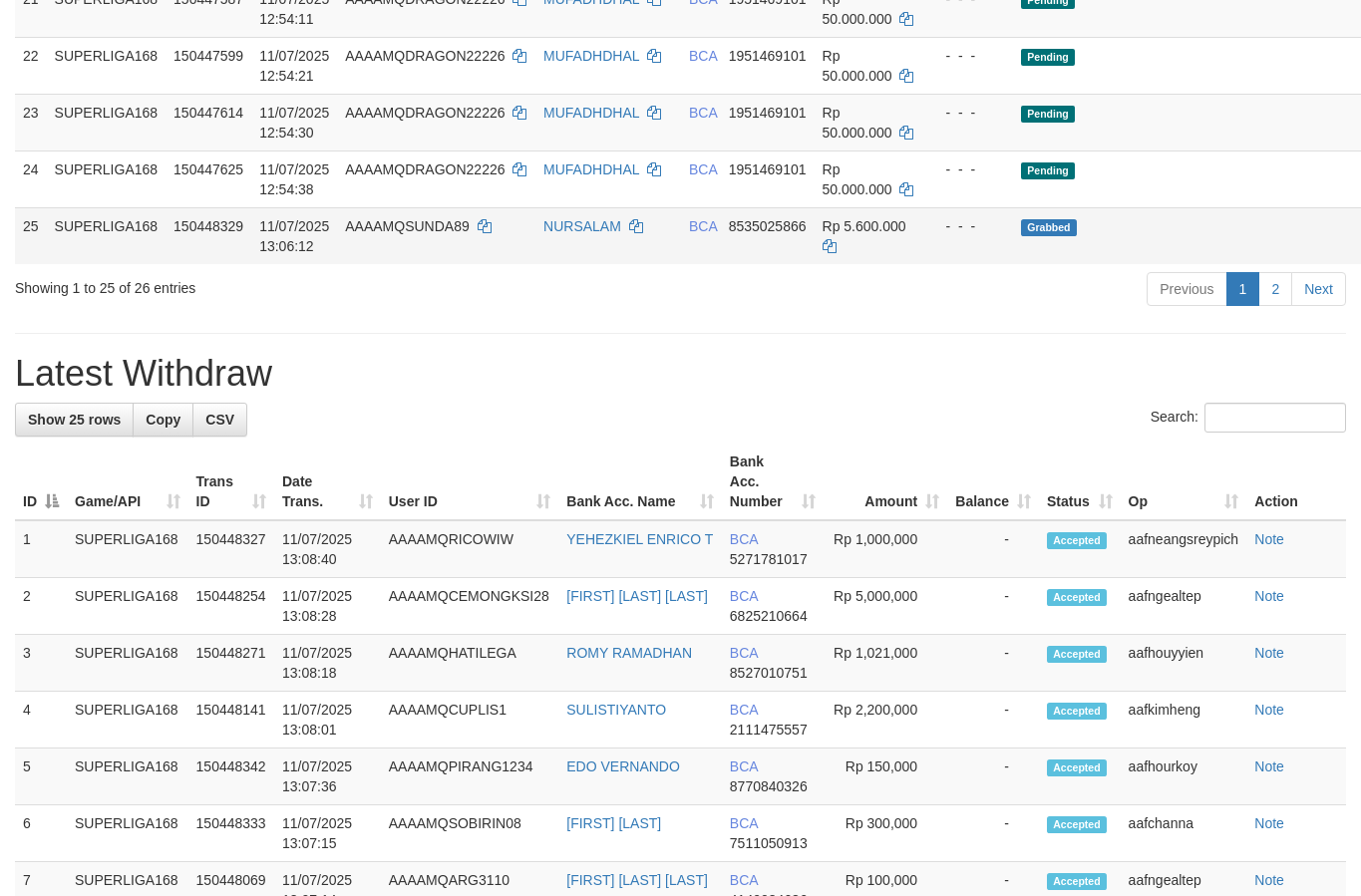 scroll, scrollTop: 1794, scrollLeft: 0, axis: vertical 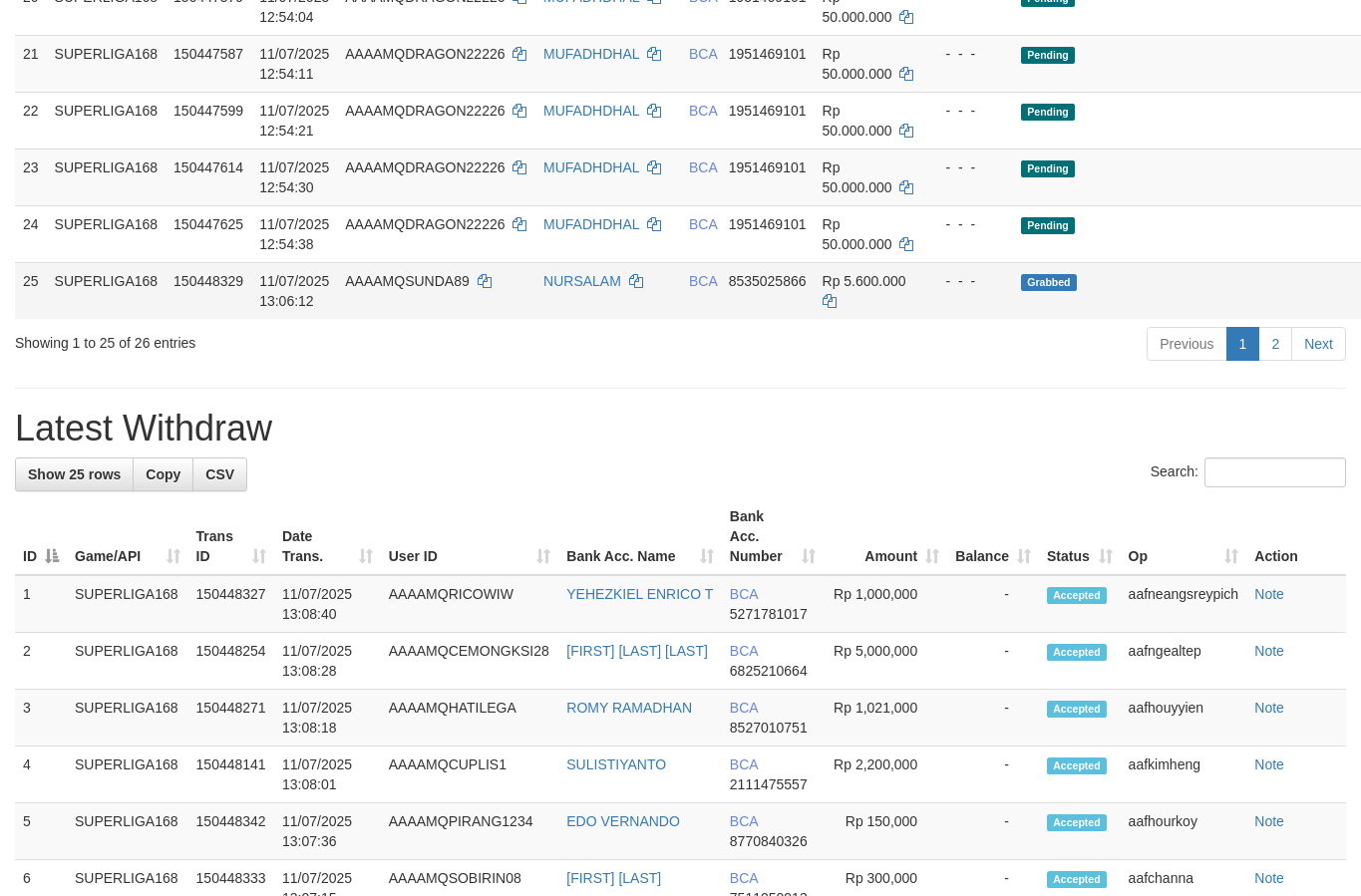 click on "Grabbed" at bounding box center (1207, 290) 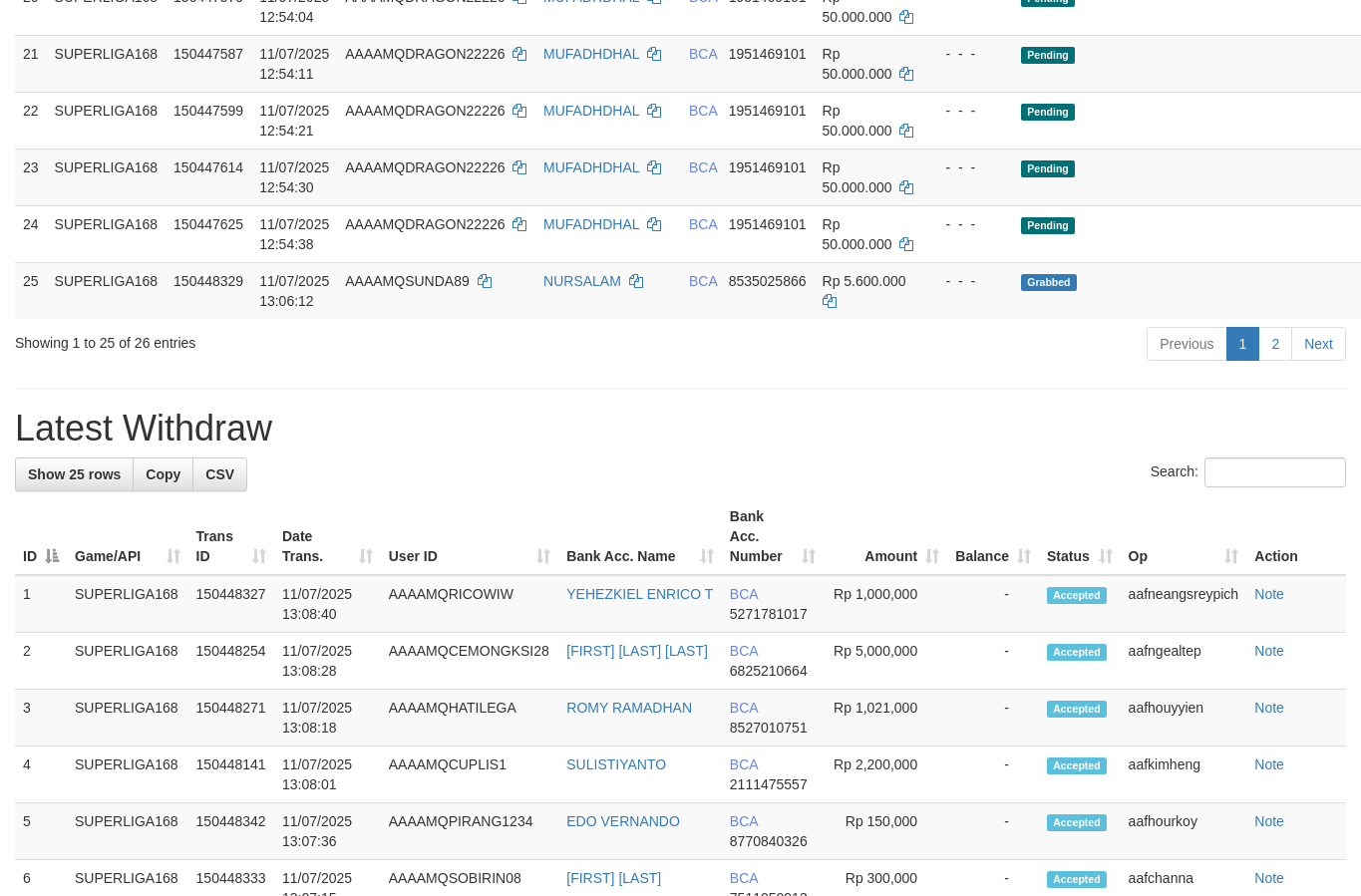 click on "ID Game/API Trans ID Date Trans. User ID Bank Acc. Name Bank Acc. Number Amount Balance Status Op Action
1 SUPERLIGA168 150331171 10/07/2025 01:21:20 AAAAMQSANTET00001    AHMAD CEPI BAHRUL    BCA     6510468170 Rp 650.000    -  -  - Grabbed   PGA   PGA Pending 000 {"status":"000","data":{"unique_id":"347-150331171-20250710","reference_no":"TF_250710_TX4B3A7E2FE3631ZMD7X","amount":"650000.00","fee":"0.00","merchant_surcharge_rate":"0.00","charge_to":"MERC","payout_amount":"650000.00","disbursement_status":0,"disbursement_description":"ON PROCESS","created_at":"2025-07-10 01:24:31","executed_at":"2025-07-10 01:24:31","bank":{"code":"014","name":"BANK CENTRAL ASIA","account_number":"6510468170","account_name":"AHMAD CEPI BAHRUL"},"note":"aafheankoy","merchant_balance":{"balance_effective":13975494067,"balance_pending":3830741814,"balance_disbursement":205557131,"balance_collection":199238443843}}} PGA Ref. No:  TF_250710_TX4B3A7E2FE3631ZMD7X  Vendor: Purple AUTOWD-BOT-PGA Reject 2" at bounding box center (680, -599) 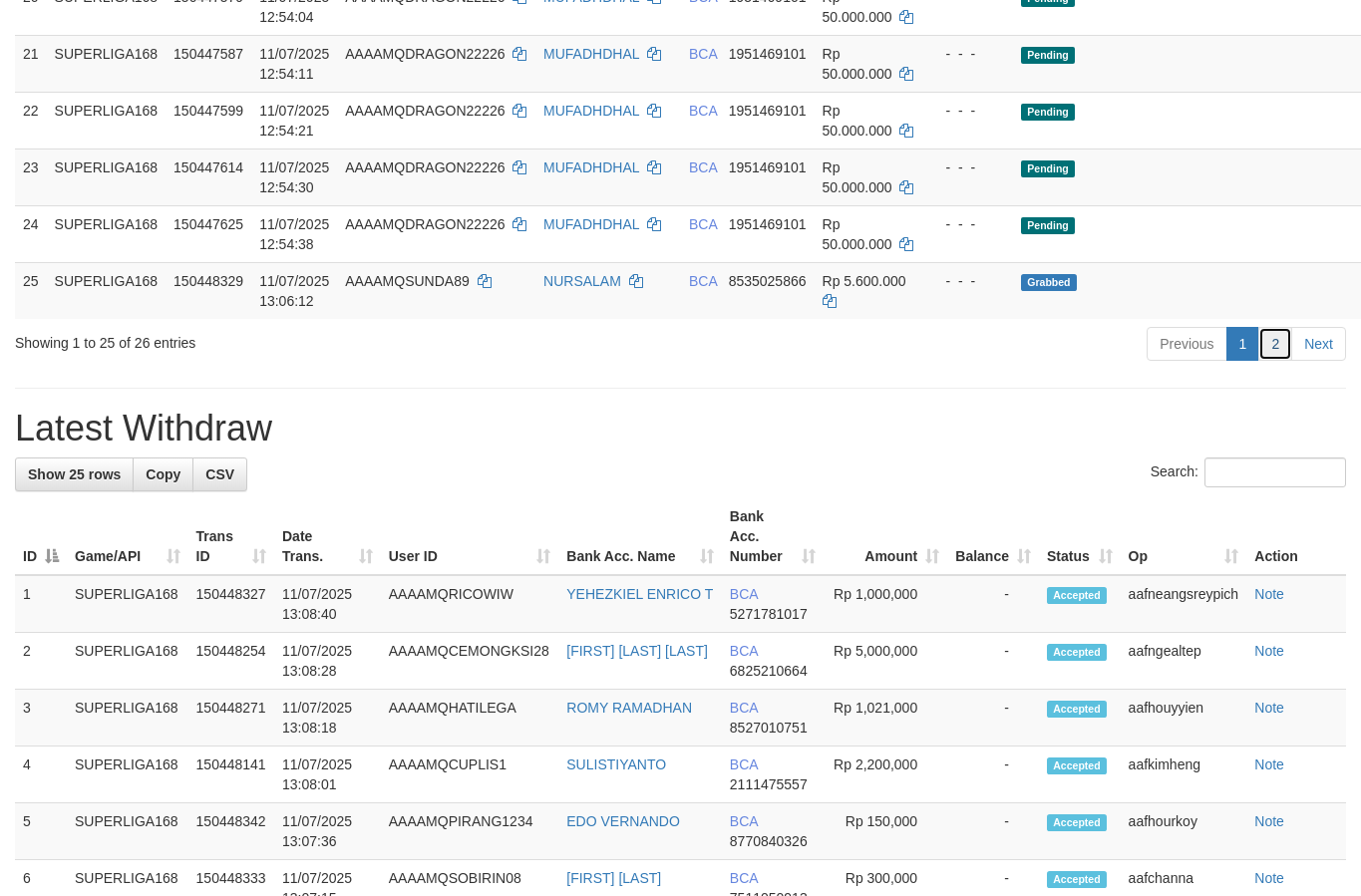 click on "2" at bounding box center (1275, 344) 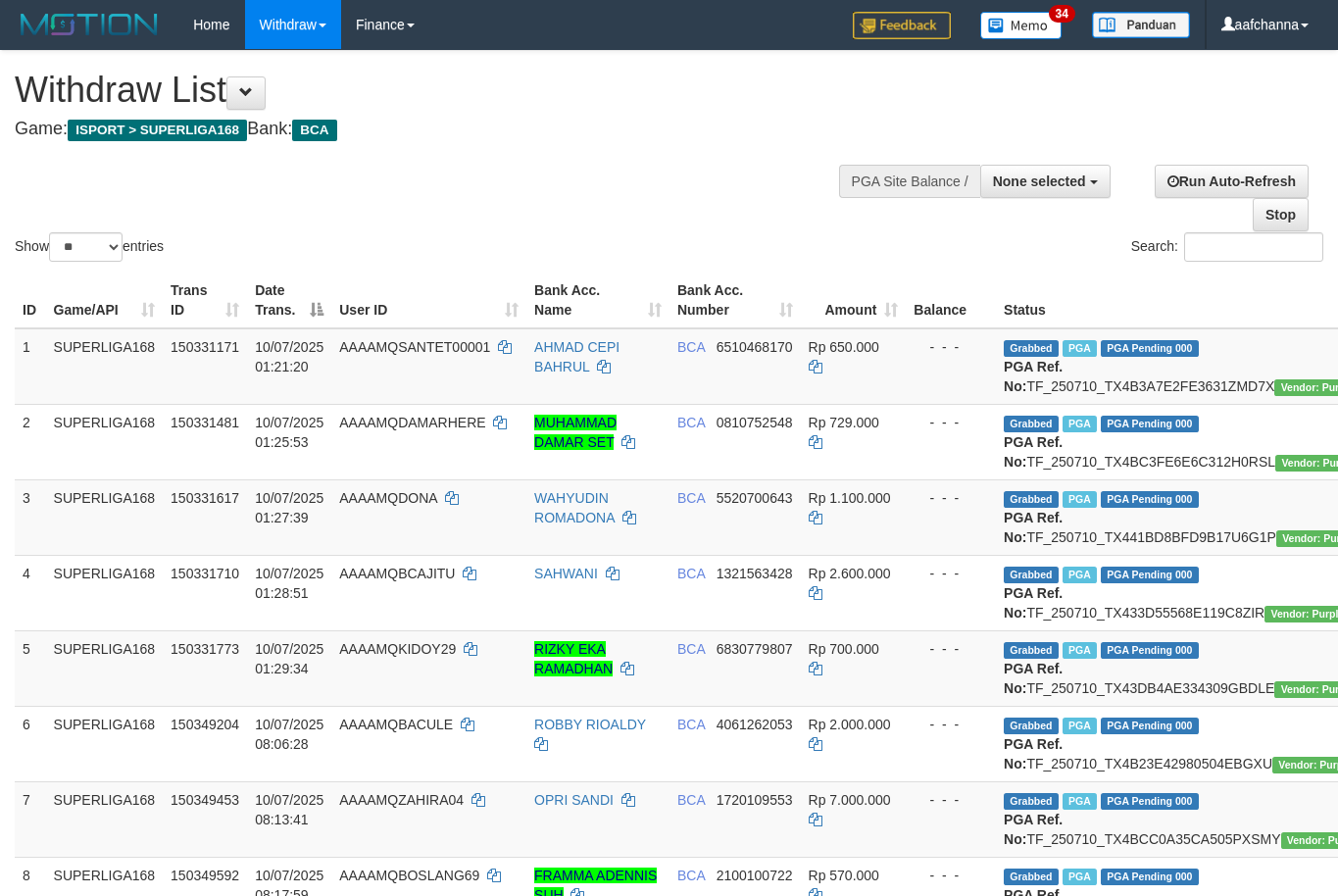 select 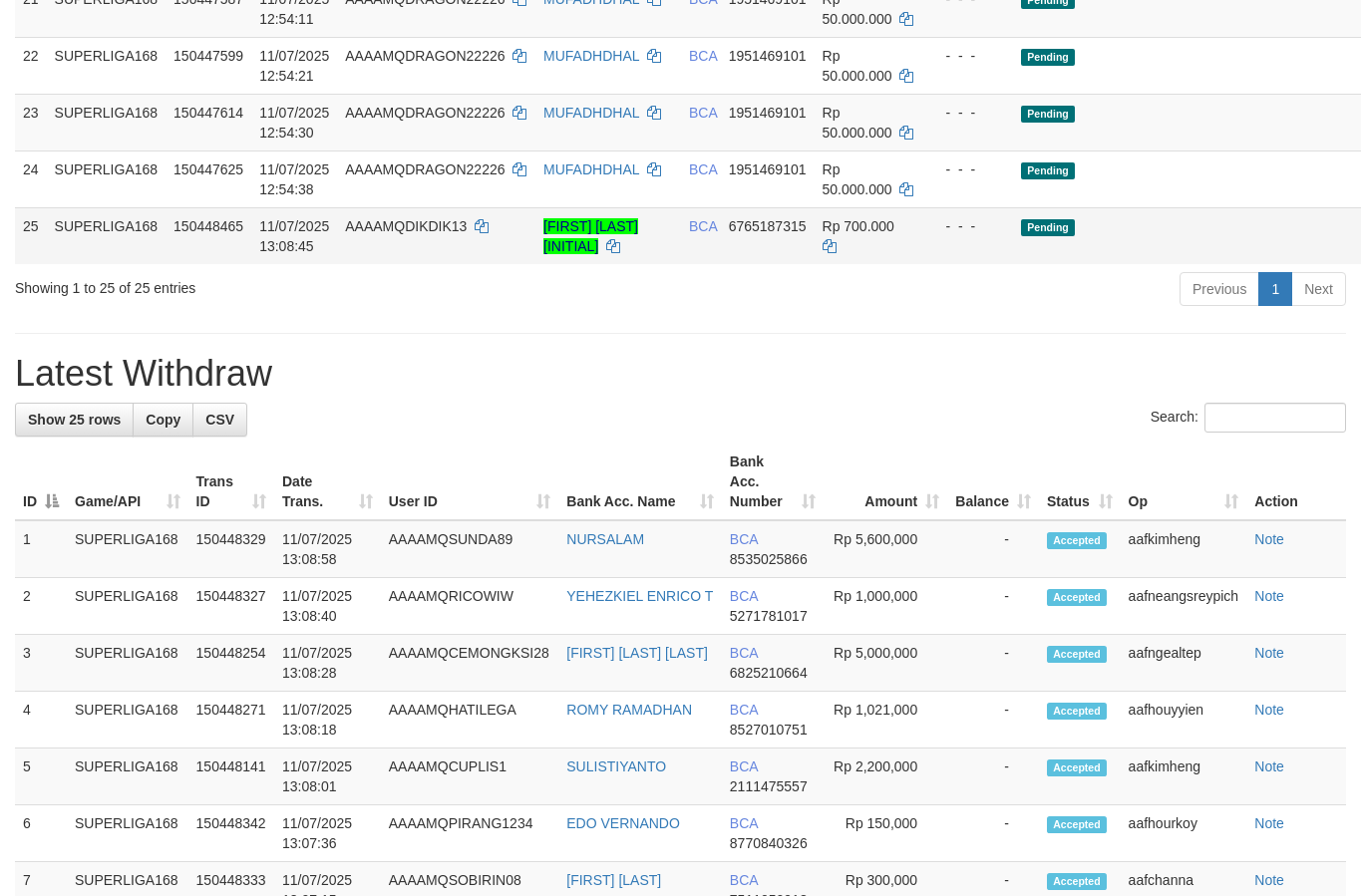 scroll, scrollTop: 1794, scrollLeft: 0, axis: vertical 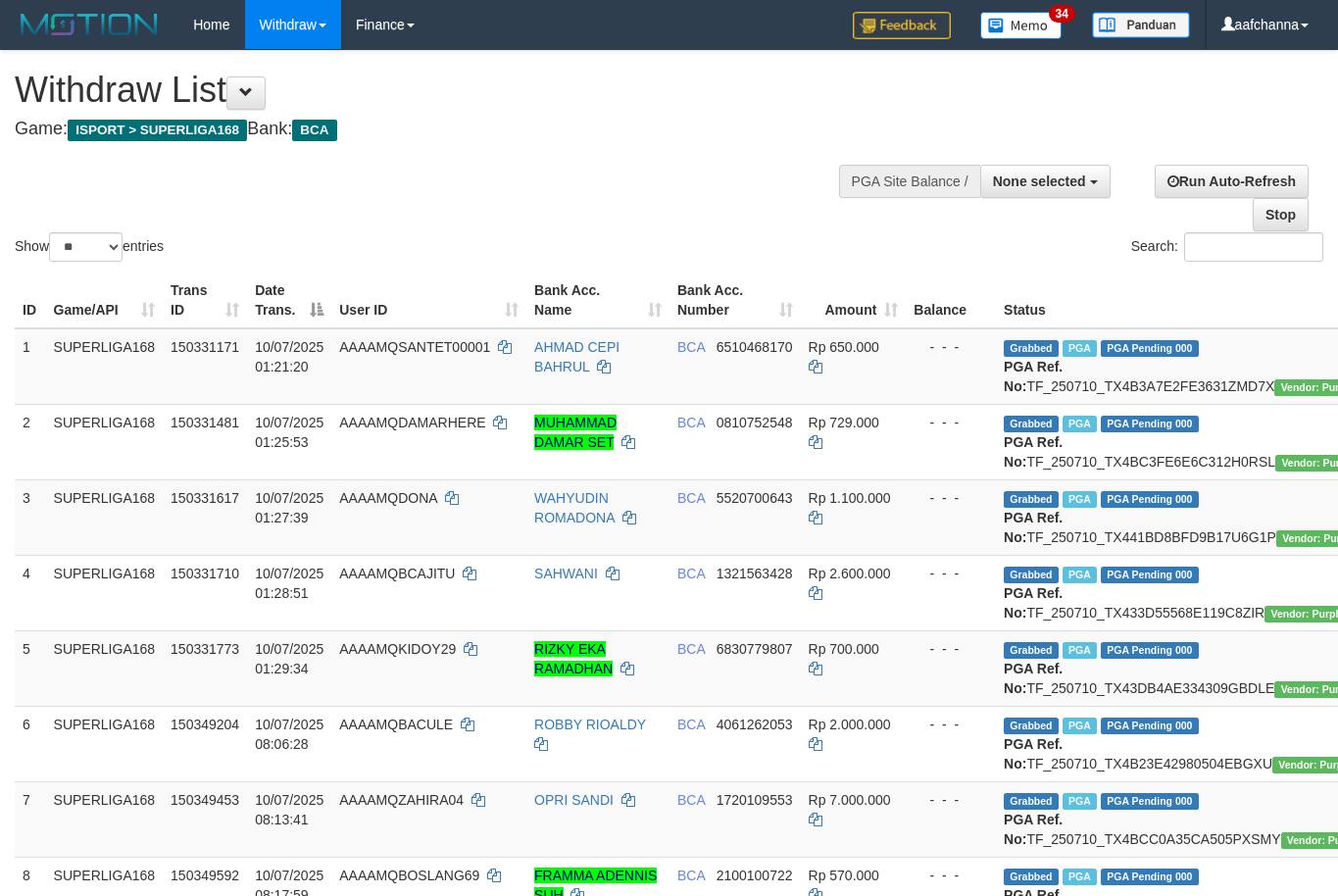 select 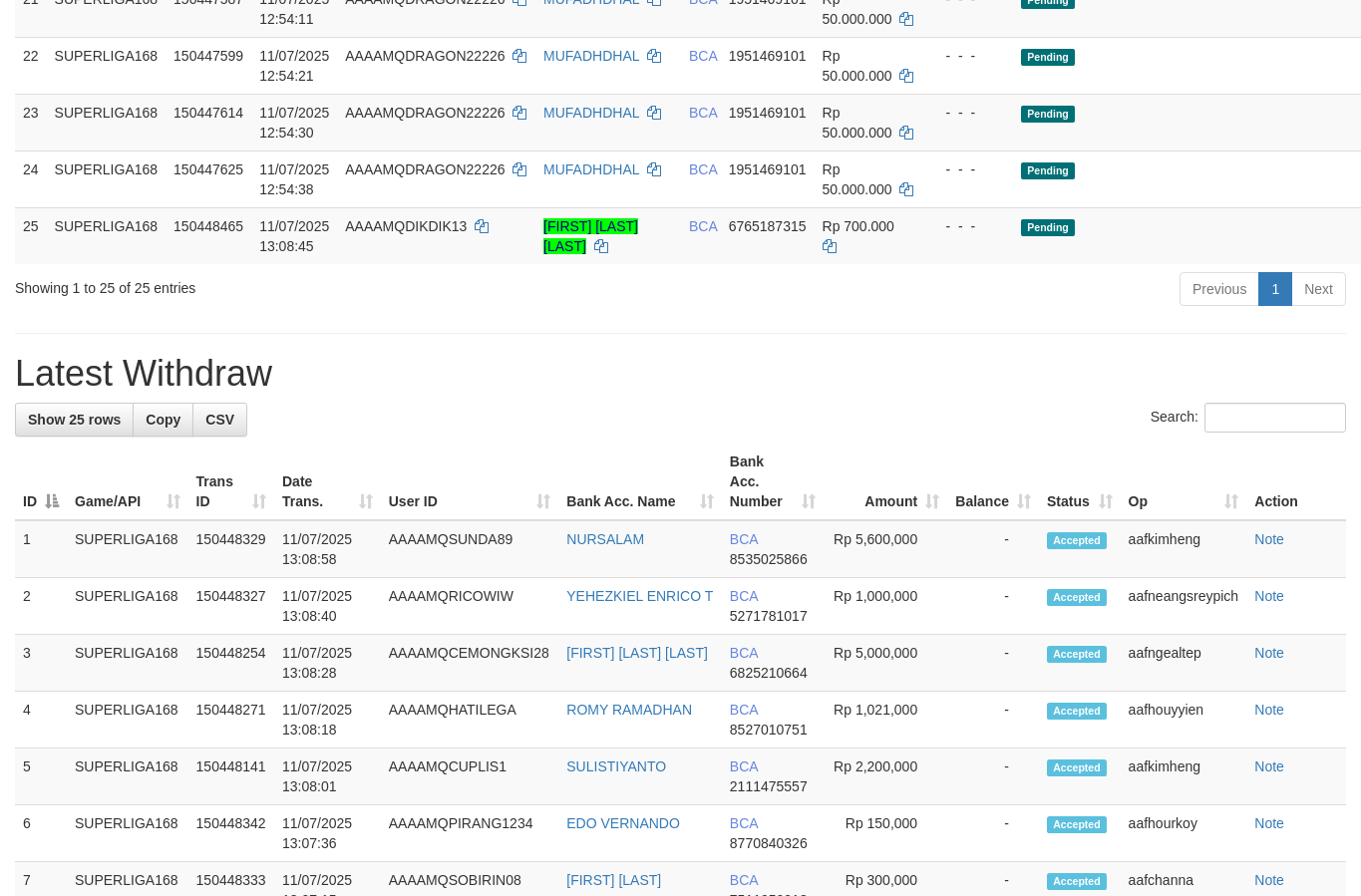 scroll, scrollTop: 1794, scrollLeft: 0, axis: vertical 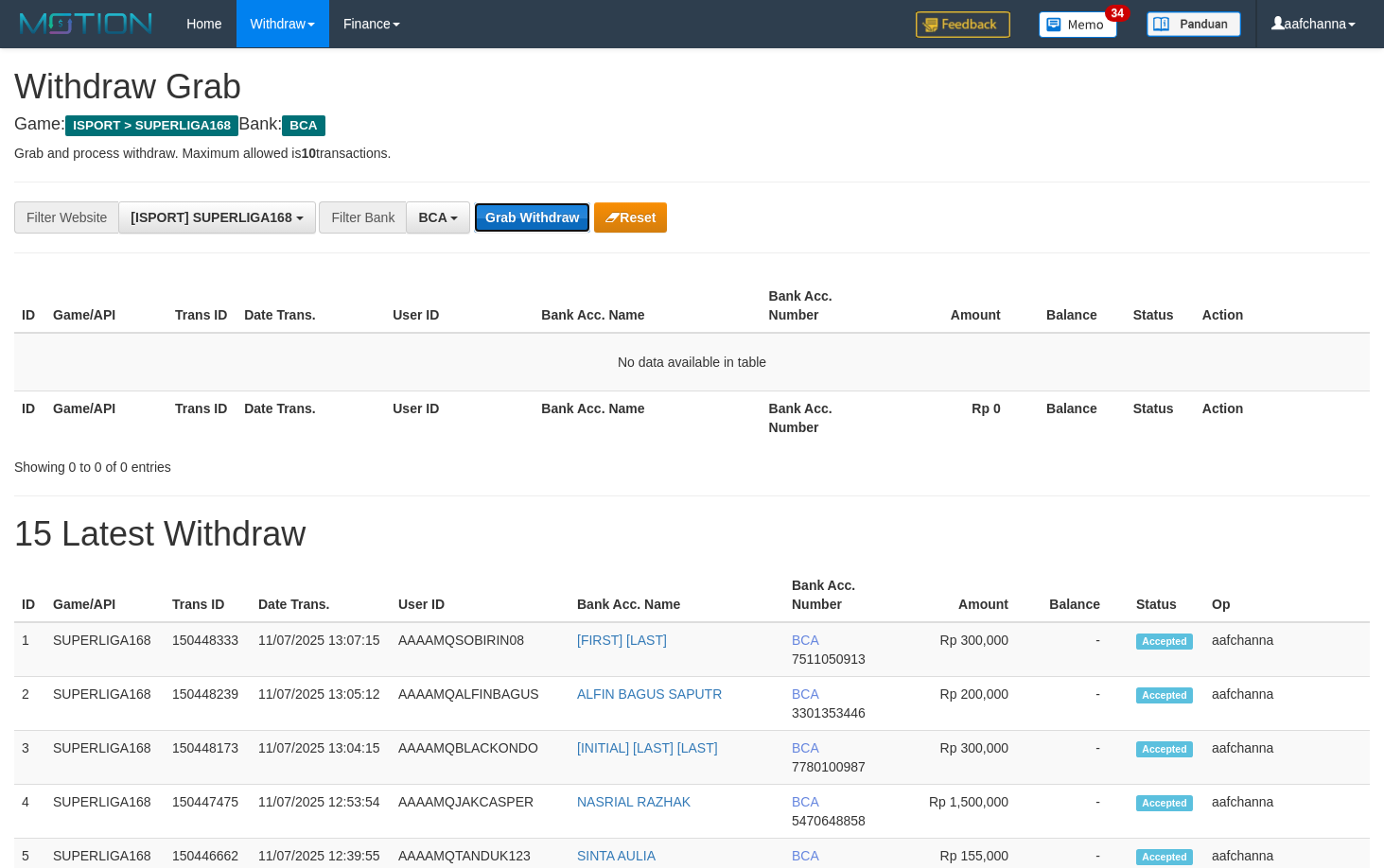 click on "Grab Withdraw" at bounding box center (532, 217) 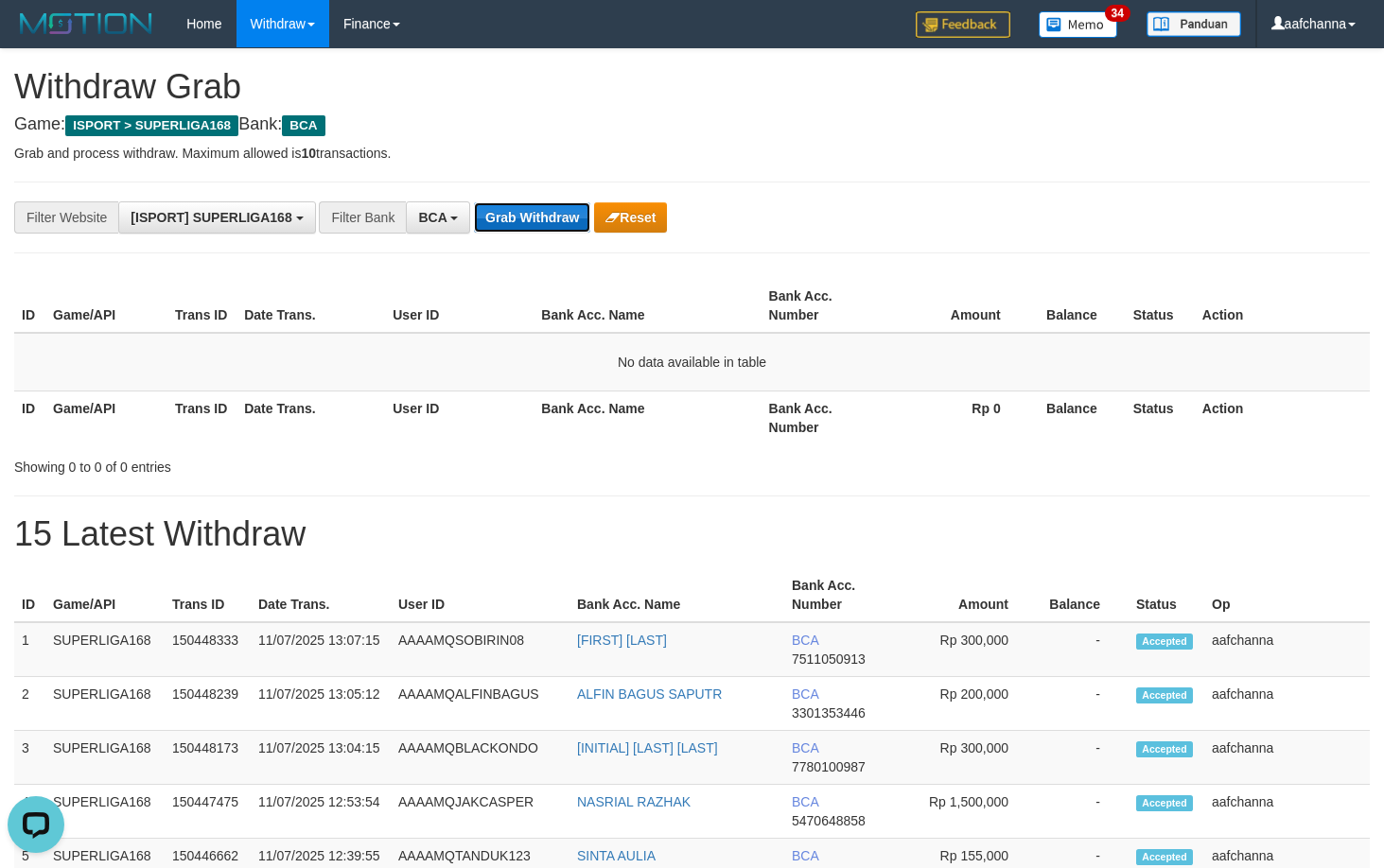 scroll, scrollTop: 0, scrollLeft: 0, axis: both 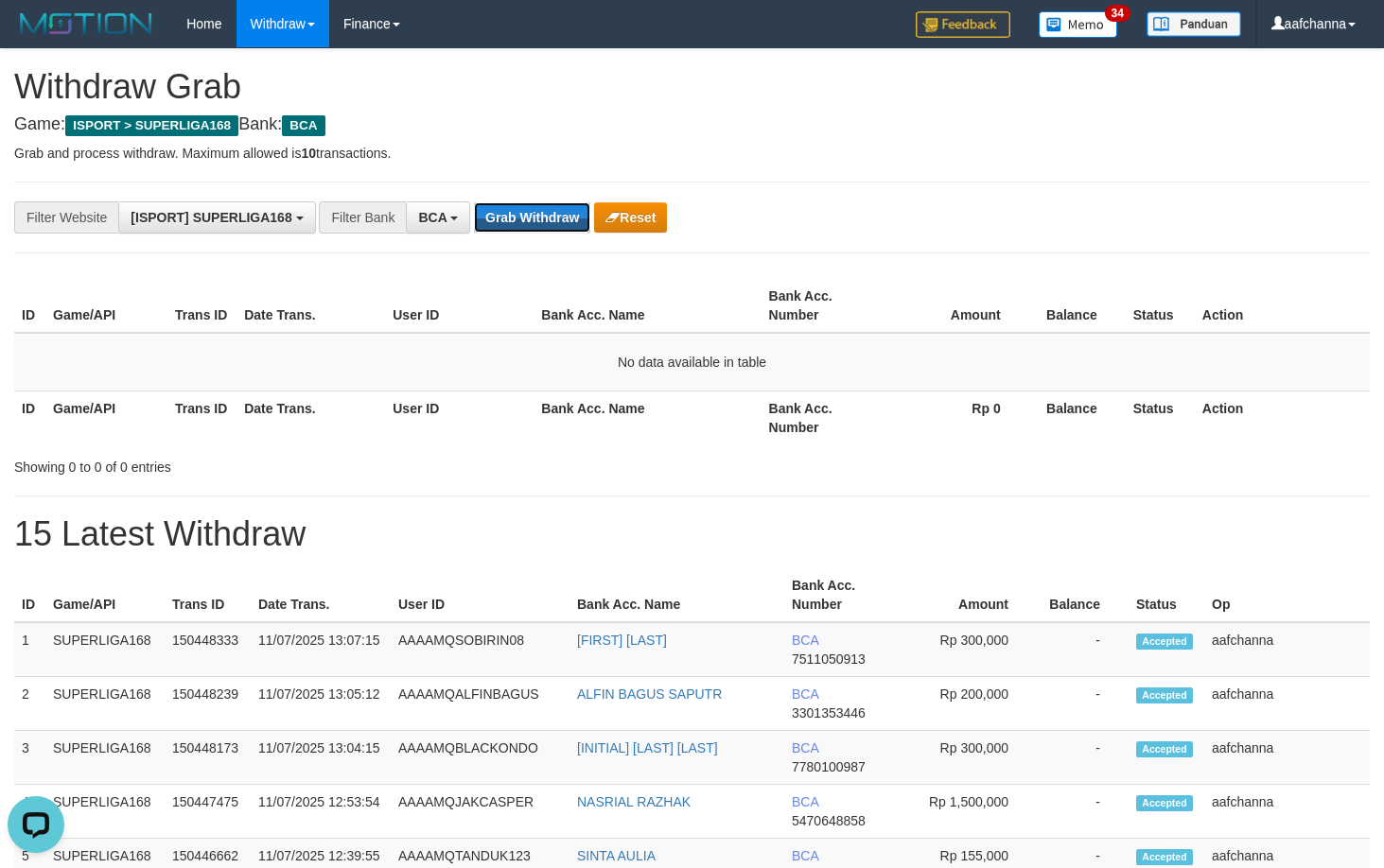 drag, startPoint x: 560, startPoint y: 216, endPoint x: 726, endPoint y: 242, distance: 168.02381 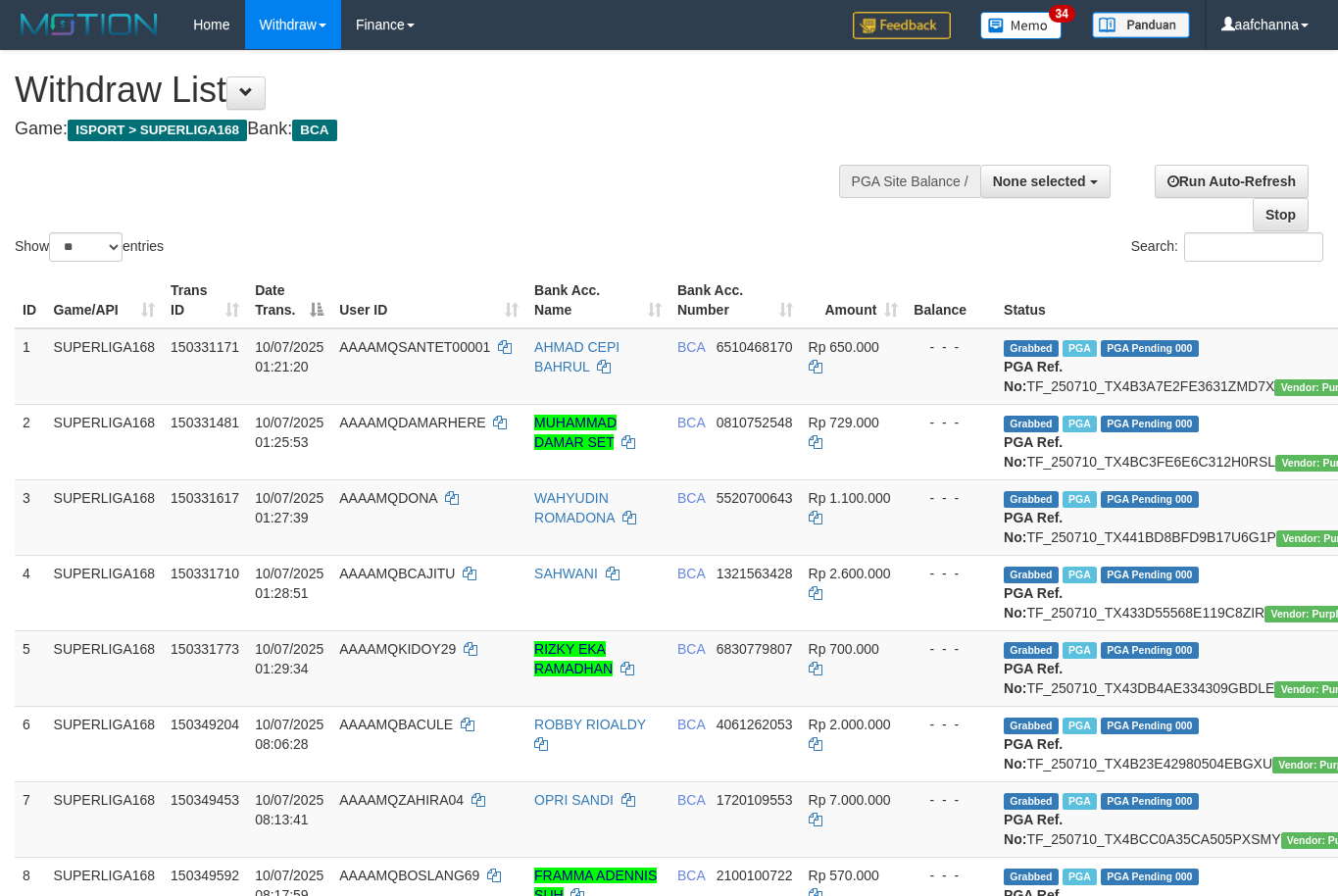 select 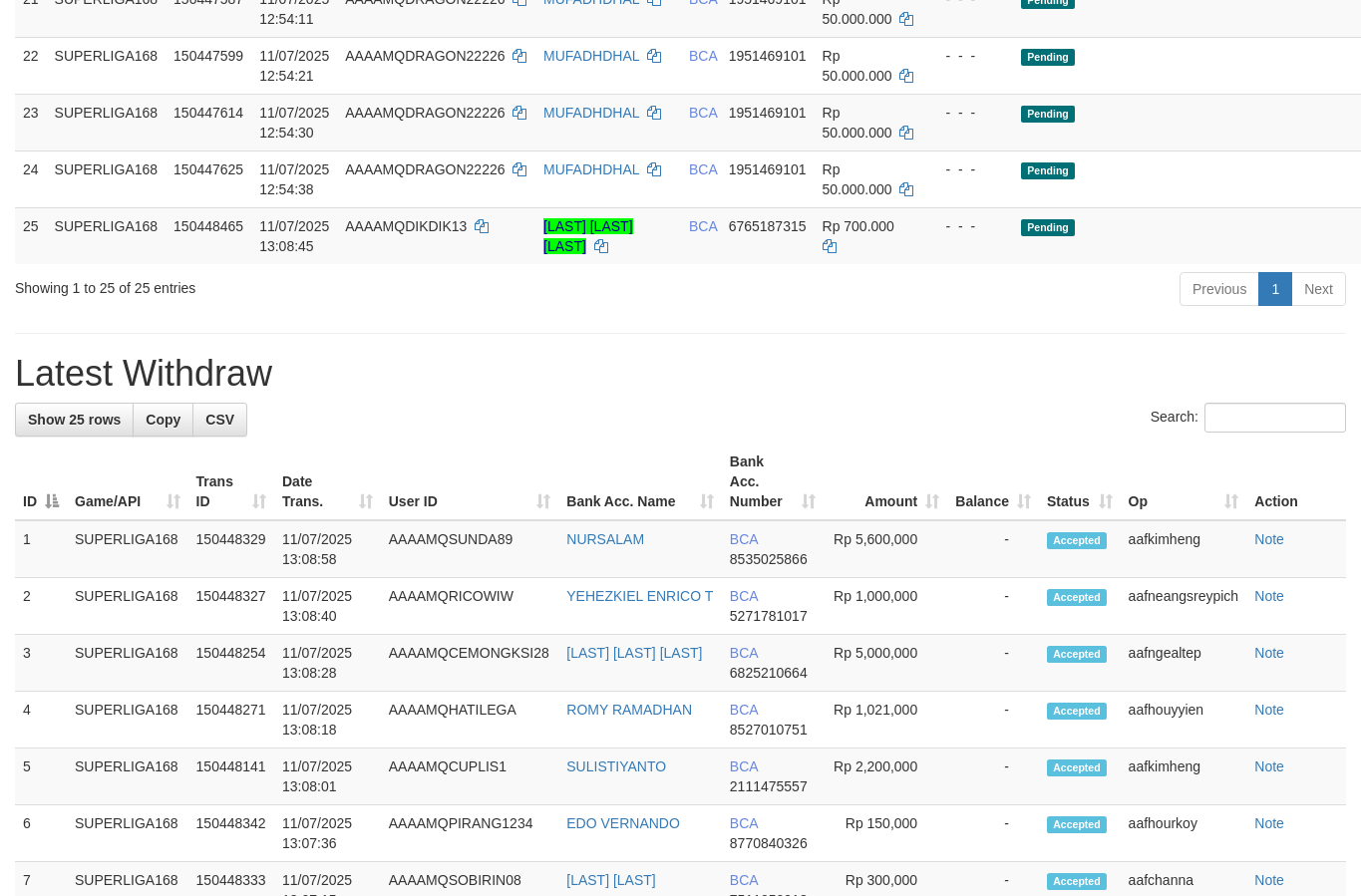 scroll, scrollTop: 1794, scrollLeft: 0, axis: vertical 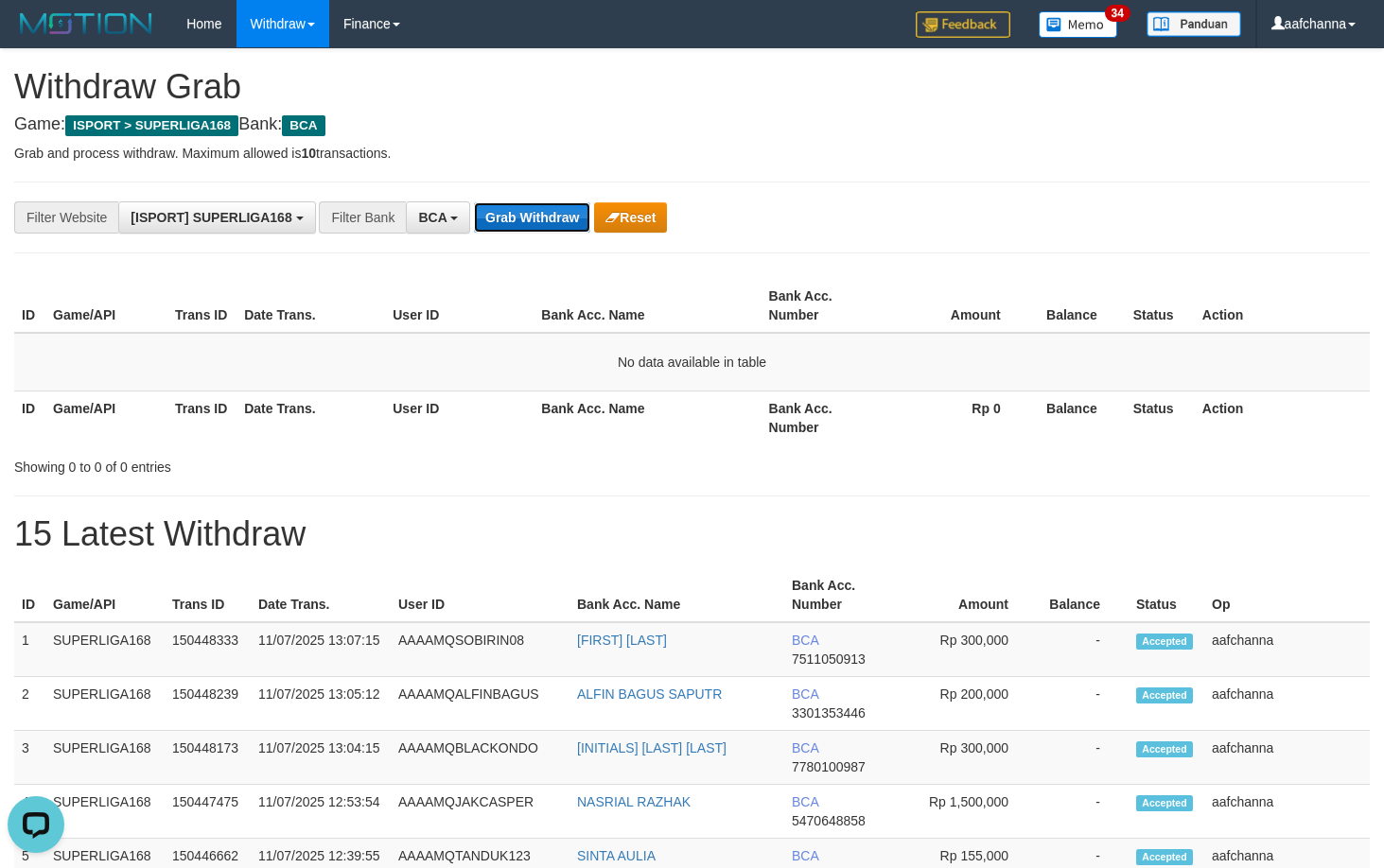 click on "Grab Withdraw" at bounding box center (532, 217) 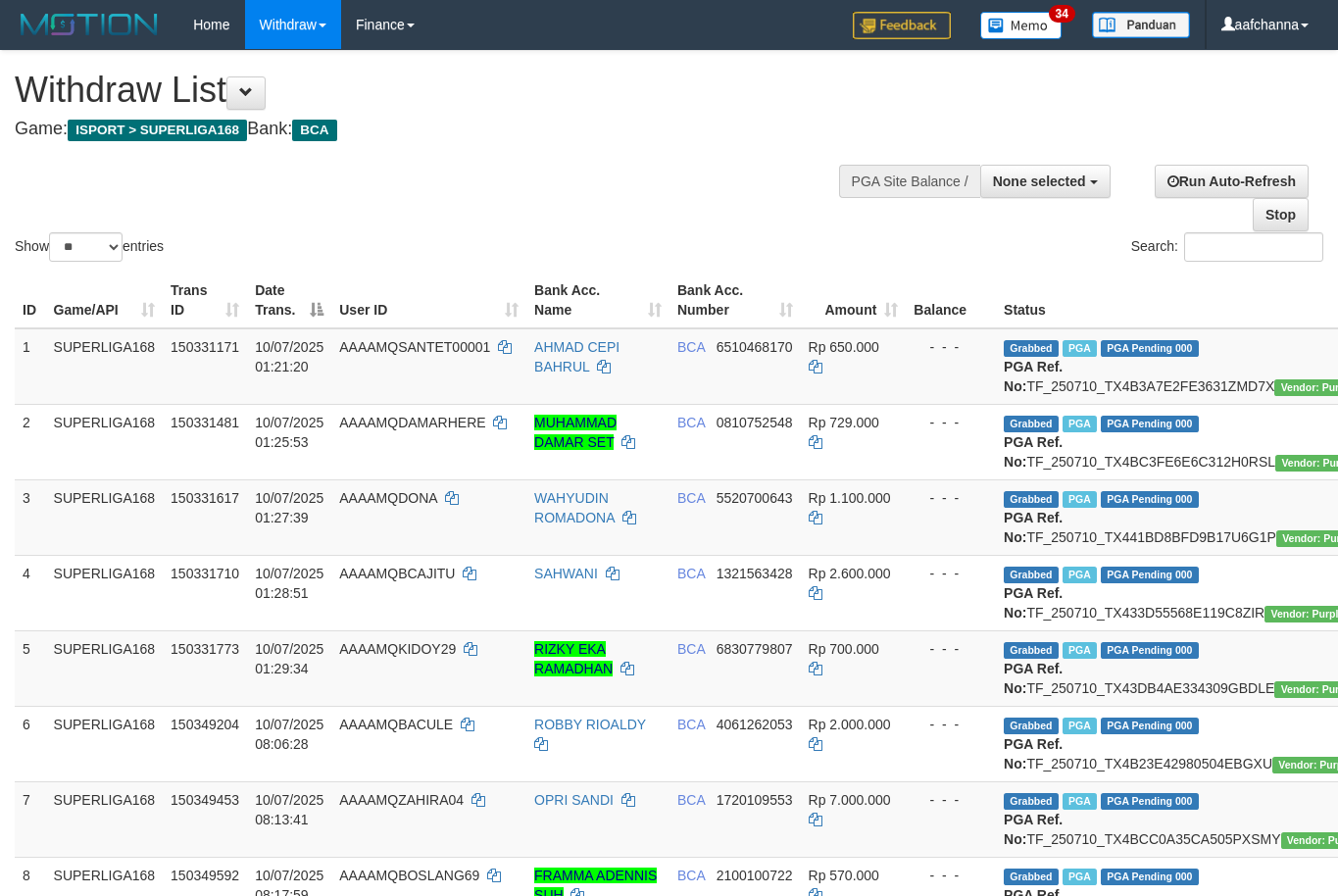 select 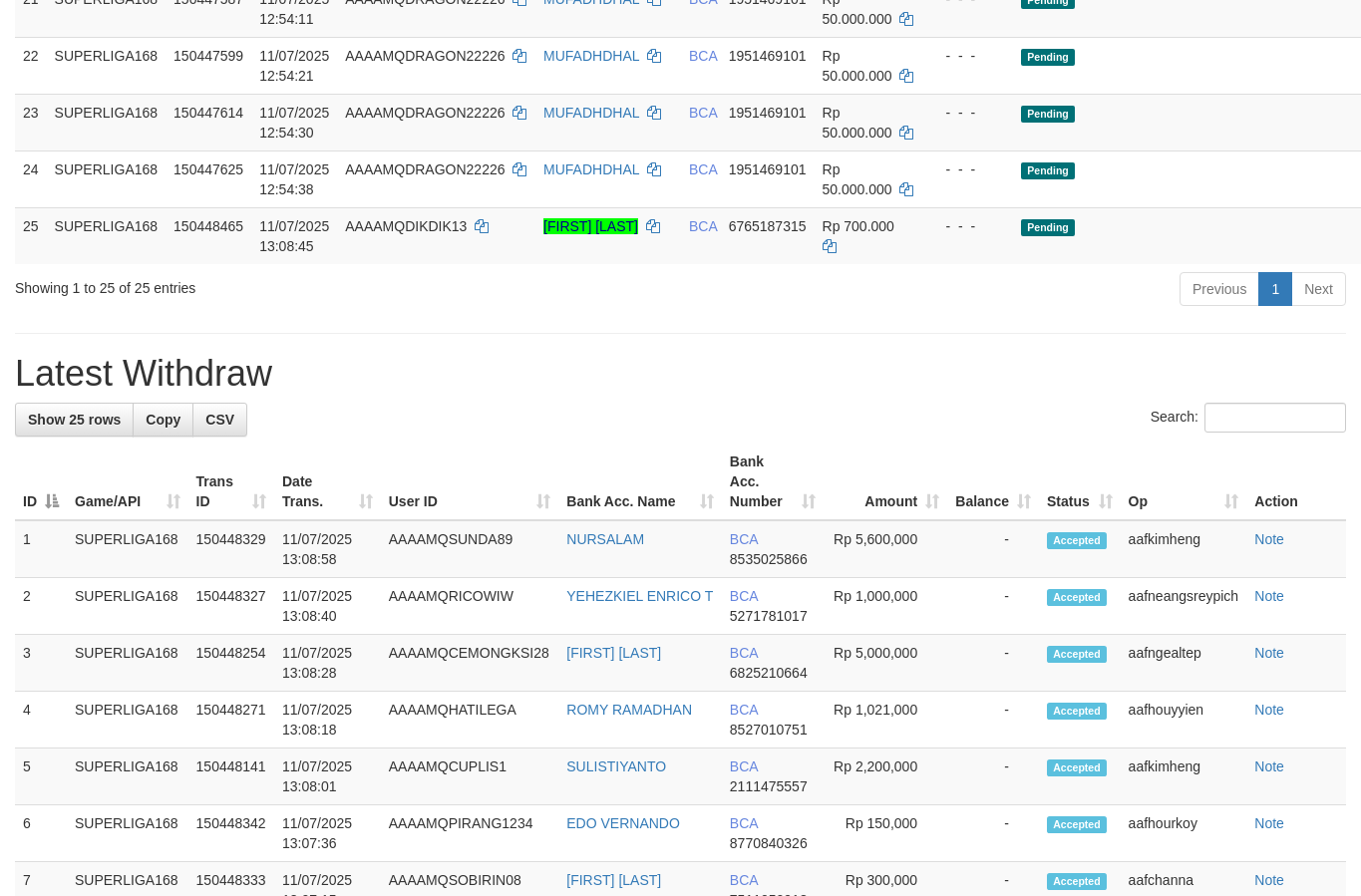 scroll, scrollTop: 1794, scrollLeft: 0, axis: vertical 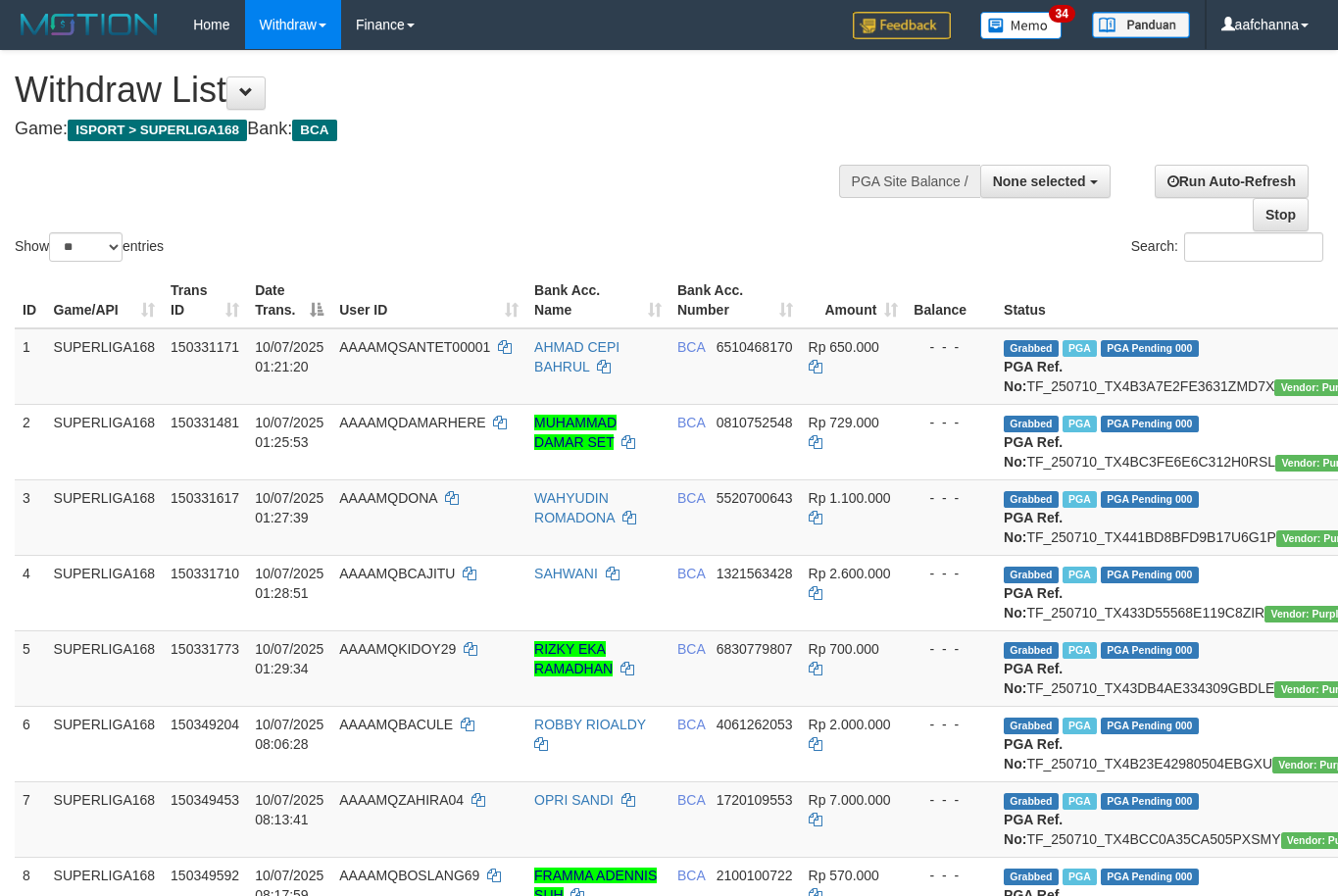 select 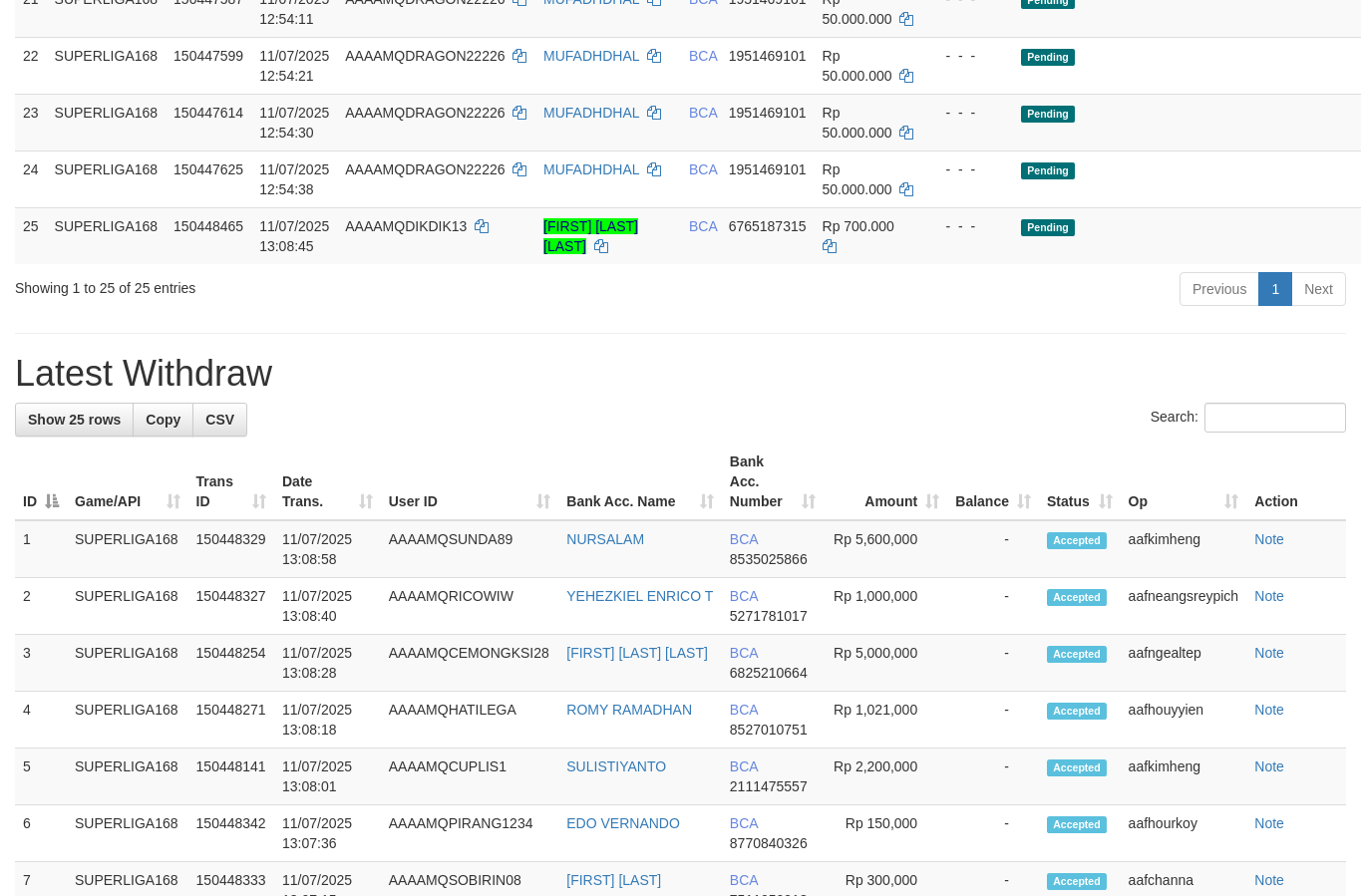 scroll, scrollTop: 1794, scrollLeft: 0, axis: vertical 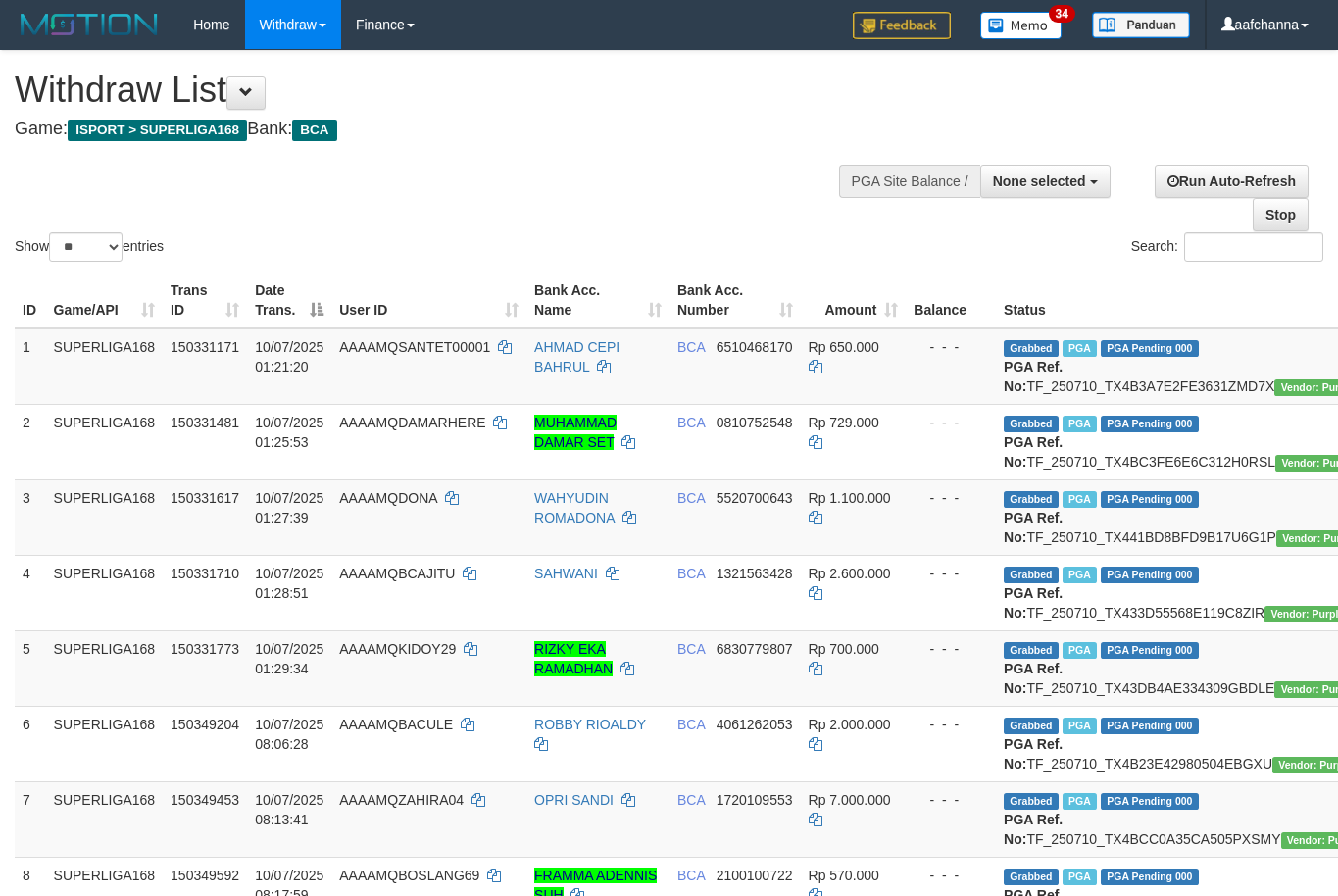 select 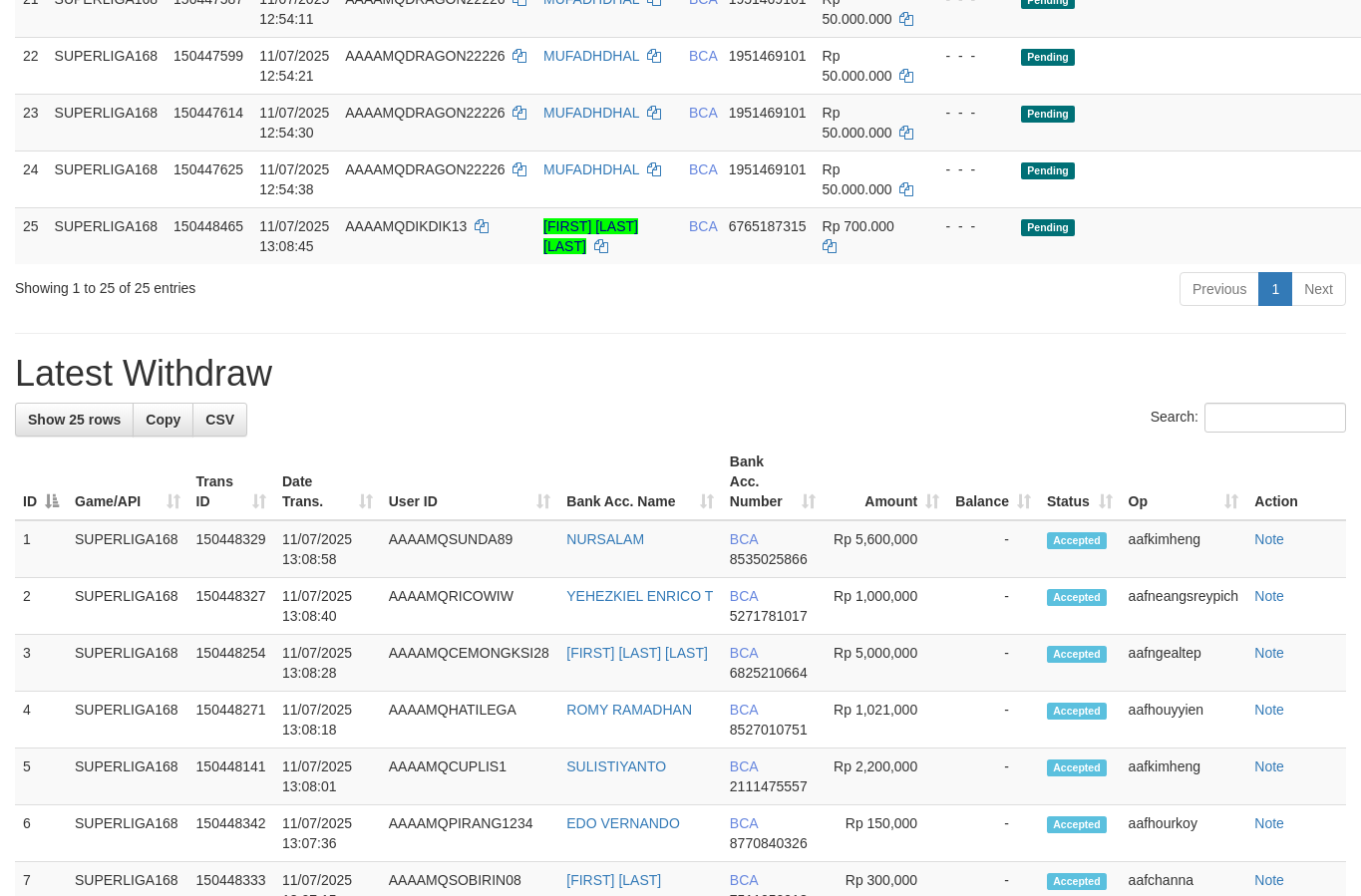 scroll, scrollTop: 1794, scrollLeft: 0, axis: vertical 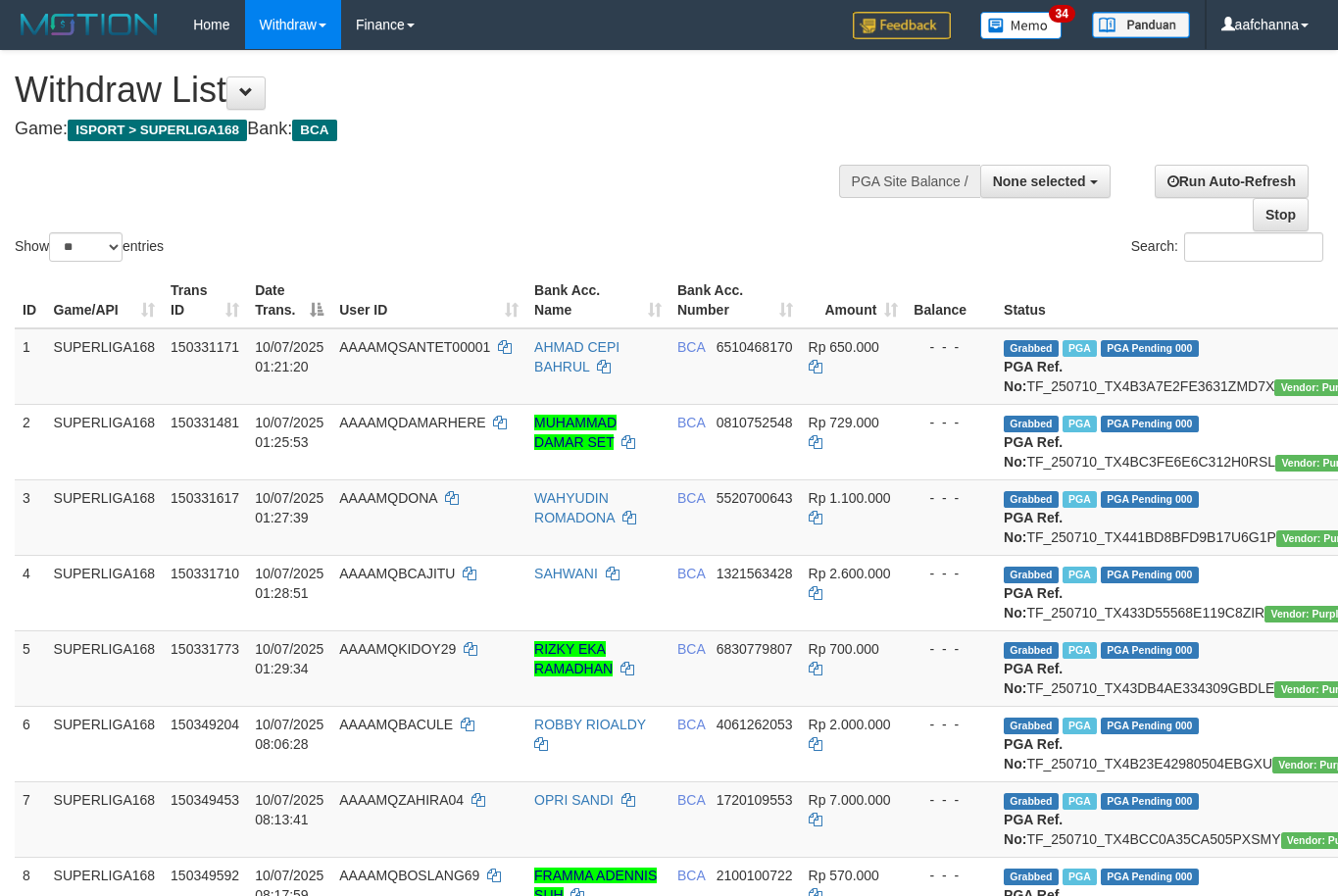 select 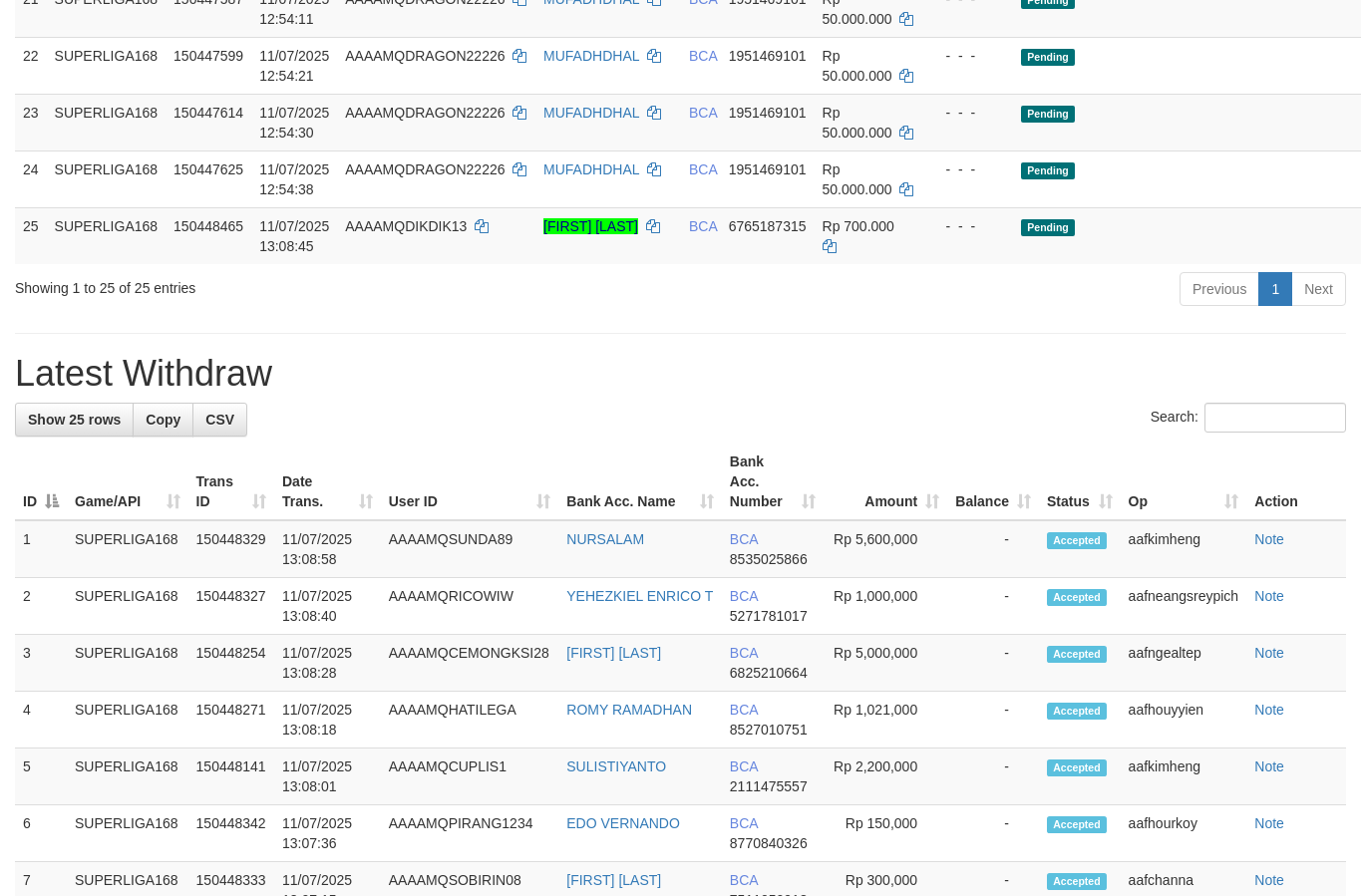 scroll, scrollTop: 1794, scrollLeft: 0, axis: vertical 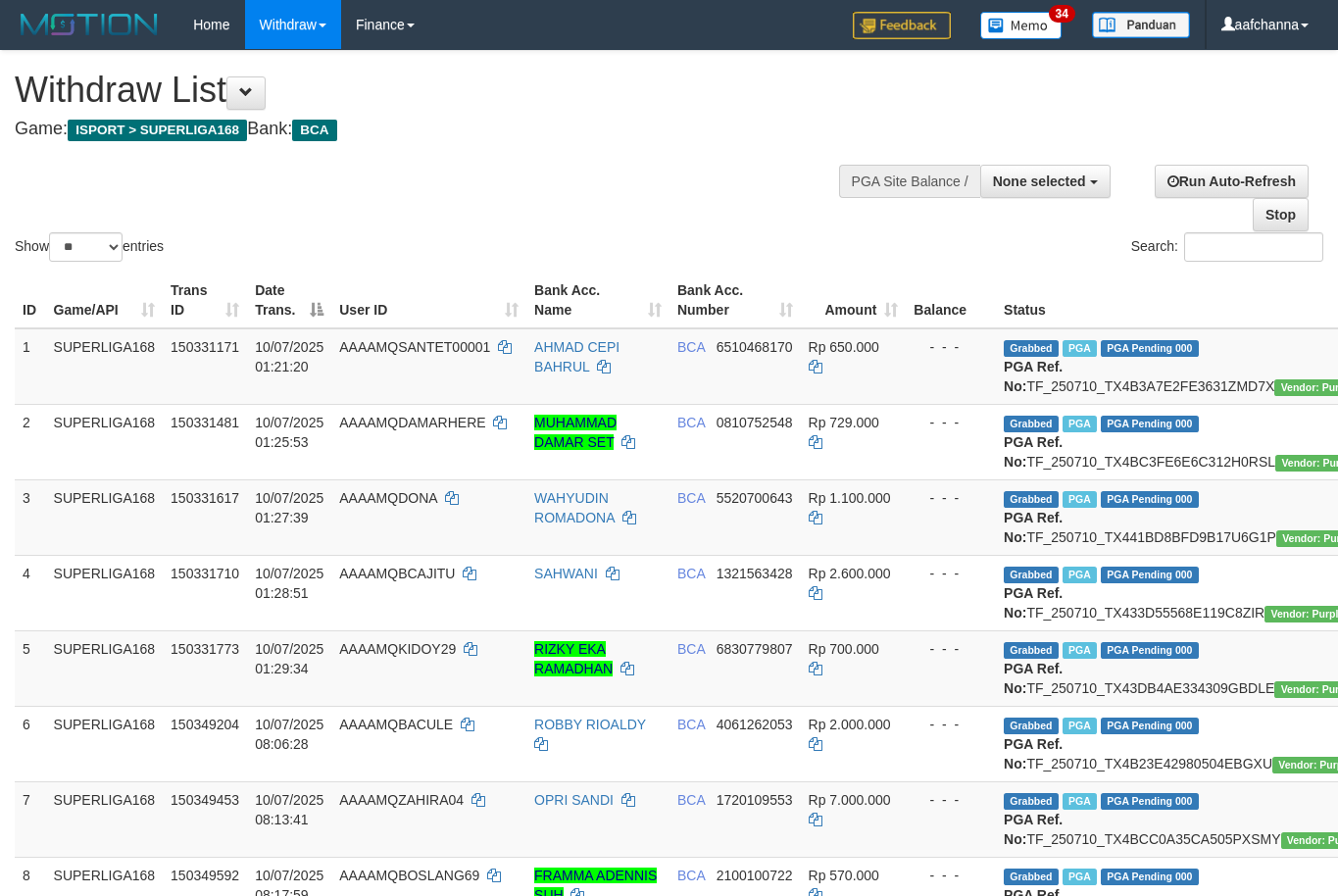 select 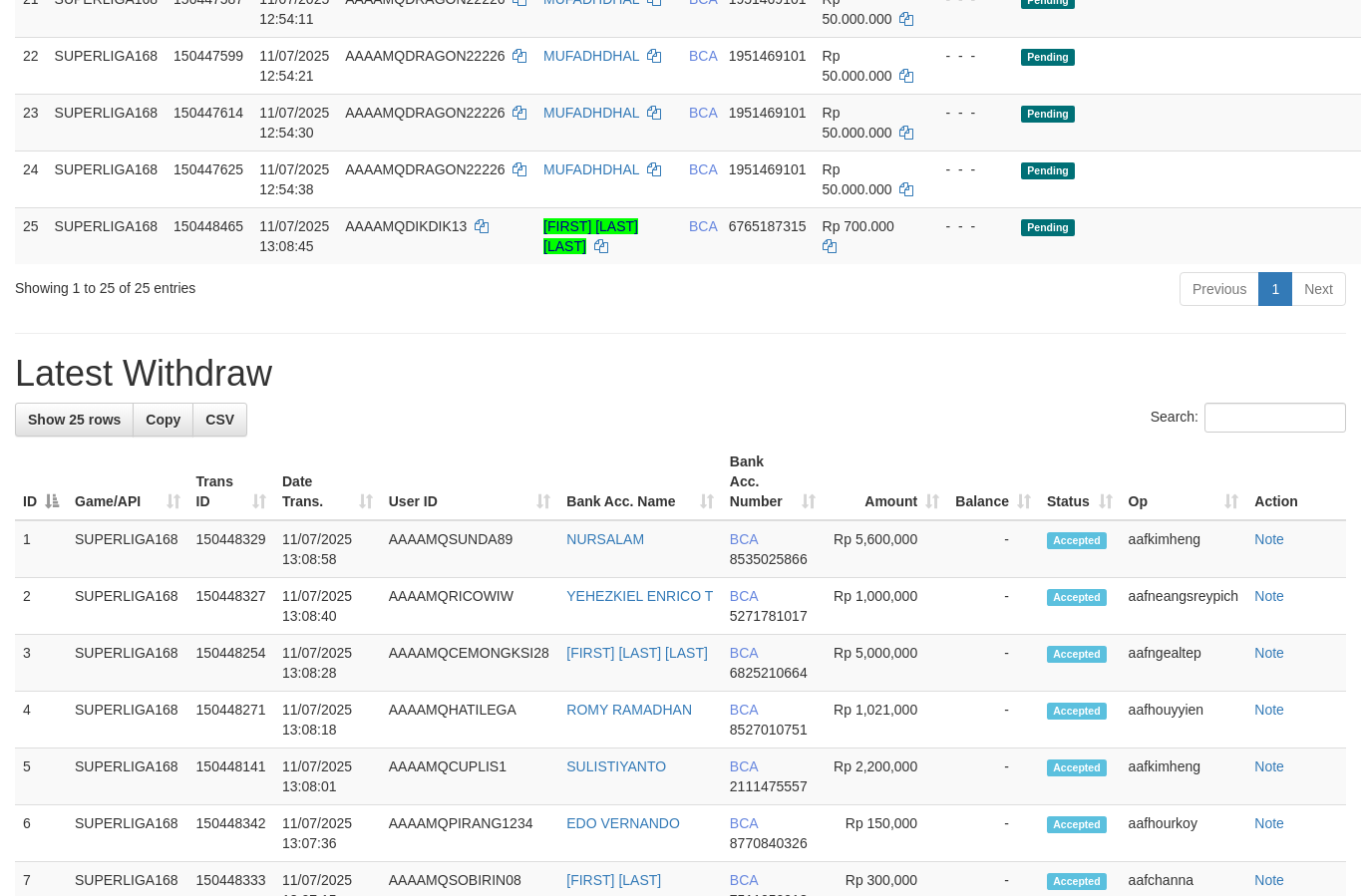 scroll, scrollTop: 1794, scrollLeft: 0, axis: vertical 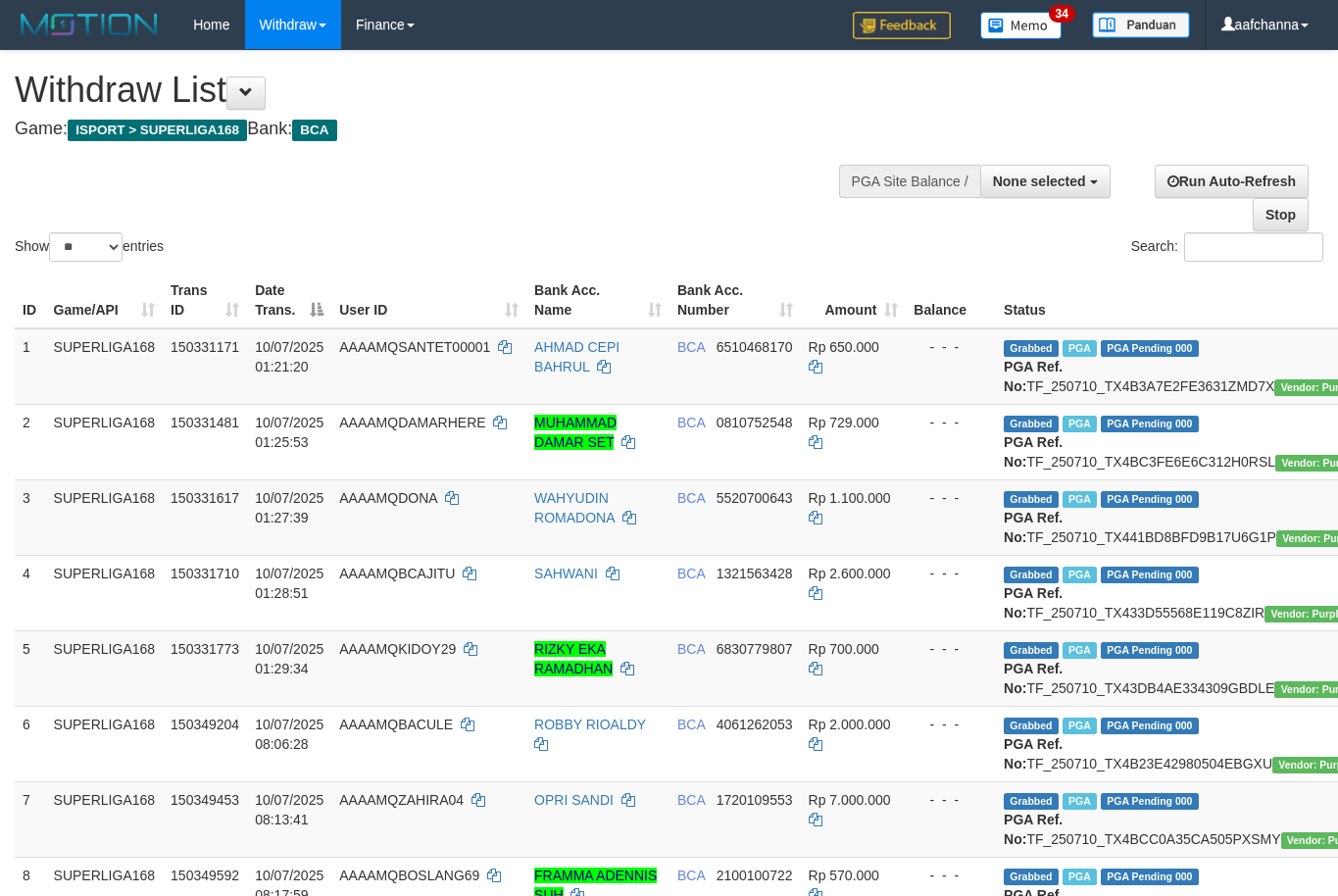 select 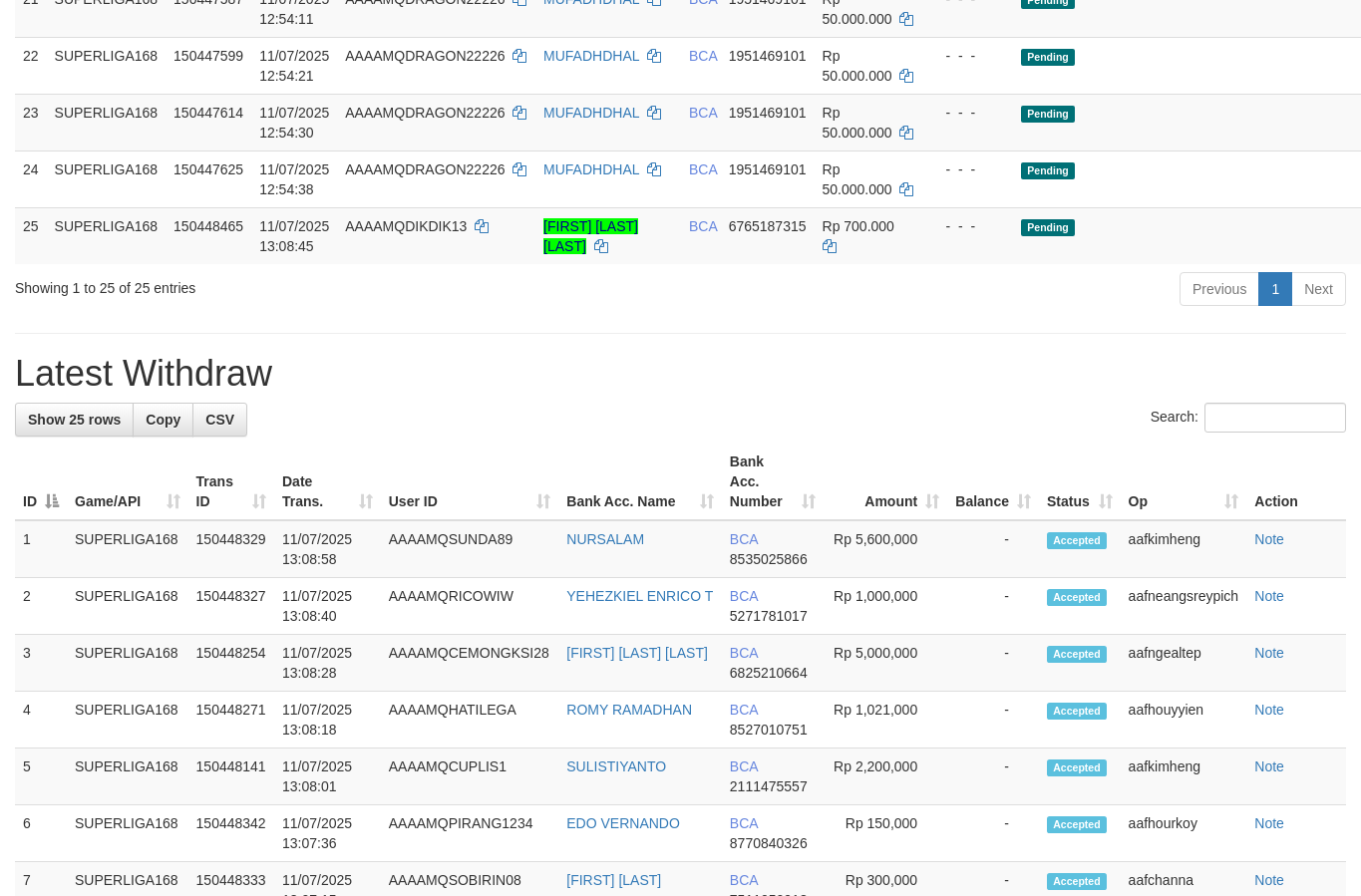 scroll, scrollTop: 1794, scrollLeft: 0, axis: vertical 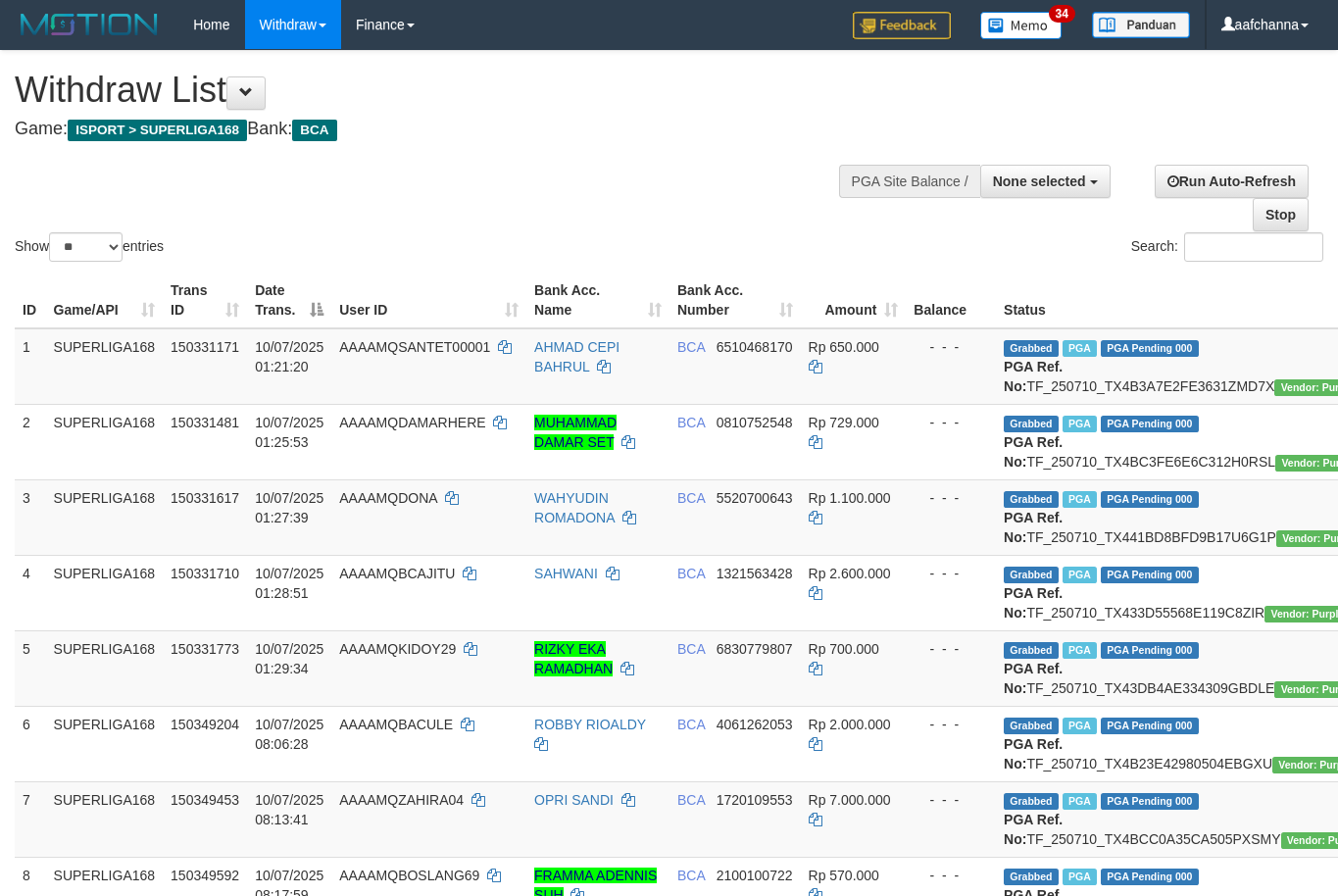 select 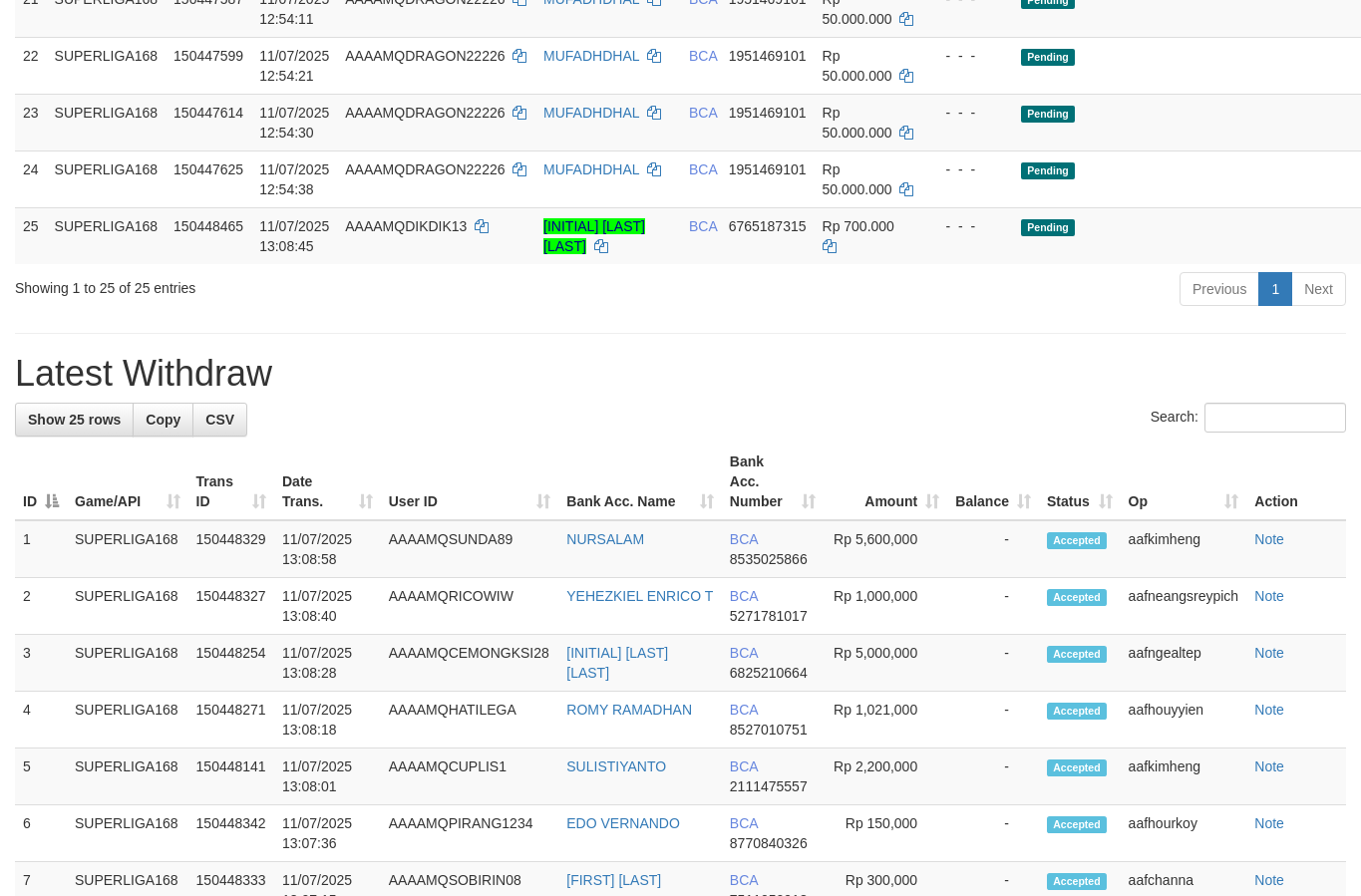 scroll, scrollTop: 1794, scrollLeft: 0, axis: vertical 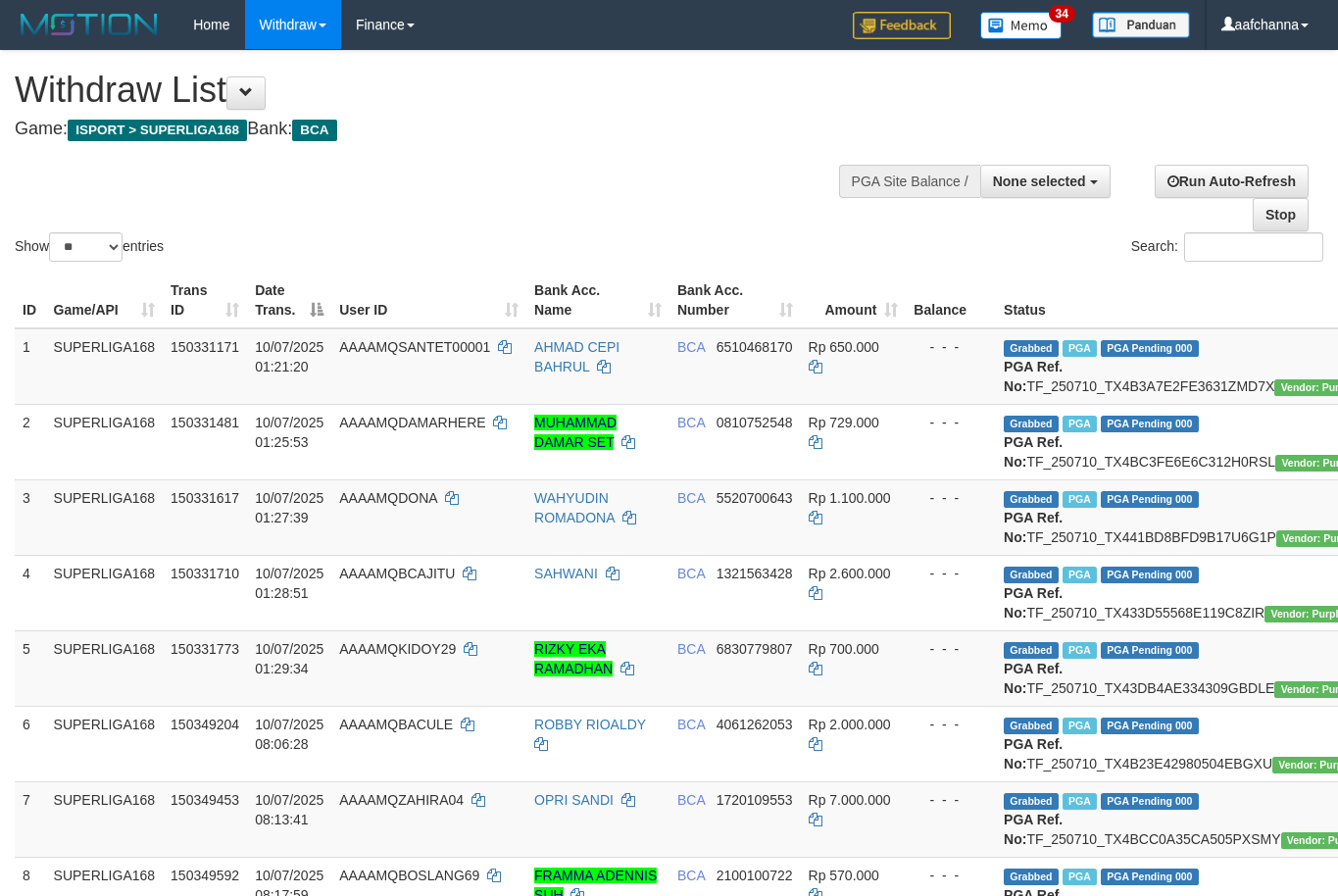 select 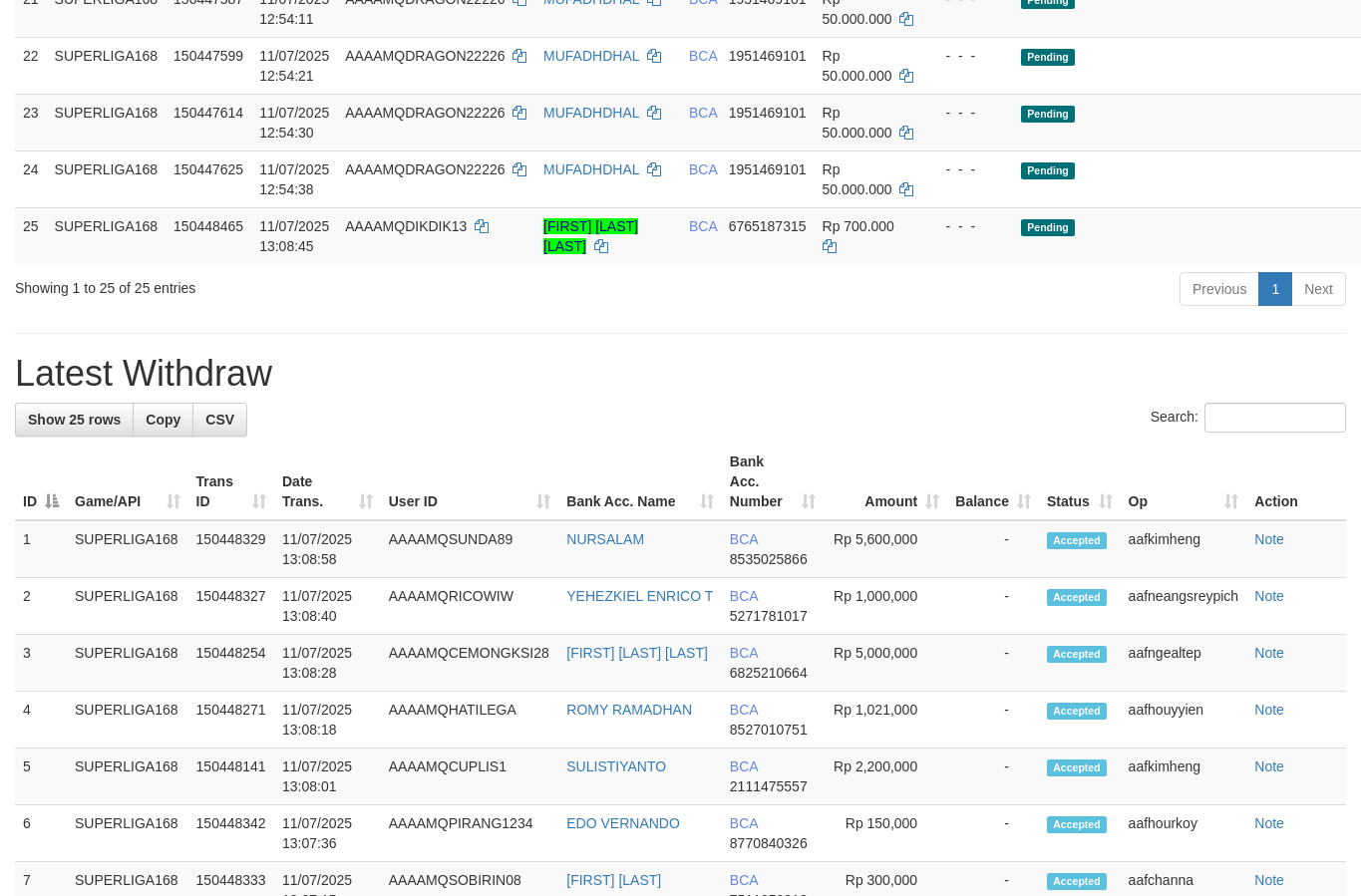 scroll, scrollTop: 1794, scrollLeft: 0, axis: vertical 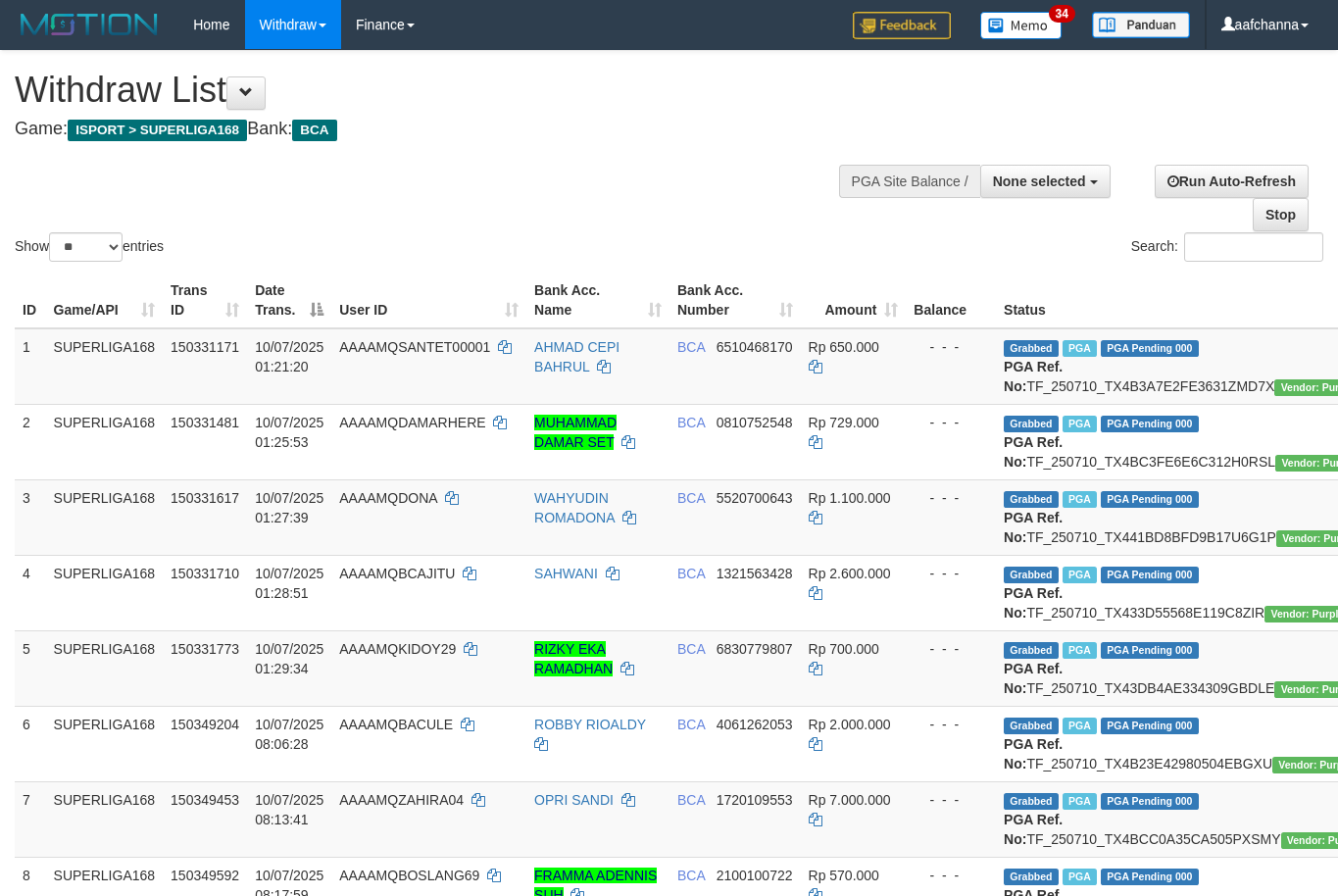 select 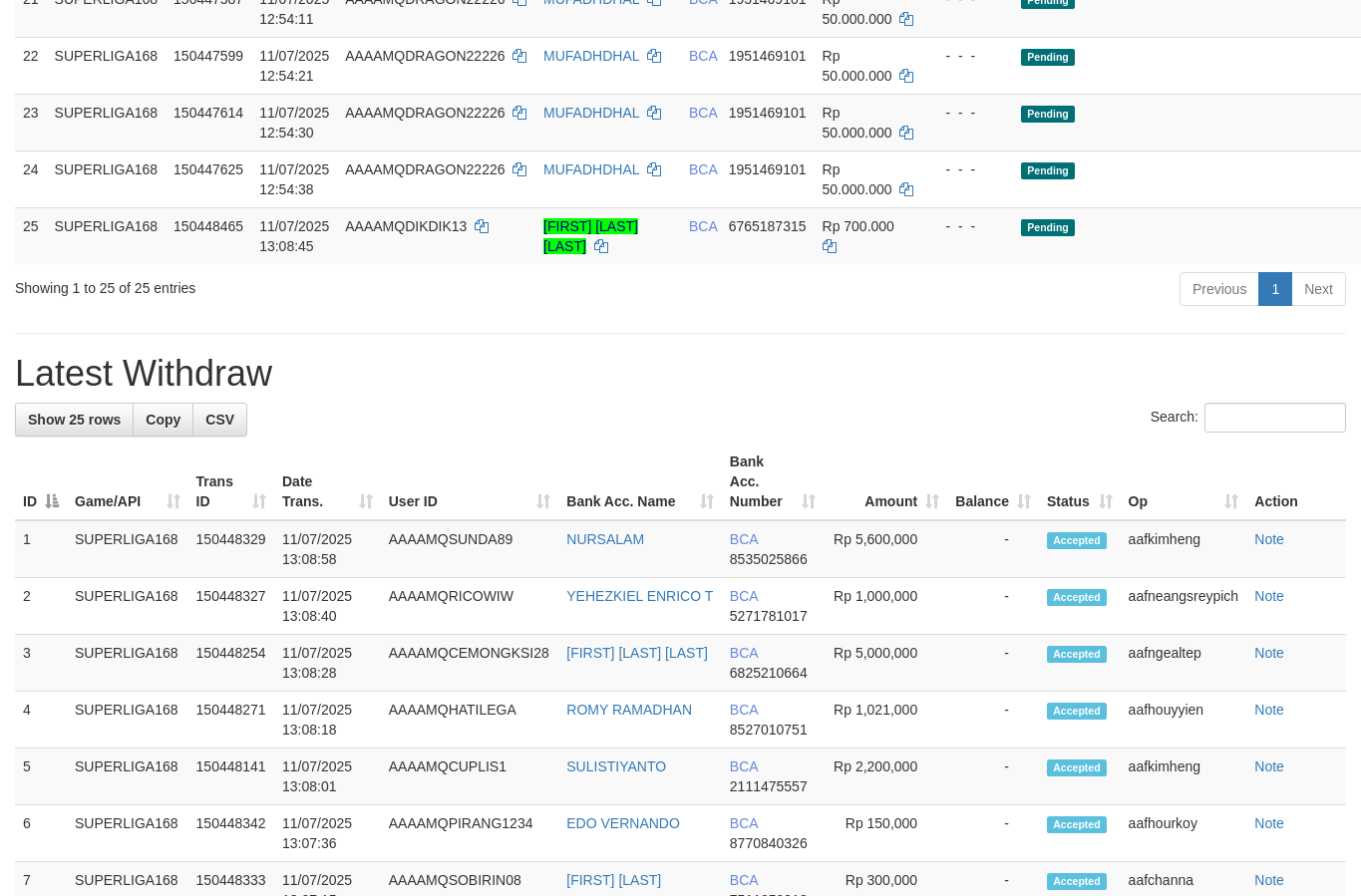 scroll, scrollTop: 1794, scrollLeft: 0, axis: vertical 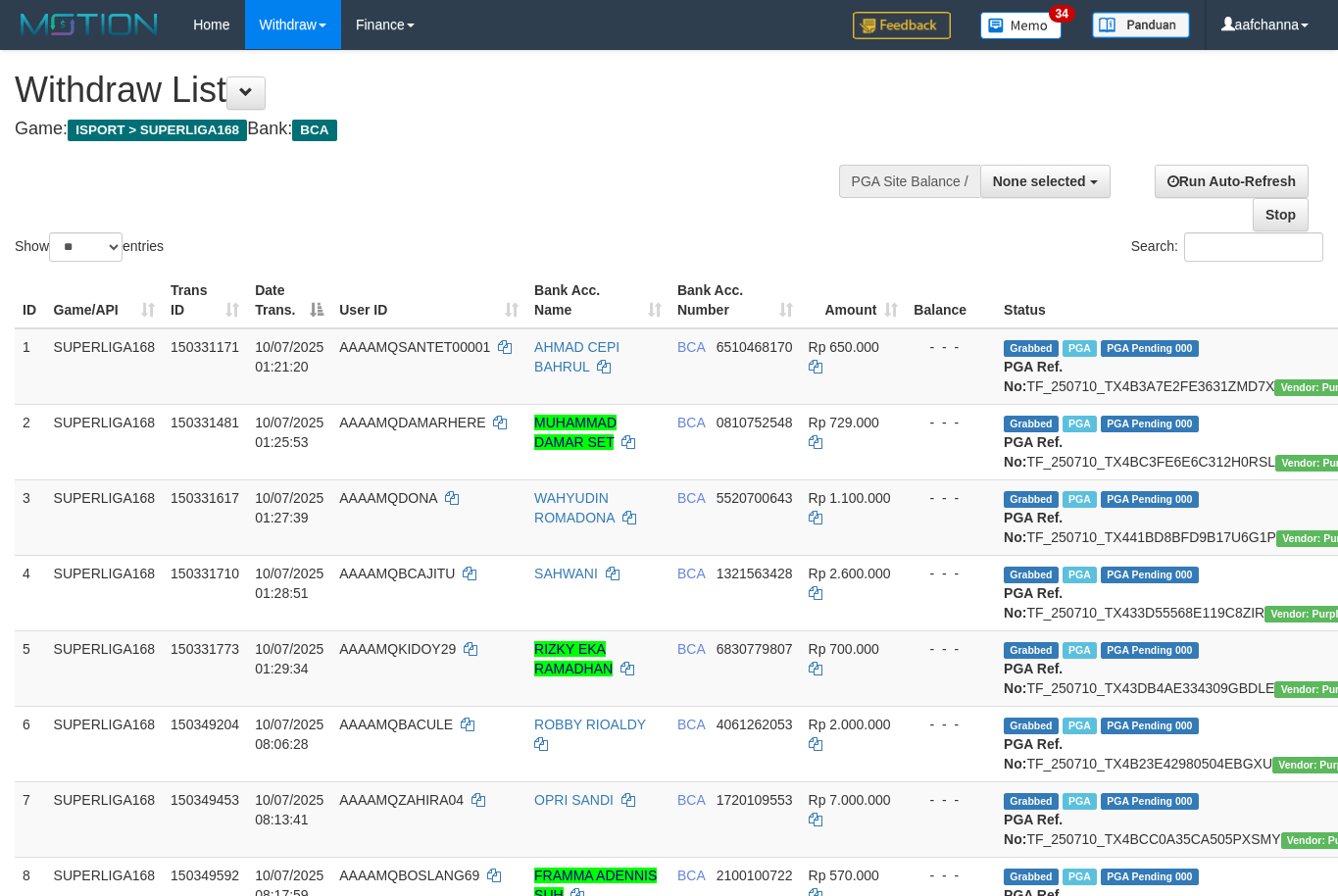 select 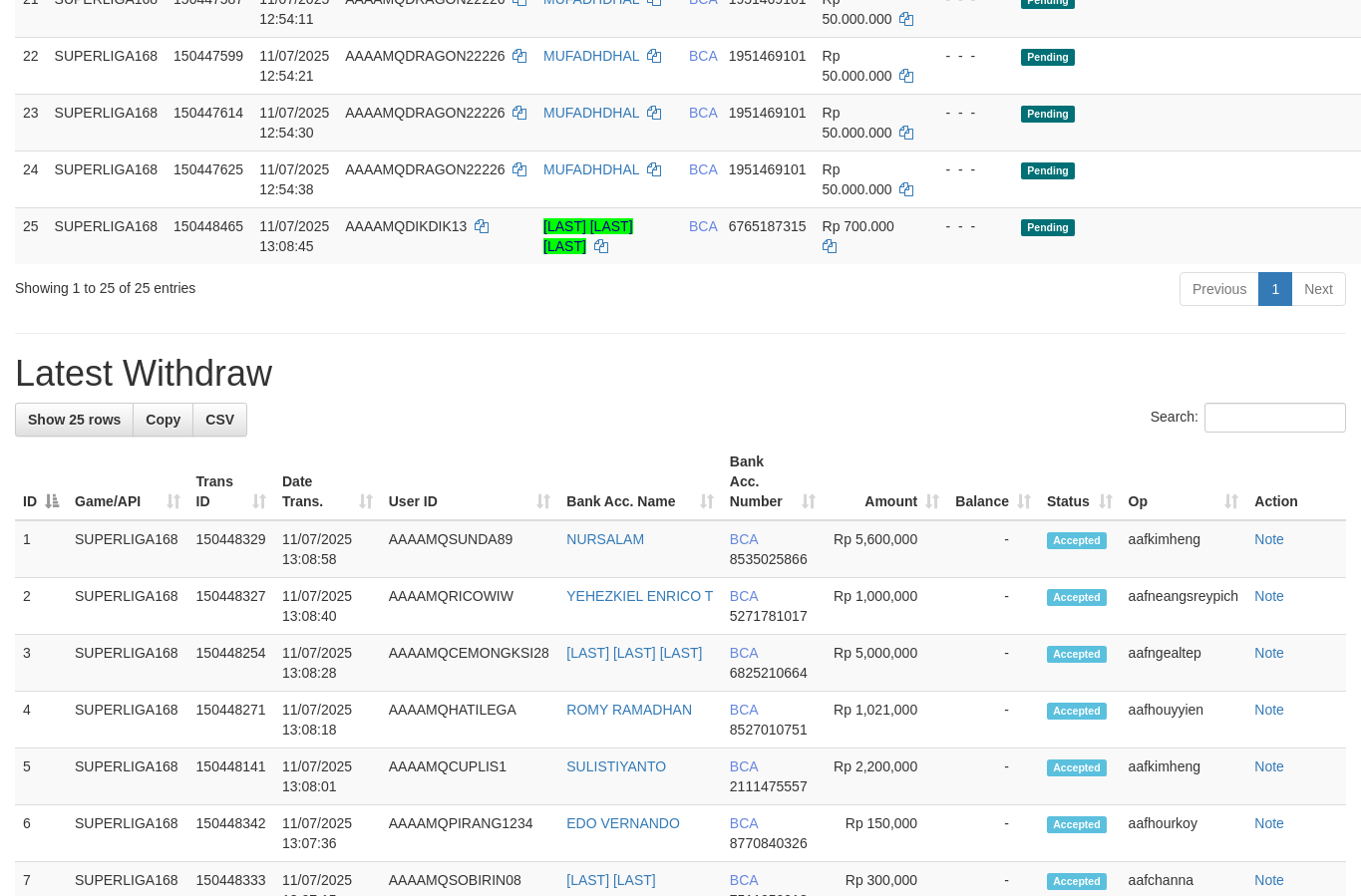scroll, scrollTop: 1794, scrollLeft: 0, axis: vertical 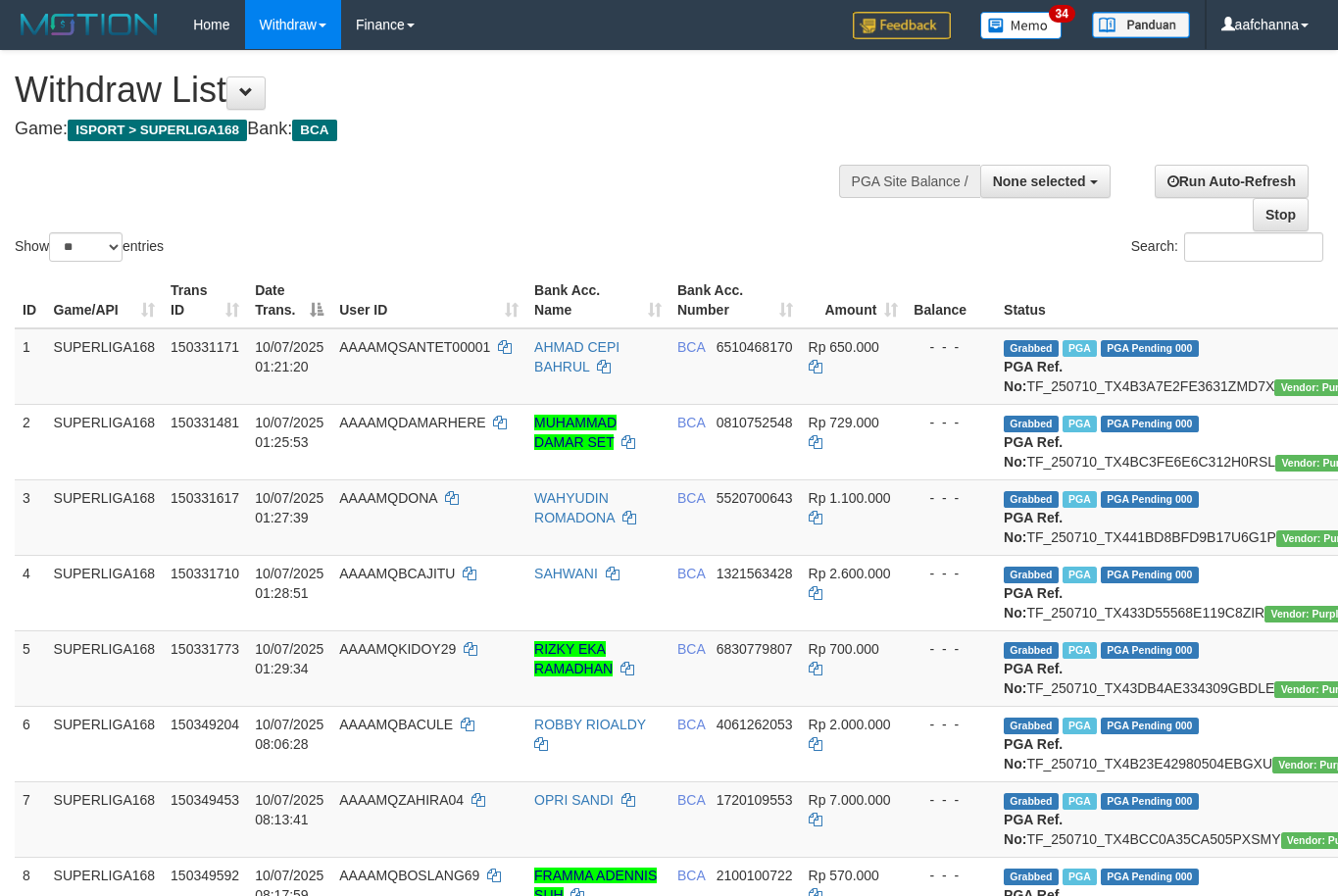 select 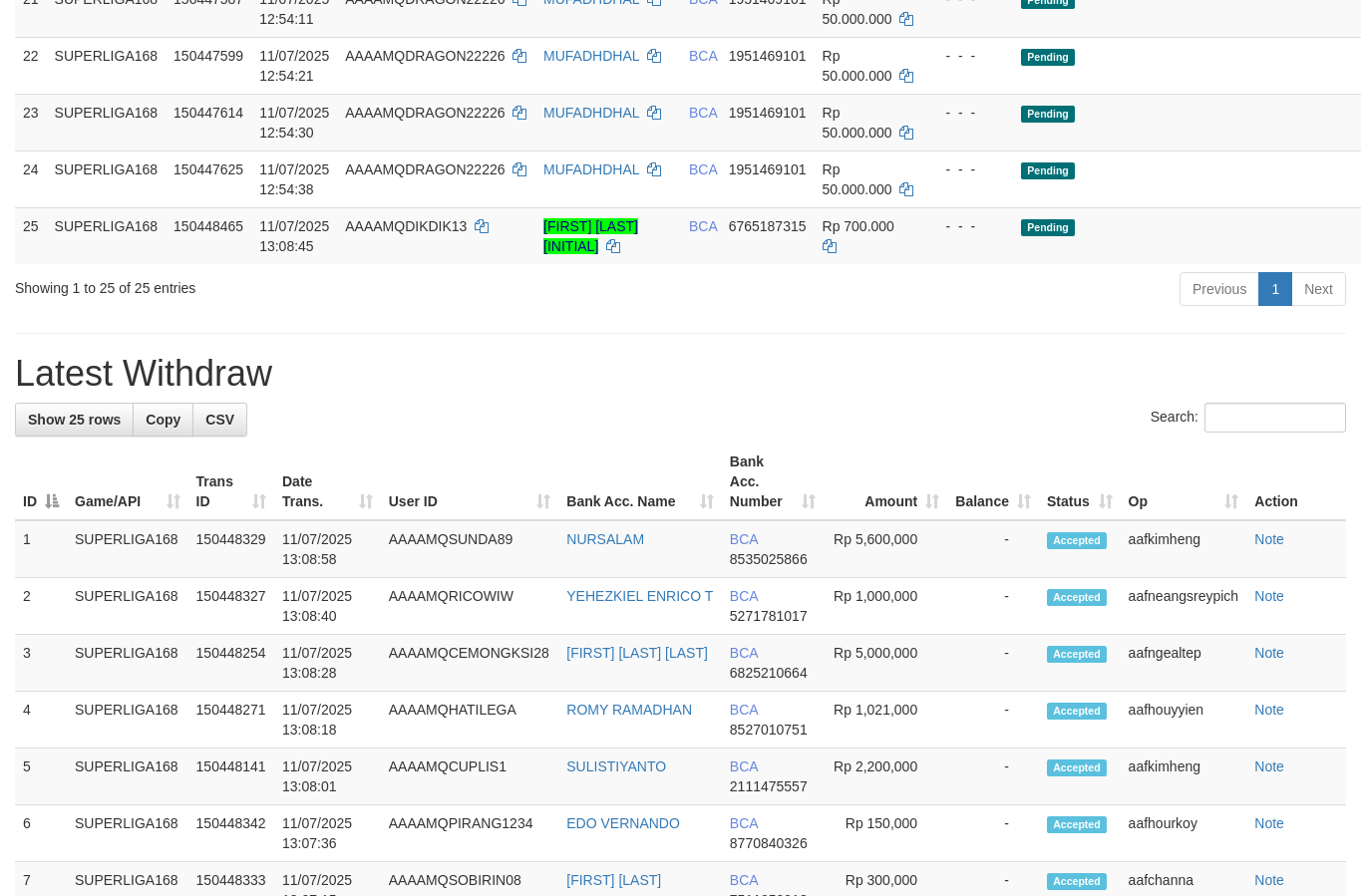 scroll, scrollTop: 1794, scrollLeft: 0, axis: vertical 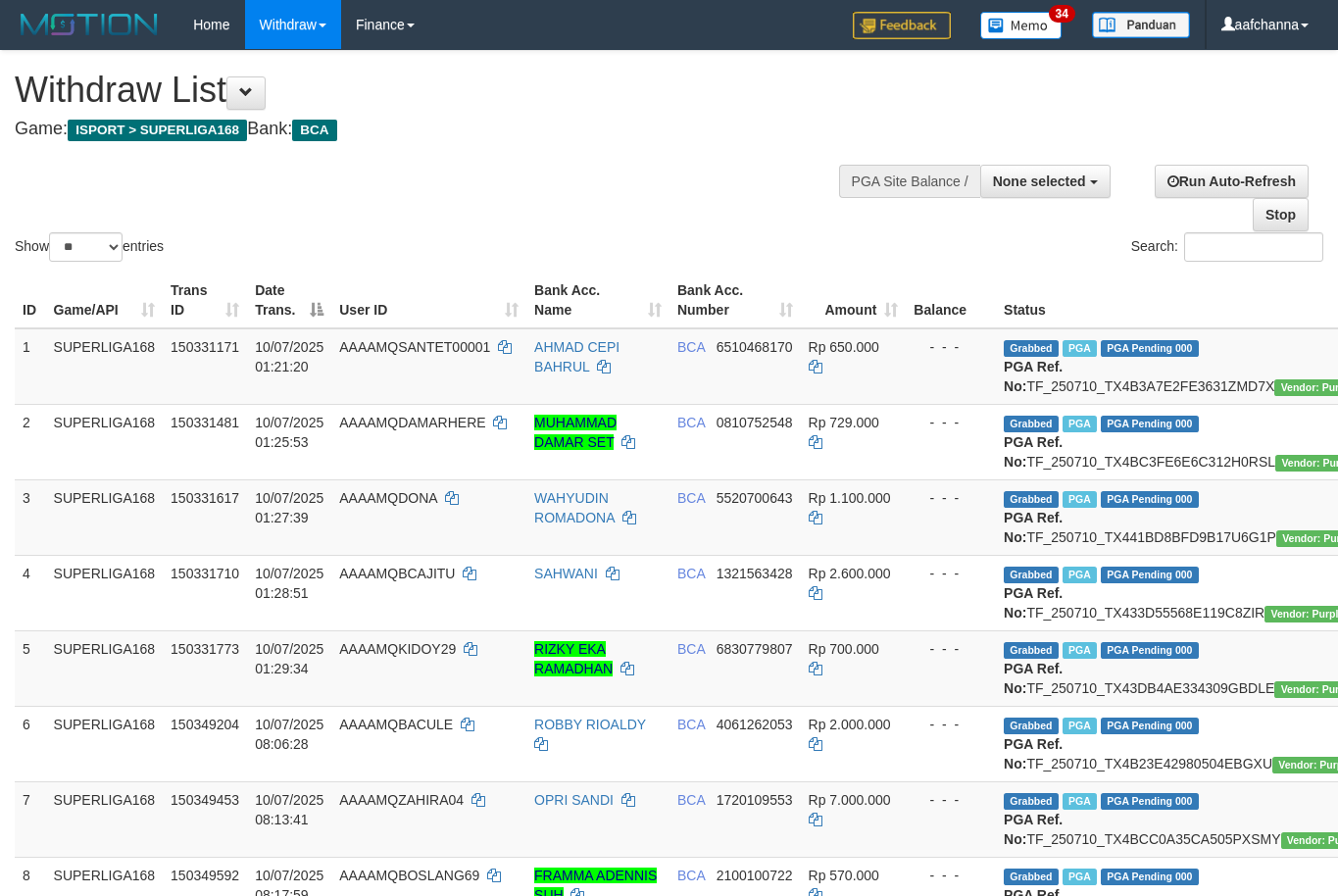 select 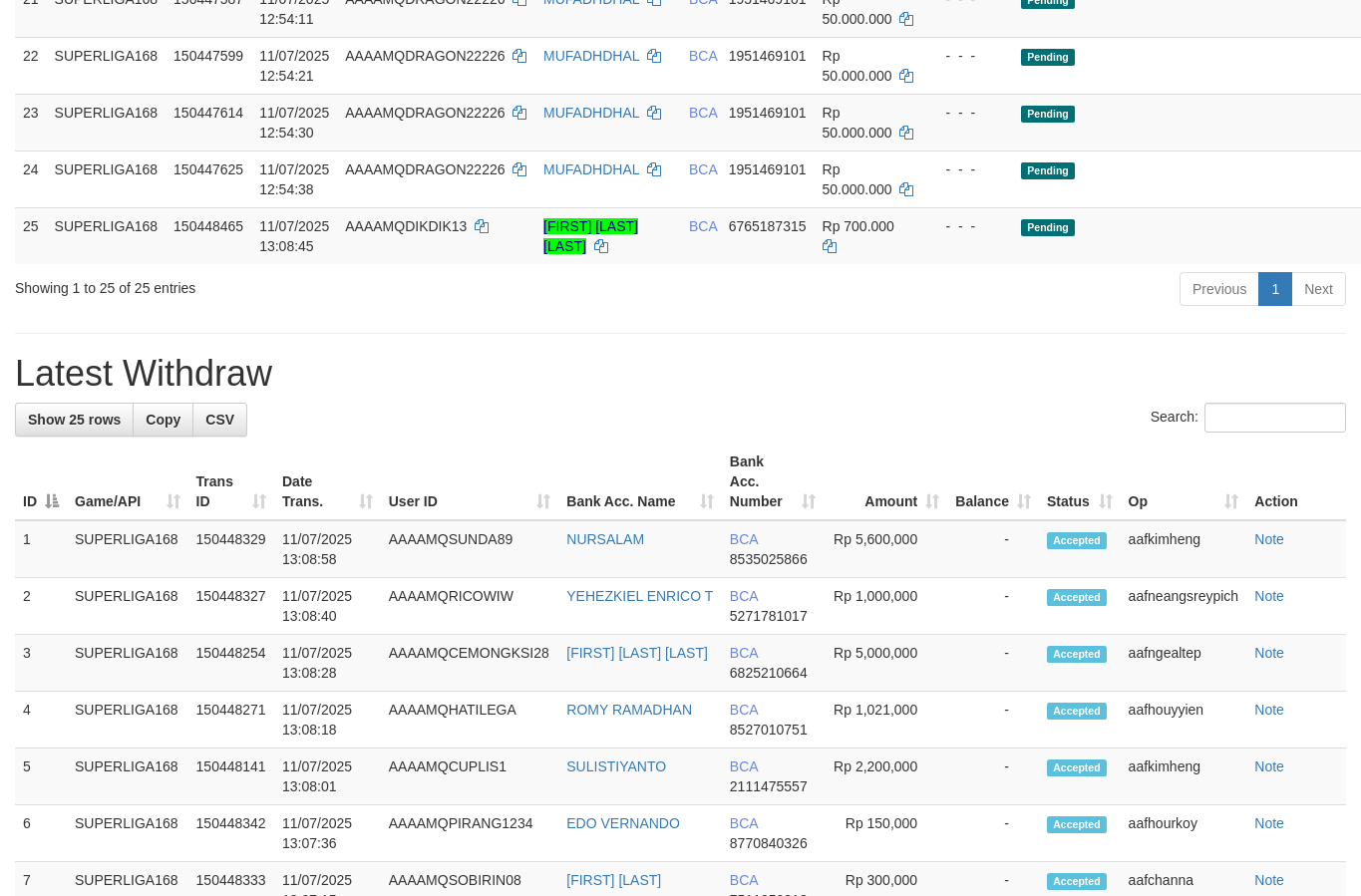 scroll, scrollTop: 1794, scrollLeft: 0, axis: vertical 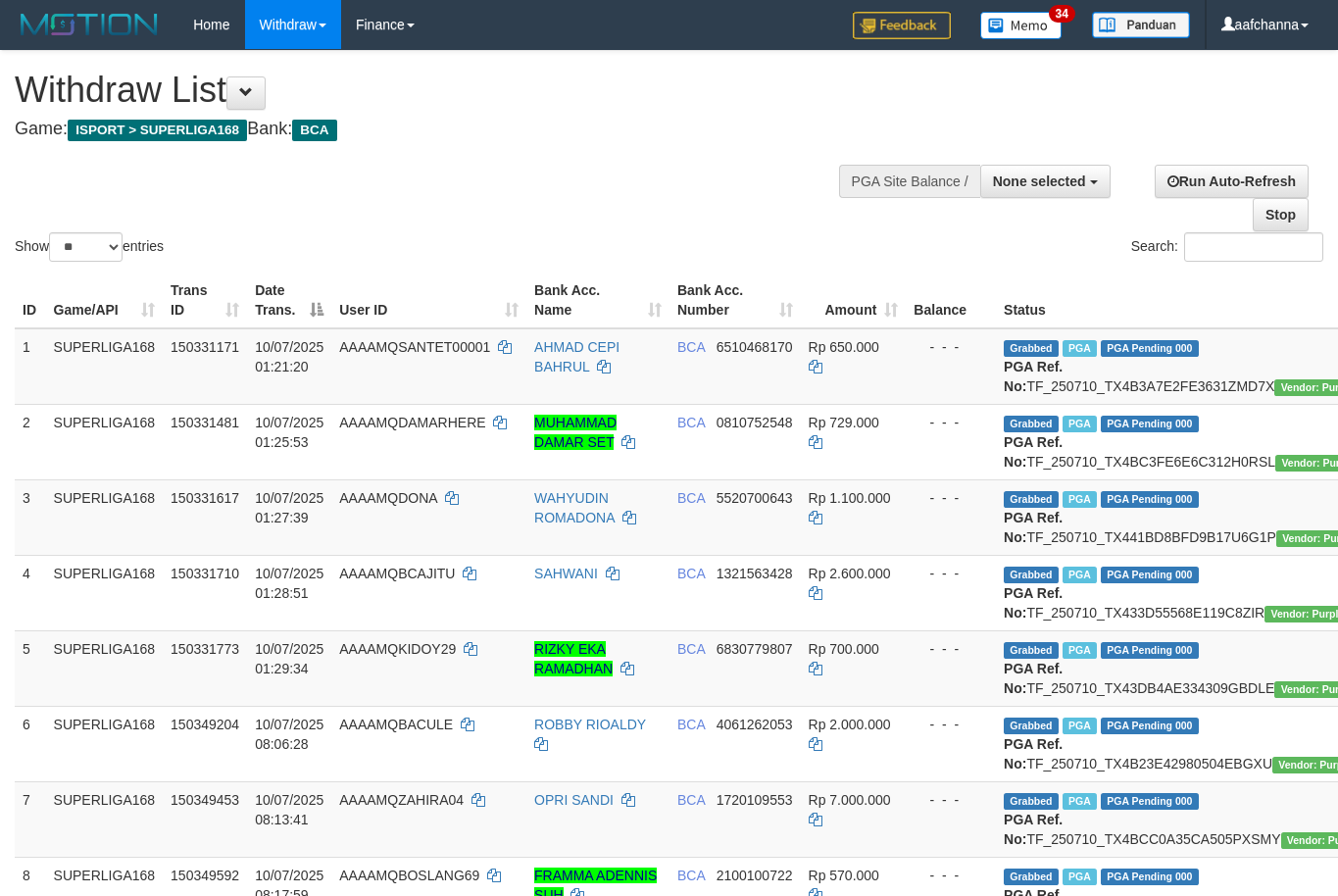select 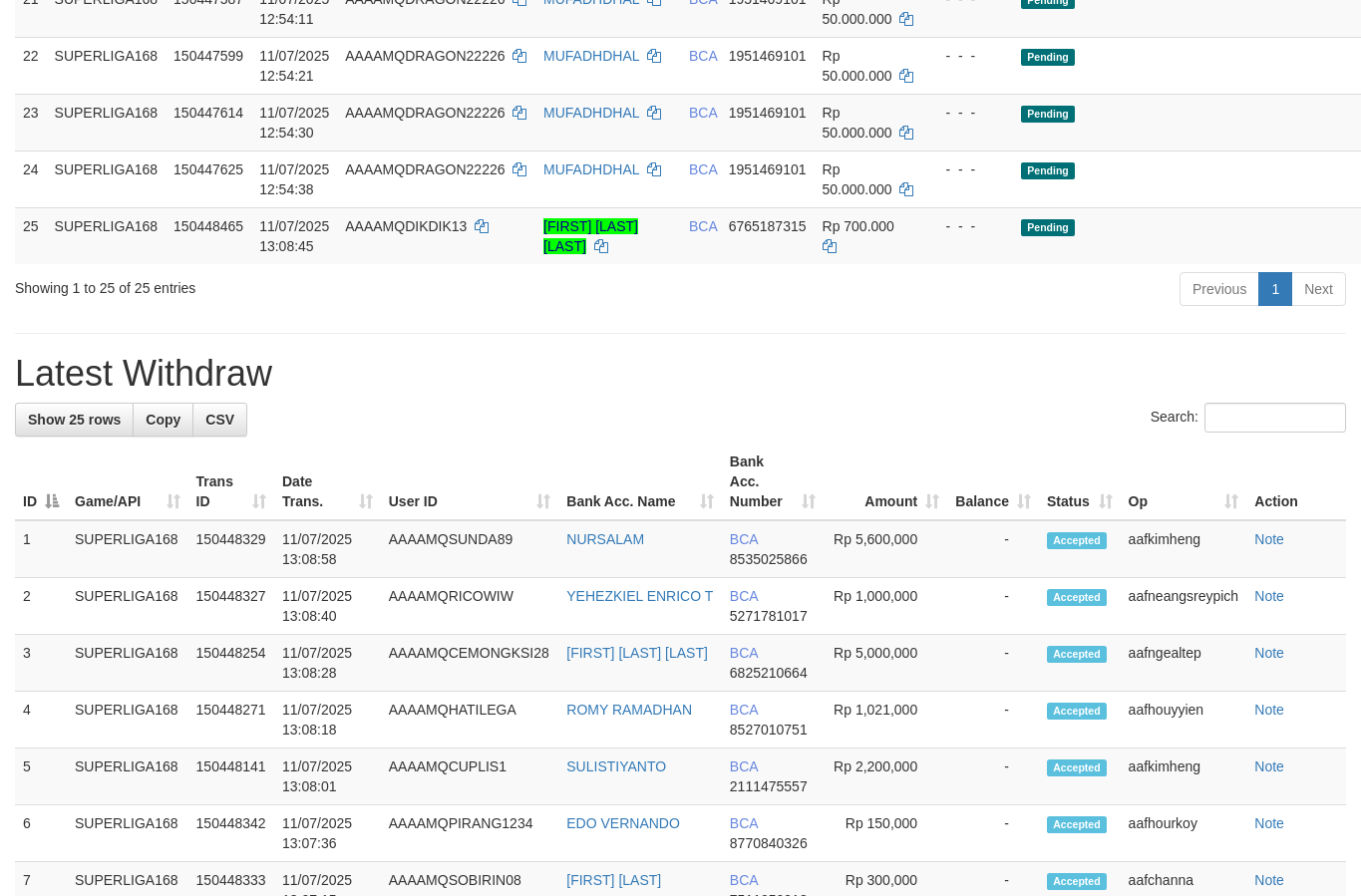 scroll, scrollTop: 1794, scrollLeft: 0, axis: vertical 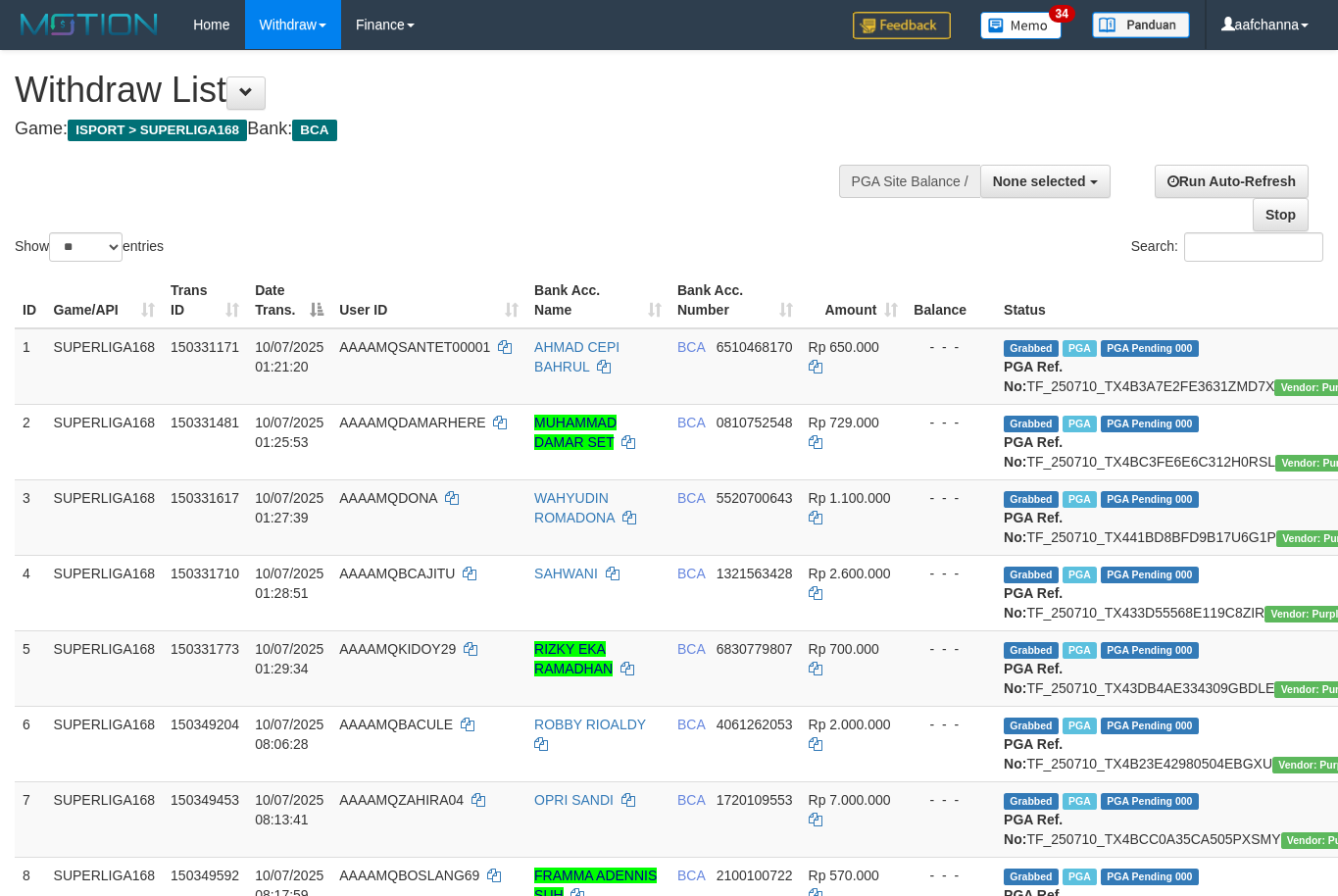 select 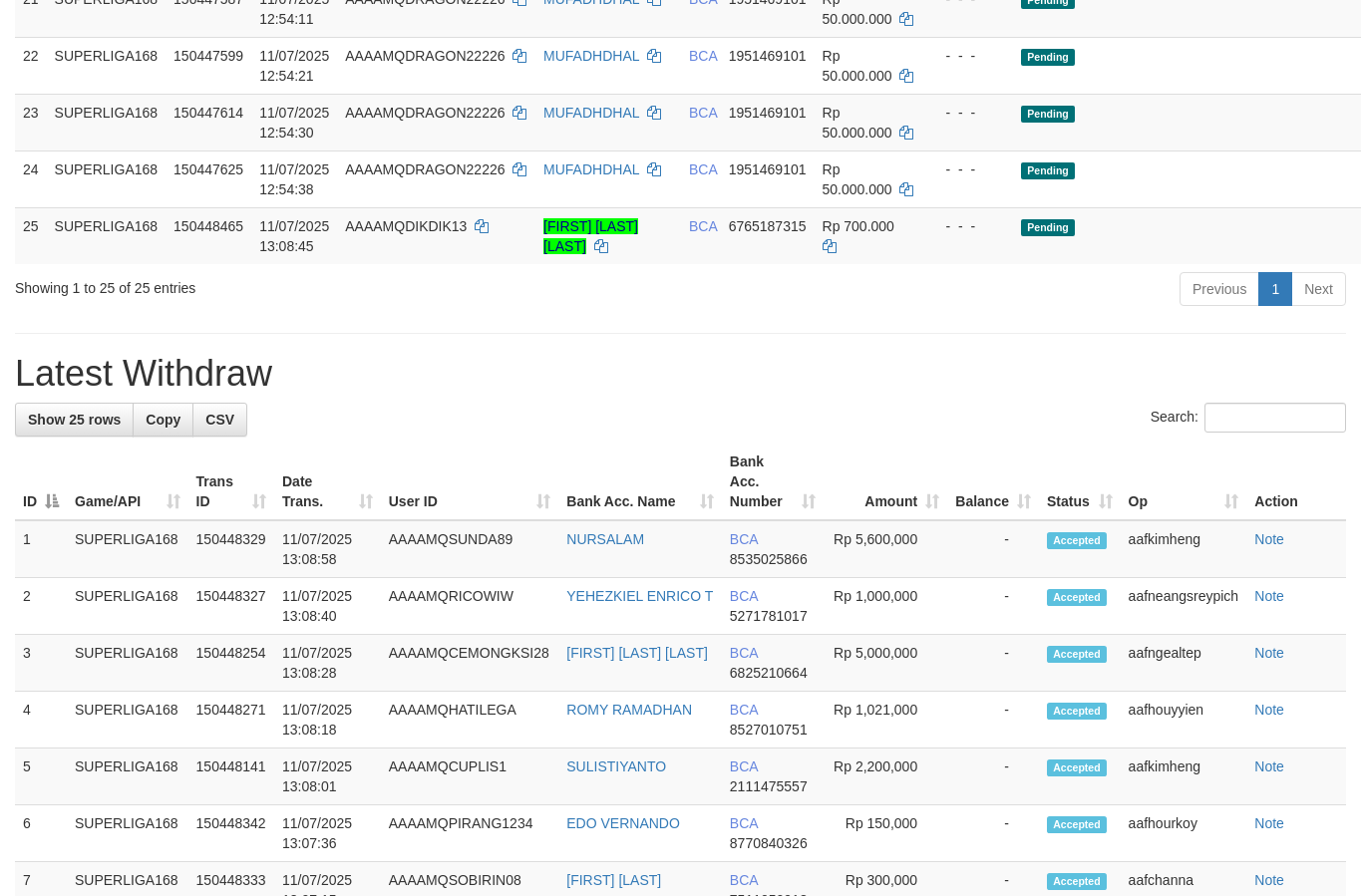 scroll, scrollTop: 1794, scrollLeft: 0, axis: vertical 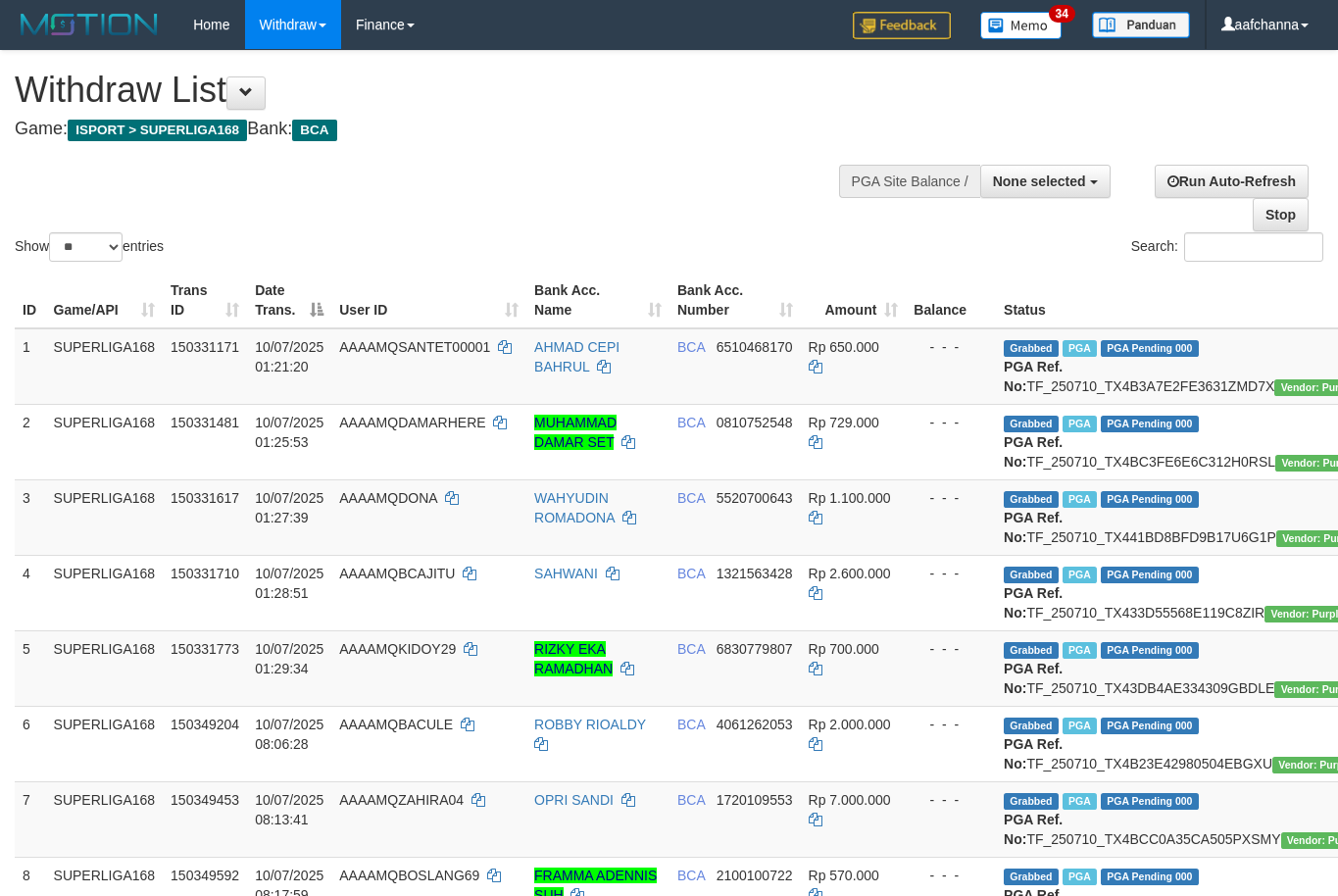 select 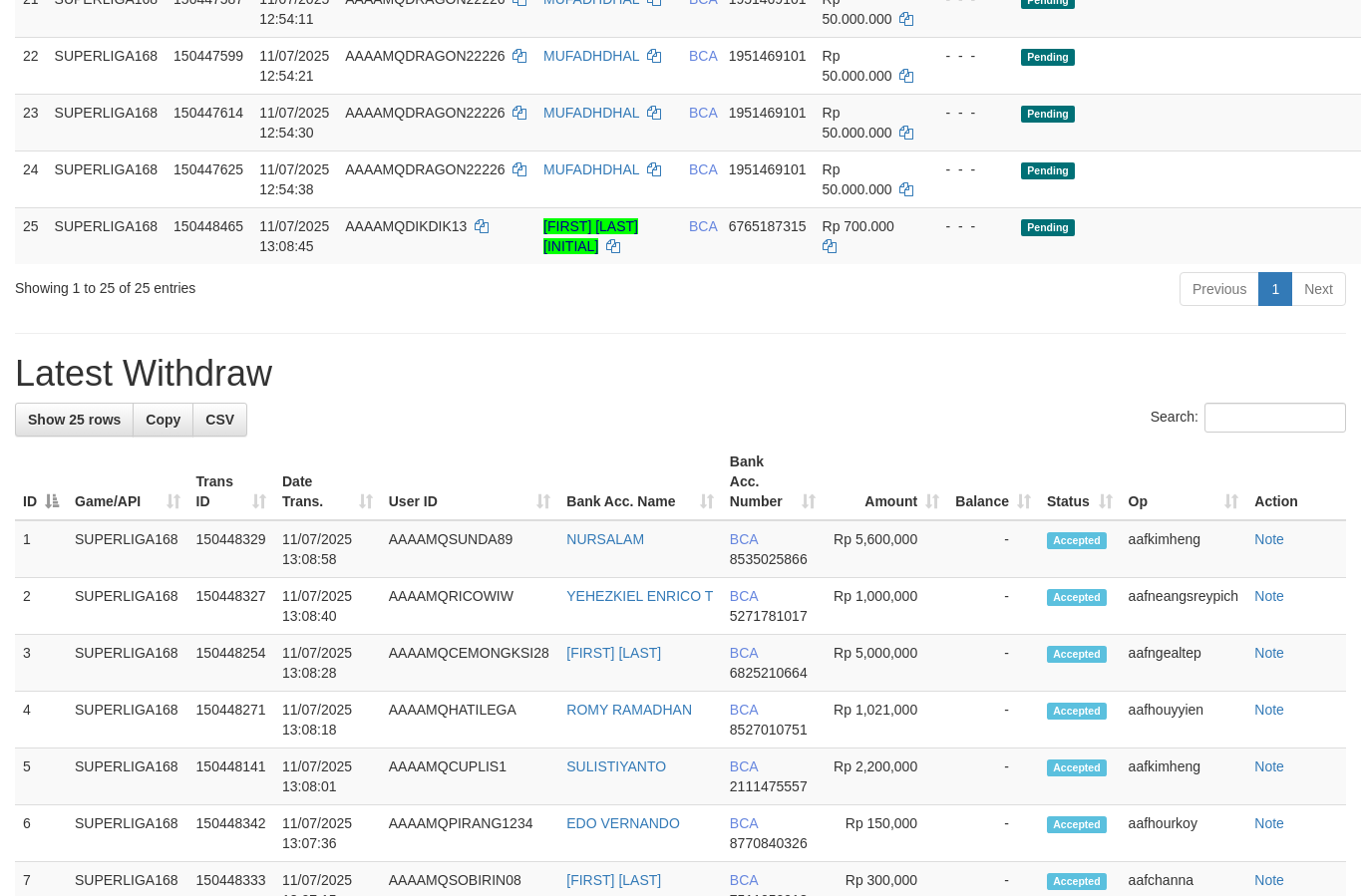 scroll, scrollTop: 1794, scrollLeft: 0, axis: vertical 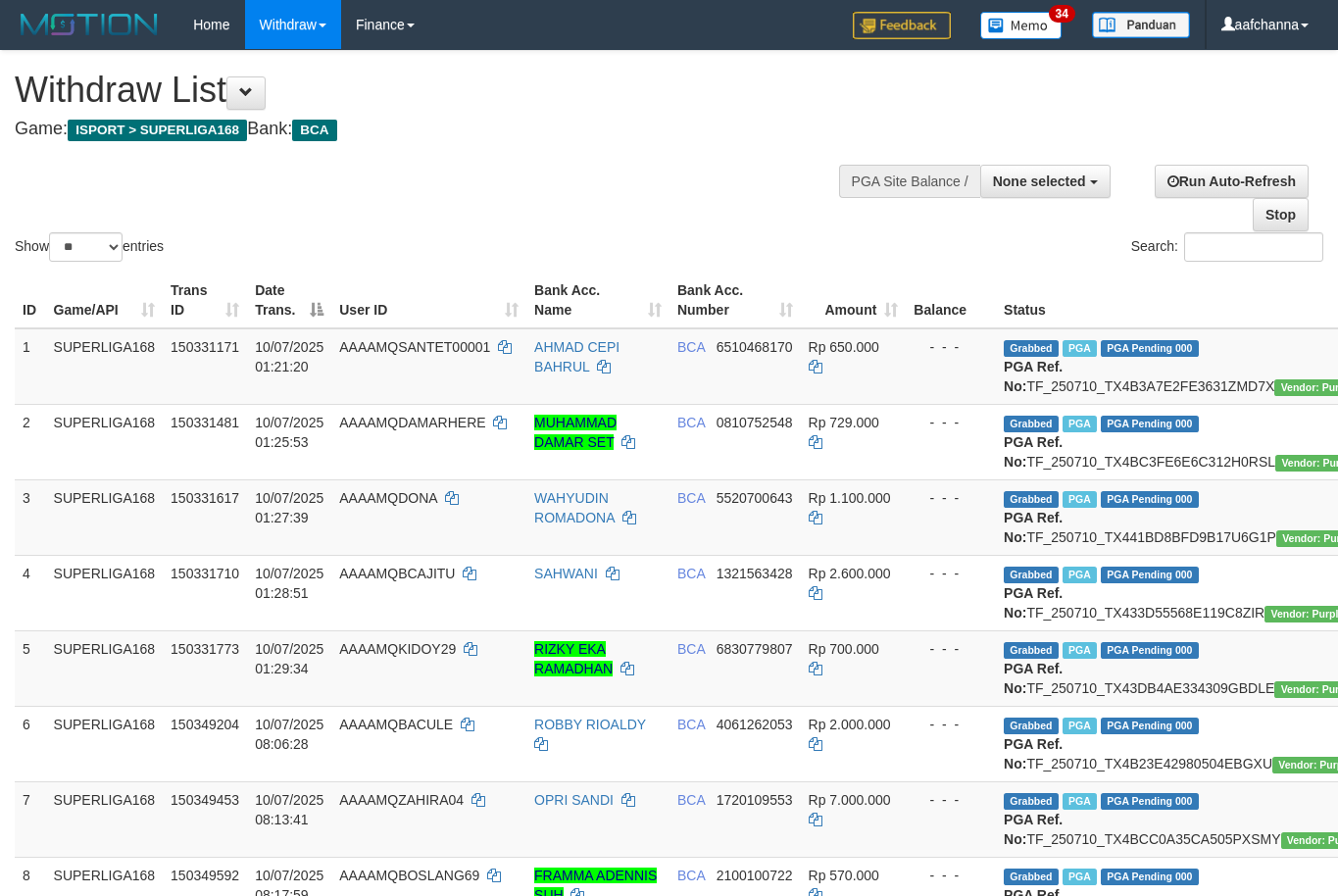 select 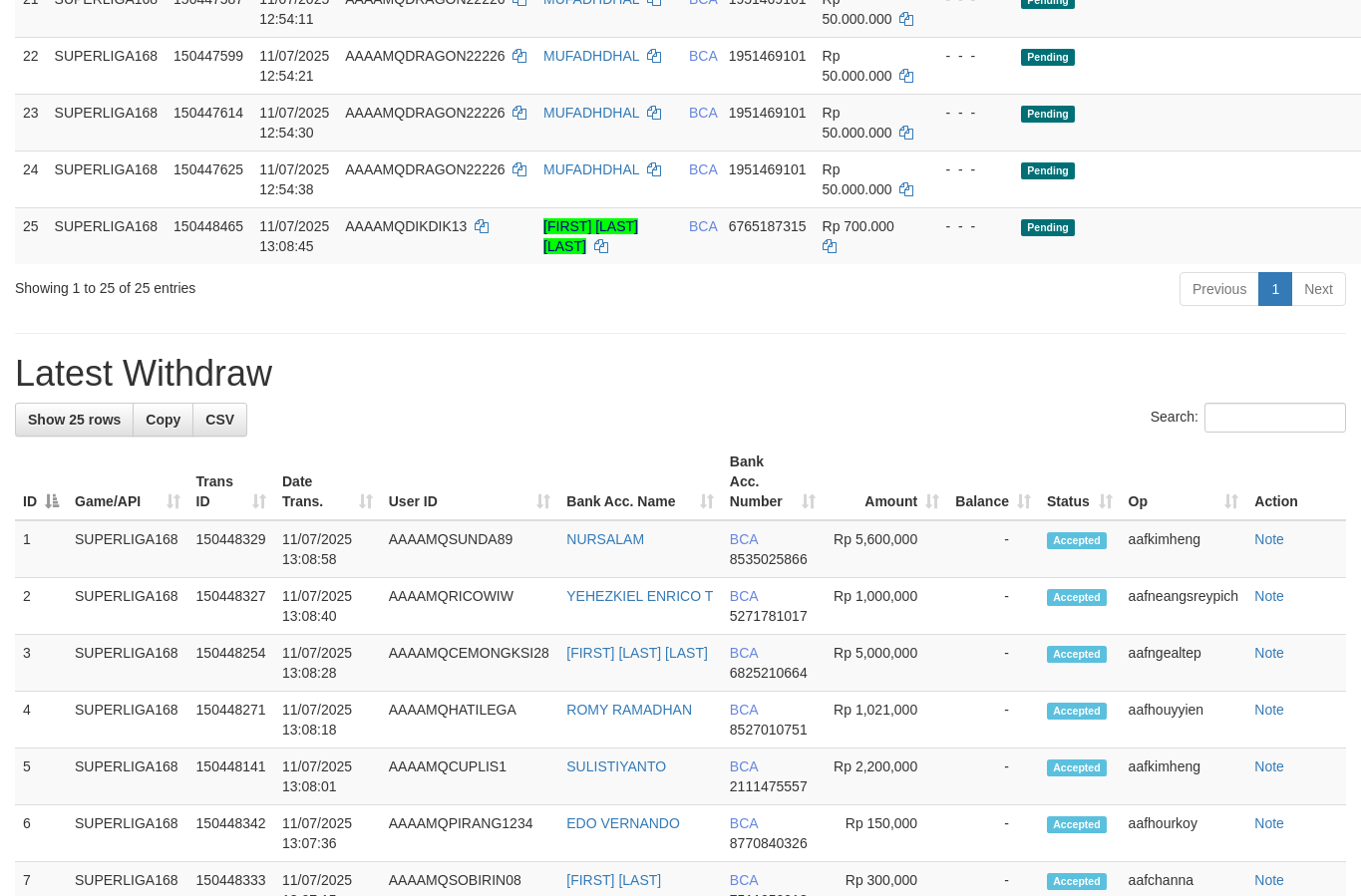 scroll, scrollTop: 1794, scrollLeft: 0, axis: vertical 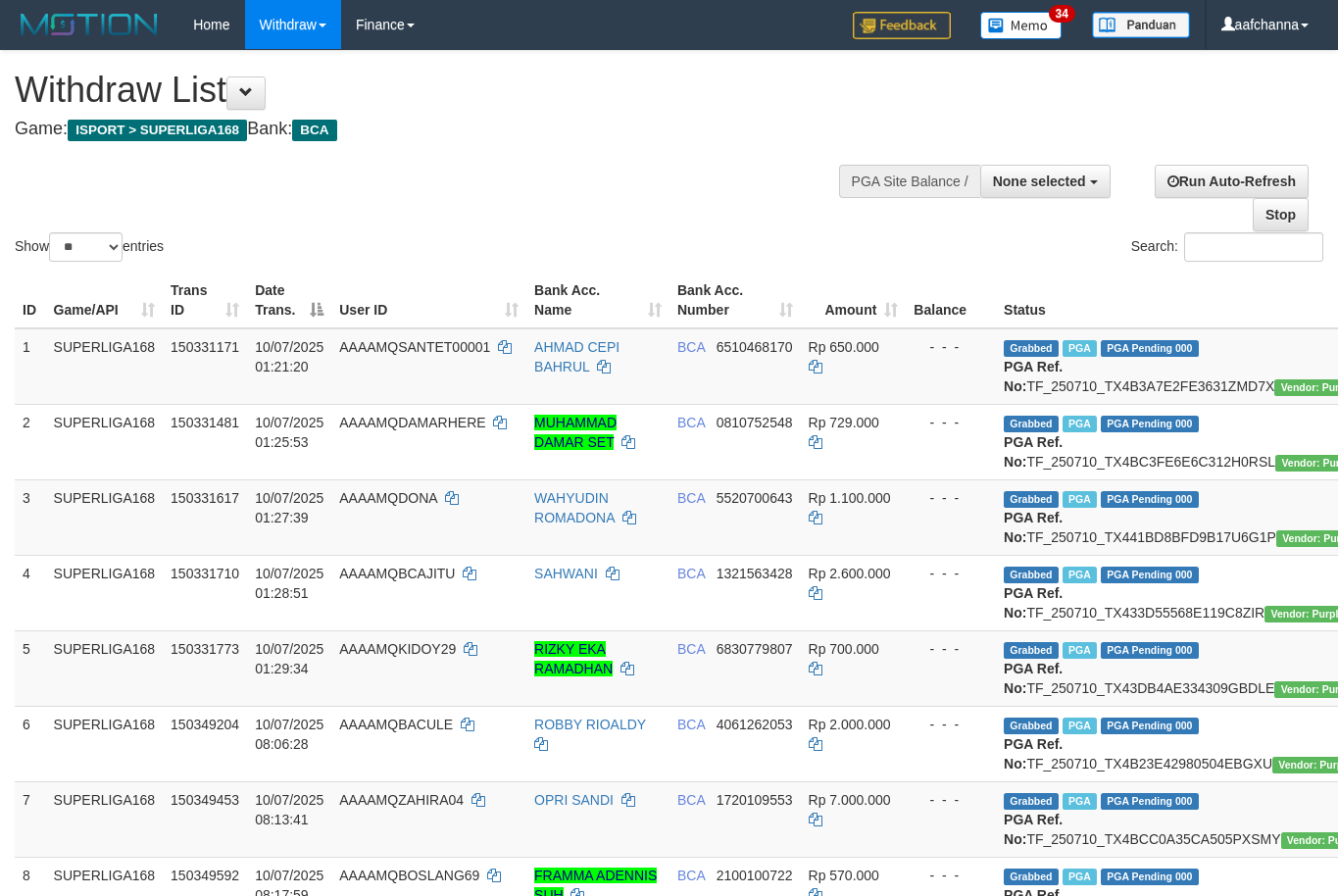 select 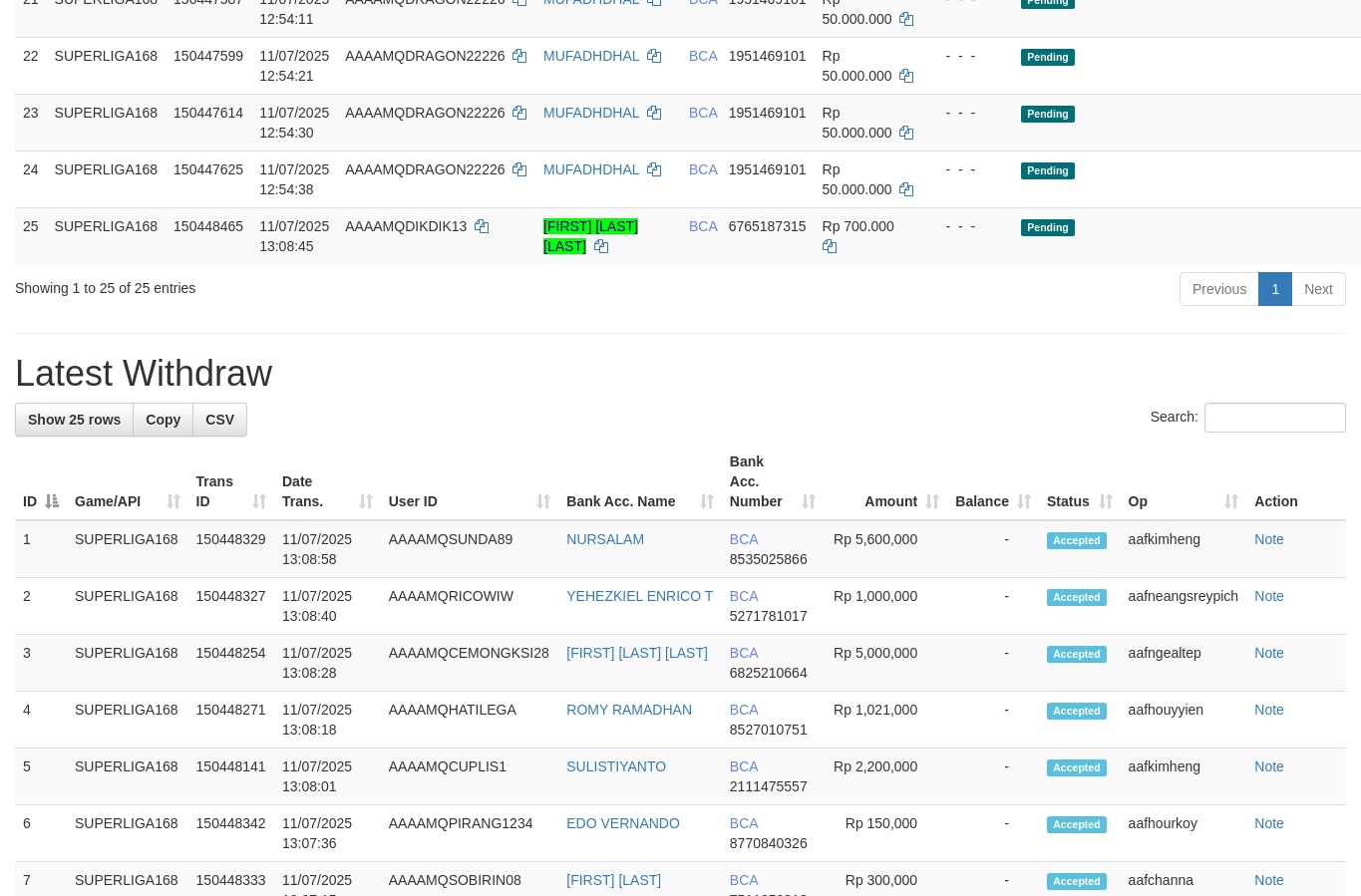 scroll, scrollTop: 1794, scrollLeft: 0, axis: vertical 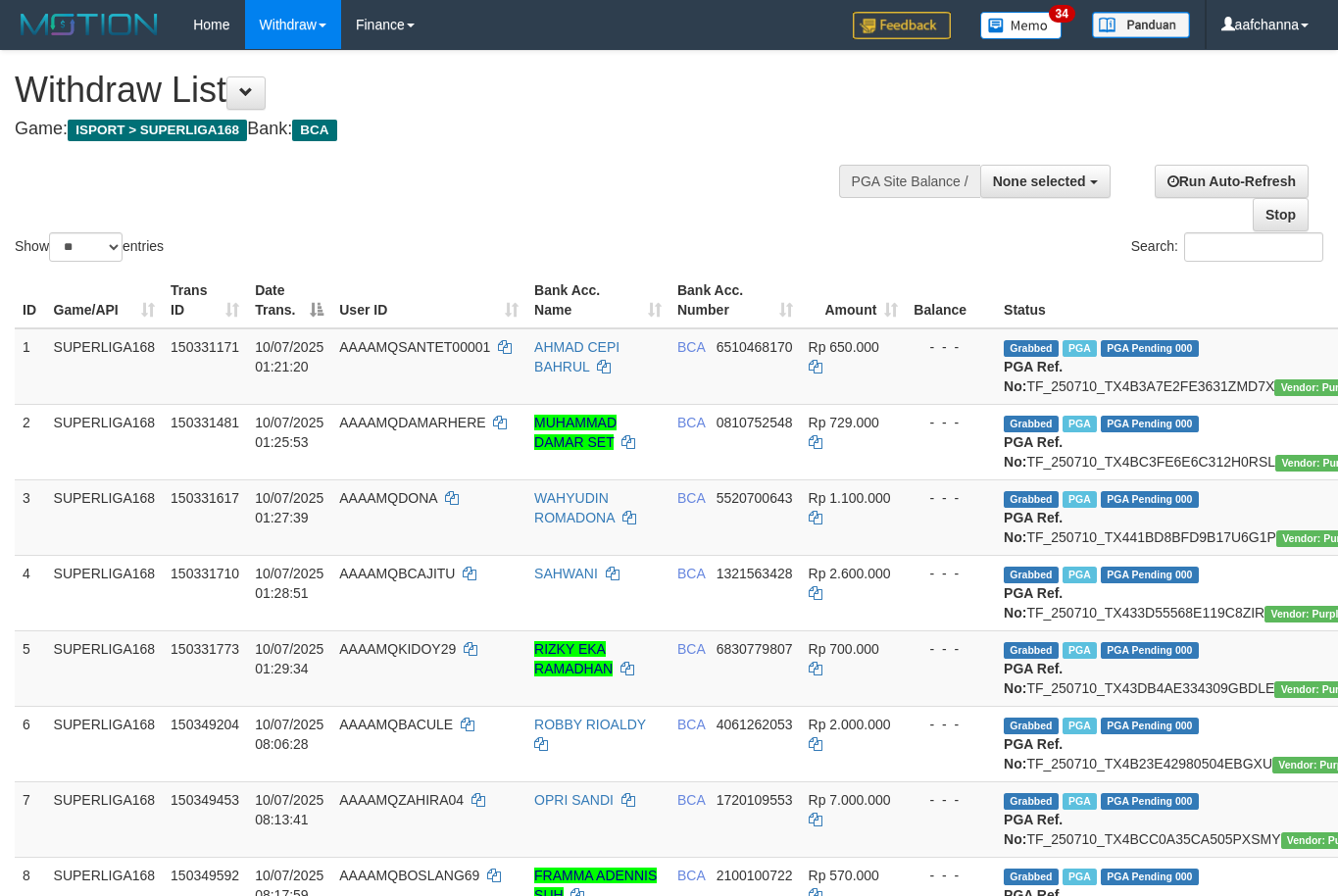 select 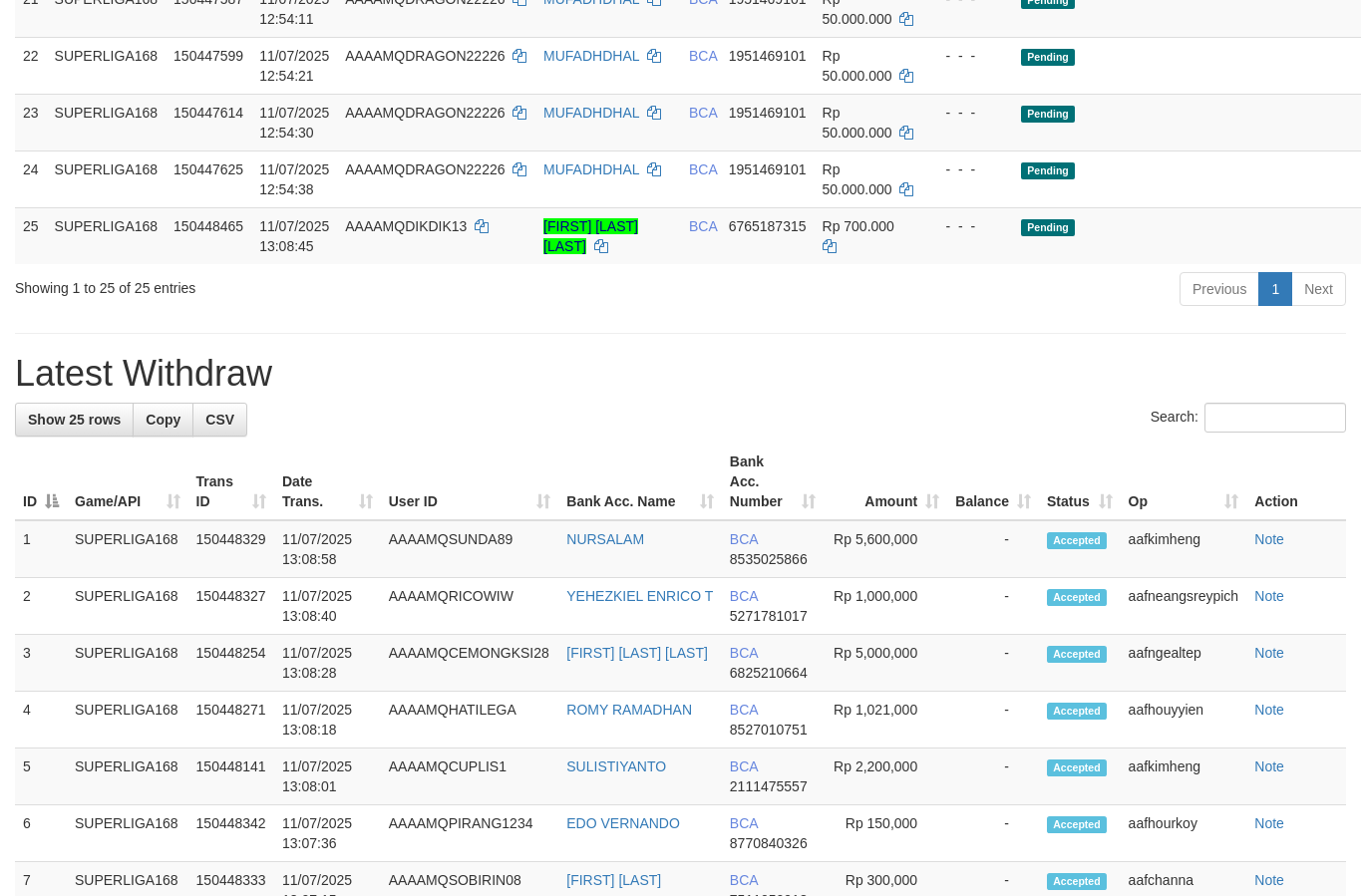 scroll, scrollTop: 1794, scrollLeft: 0, axis: vertical 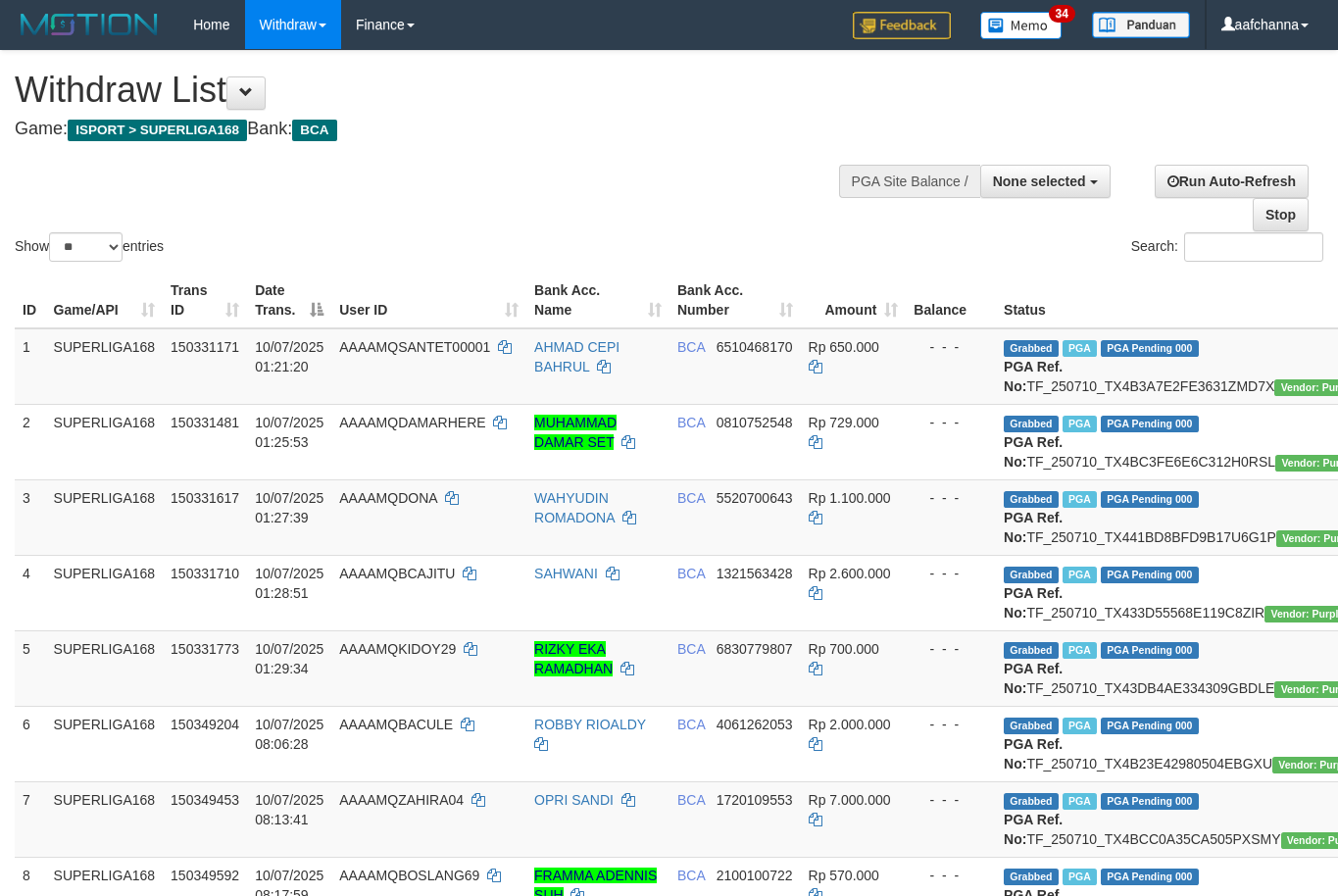 select 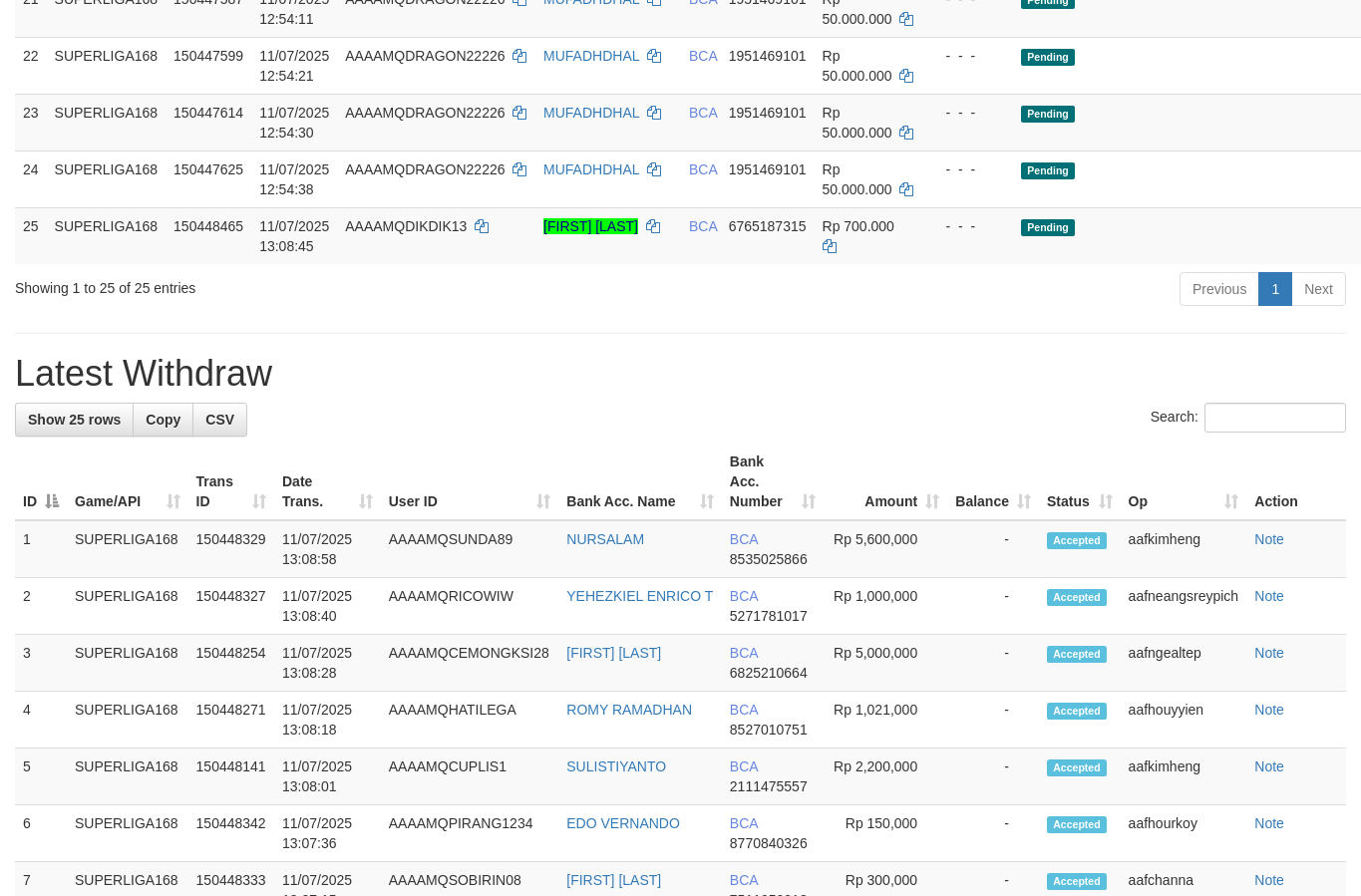 scroll, scrollTop: 1794, scrollLeft: 0, axis: vertical 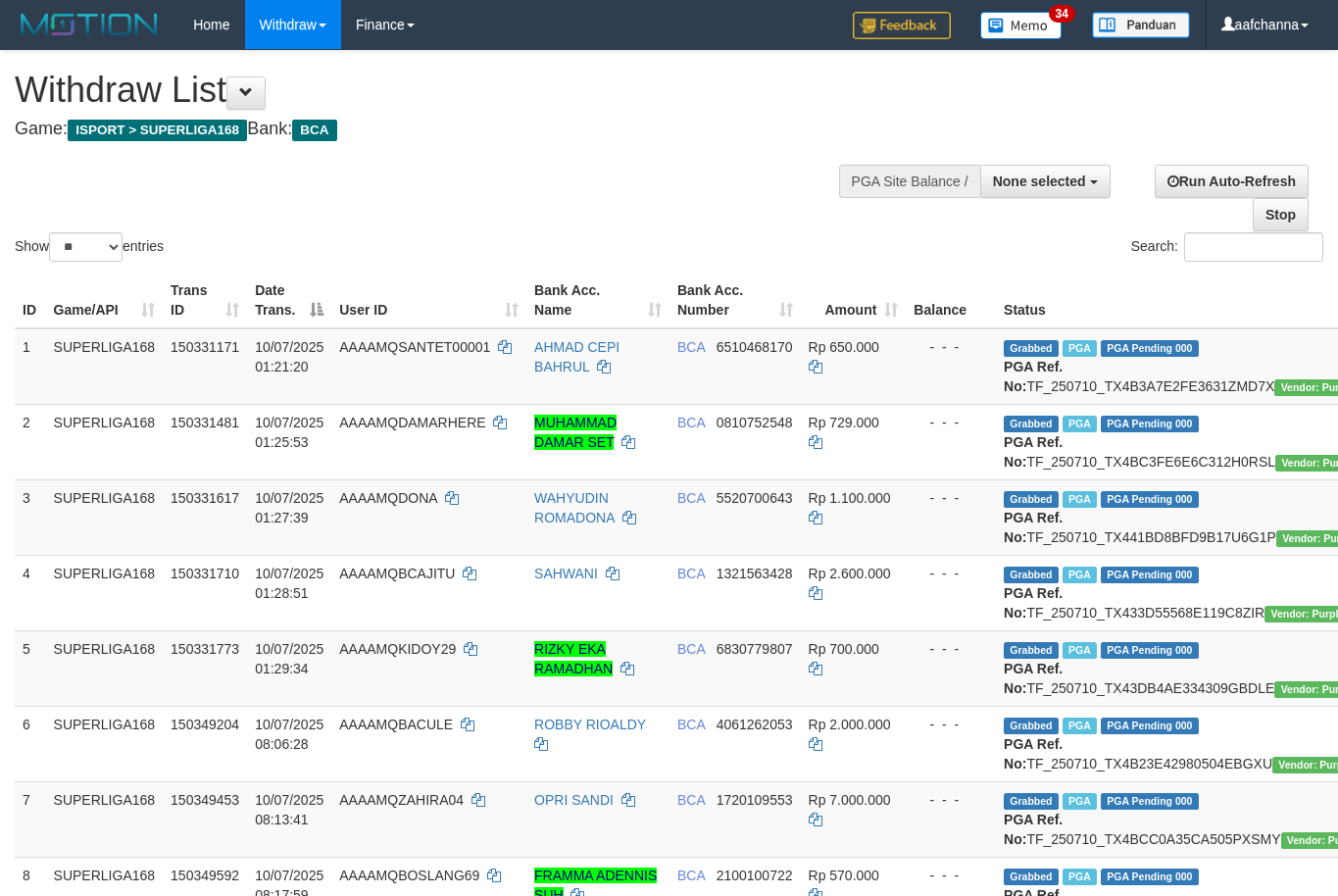 select 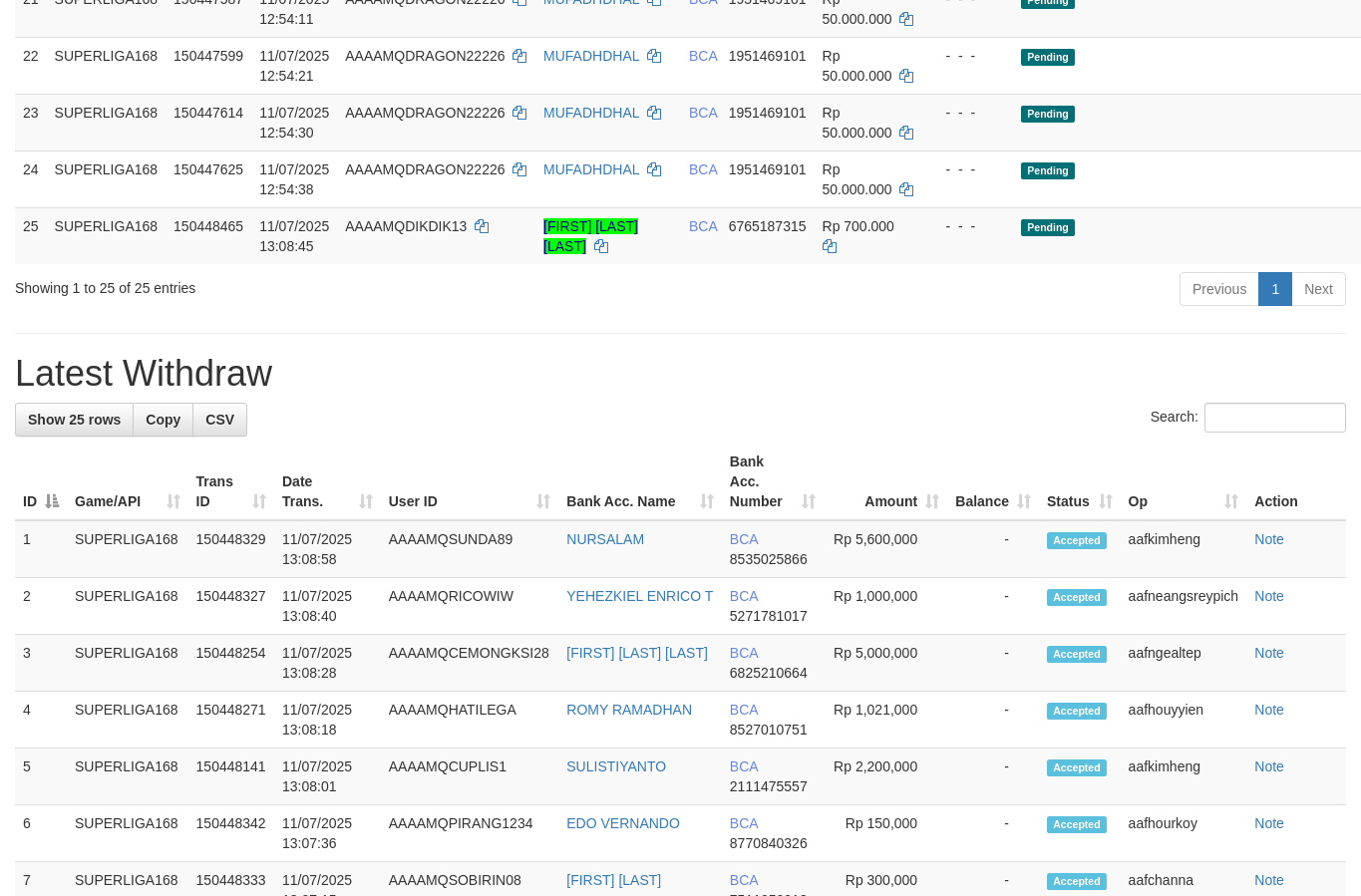 scroll, scrollTop: 1794, scrollLeft: 0, axis: vertical 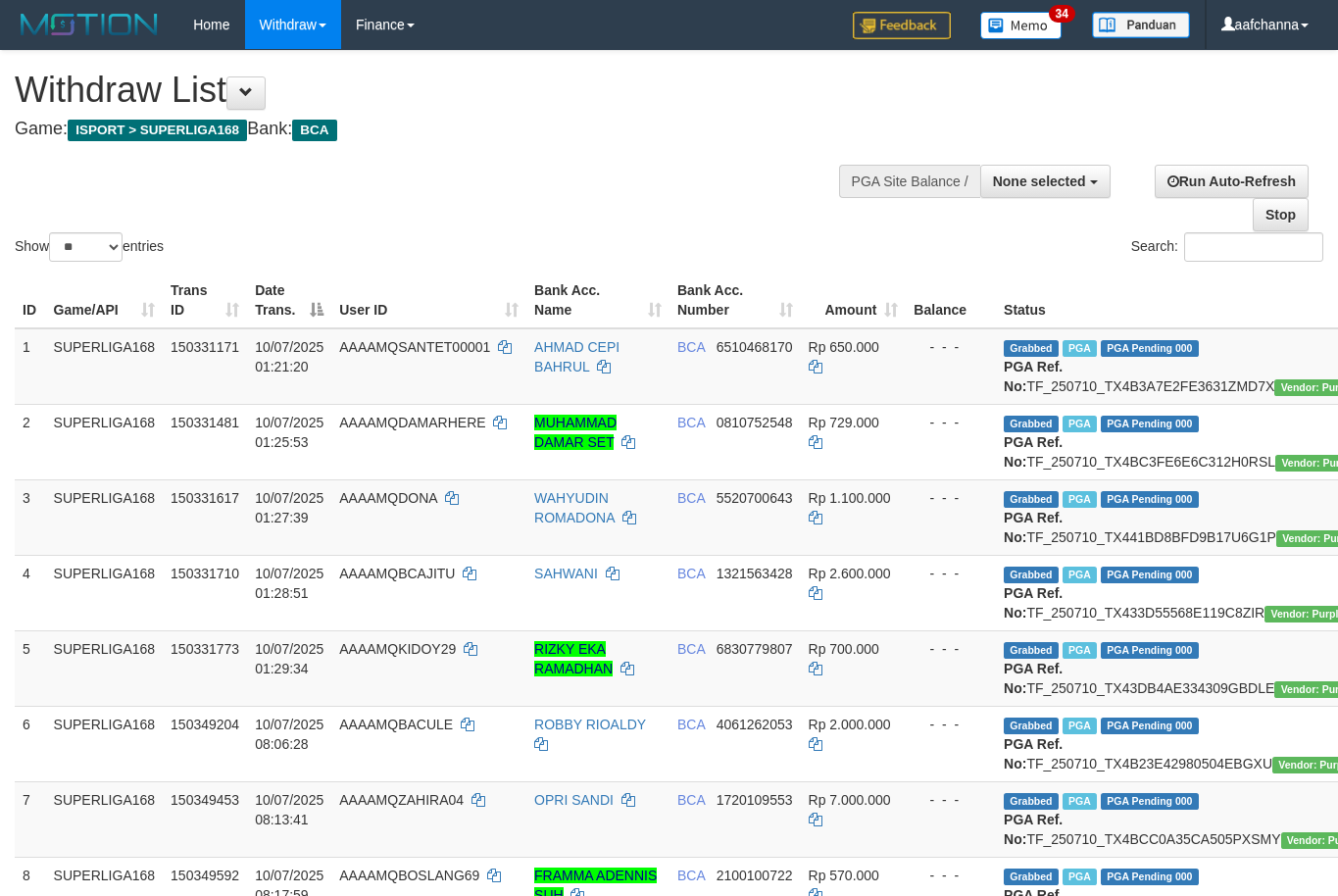select 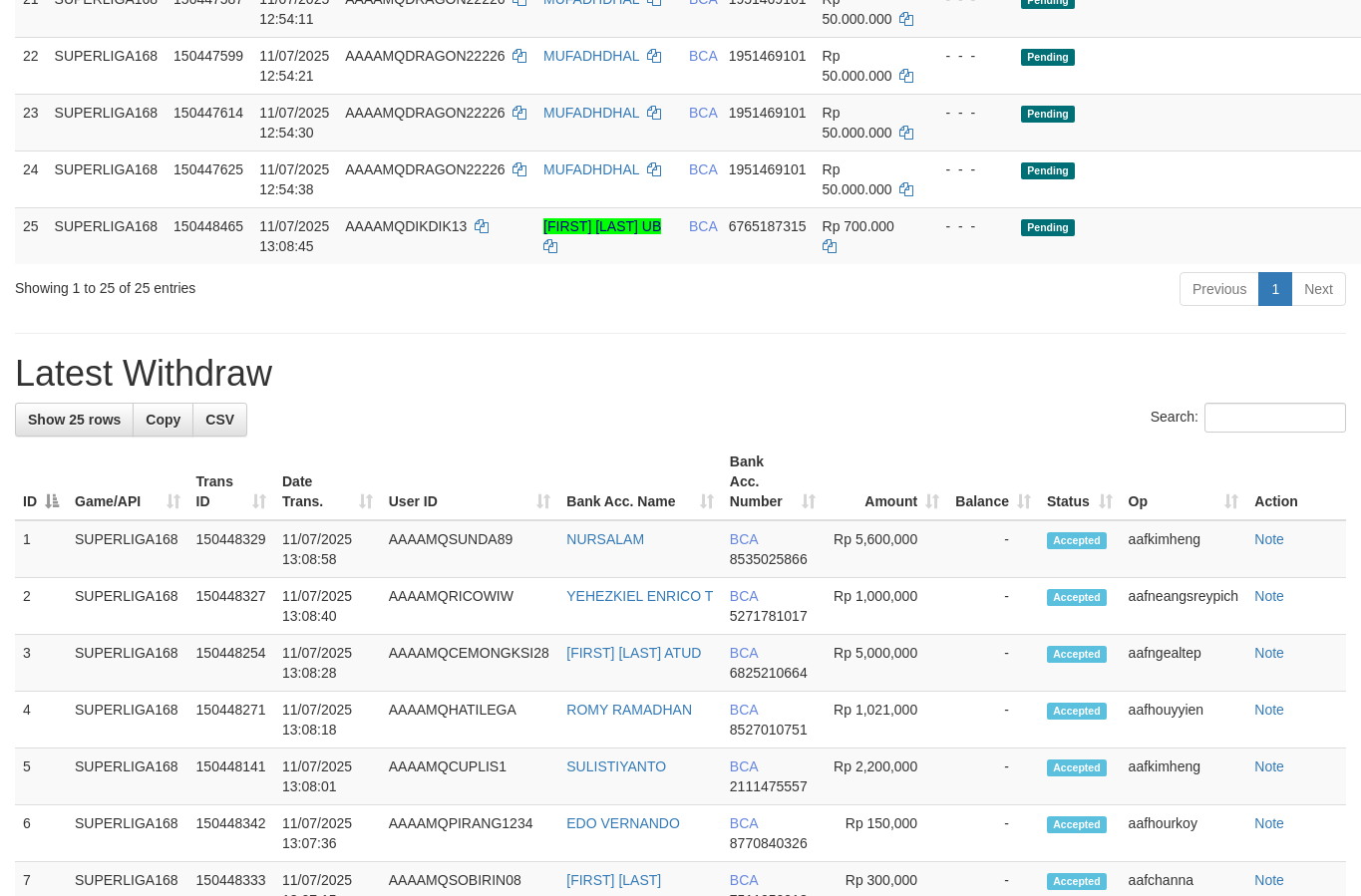 scroll, scrollTop: 1794, scrollLeft: 0, axis: vertical 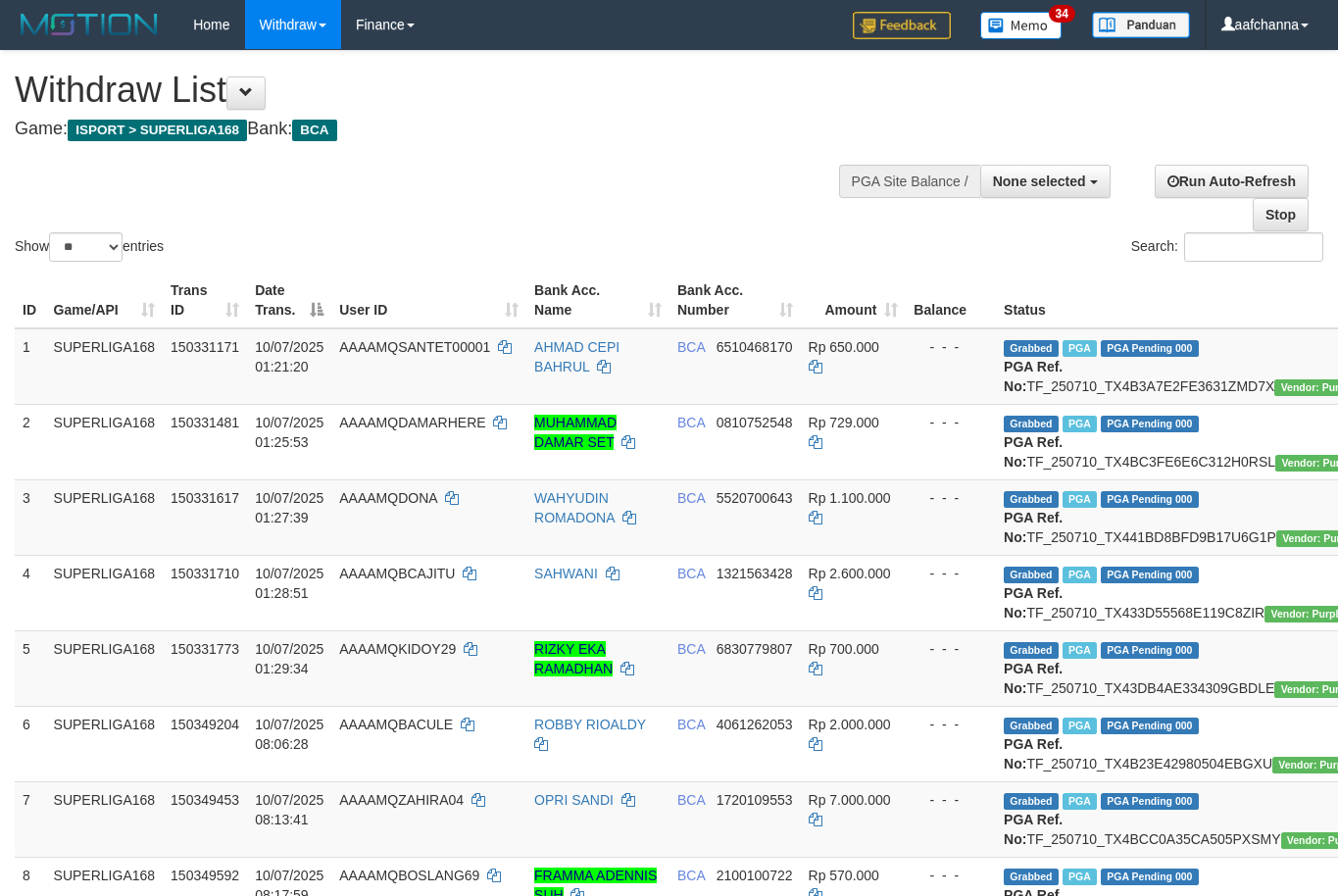 select 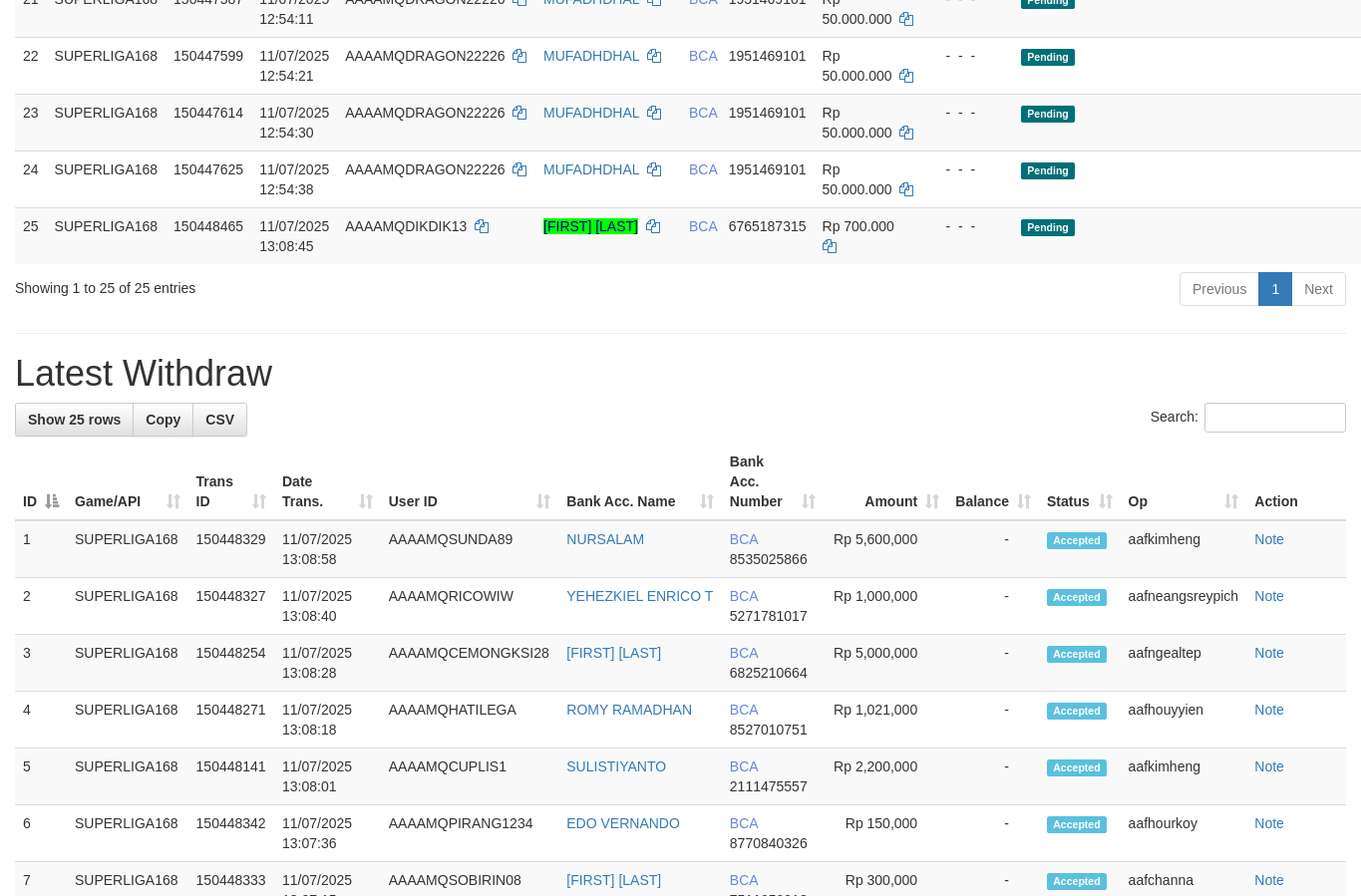 scroll, scrollTop: 1794, scrollLeft: 0, axis: vertical 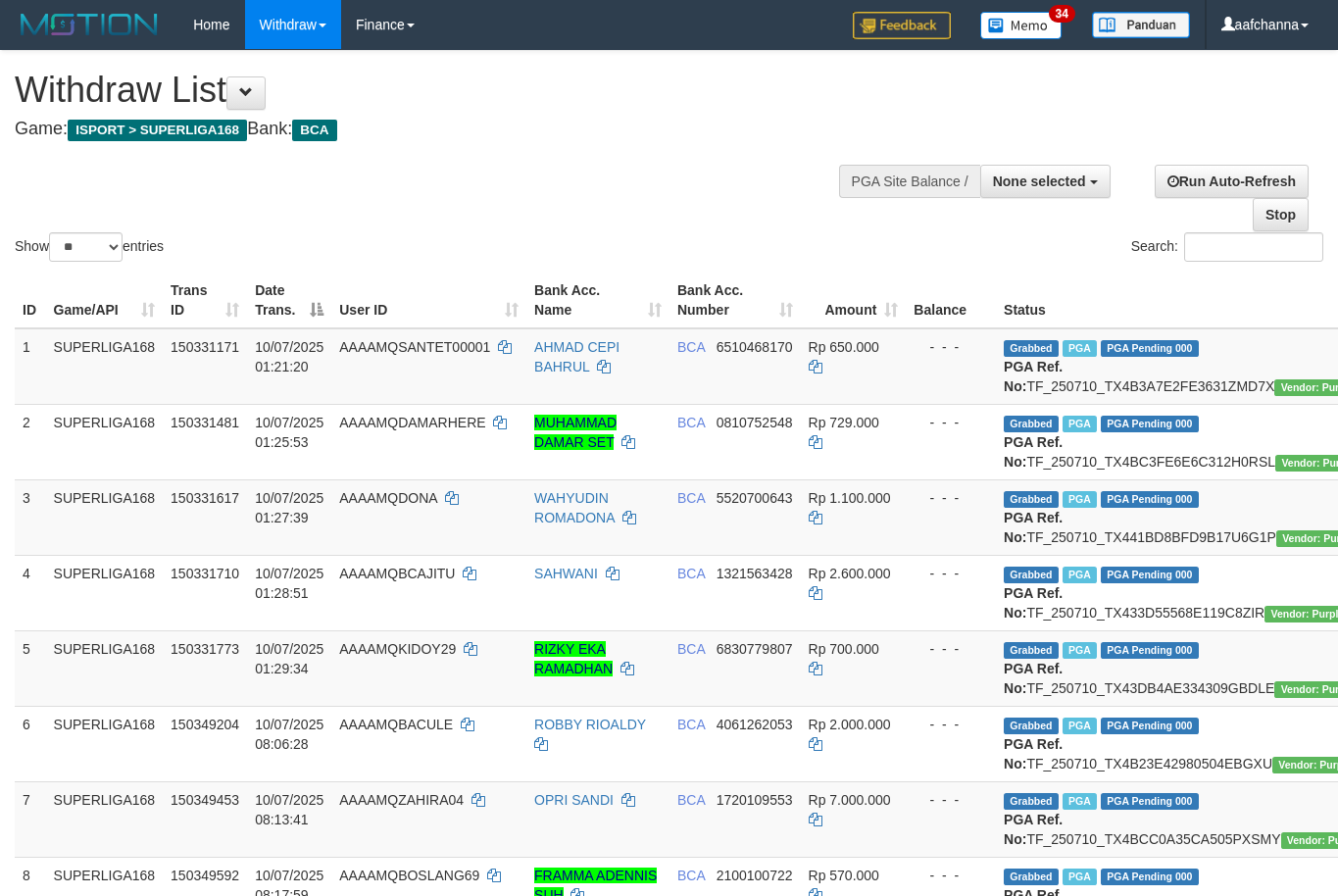 select 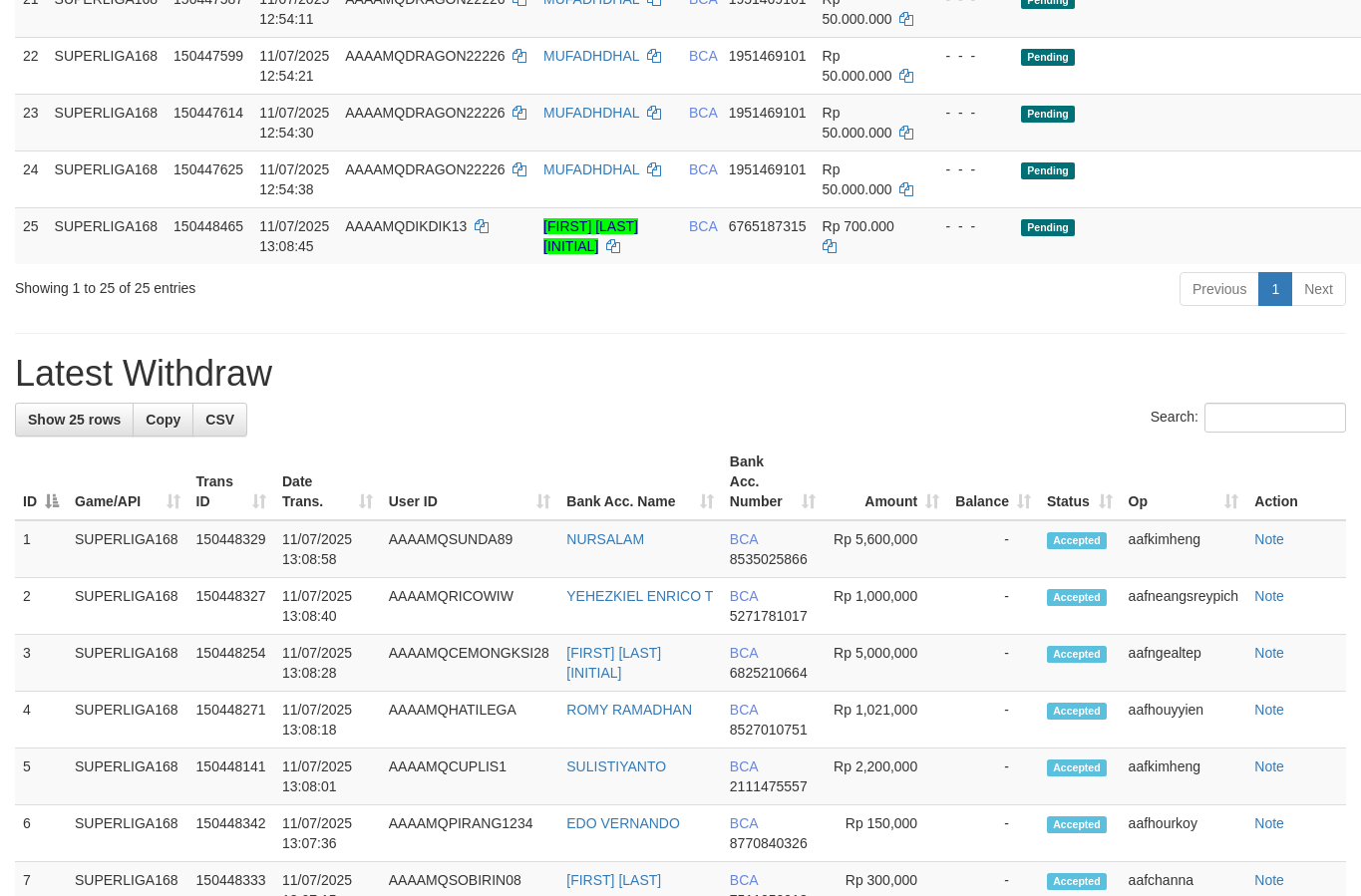 scroll, scrollTop: 1794, scrollLeft: 0, axis: vertical 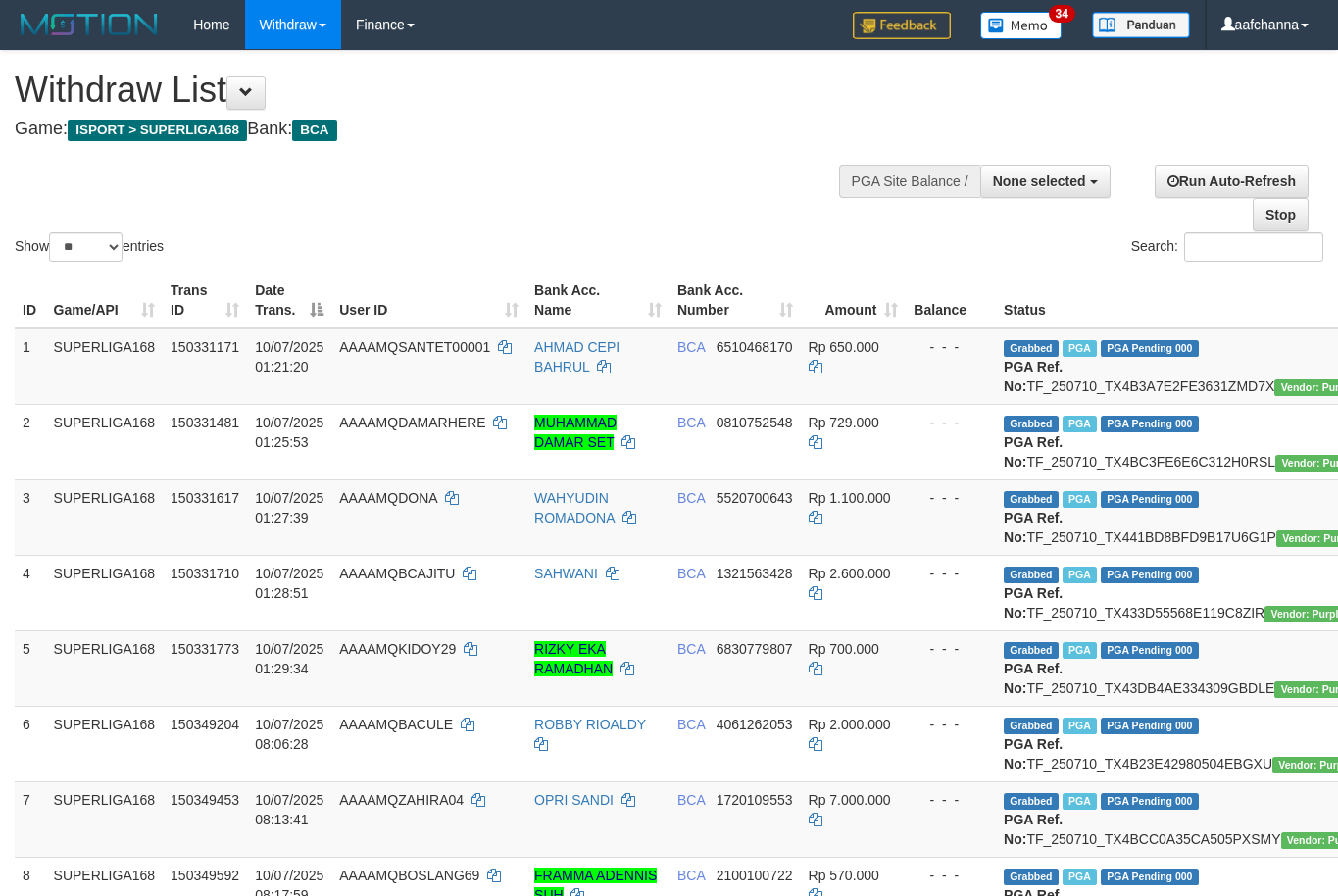 select 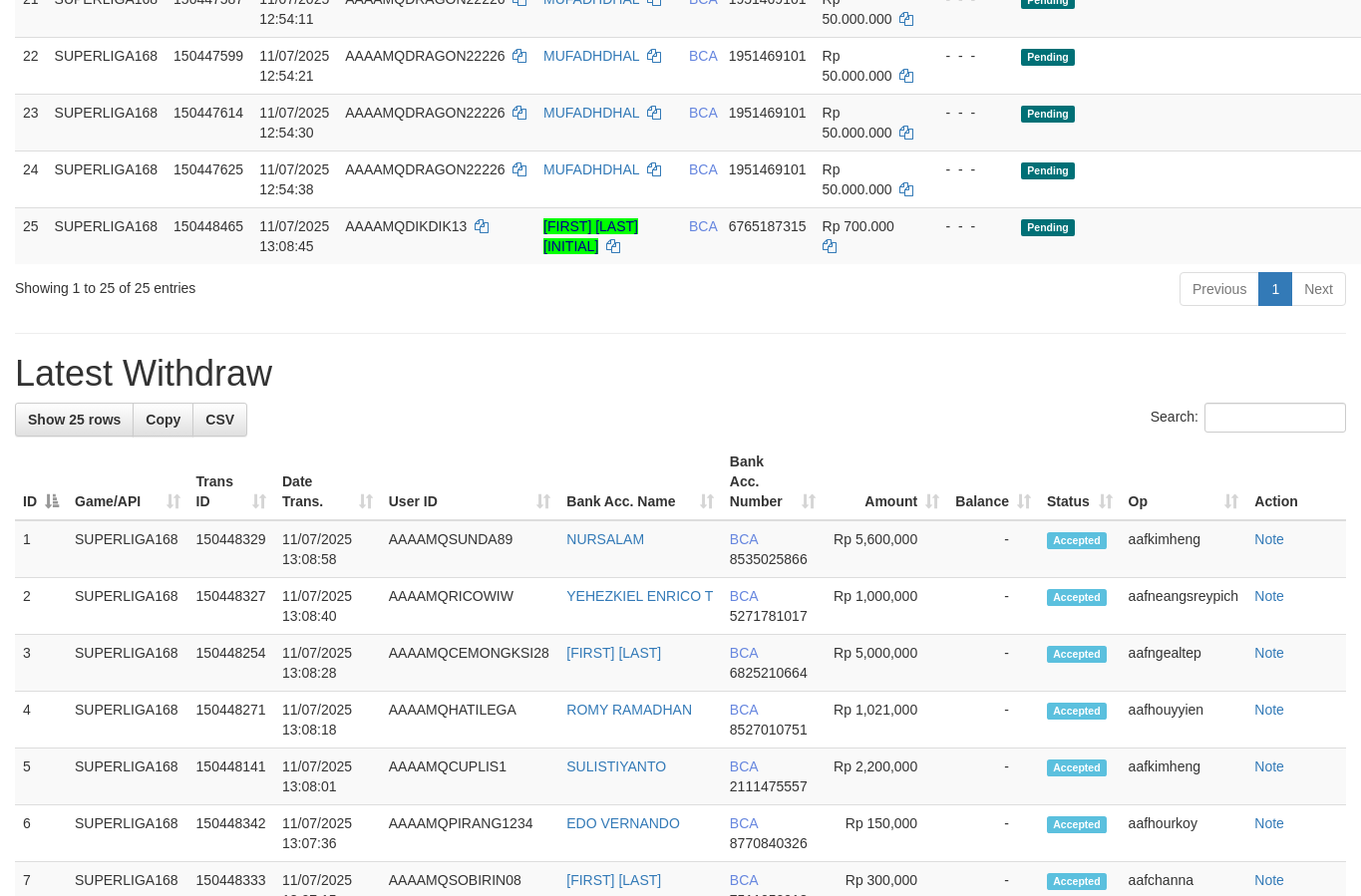scroll, scrollTop: 1794, scrollLeft: 0, axis: vertical 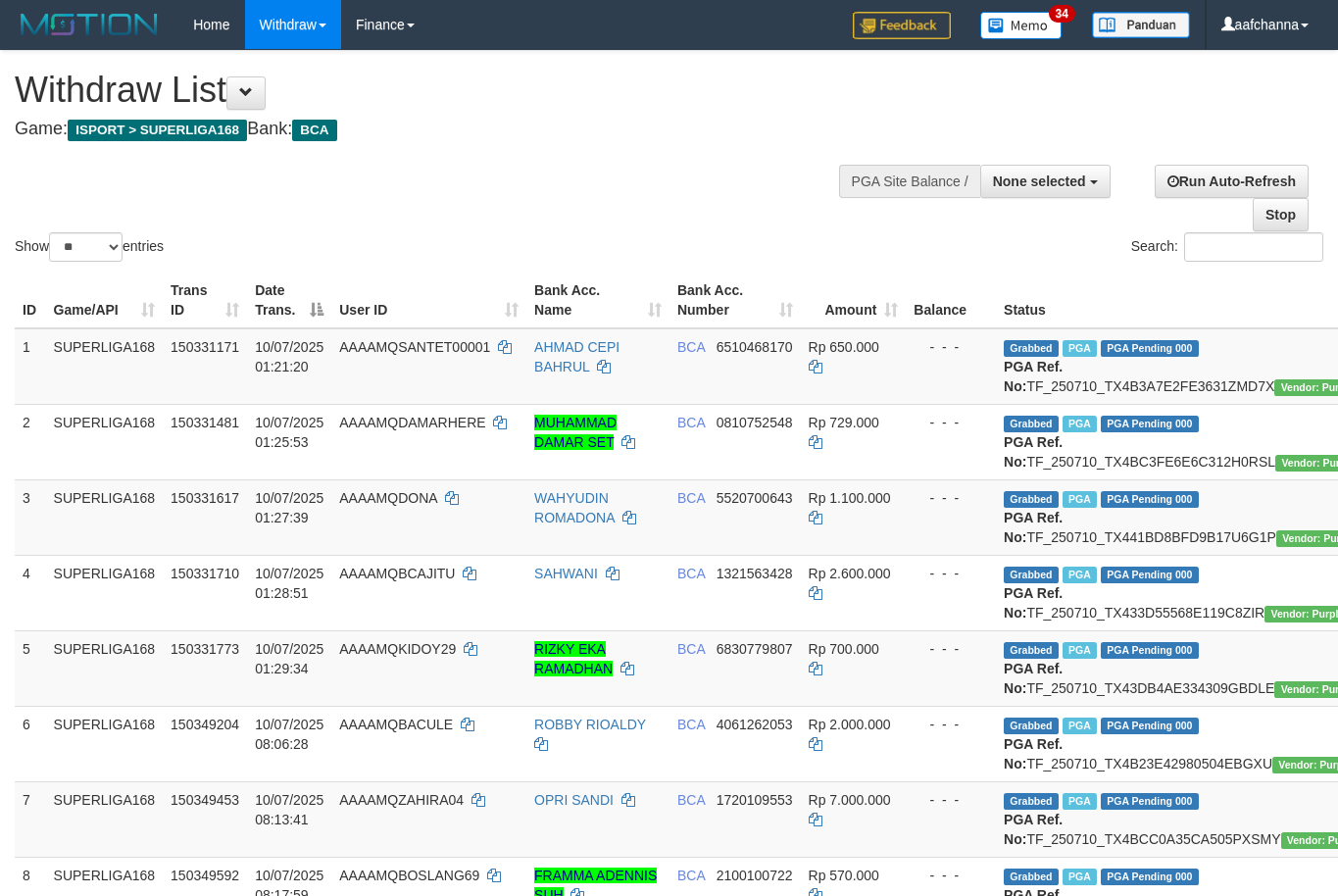 select 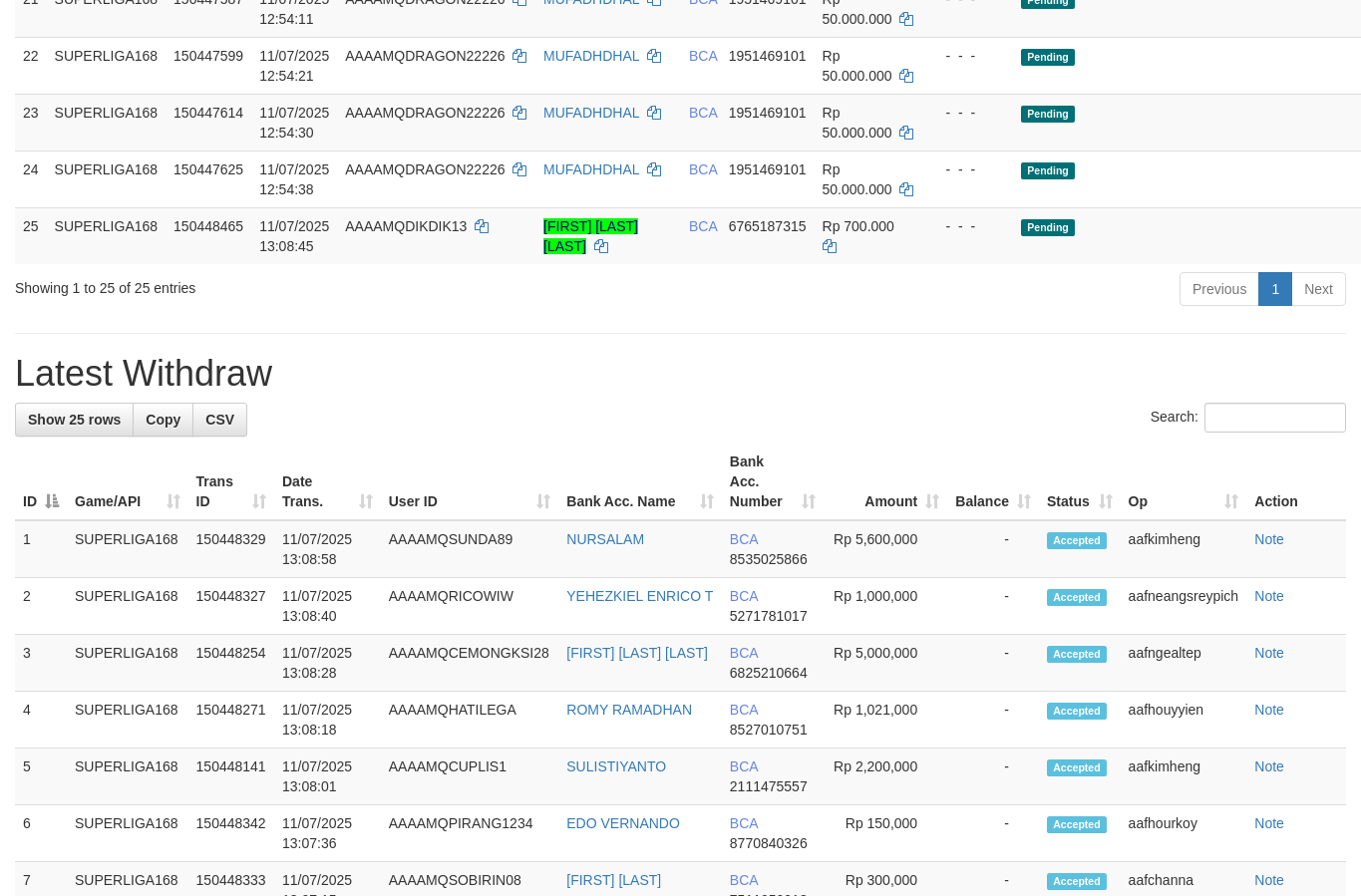 scroll, scrollTop: 1794, scrollLeft: 0, axis: vertical 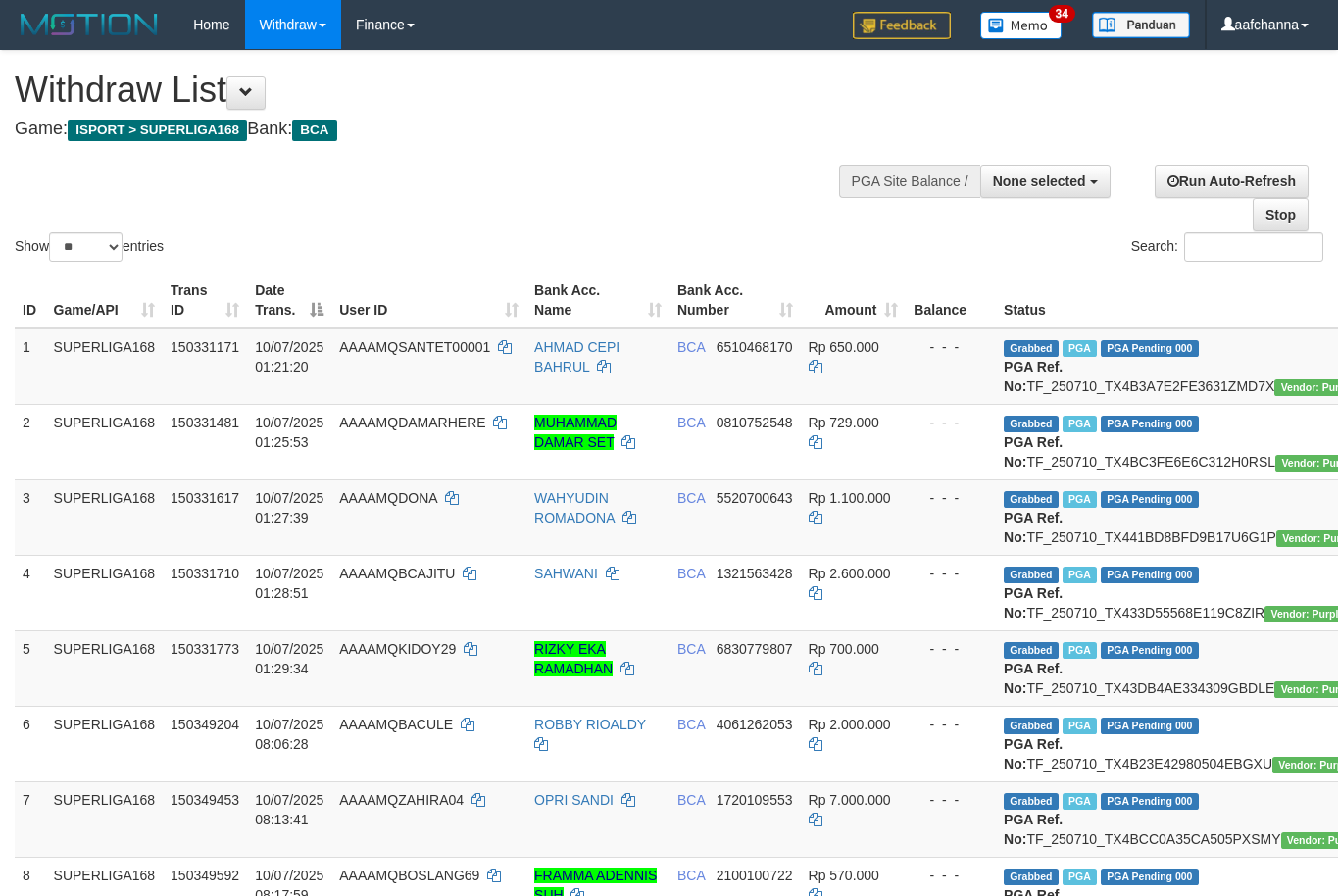 select 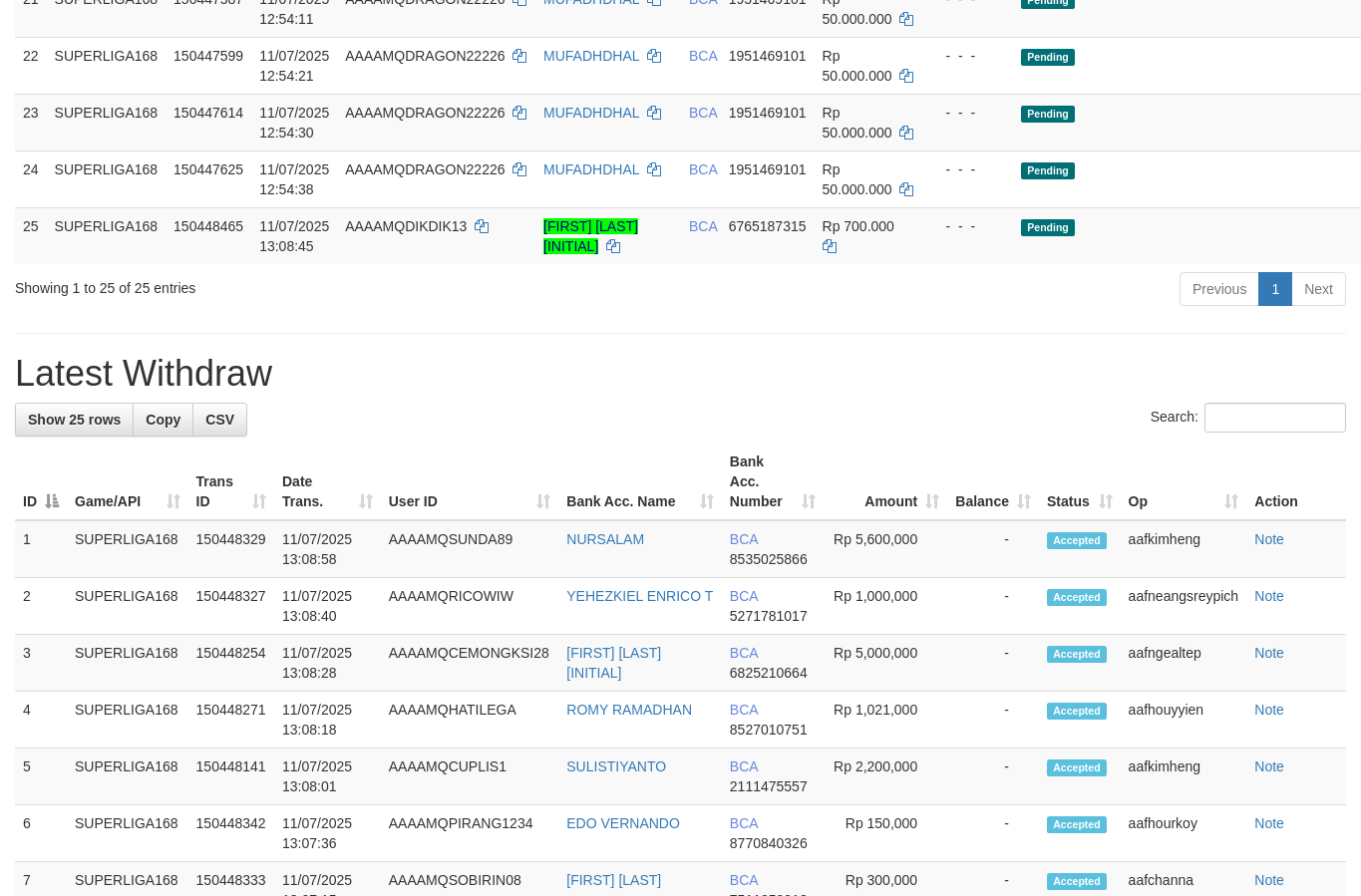 scroll, scrollTop: 1794, scrollLeft: 0, axis: vertical 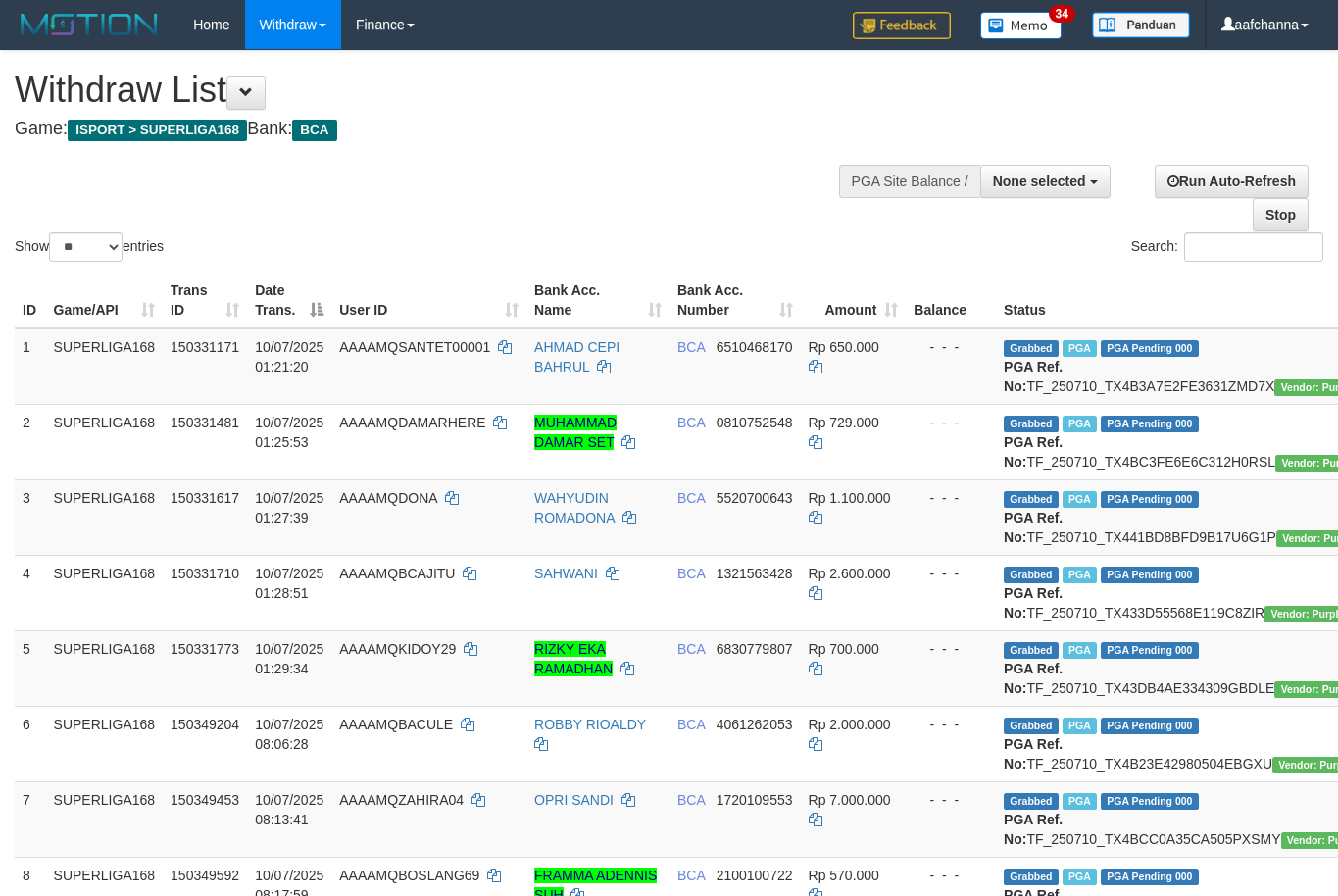 select 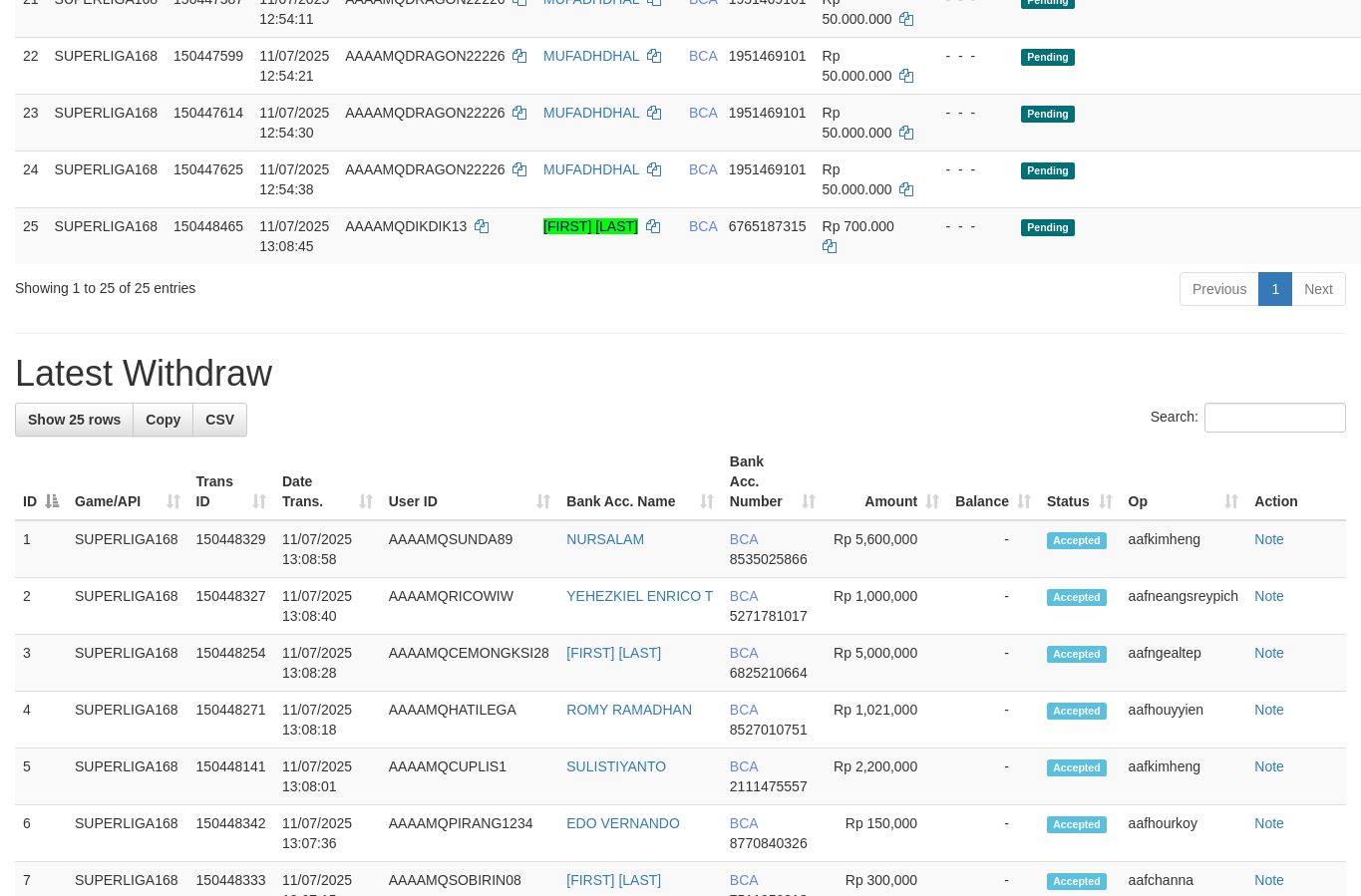 scroll, scrollTop: 1794, scrollLeft: 0, axis: vertical 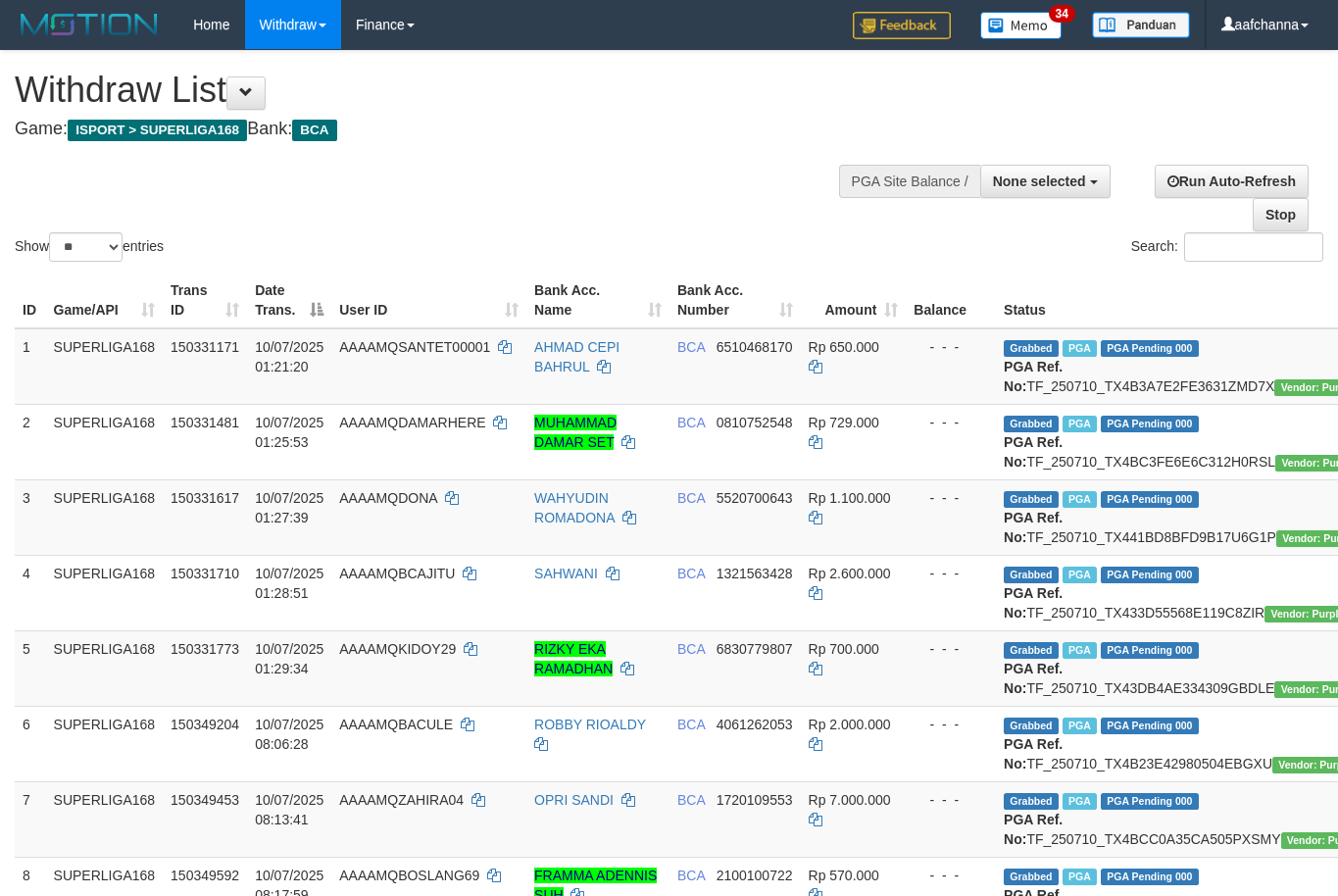 select 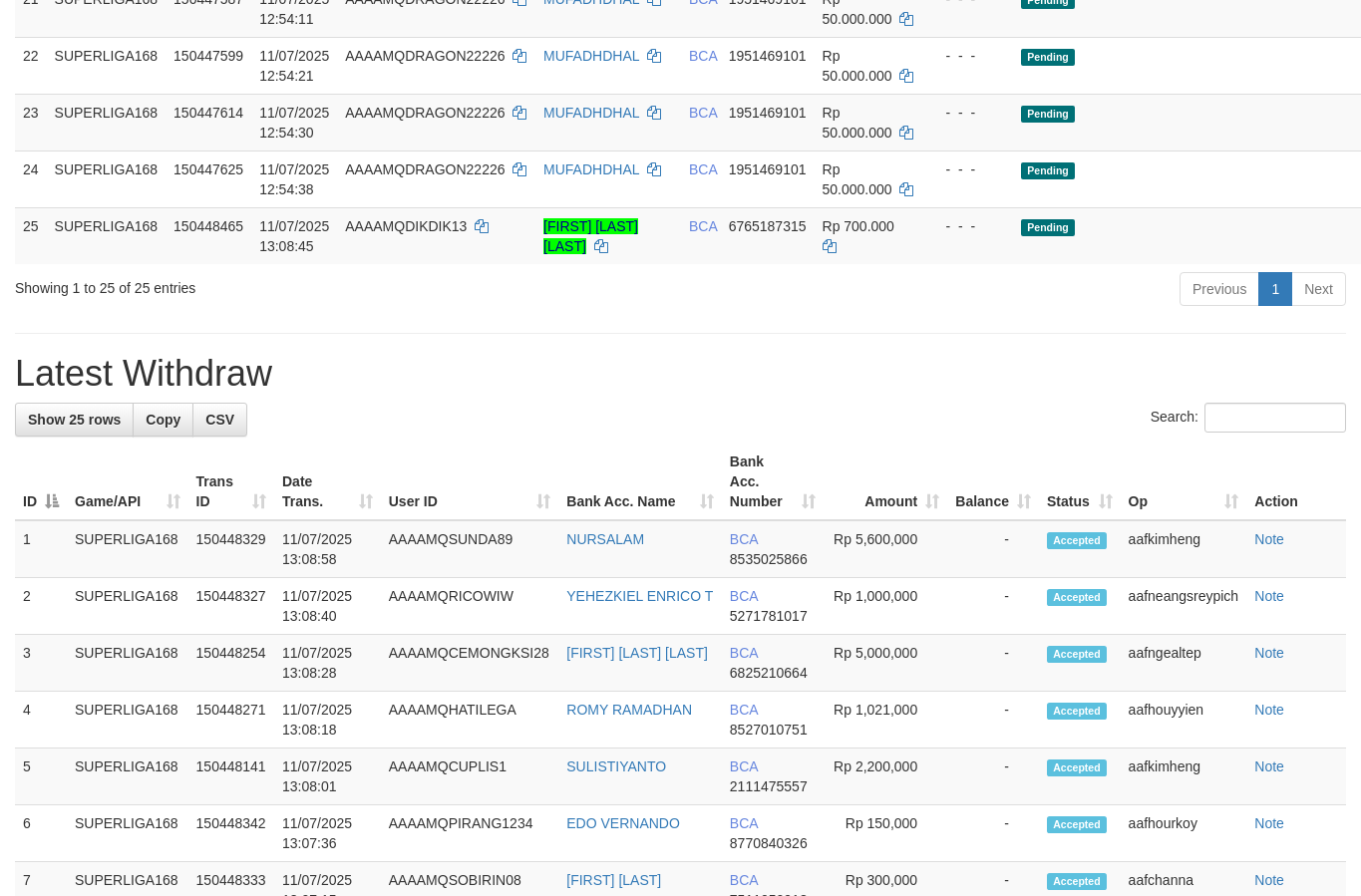 scroll, scrollTop: 1794, scrollLeft: 0, axis: vertical 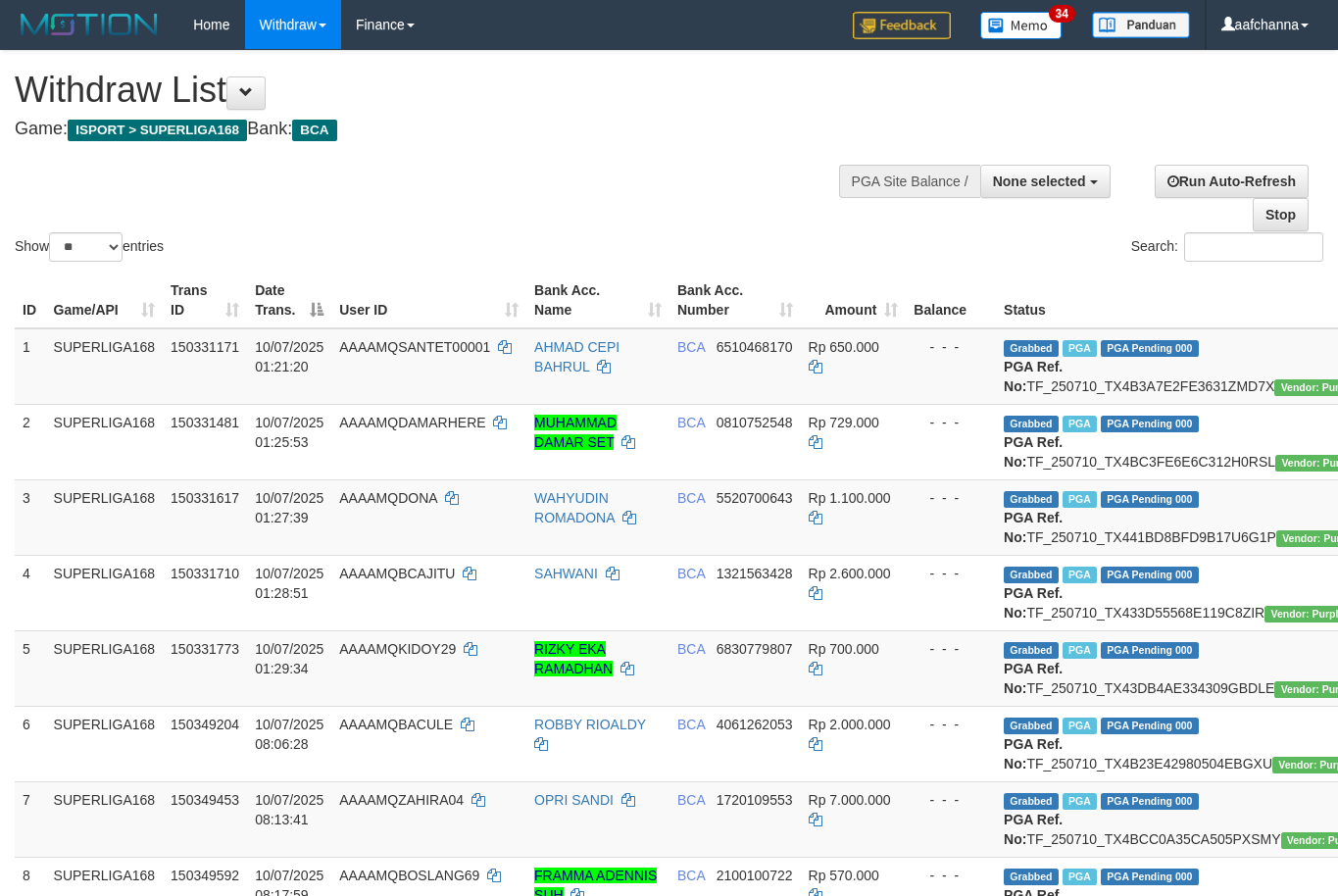 select 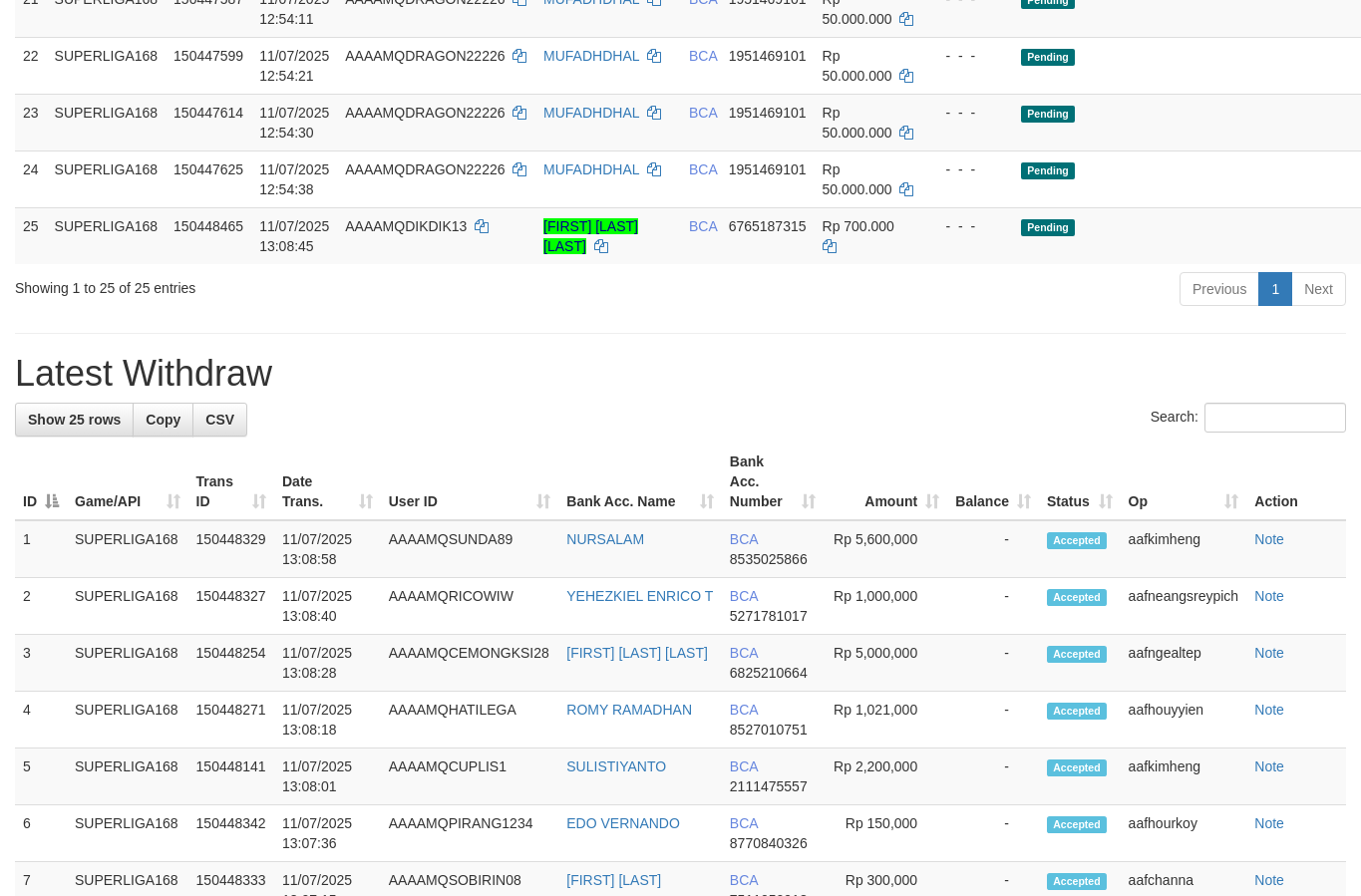 scroll, scrollTop: 1794, scrollLeft: 0, axis: vertical 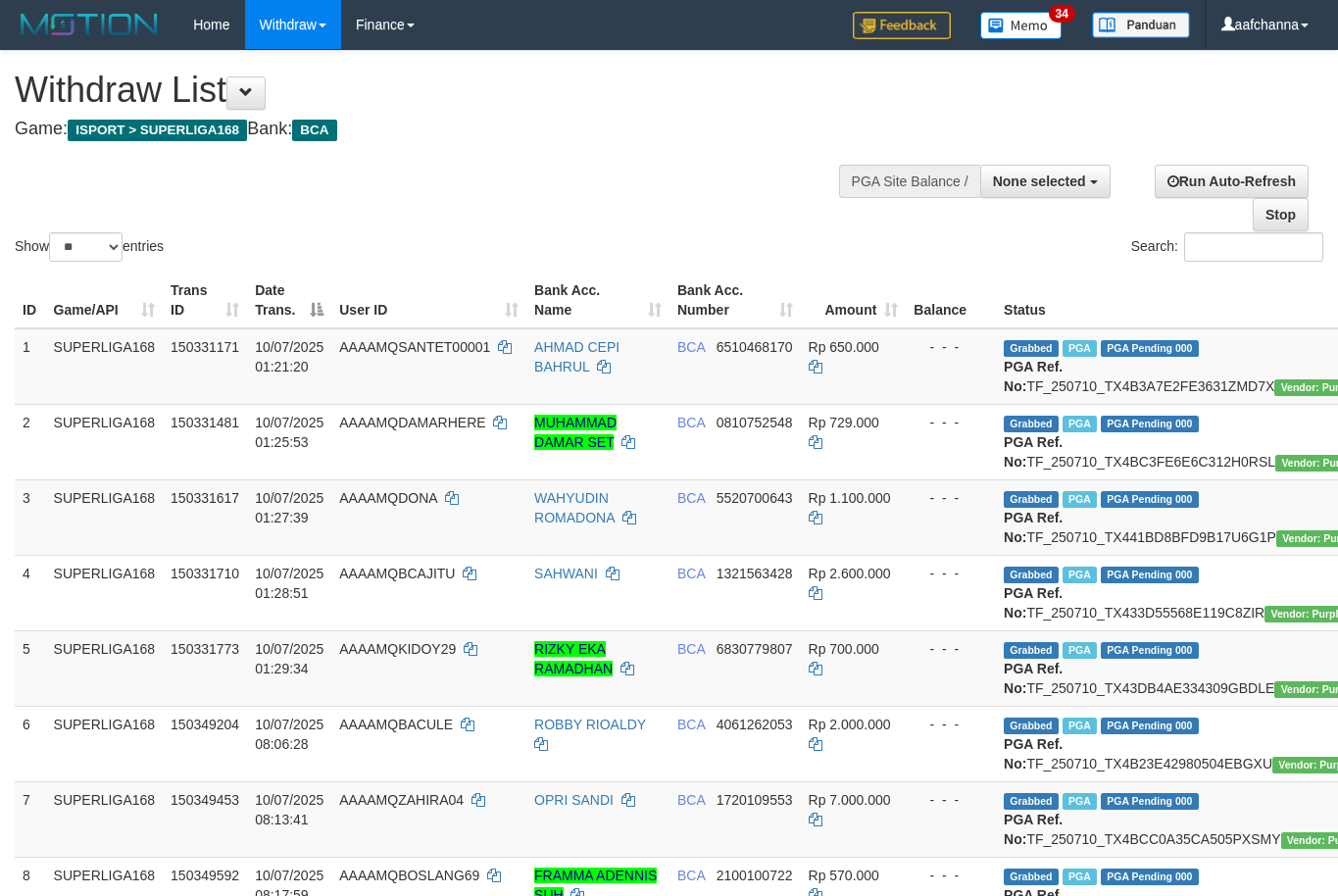 select 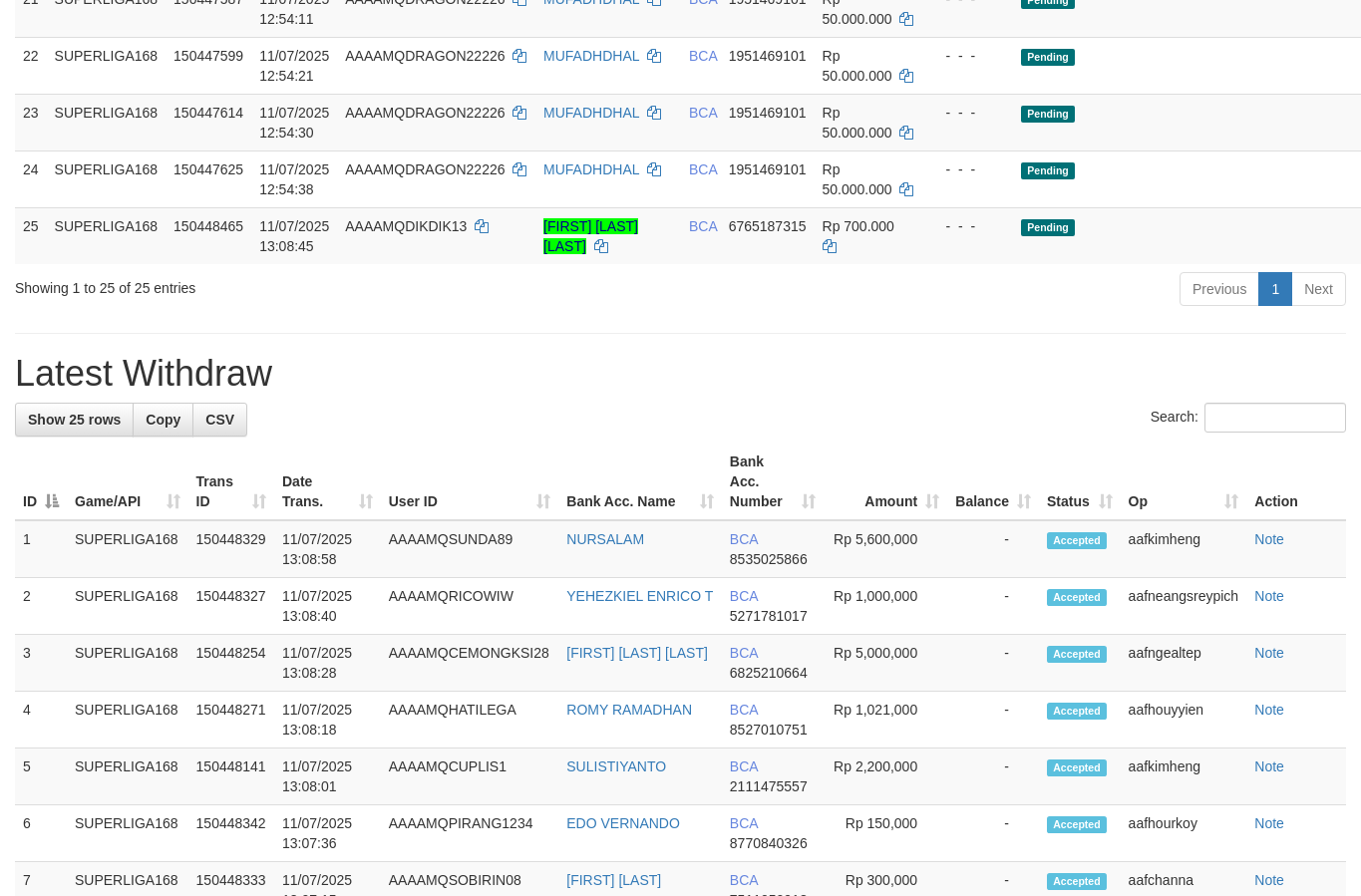 scroll, scrollTop: 1794, scrollLeft: 0, axis: vertical 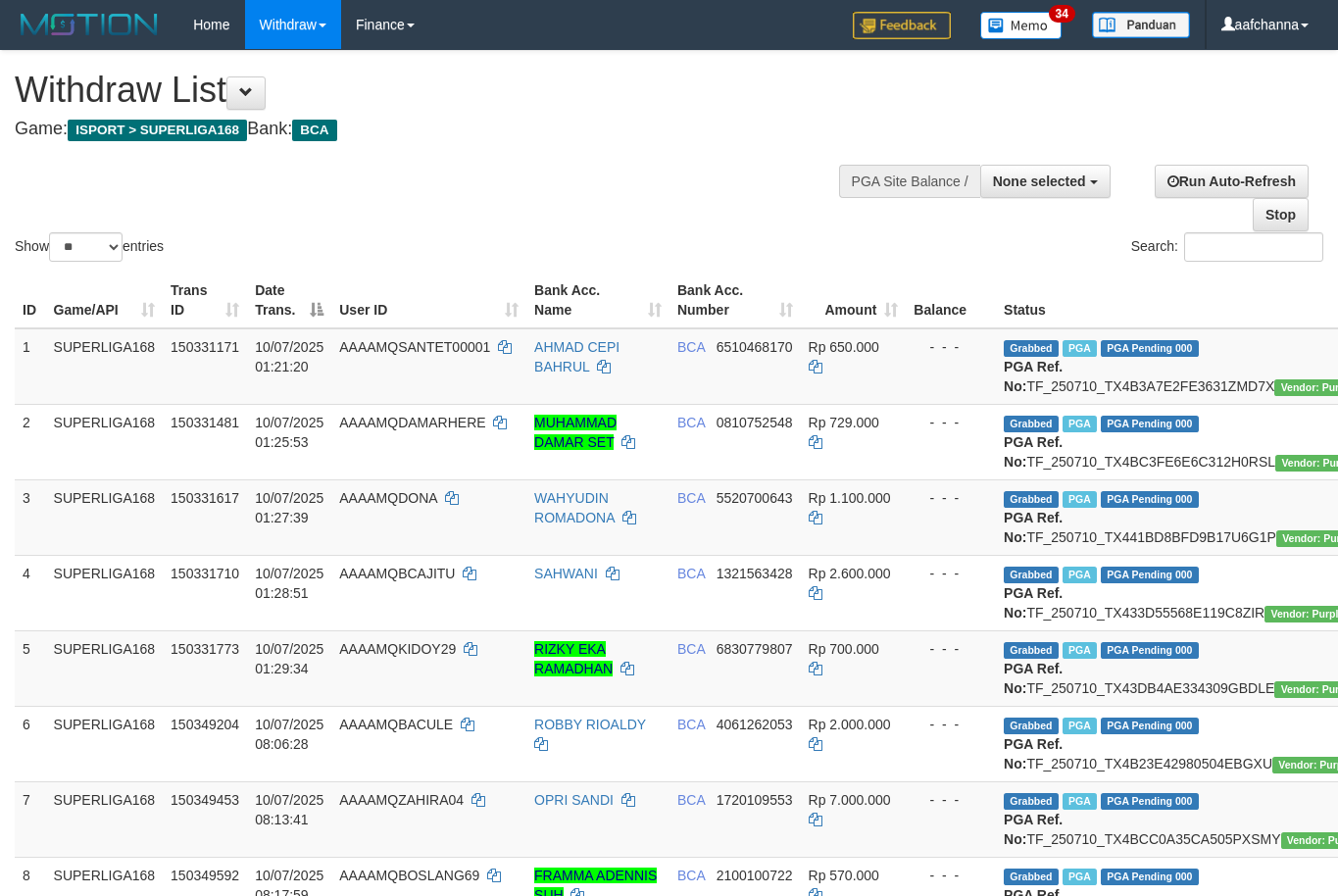 select 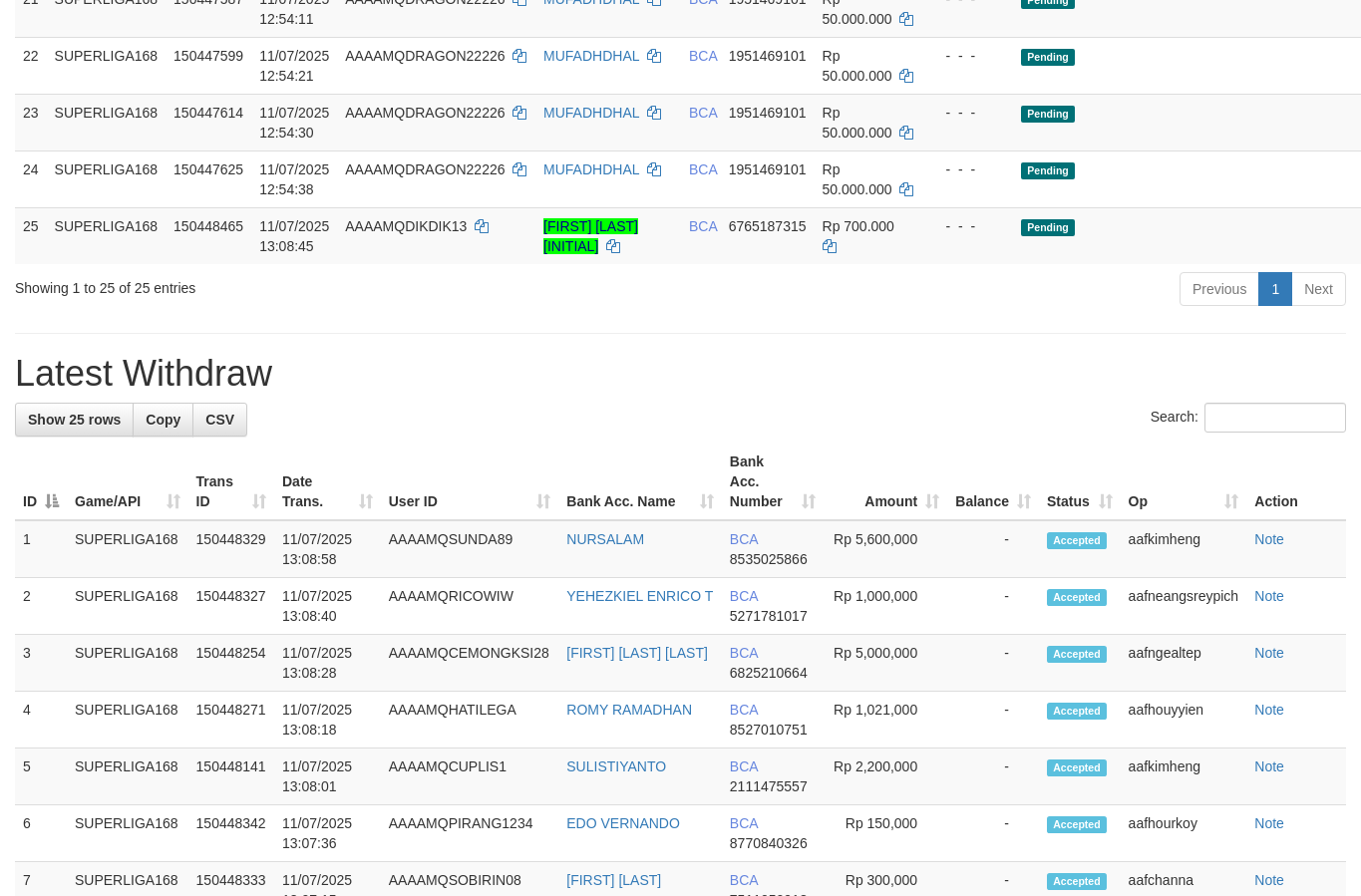 scroll, scrollTop: 1794, scrollLeft: 0, axis: vertical 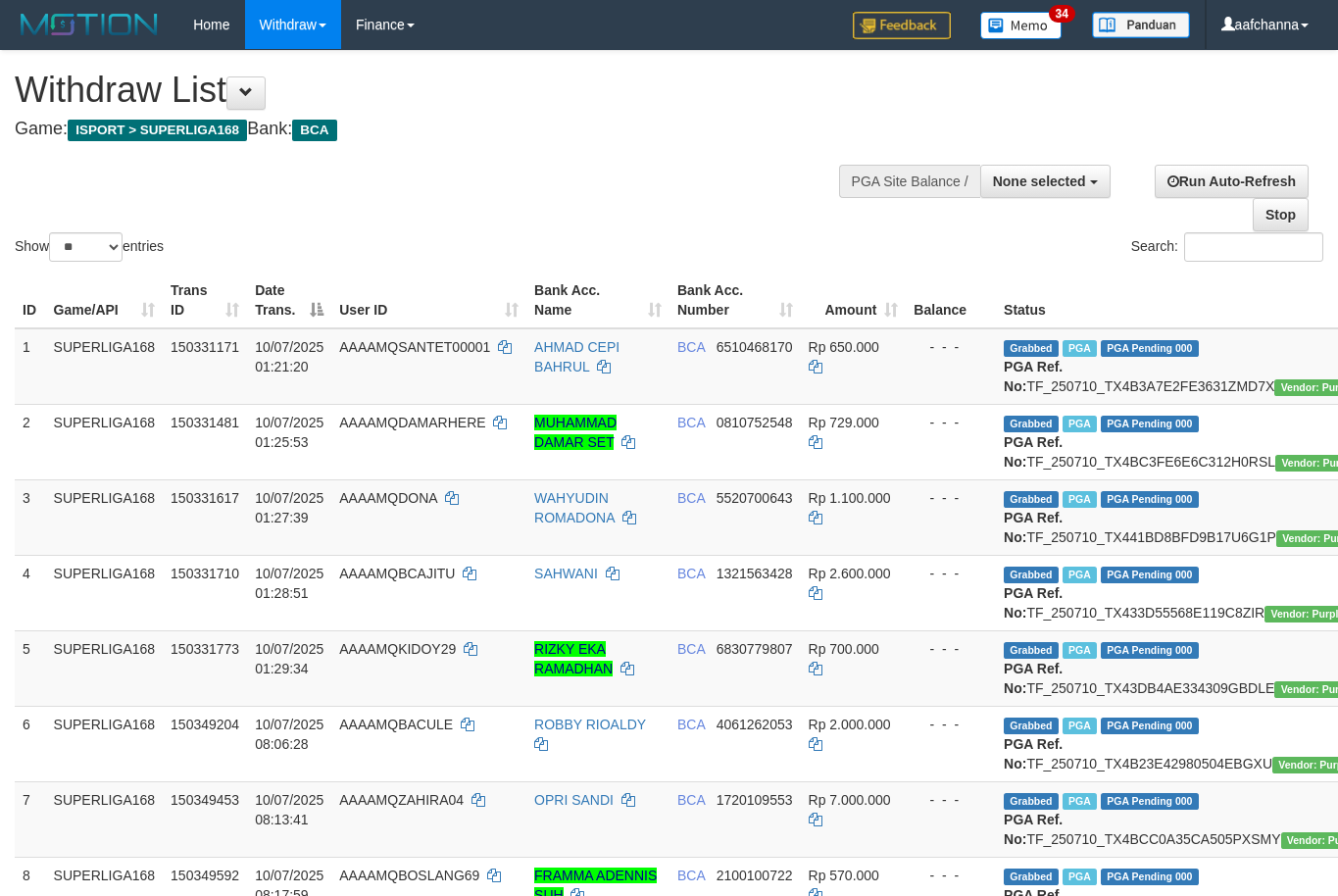 select 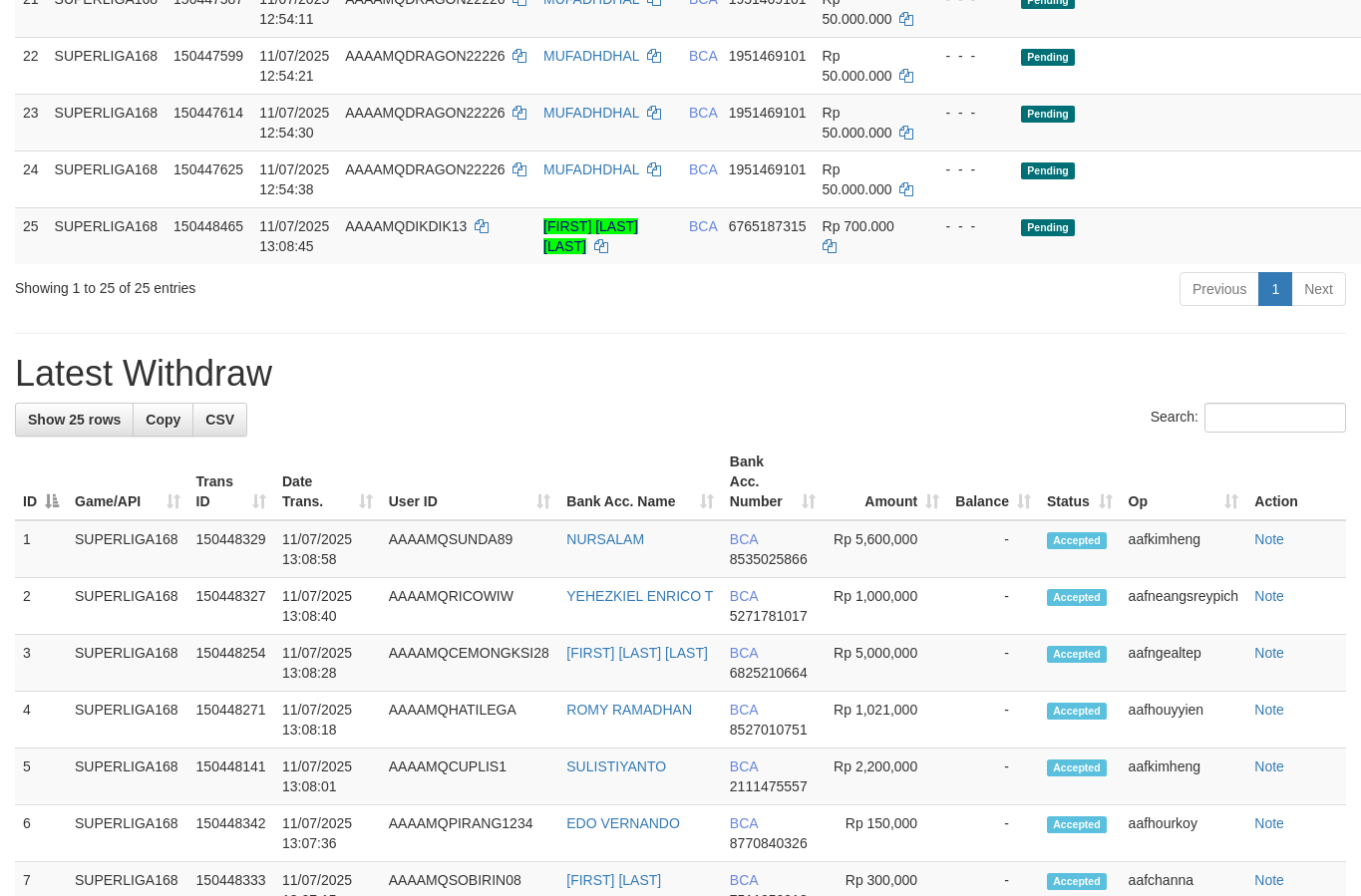 scroll, scrollTop: 1794, scrollLeft: 0, axis: vertical 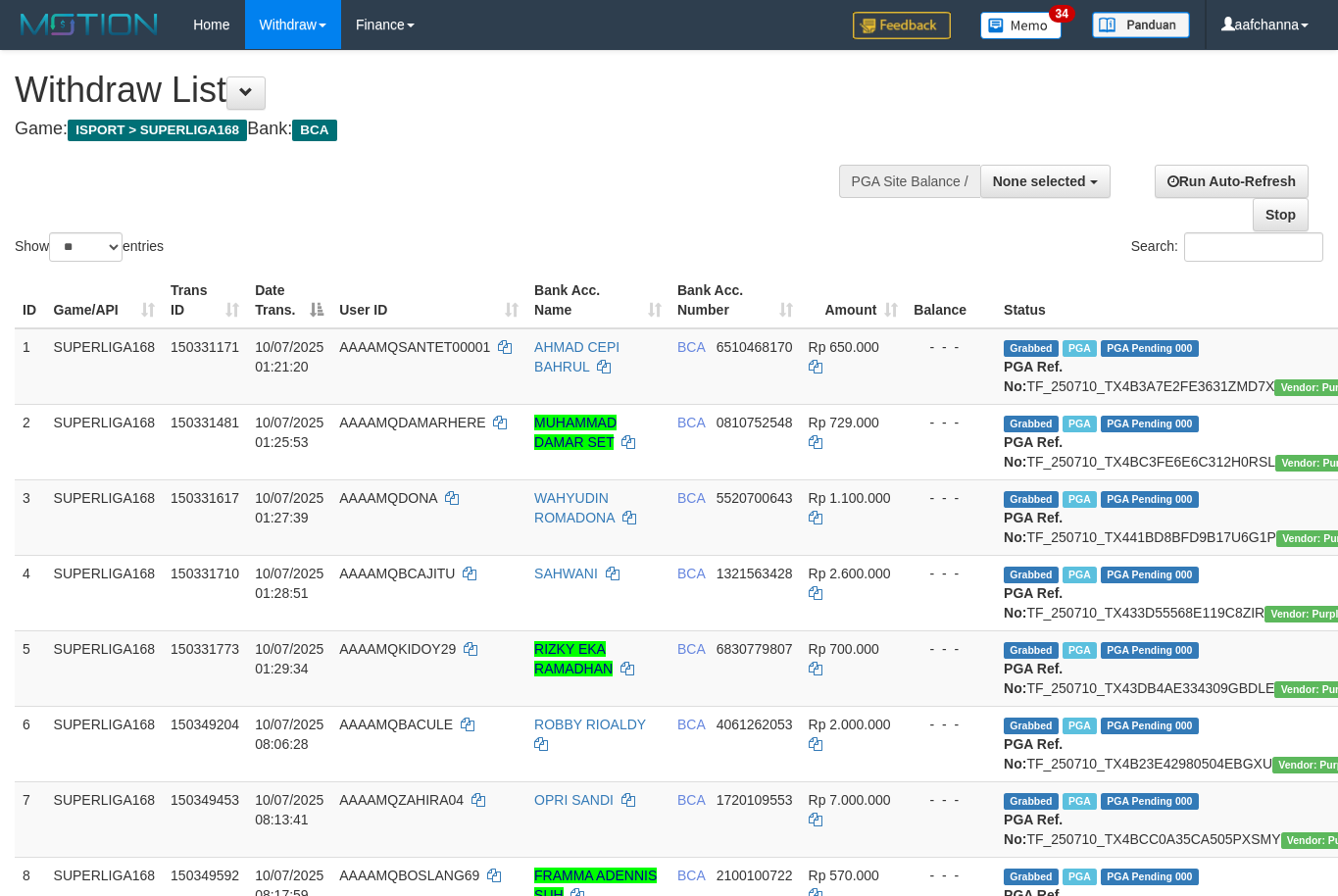 select 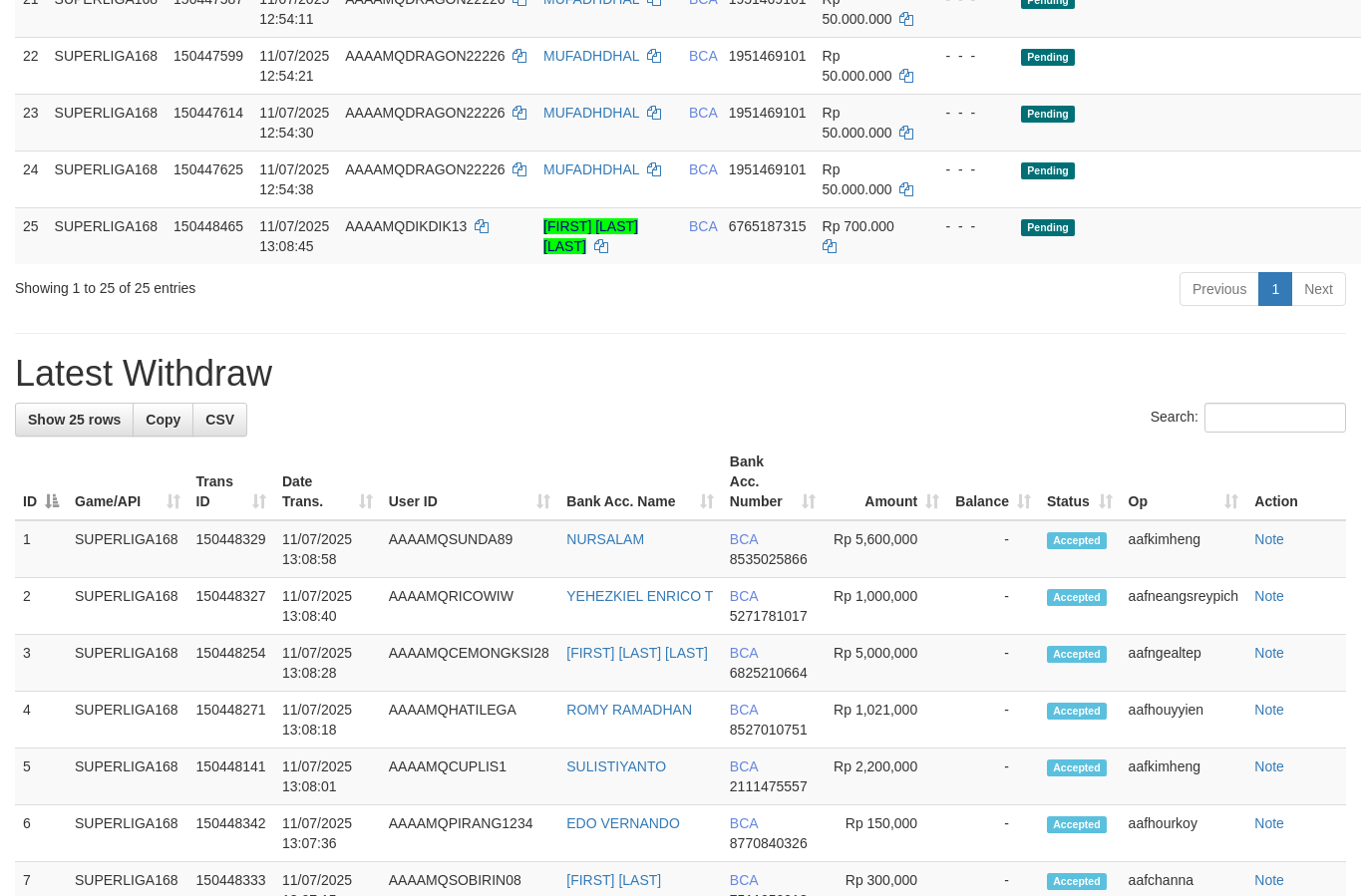 scroll, scrollTop: 1794, scrollLeft: 0, axis: vertical 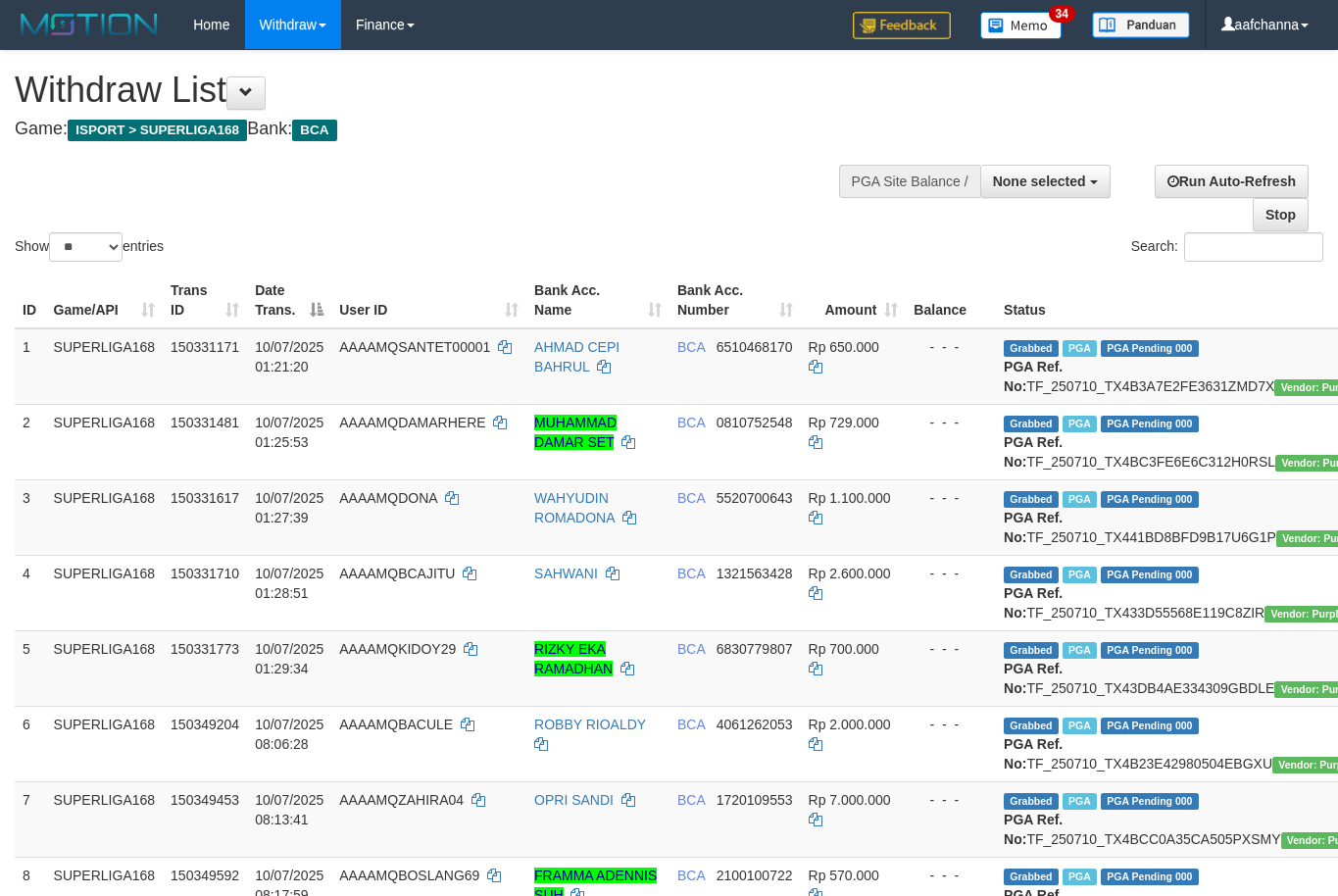 select 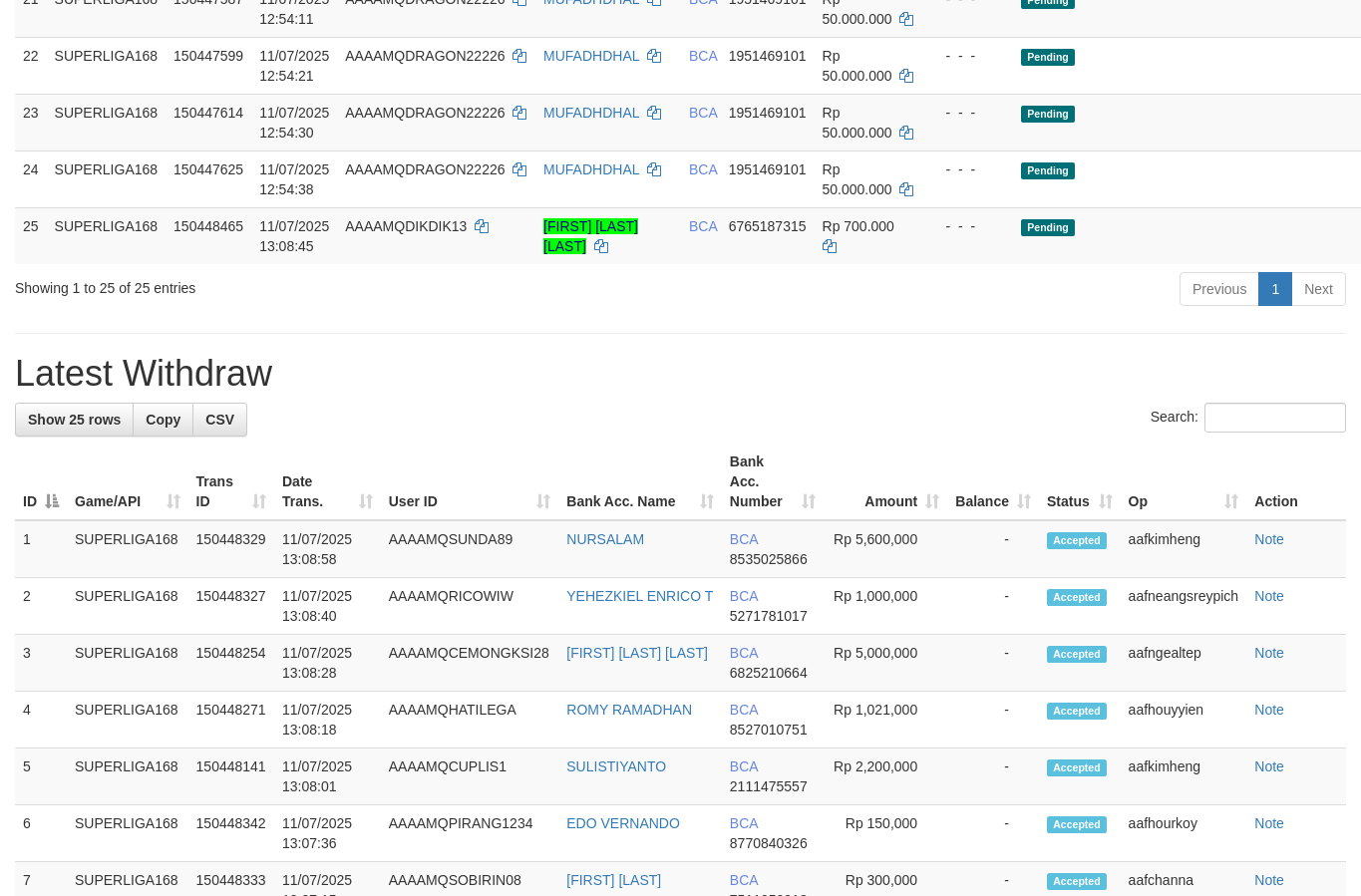 scroll, scrollTop: 1794, scrollLeft: 0, axis: vertical 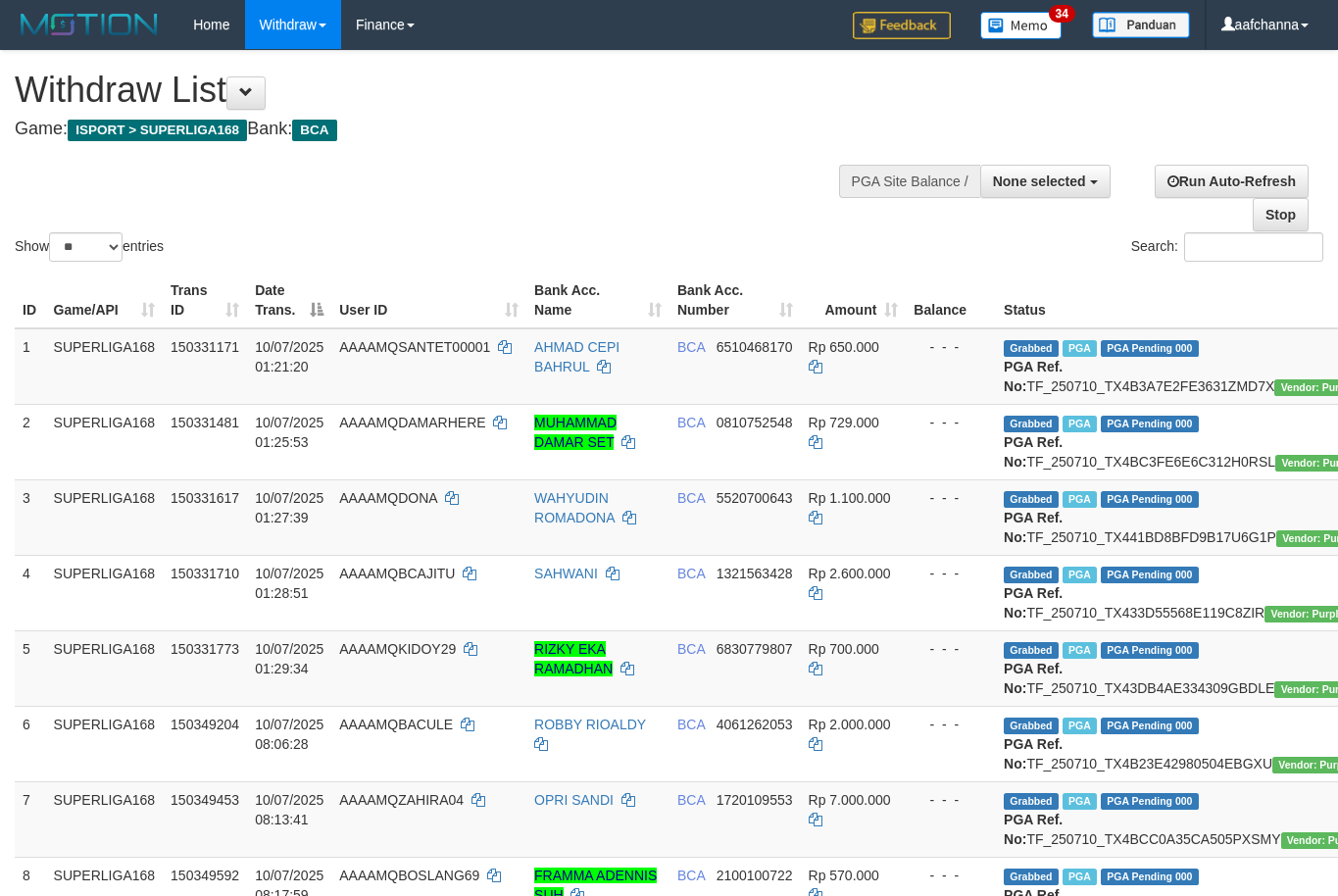 select 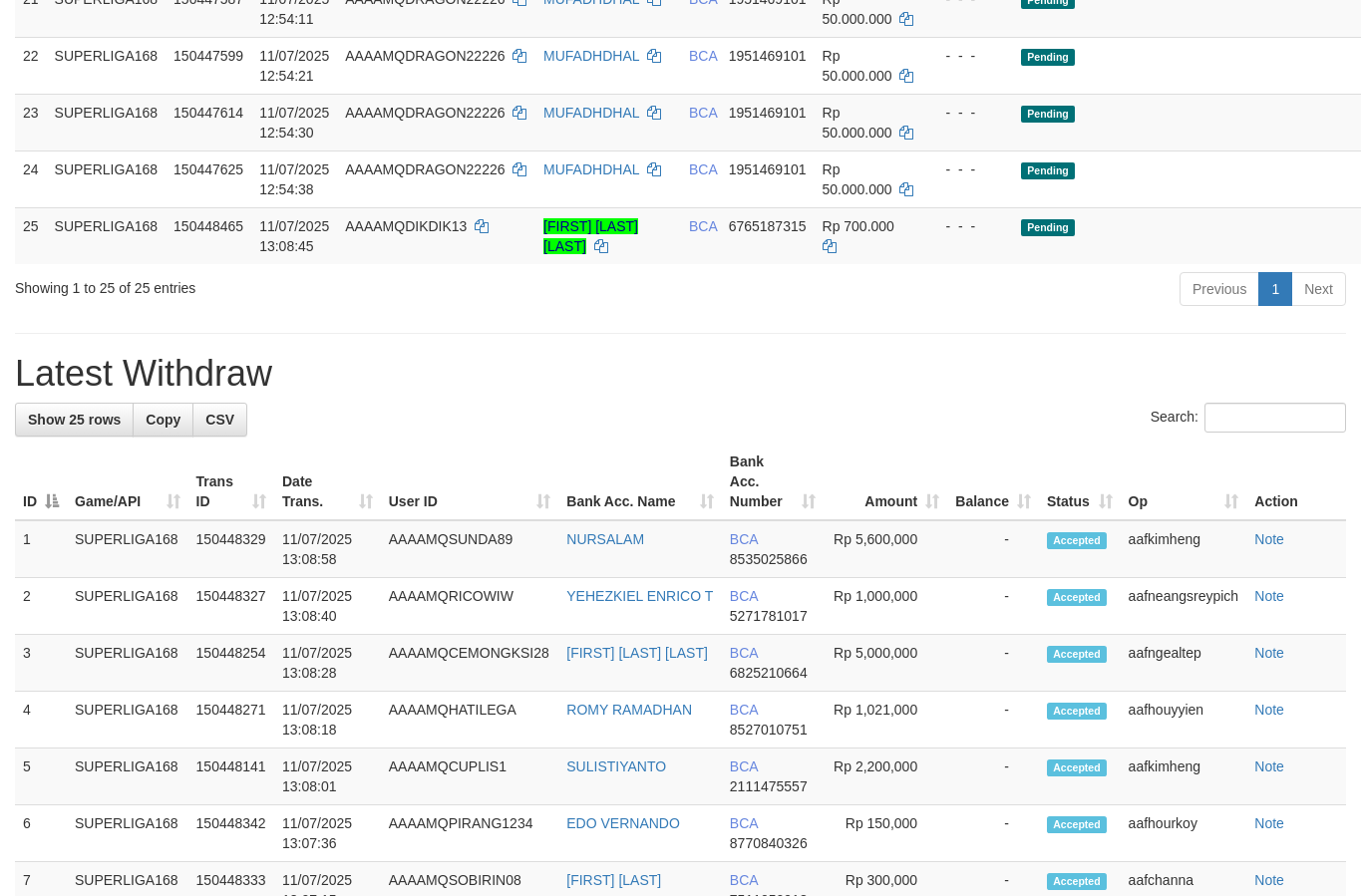 scroll, scrollTop: 1794, scrollLeft: 0, axis: vertical 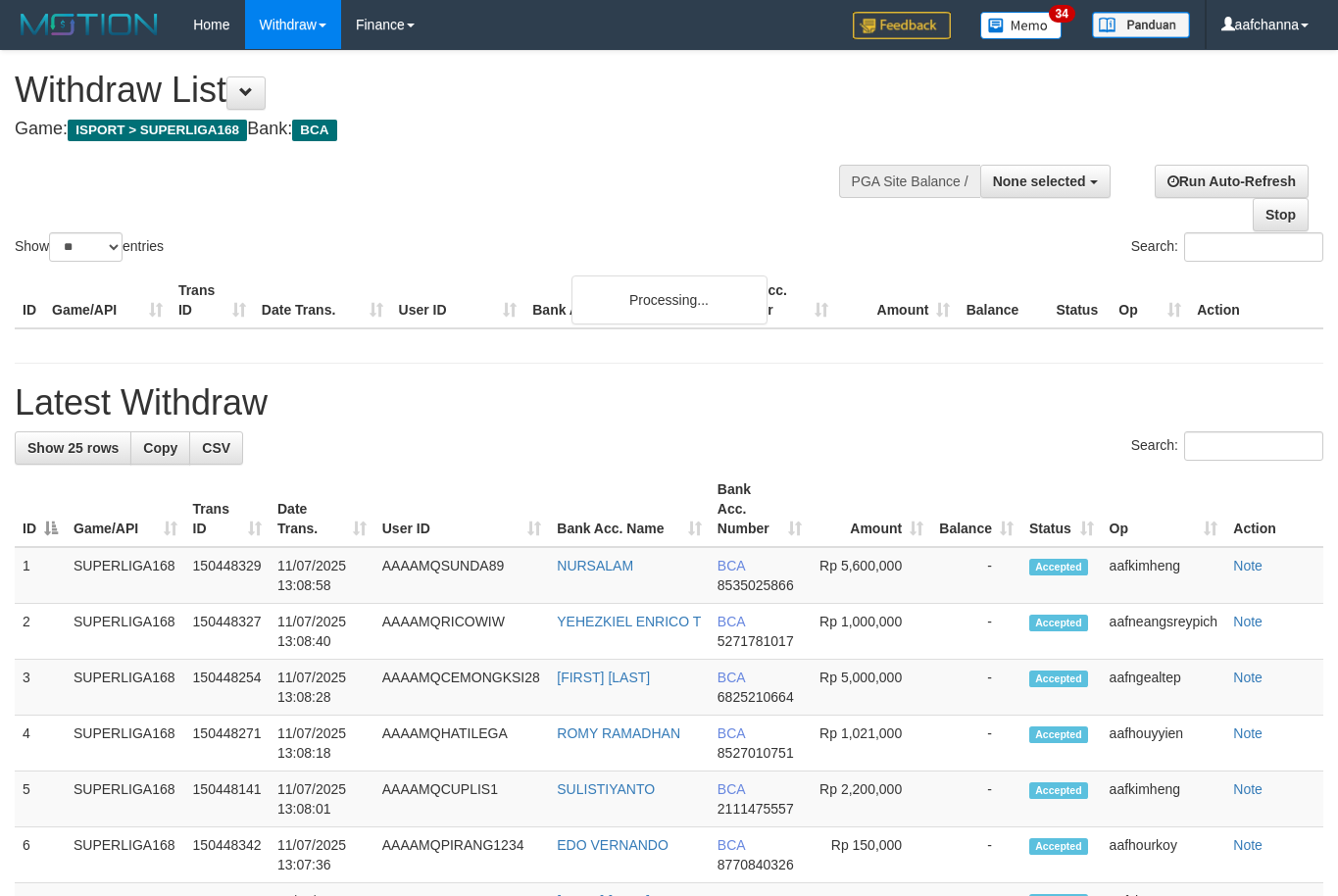 select 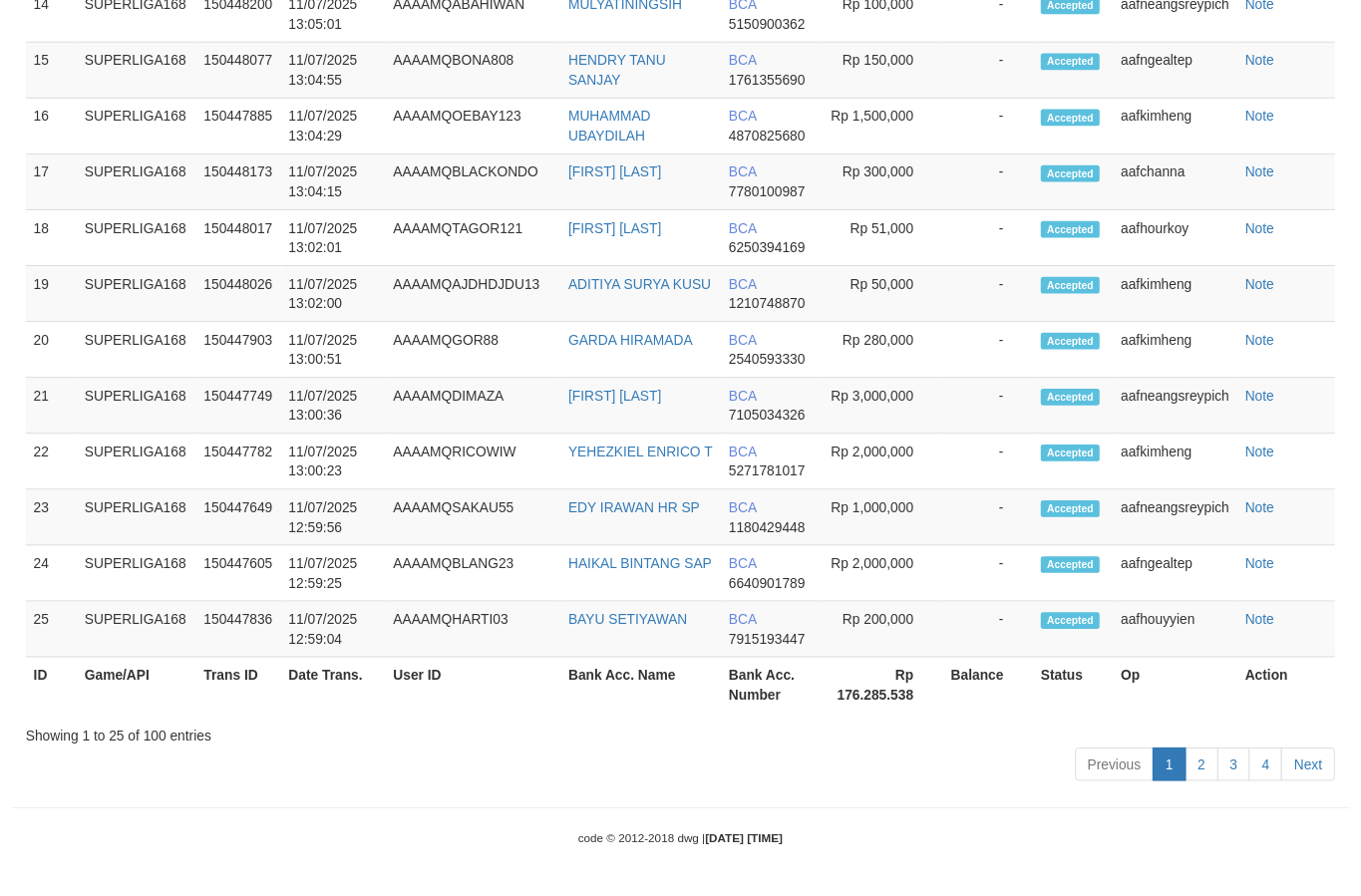 scroll, scrollTop: 1849, scrollLeft: 0, axis: vertical 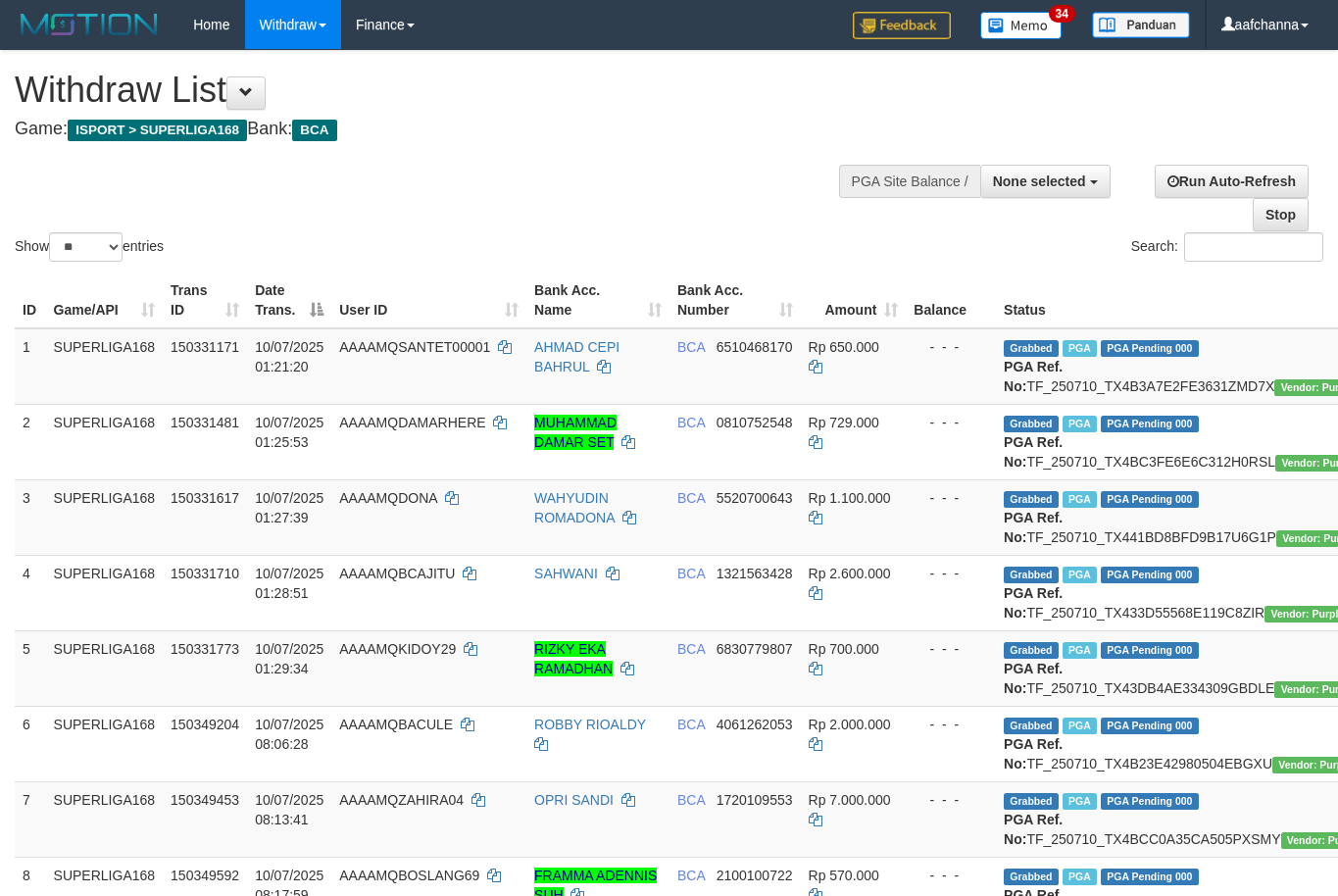 select 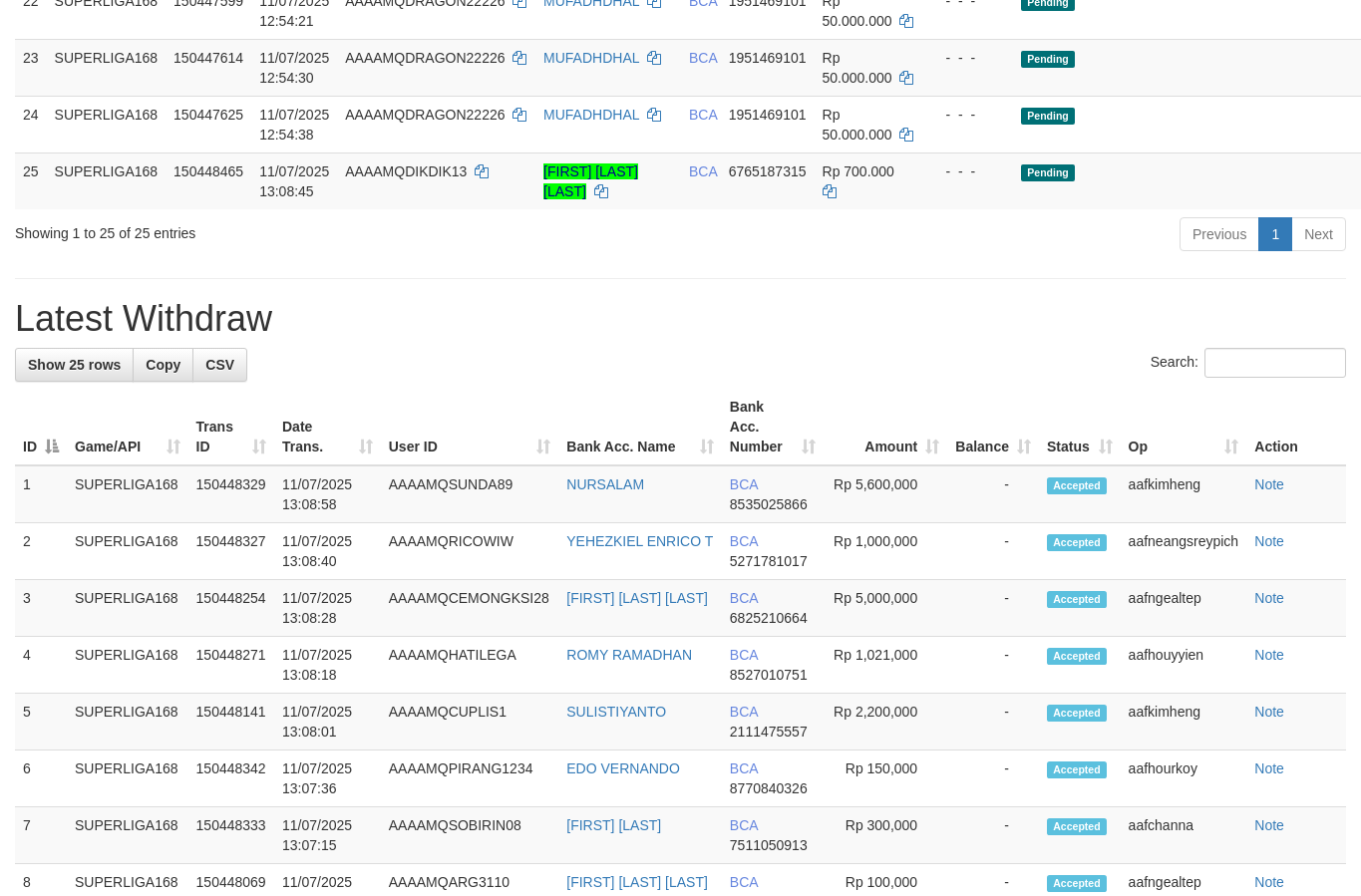 scroll, scrollTop: 1849, scrollLeft: 0, axis: vertical 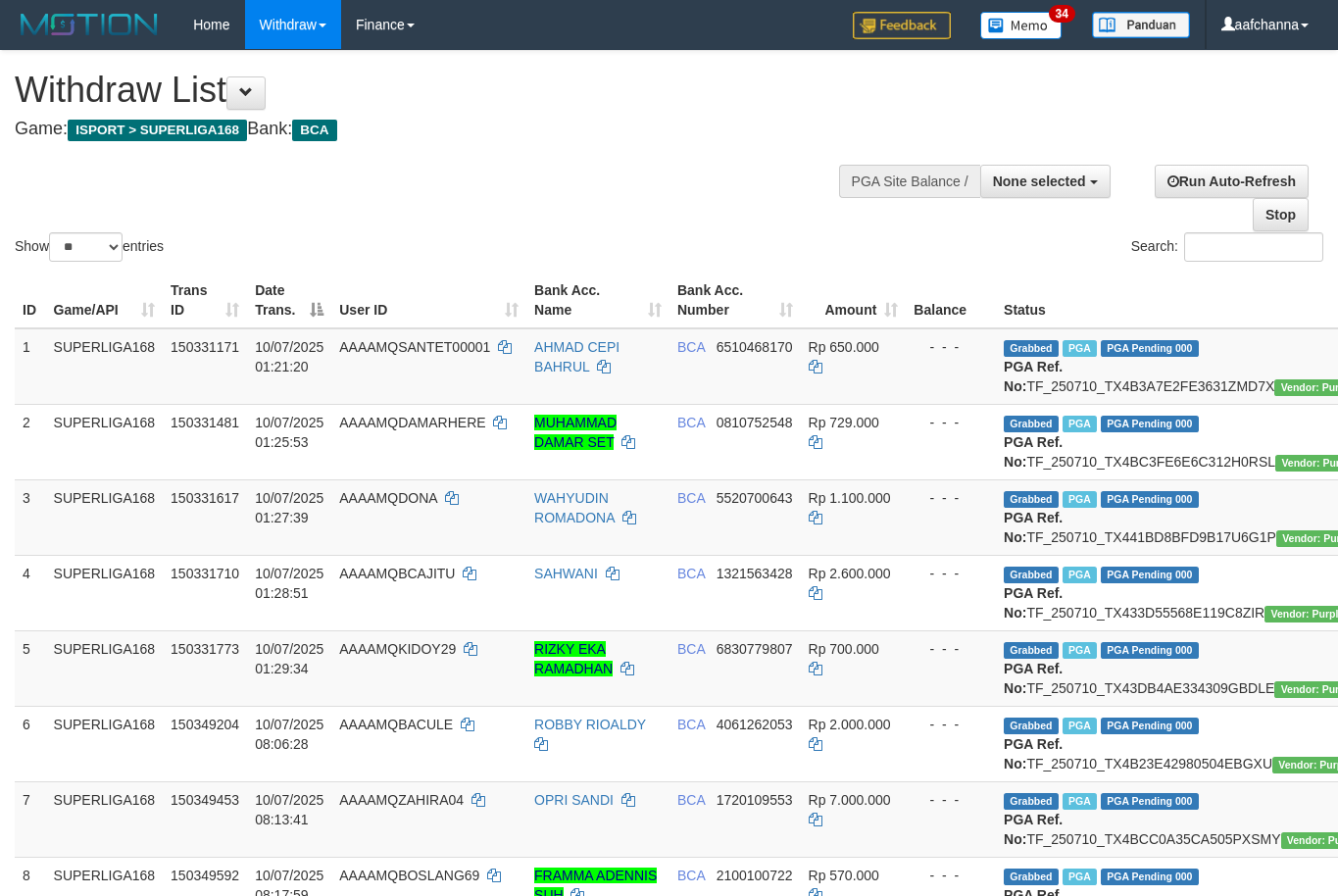 select 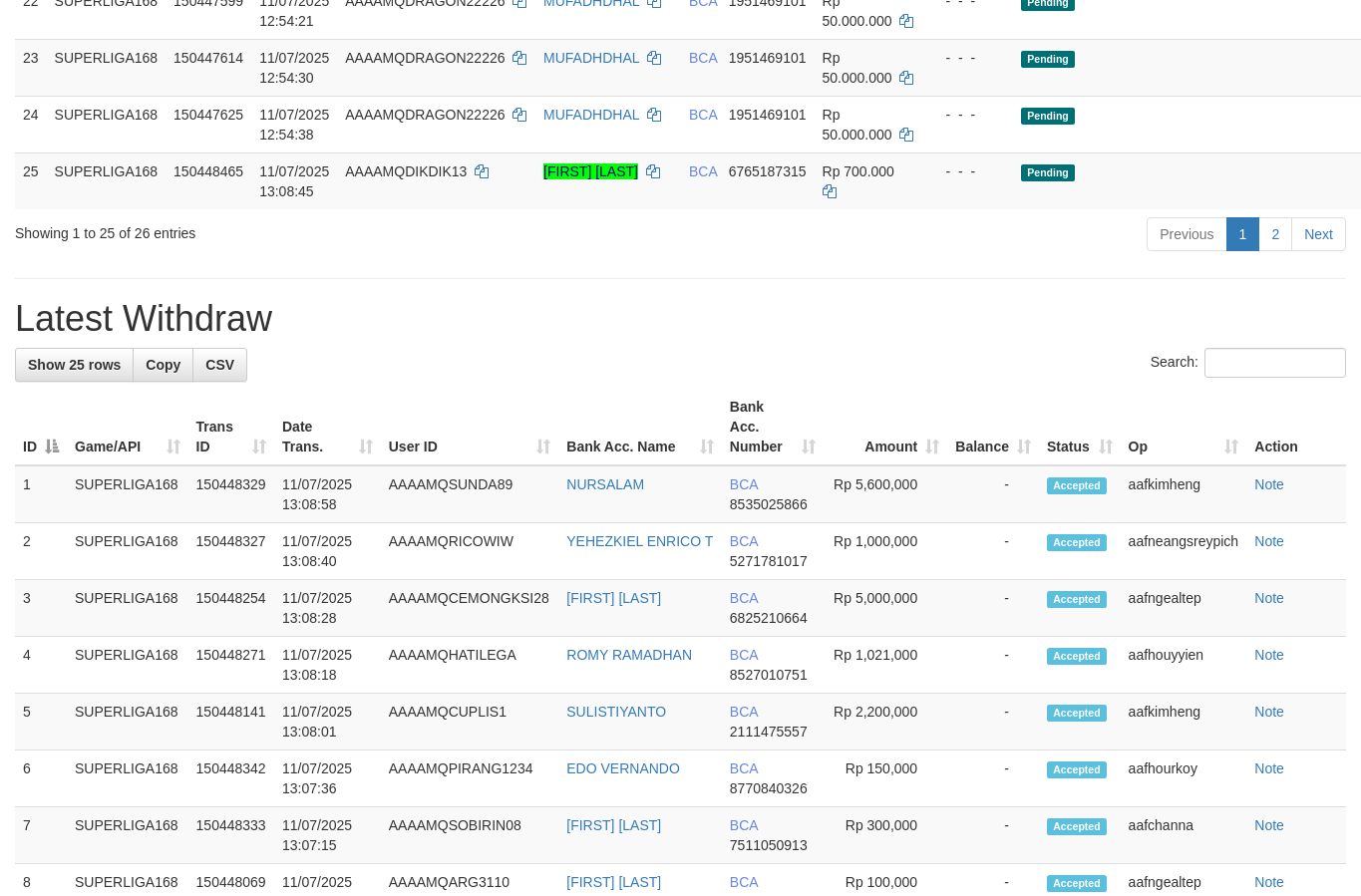 scroll, scrollTop: 1849, scrollLeft: 0, axis: vertical 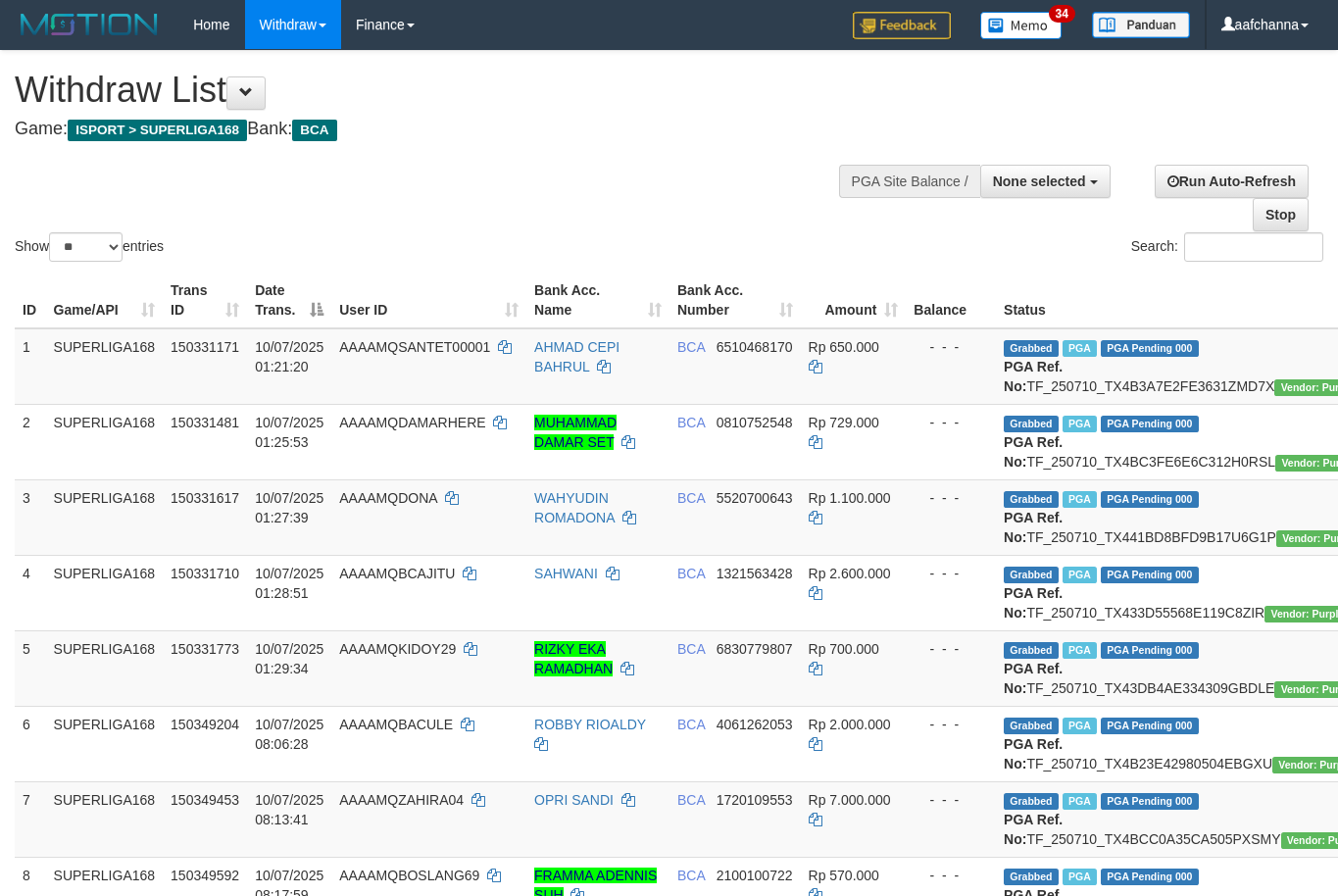 select 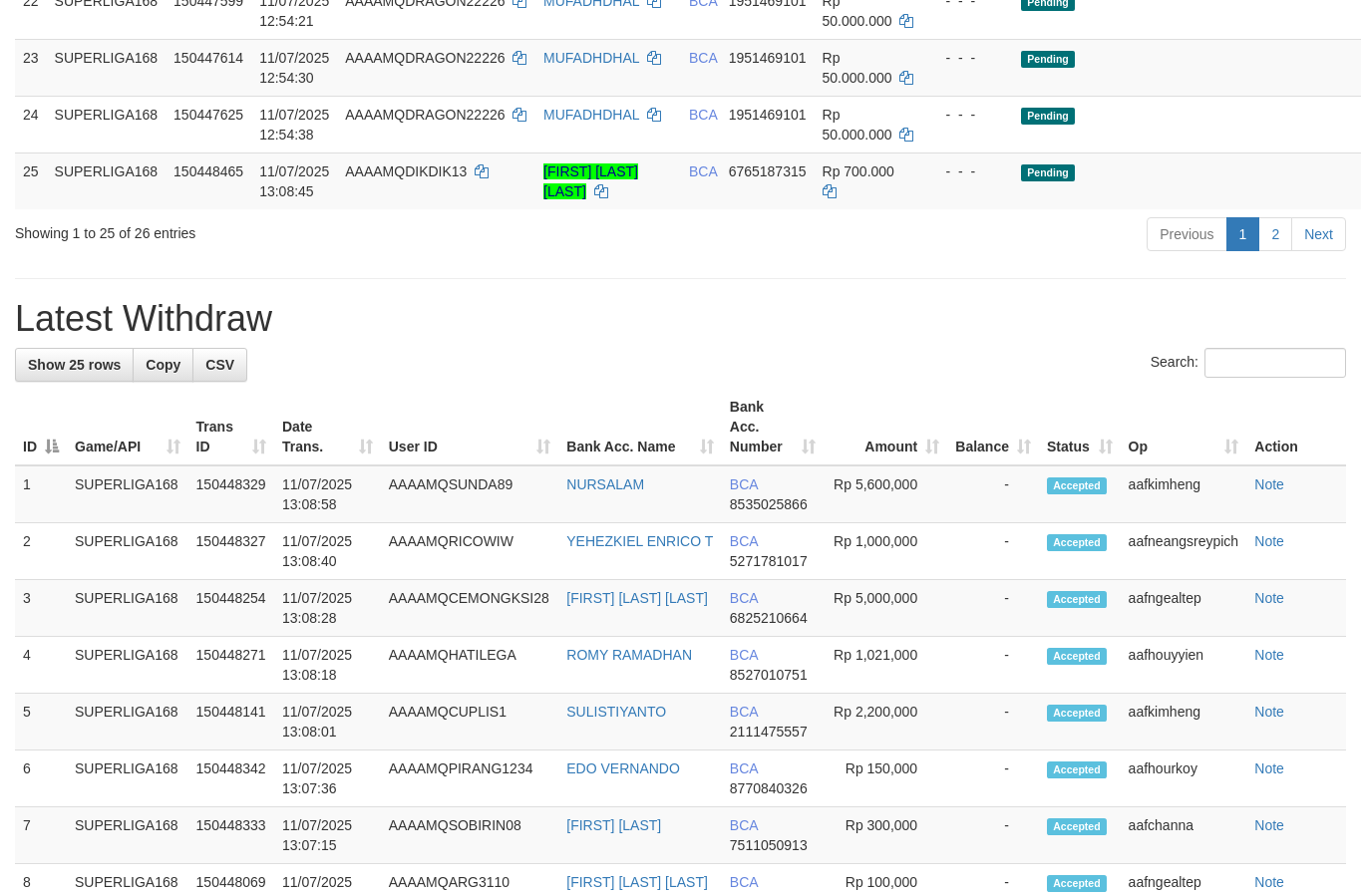 scroll, scrollTop: 1849, scrollLeft: 0, axis: vertical 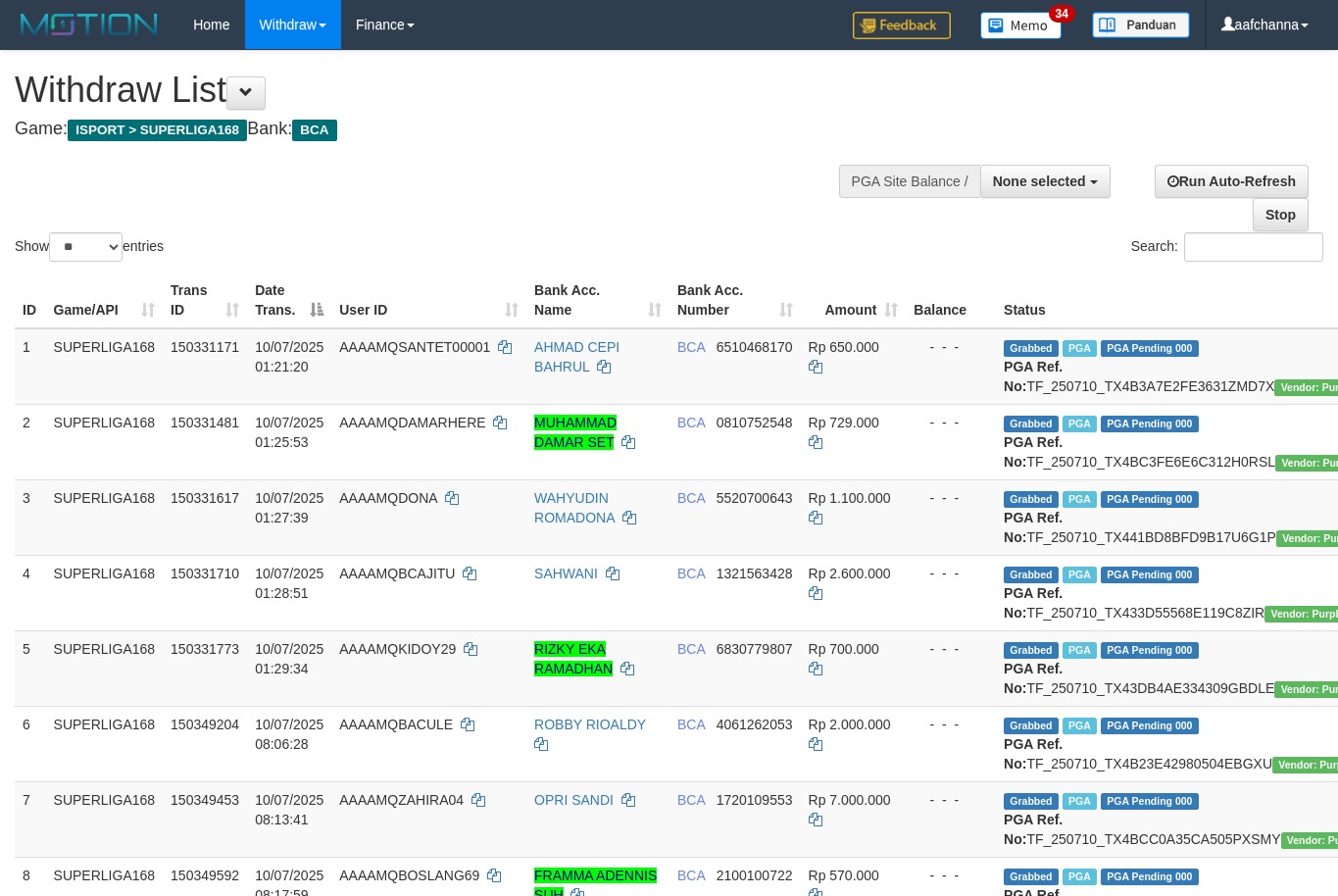 select 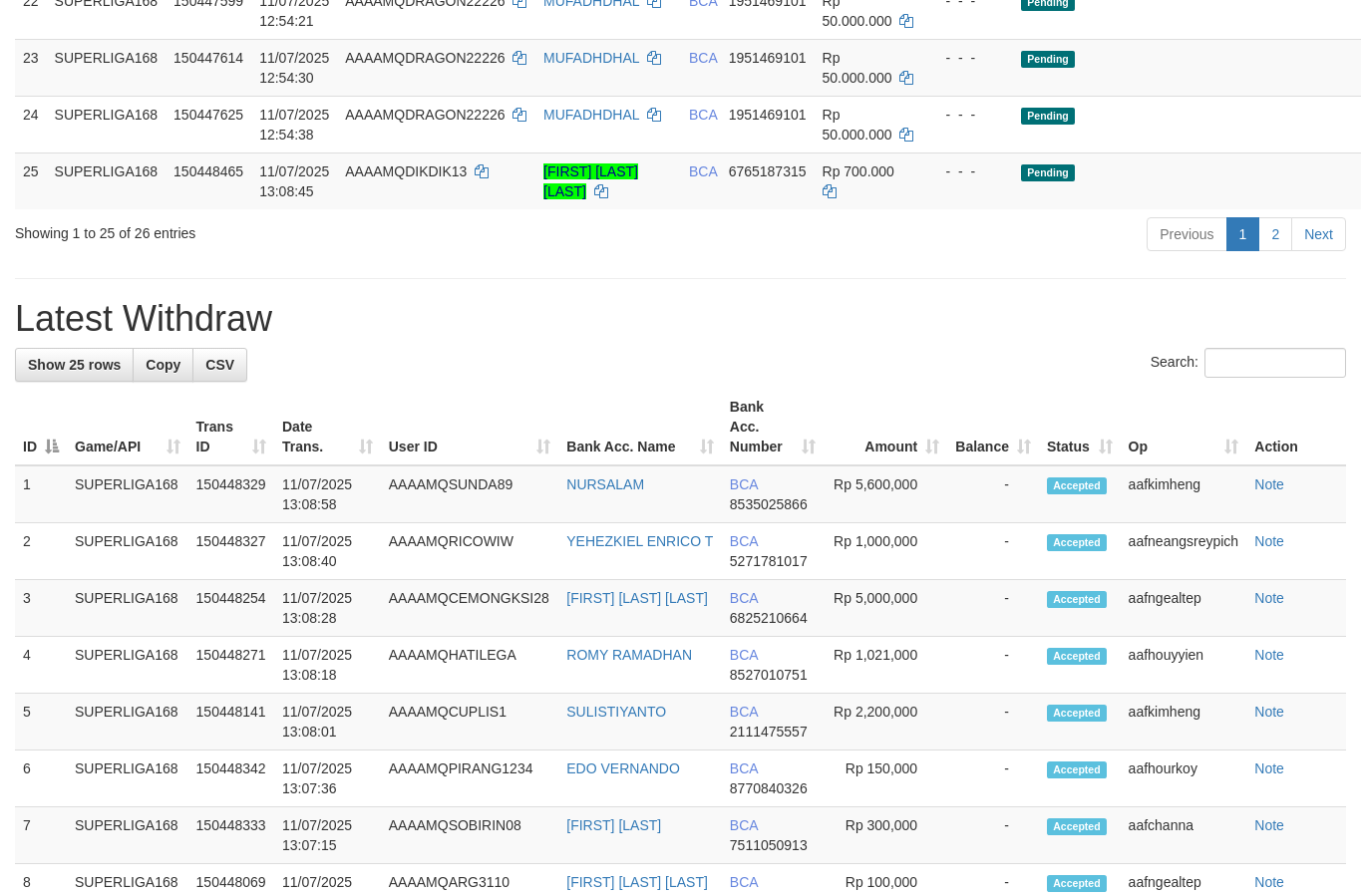 scroll, scrollTop: 1849, scrollLeft: 0, axis: vertical 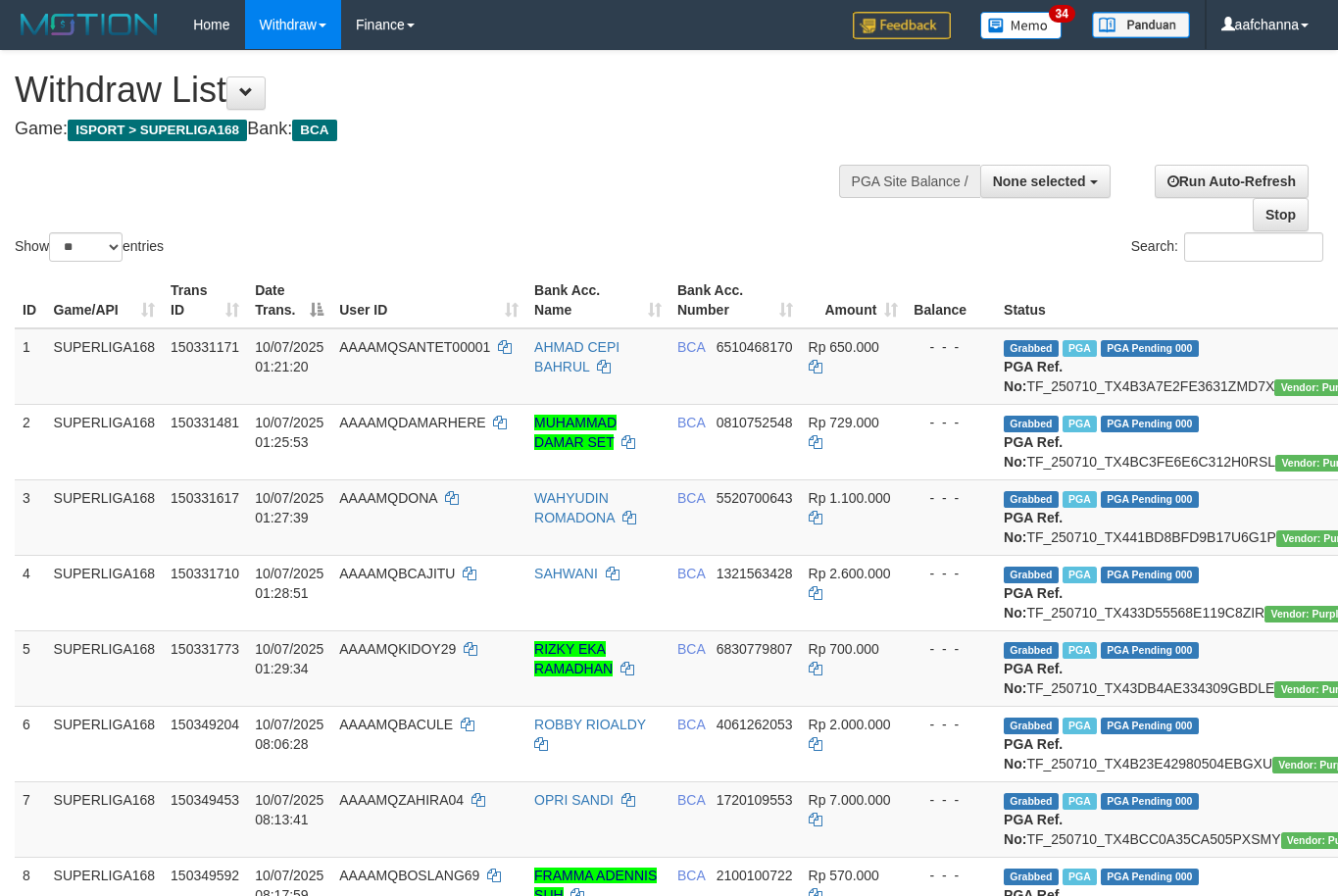 select 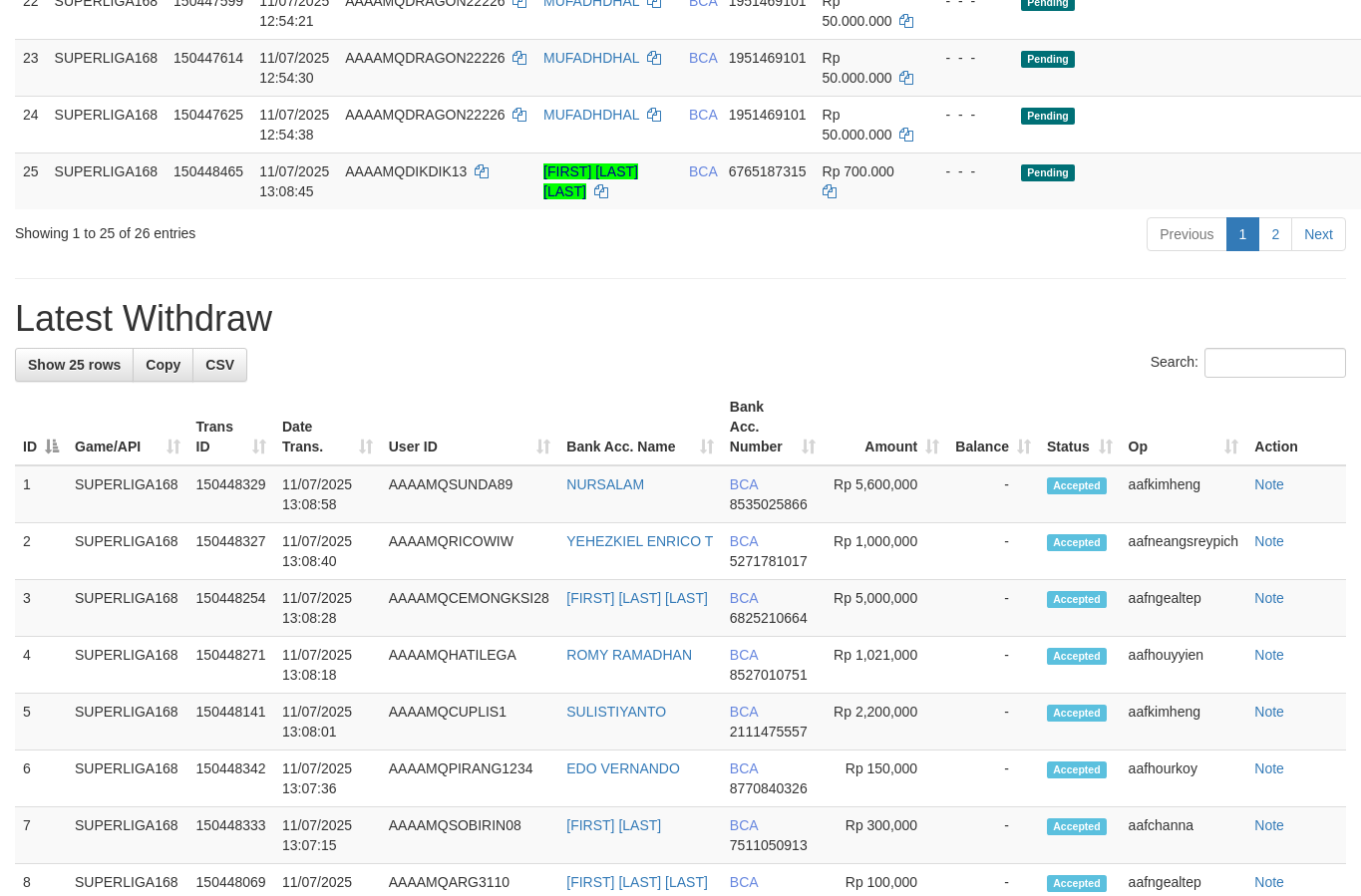 scroll, scrollTop: 1849, scrollLeft: 0, axis: vertical 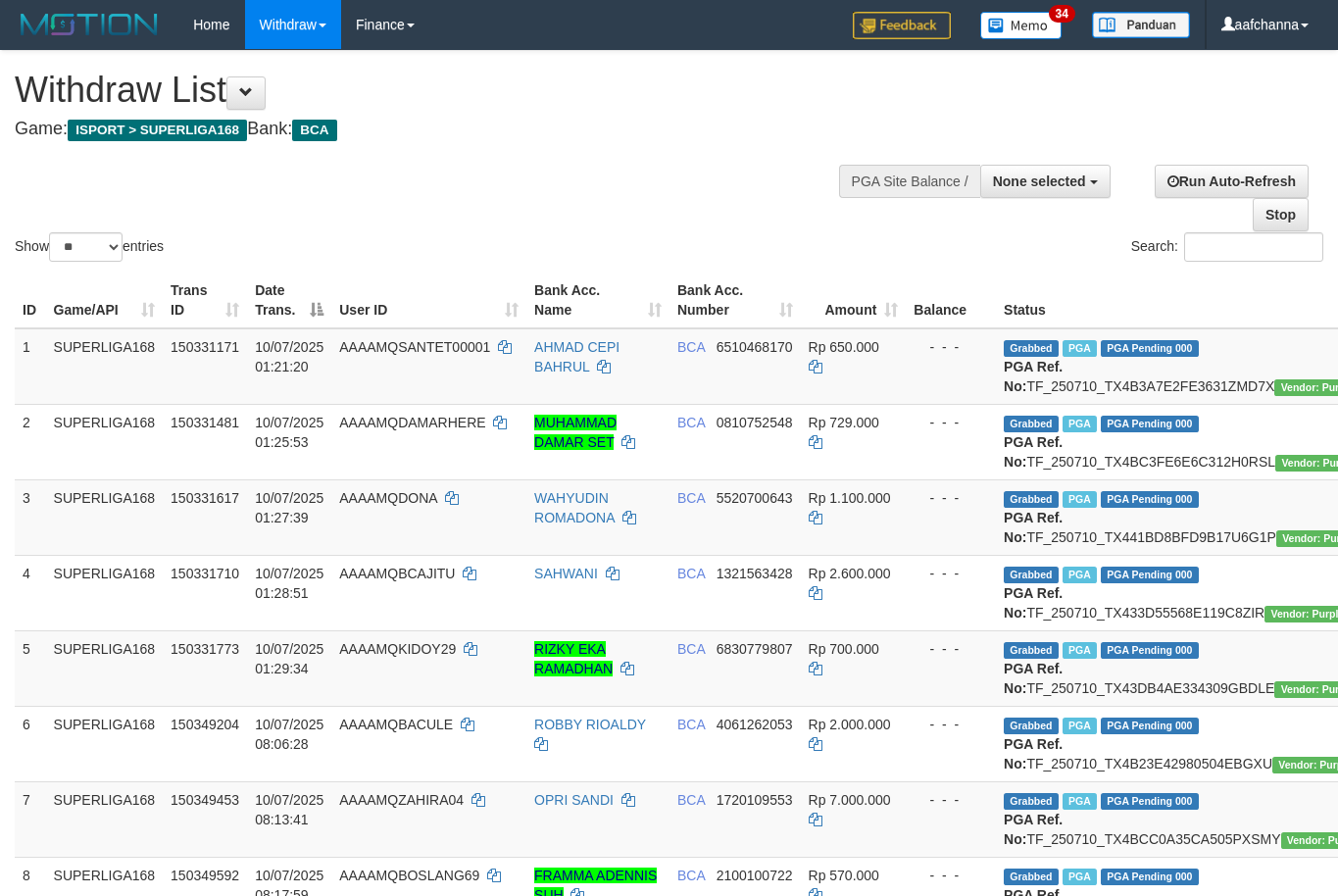 select 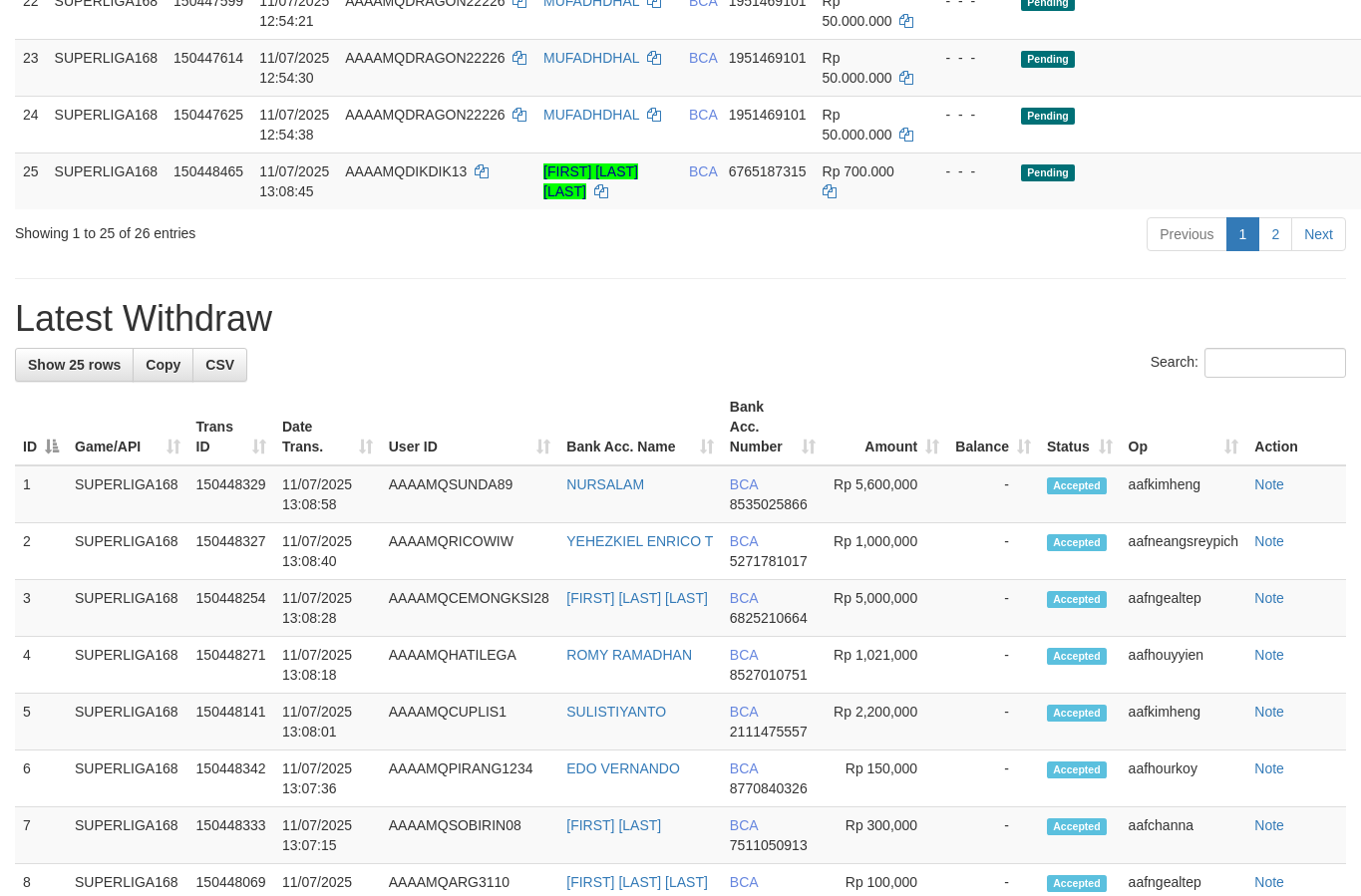 scroll, scrollTop: 1849, scrollLeft: 0, axis: vertical 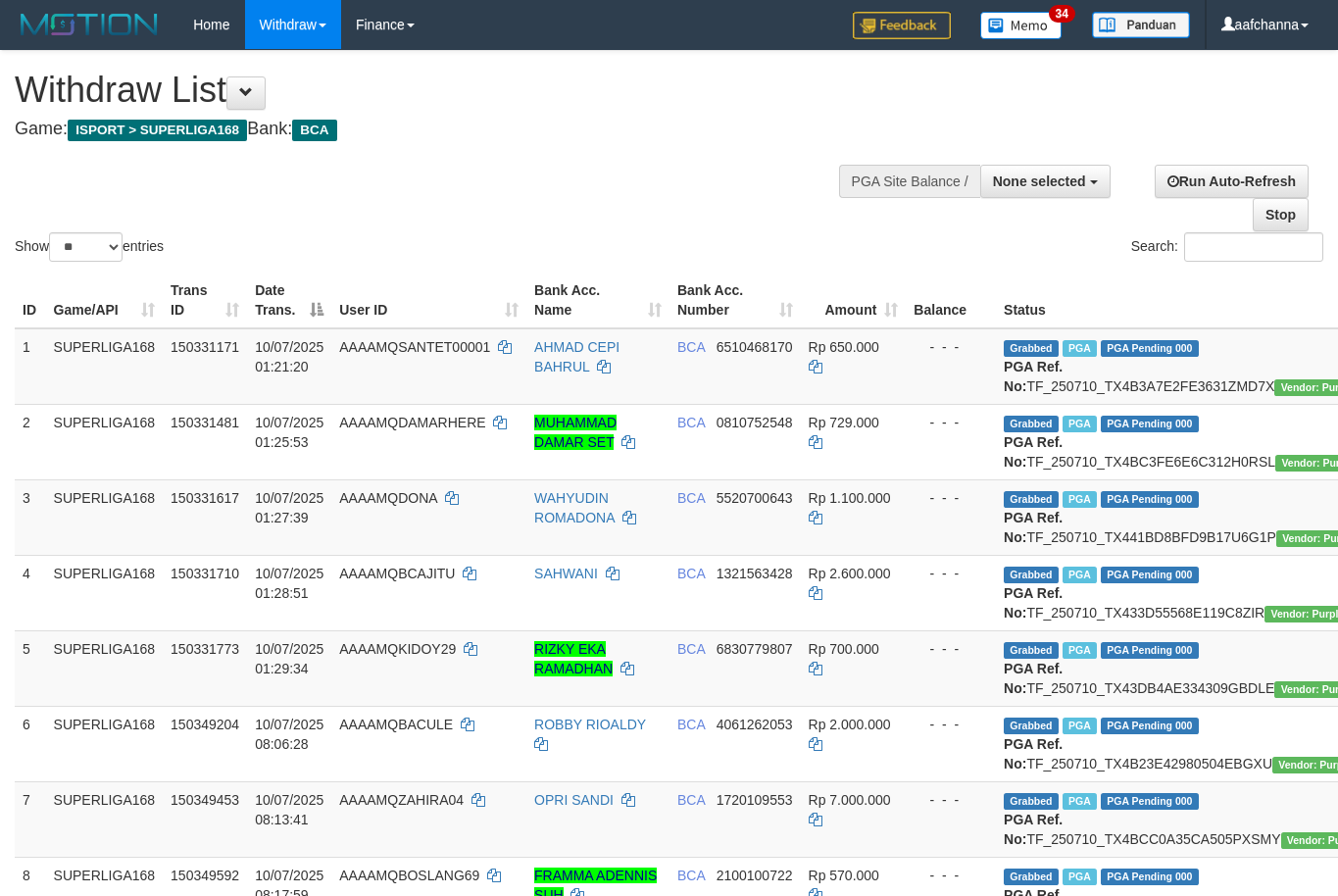 select 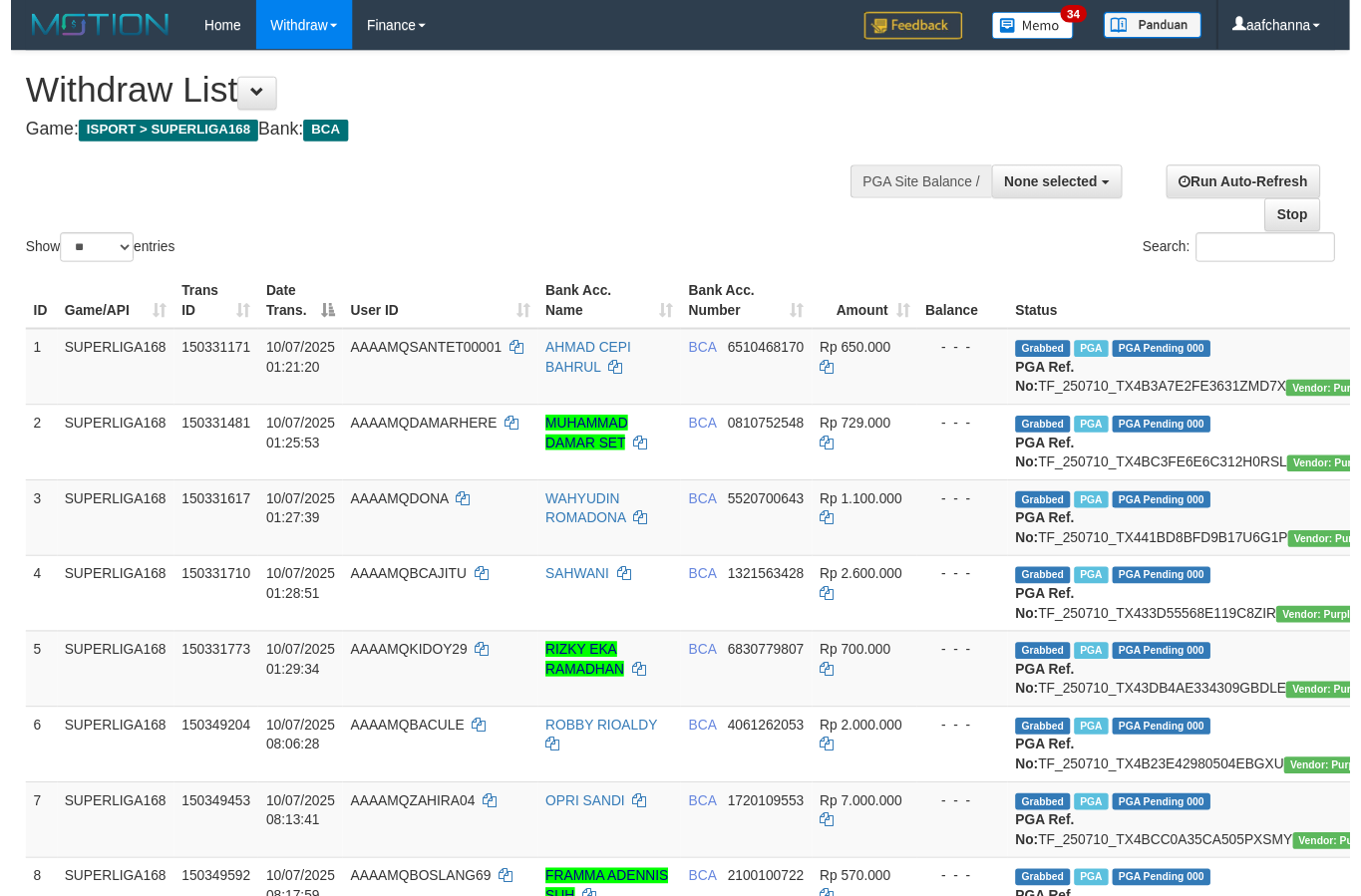 scroll, scrollTop: 1904, scrollLeft: 0, axis: vertical 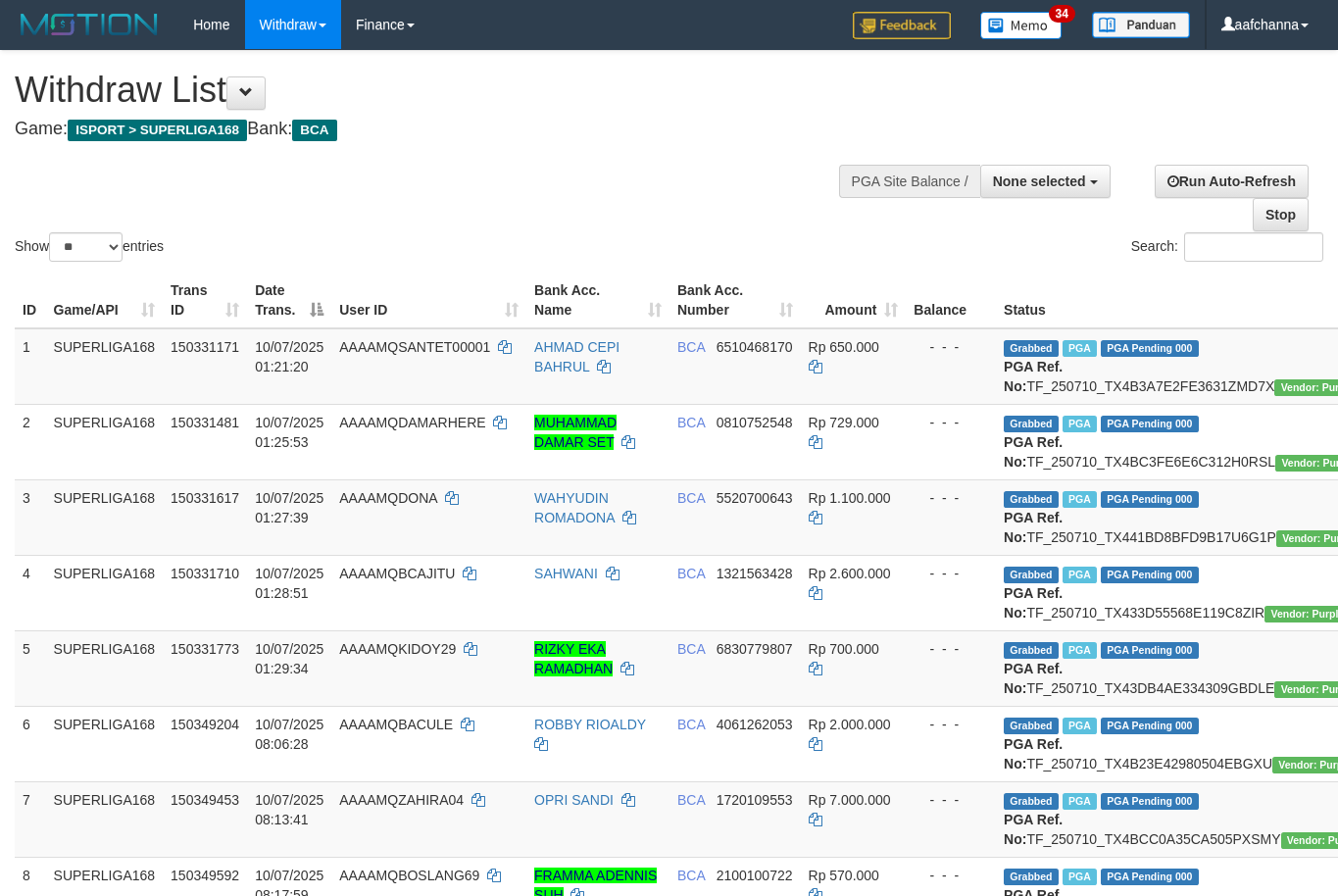 select 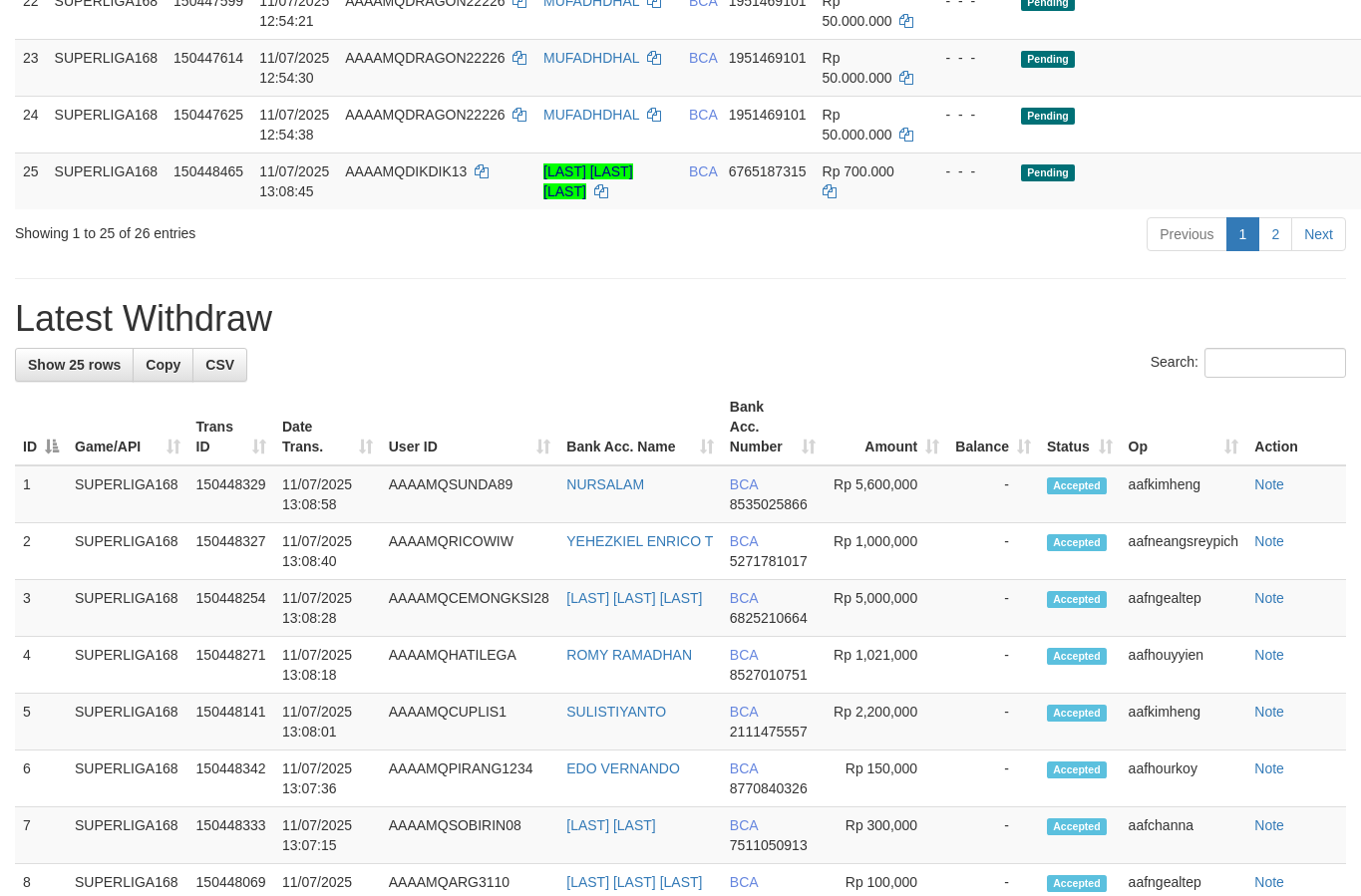 scroll, scrollTop: 1849, scrollLeft: 0, axis: vertical 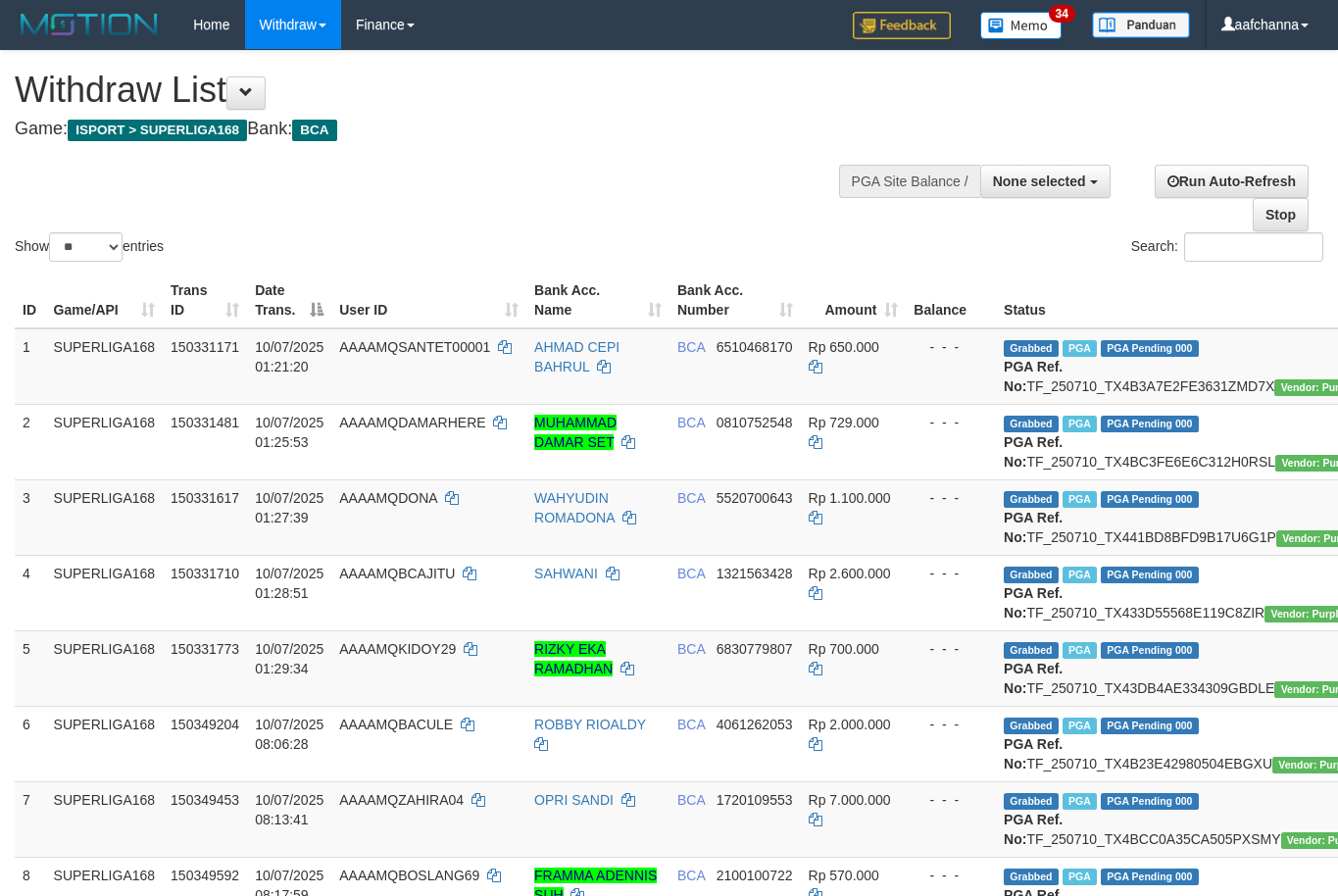 select 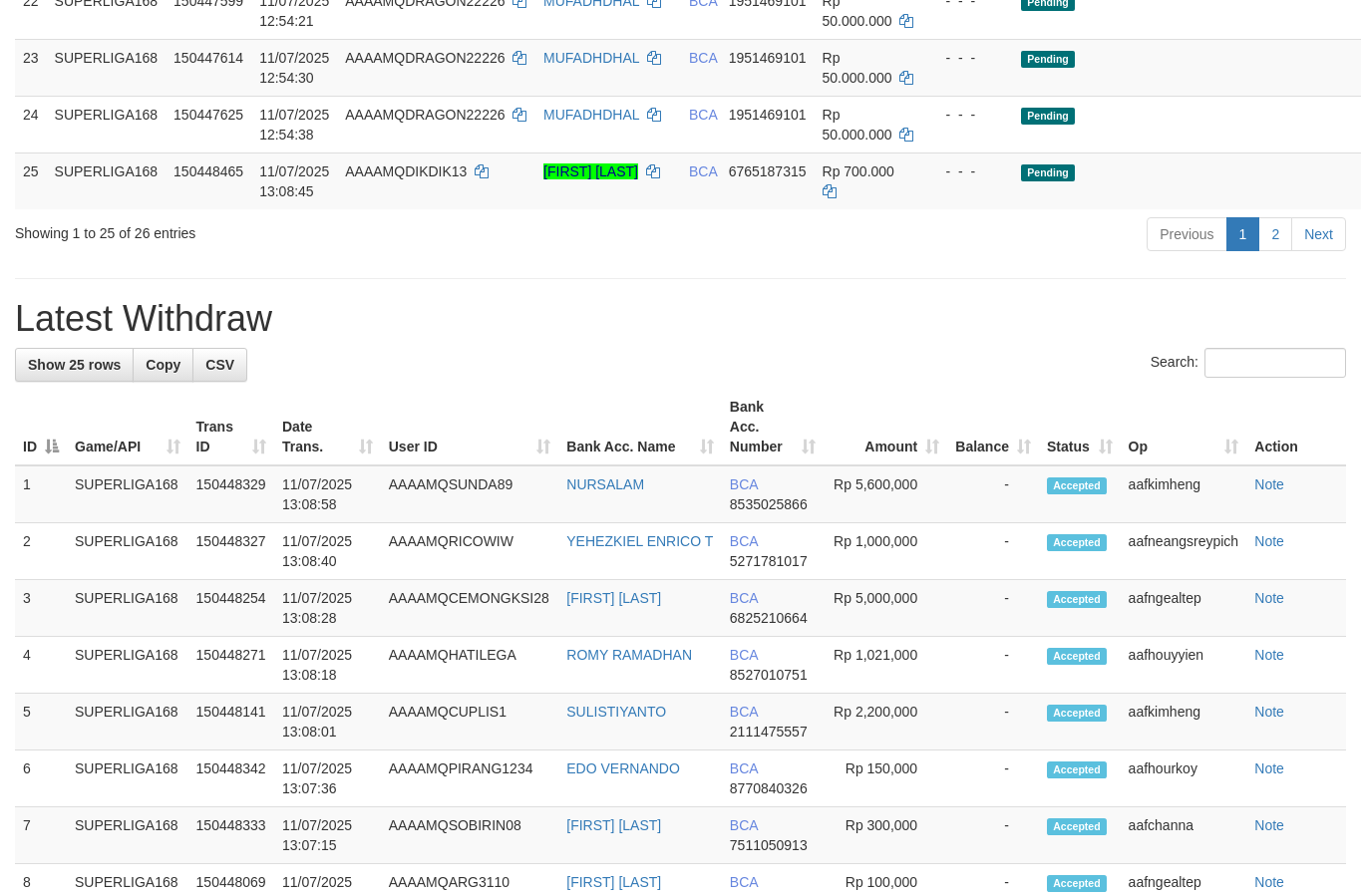 scroll, scrollTop: 1849, scrollLeft: 0, axis: vertical 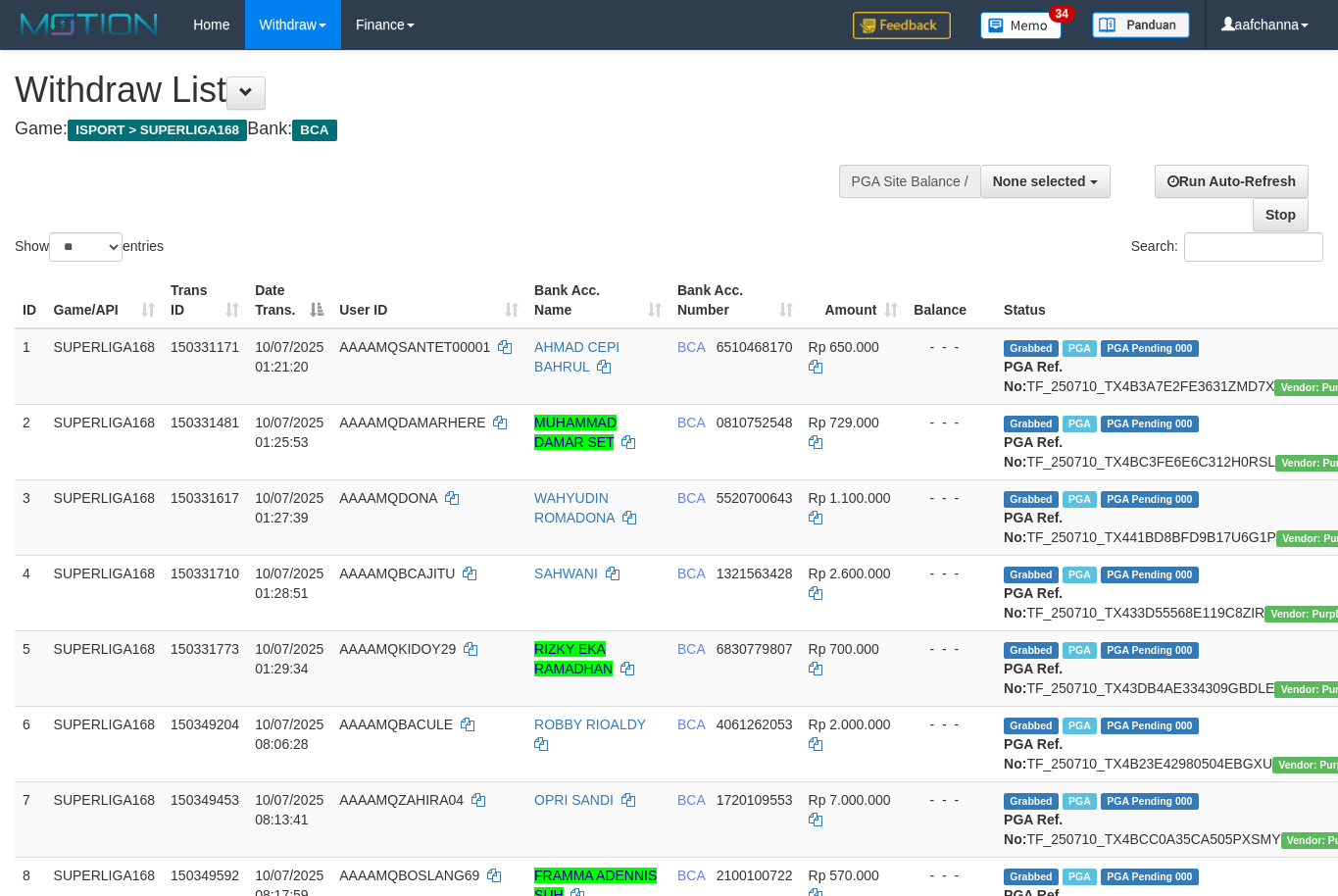 select 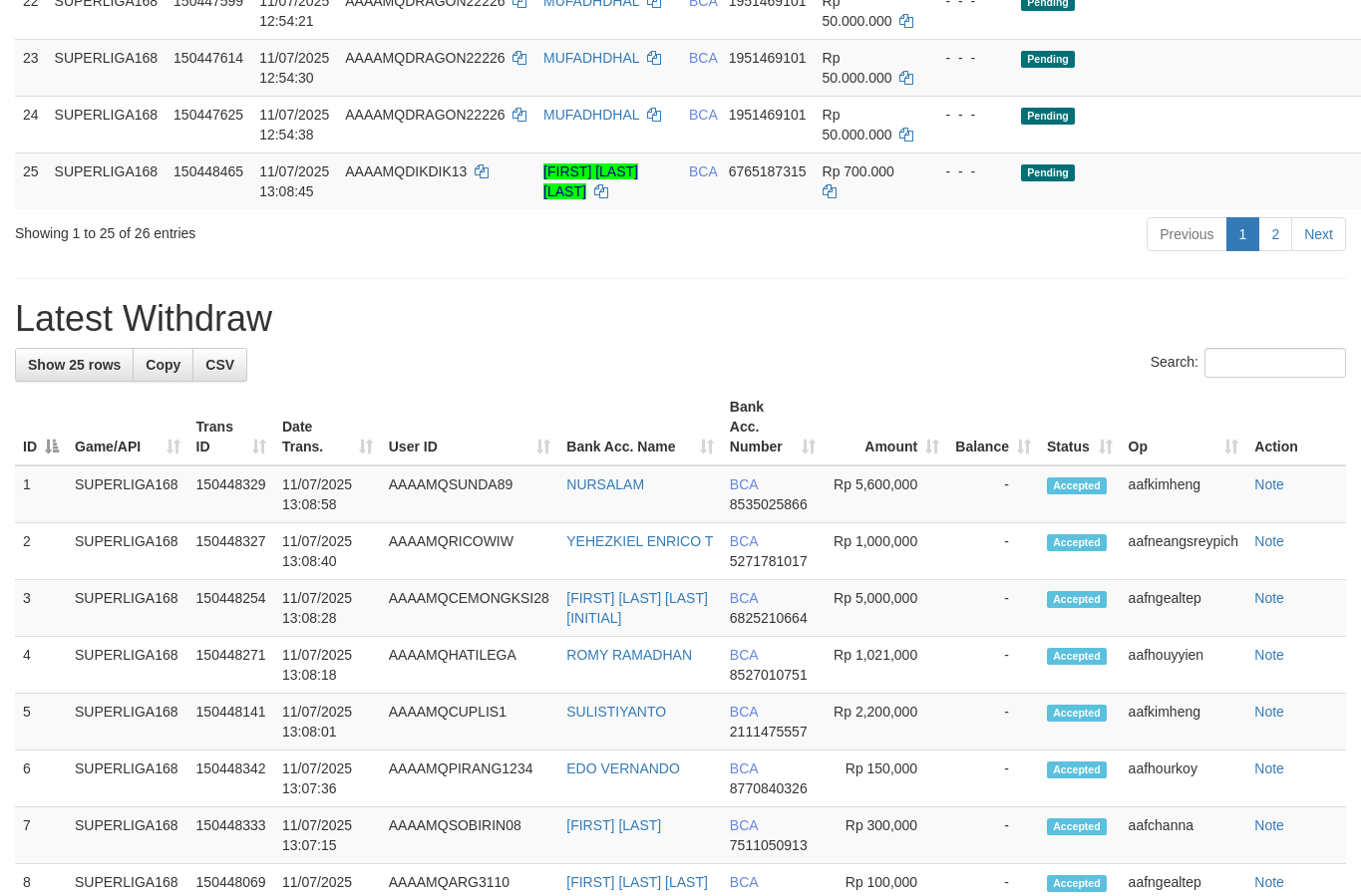 scroll, scrollTop: 1849, scrollLeft: 0, axis: vertical 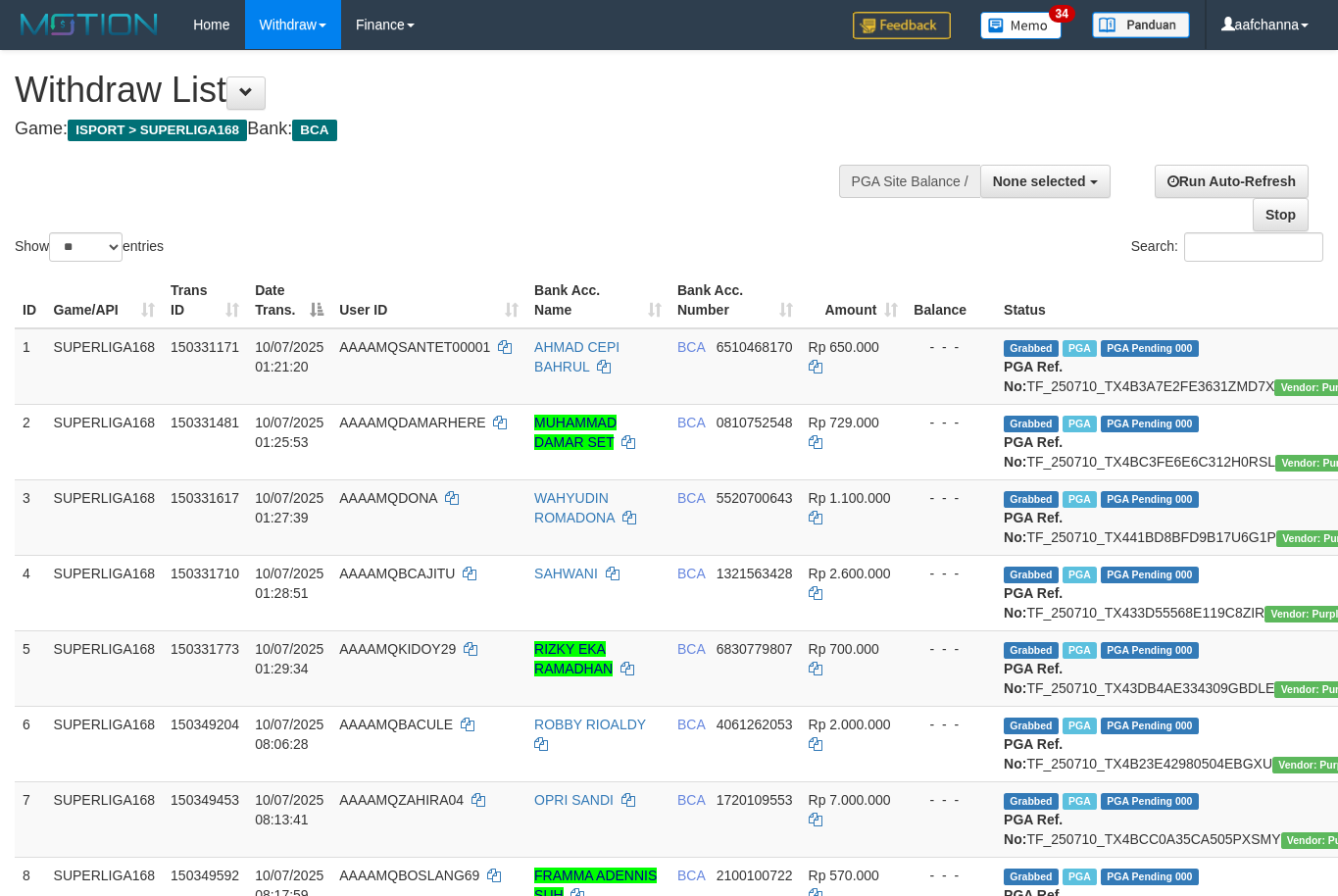 select 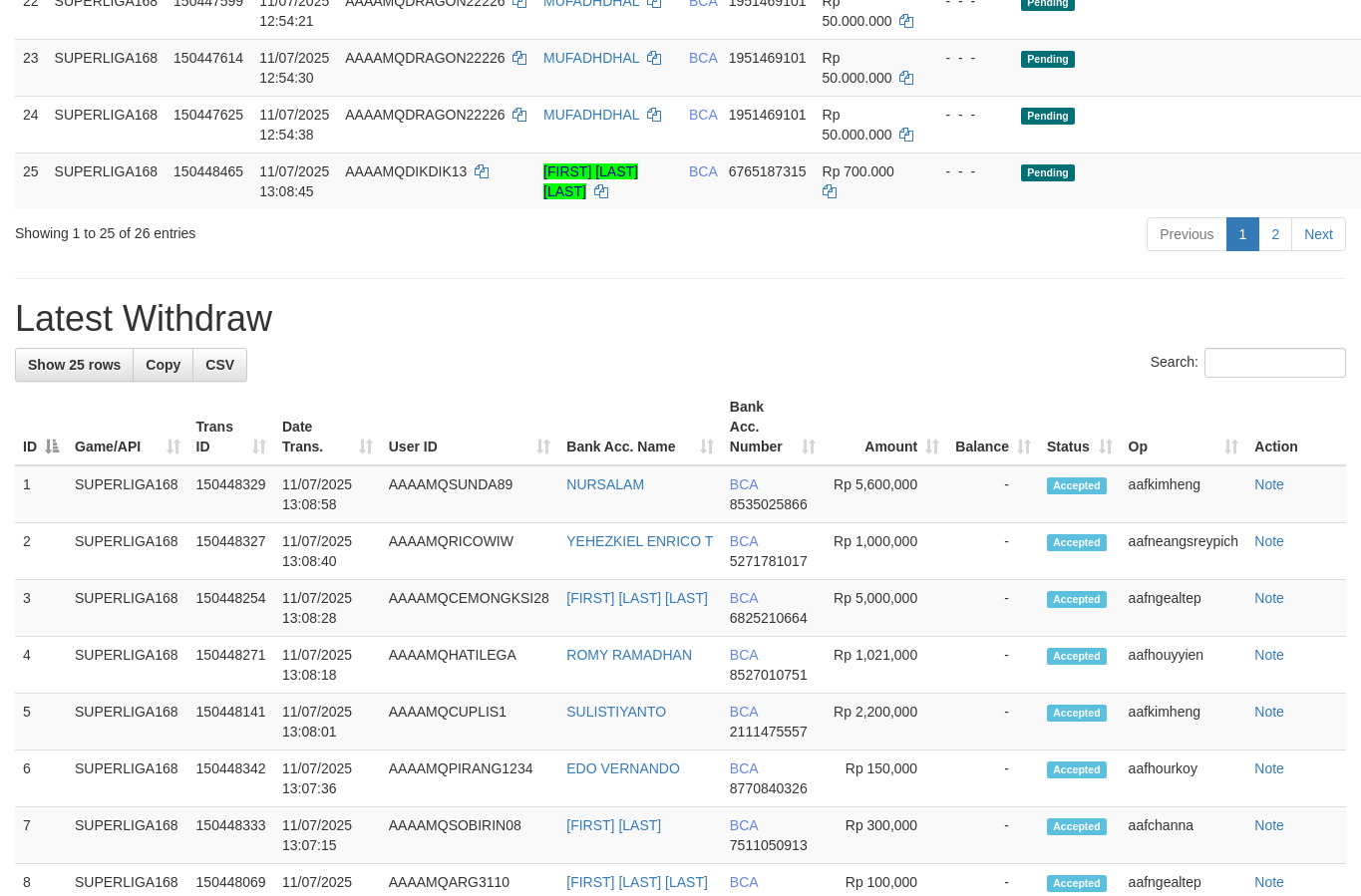 scroll, scrollTop: 1849, scrollLeft: 0, axis: vertical 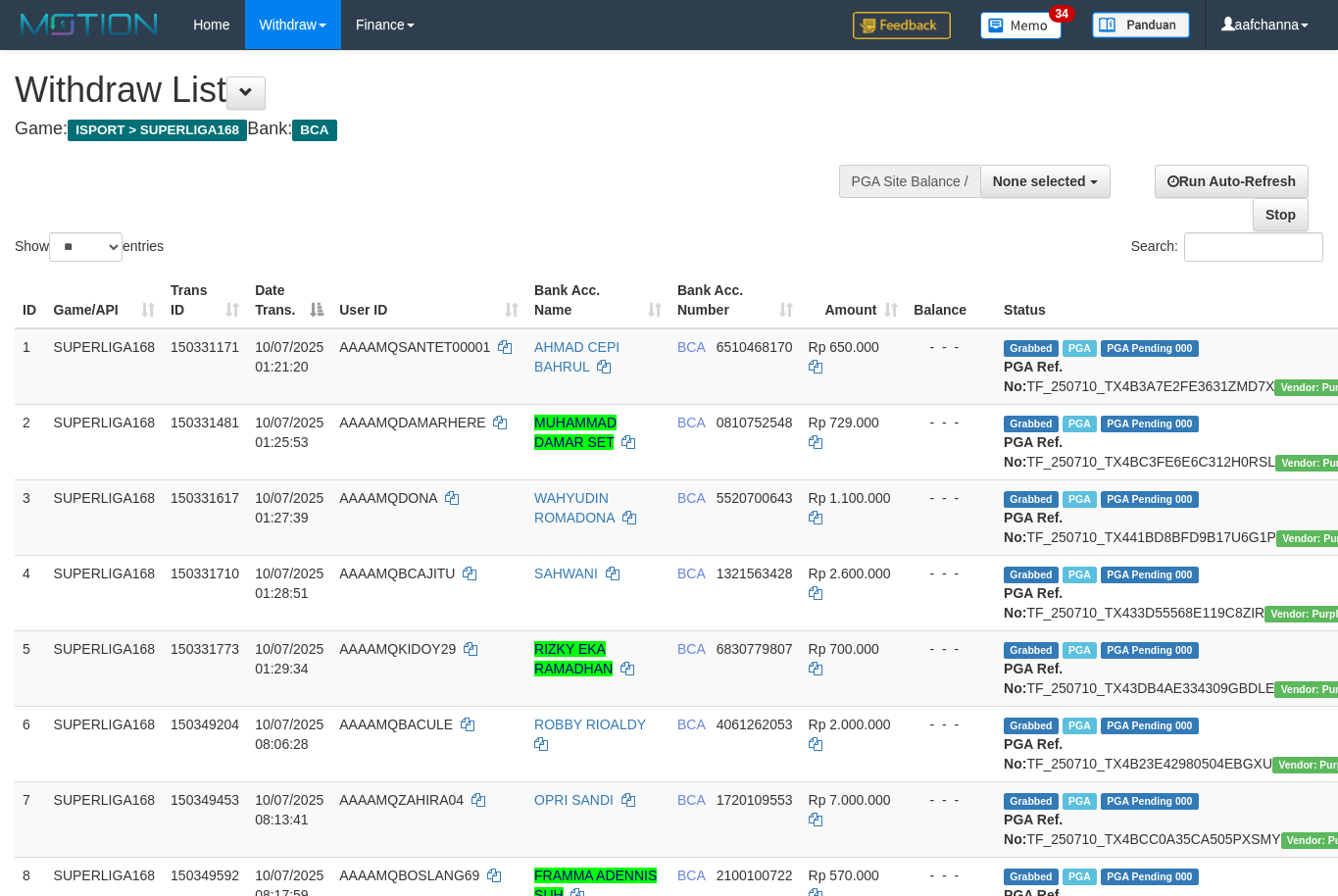 select 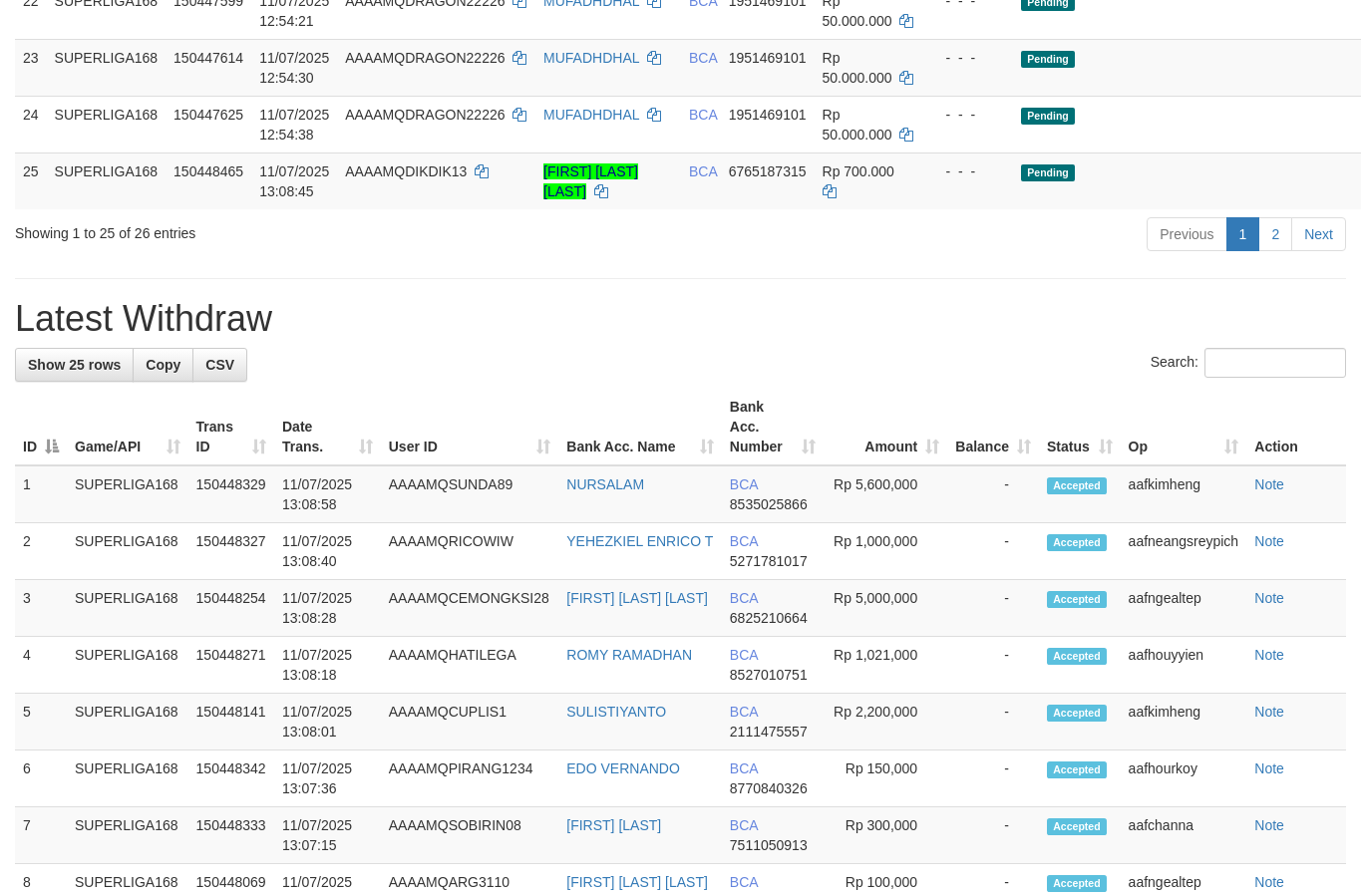 scroll, scrollTop: 1849, scrollLeft: 0, axis: vertical 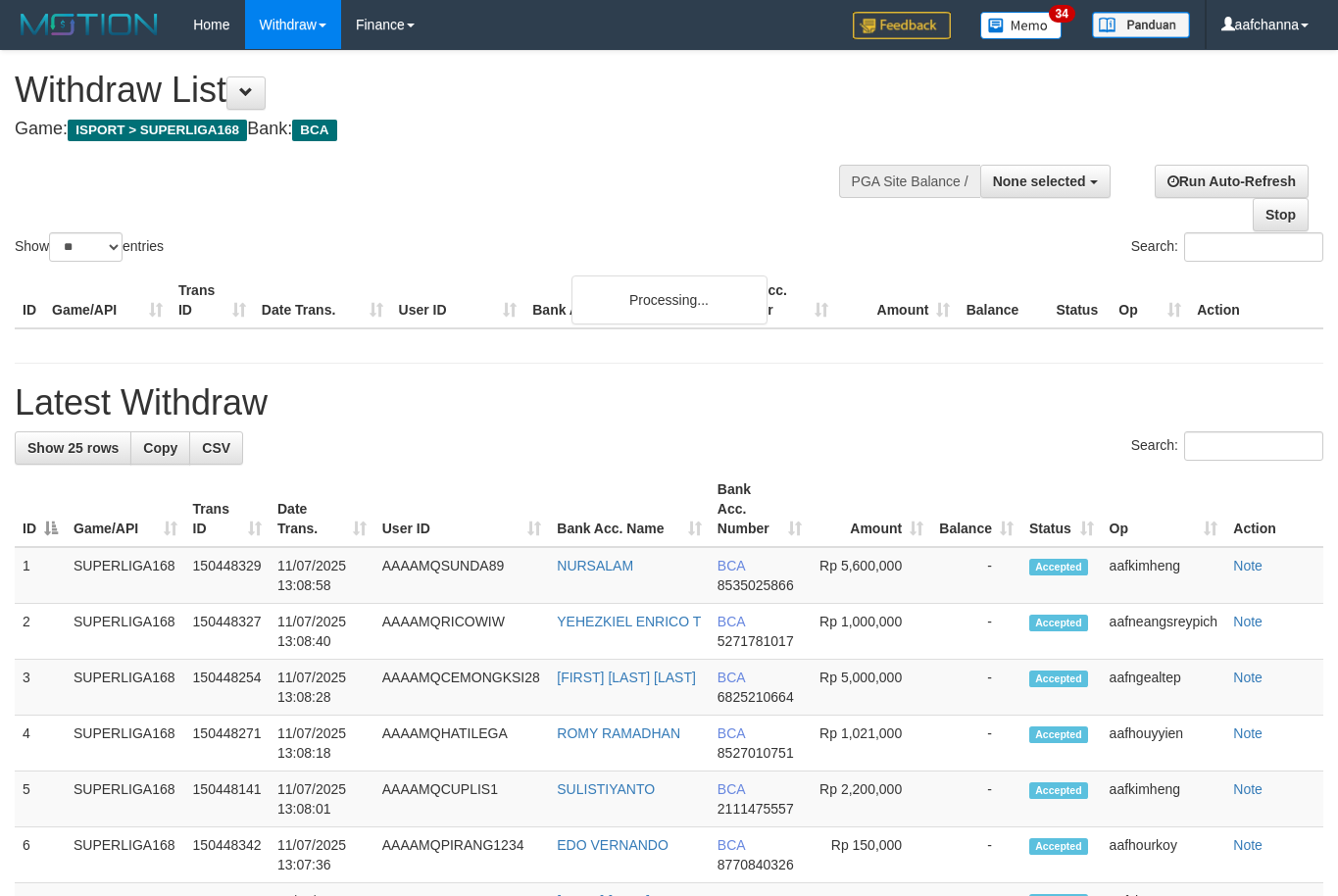 select 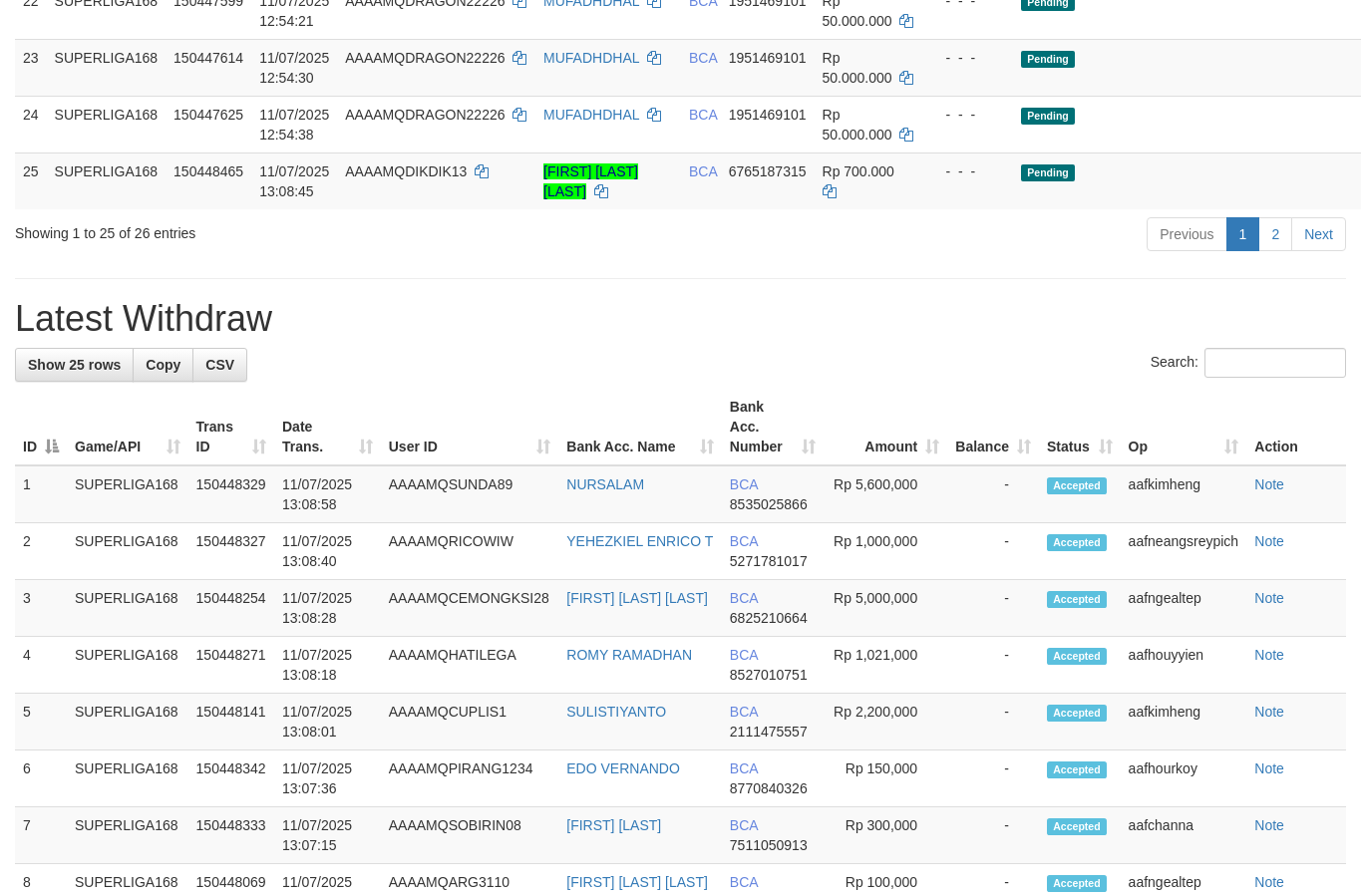 scroll, scrollTop: 1849, scrollLeft: 0, axis: vertical 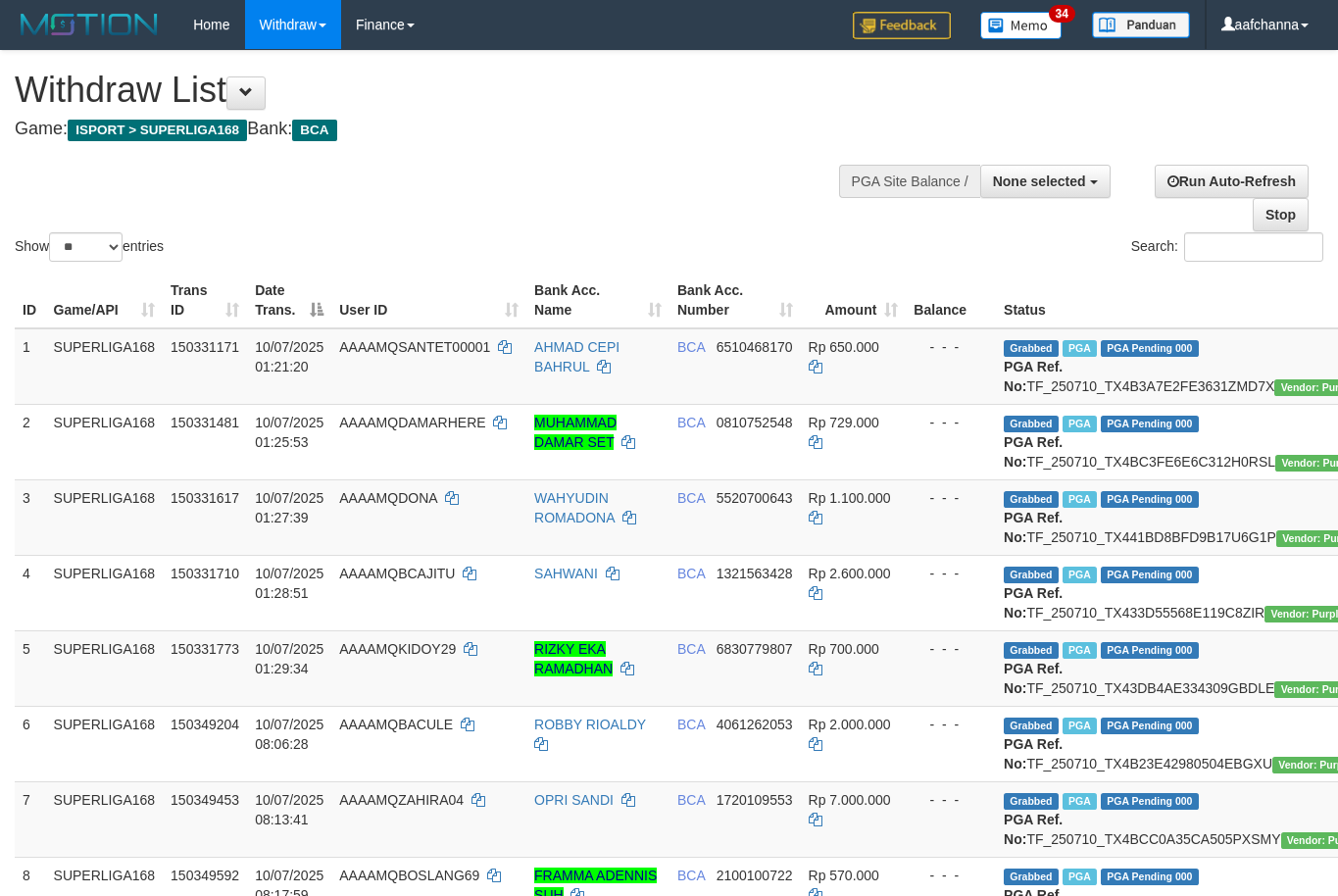 select 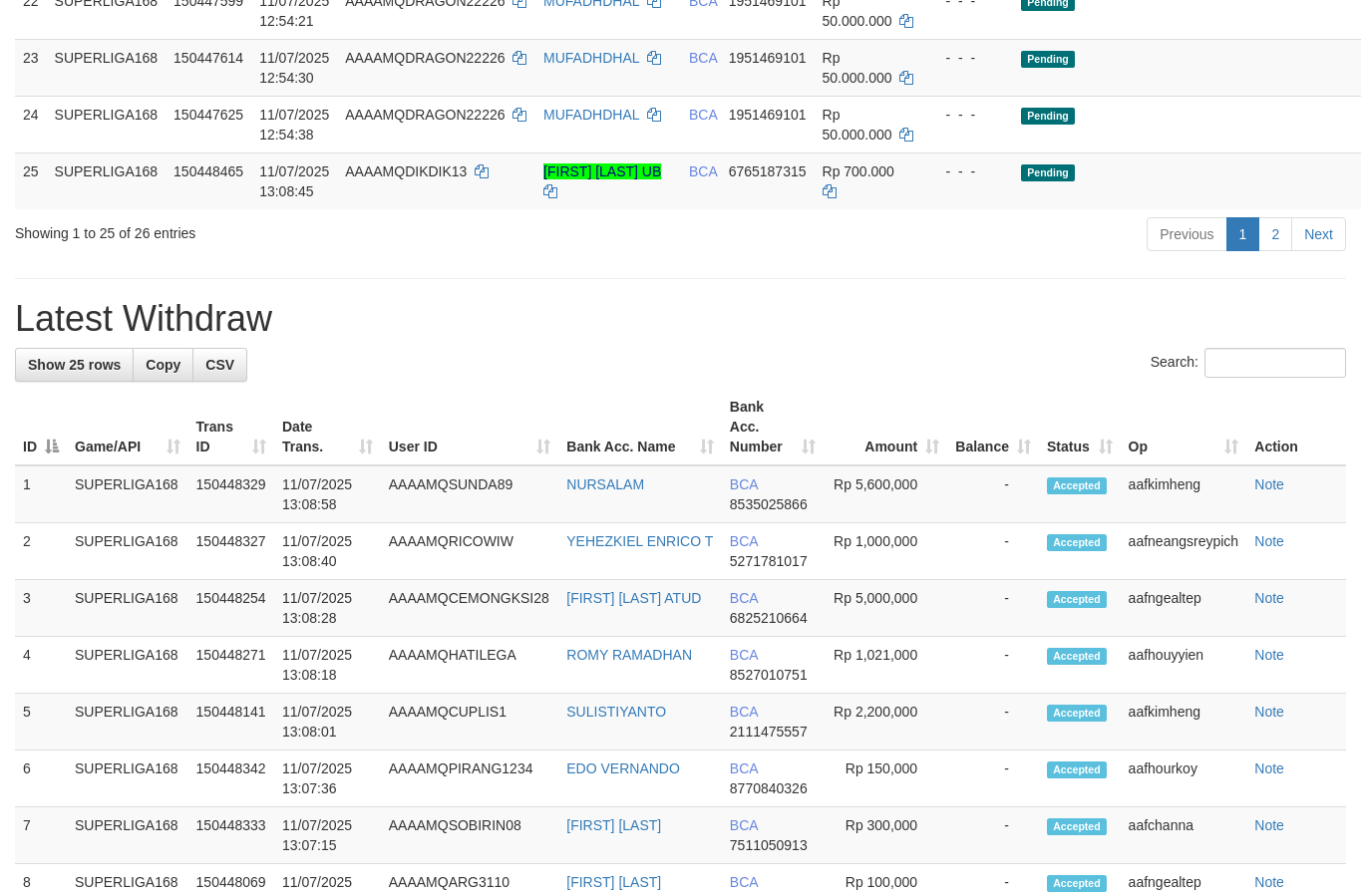 scroll, scrollTop: 1849, scrollLeft: 0, axis: vertical 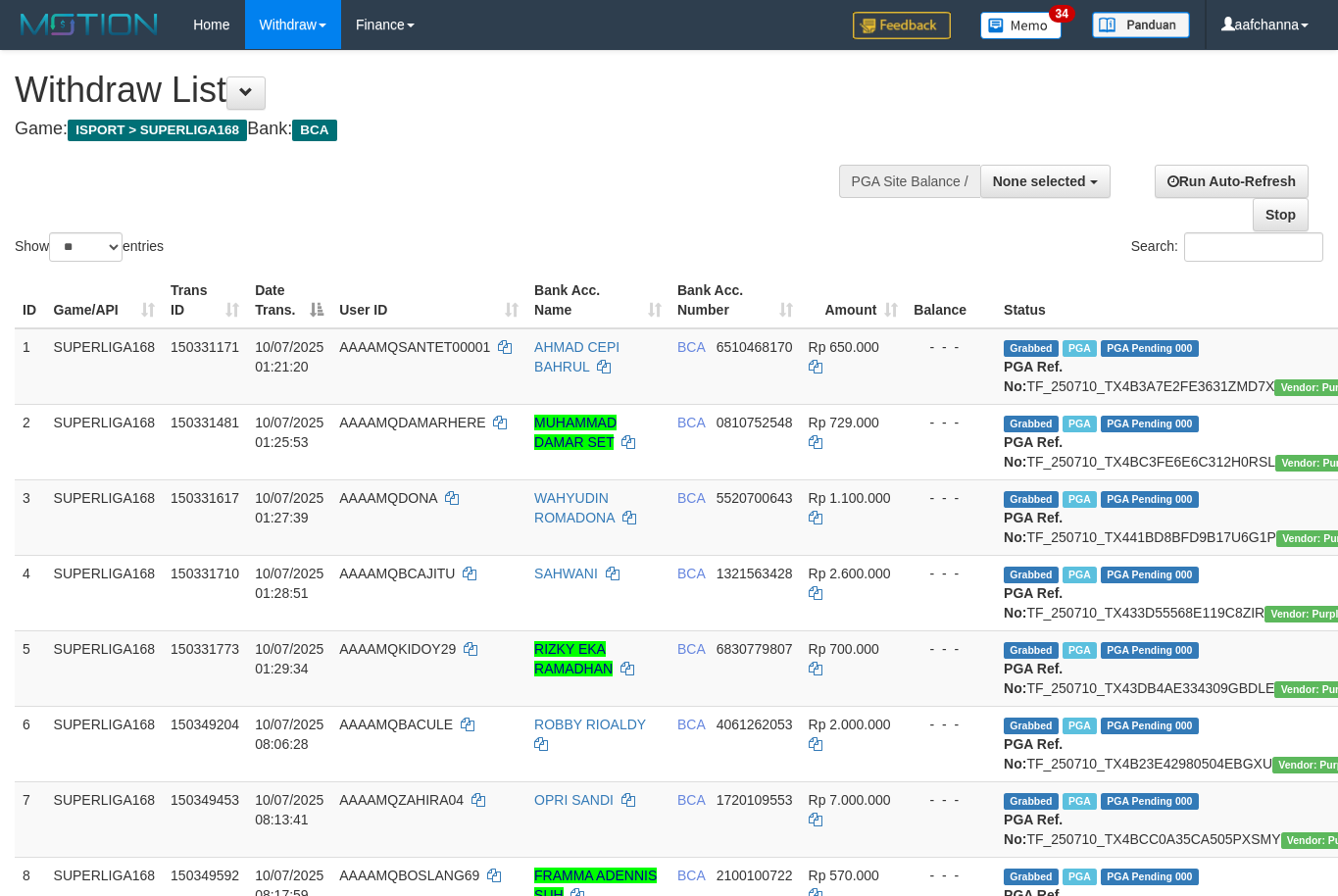 select 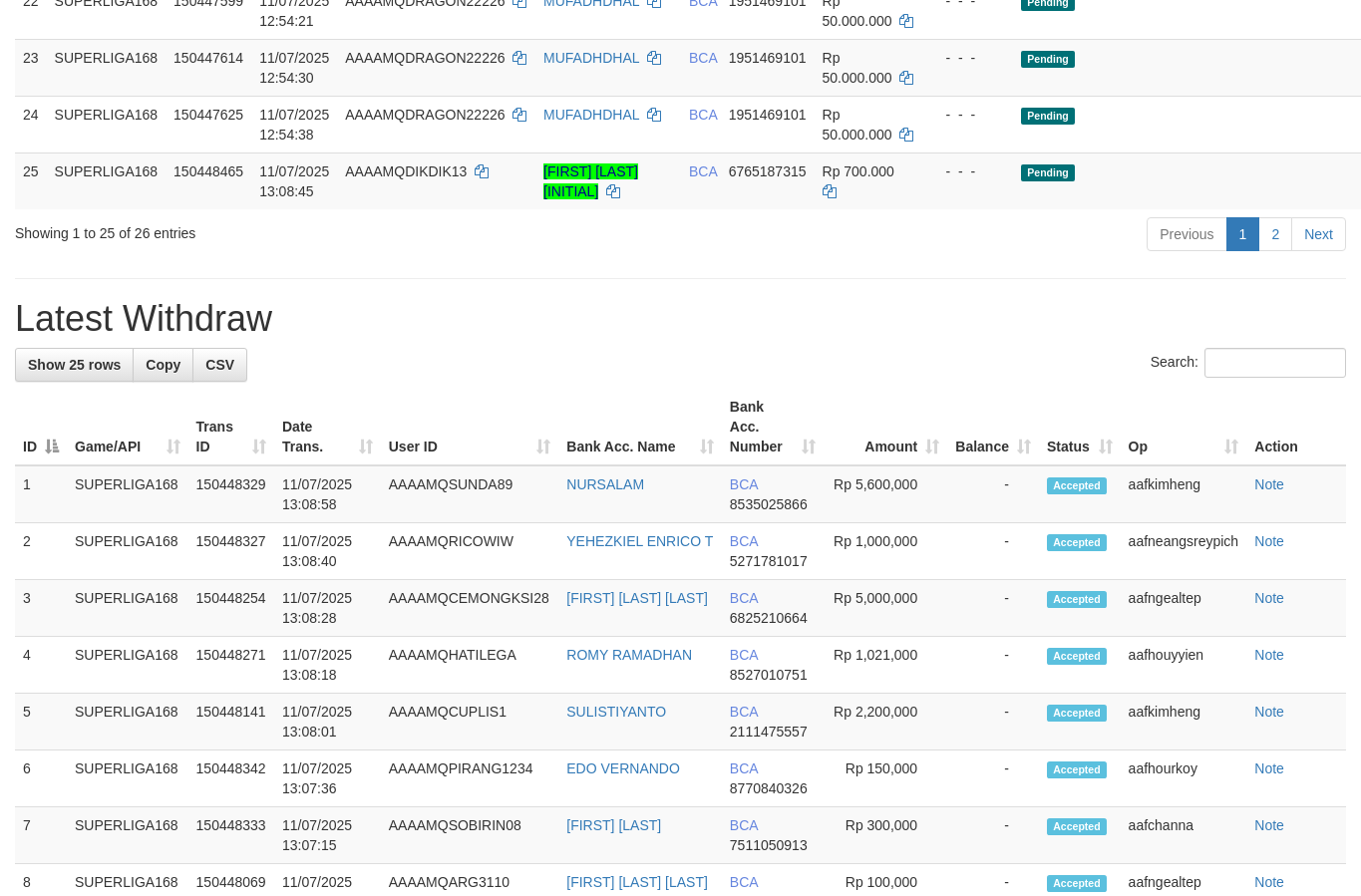 scroll, scrollTop: 1849, scrollLeft: 0, axis: vertical 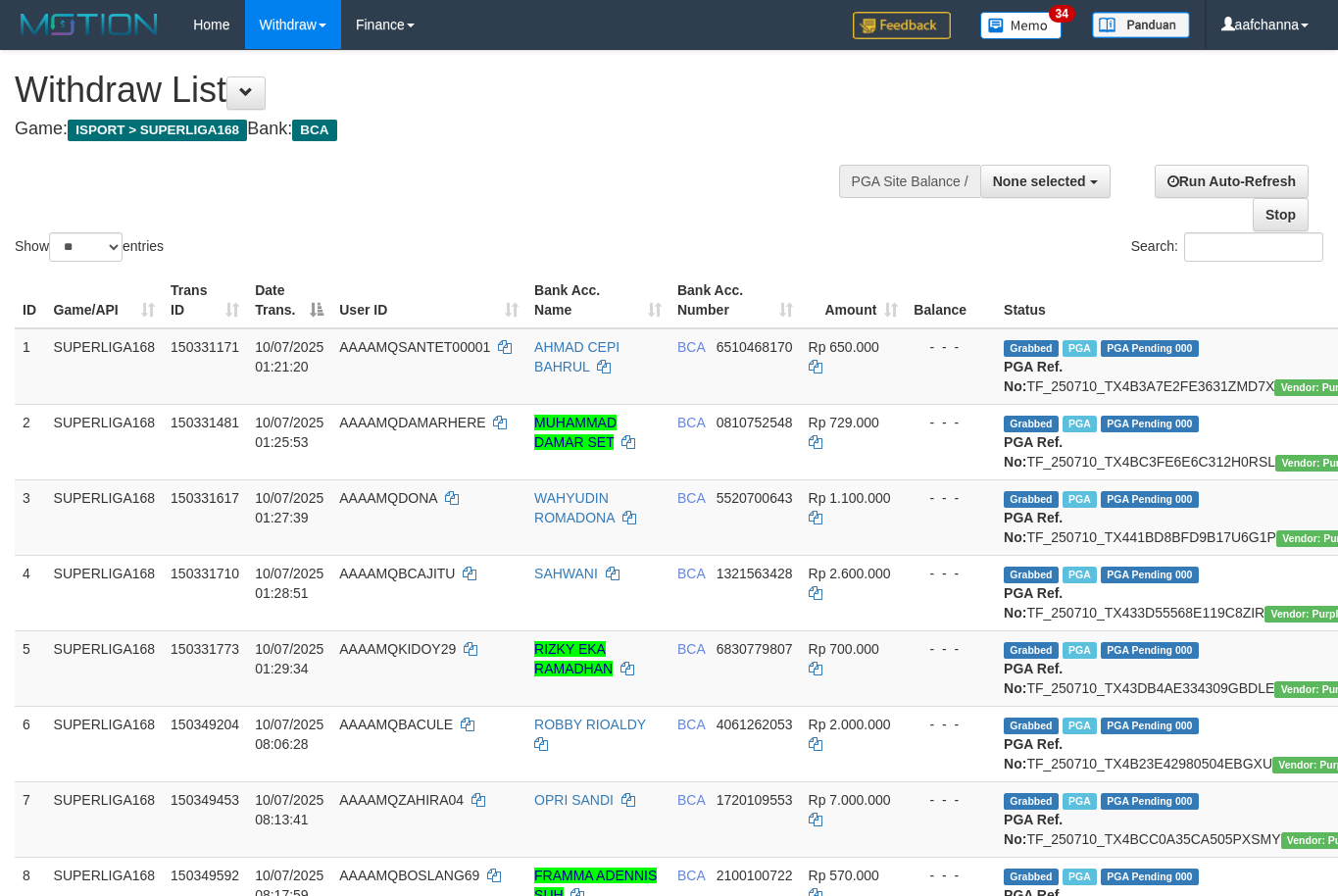 select 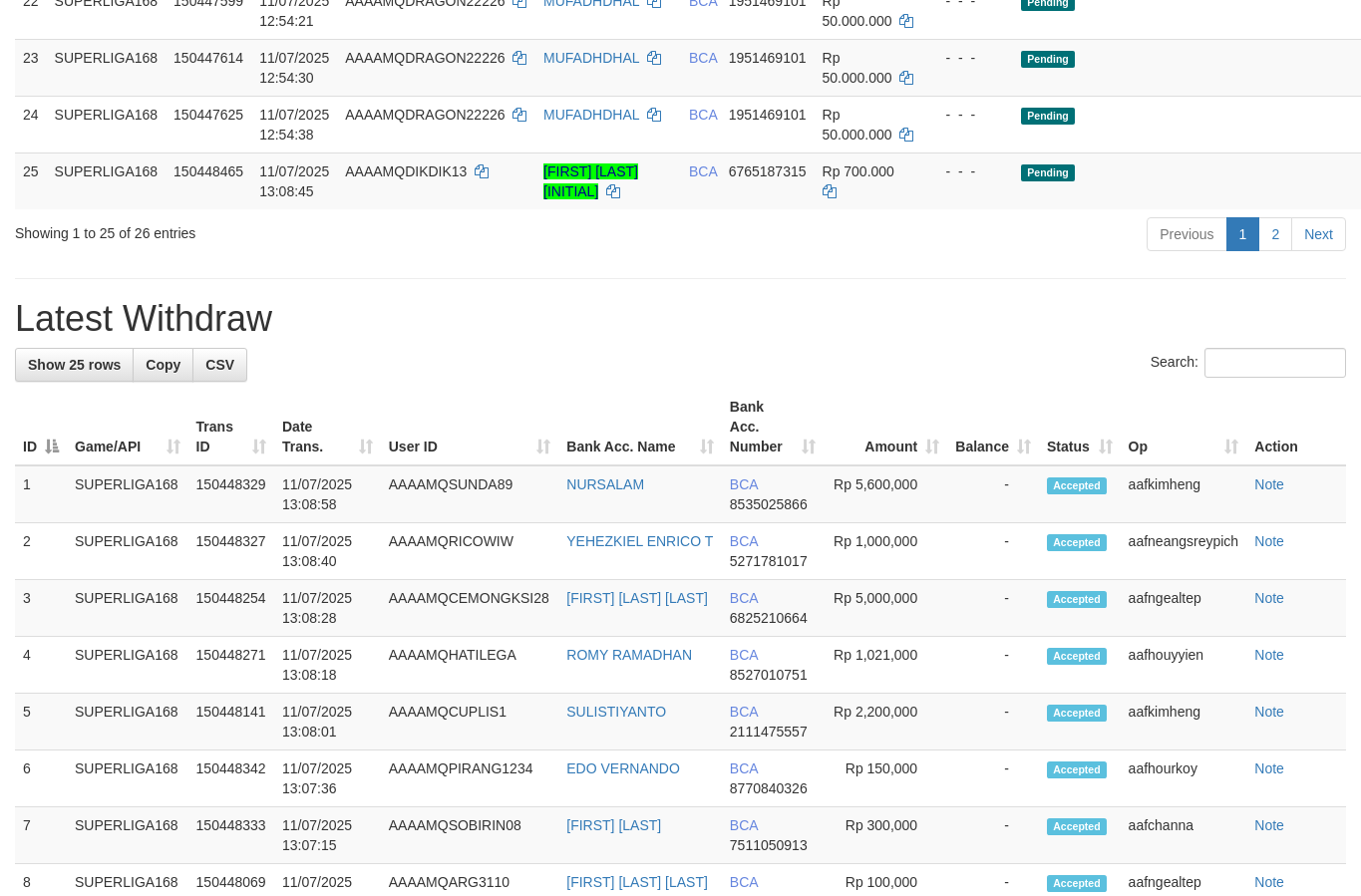 scroll, scrollTop: 1849, scrollLeft: 0, axis: vertical 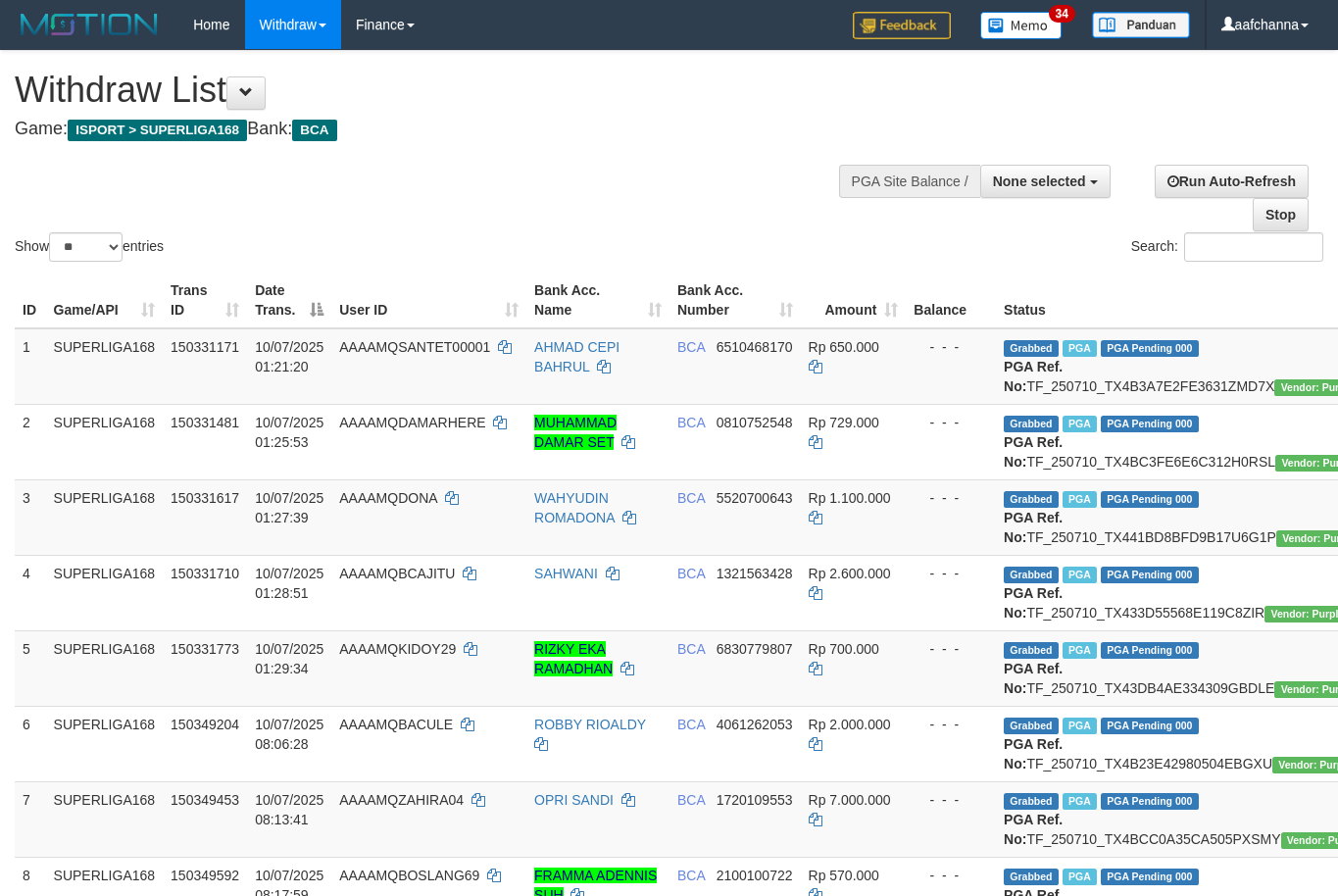 select 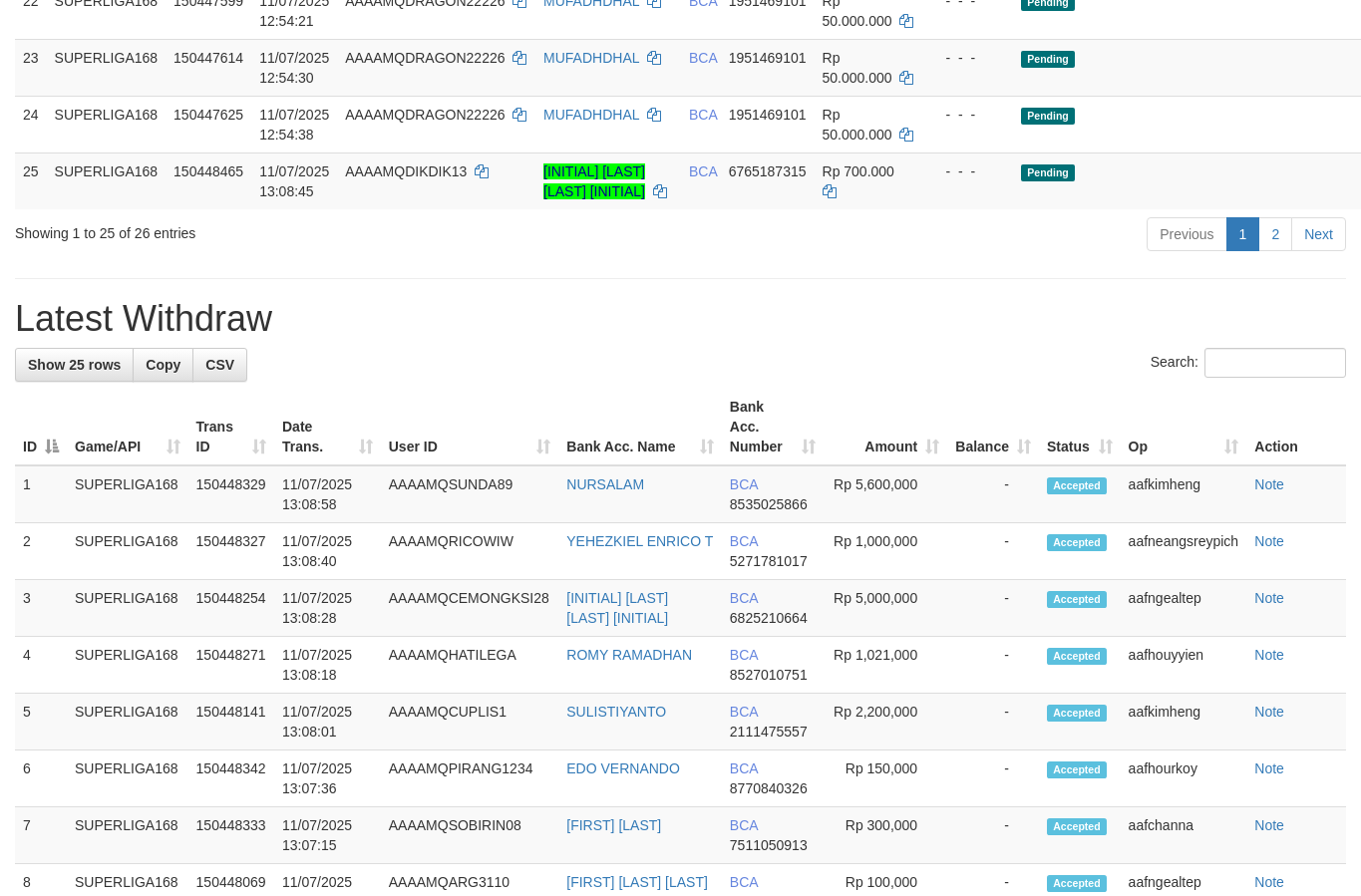 scroll, scrollTop: 1849, scrollLeft: 0, axis: vertical 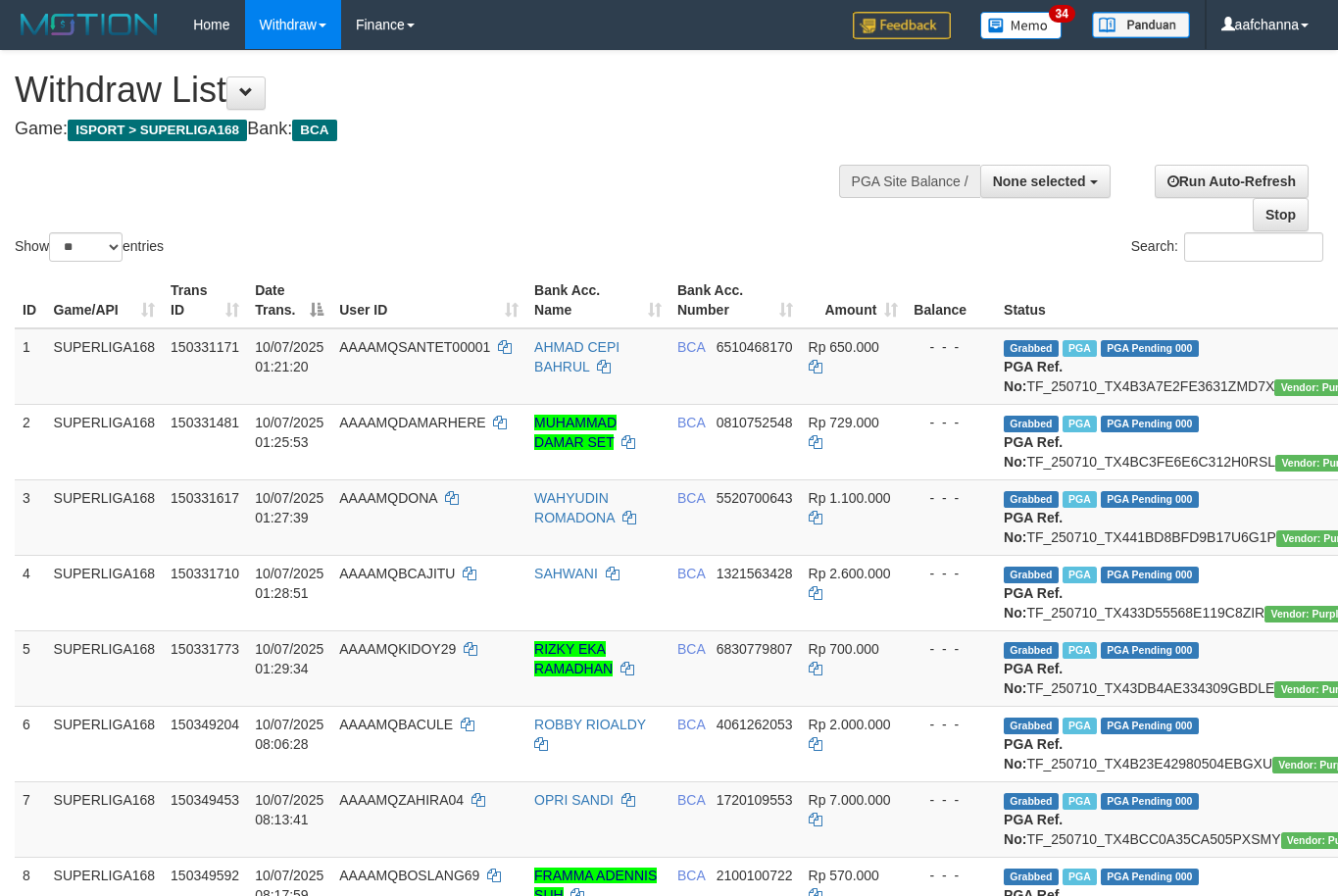 select 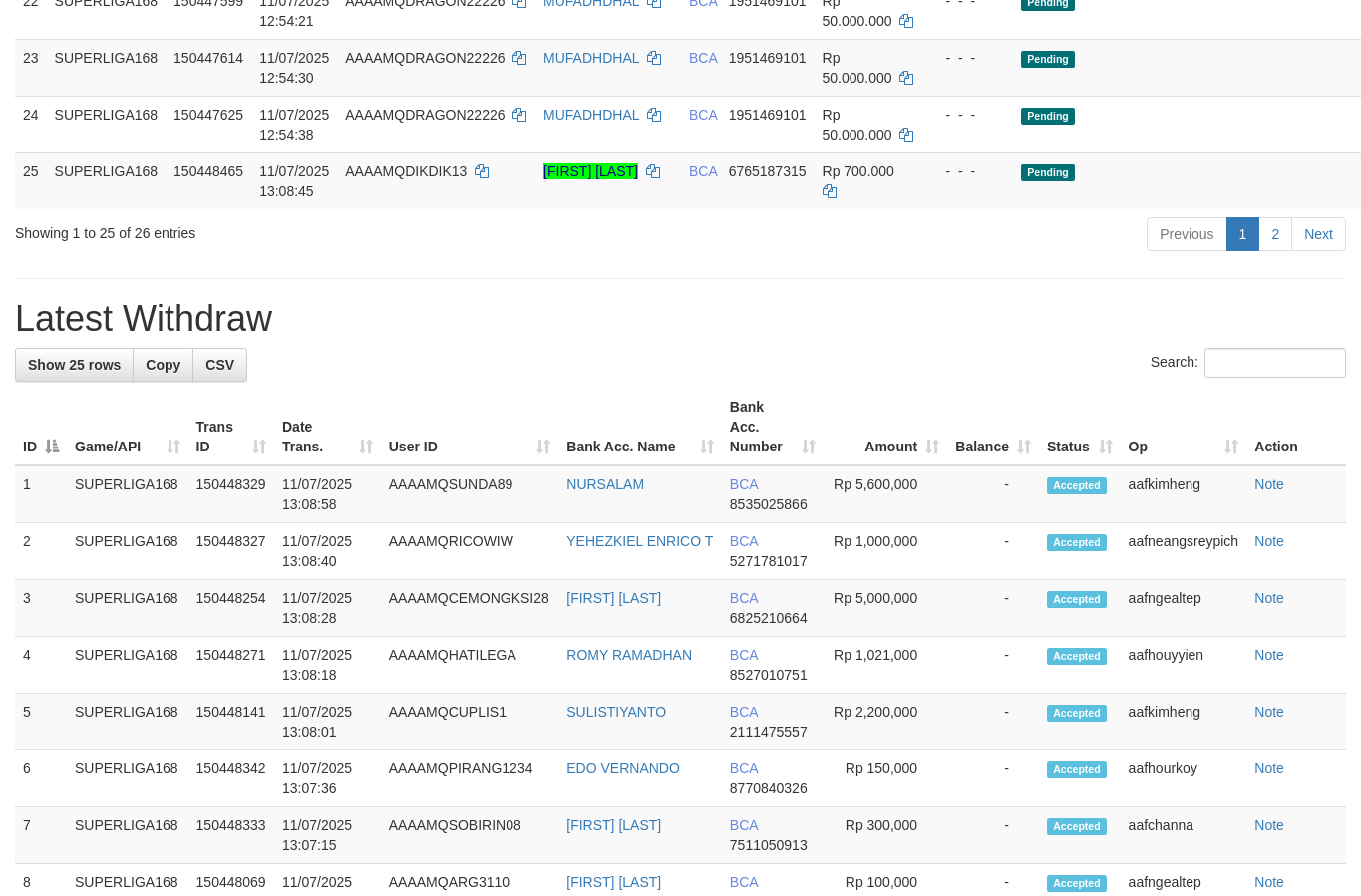 scroll, scrollTop: 1849, scrollLeft: 0, axis: vertical 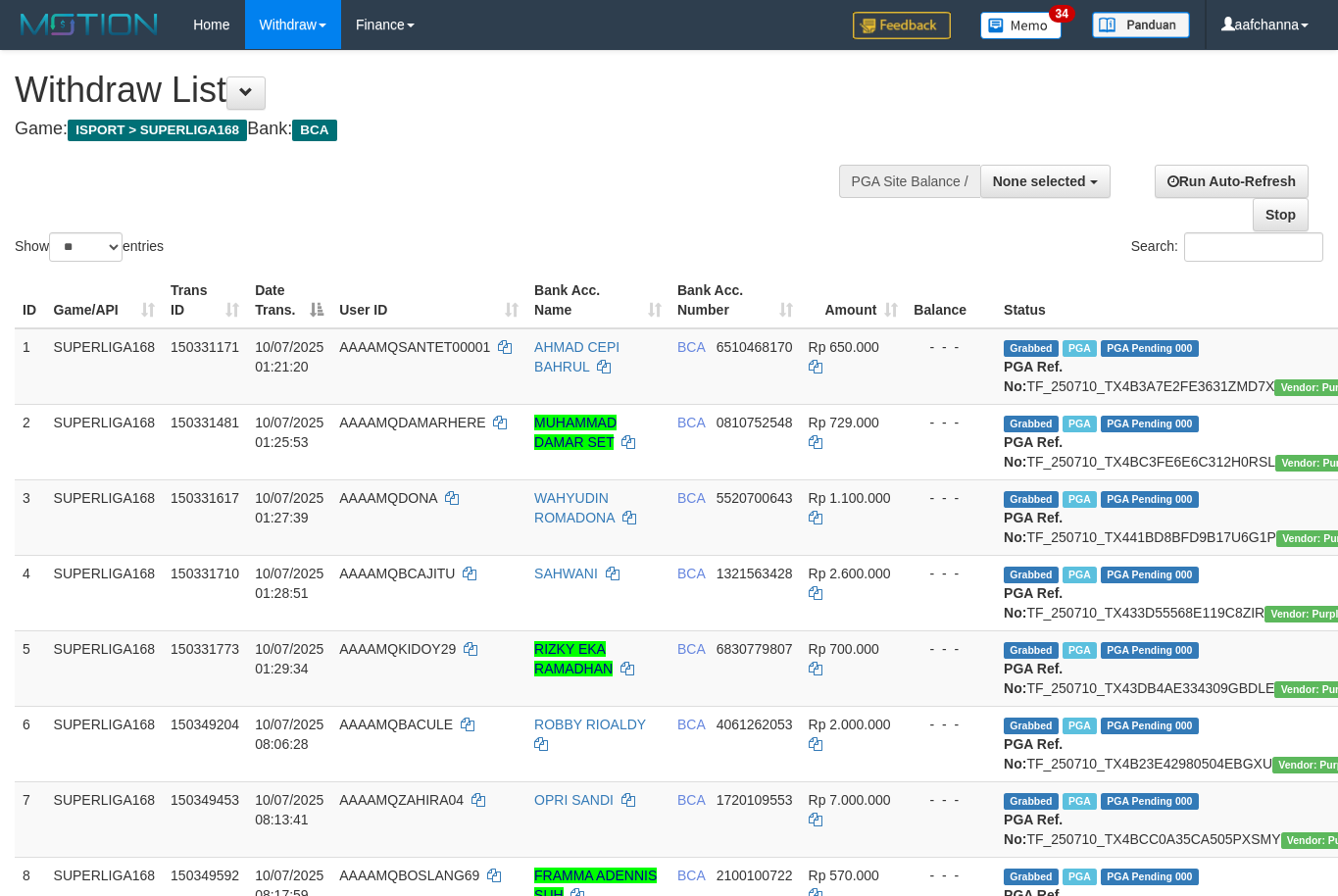 select 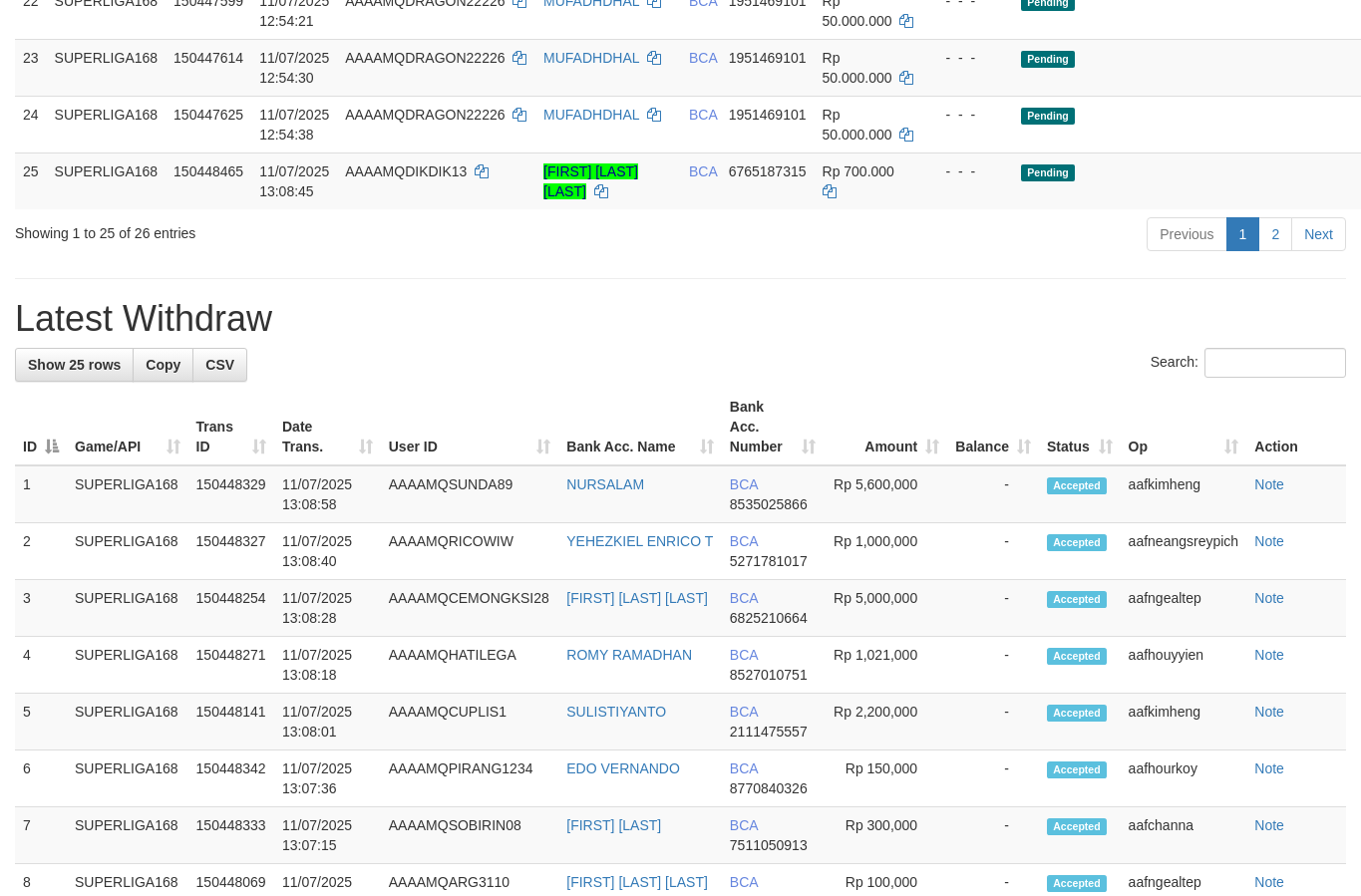 scroll, scrollTop: 1849, scrollLeft: 0, axis: vertical 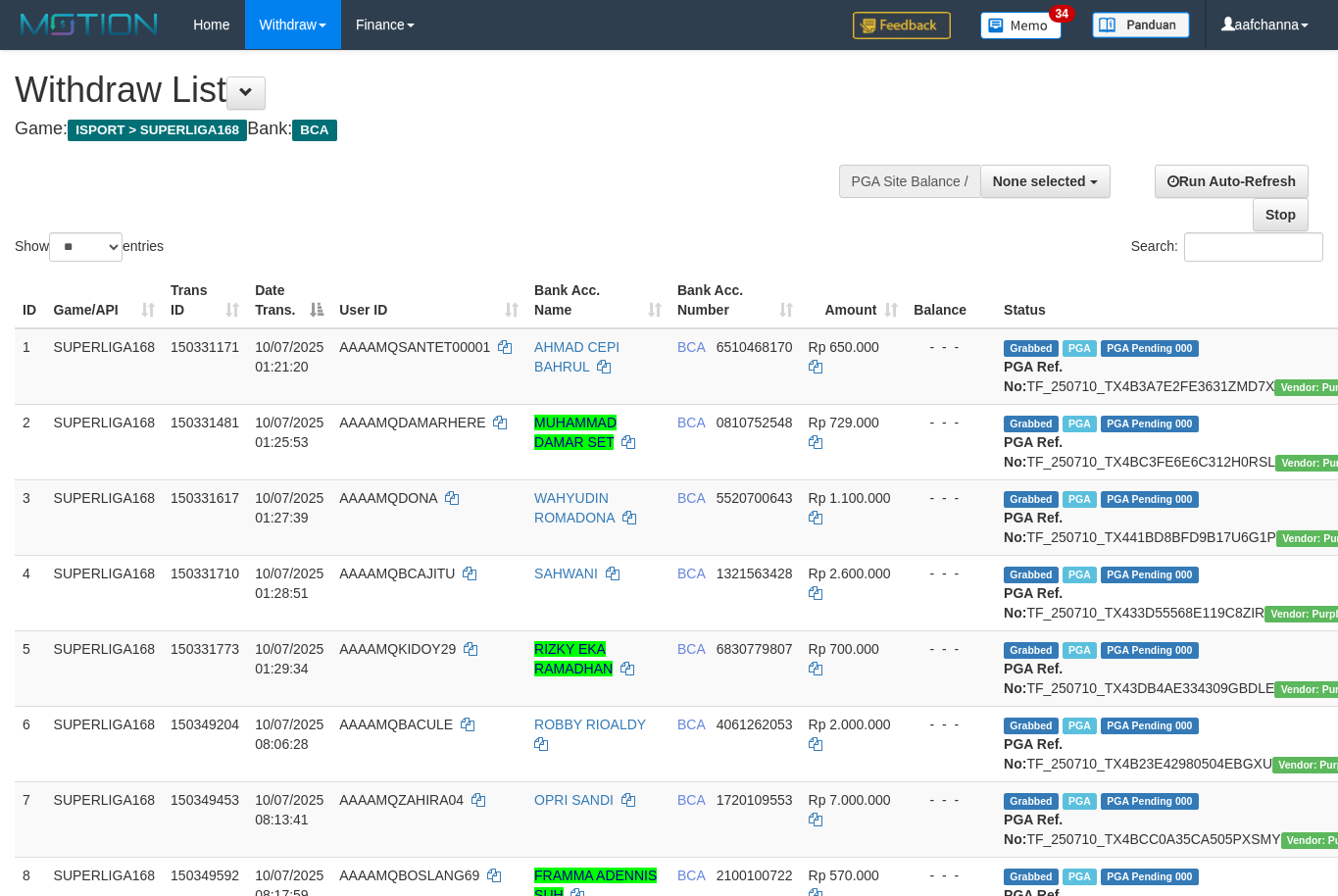 select 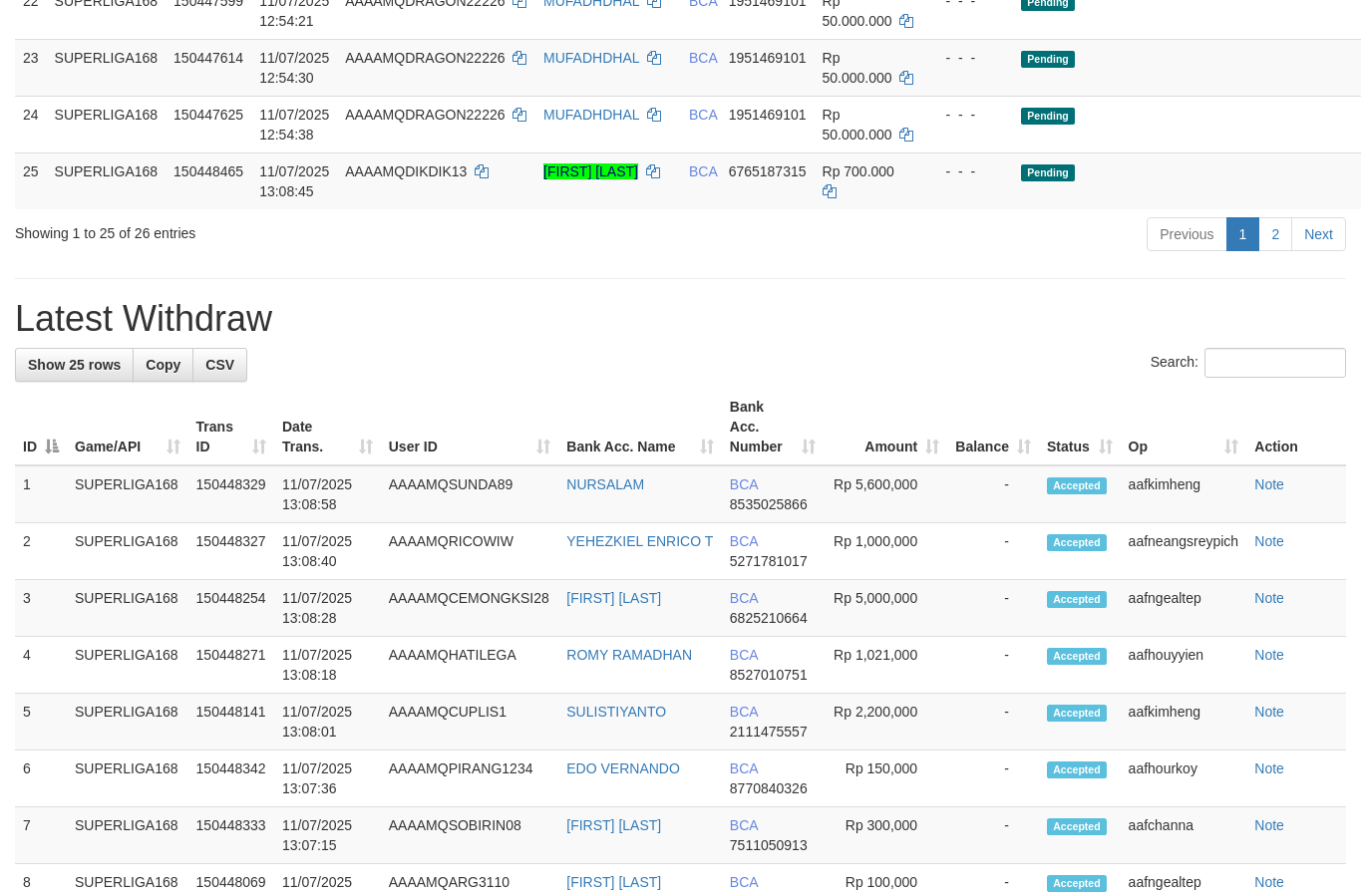 scroll, scrollTop: 1849, scrollLeft: 0, axis: vertical 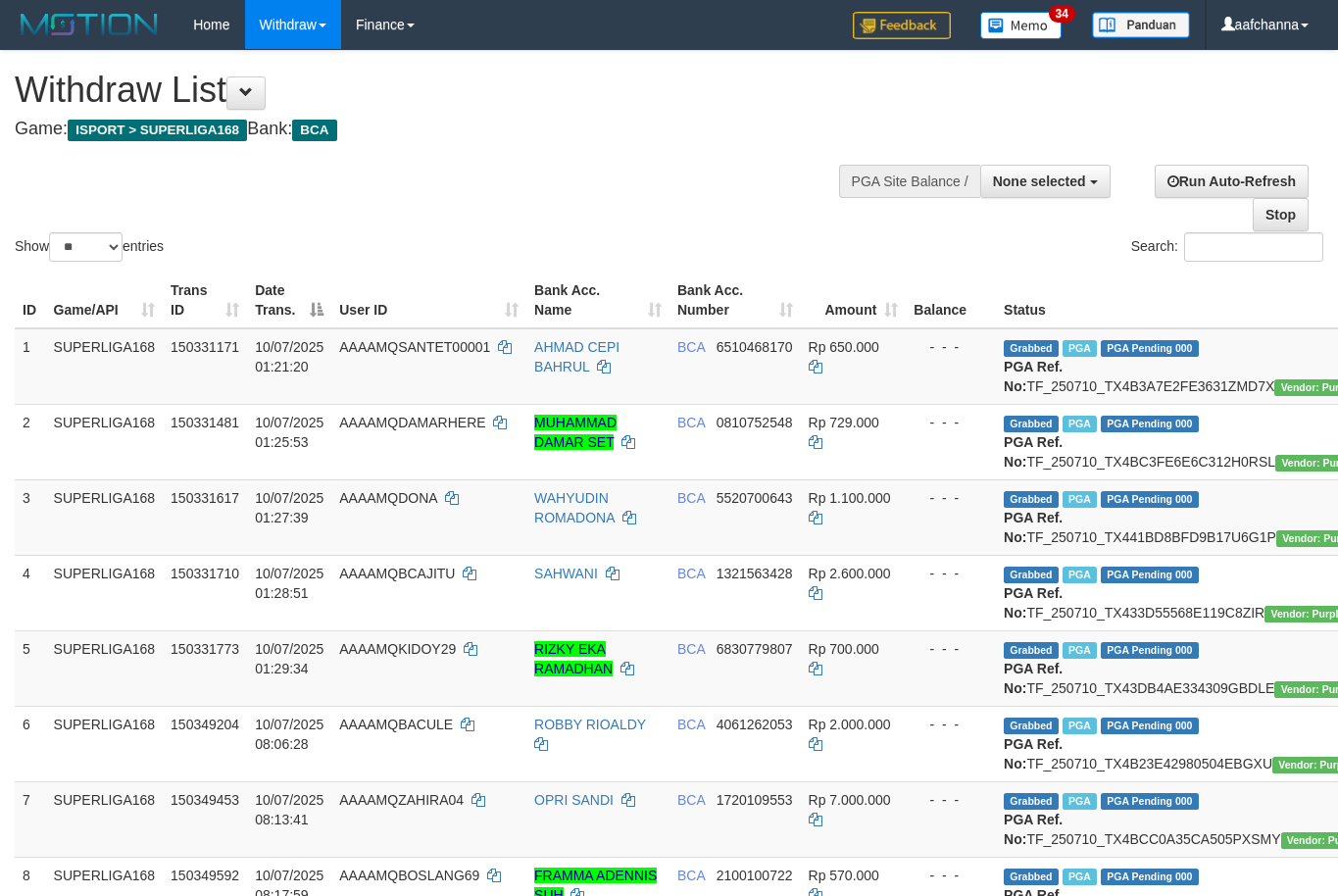 select 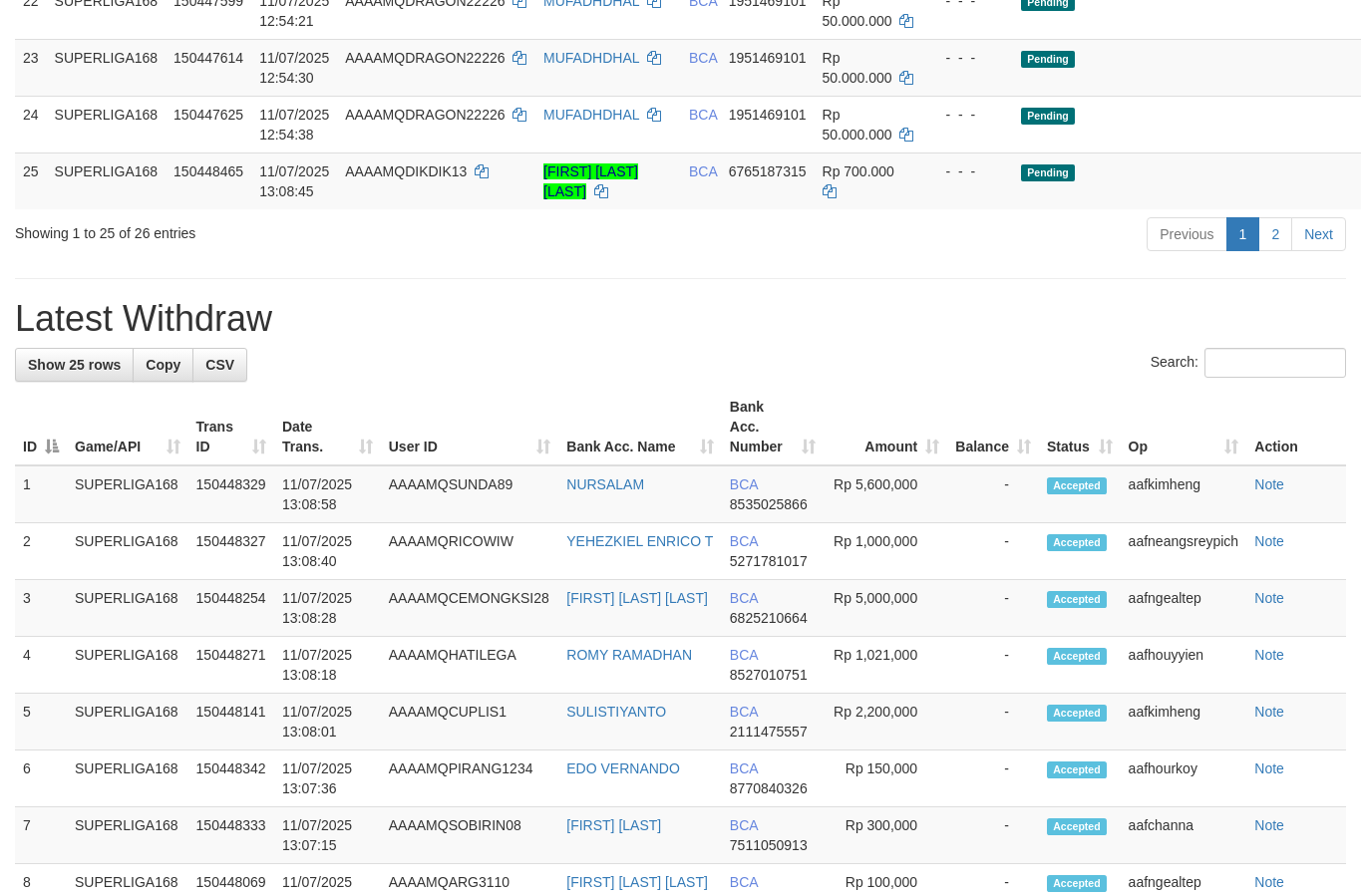 scroll, scrollTop: 1849, scrollLeft: 0, axis: vertical 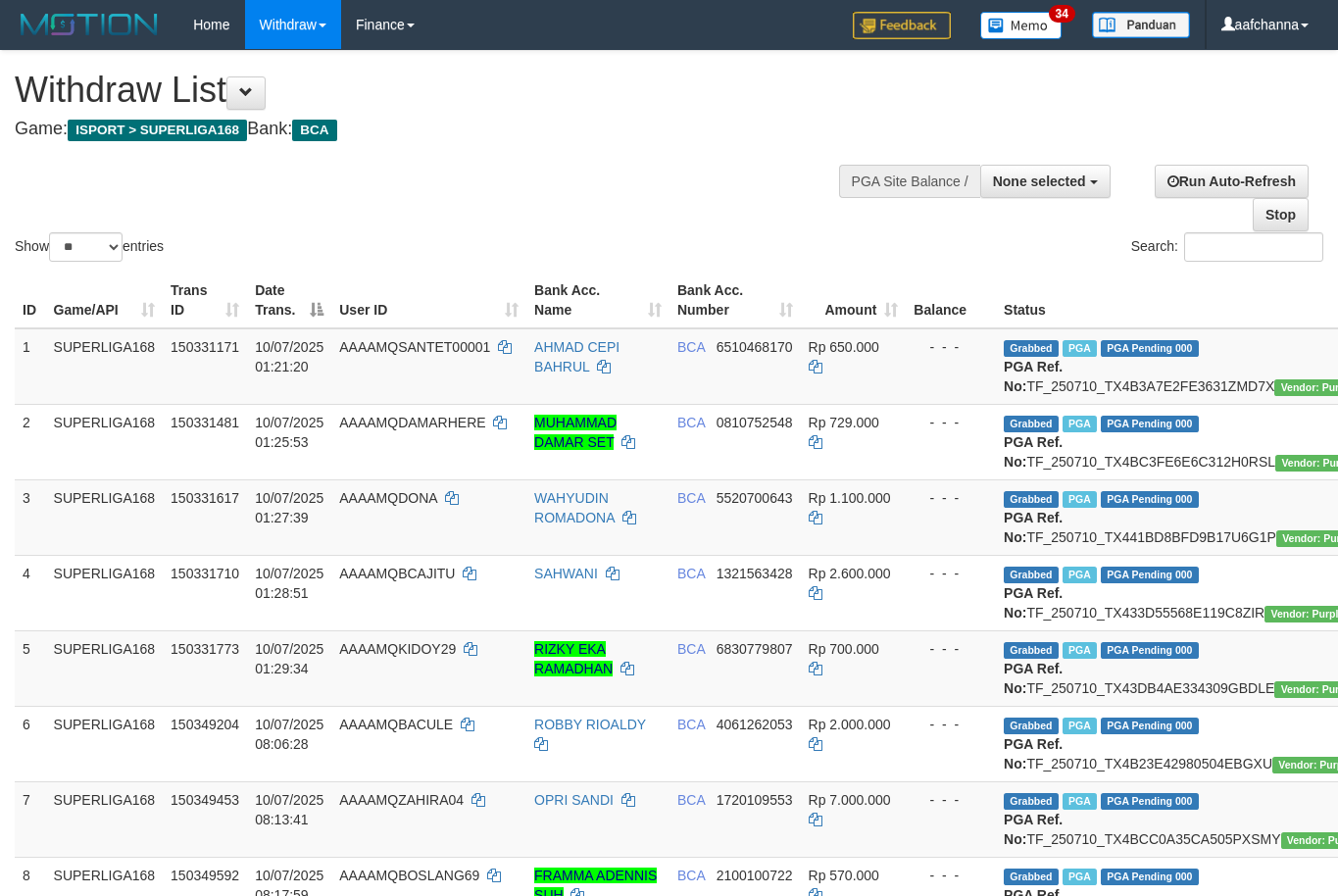 select 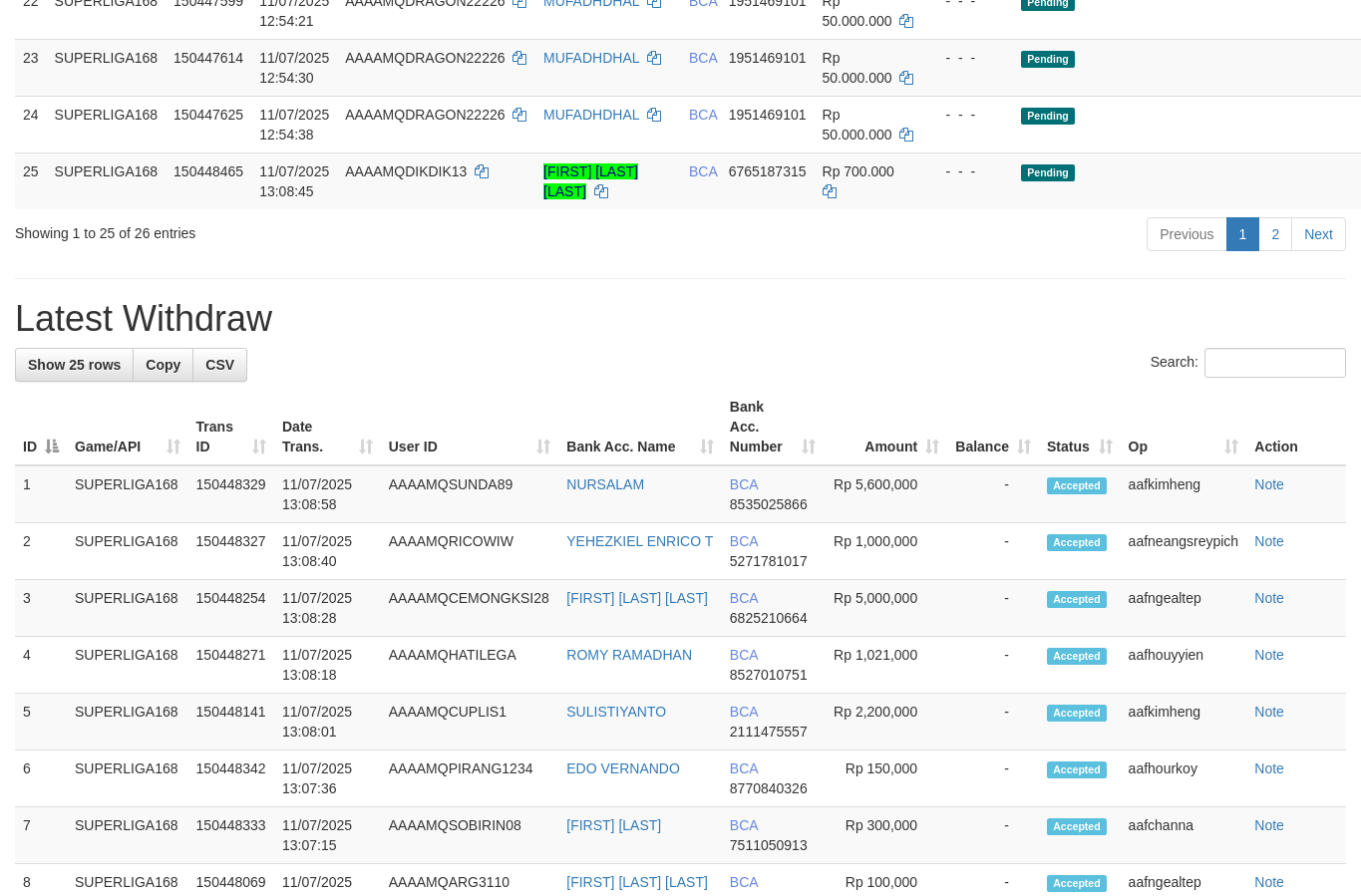 scroll, scrollTop: 1849, scrollLeft: 0, axis: vertical 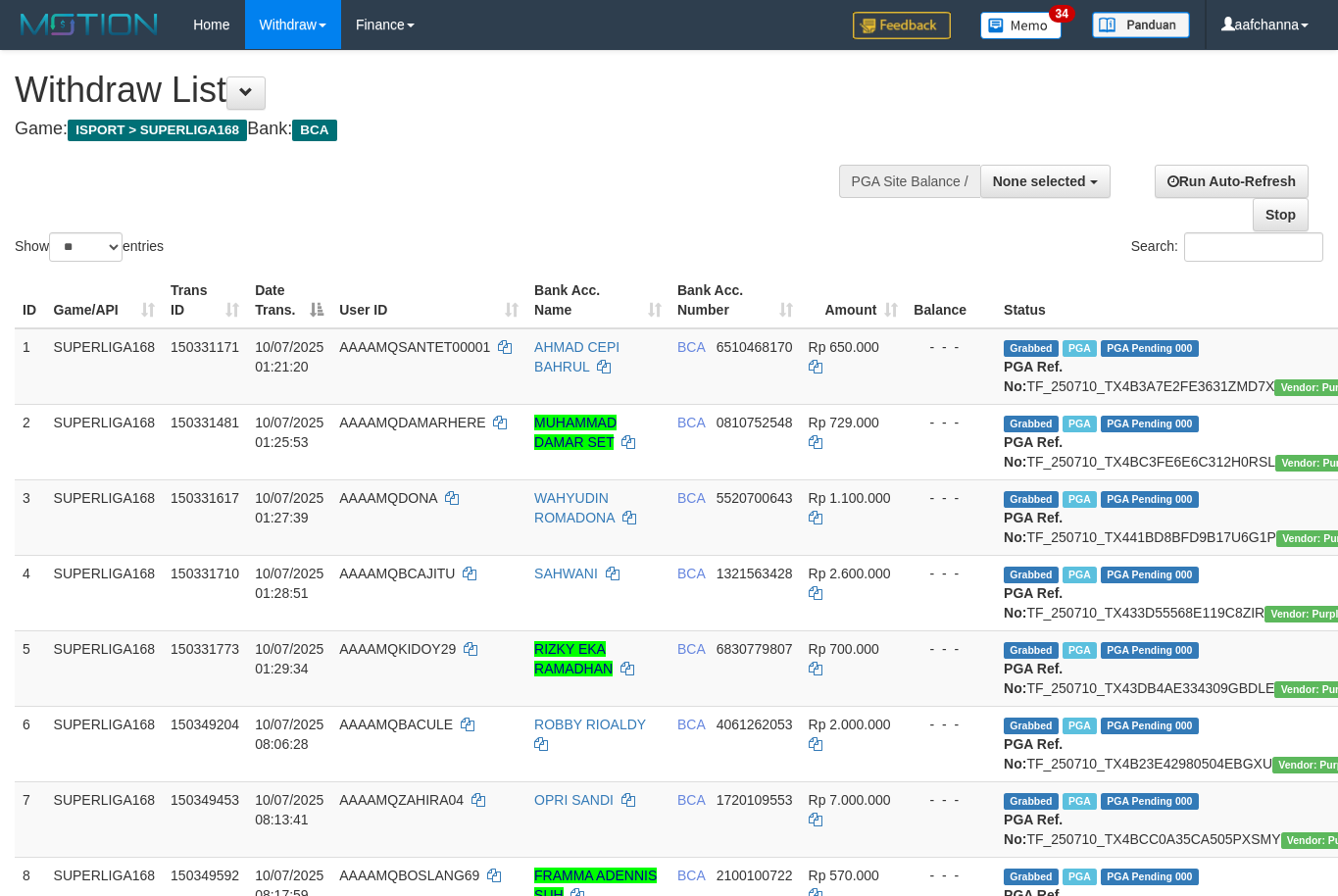 select 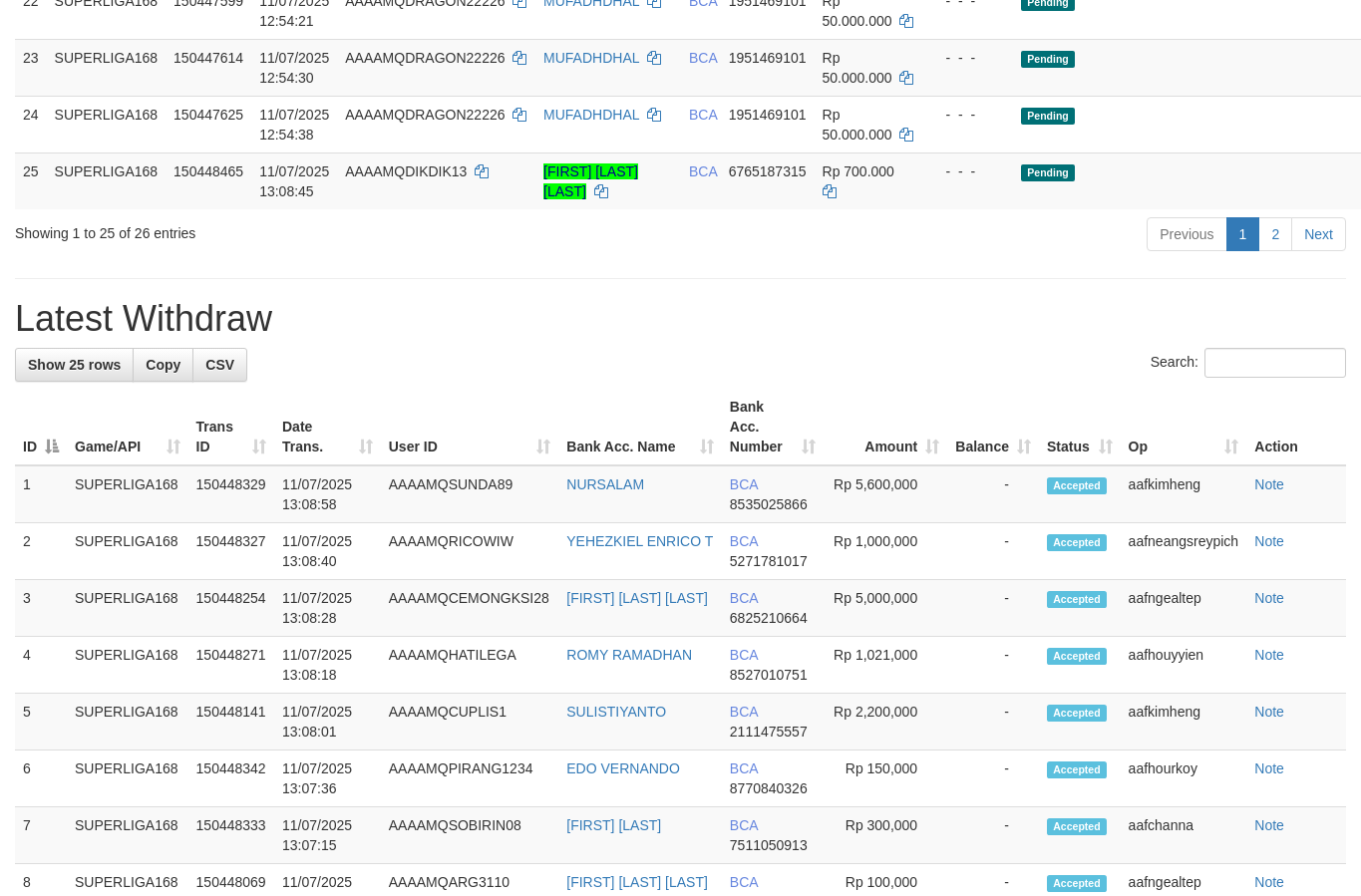 scroll, scrollTop: 1849, scrollLeft: 0, axis: vertical 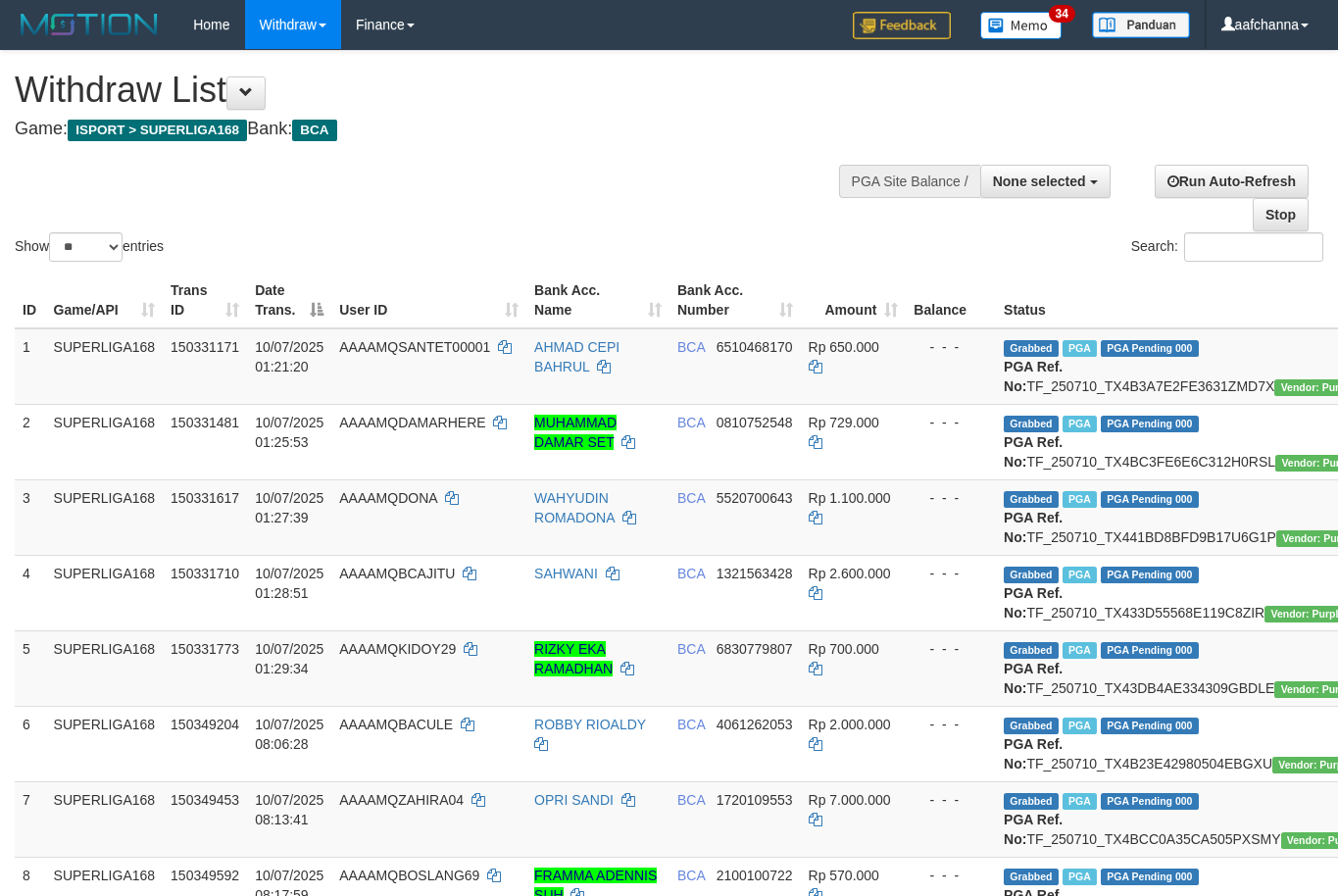 select 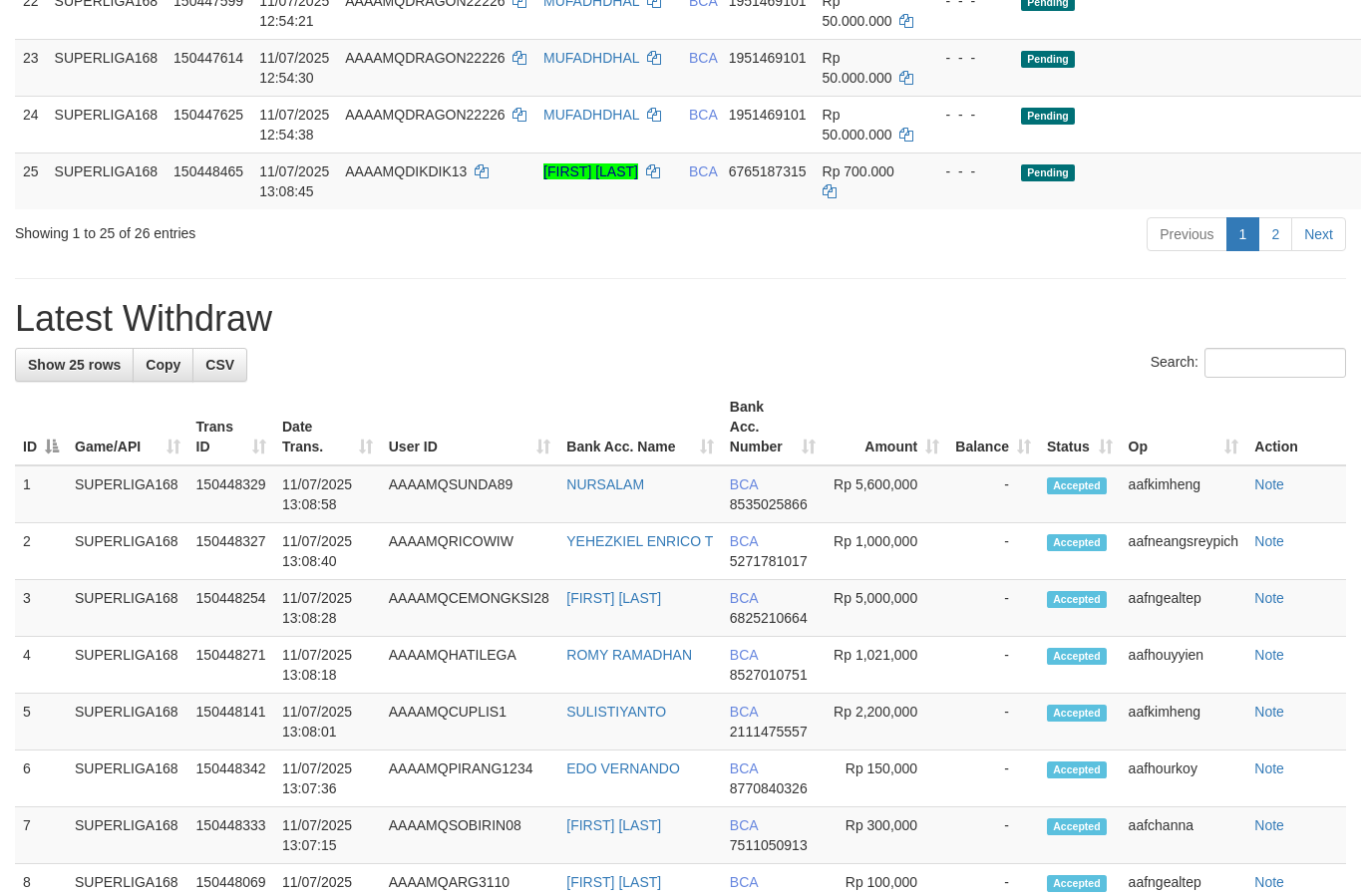 scroll, scrollTop: 1849, scrollLeft: 0, axis: vertical 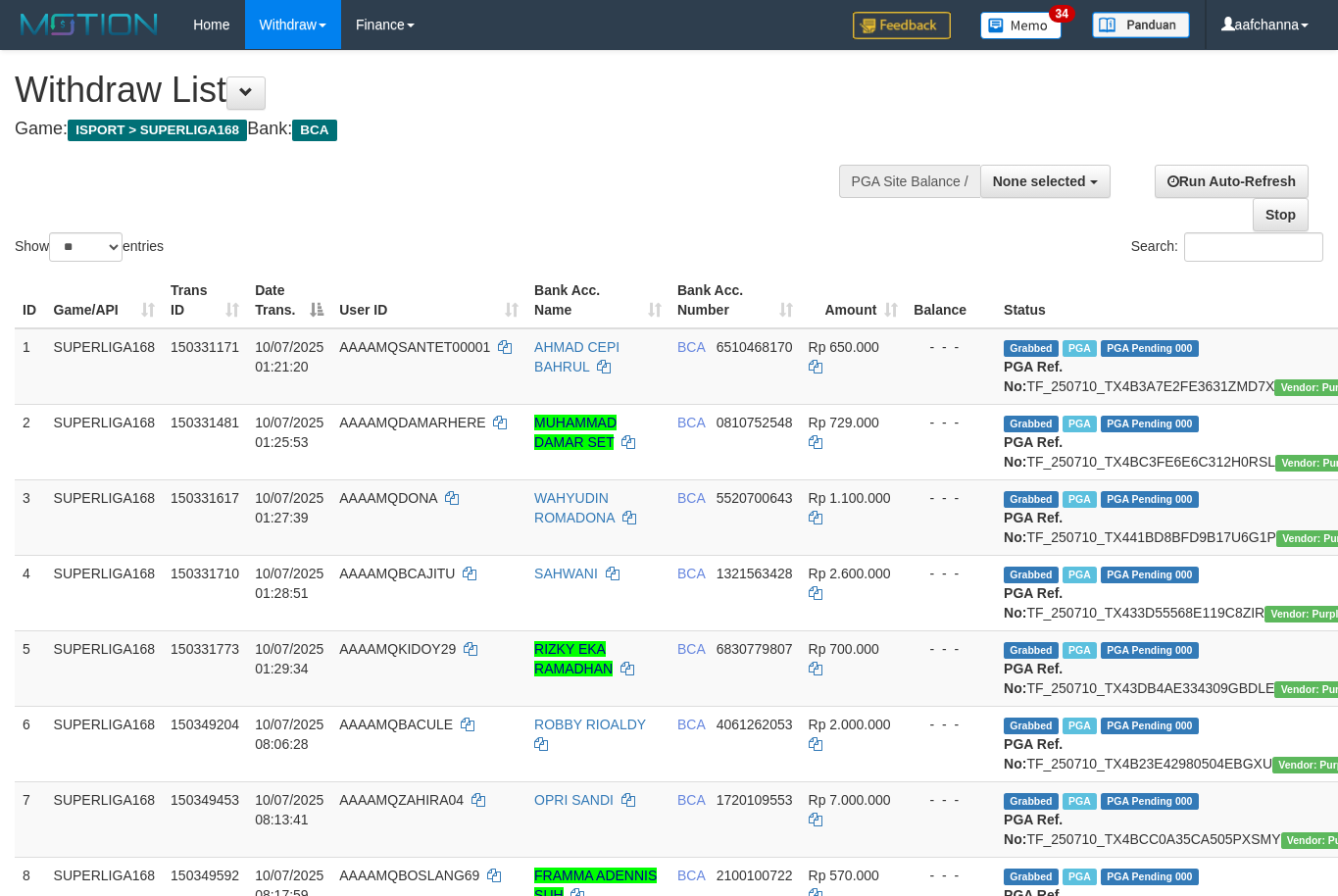 select 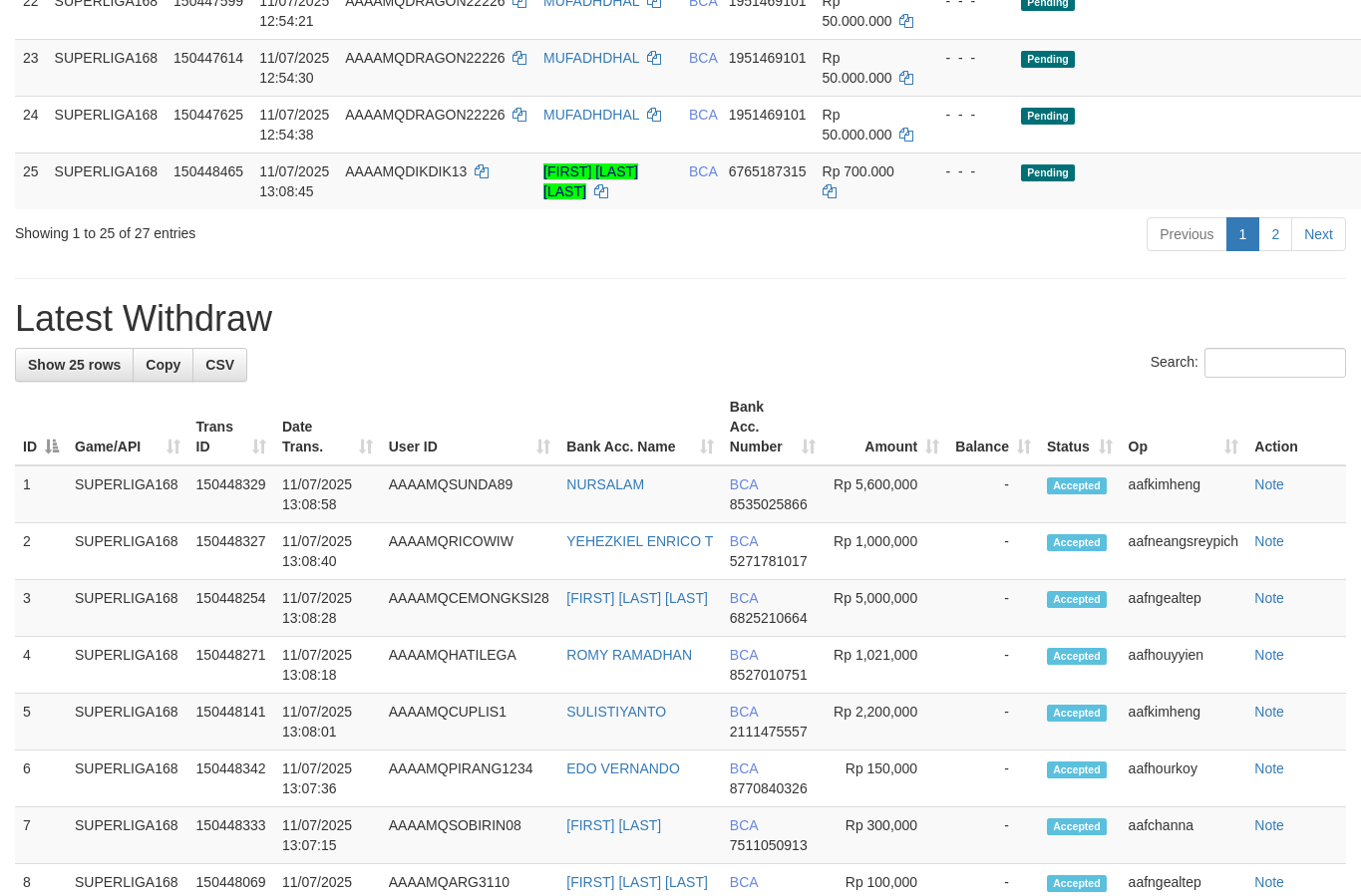 scroll, scrollTop: 1849, scrollLeft: 0, axis: vertical 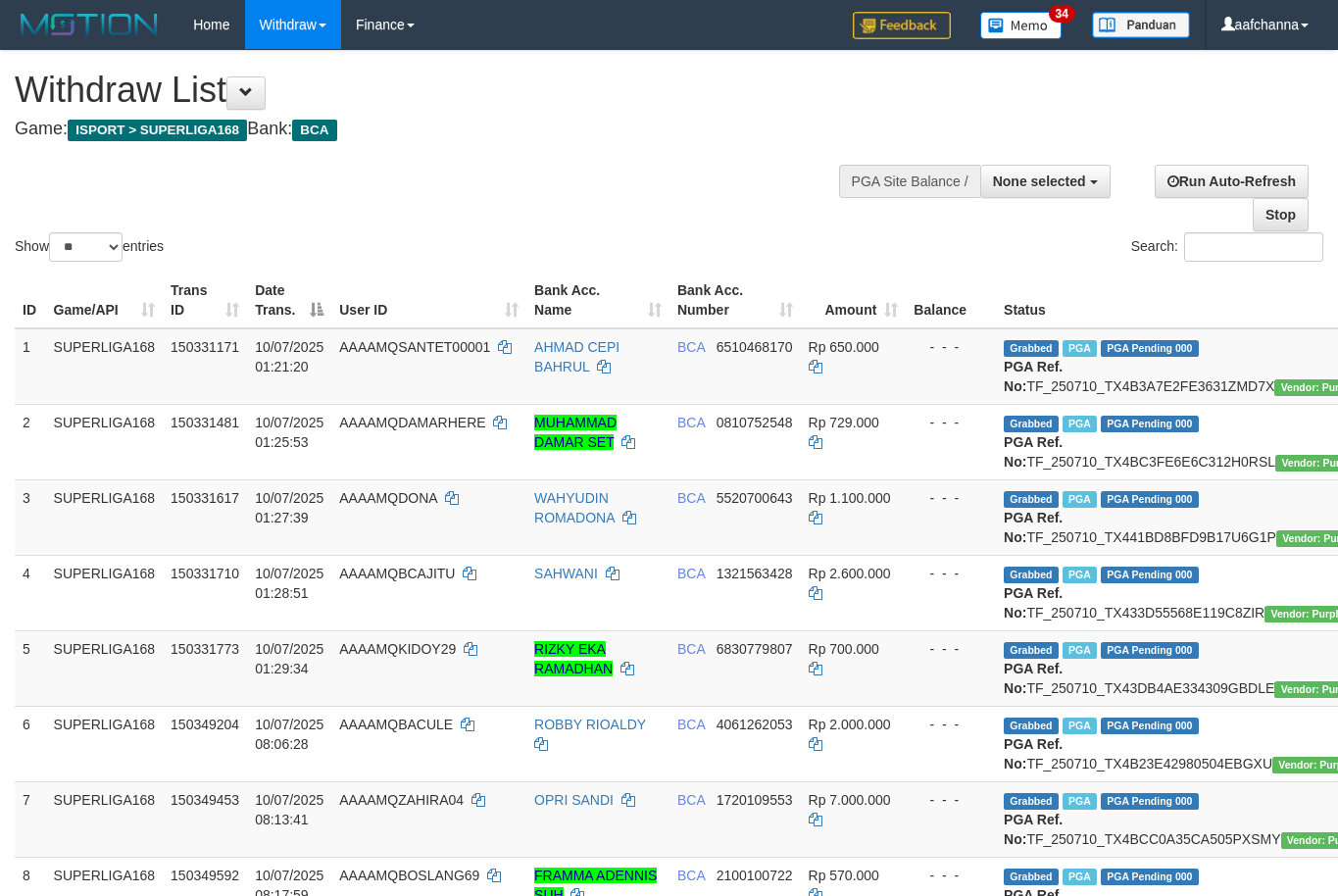 select 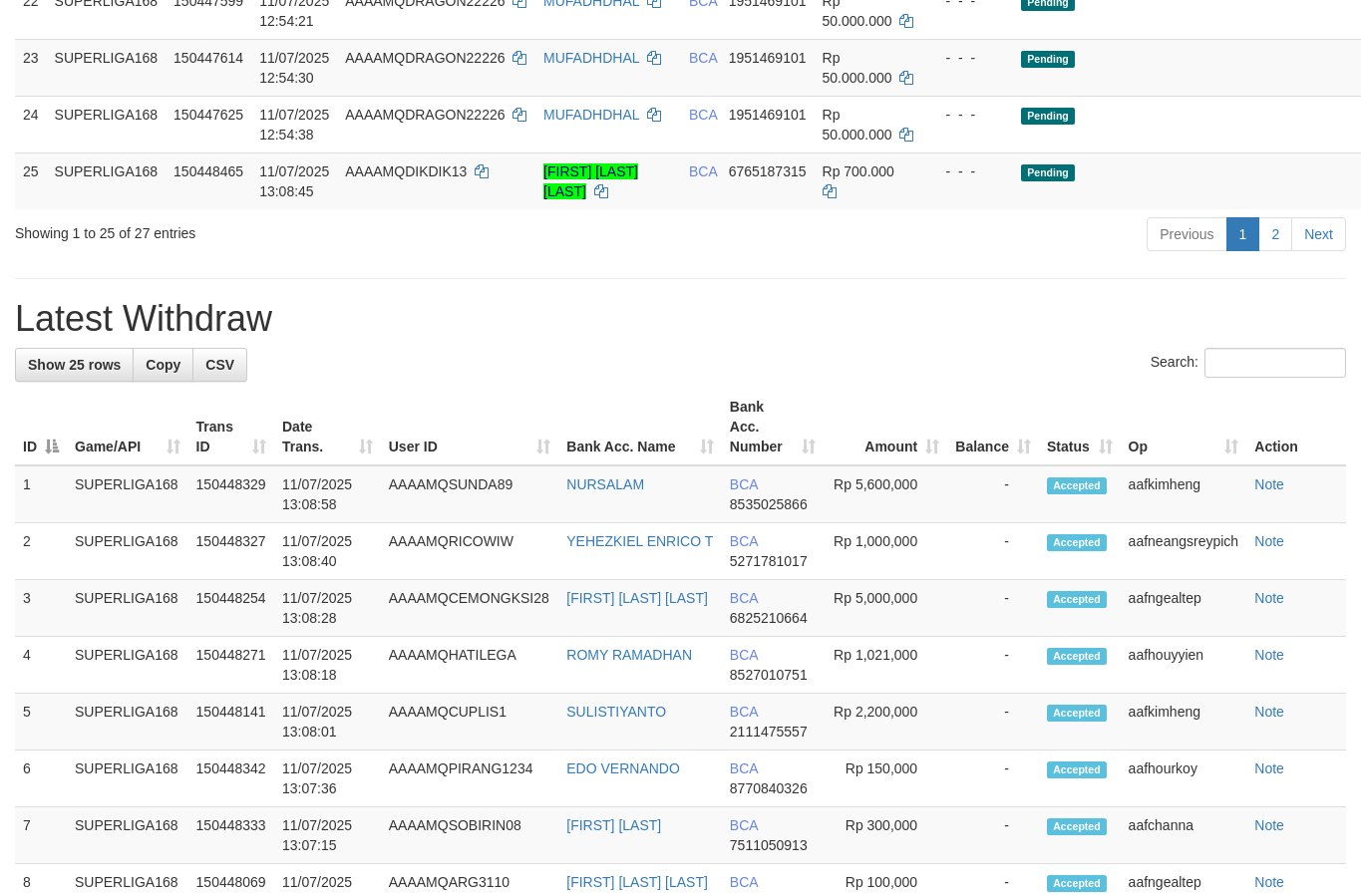 scroll, scrollTop: 1849, scrollLeft: 0, axis: vertical 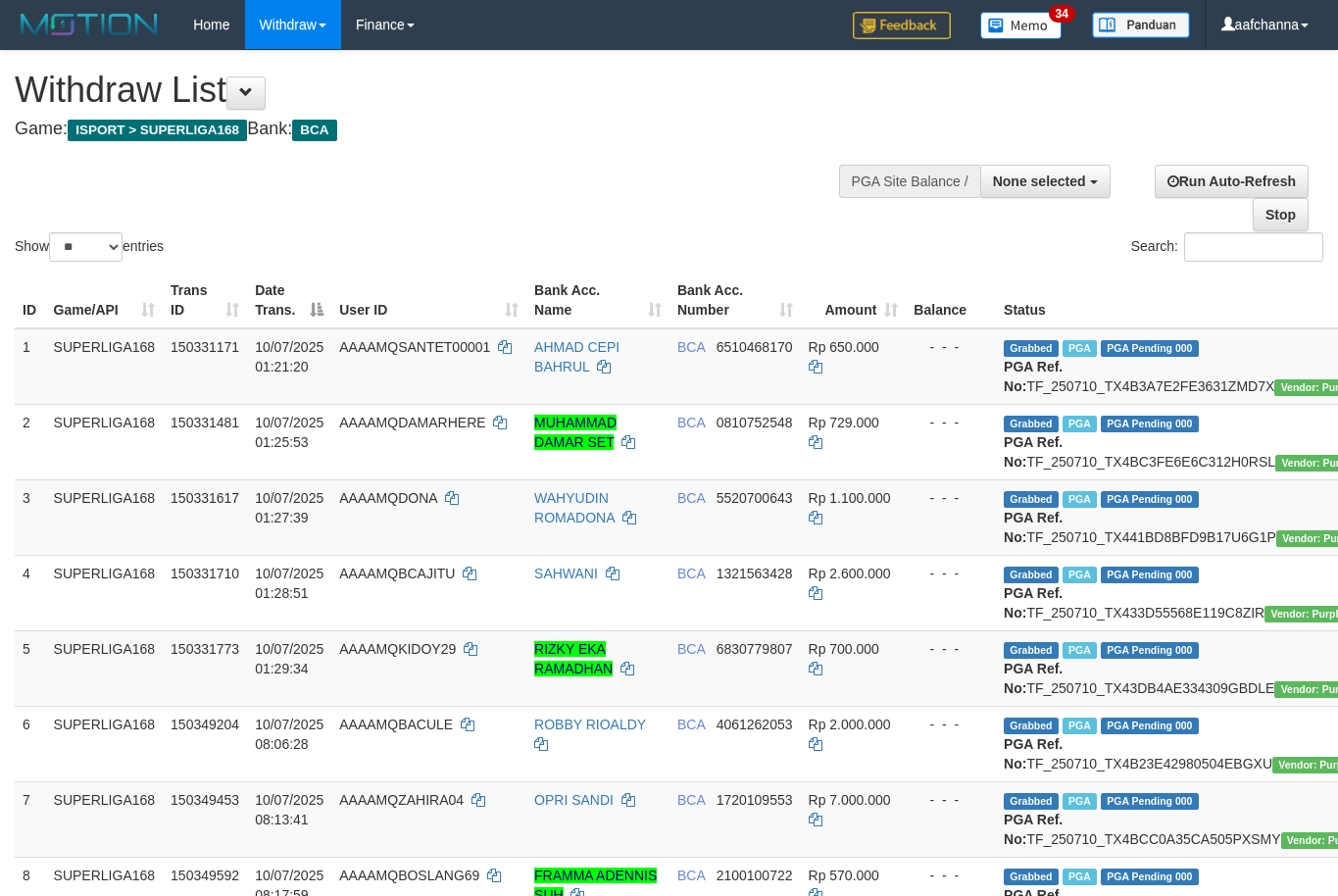 select 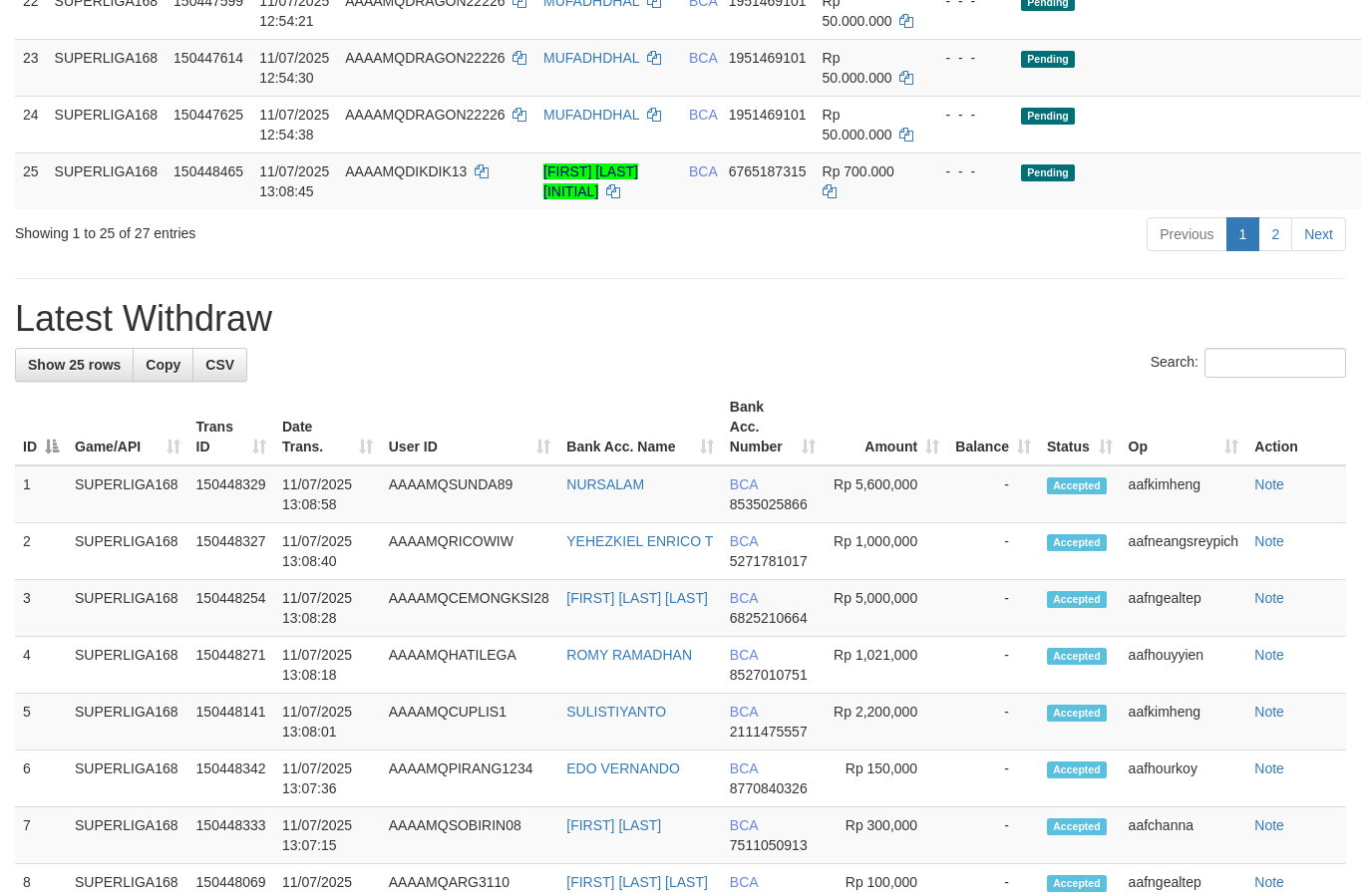 scroll, scrollTop: 1849, scrollLeft: 0, axis: vertical 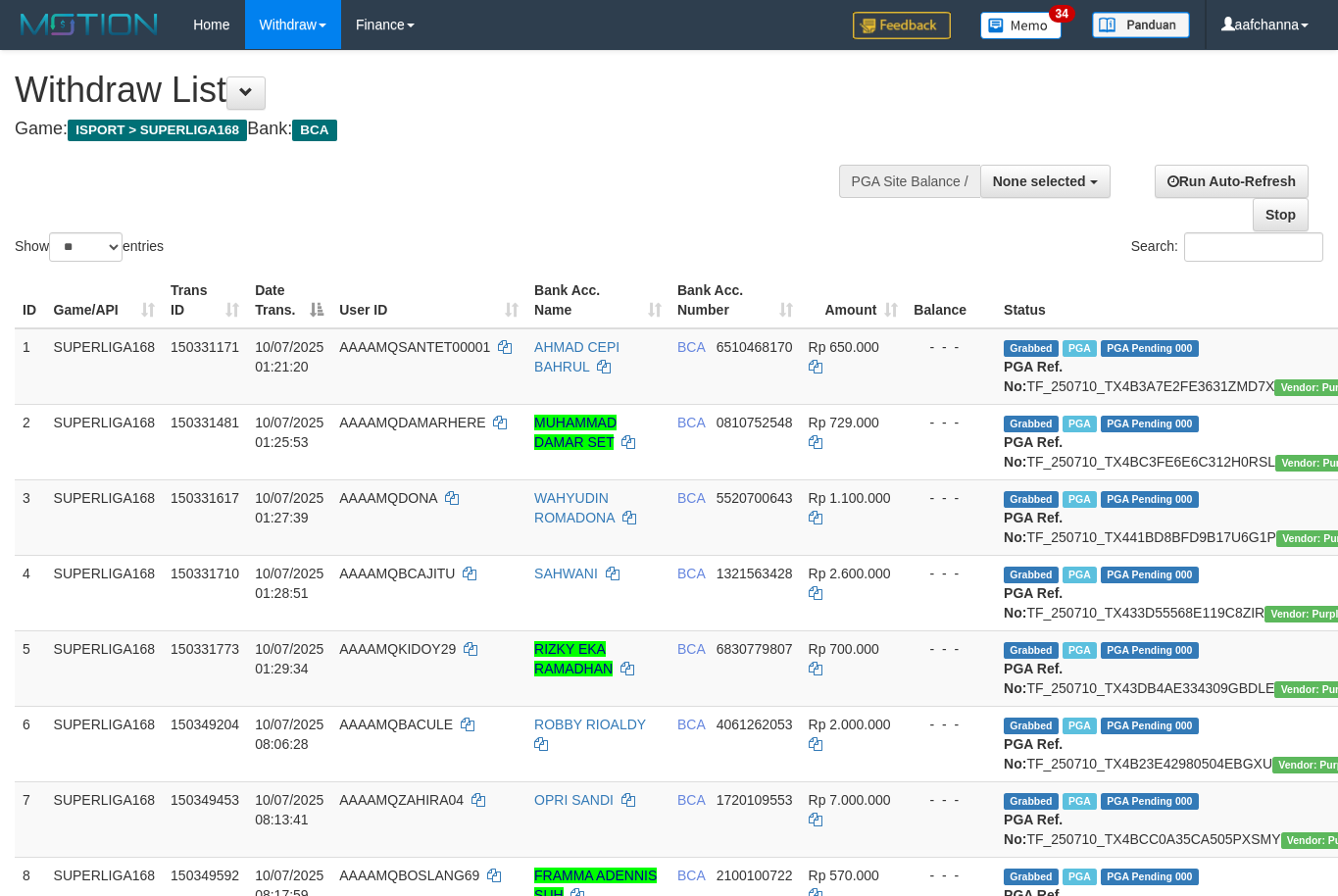 select 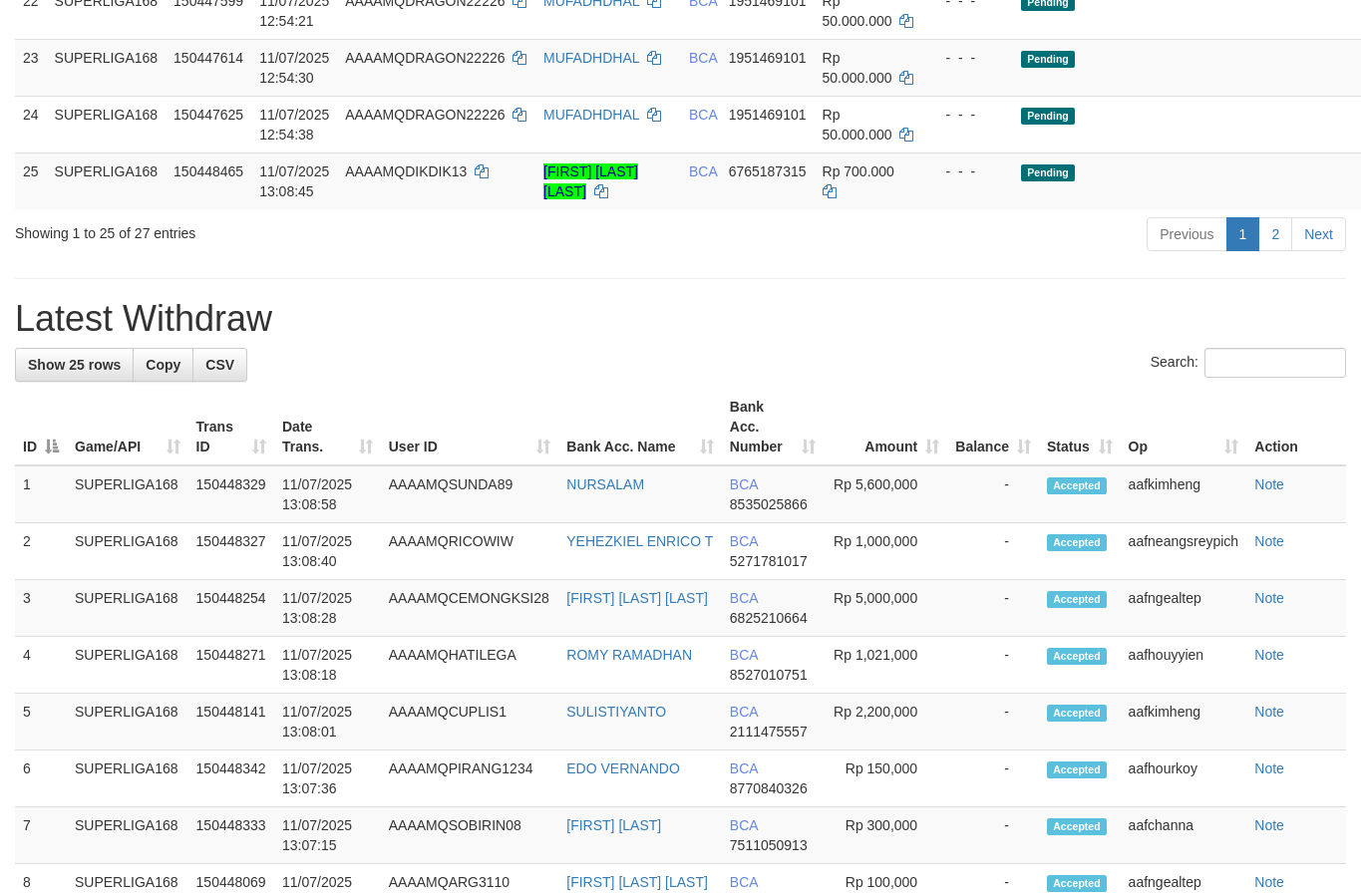 scroll, scrollTop: 1849, scrollLeft: 0, axis: vertical 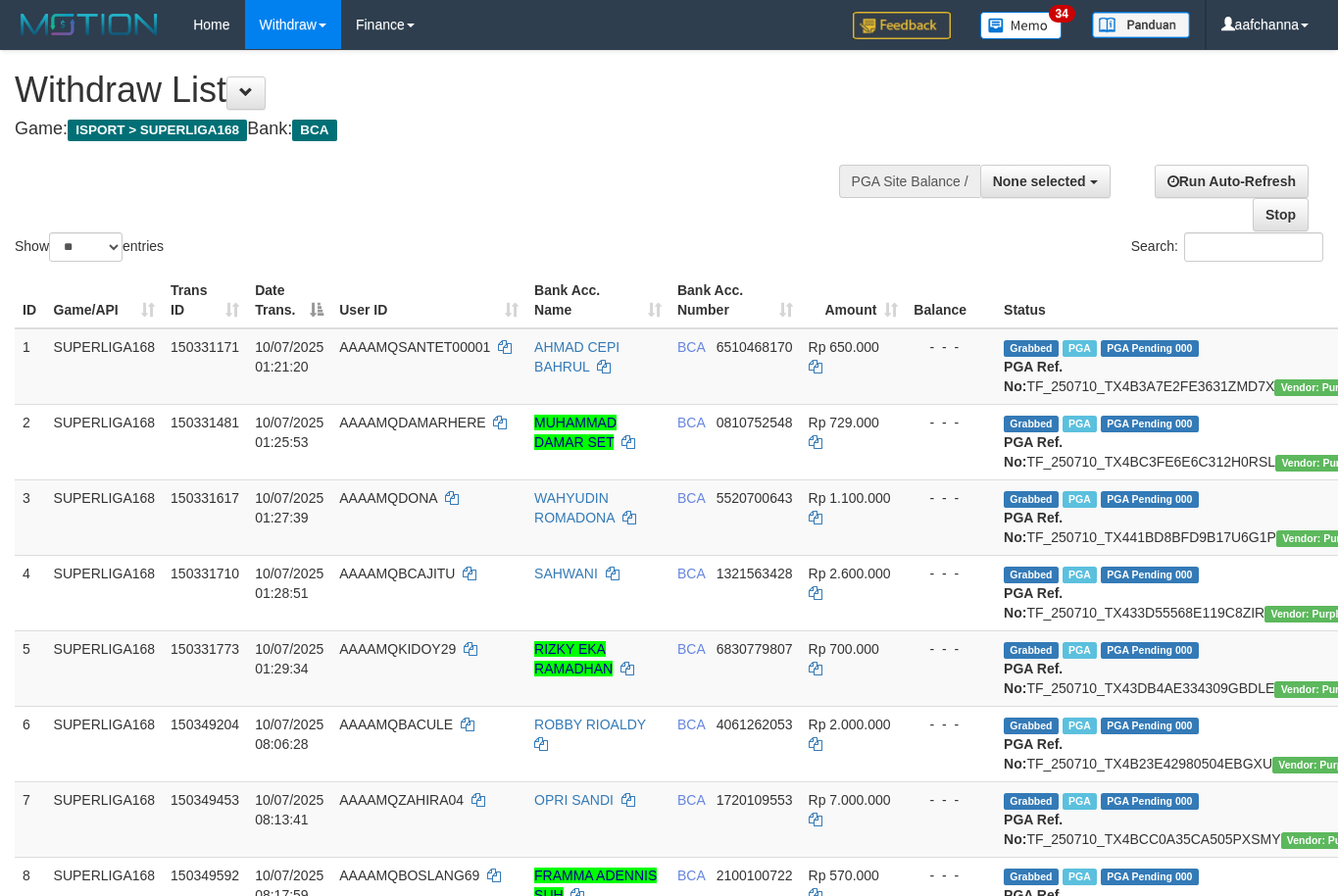 select 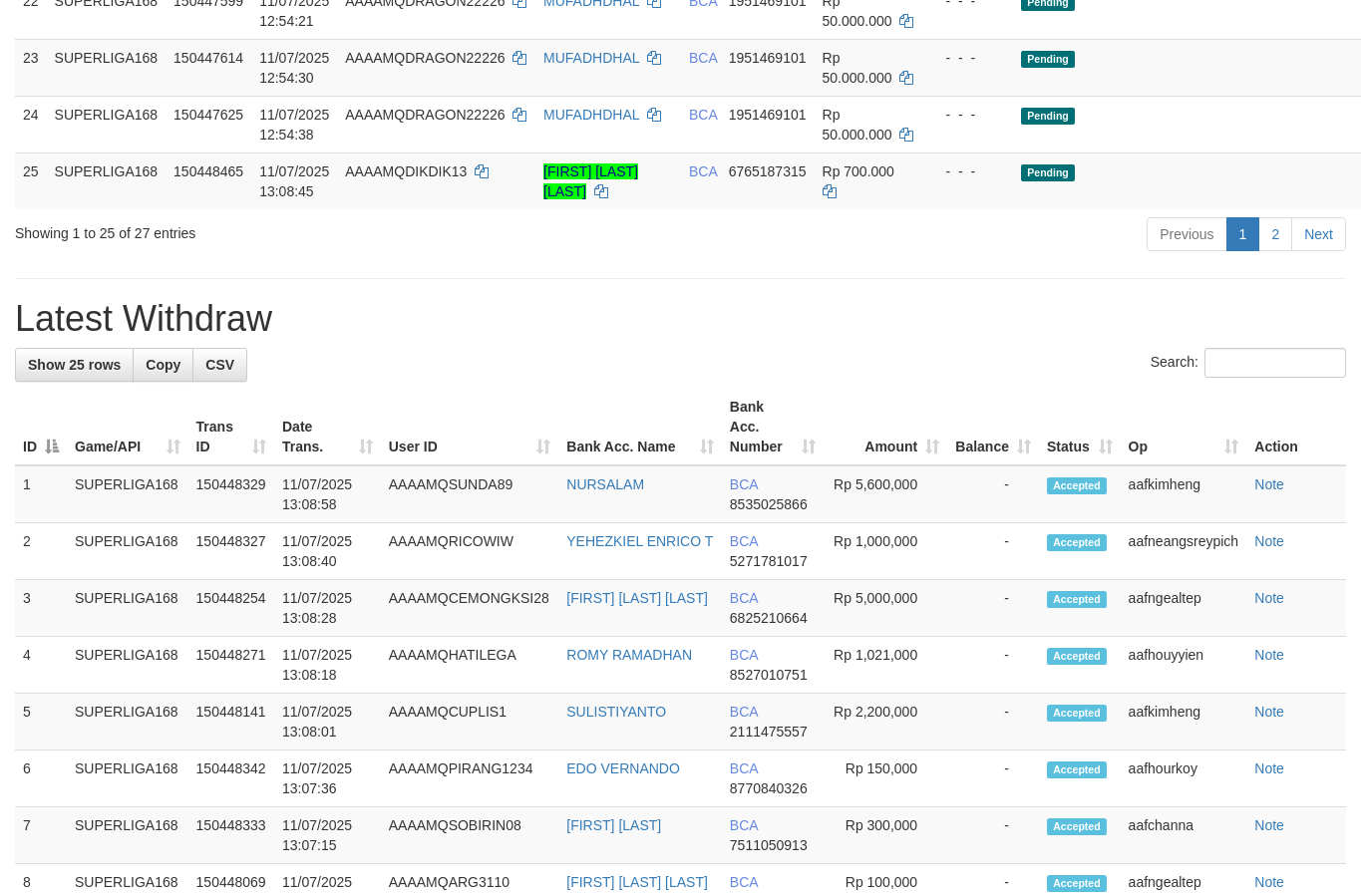scroll, scrollTop: 1849, scrollLeft: 0, axis: vertical 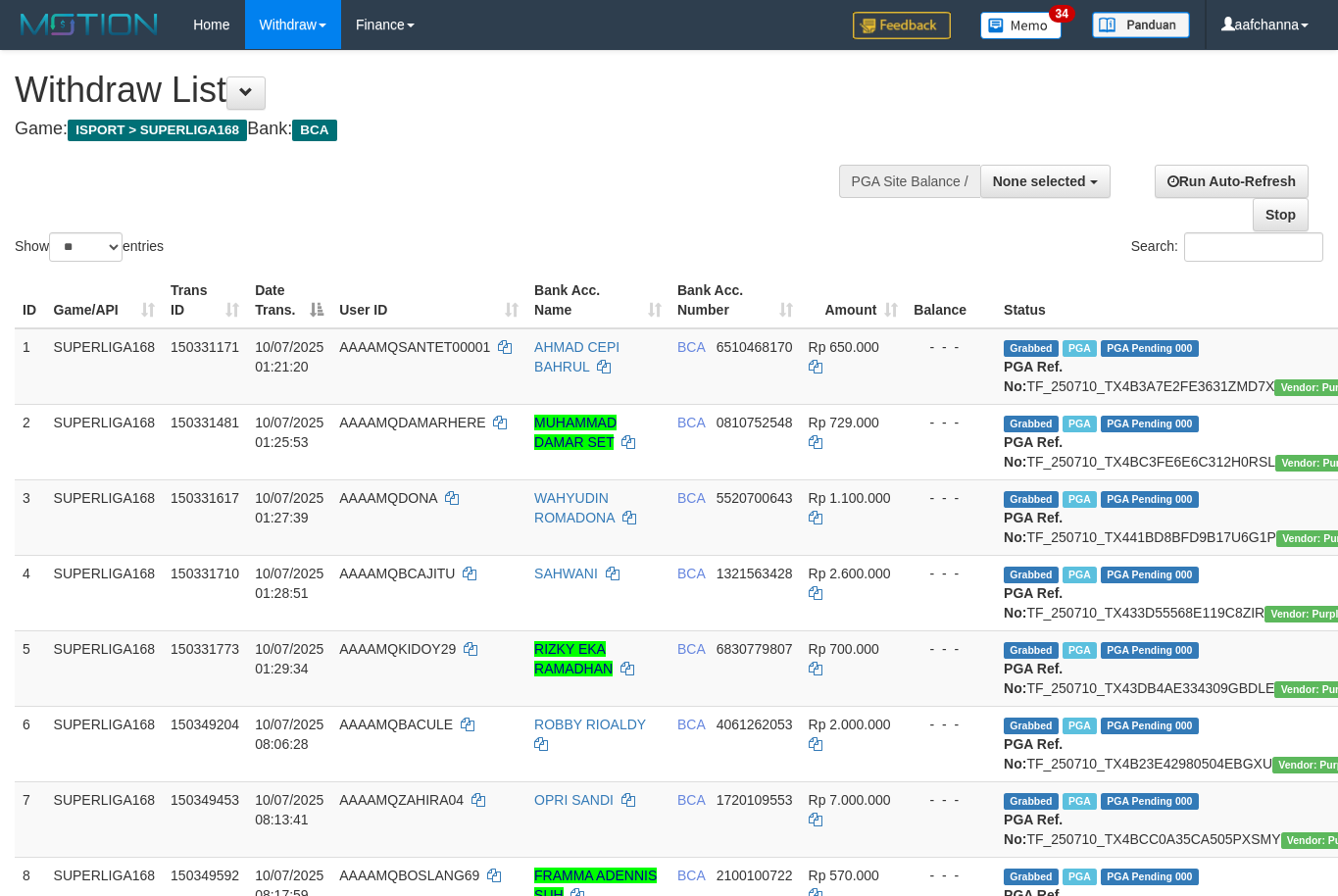 select 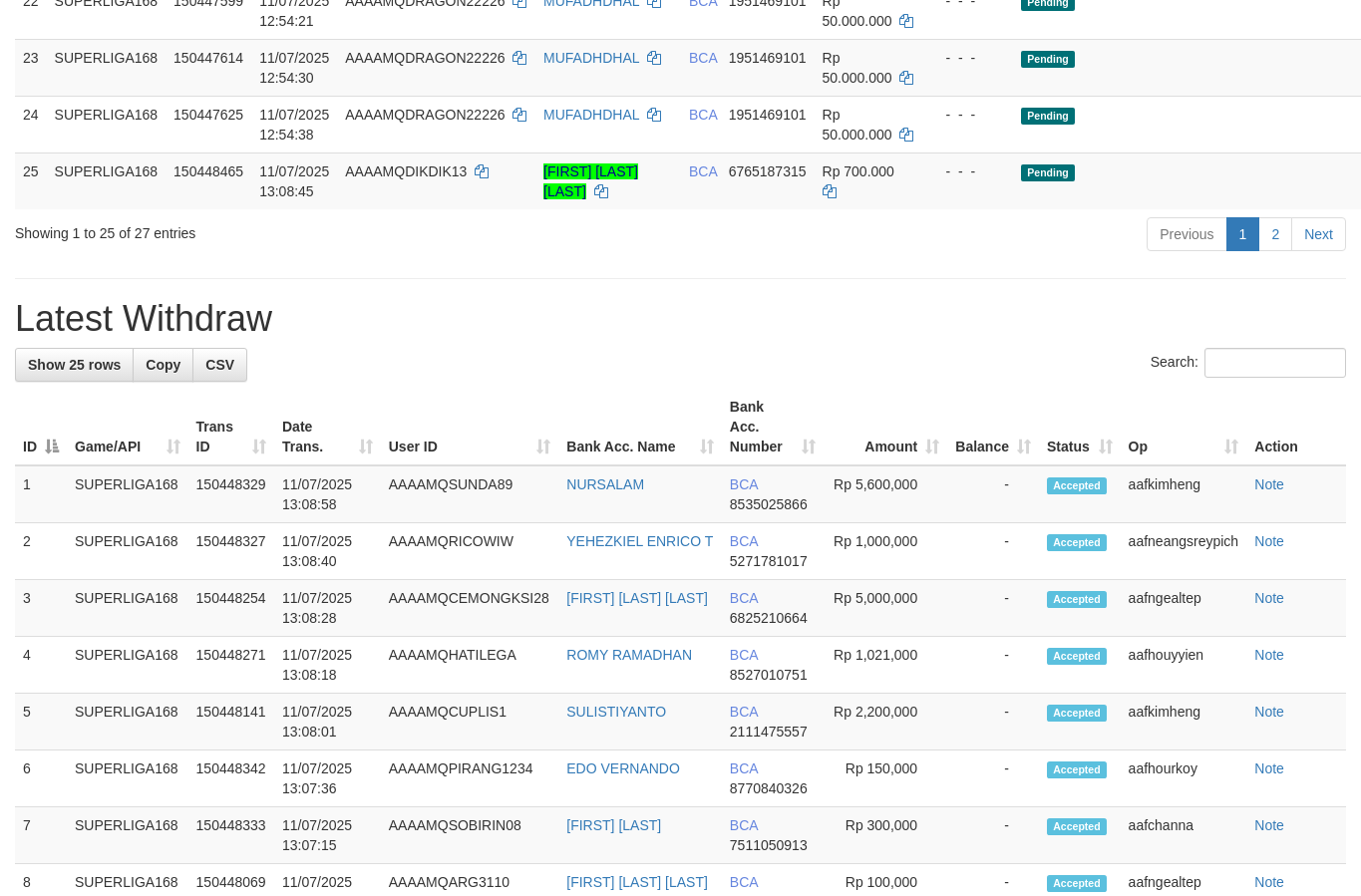 scroll, scrollTop: 1849, scrollLeft: 0, axis: vertical 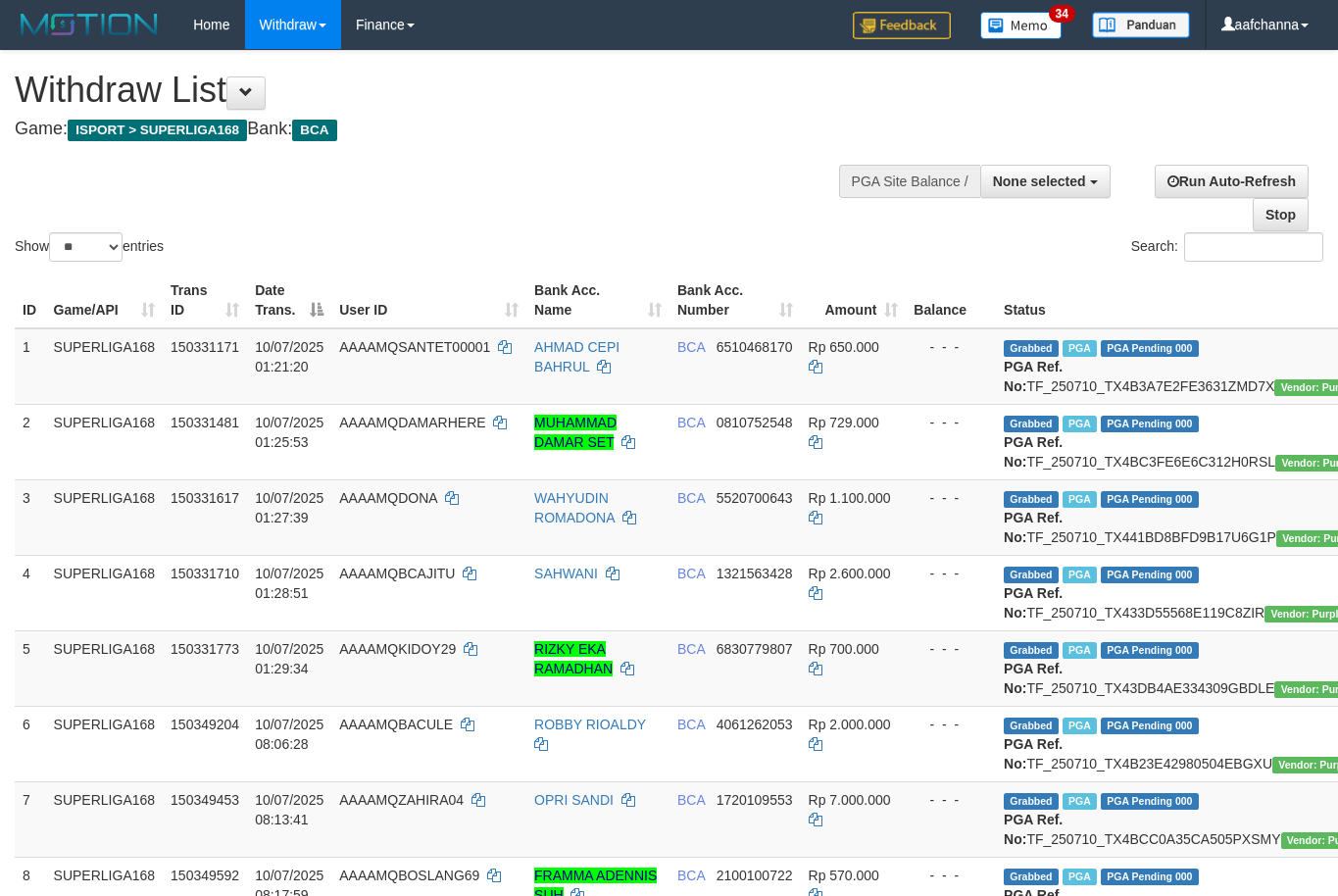 select 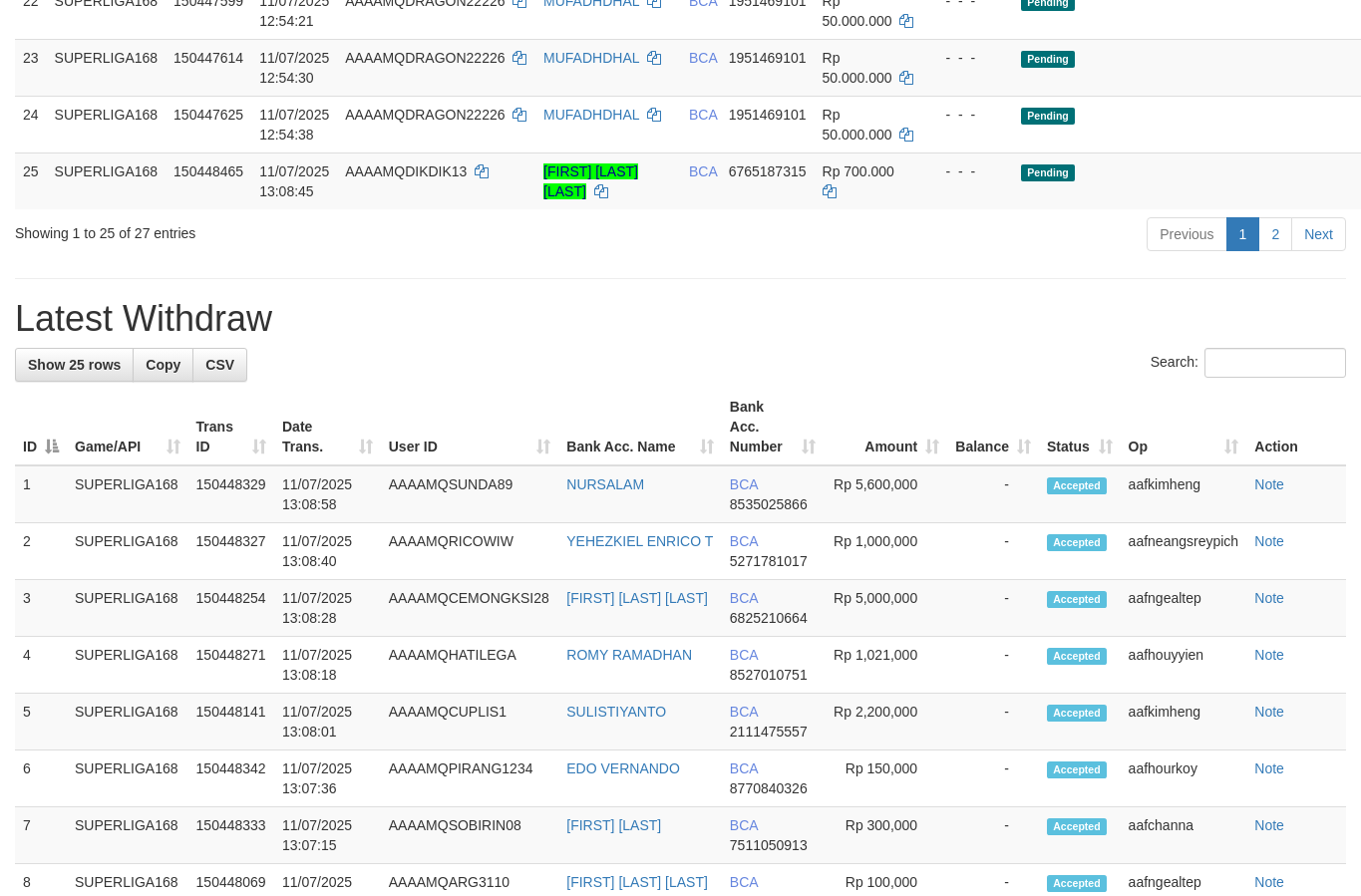 scroll, scrollTop: 1849, scrollLeft: 0, axis: vertical 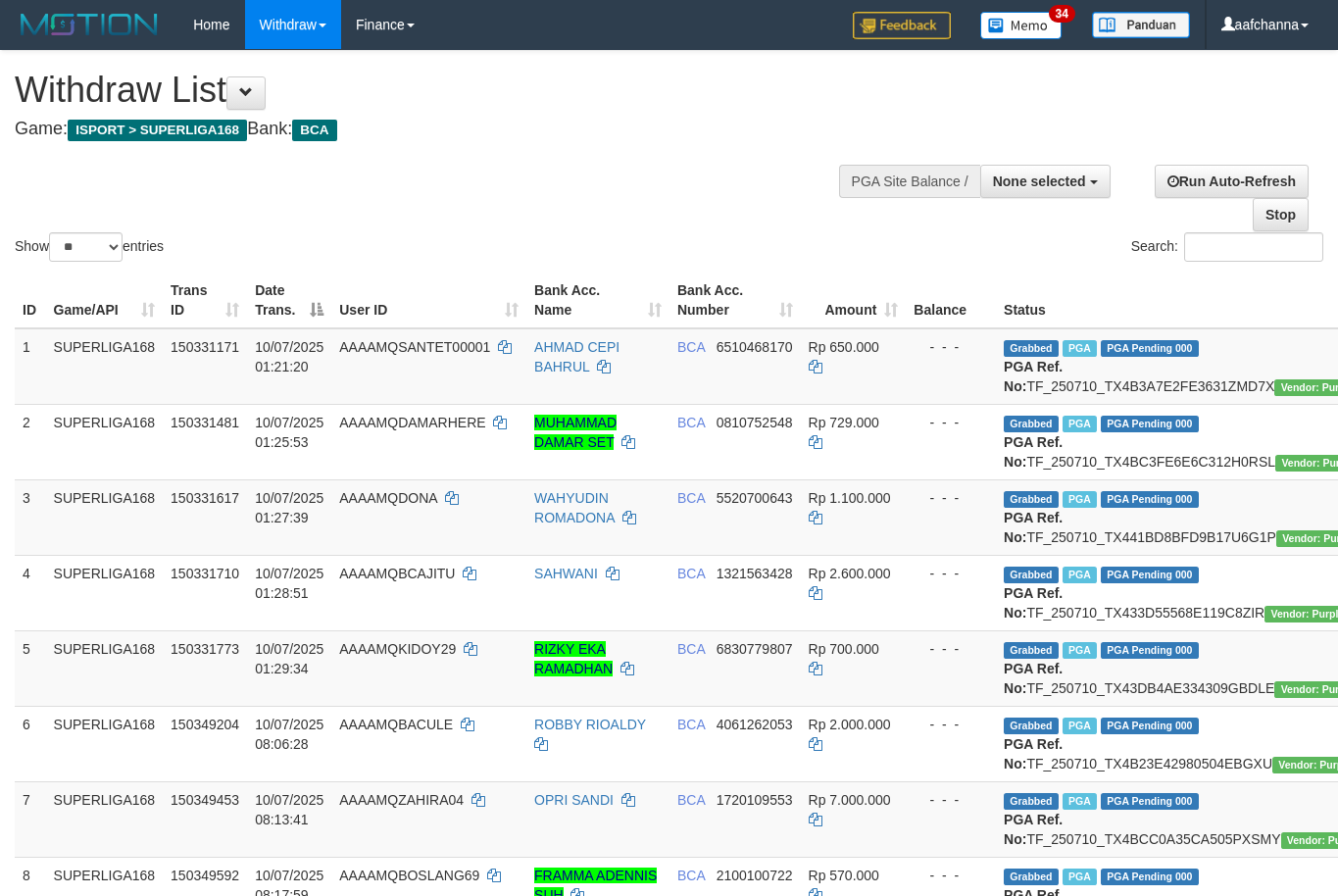 select 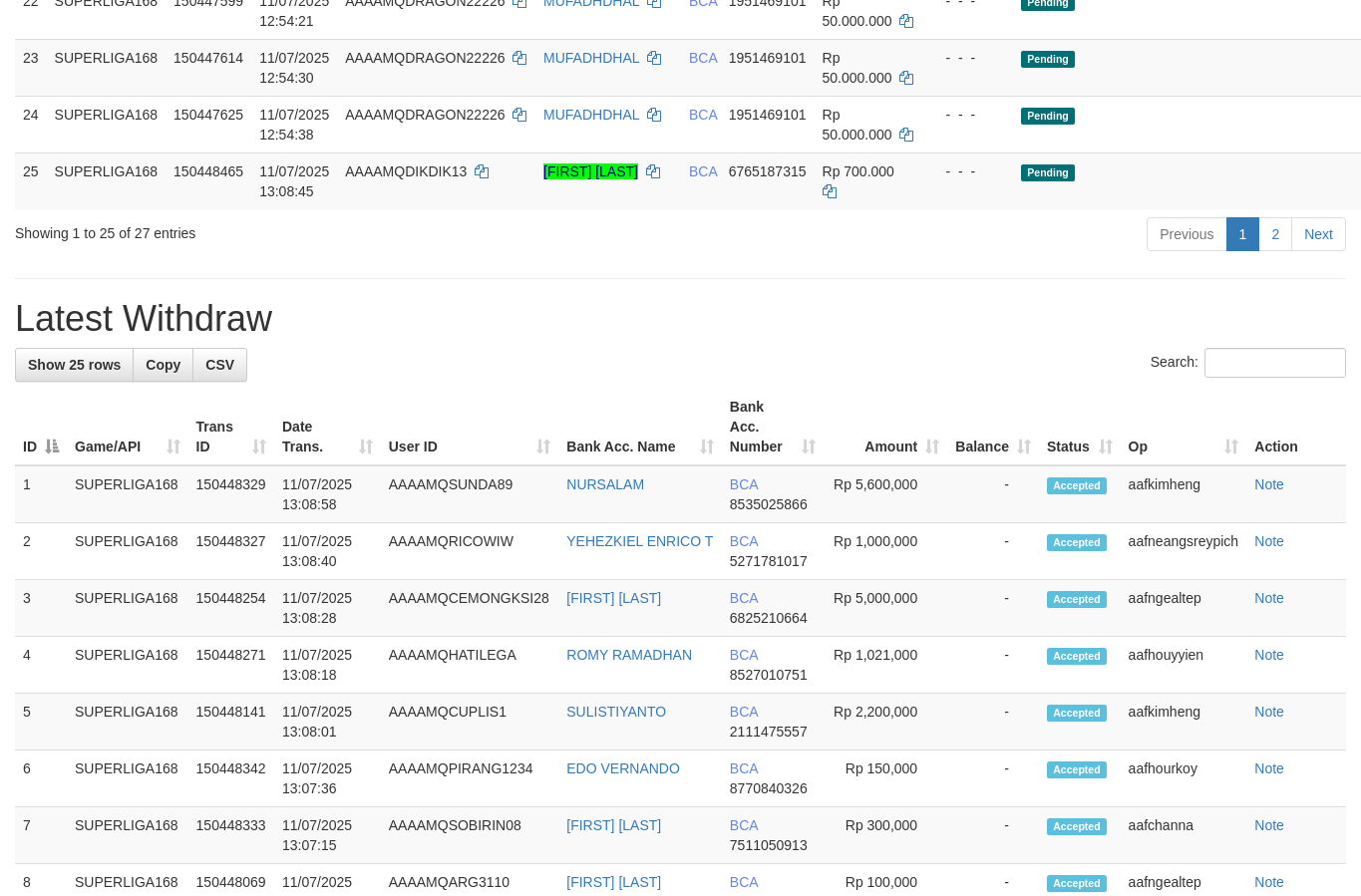 scroll, scrollTop: 1849, scrollLeft: 0, axis: vertical 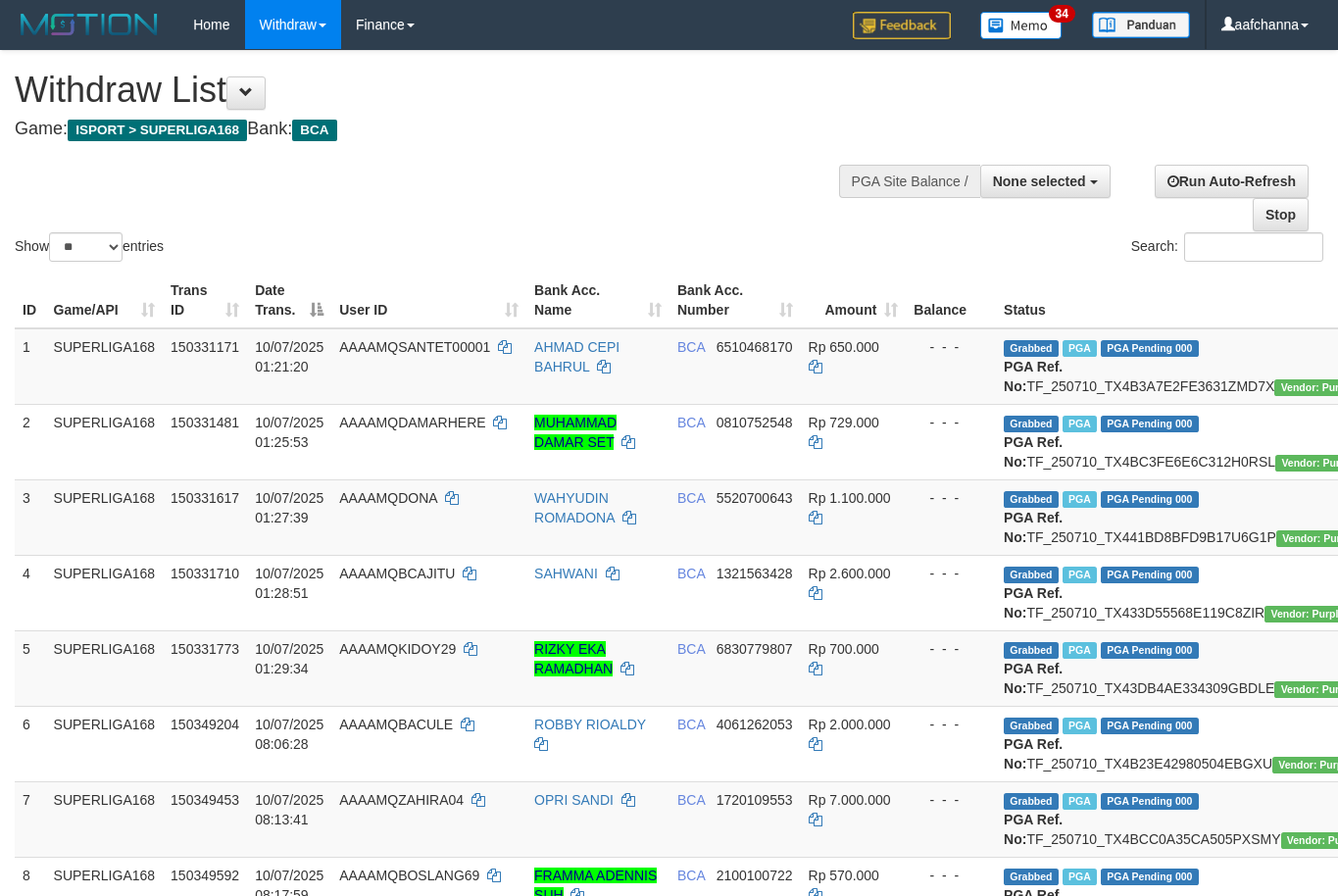 select 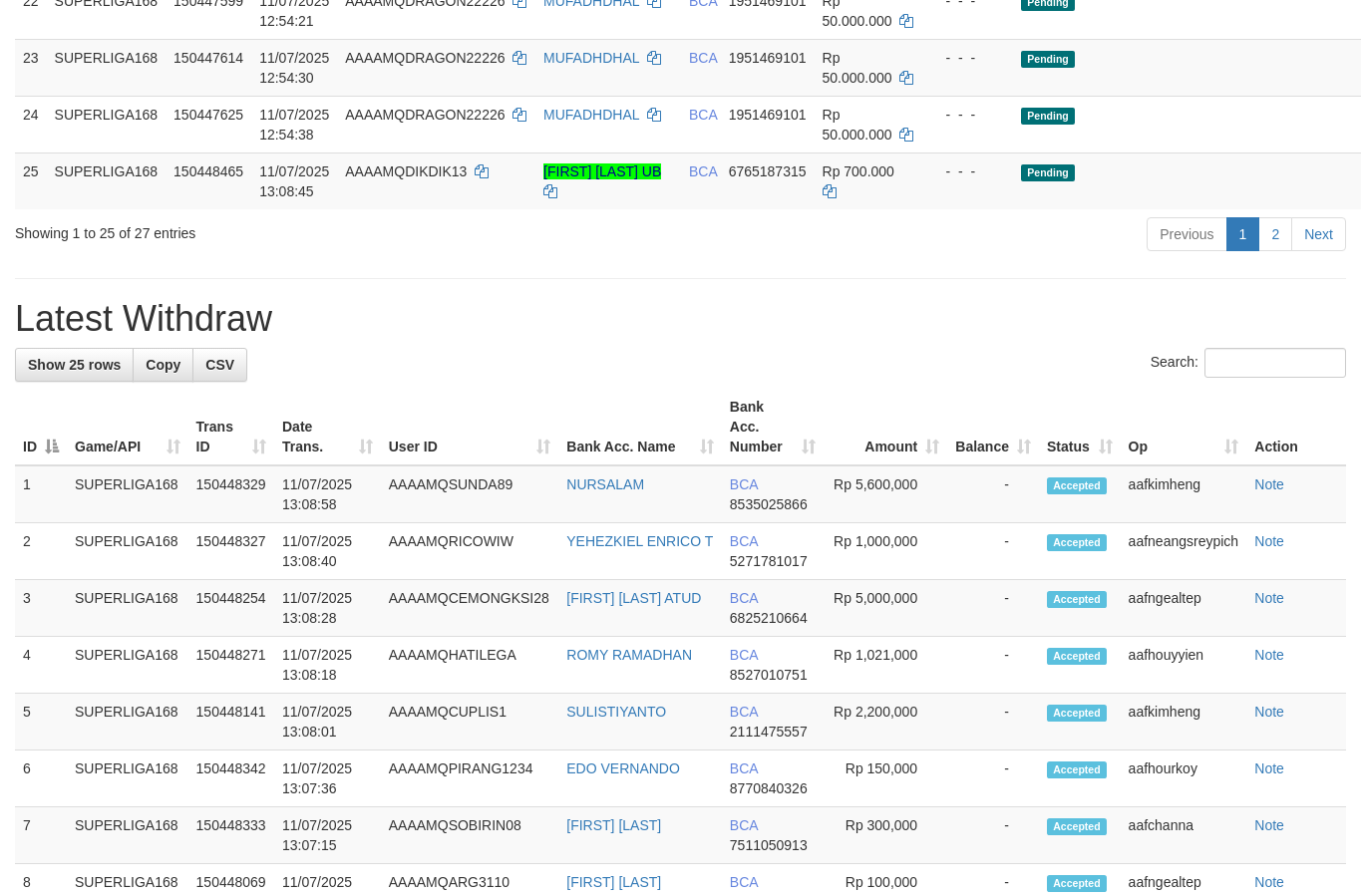 scroll, scrollTop: 1849, scrollLeft: 0, axis: vertical 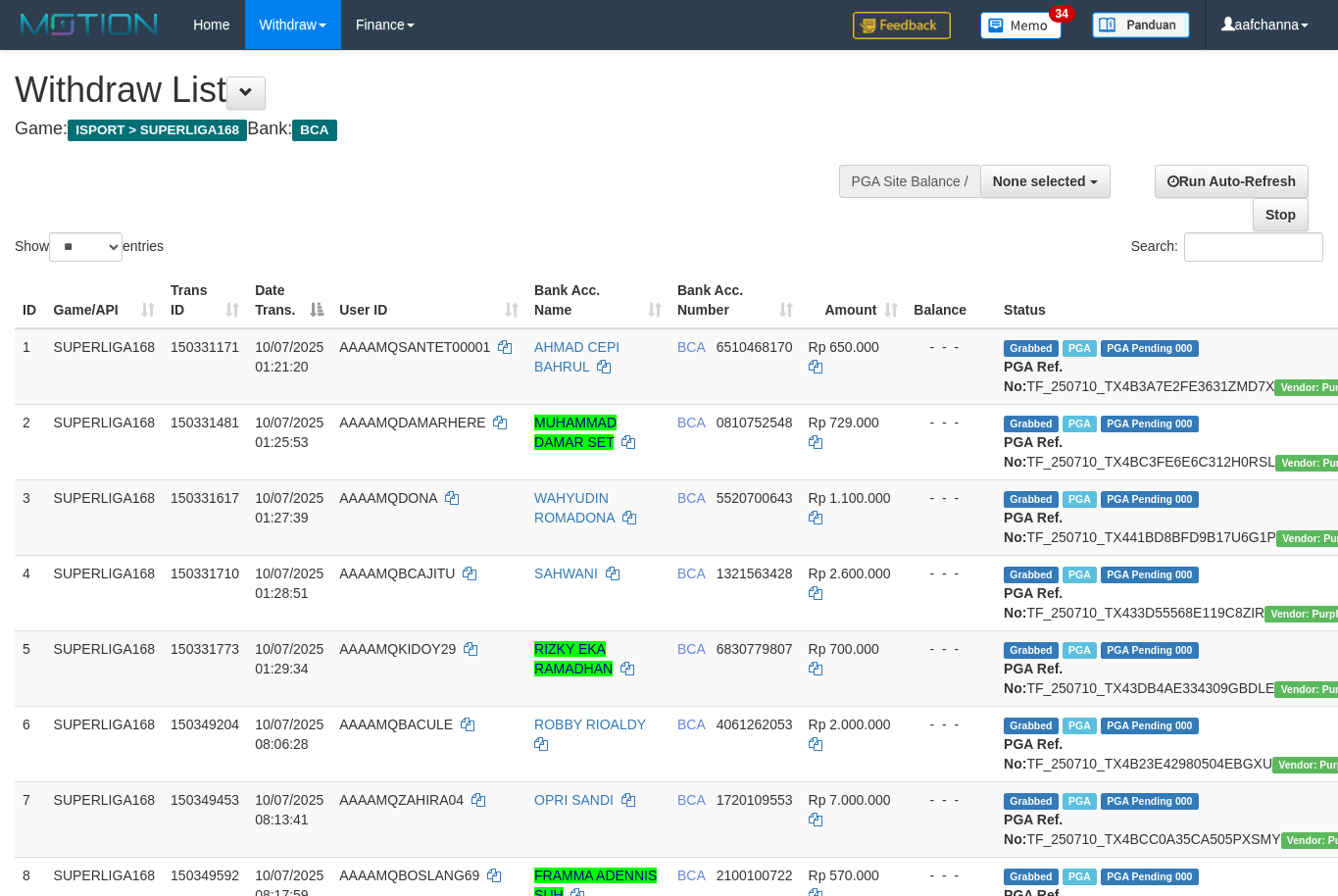 select 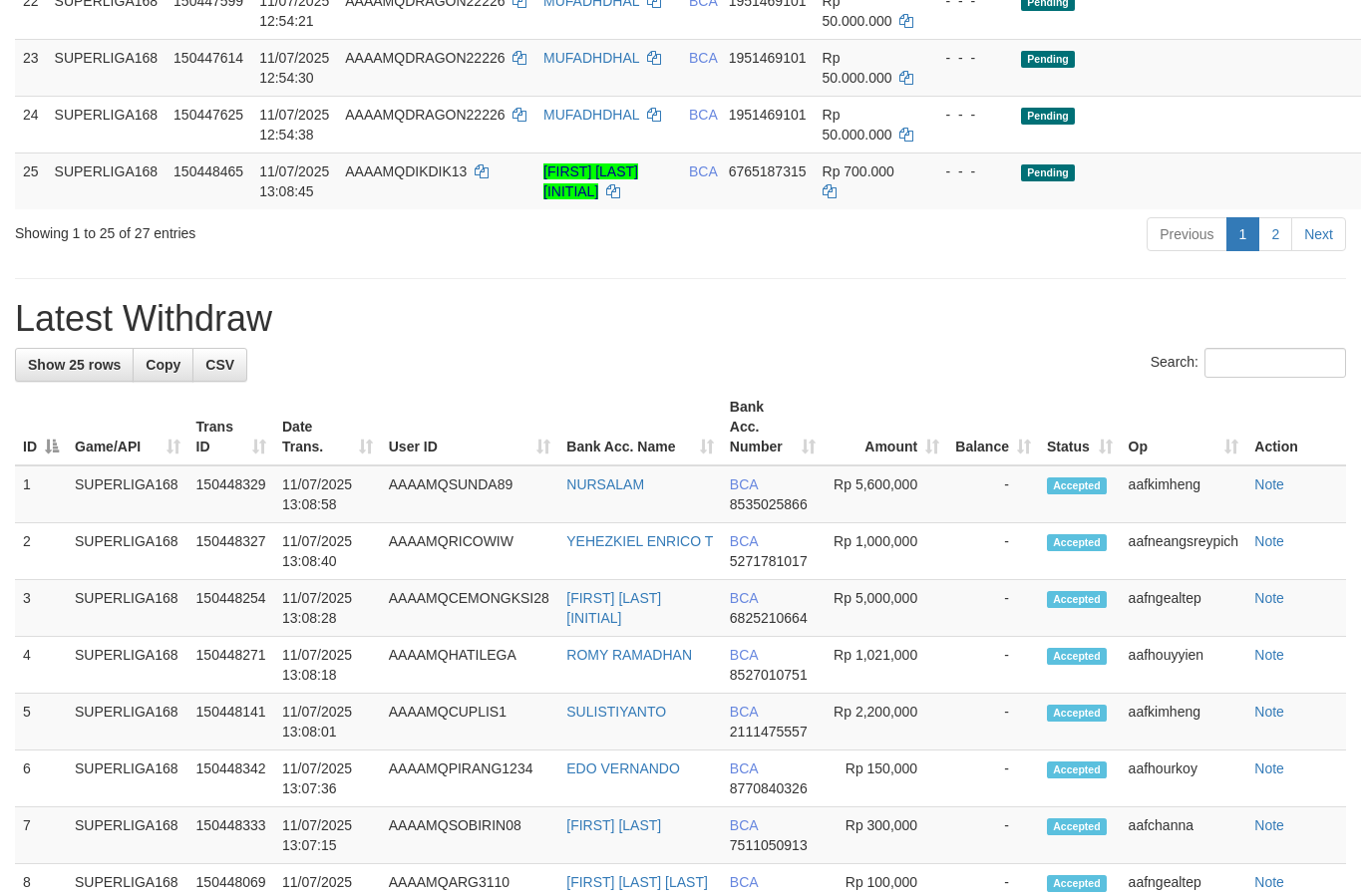 scroll, scrollTop: 1849, scrollLeft: 0, axis: vertical 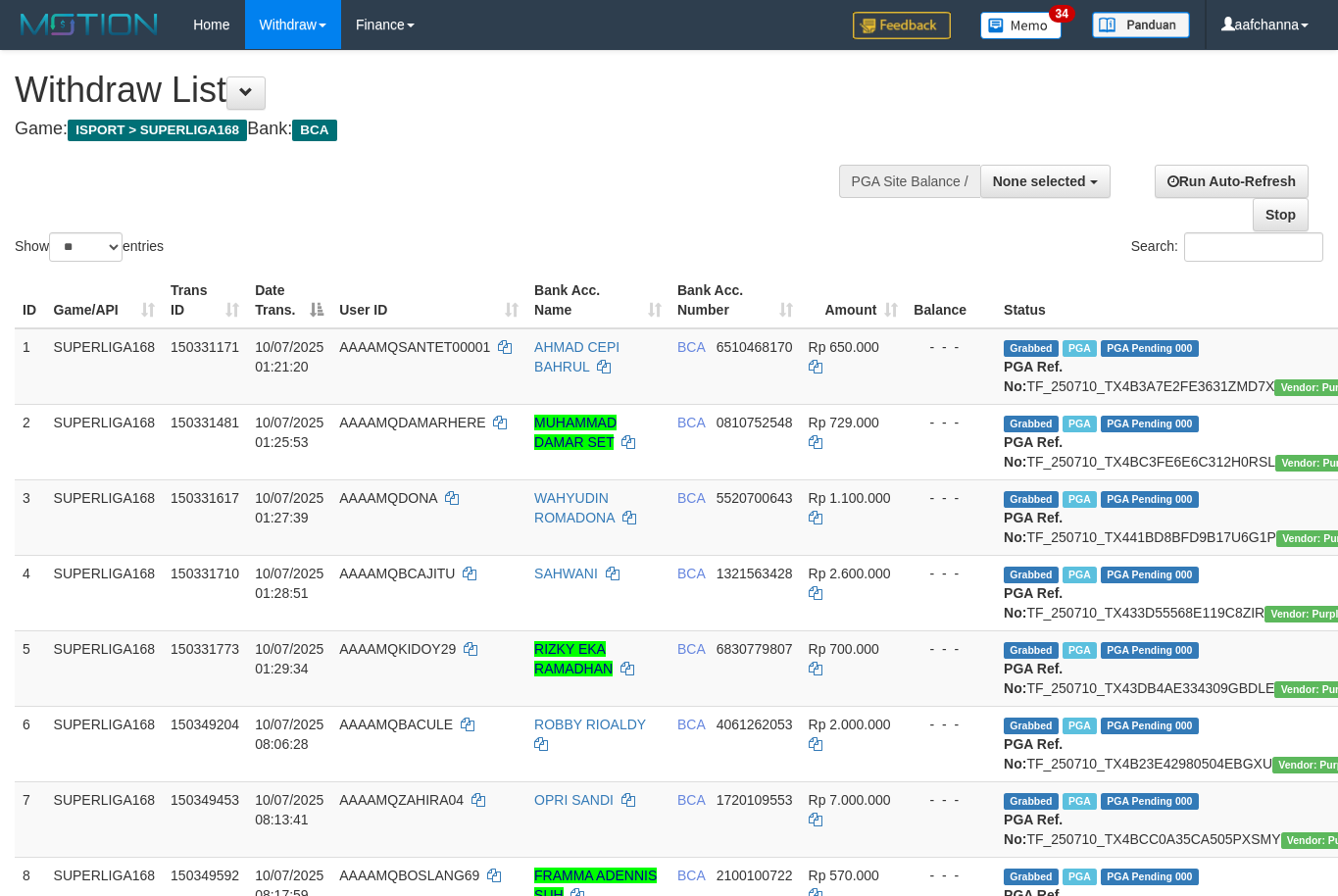 select 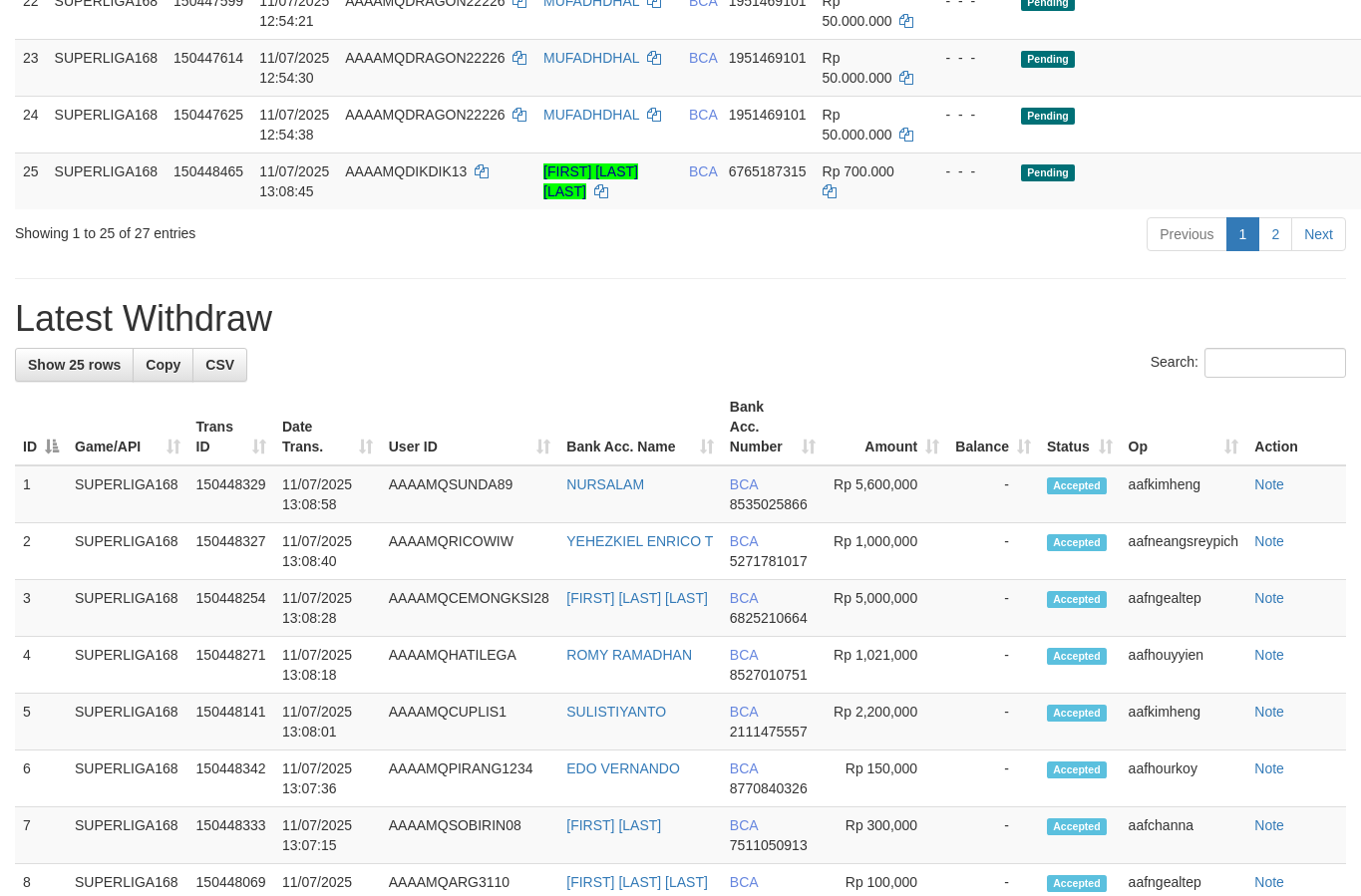 scroll, scrollTop: 1849, scrollLeft: 0, axis: vertical 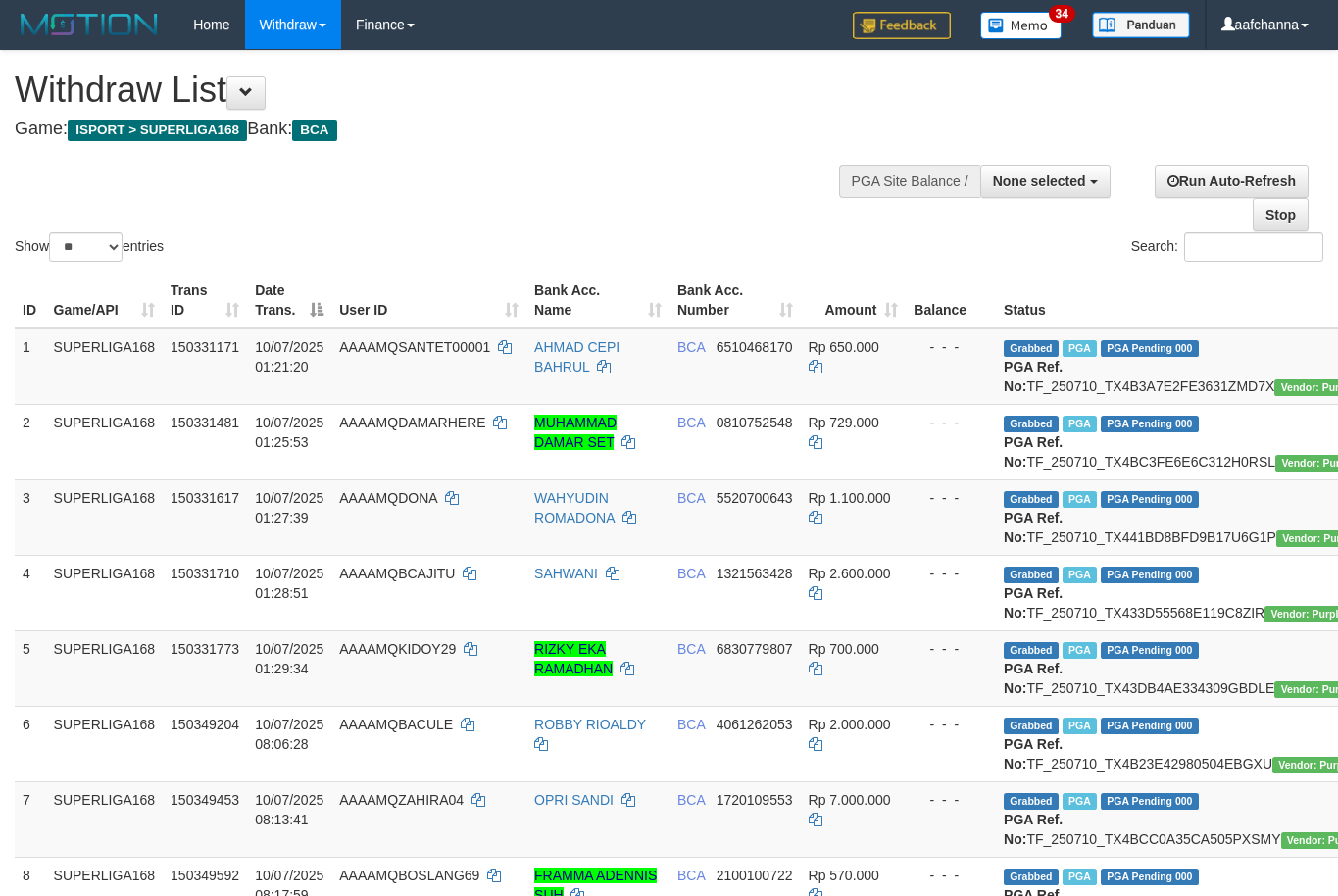 select 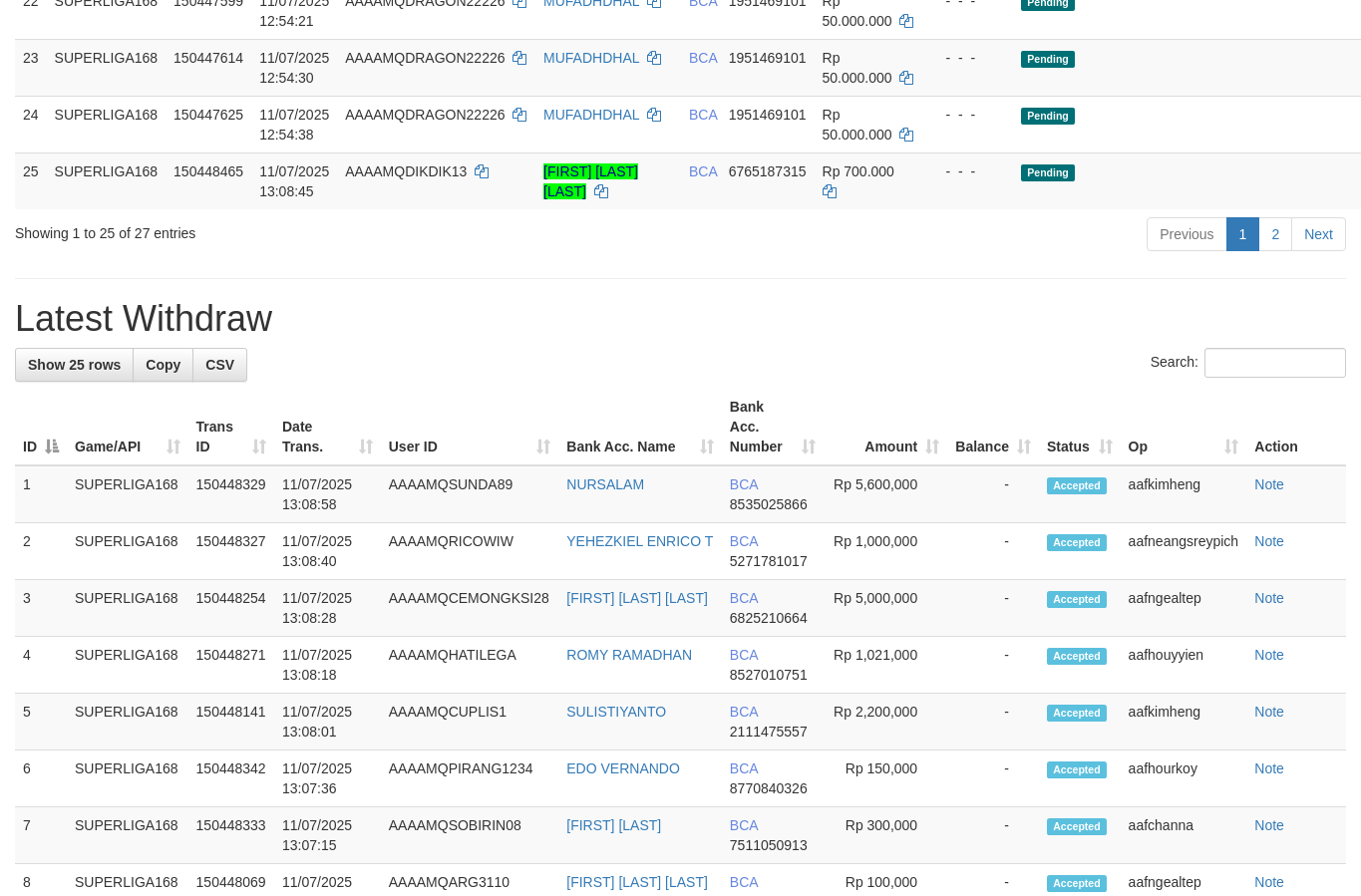 scroll, scrollTop: 1849, scrollLeft: 0, axis: vertical 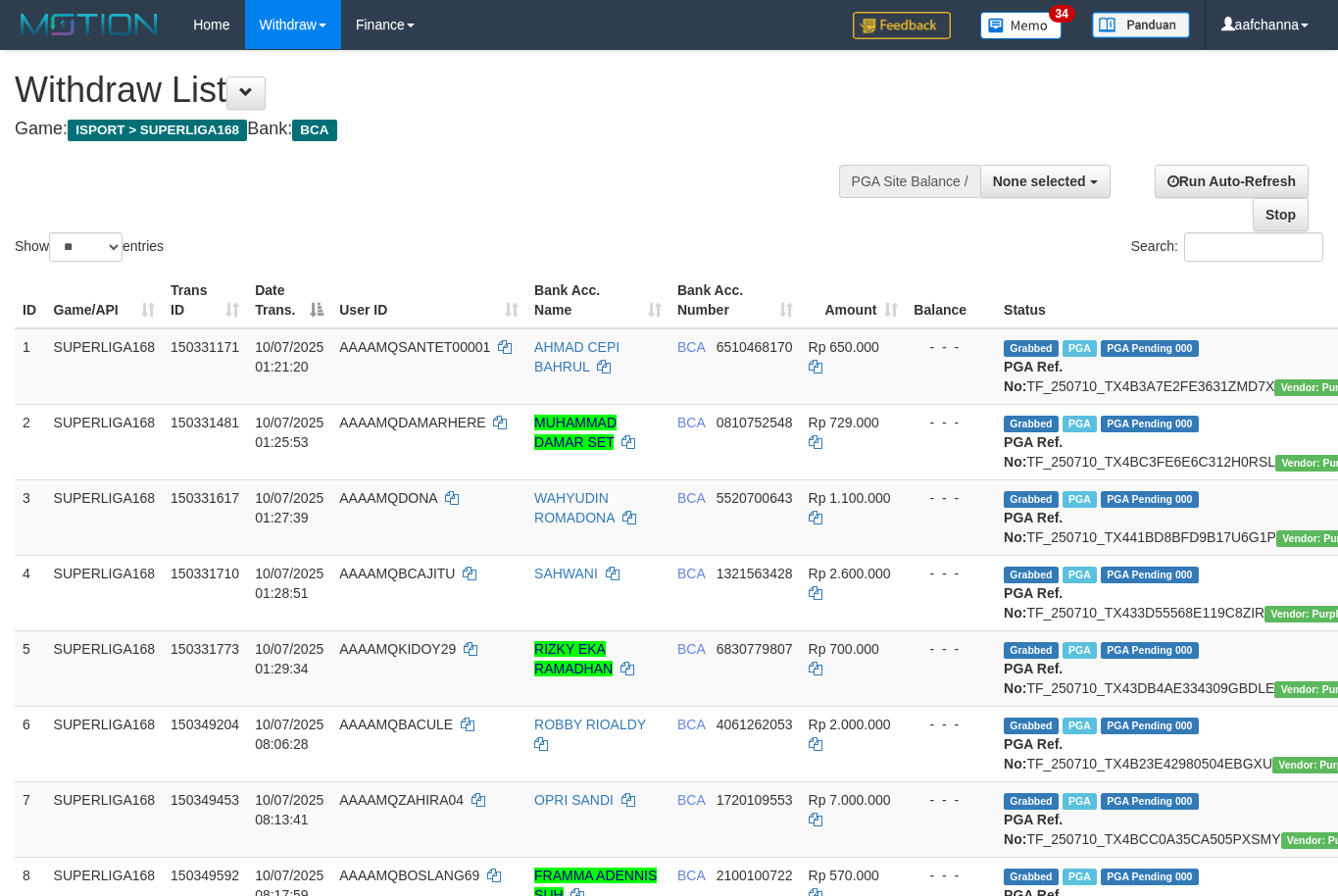 select 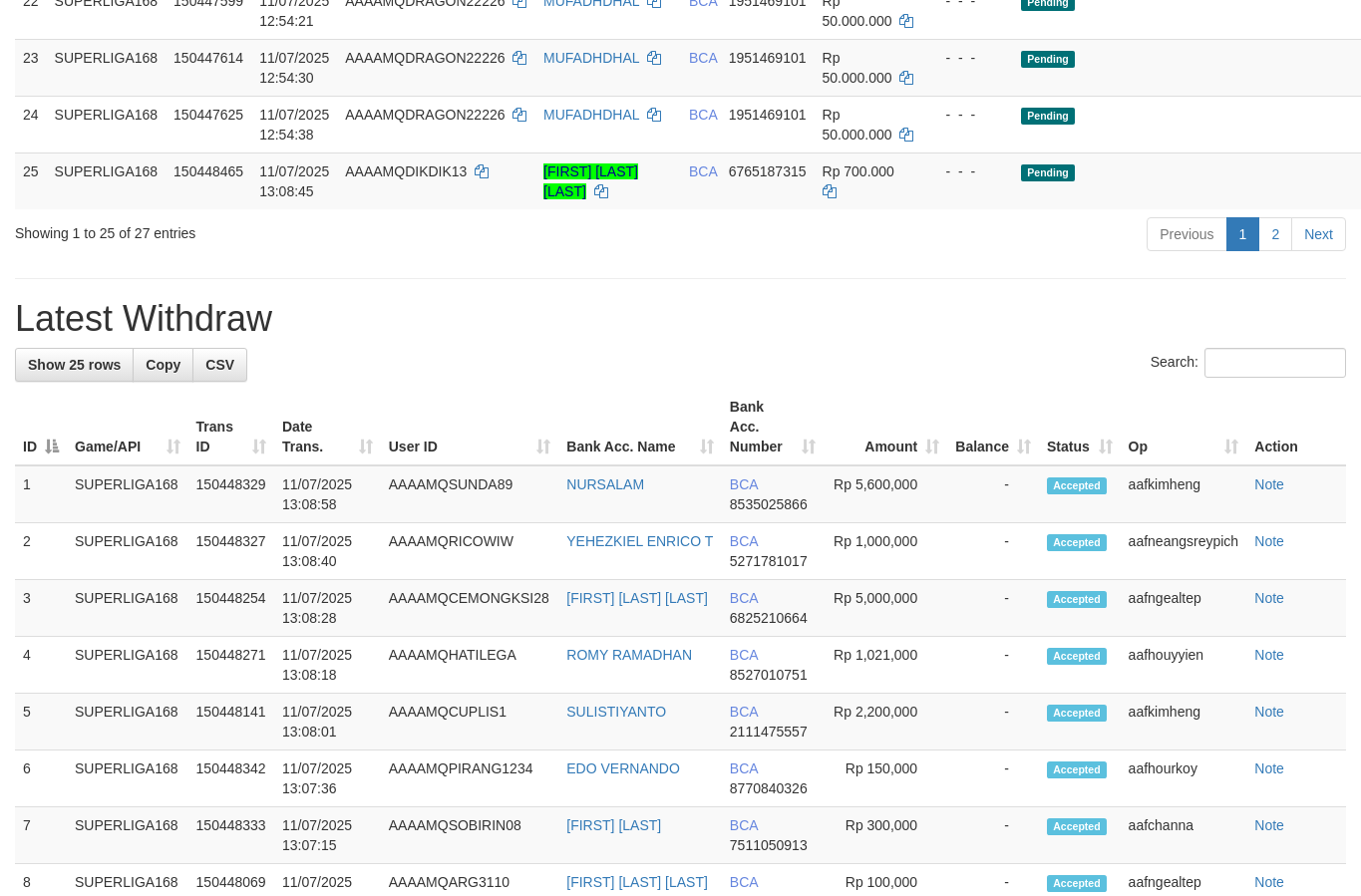 scroll, scrollTop: 1849, scrollLeft: 0, axis: vertical 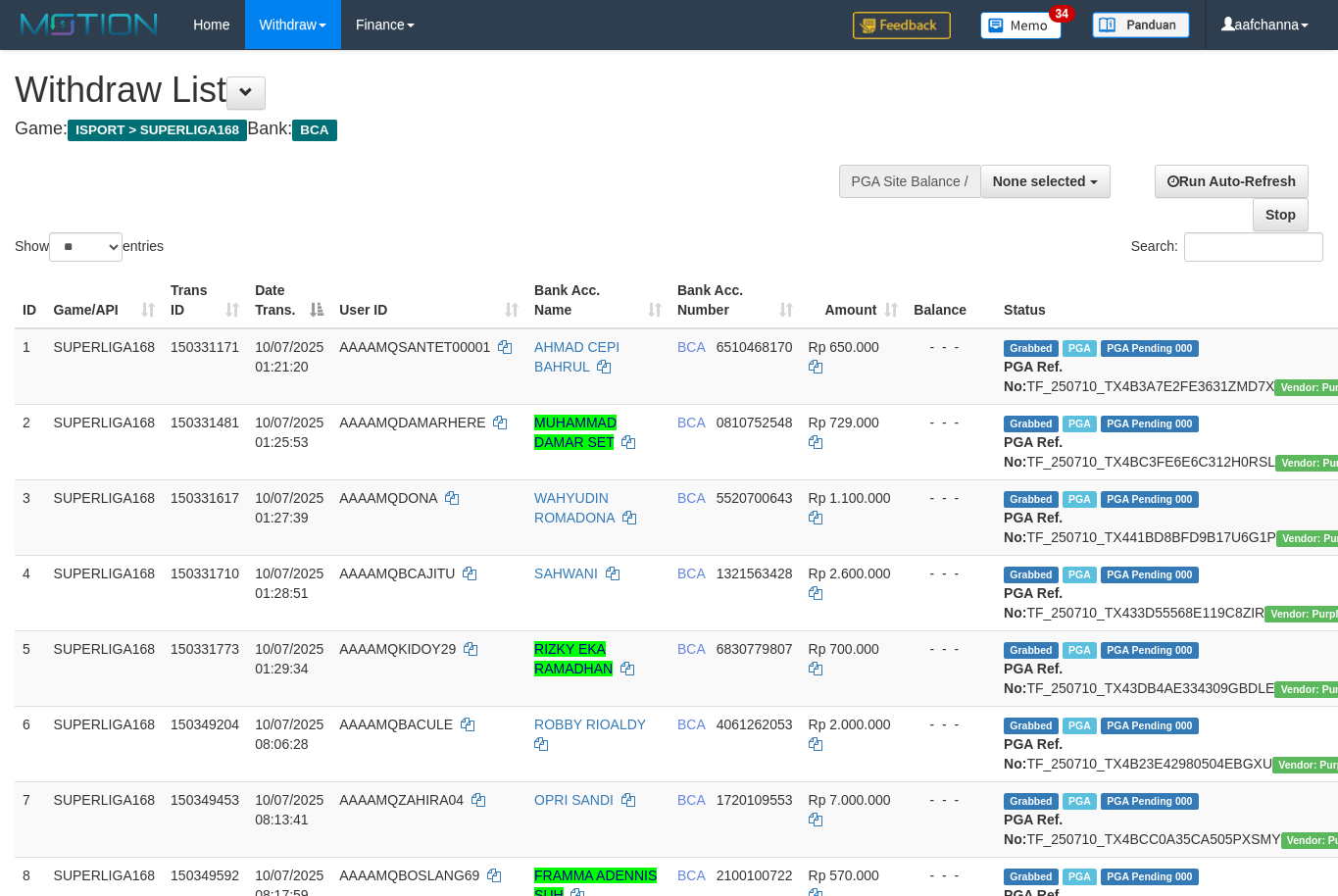 select 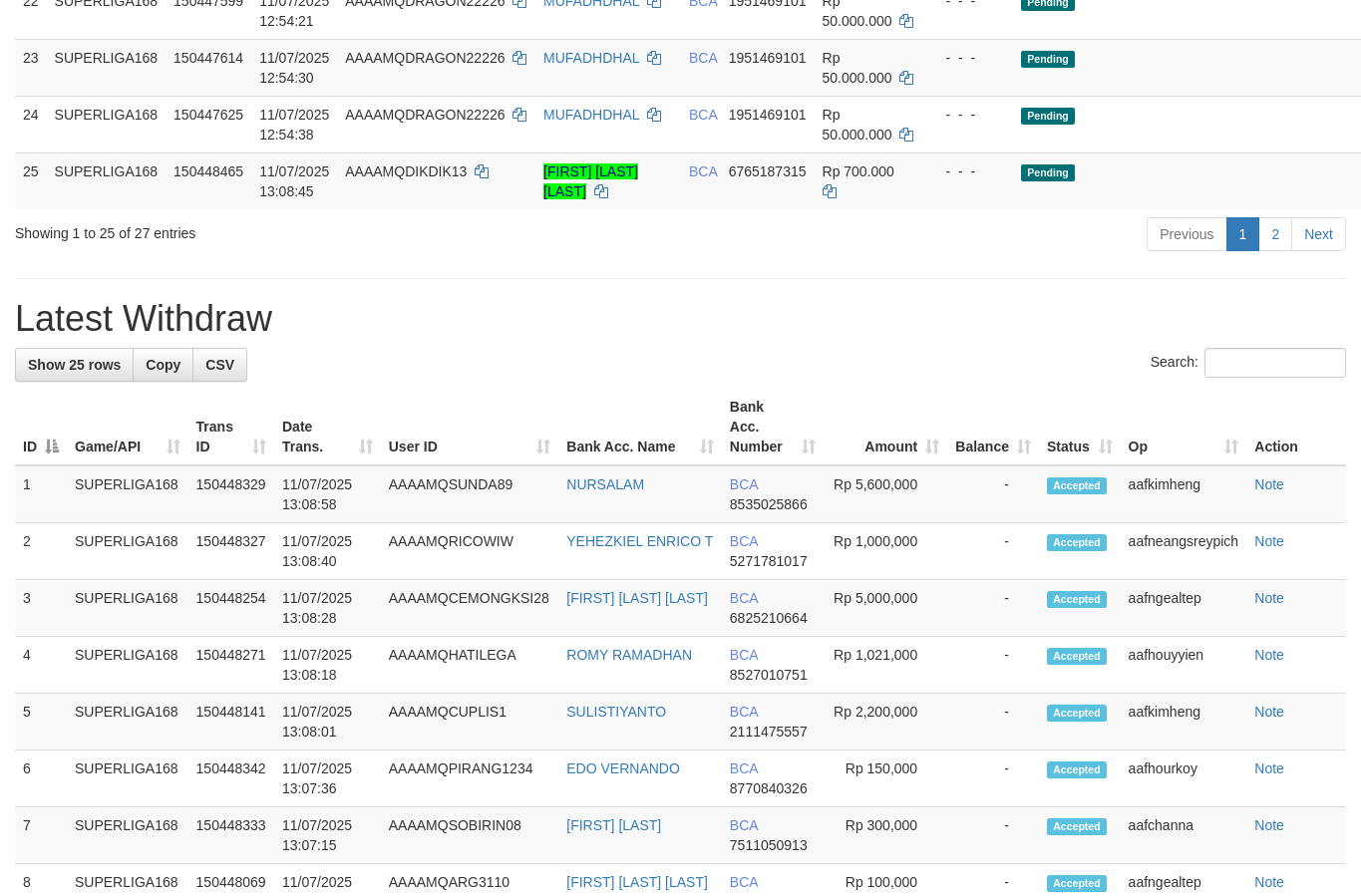 scroll, scrollTop: 1849, scrollLeft: 0, axis: vertical 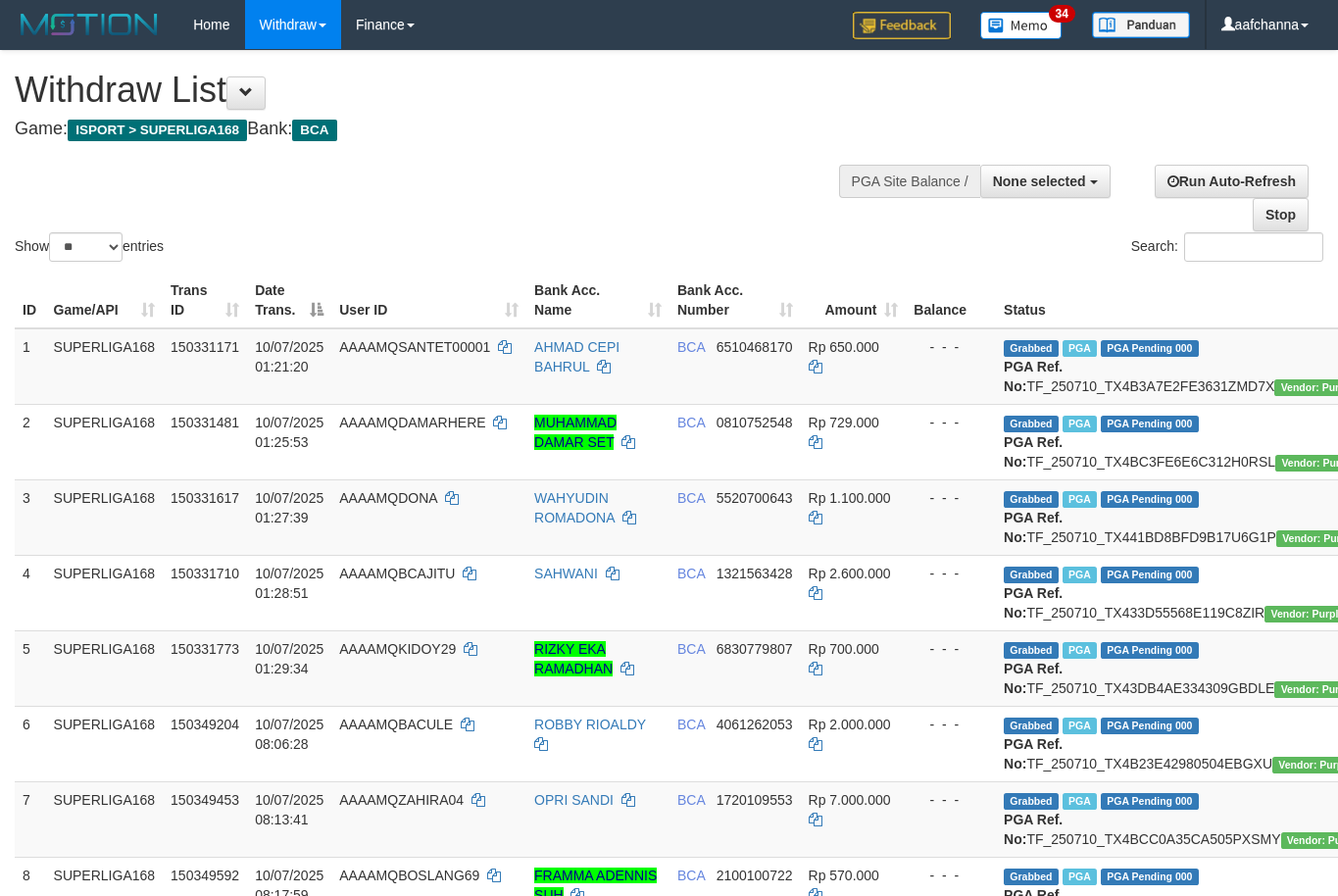select 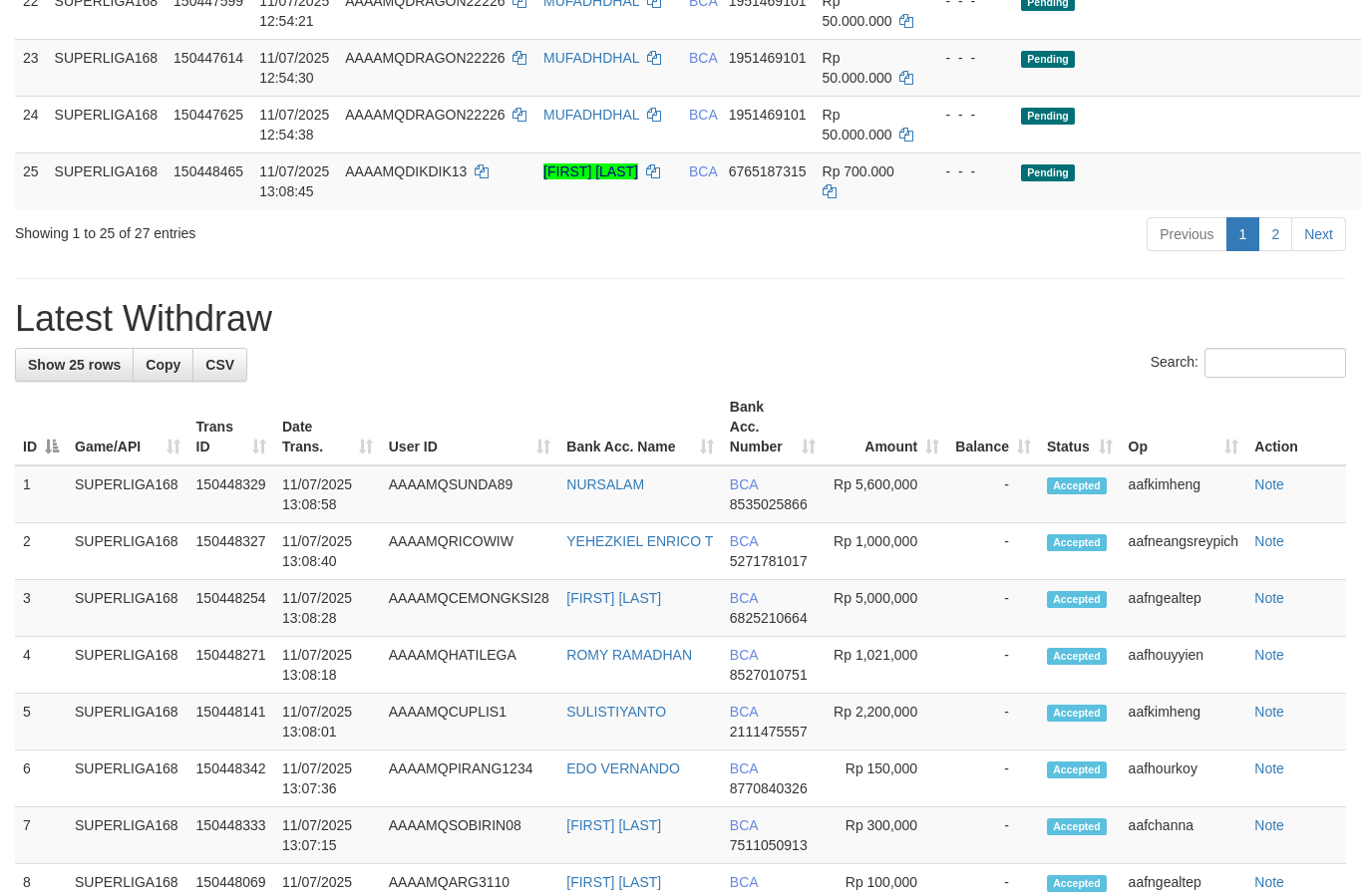 scroll, scrollTop: 1849, scrollLeft: 0, axis: vertical 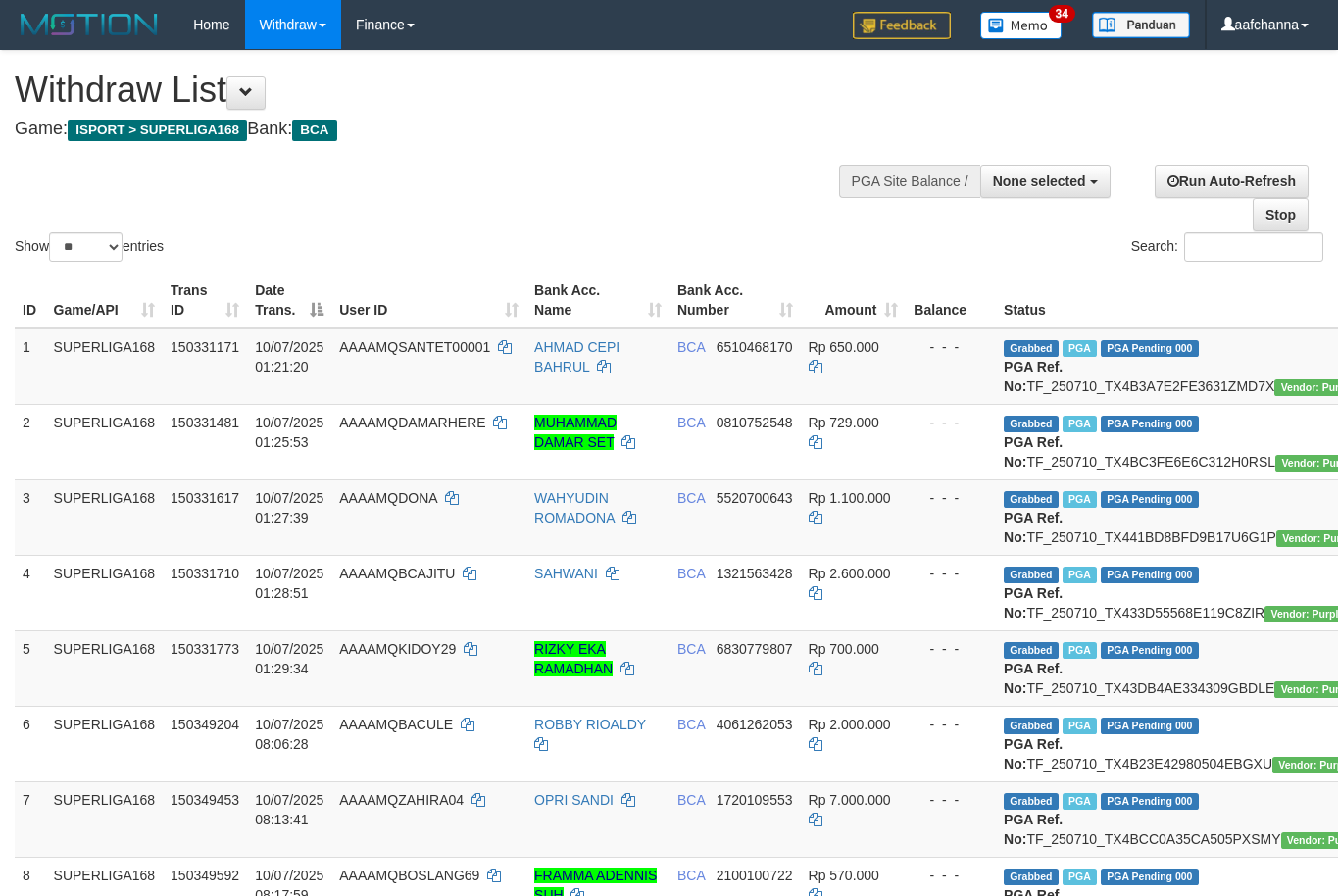 select 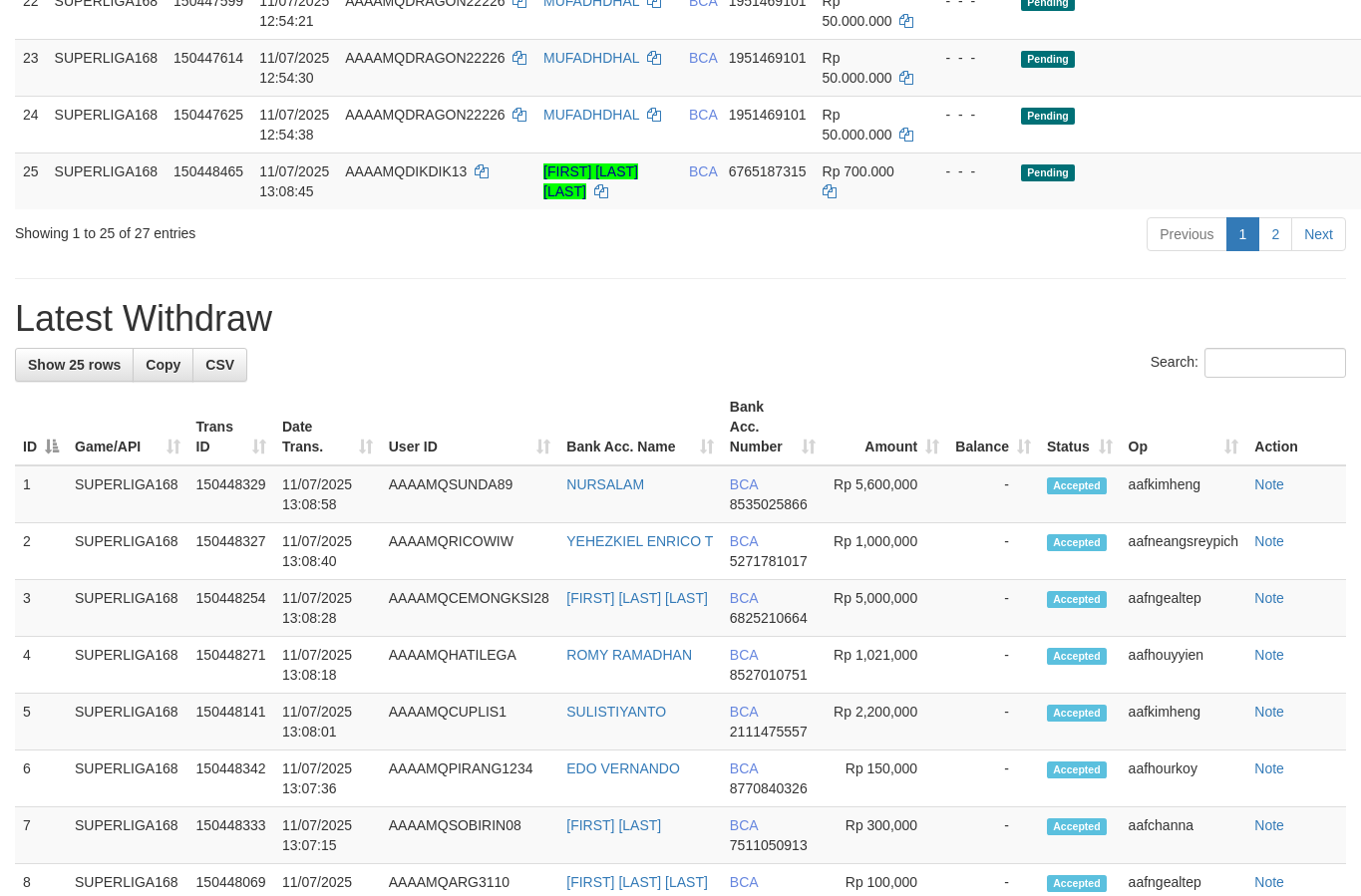 scroll, scrollTop: 1849, scrollLeft: 0, axis: vertical 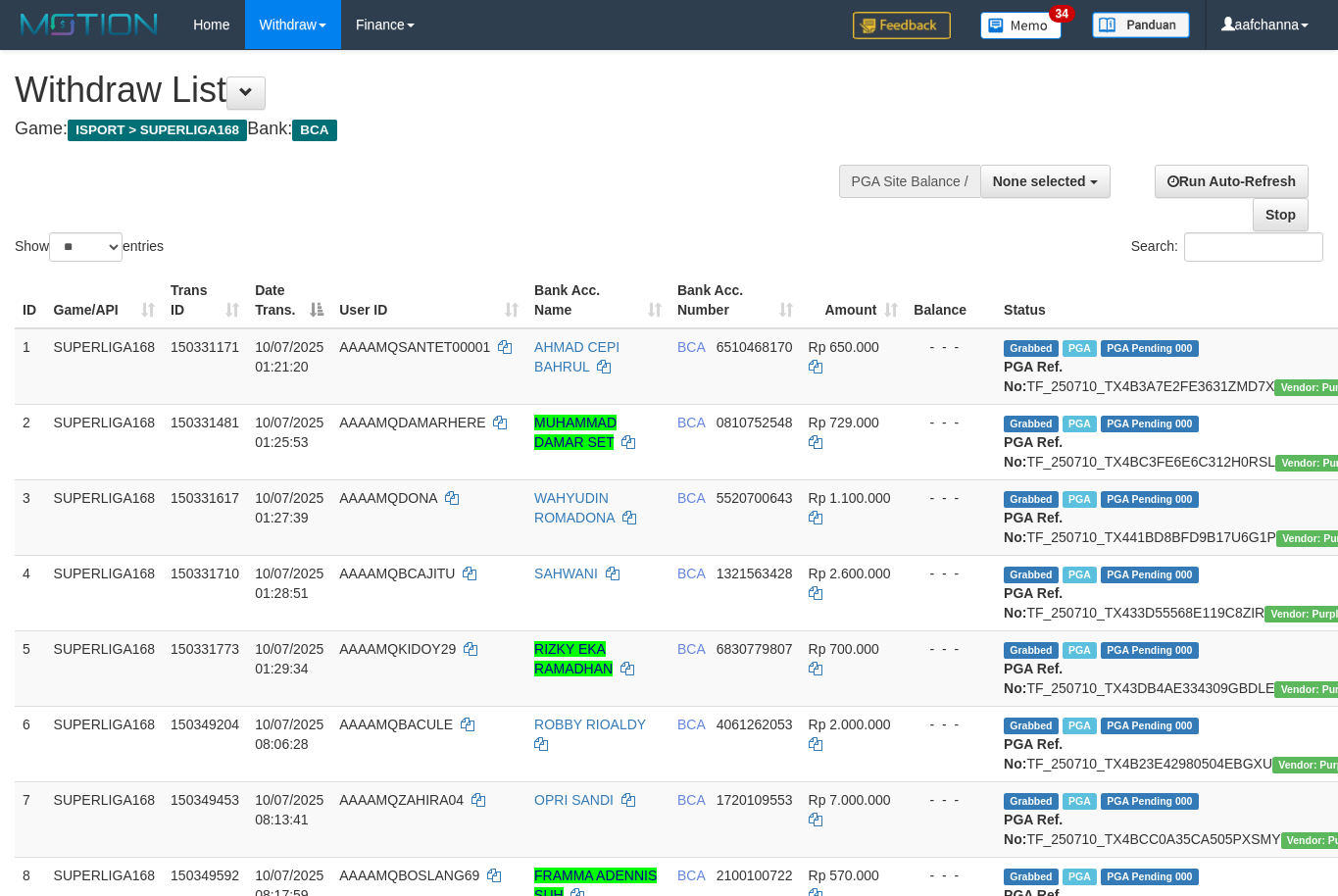 select 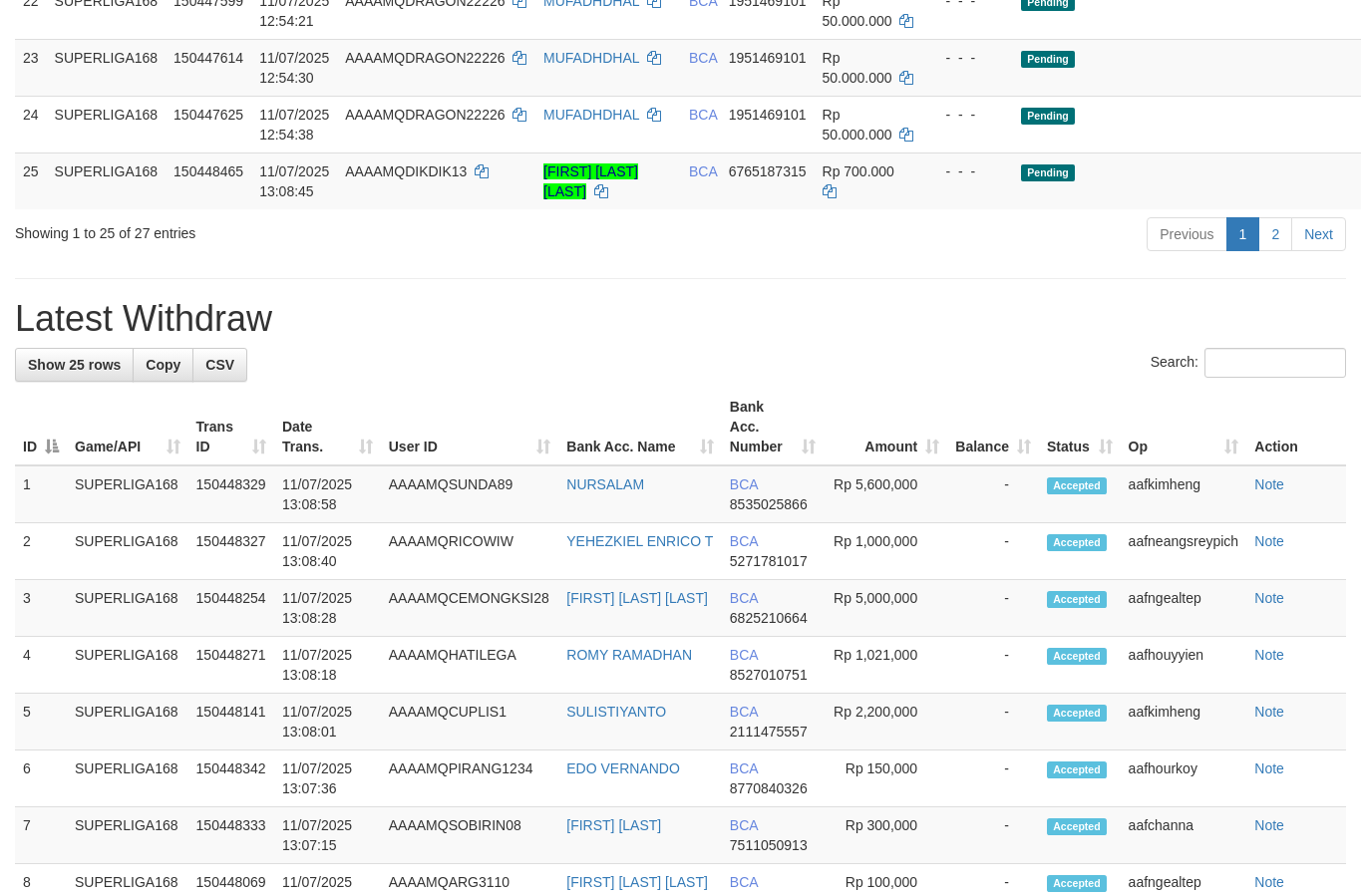 scroll, scrollTop: 1849, scrollLeft: 0, axis: vertical 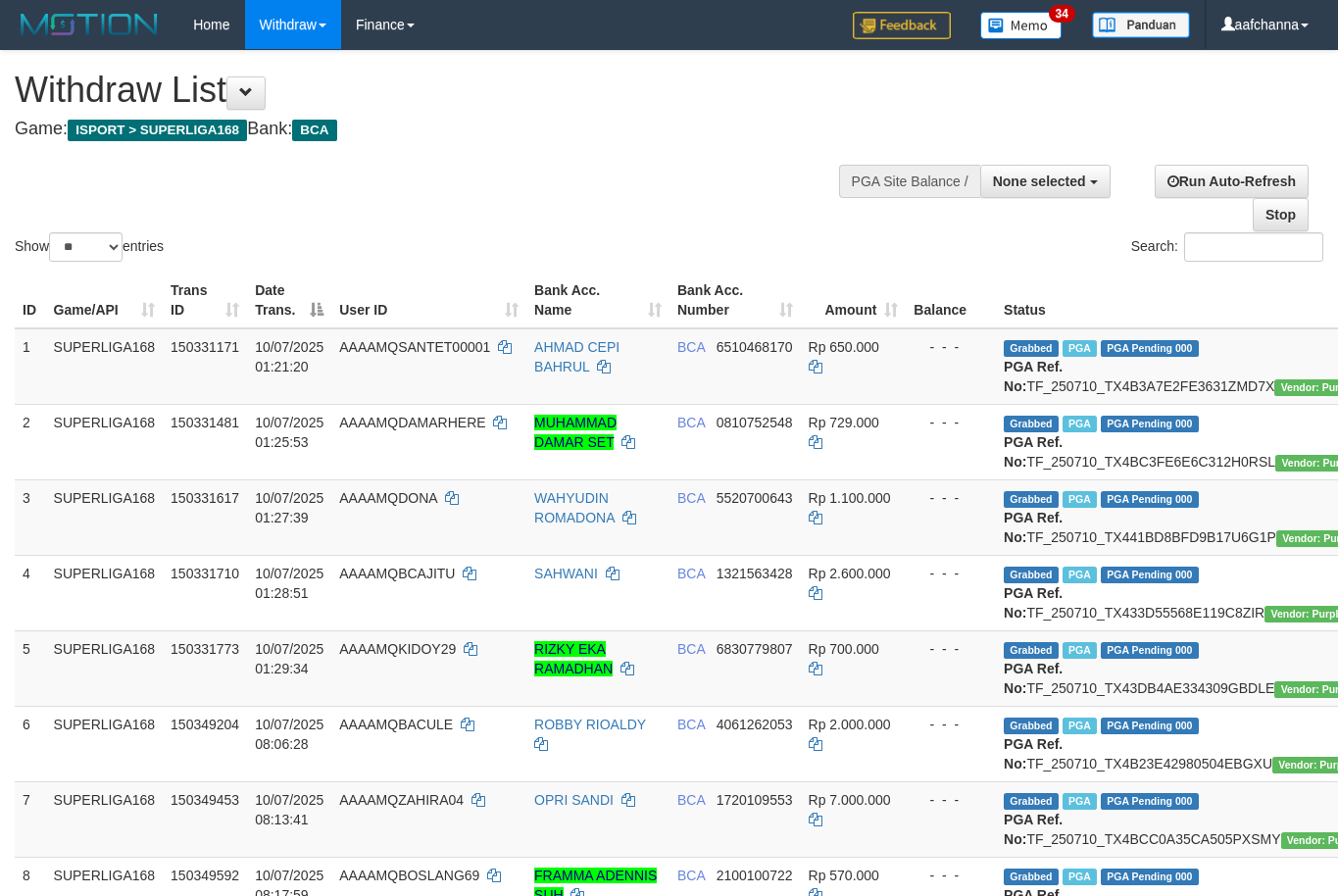 select 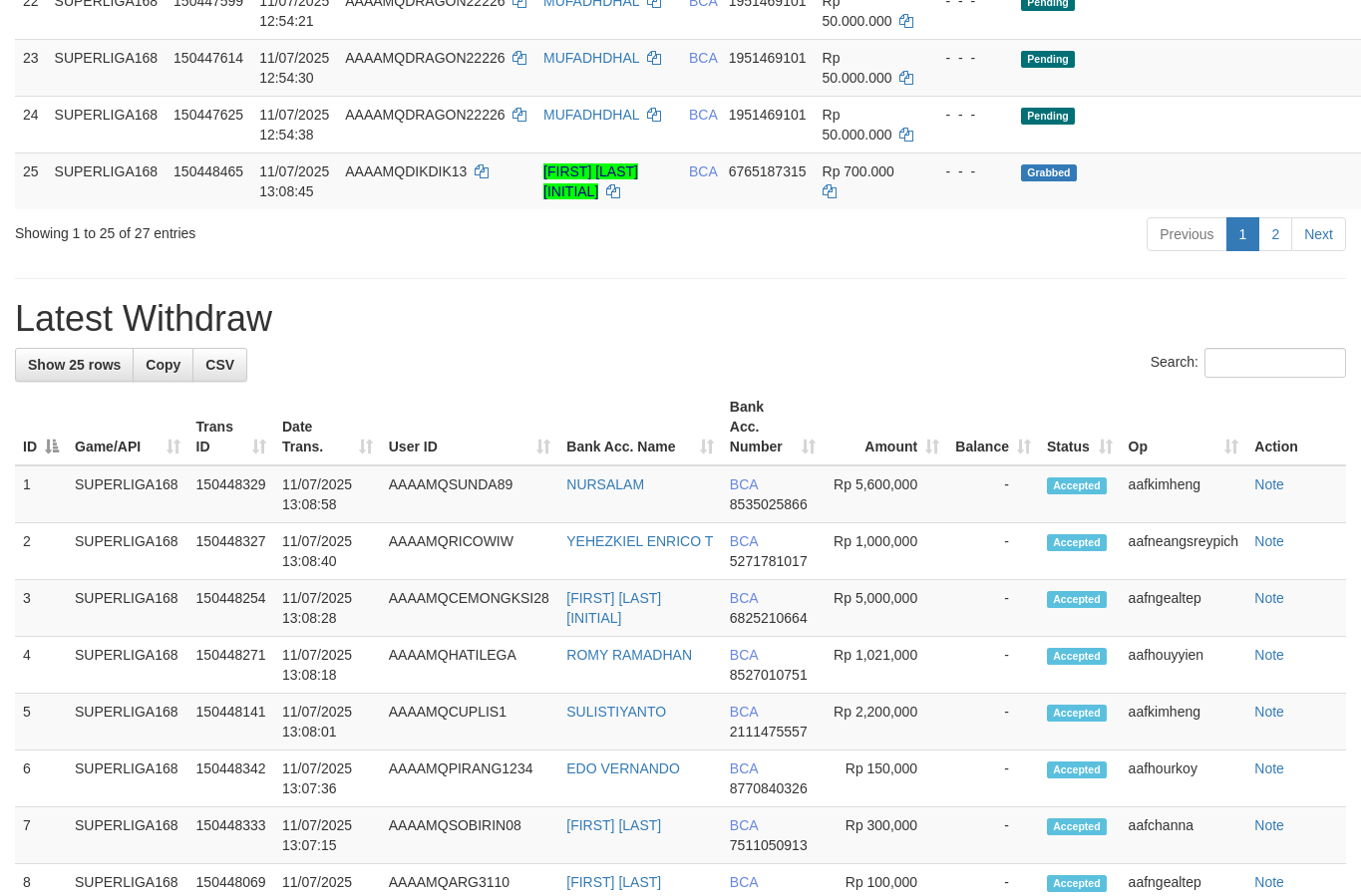 scroll, scrollTop: 1849, scrollLeft: 0, axis: vertical 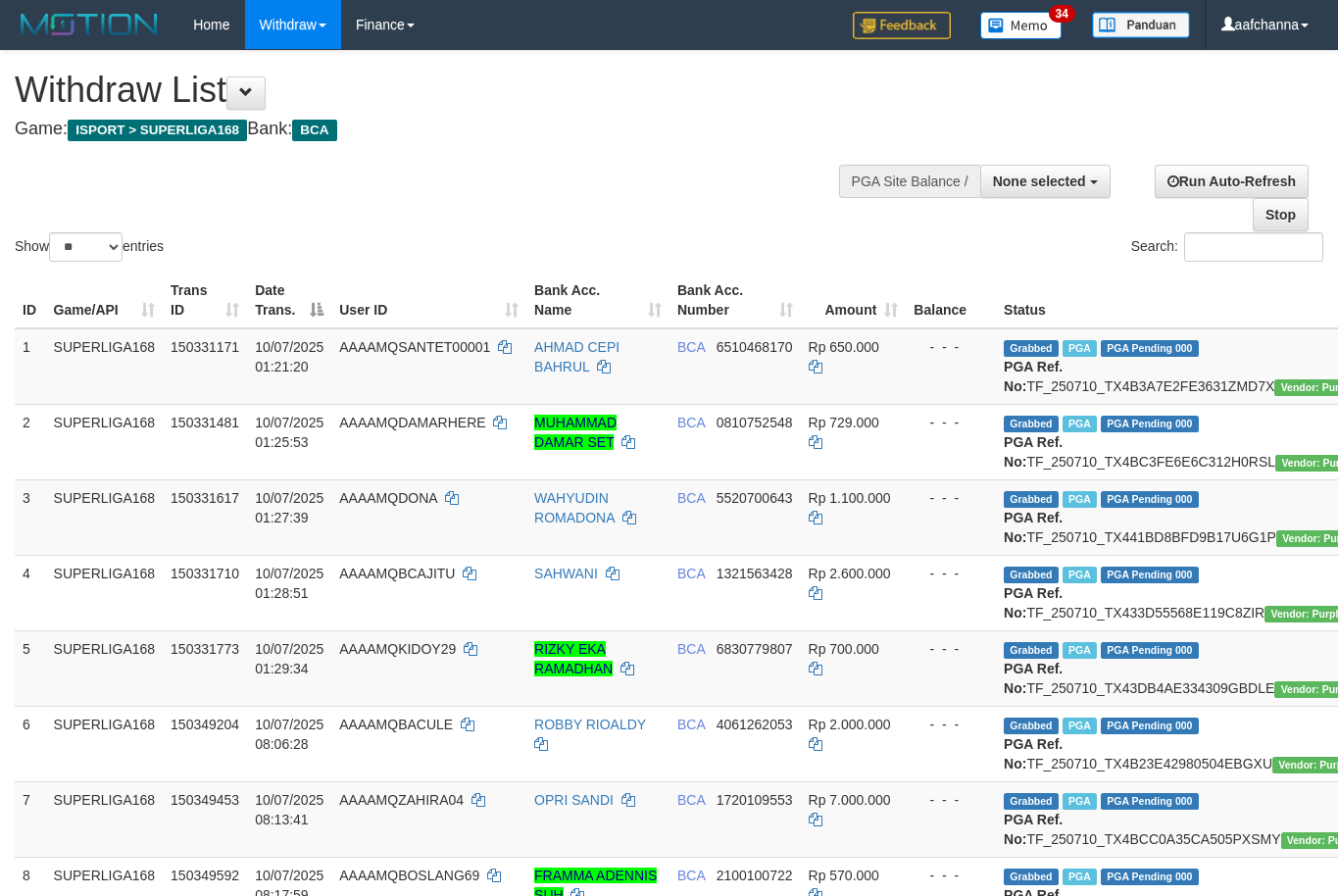 select 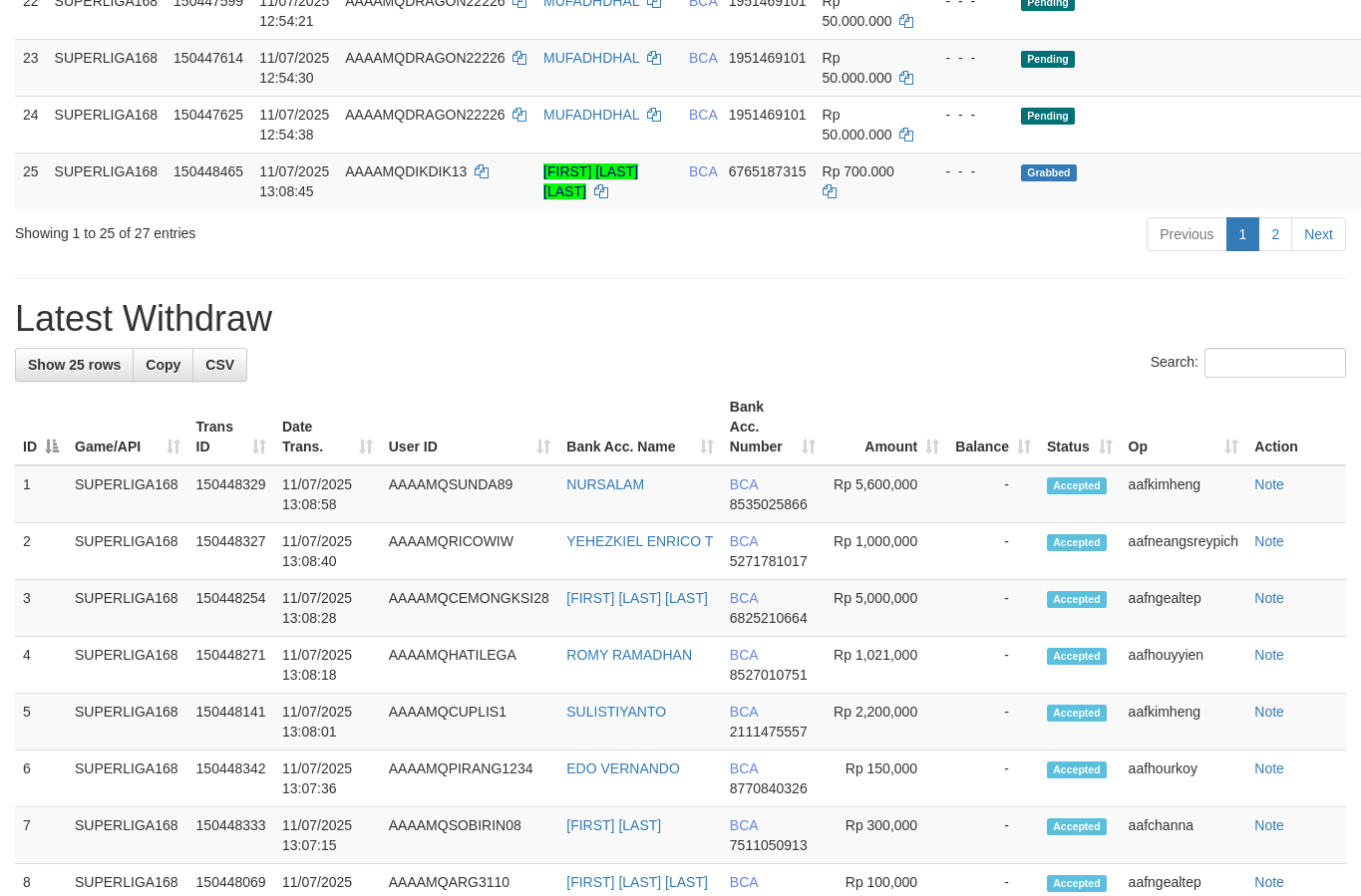 scroll, scrollTop: 1849, scrollLeft: 0, axis: vertical 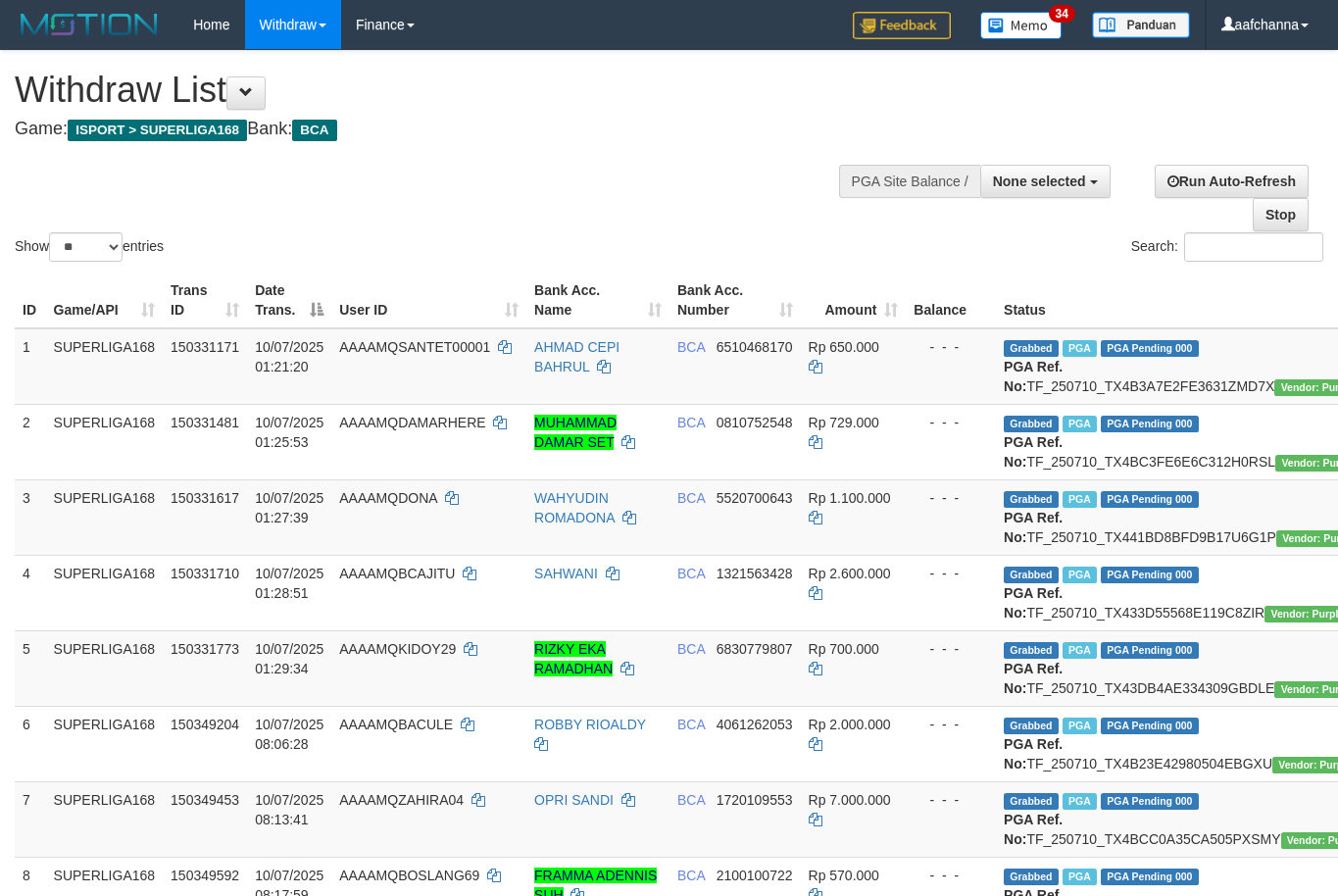select 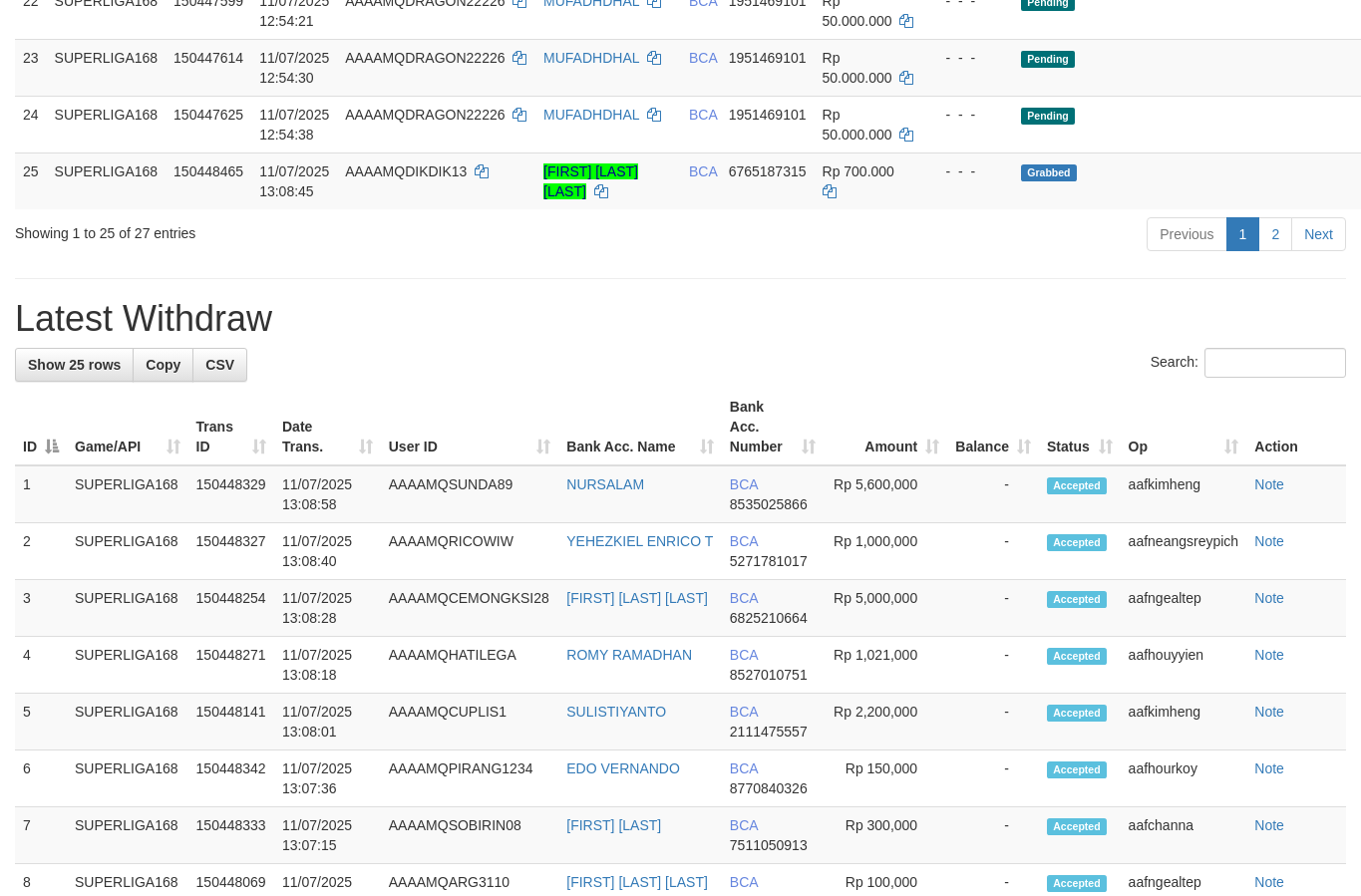 scroll, scrollTop: 1849, scrollLeft: 0, axis: vertical 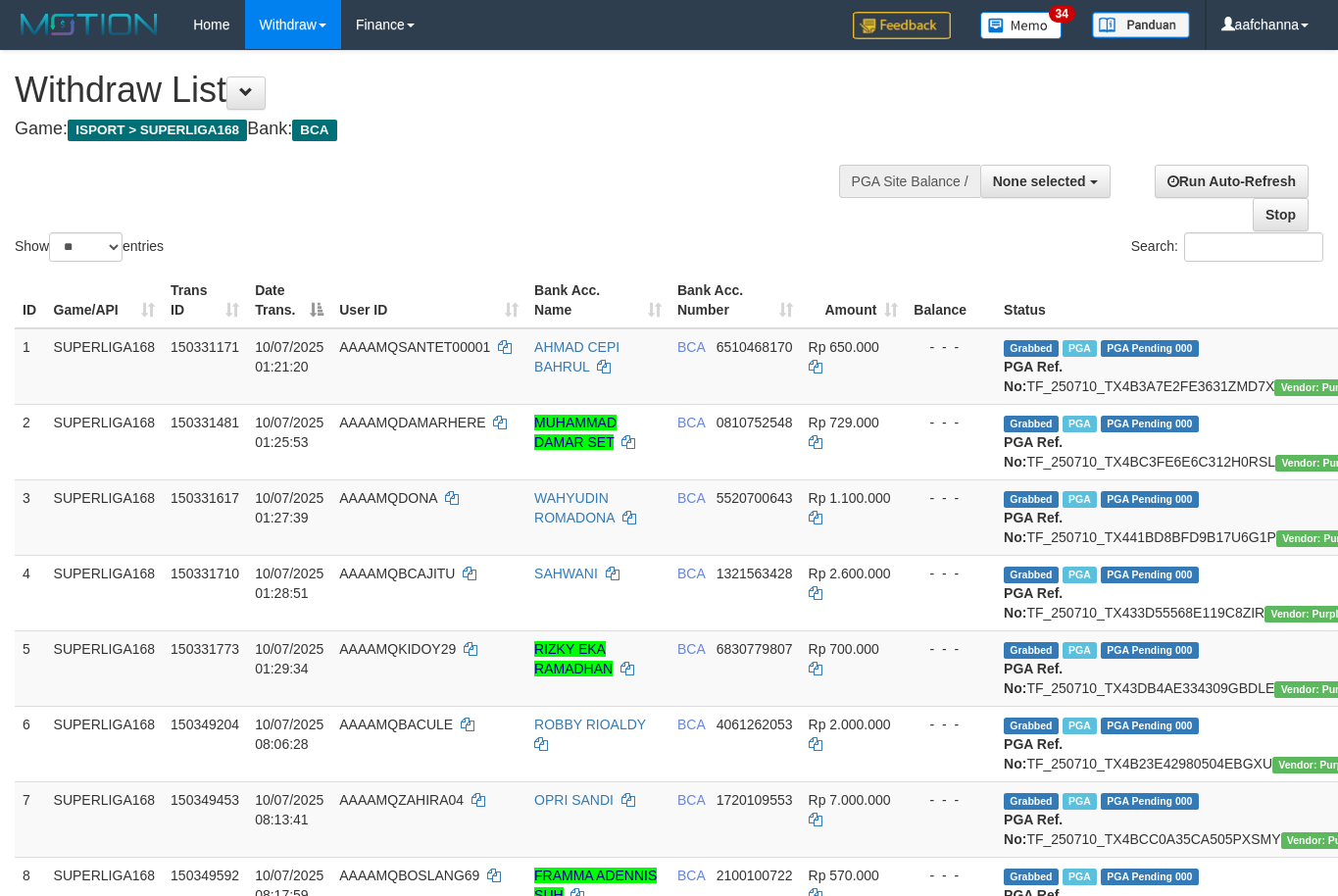 select 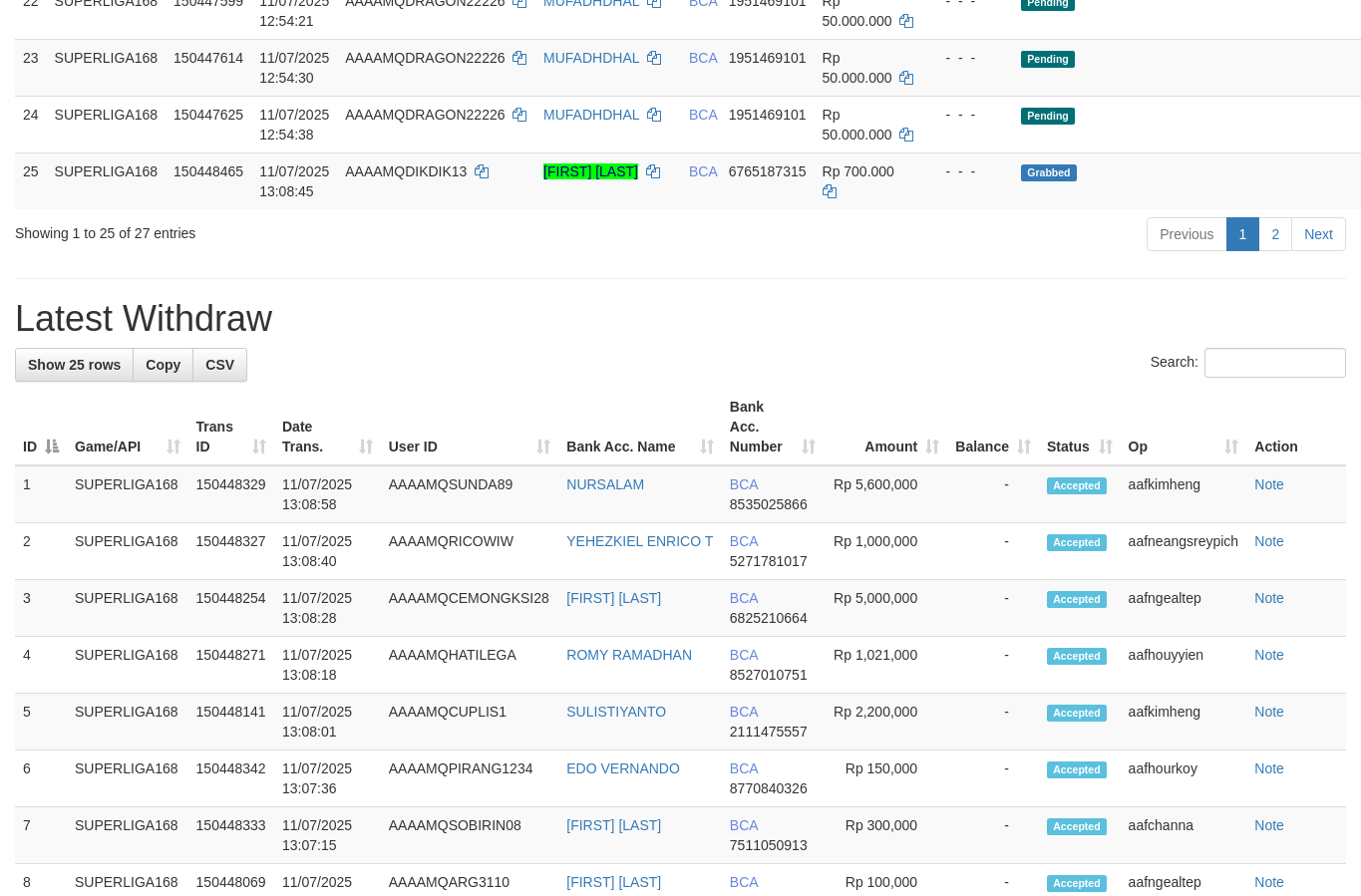 scroll, scrollTop: 1849, scrollLeft: 0, axis: vertical 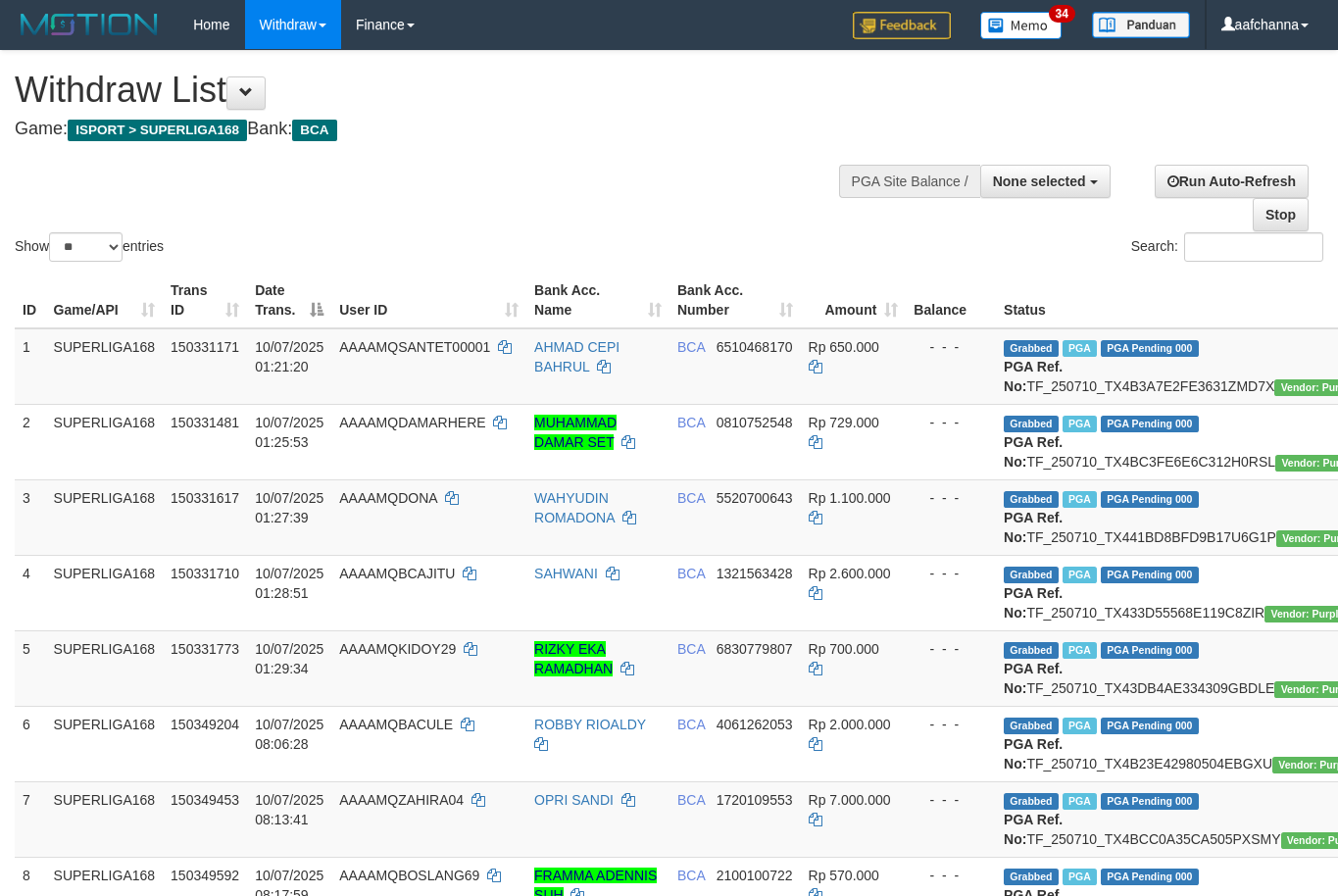 select 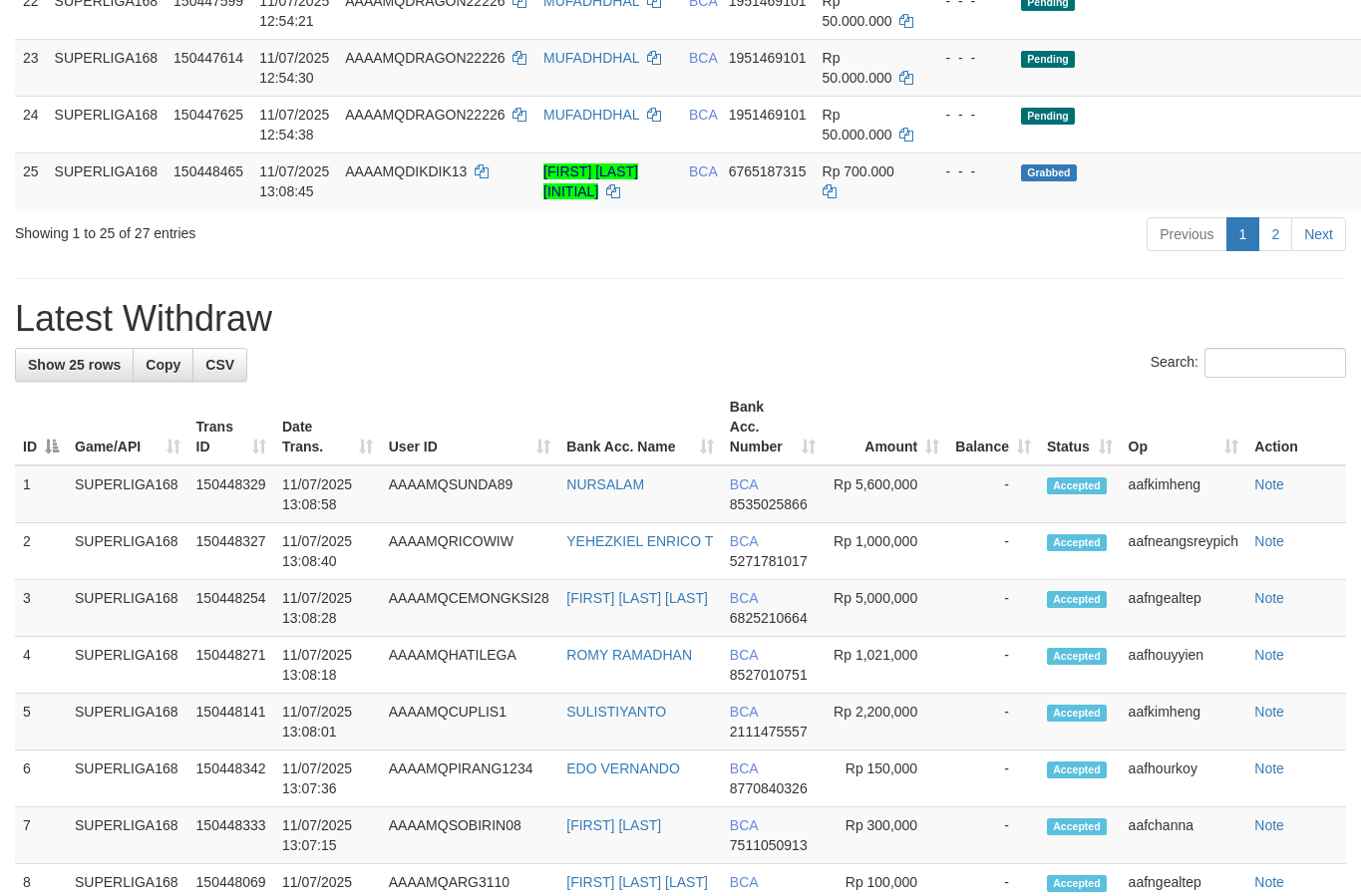 scroll, scrollTop: 1849, scrollLeft: 0, axis: vertical 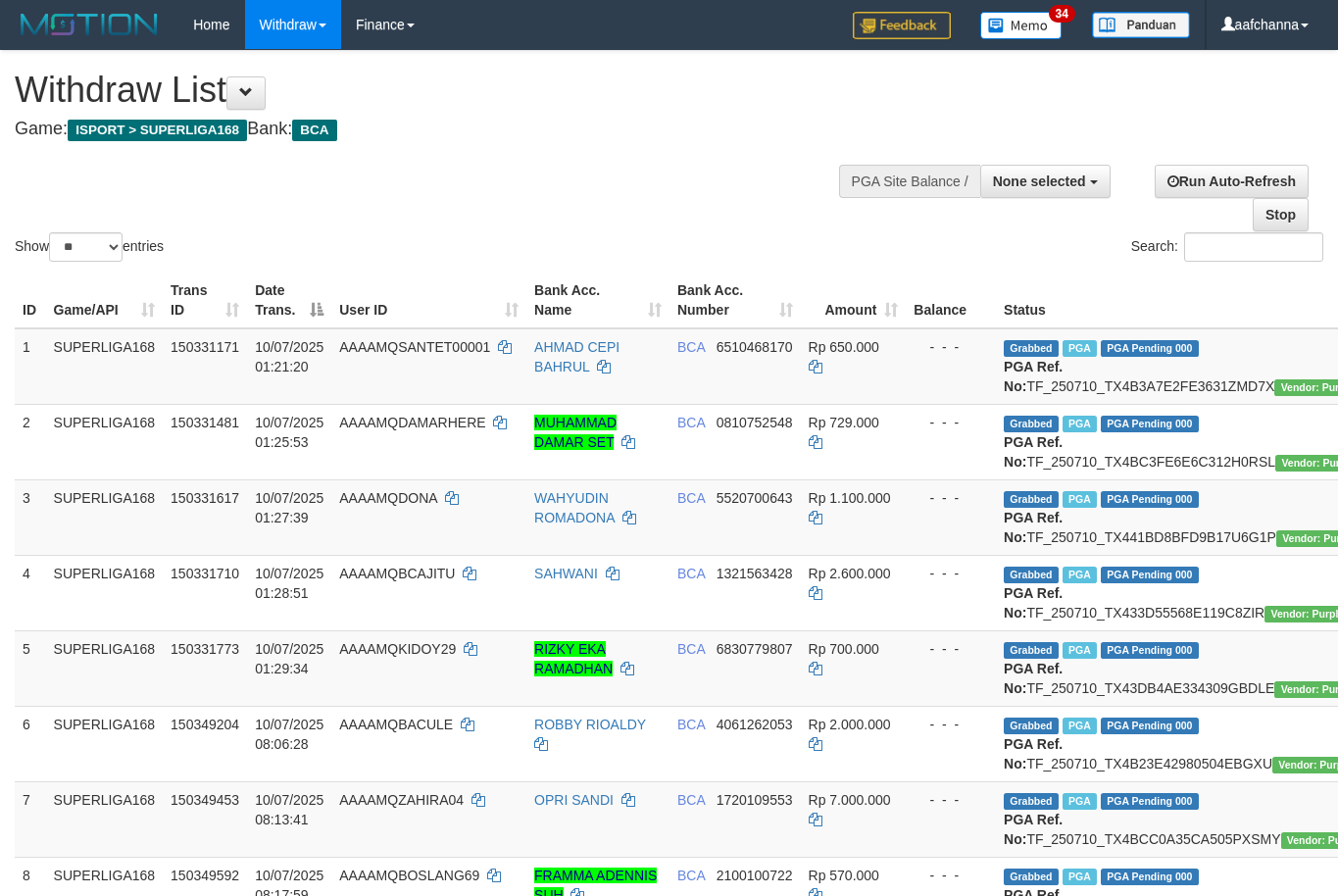 select 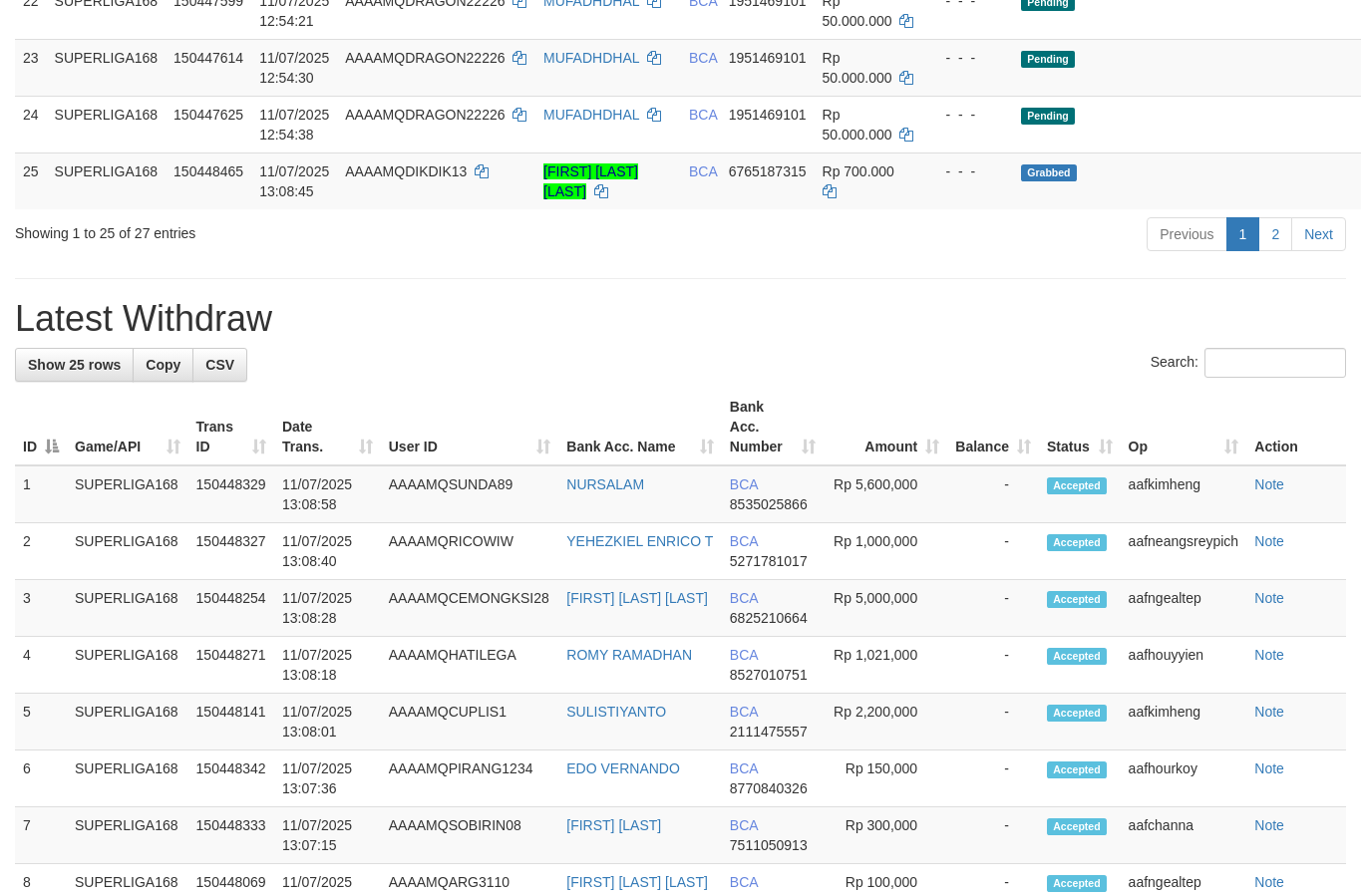 scroll, scrollTop: 1849, scrollLeft: 0, axis: vertical 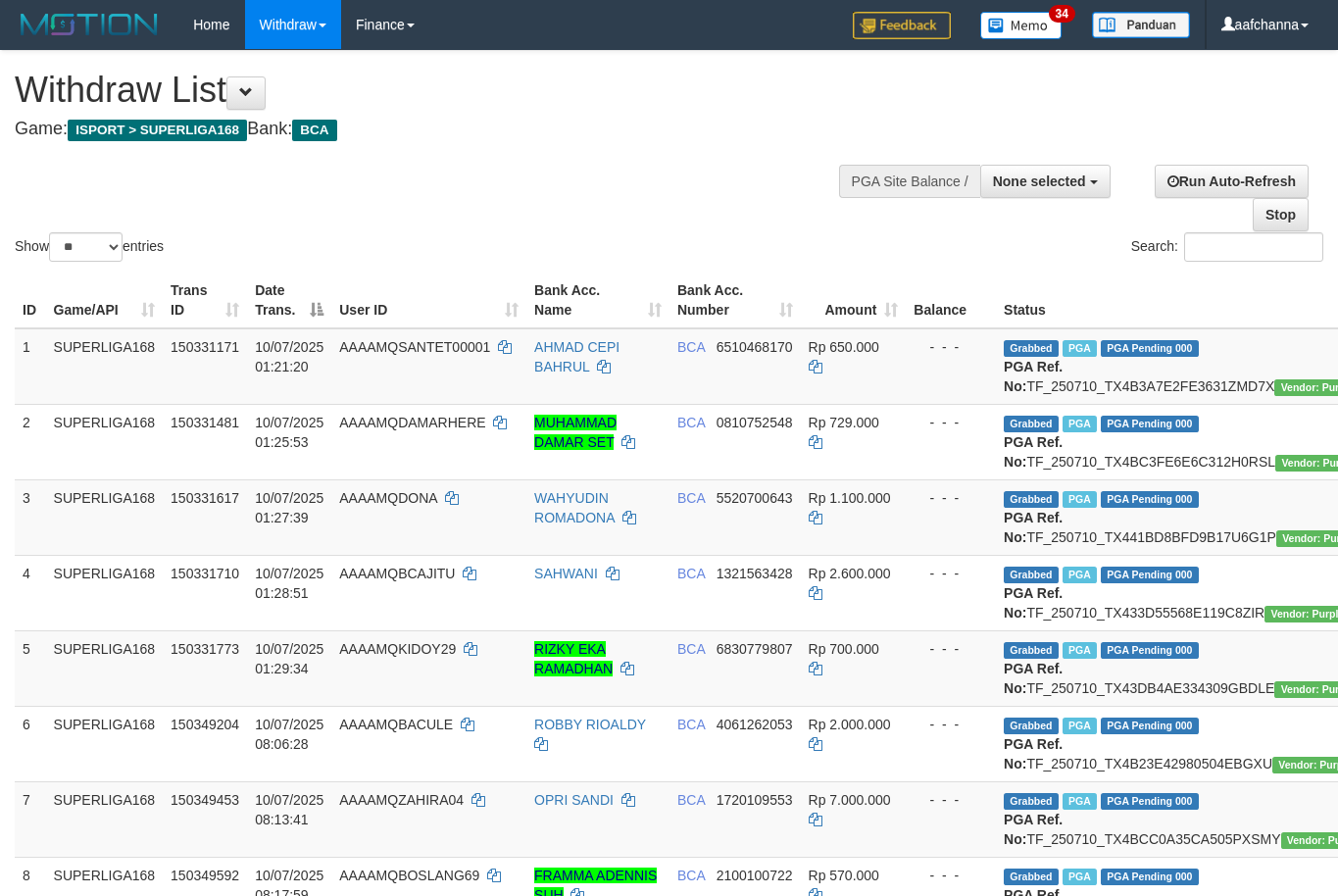 select 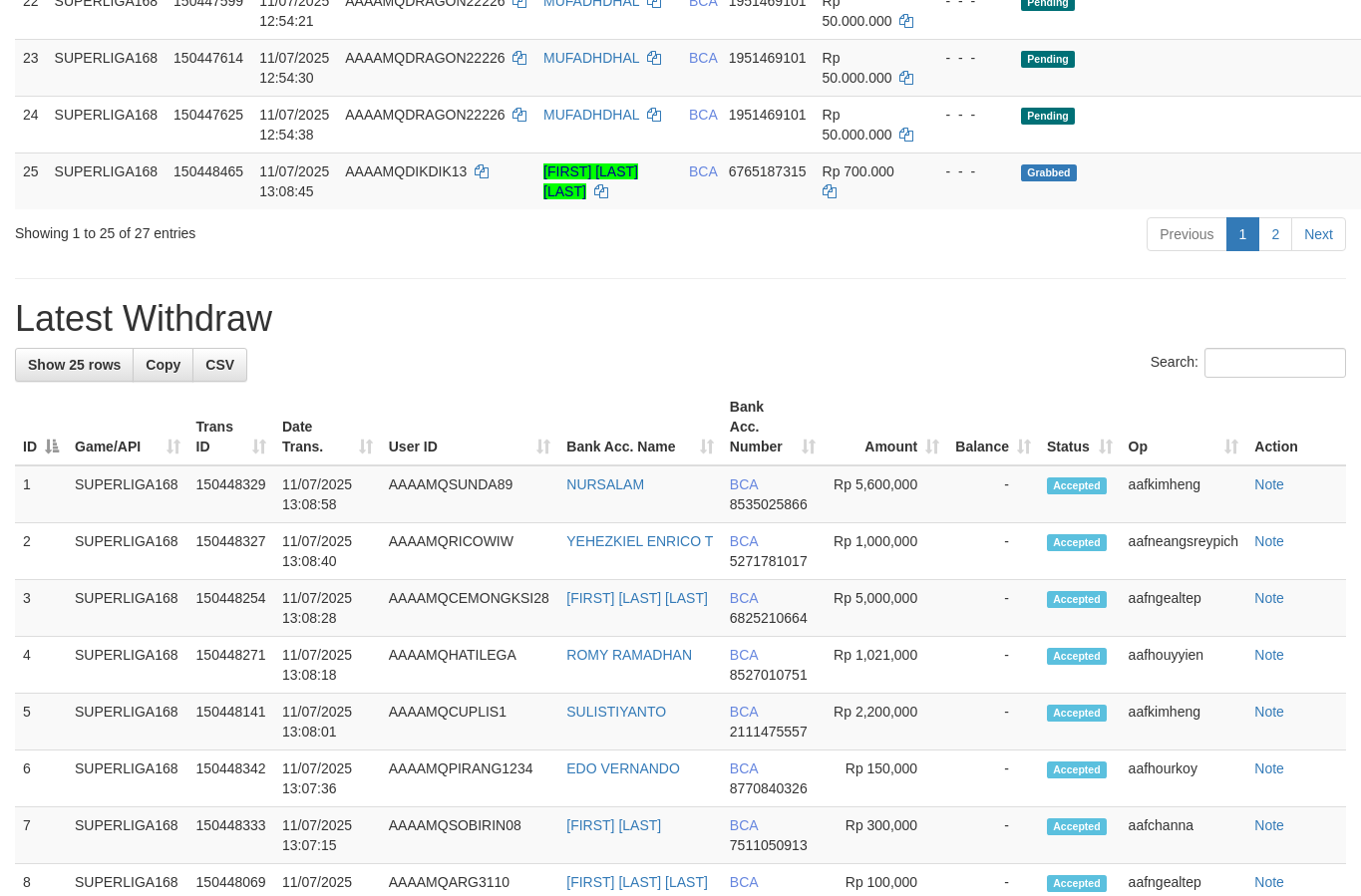 scroll, scrollTop: 1849, scrollLeft: 0, axis: vertical 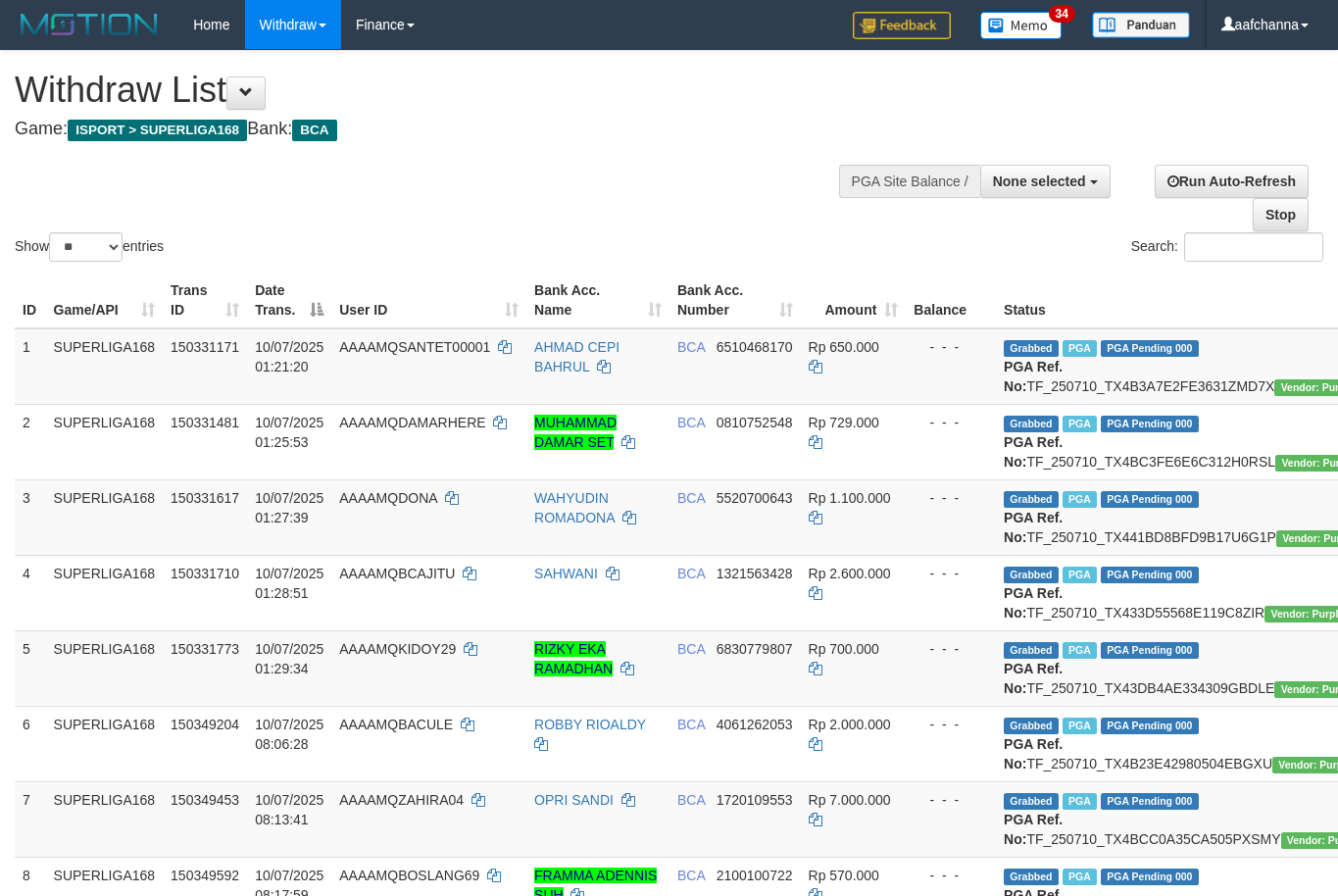 select 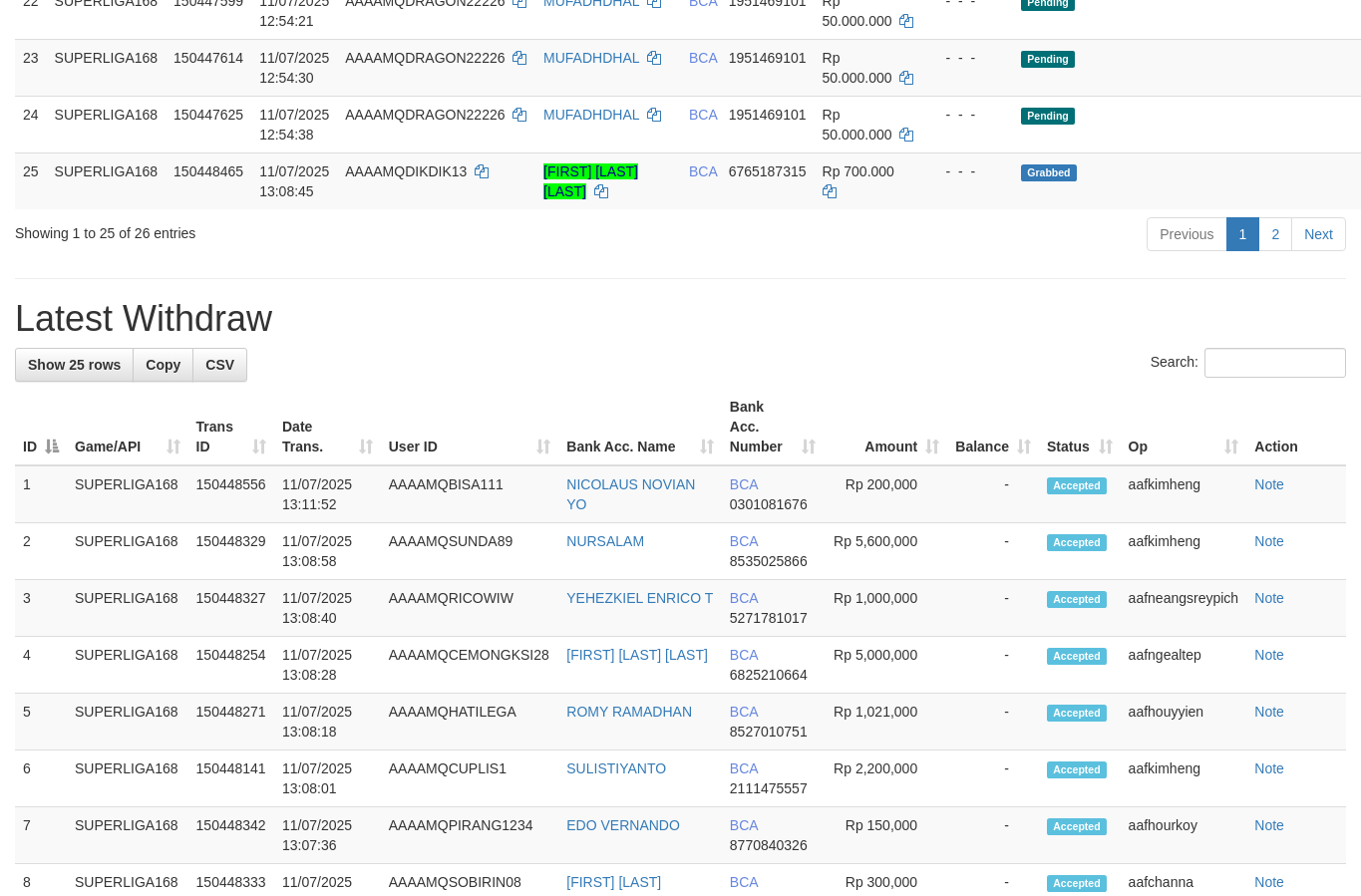 scroll, scrollTop: 1849, scrollLeft: 0, axis: vertical 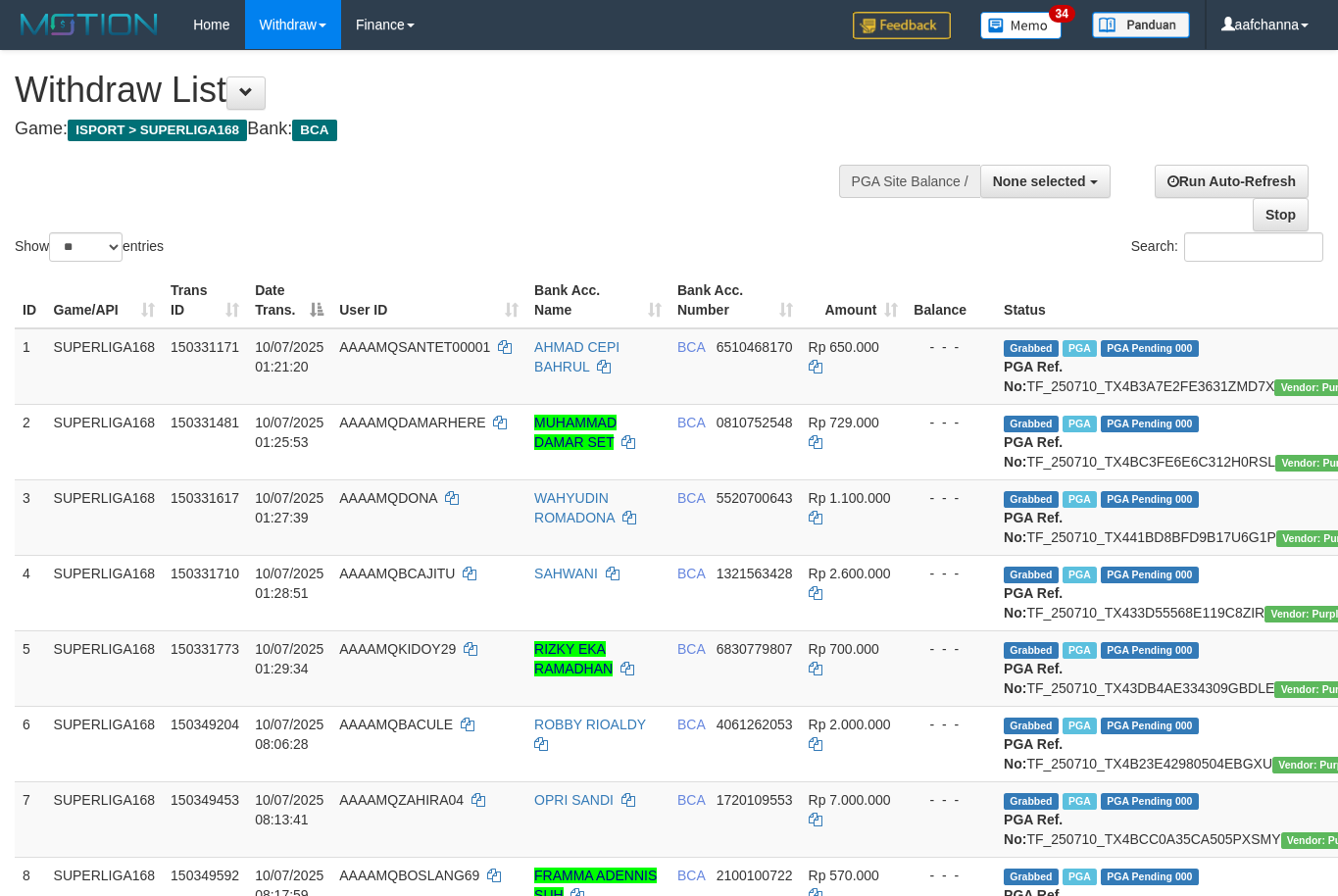 select 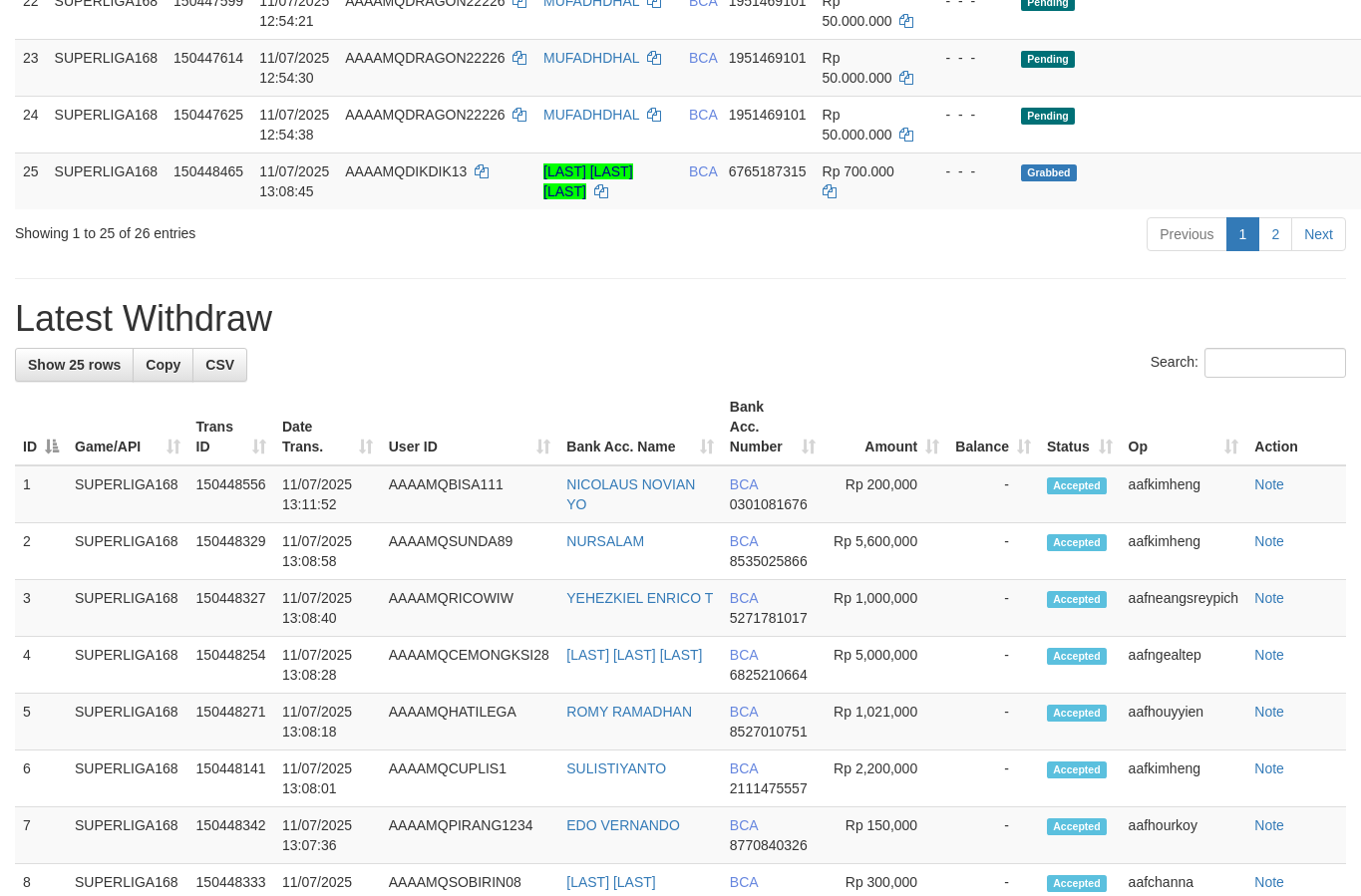 scroll, scrollTop: 1849, scrollLeft: 0, axis: vertical 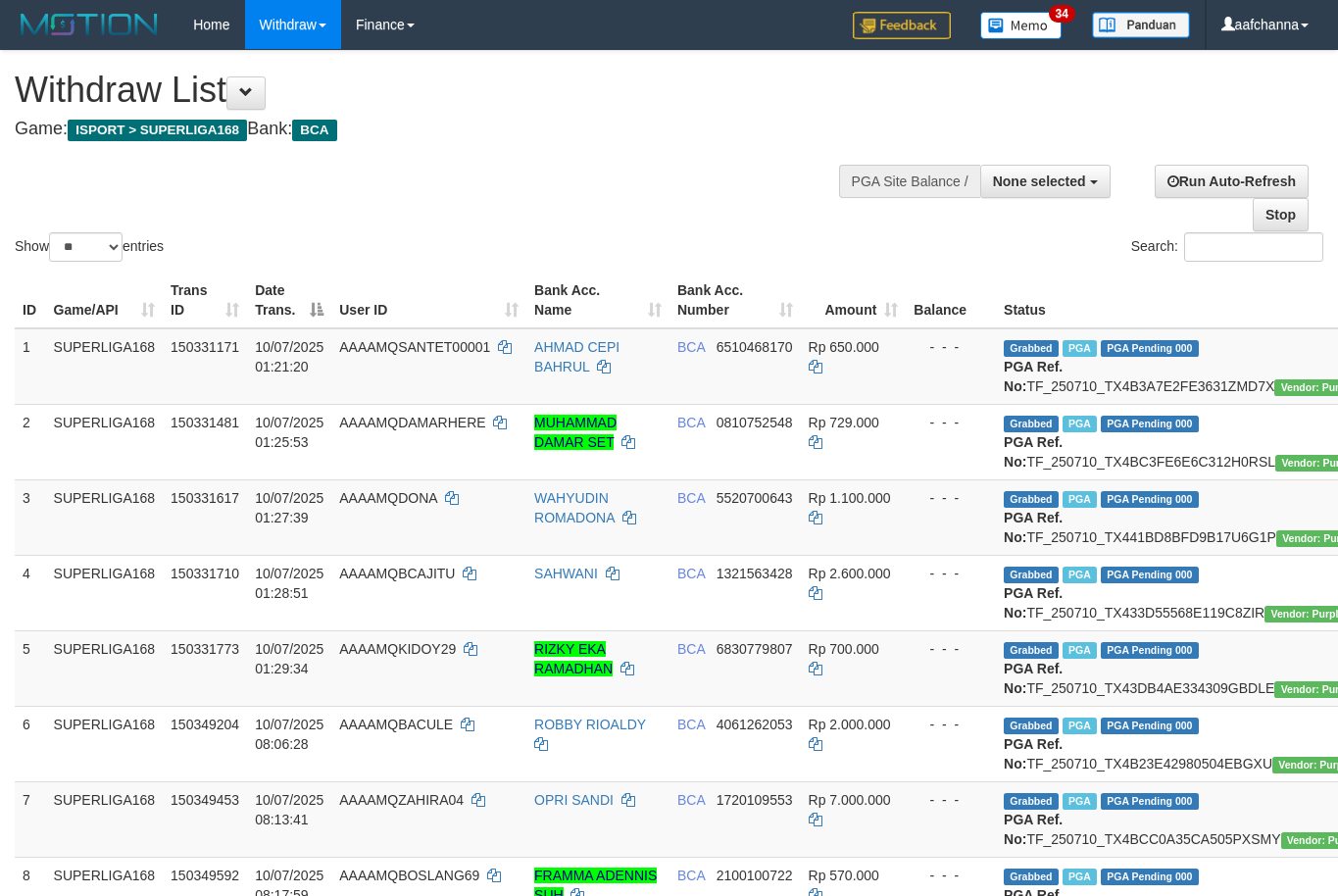 select 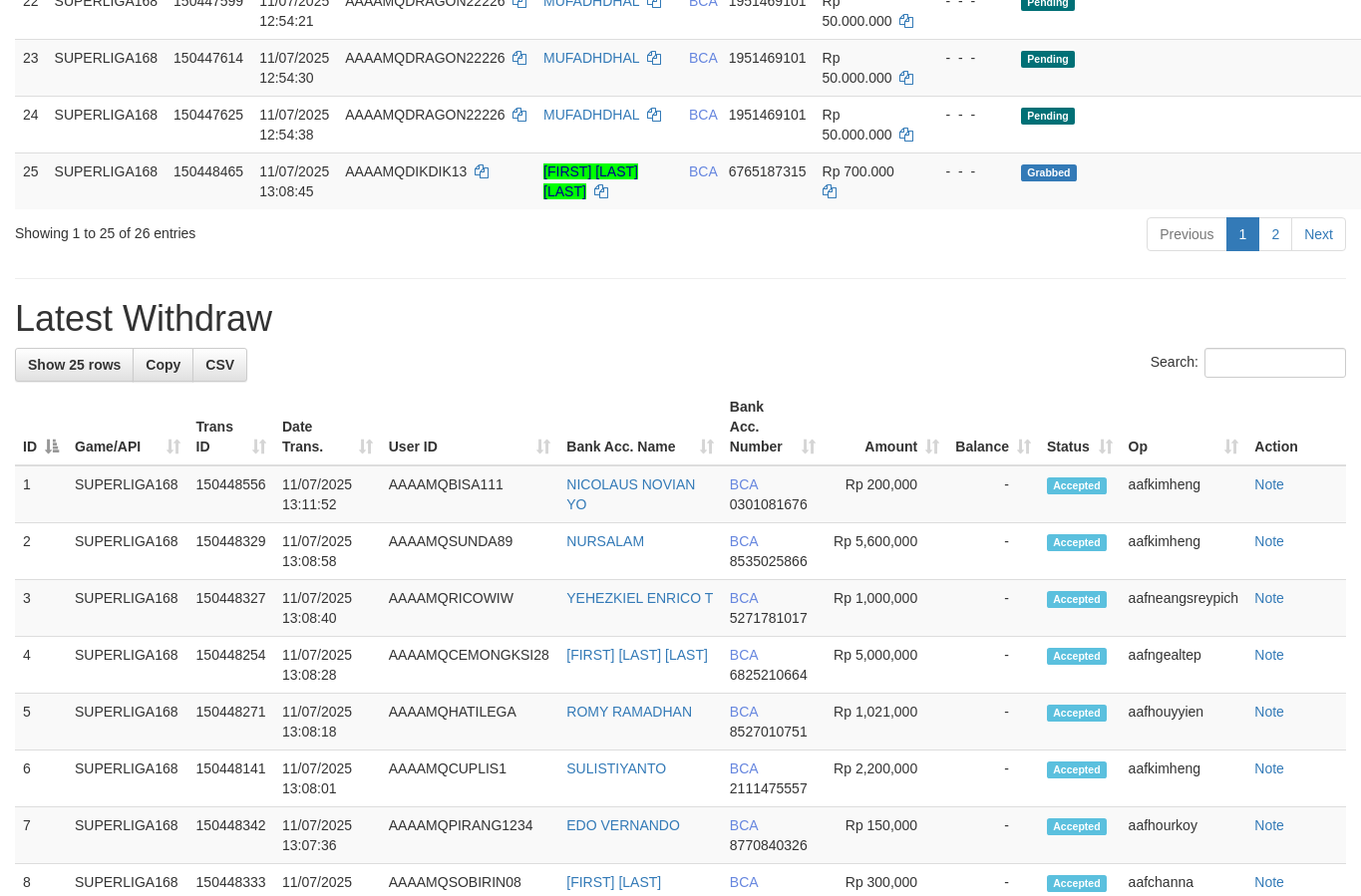 scroll, scrollTop: 1849, scrollLeft: 0, axis: vertical 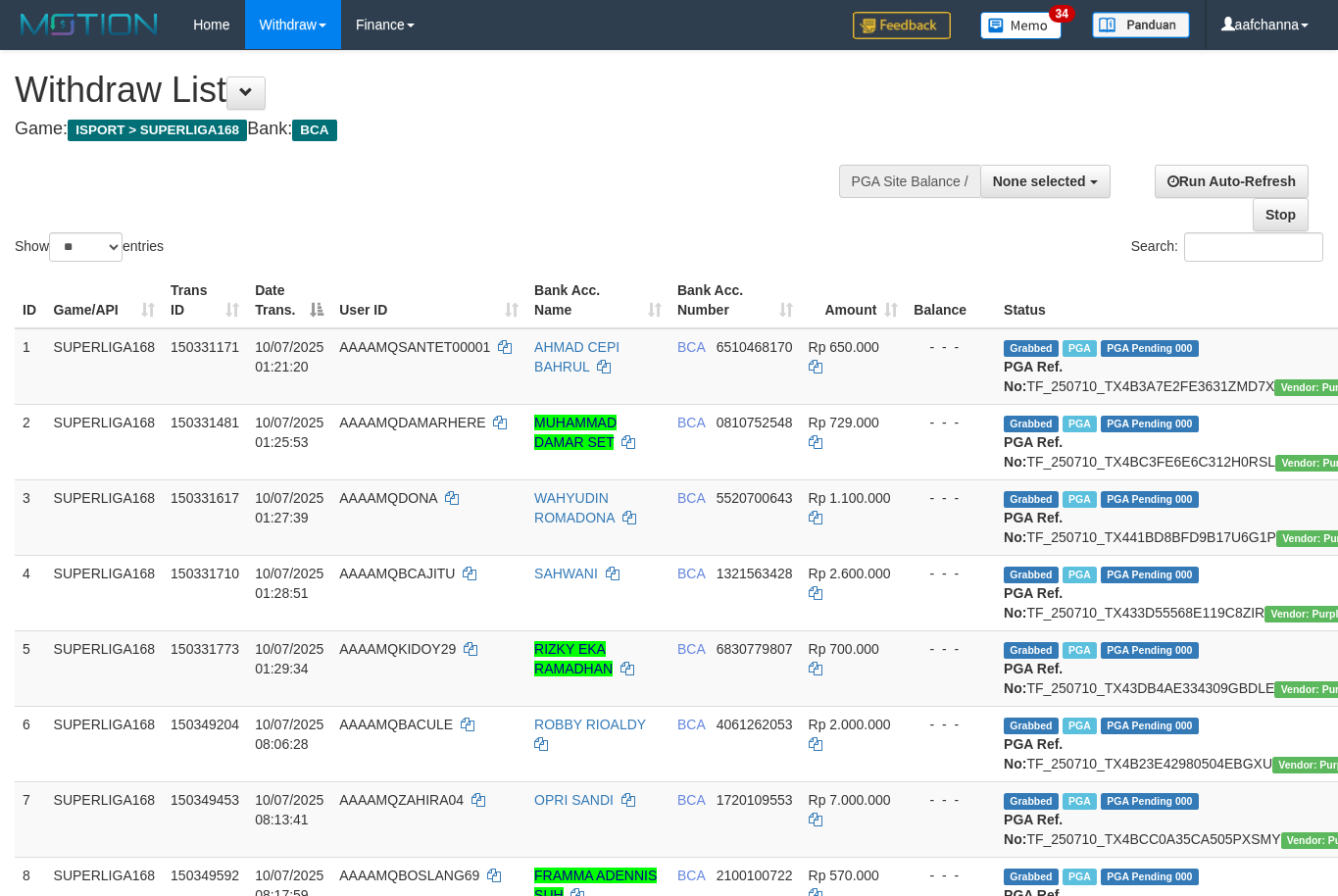 select 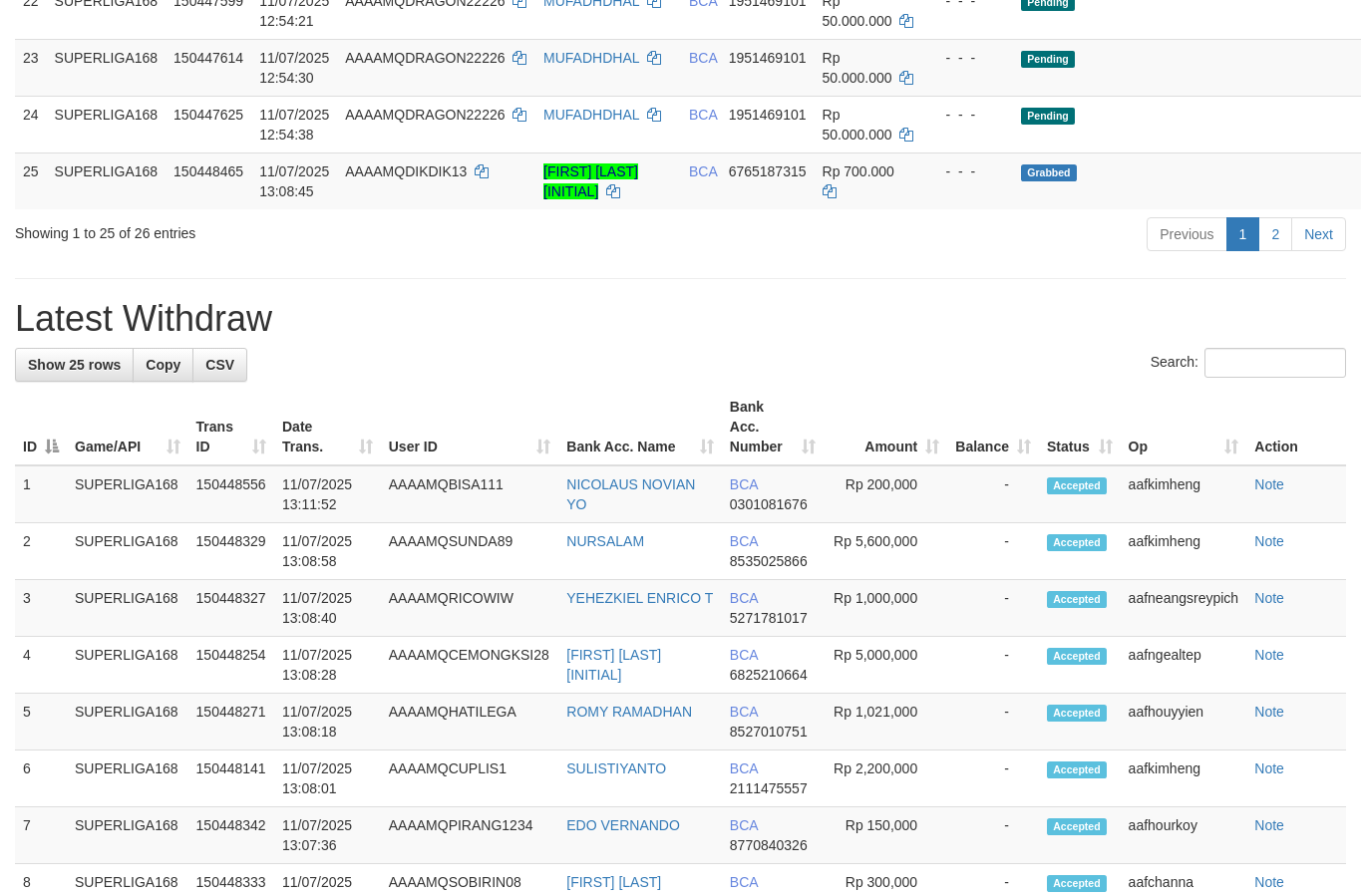 scroll, scrollTop: 1849, scrollLeft: 0, axis: vertical 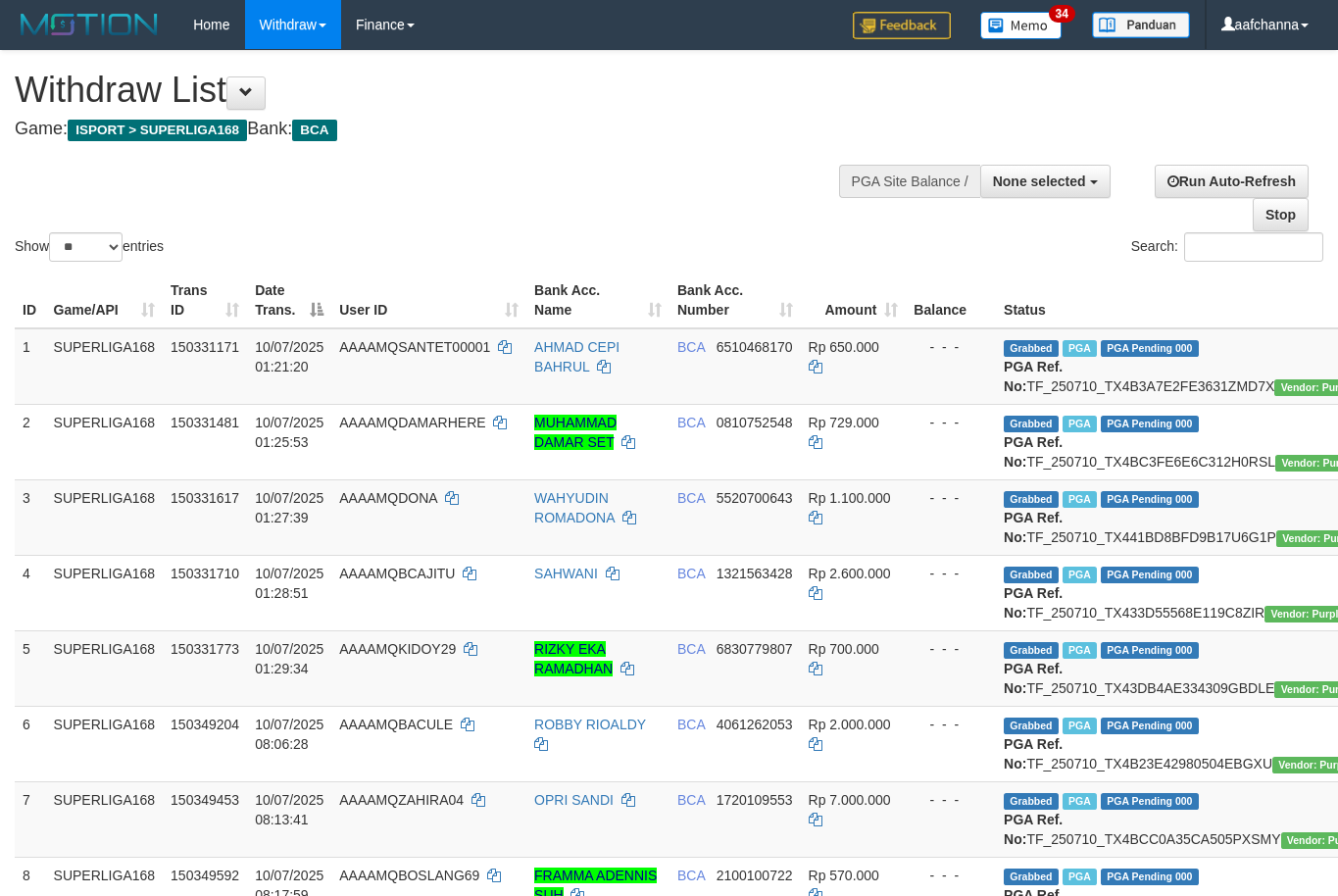 select 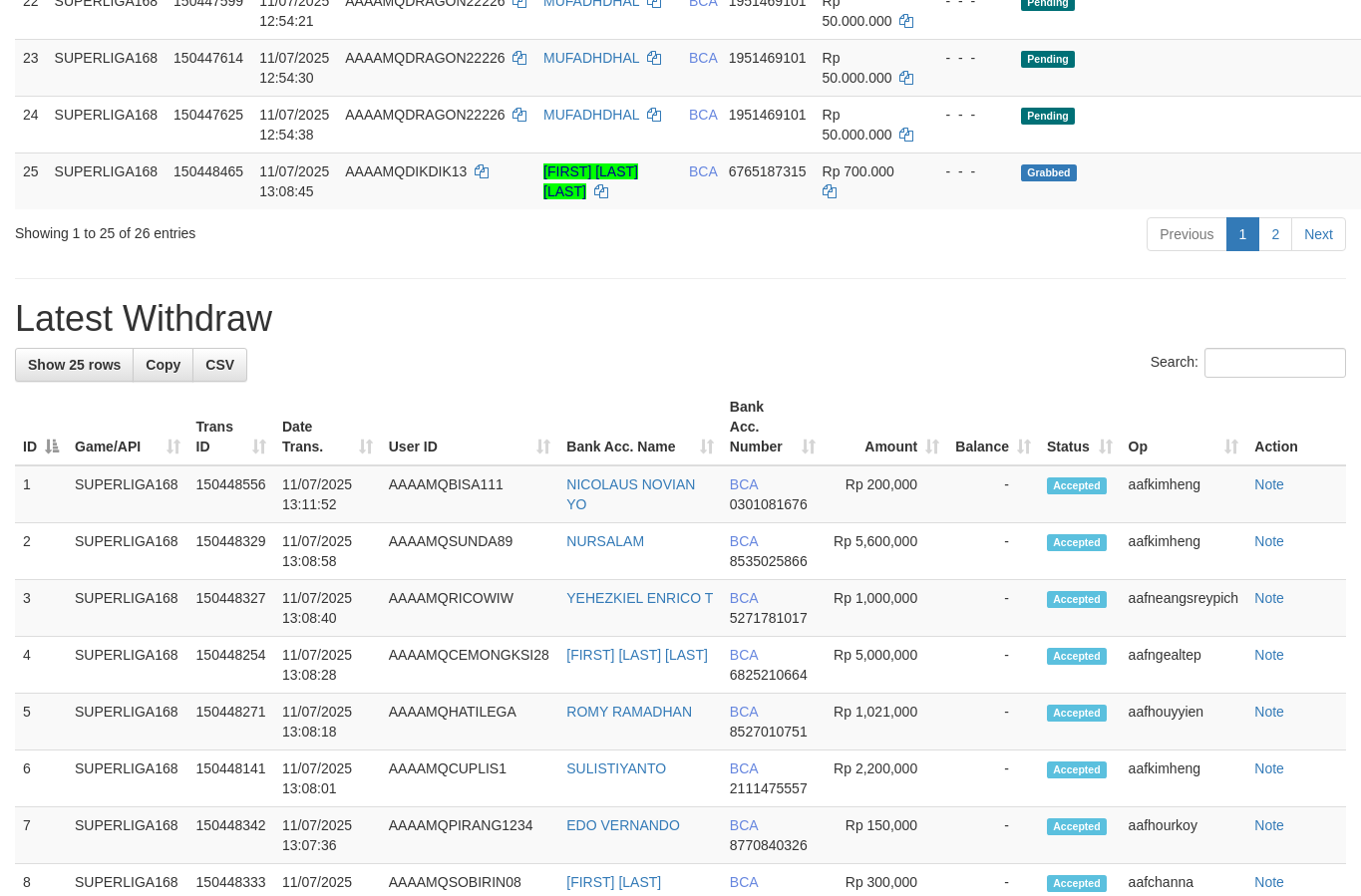 scroll, scrollTop: 1849, scrollLeft: 0, axis: vertical 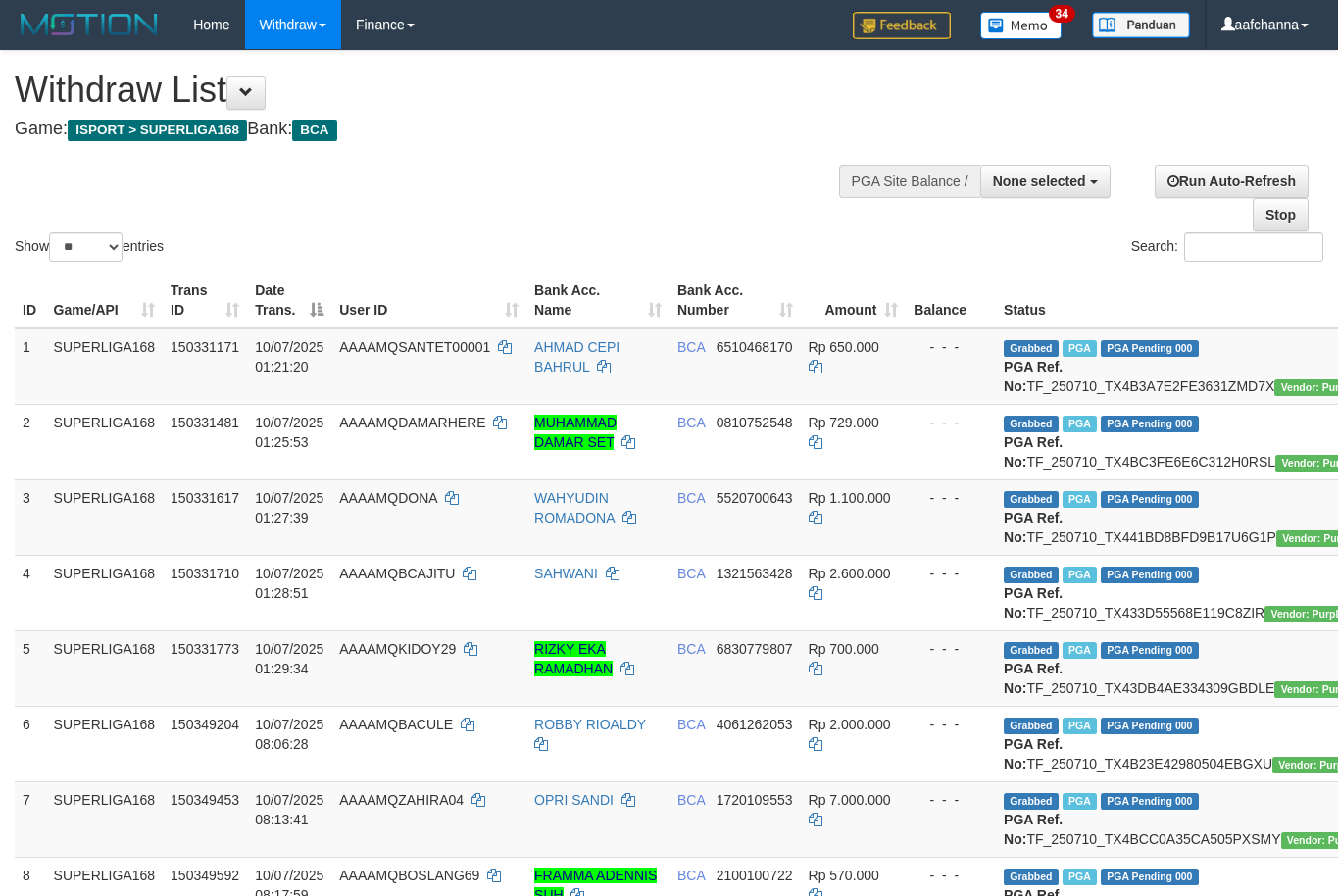 select 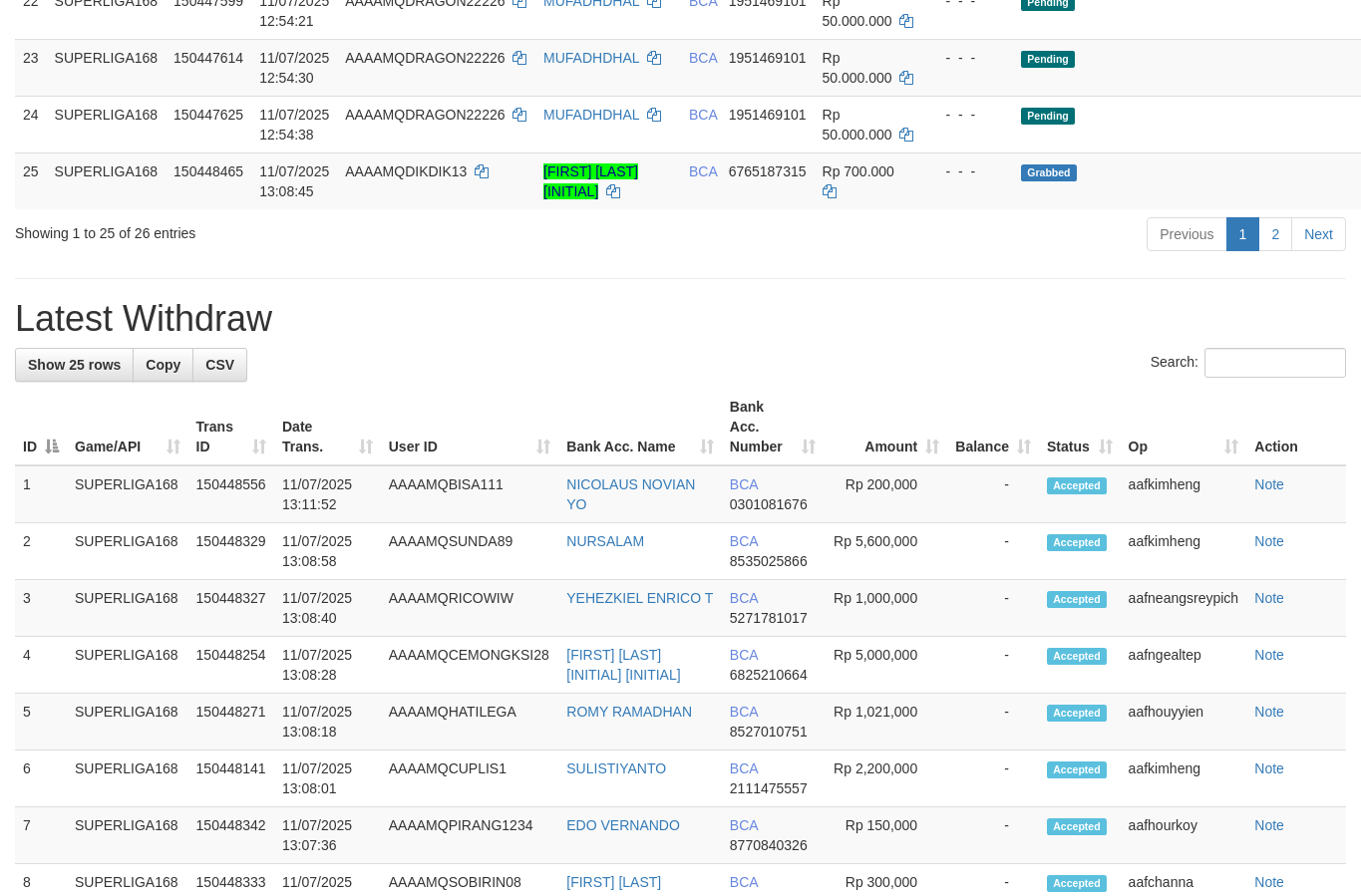 scroll, scrollTop: 1849, scrollLeft: 0, axis: vertical 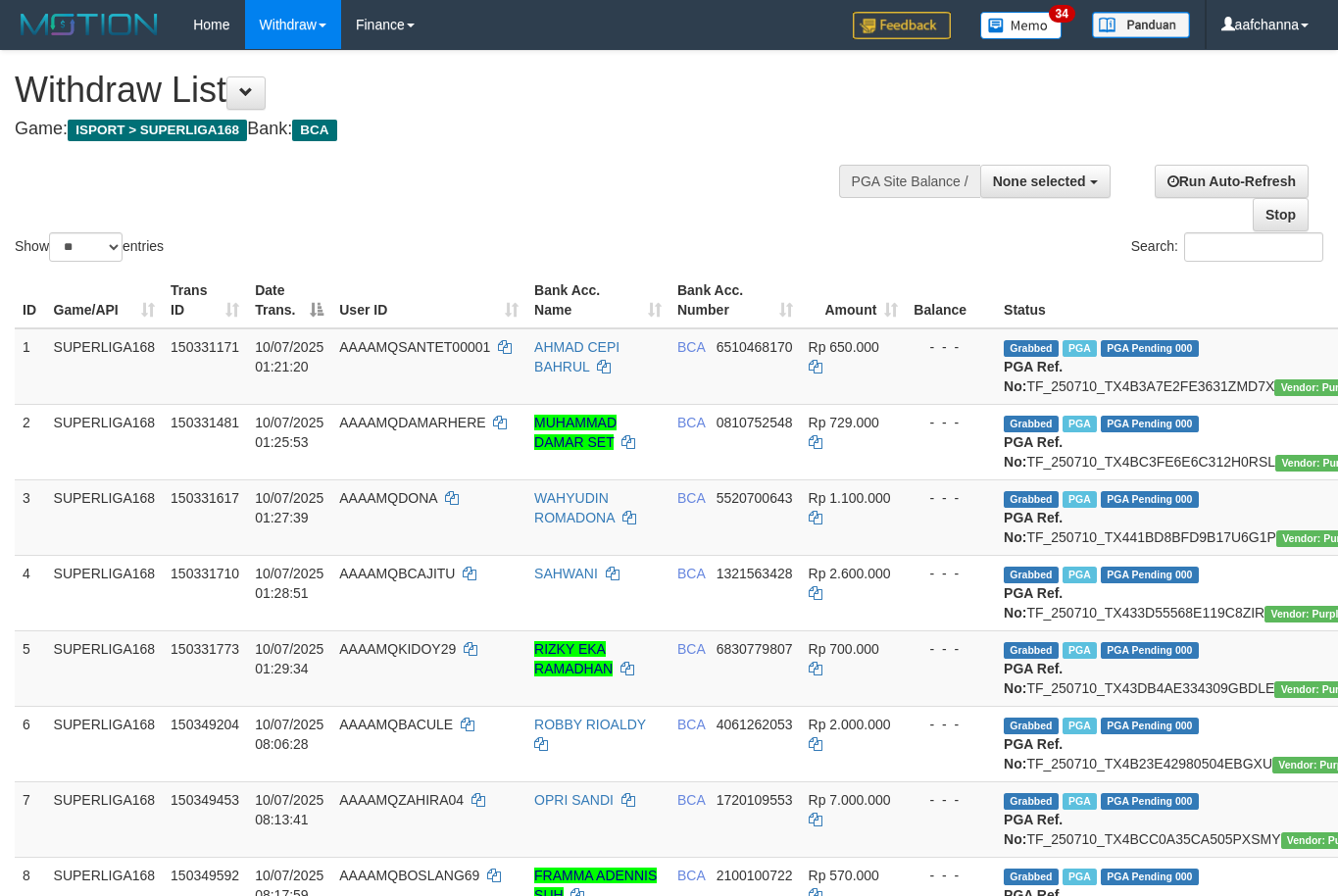 select 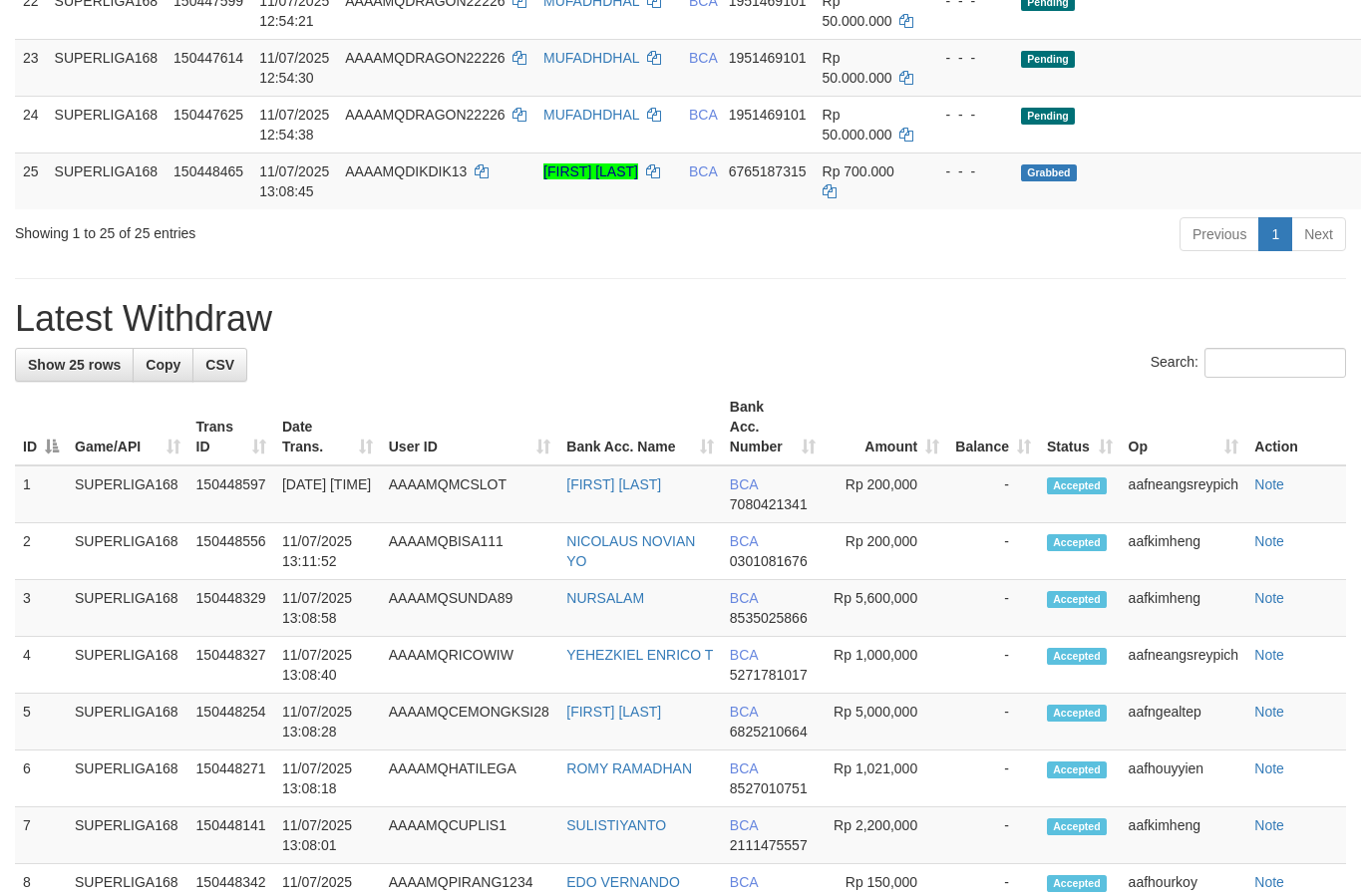scroll, scrollTop: 1849, scrollLeft: 0, axis: vertical 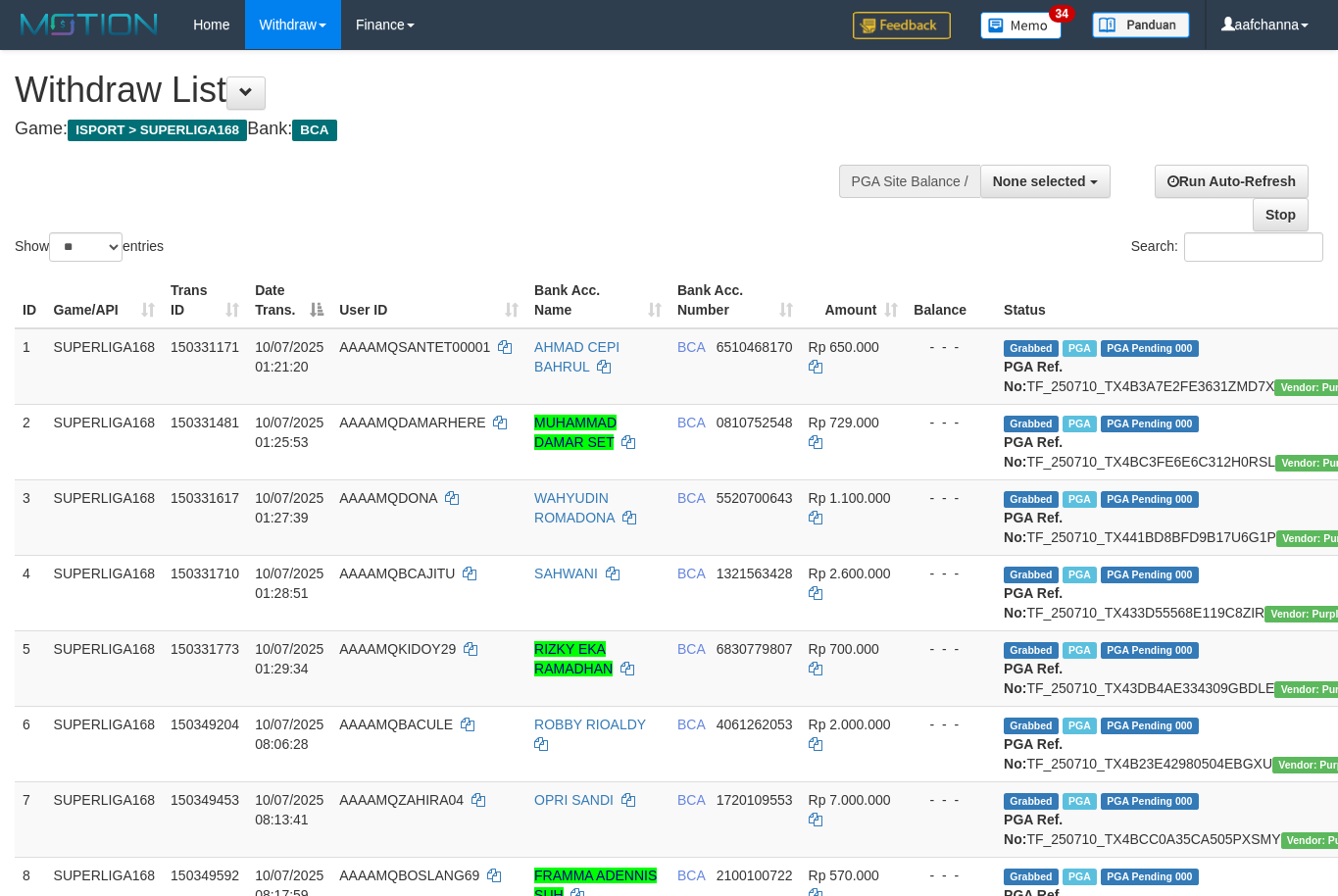 select 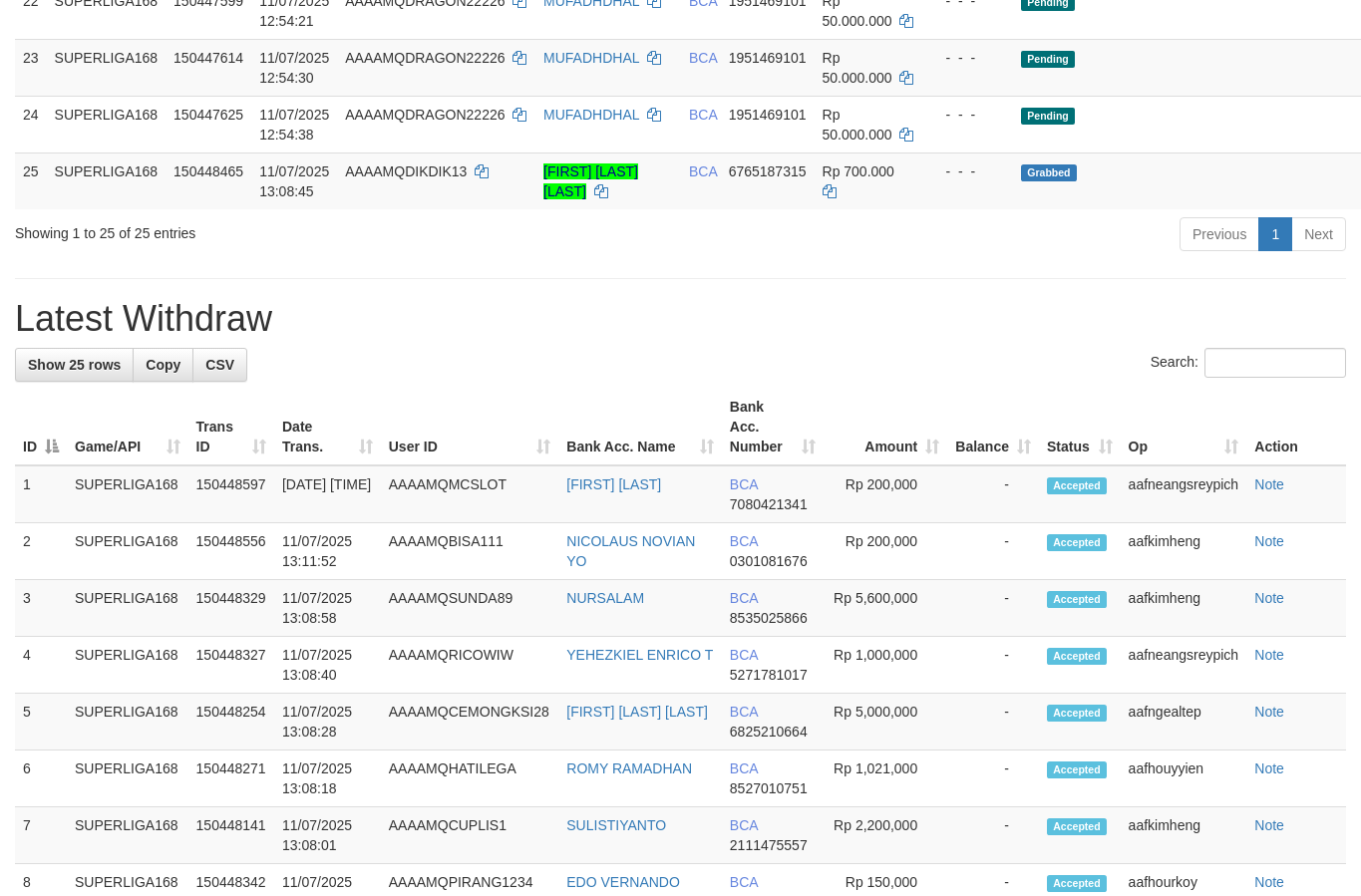 scroll, scrollTop: 1849, scrollLeft: 0, axis: vertical 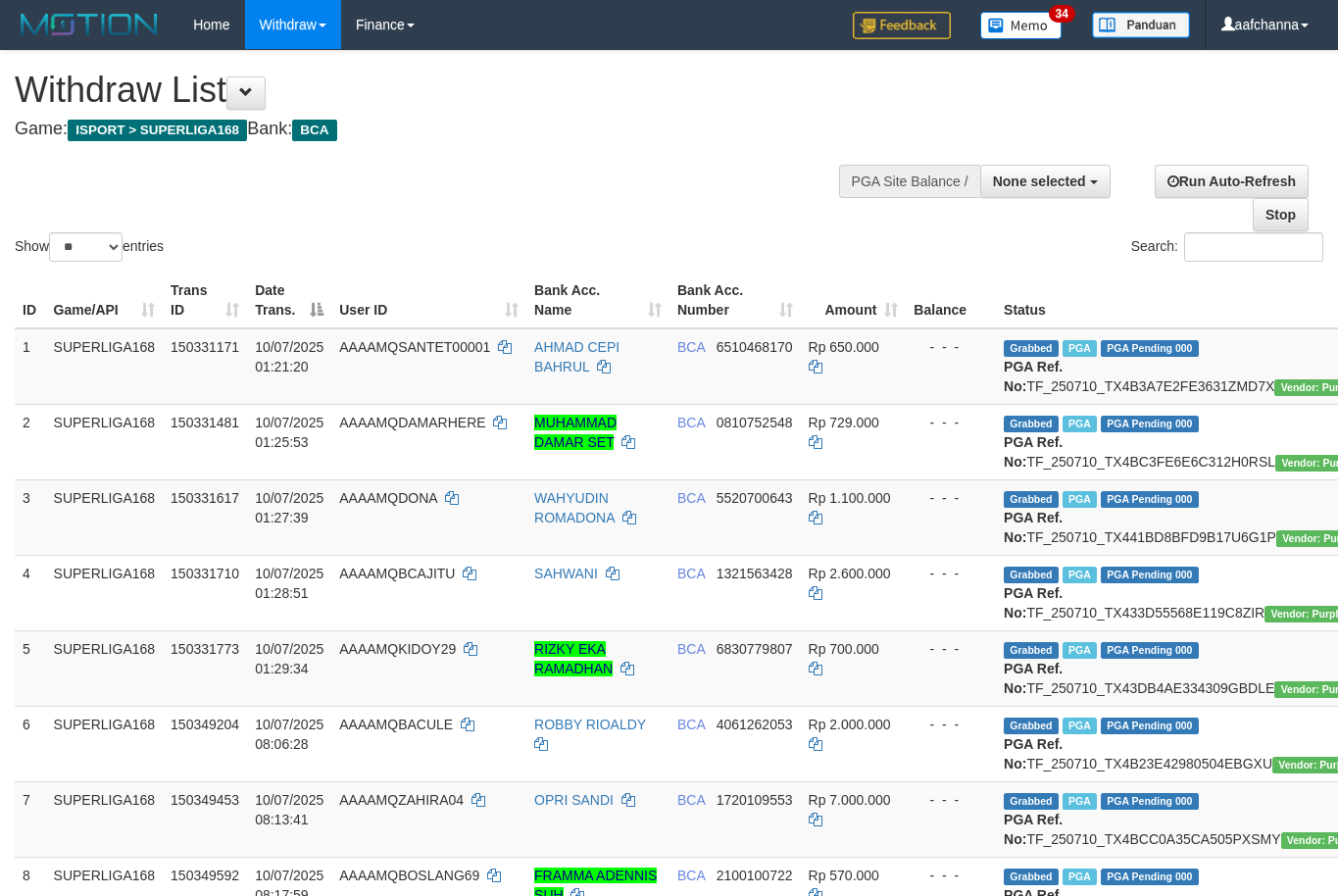select 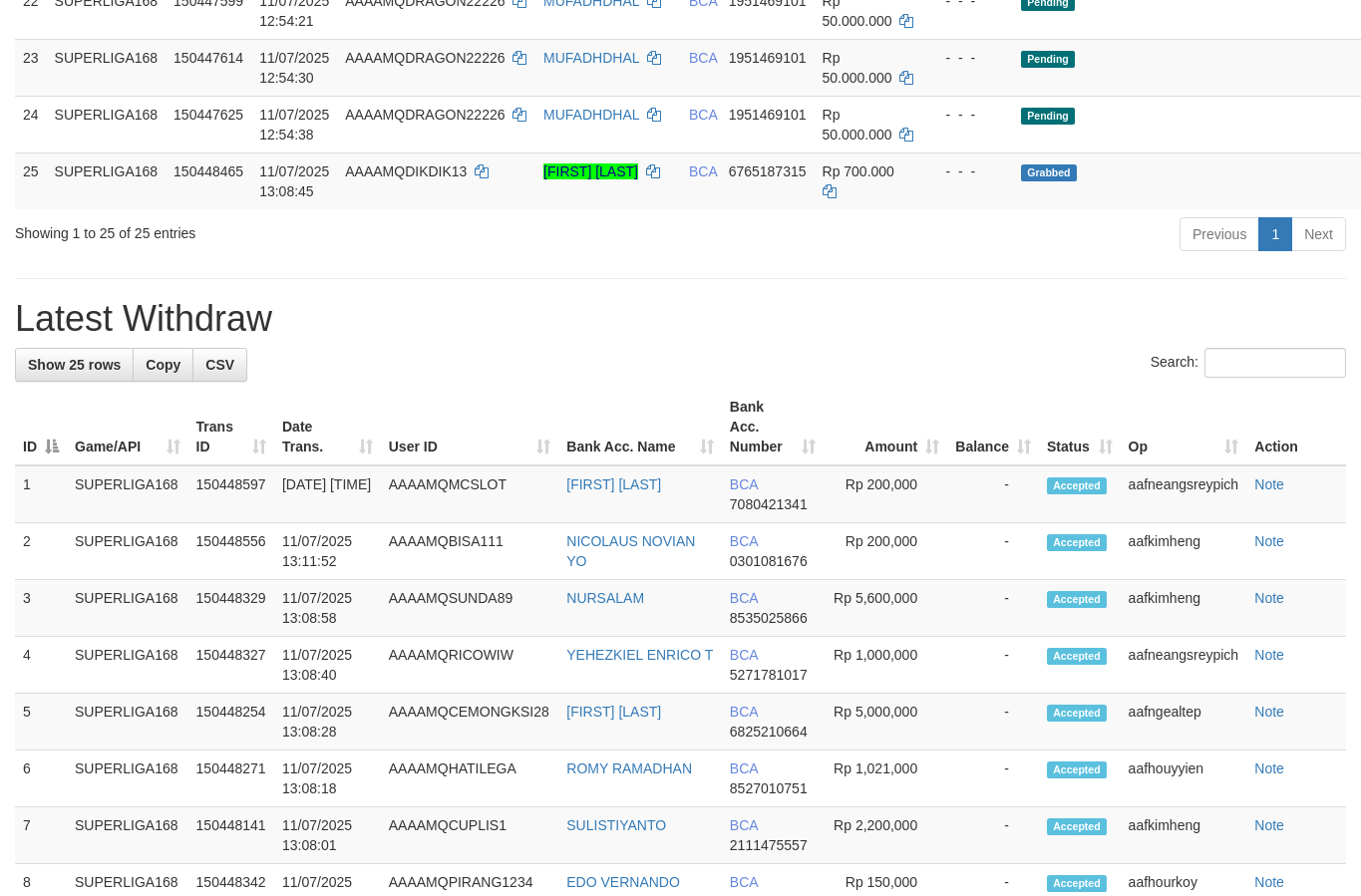 scroll, scrollTop: 1849, scrollLeft: 0, axis: vertical 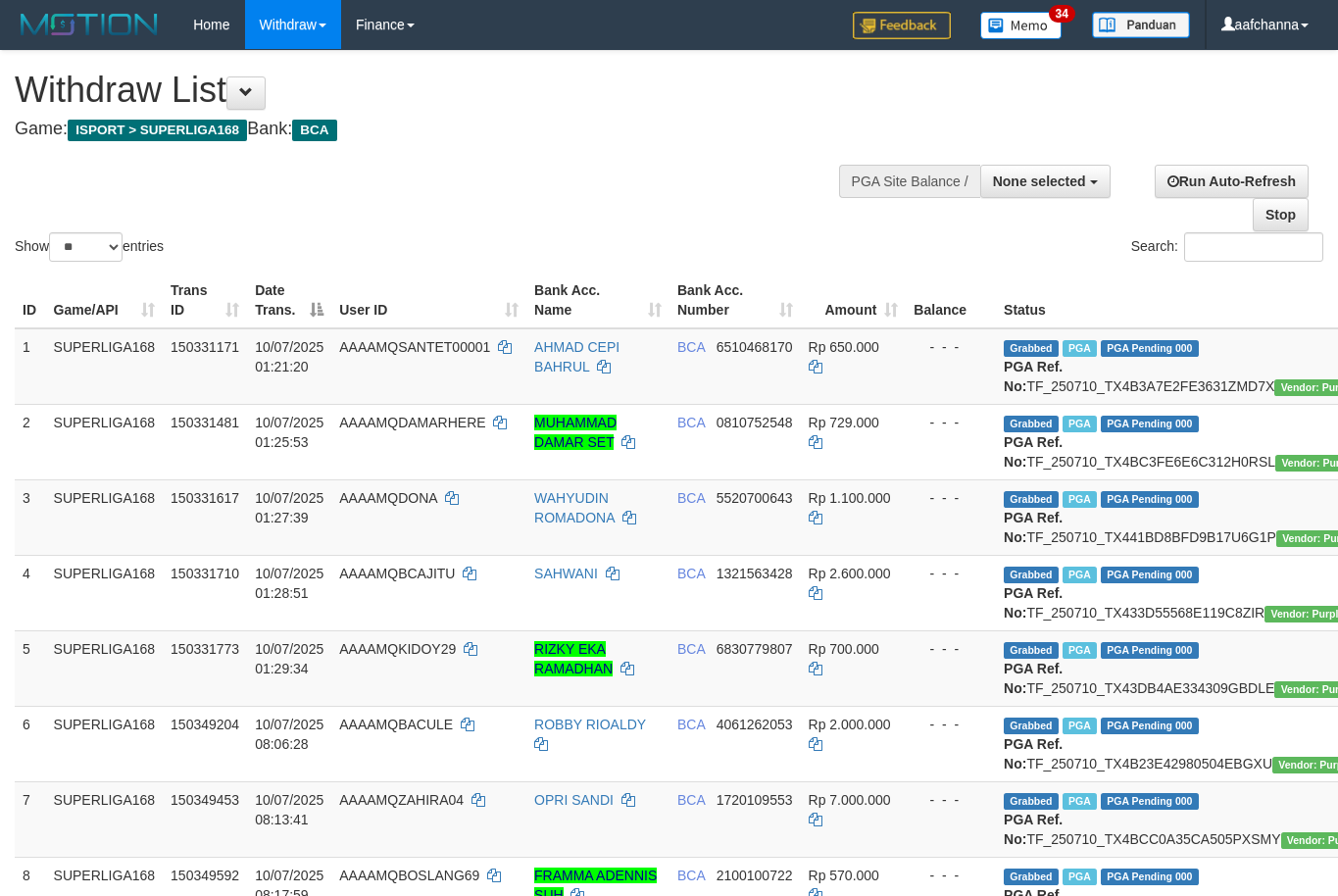 select 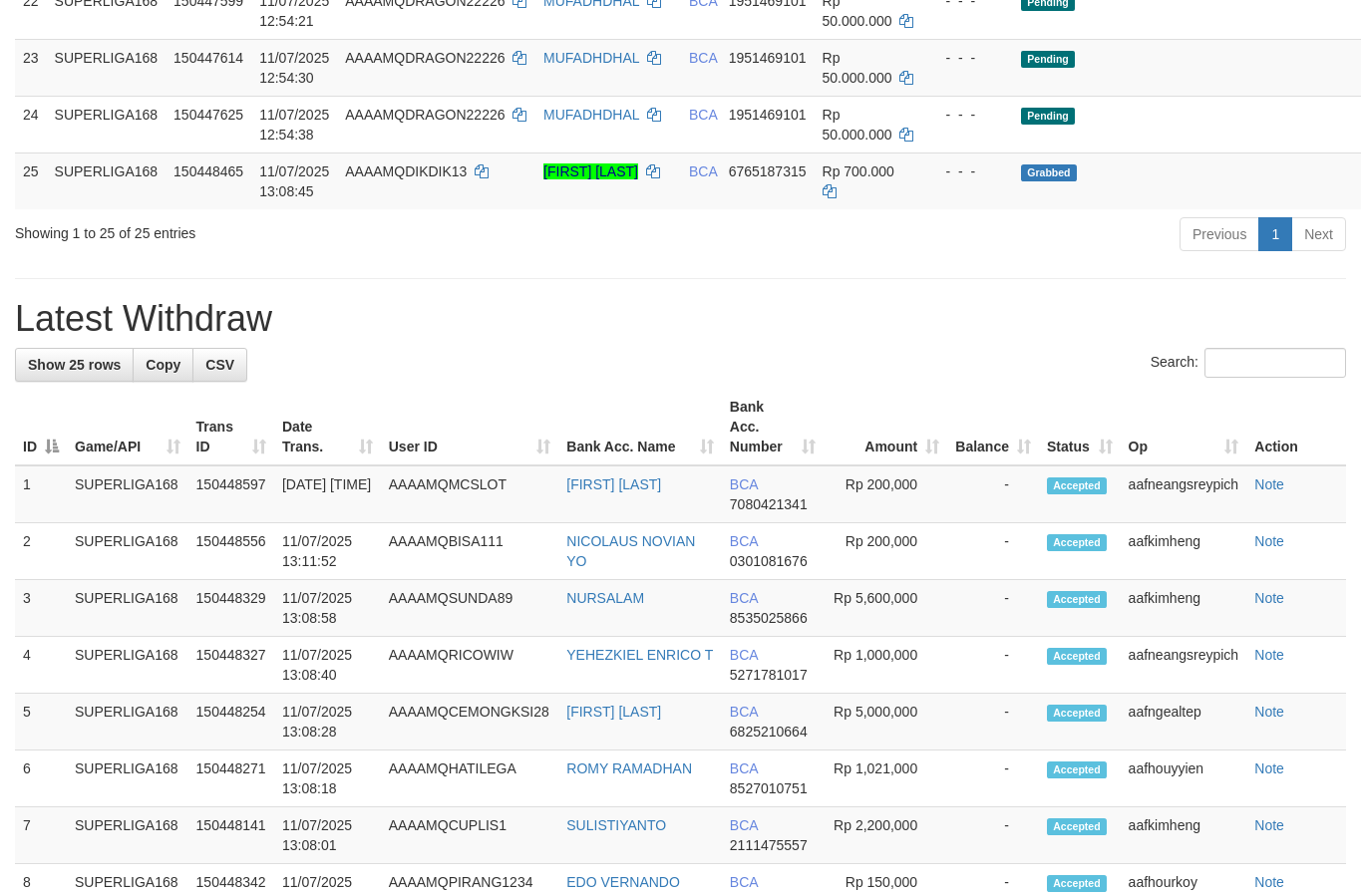 scroll, scrollTop: 1849, scrollLeft: 0, axis: vertical 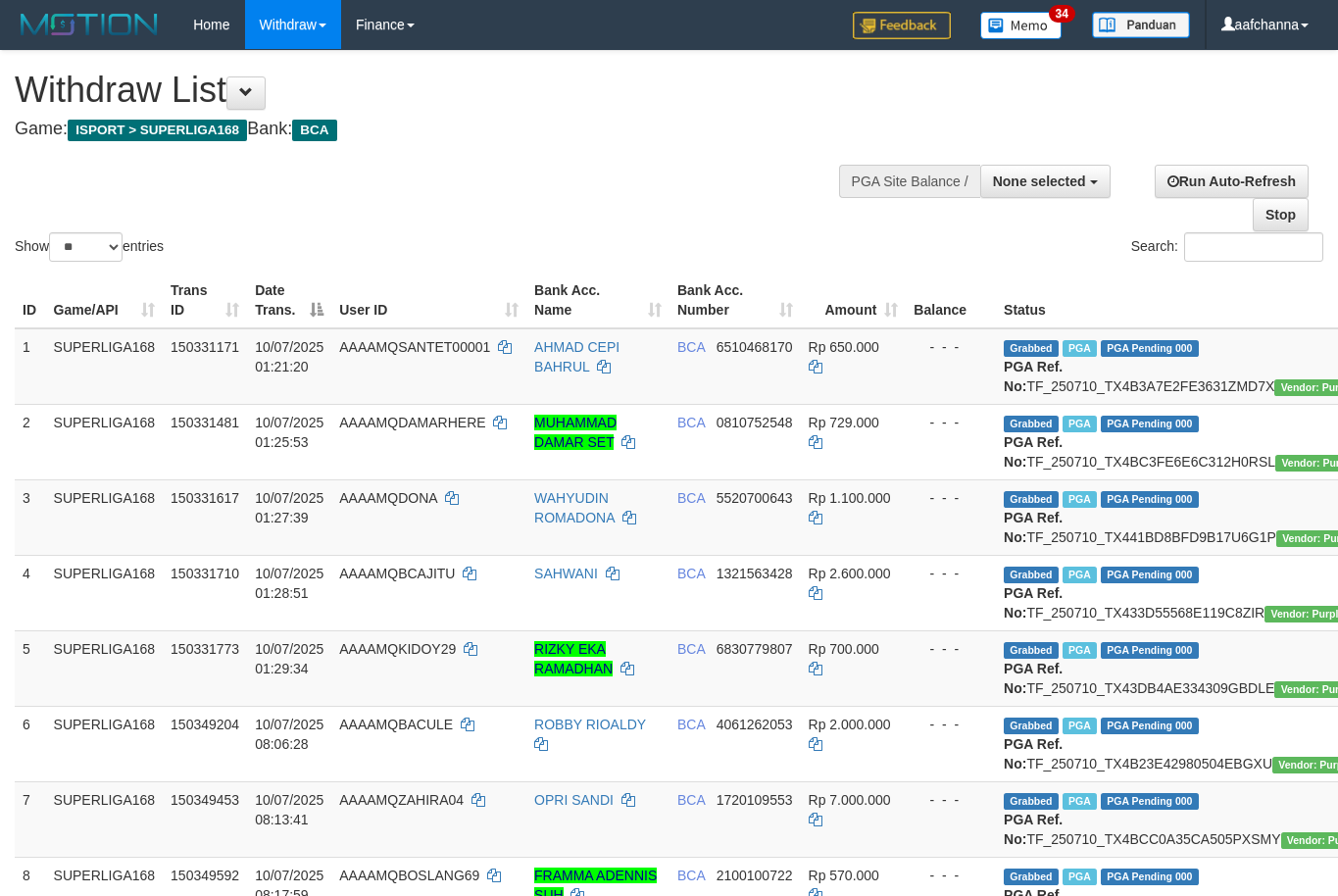 select 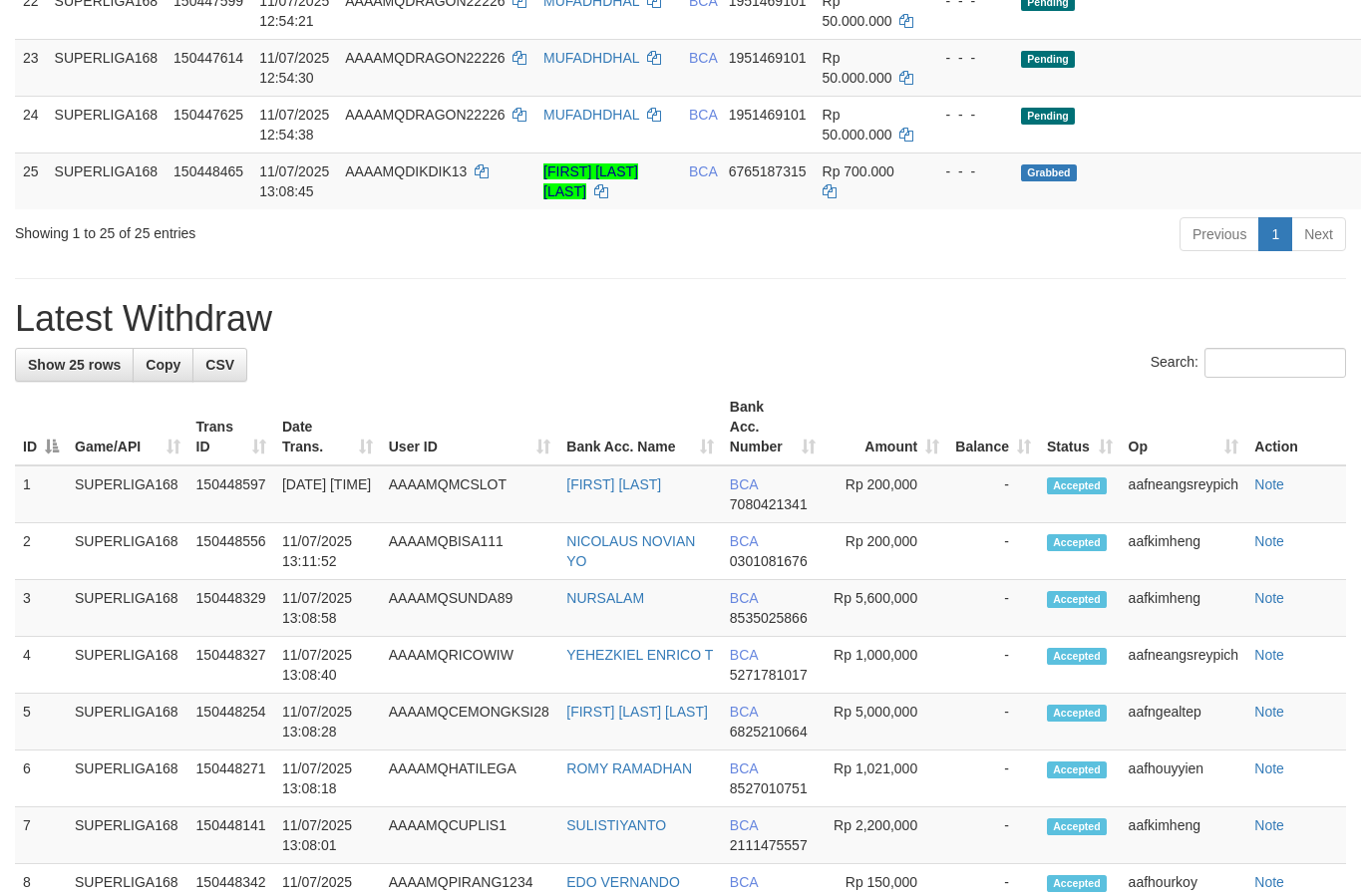 scroll, scrollTop: 1849, scrollLeft: 0, axis: vertical 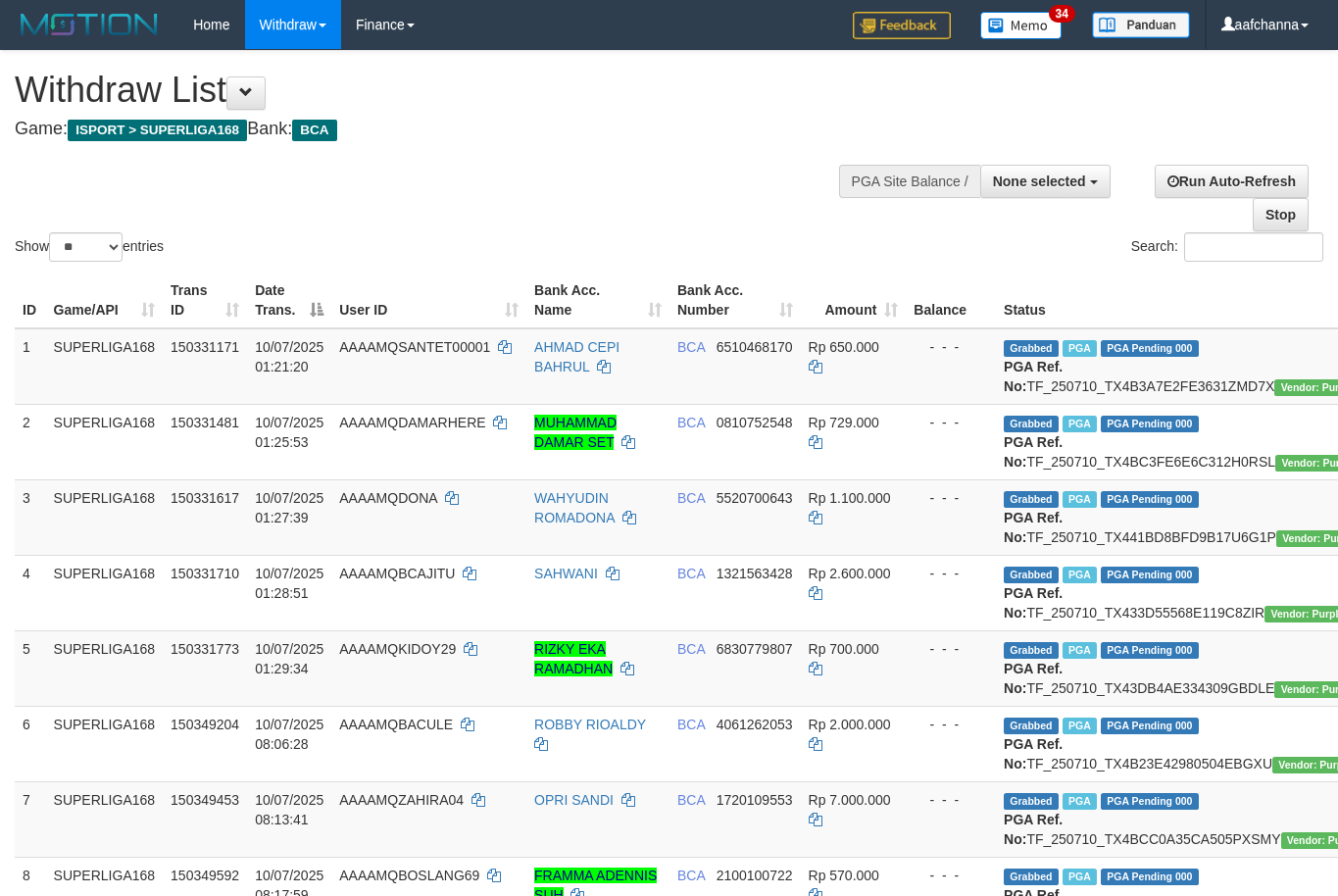 select 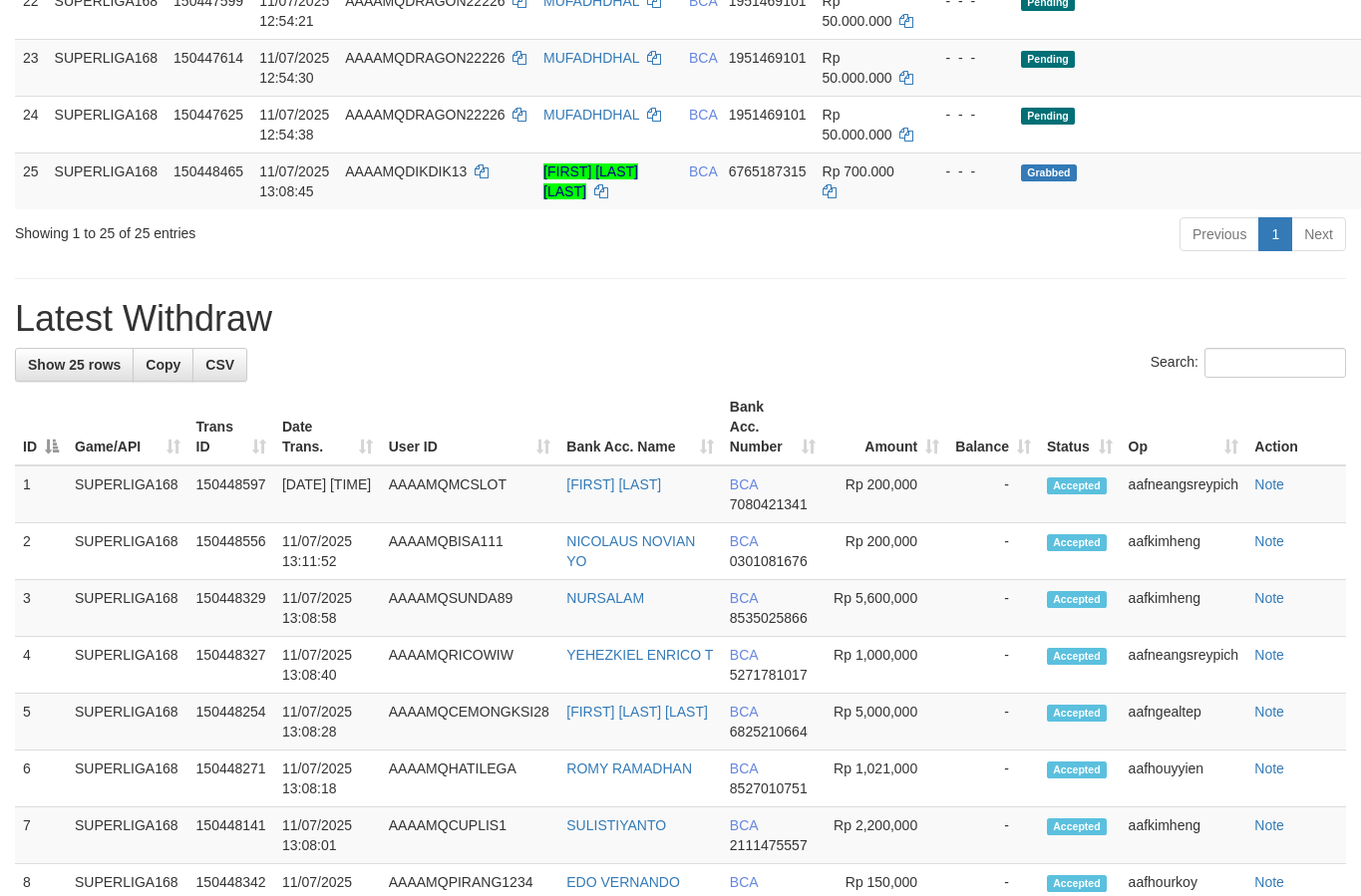 scroll, scrollTop: 1849, scrollLeft: 0, axis: vertical 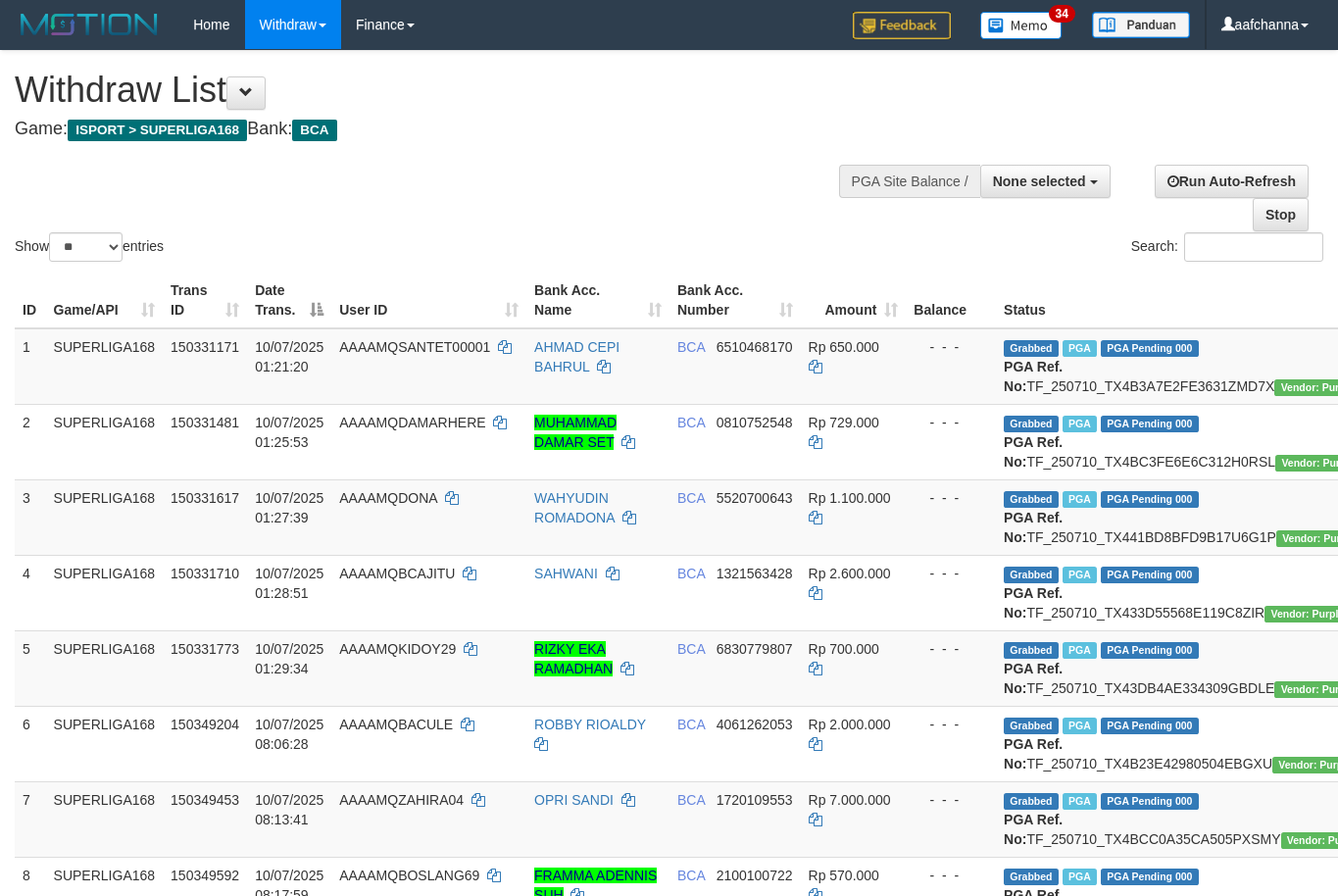 select 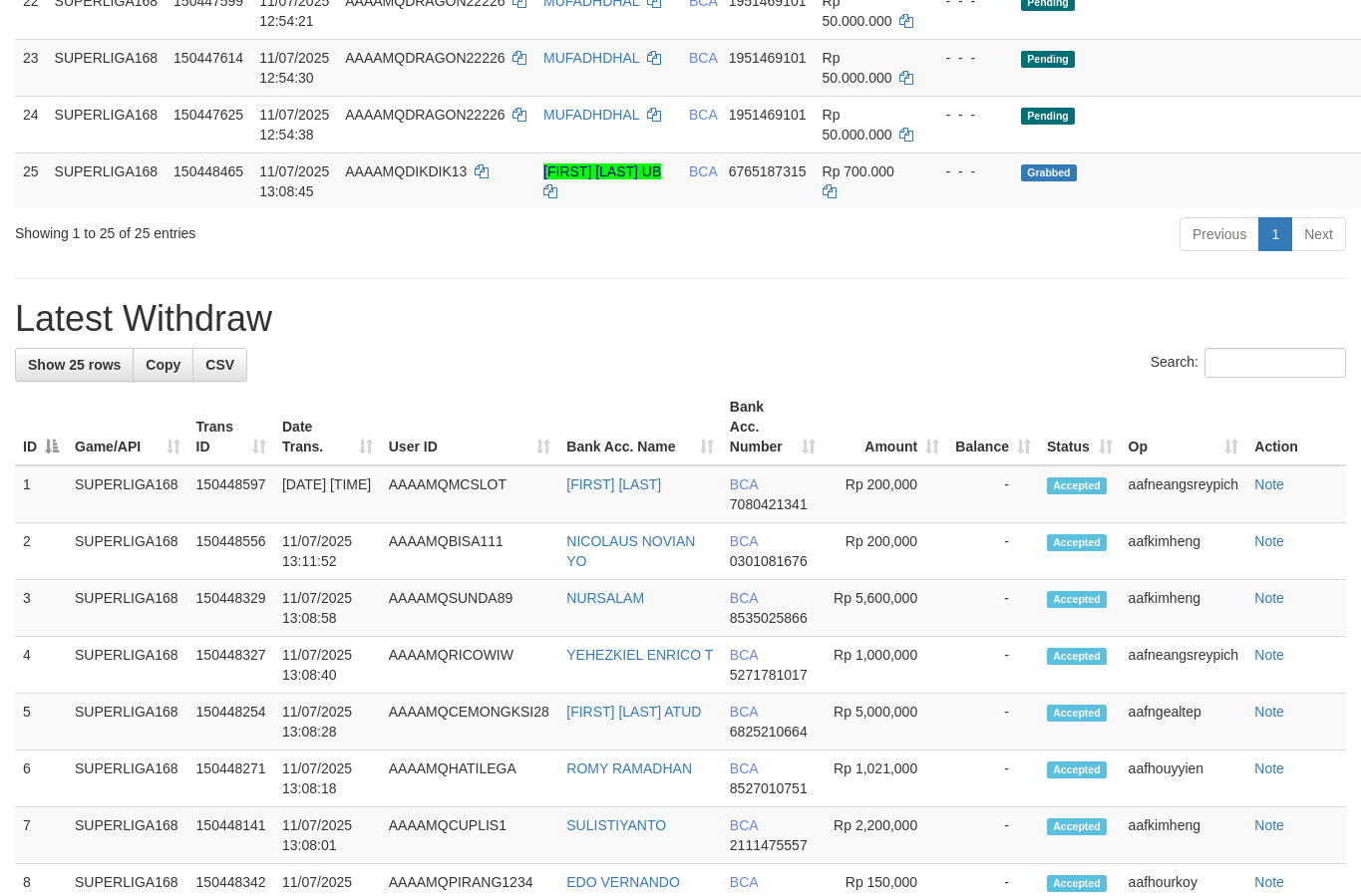 scroll, scrollTop: 1849, scrollLeft: 0, axis: vertical 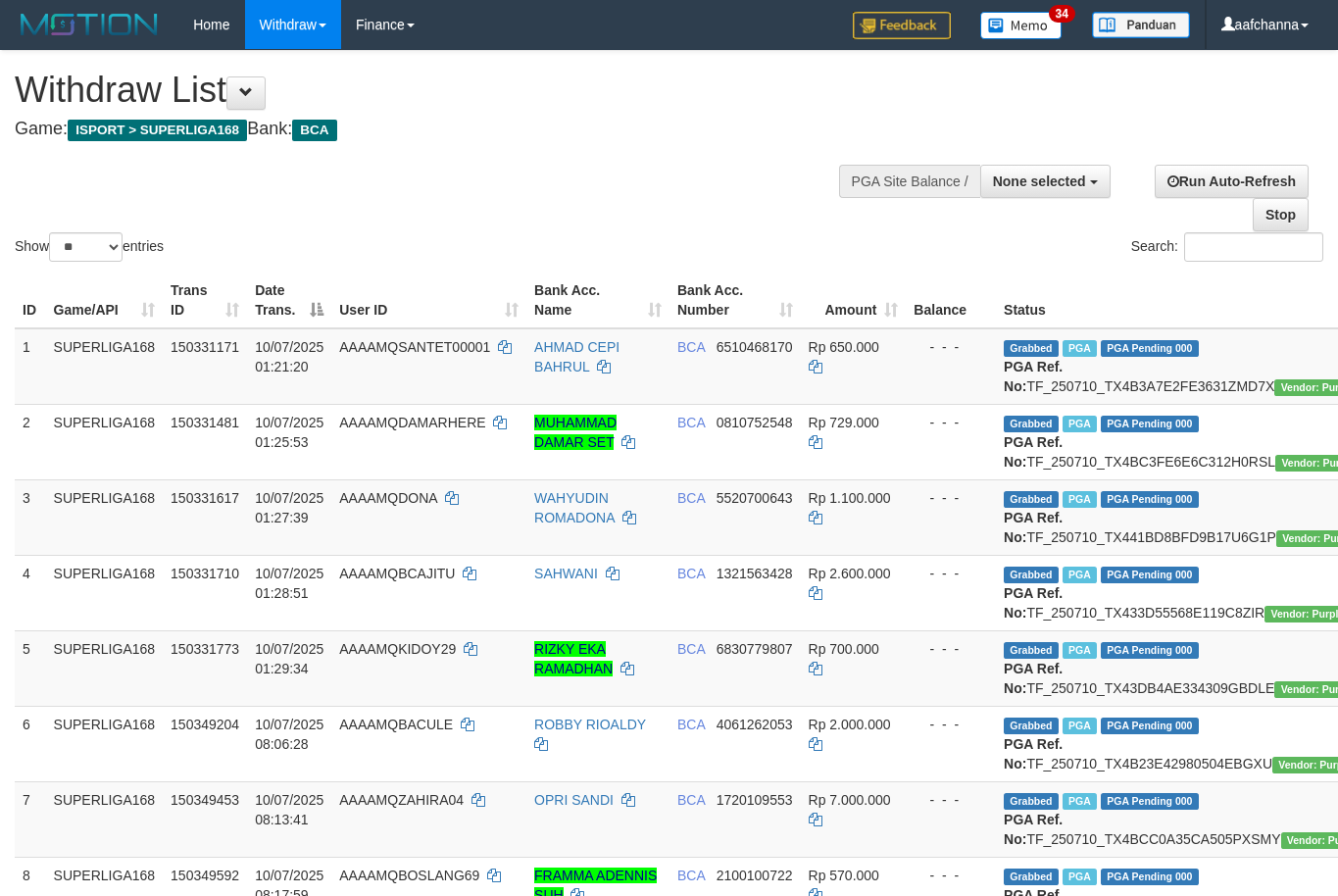 select 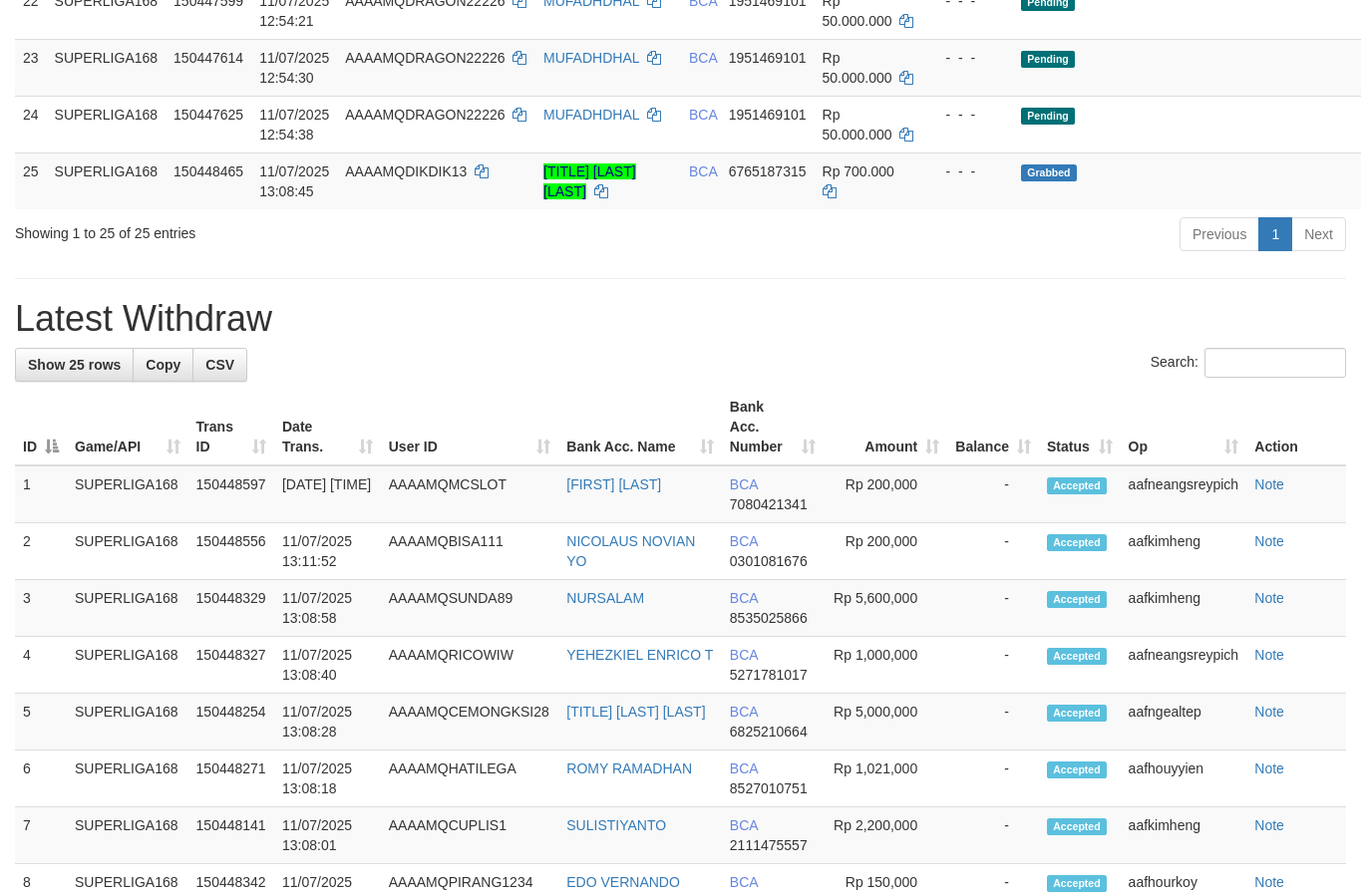 scroll, scrollTop: 1849, scrollLeft: 0, axis: vertical 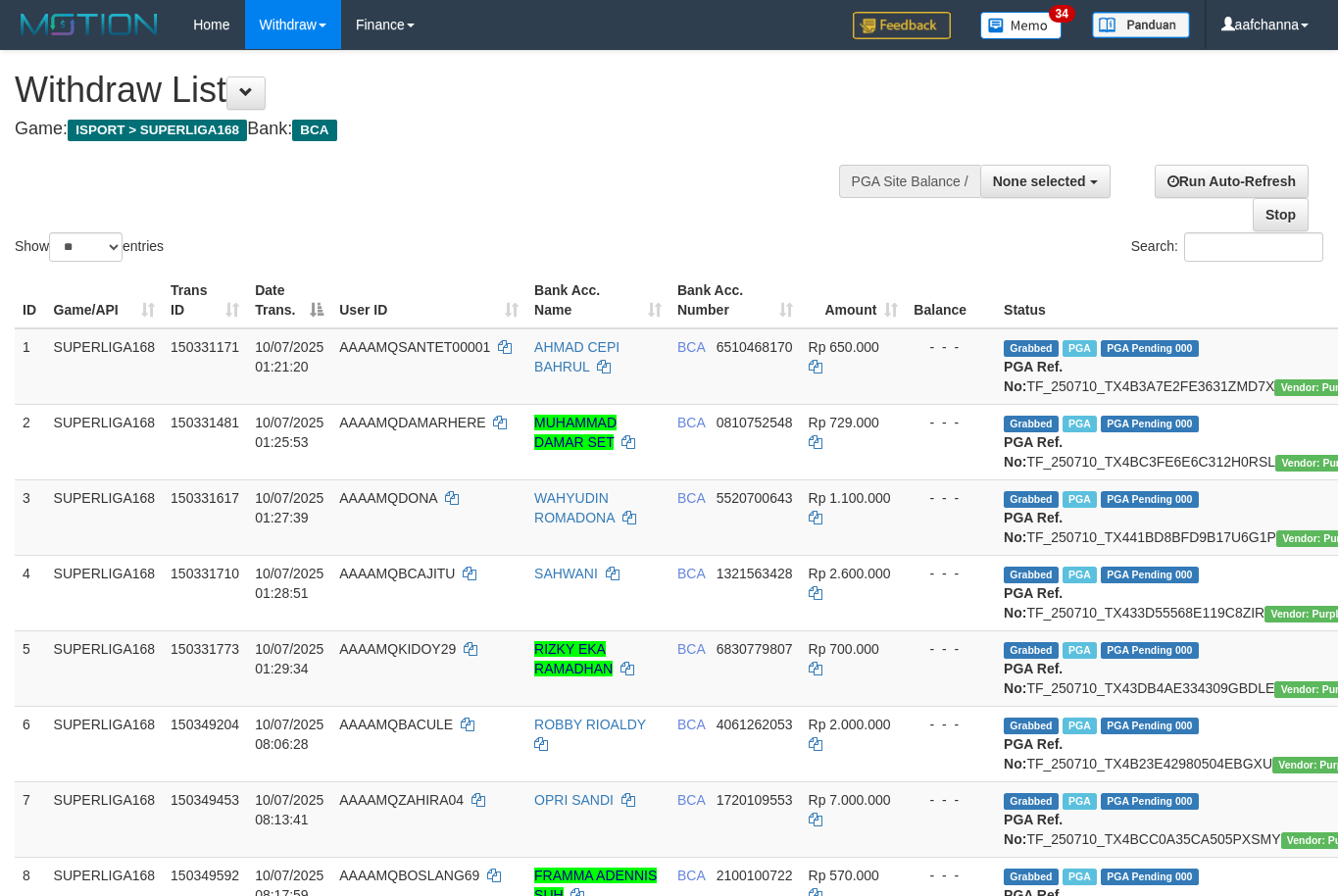 select 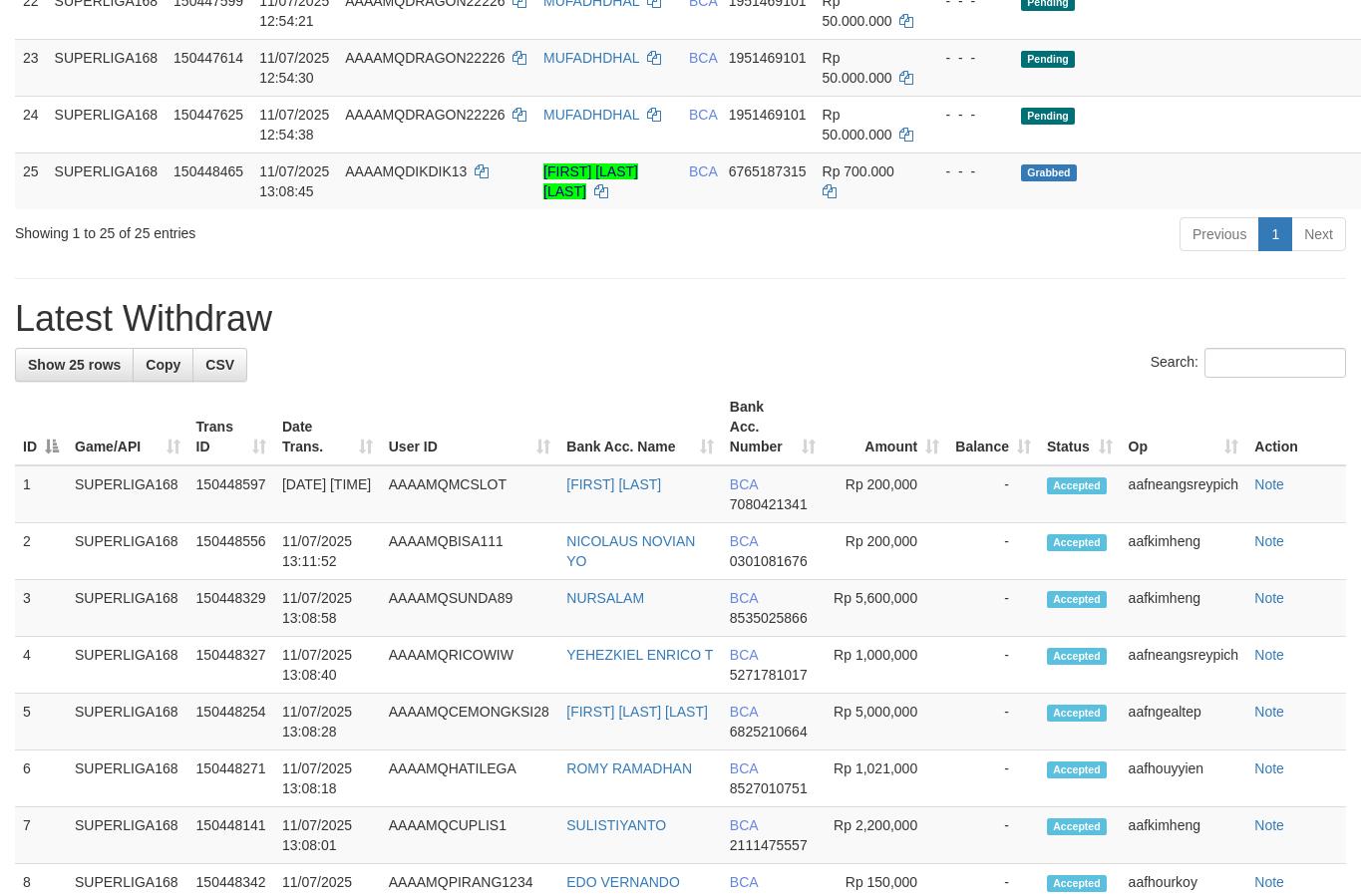 scroll, scrollTop: 1849, scrollLeft: 0, axis: vertical 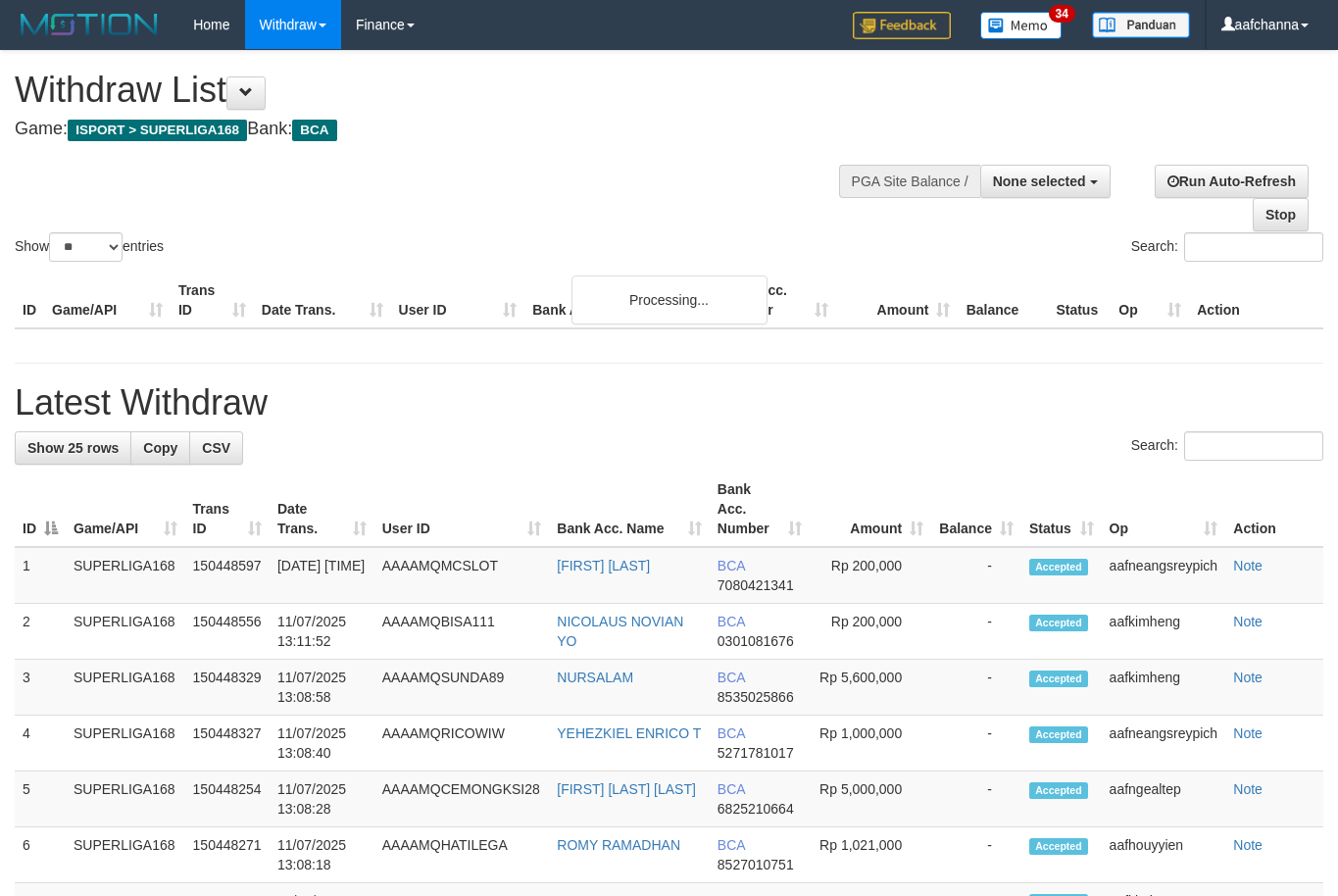 select 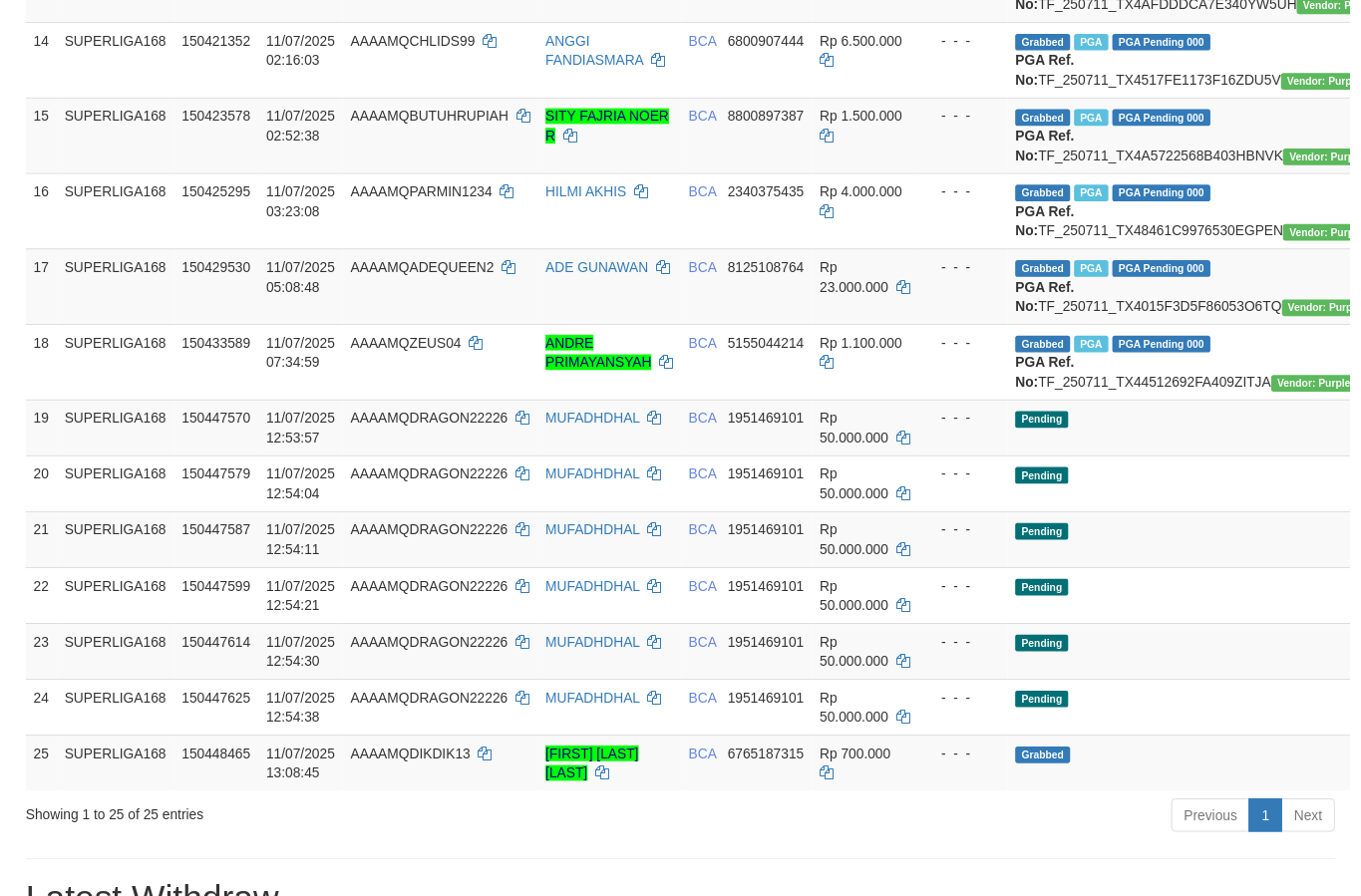 scroll, scrollTop: 1904, scrollLeft: 0, axis: vertical 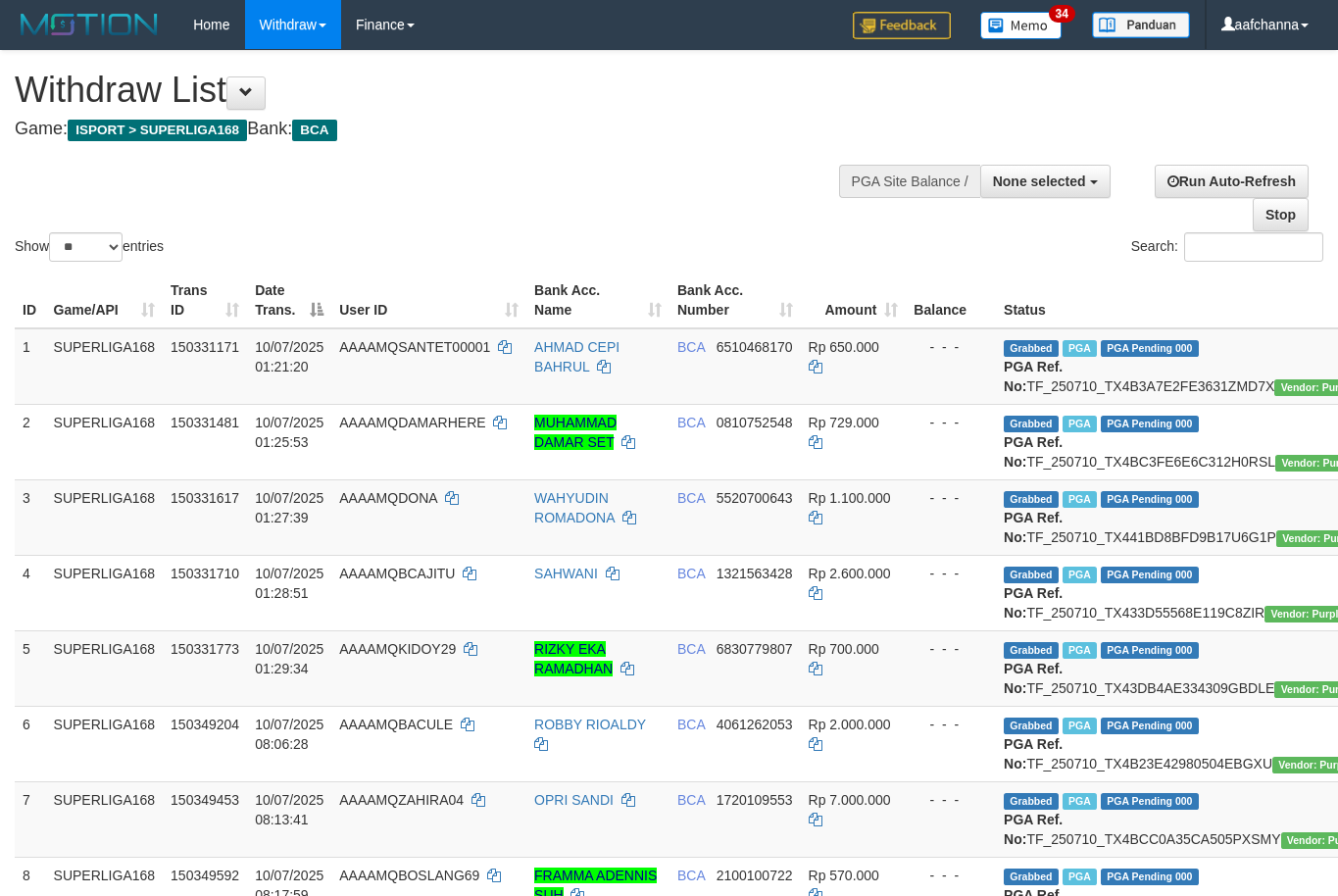 select 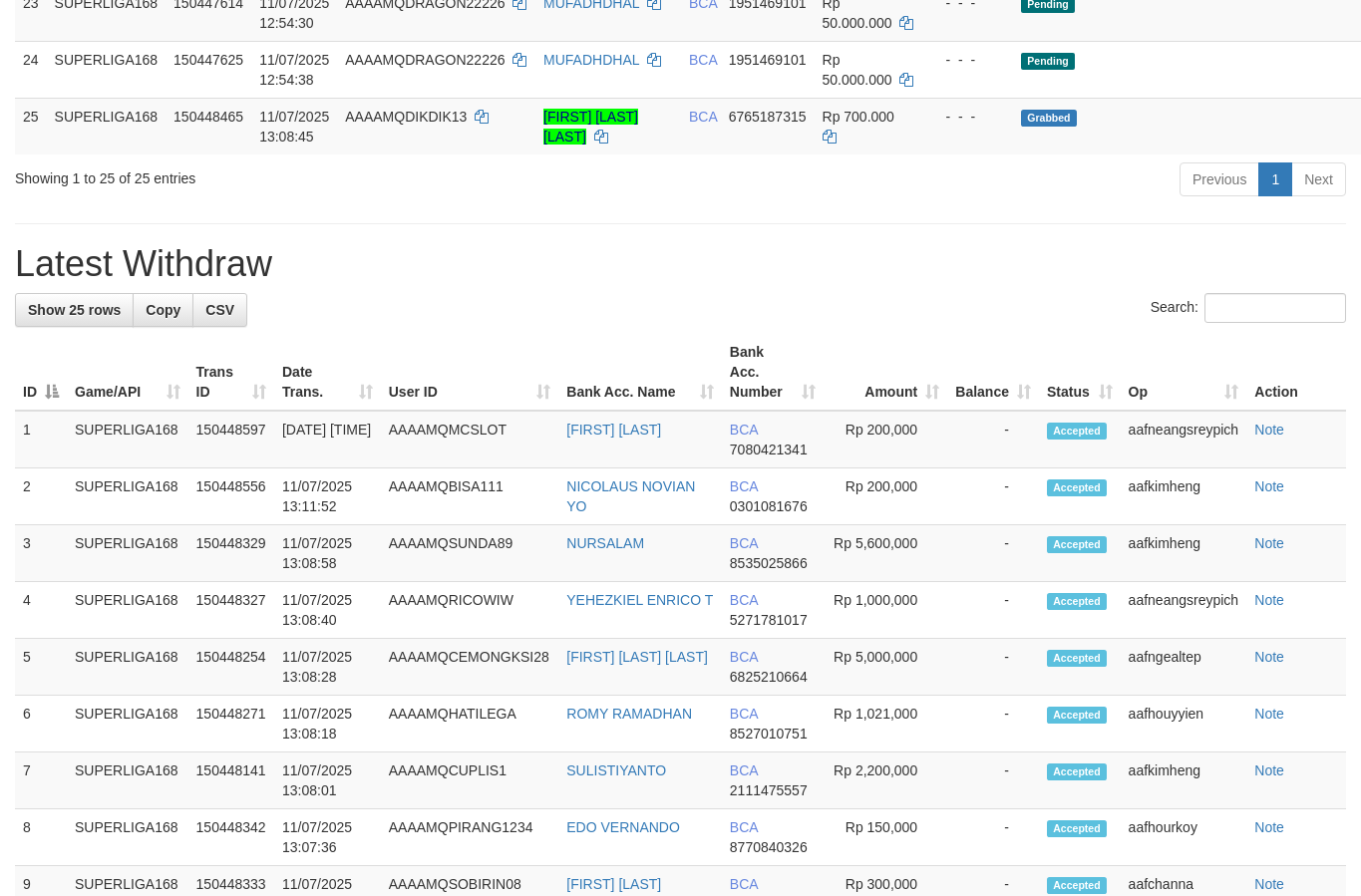 scroll, scrollTop: 1904, scrollLeft: 0, axis: vertical 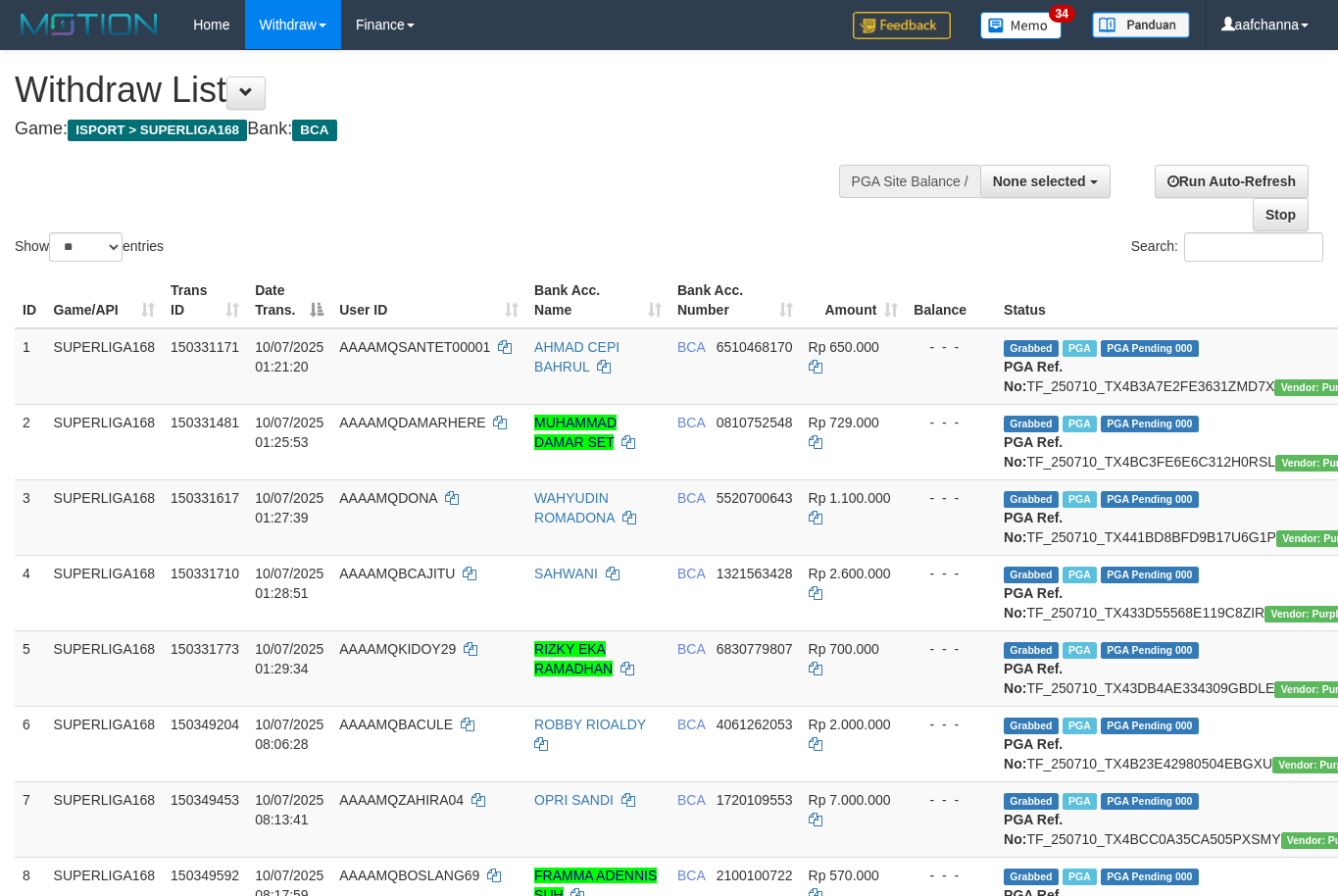 select 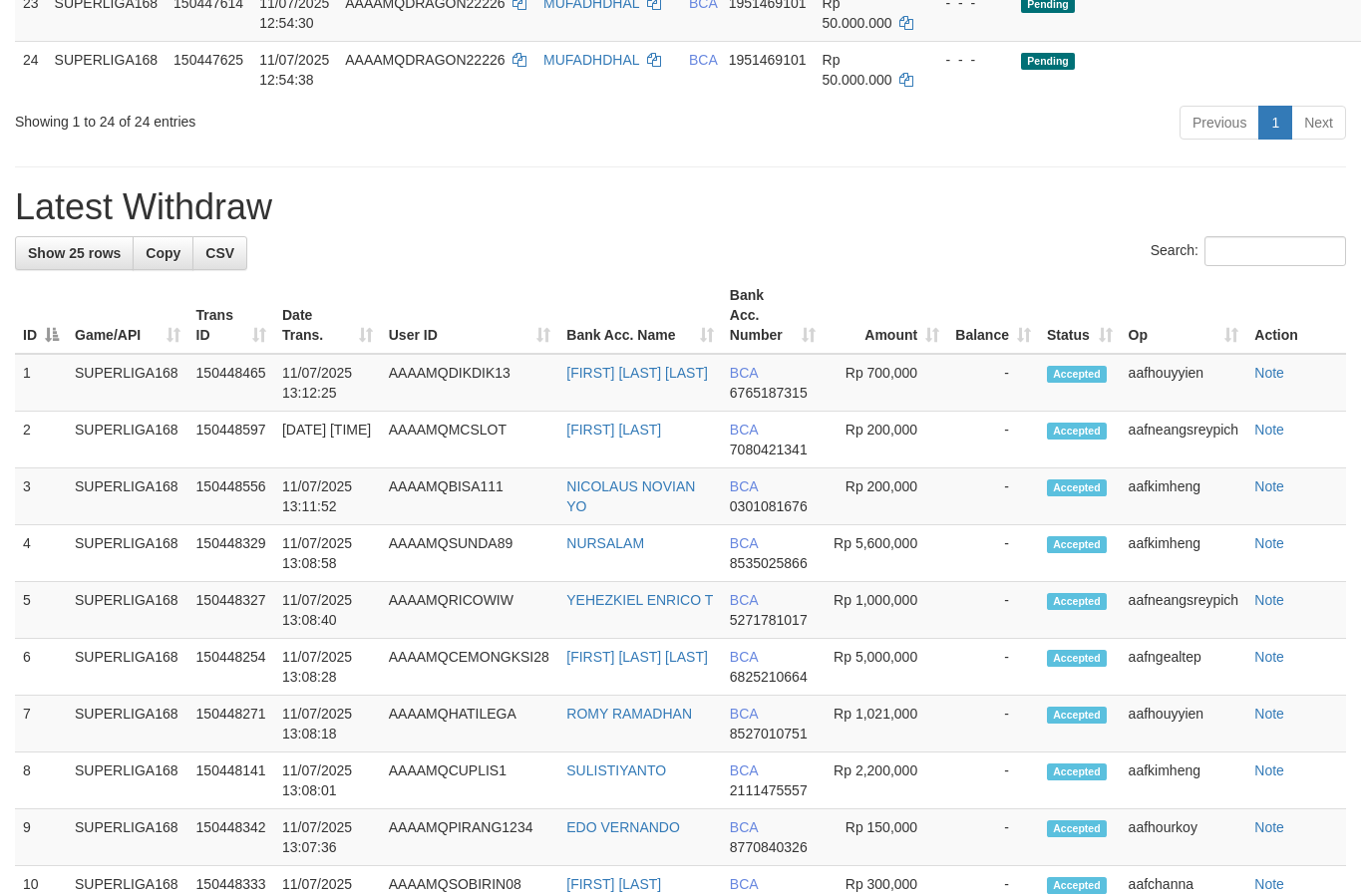 scroll, scrollTop: 1904, scrollLeft: 0, axis: vertical 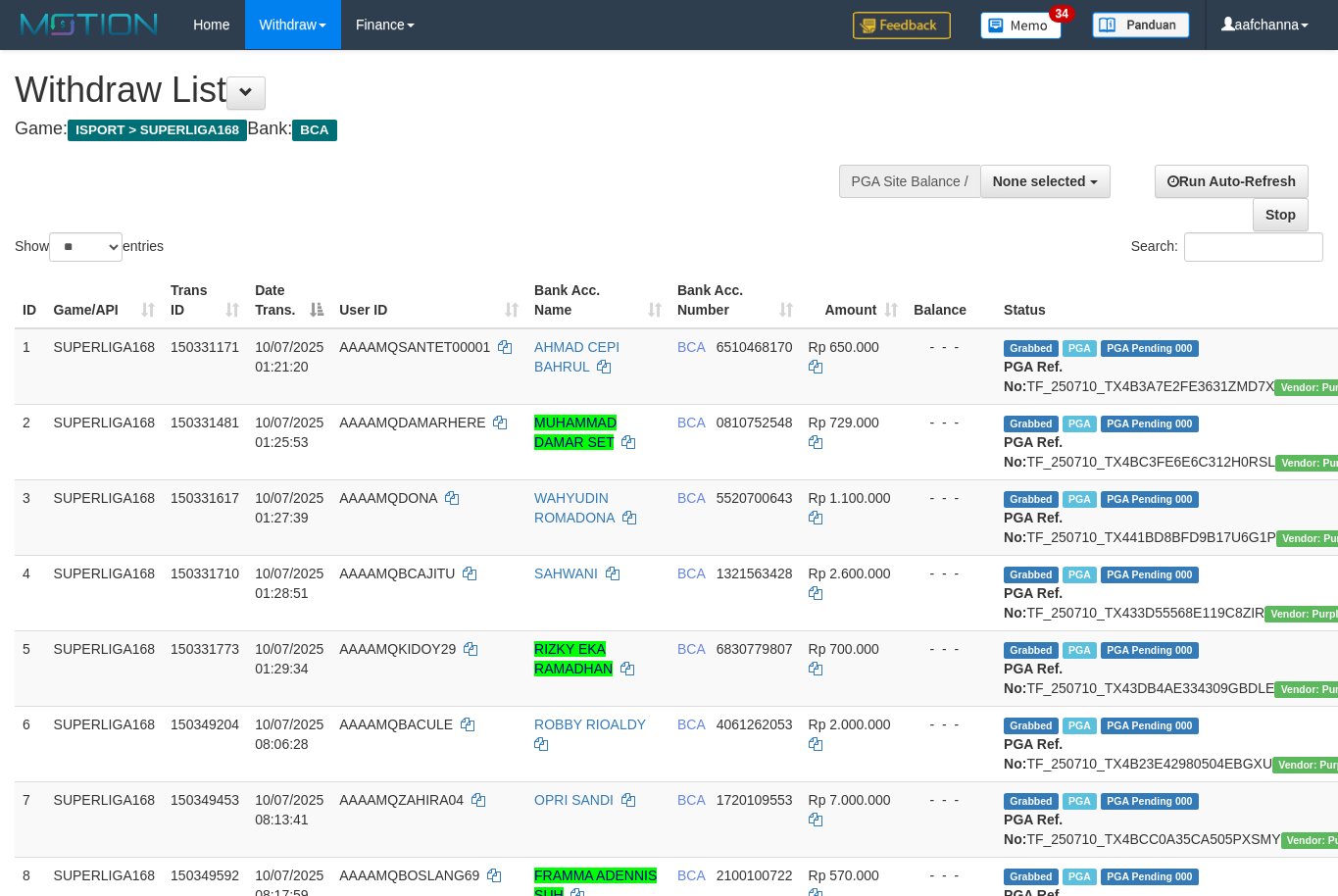 select 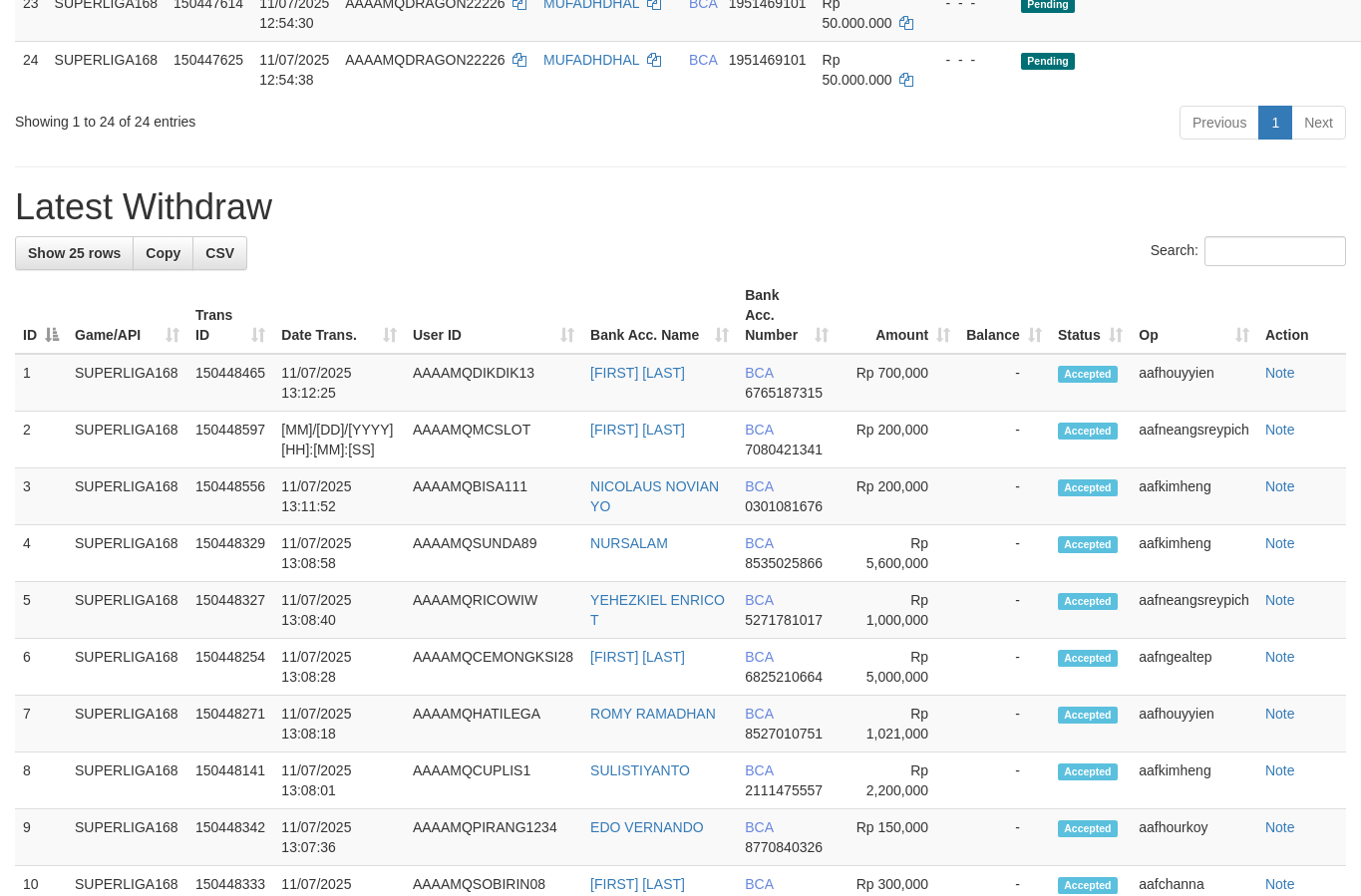 scroll, scrollTop: 1904, scrollLeft: 0, axis: vertical 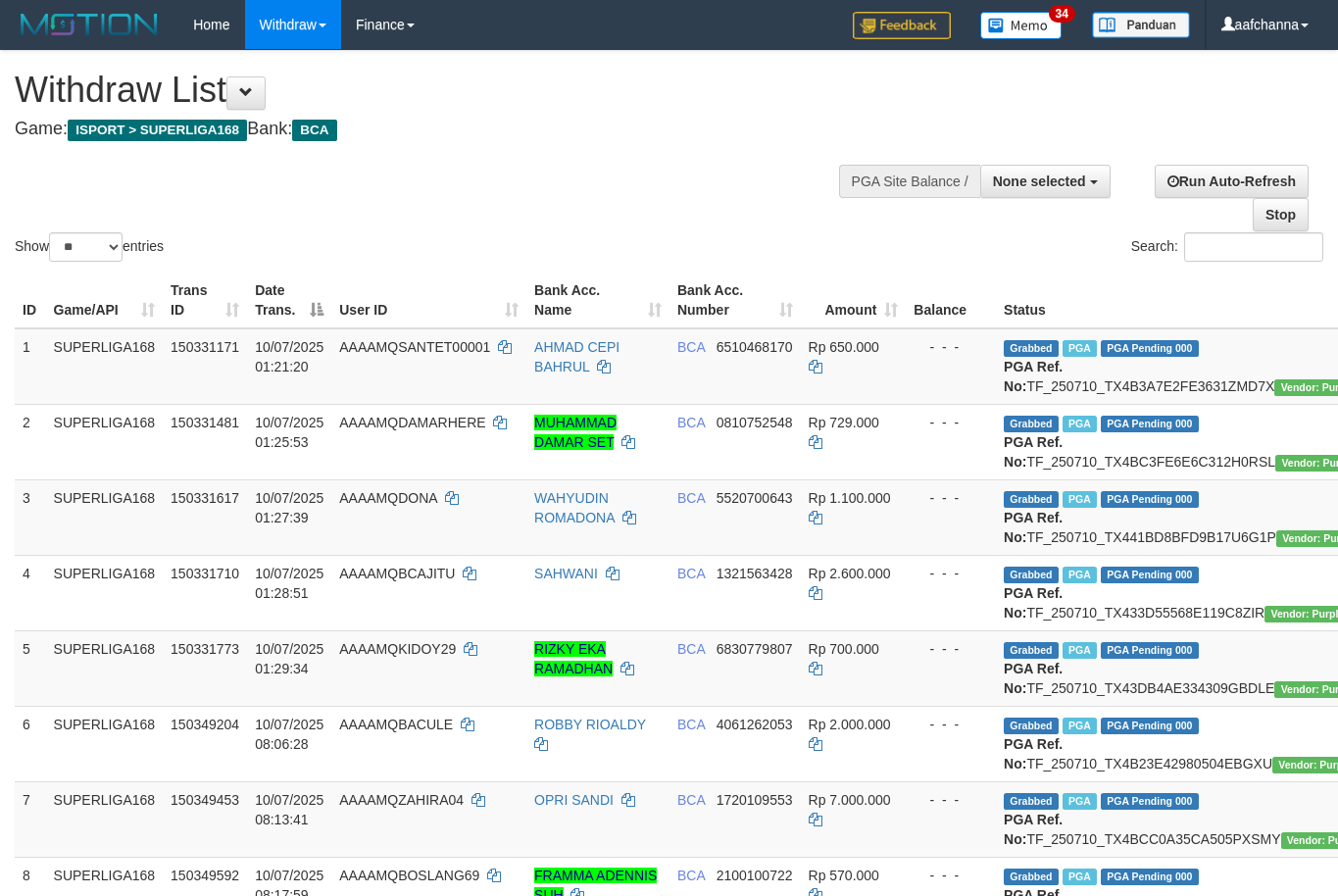 select 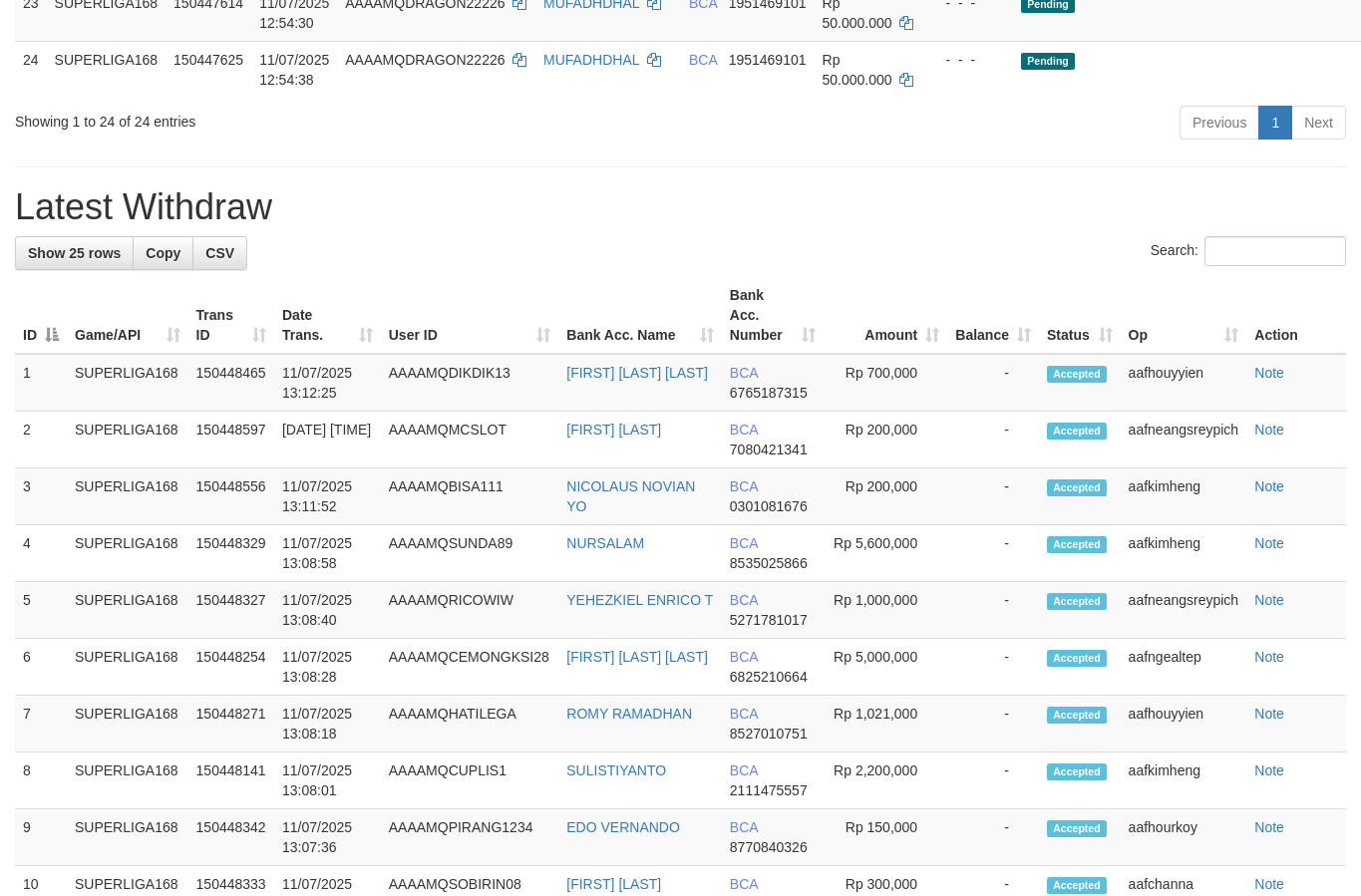 scroll, scrollTop: 1904, scrollLeft: 0, axis: vertical 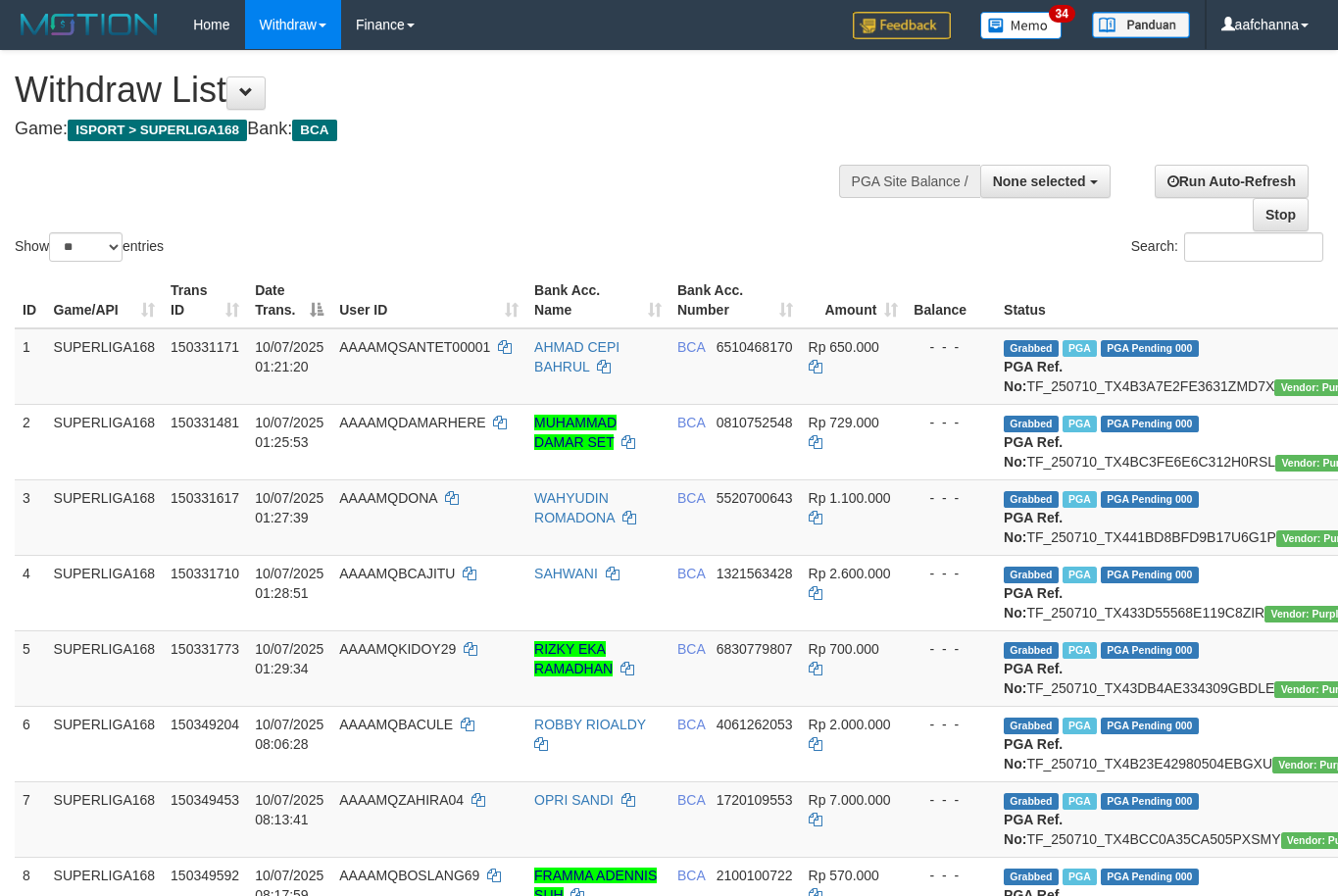 select 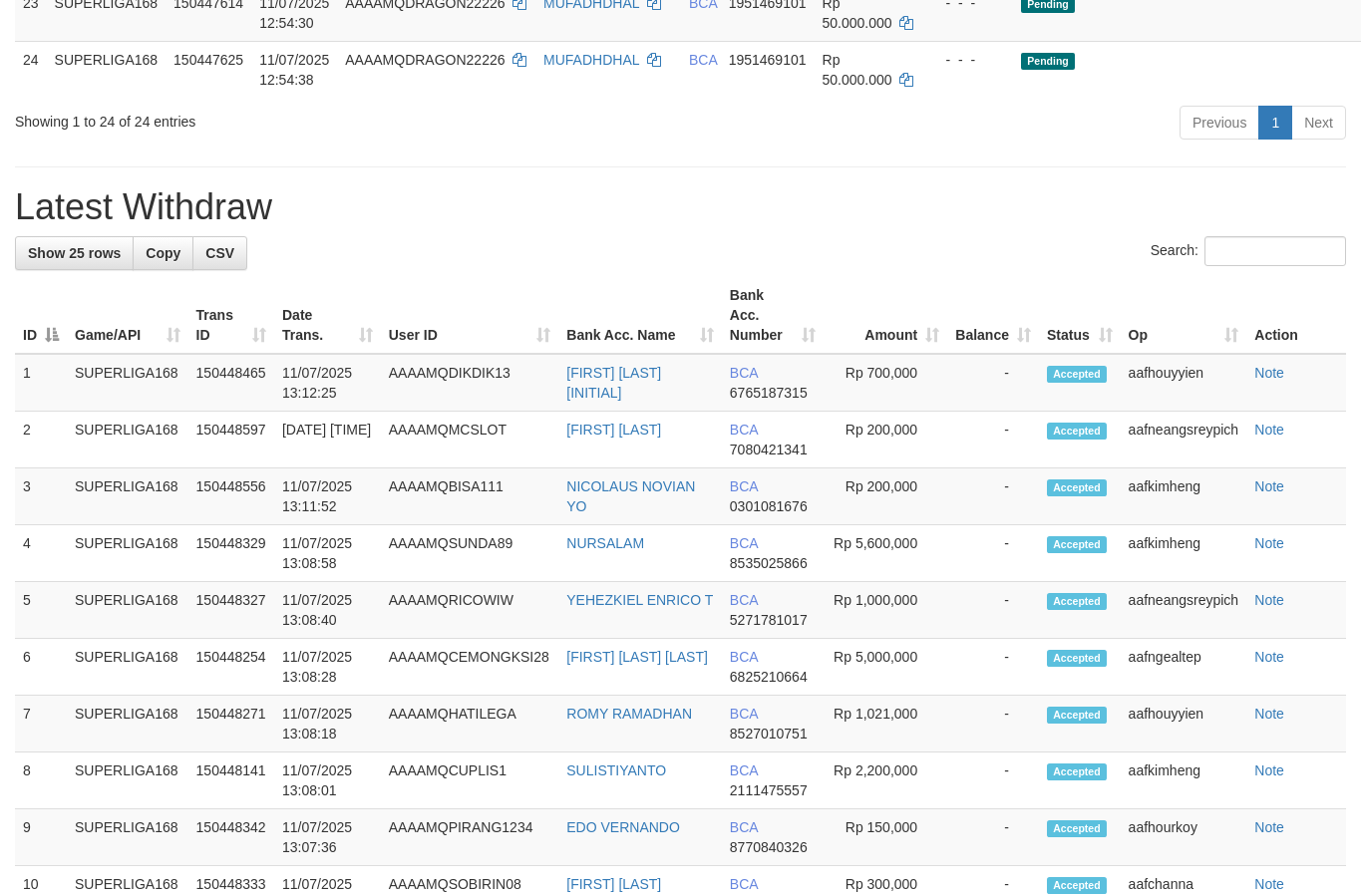 scroll, scrollTop: 1904, scrollLeft: 0, axis: vertical 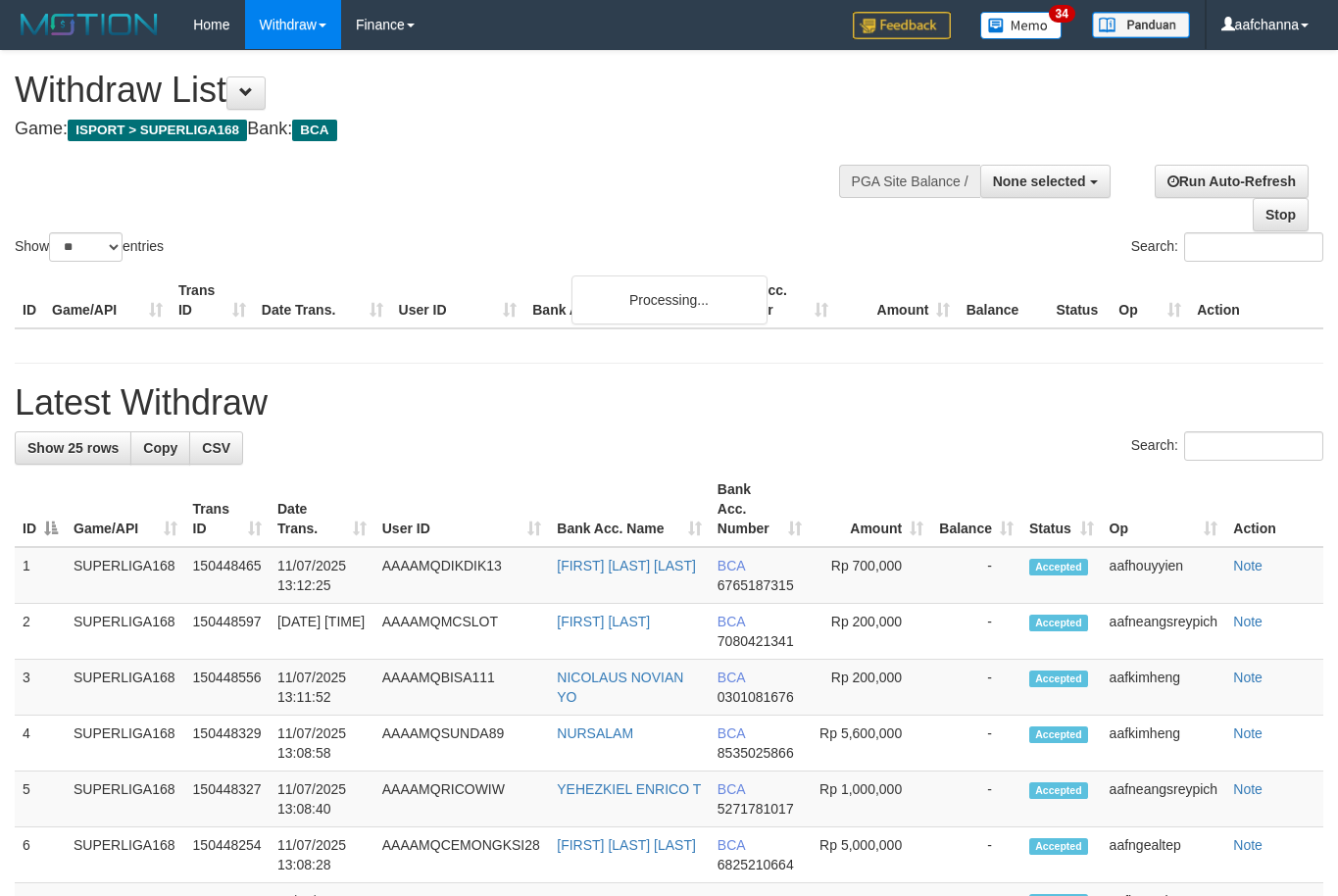 select 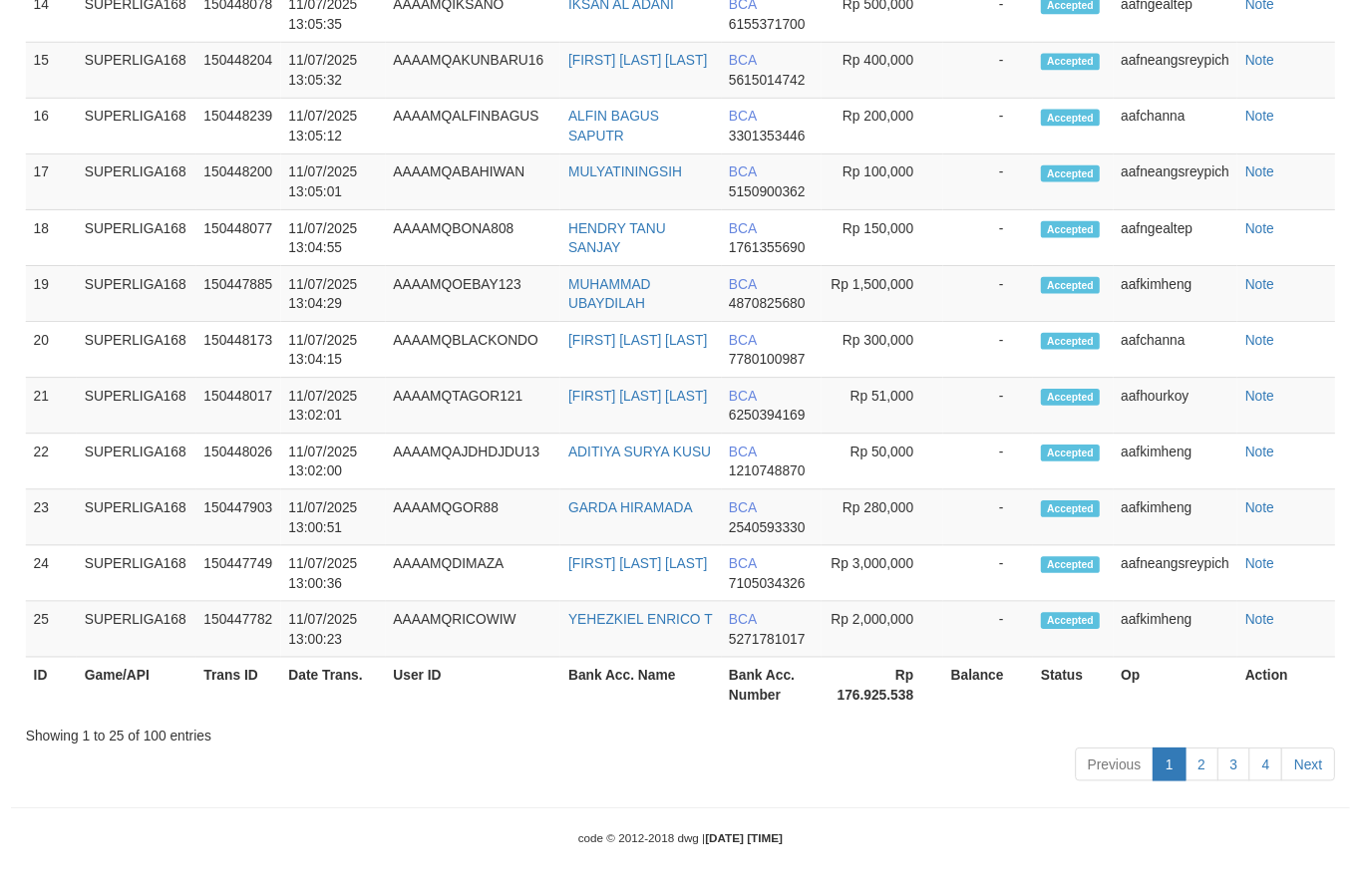 scroll, scrollTop: 1958, scrollLeft: 0, axis: vertical 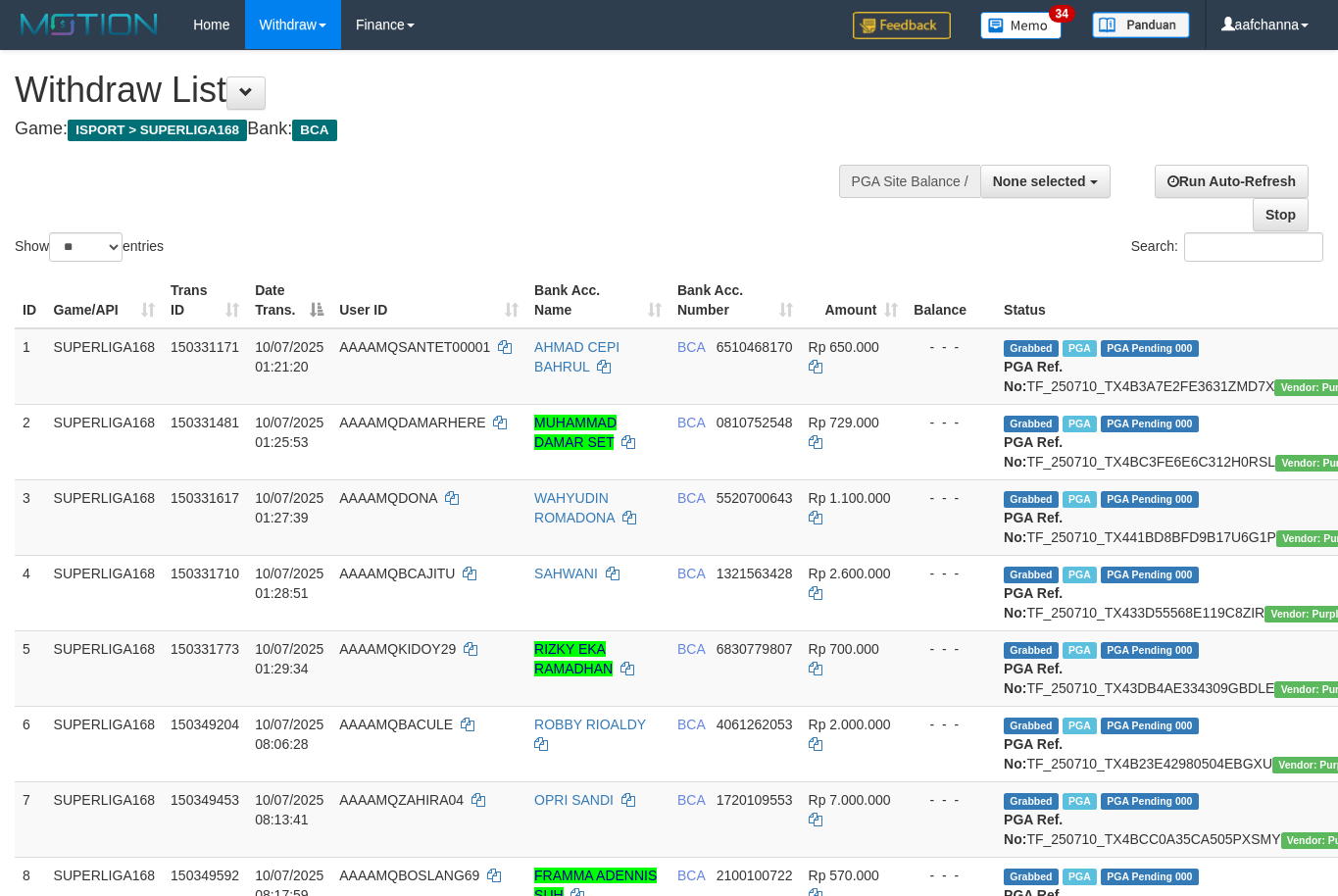 select 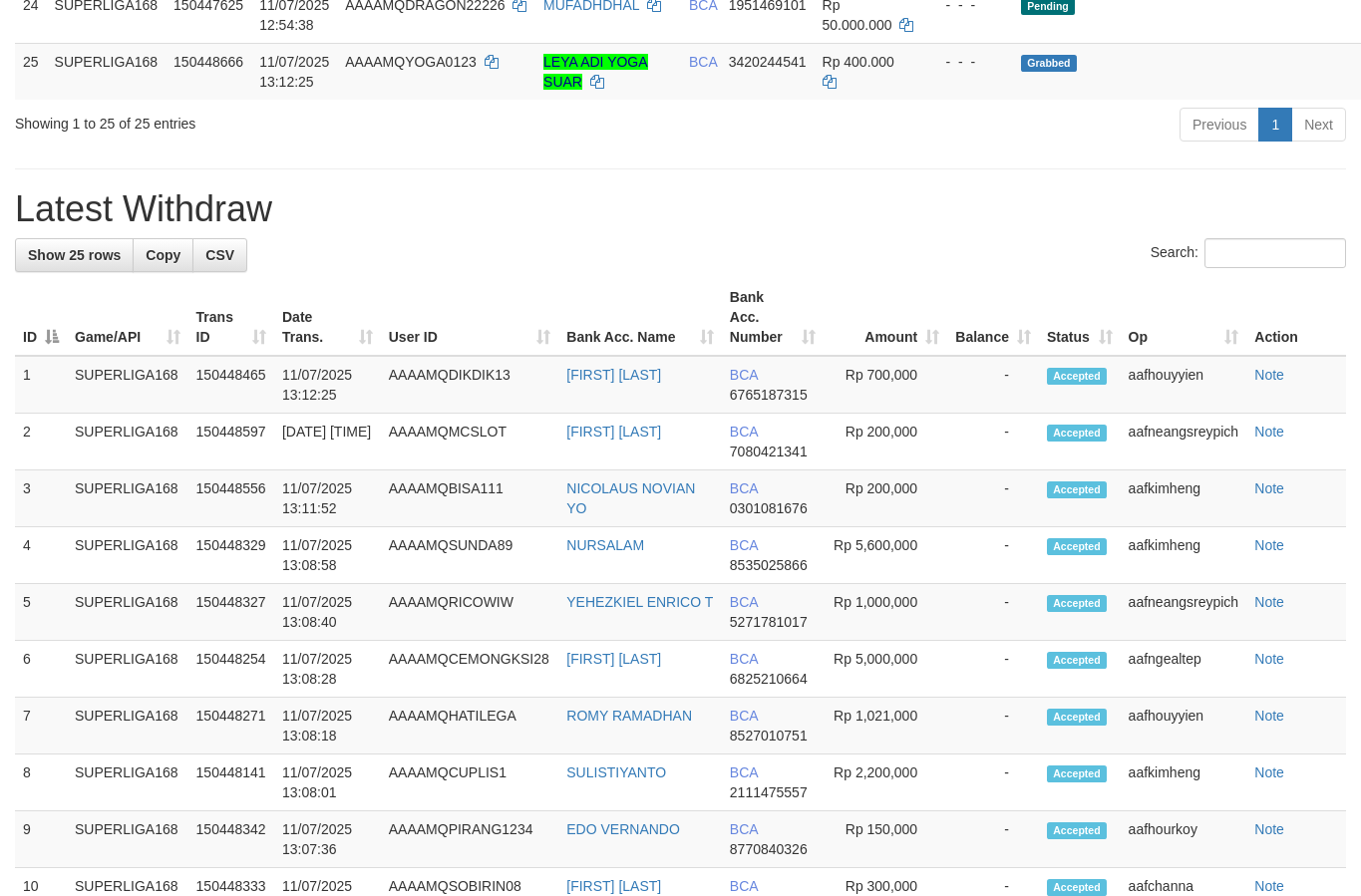 scroll, scrollTop: 1958, scrollLeft: 0, axis: vertical 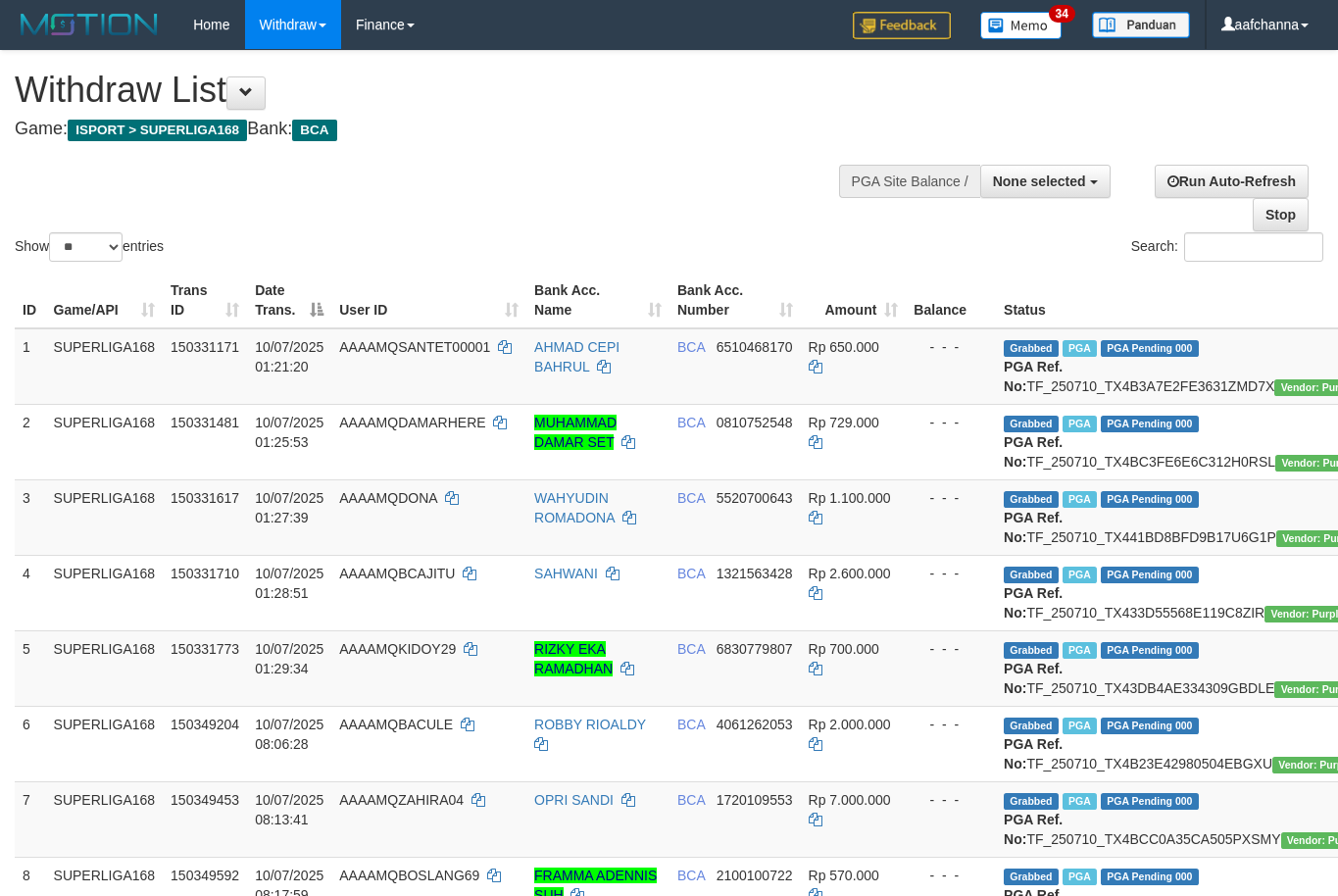 select 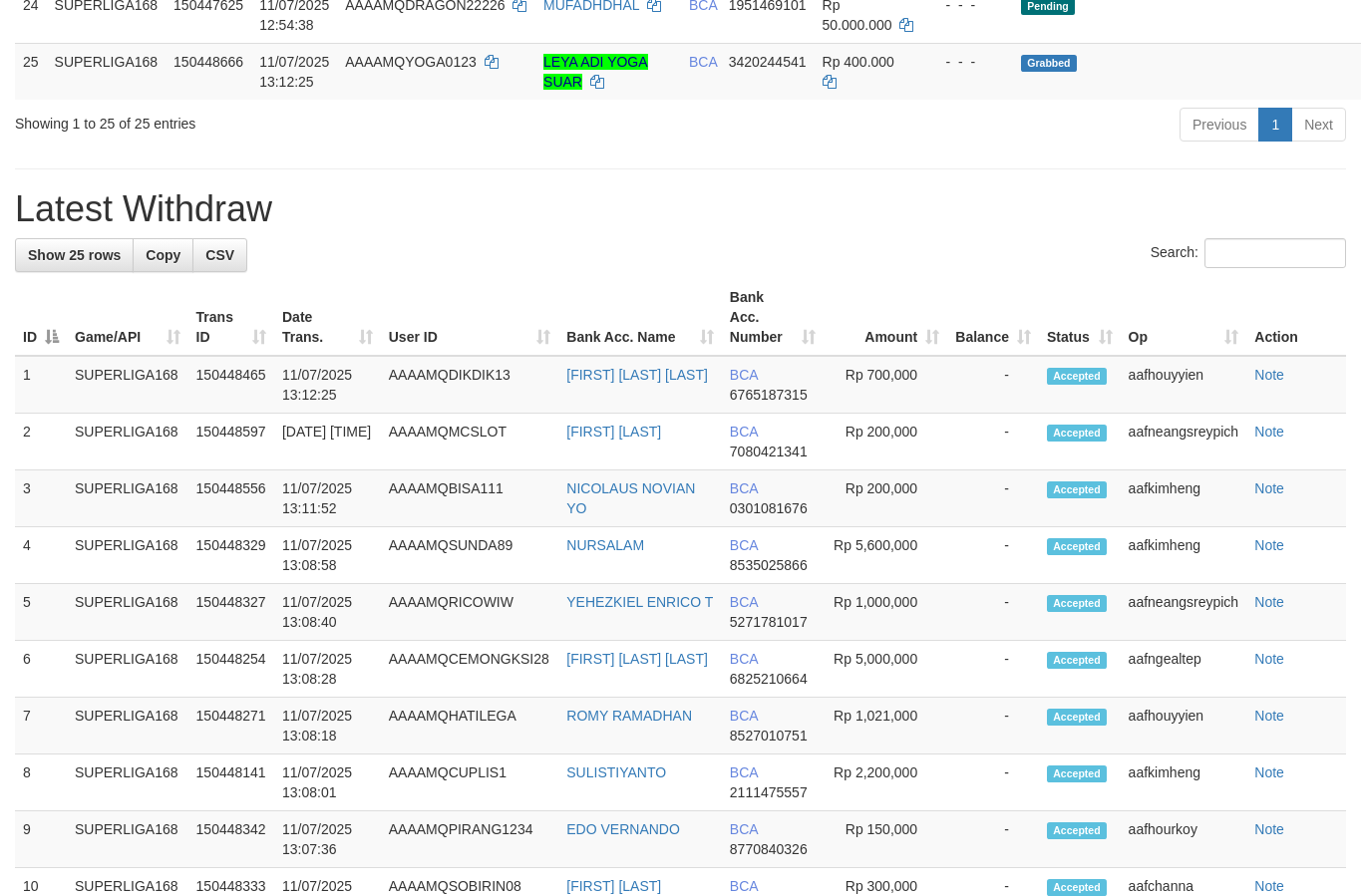scroll, scrollTop: 1958, scrollLeft: 0, axis: vertical 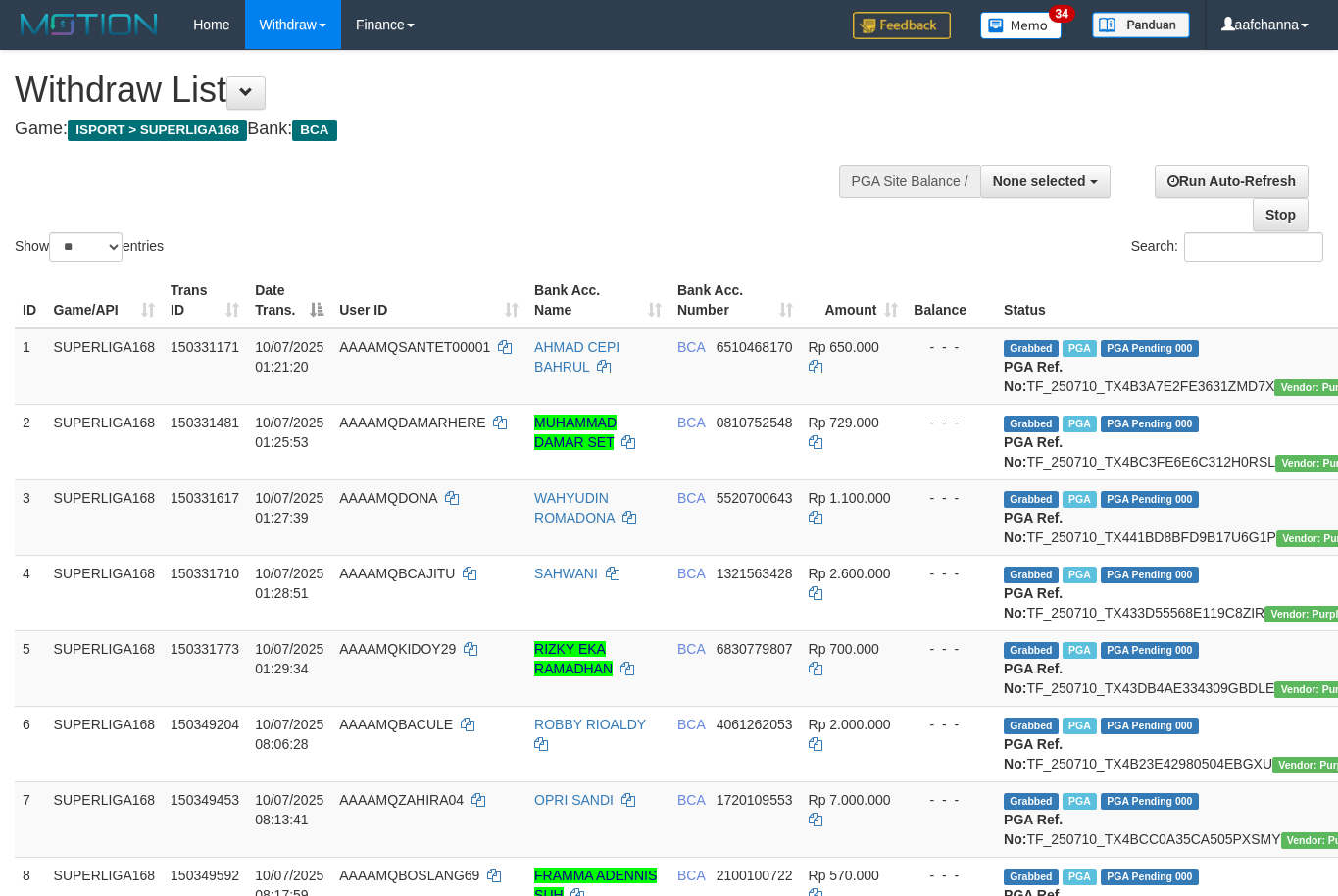 select 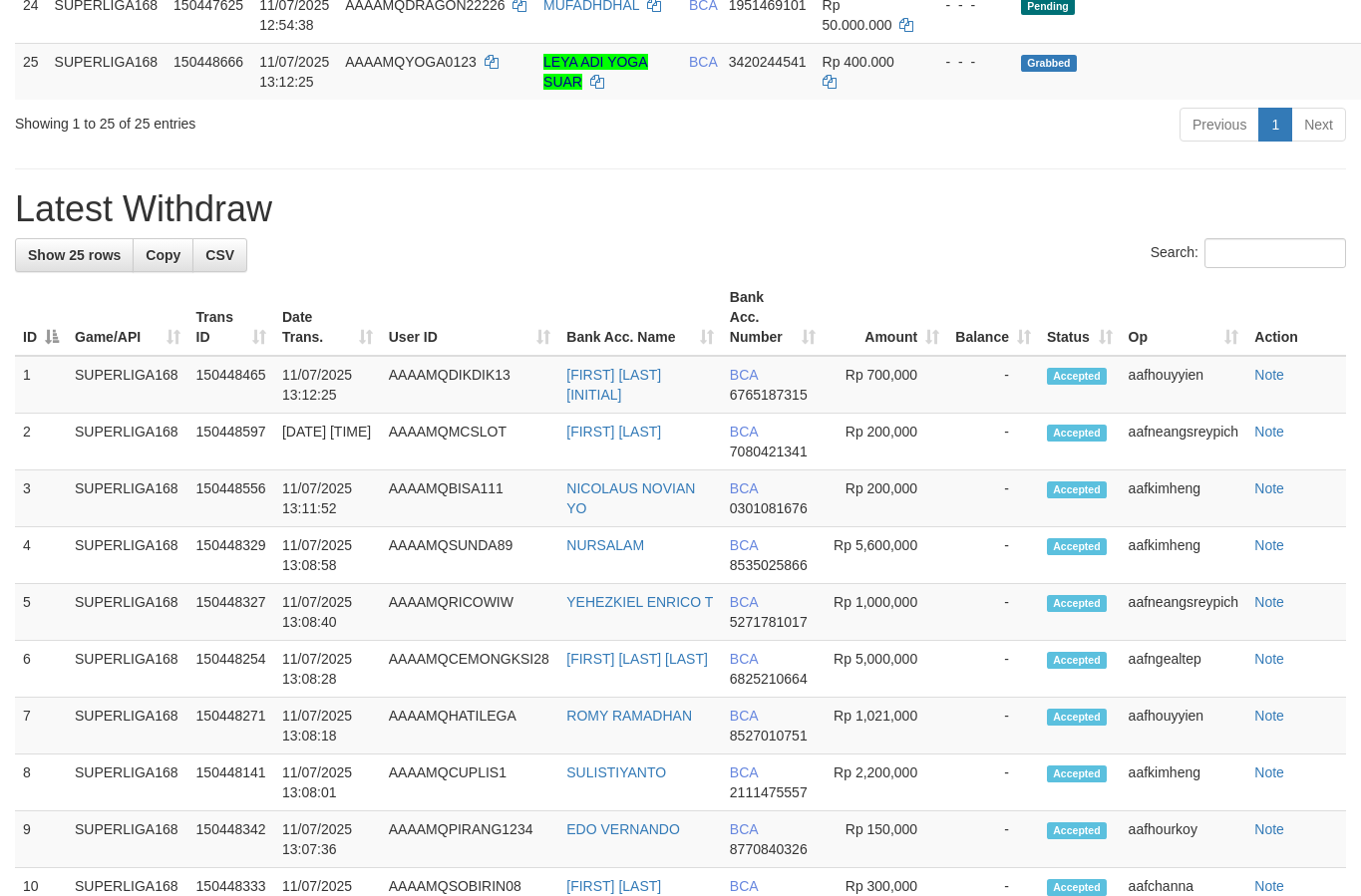 scroll, scrollTop: 1958, scrollLeft: 0, axis: vertical 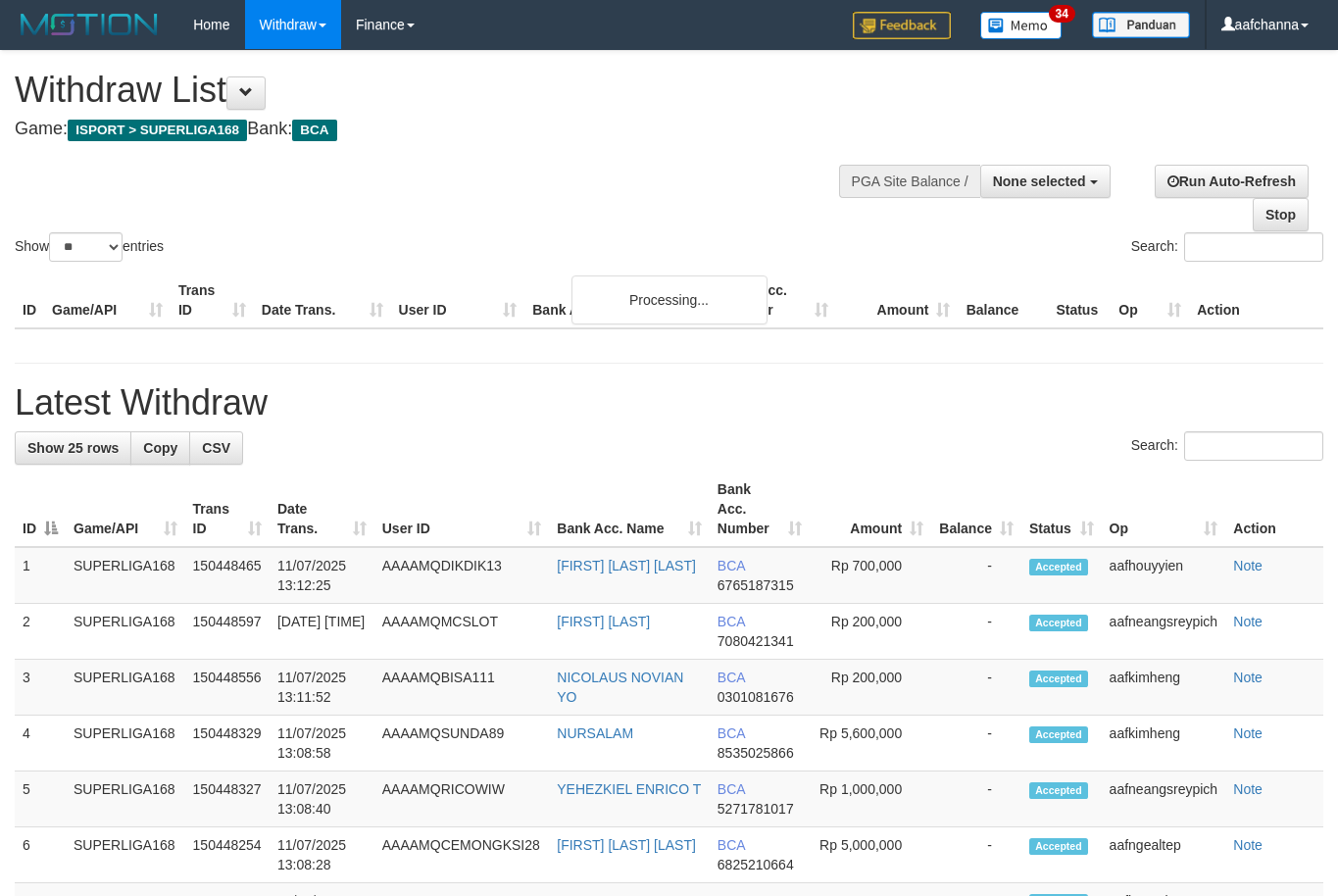 select 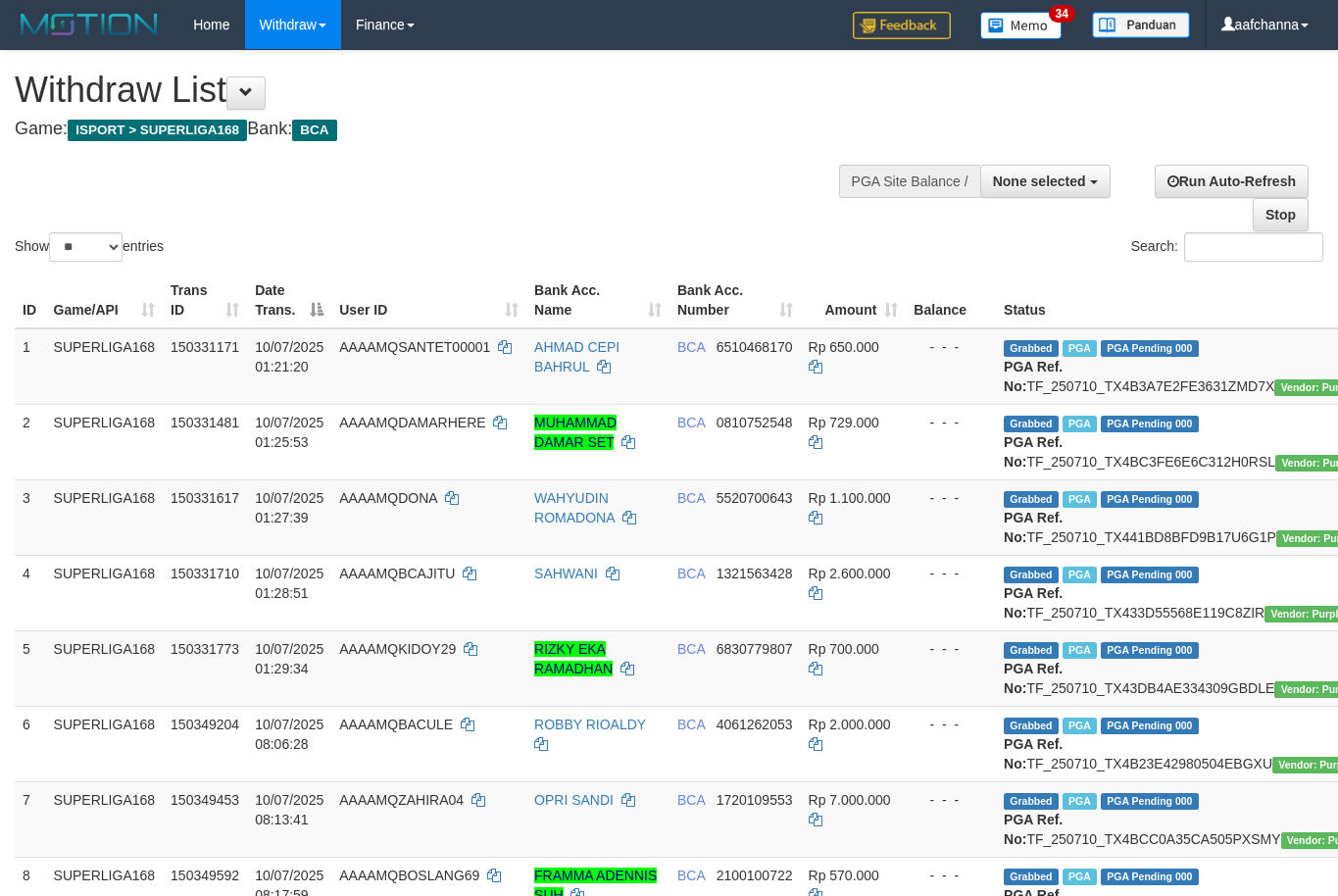 select 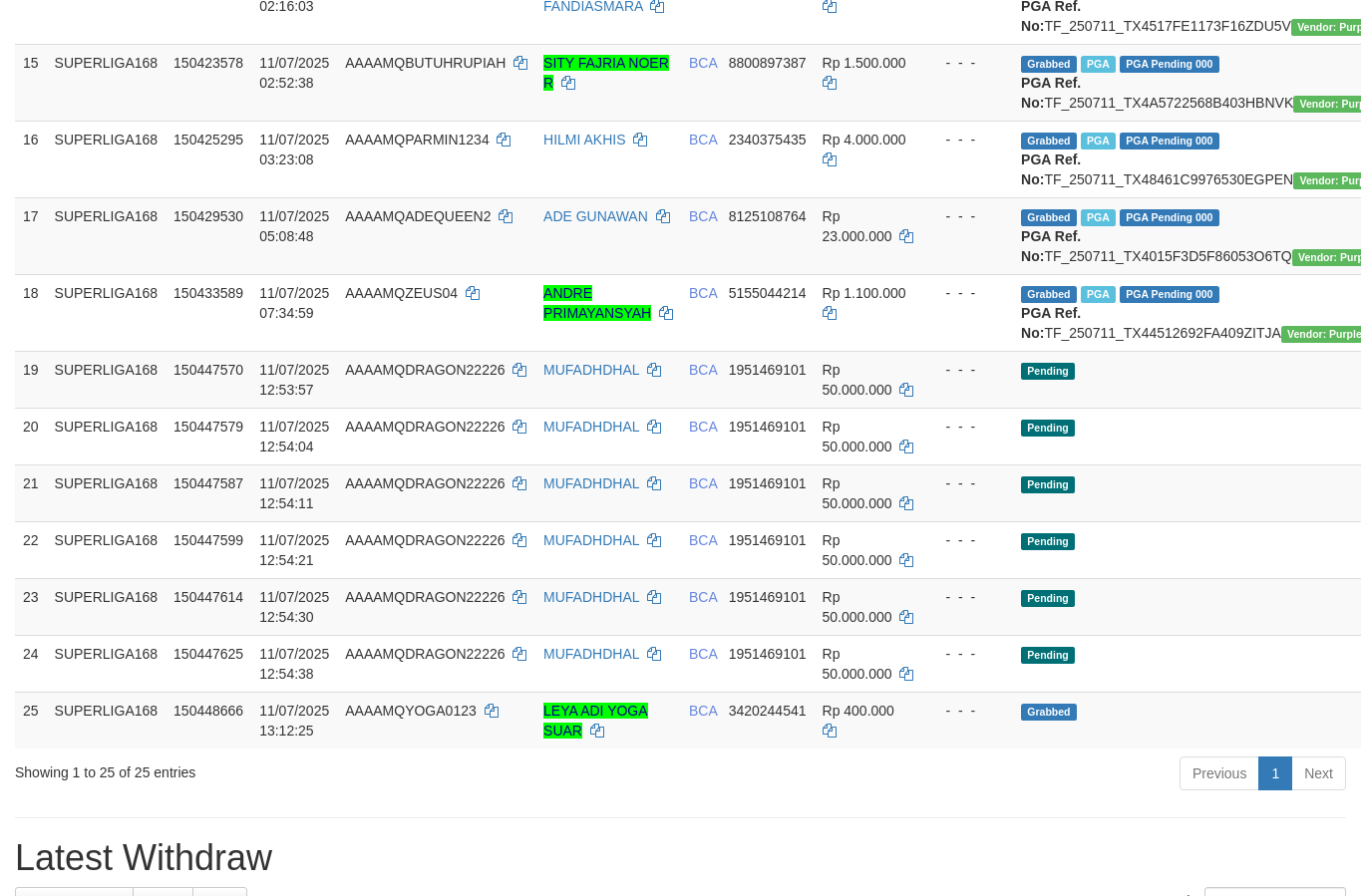 scroll, scrollTop: 1310, scrollLeft: 0, axis: vertical 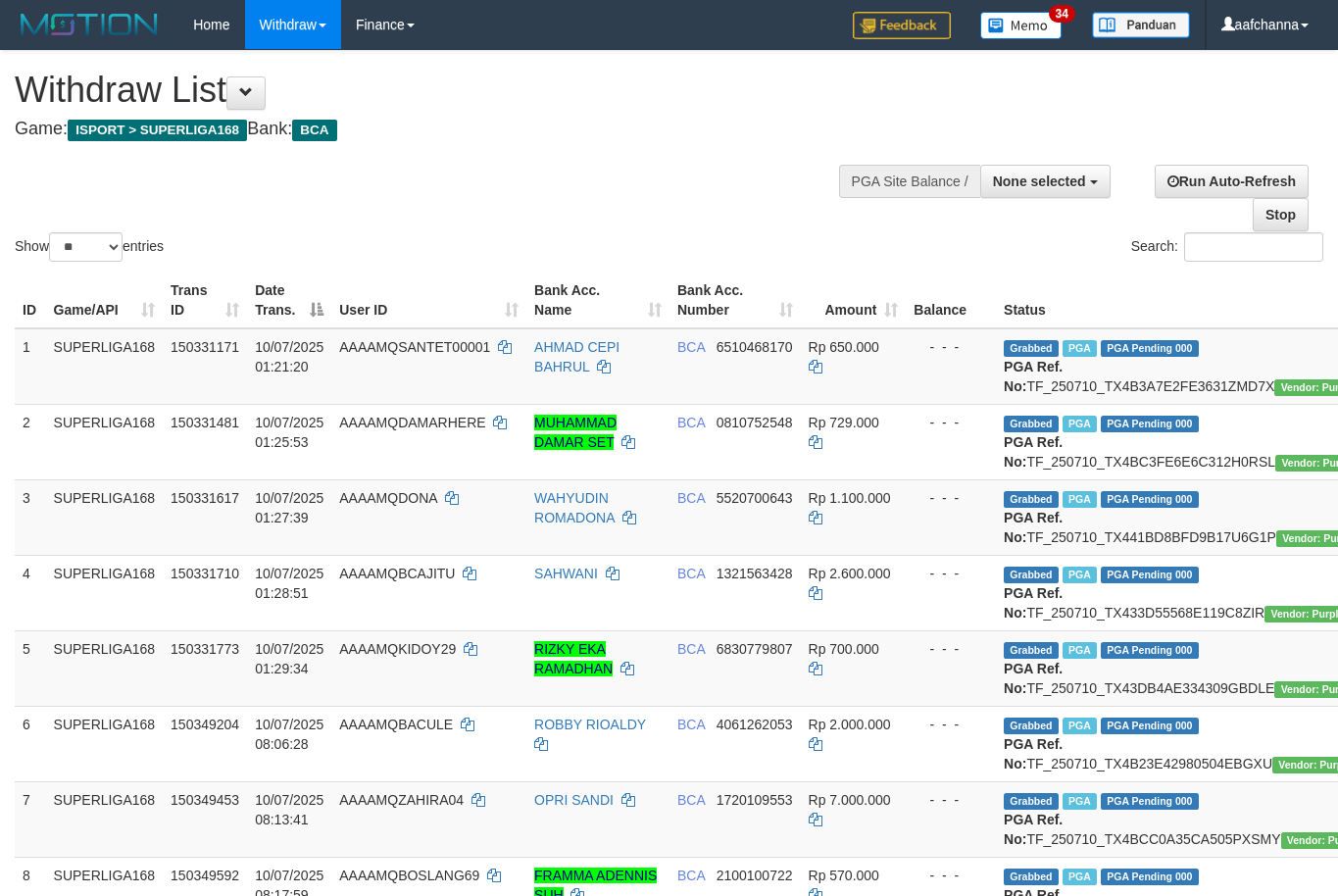 select 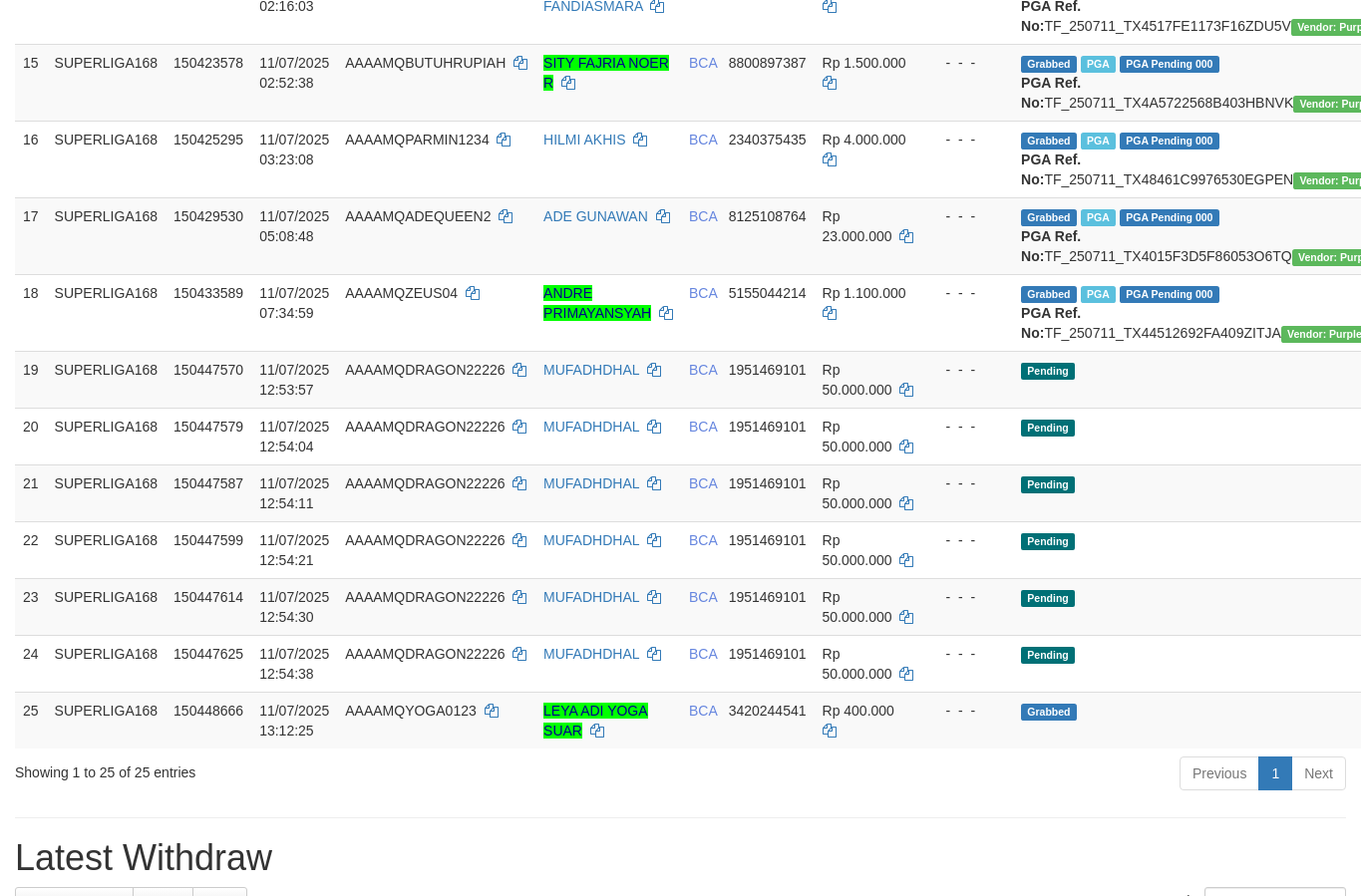 scroll, scrollTop: 1310, scrollLeft: 0, axis: vertical 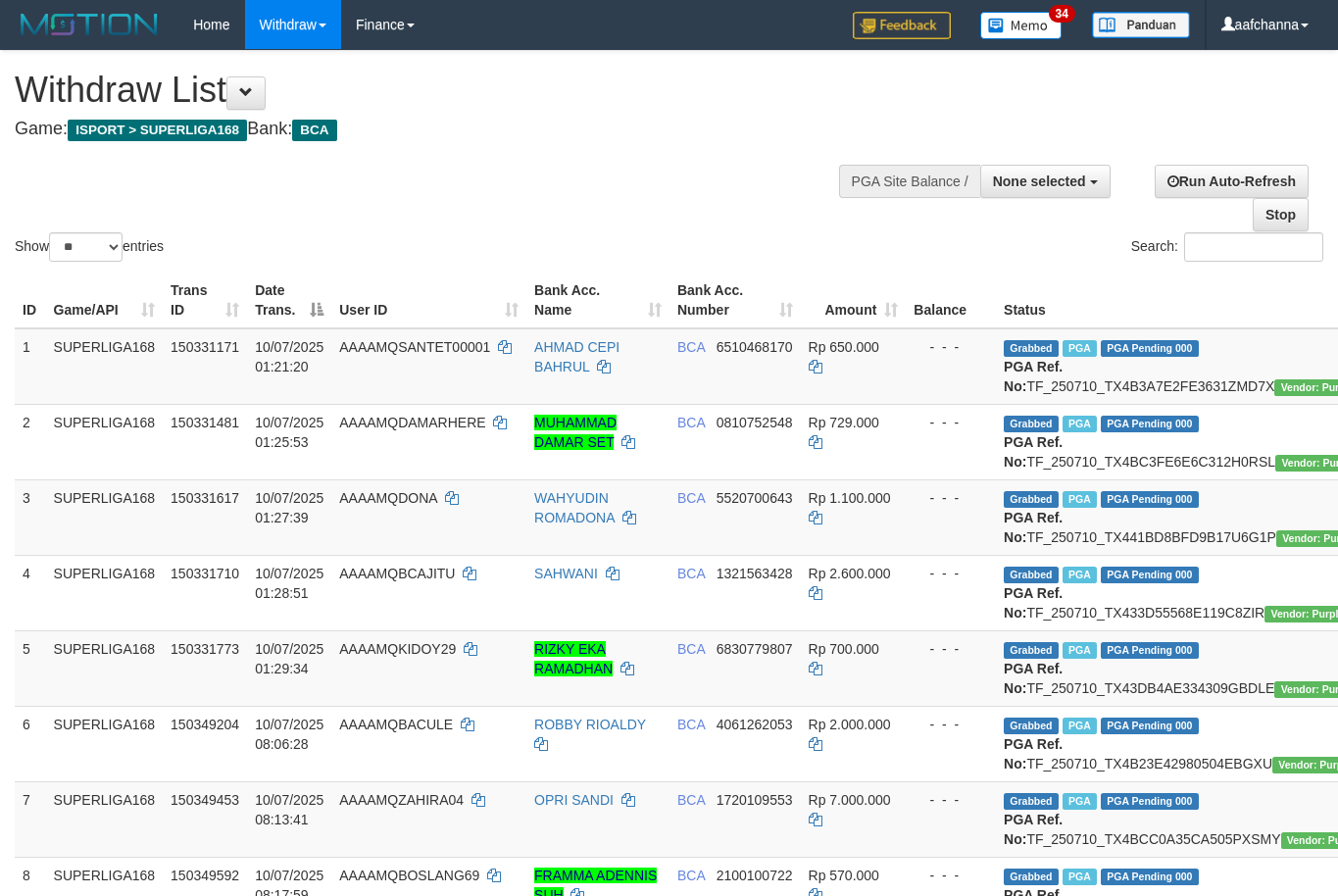 select 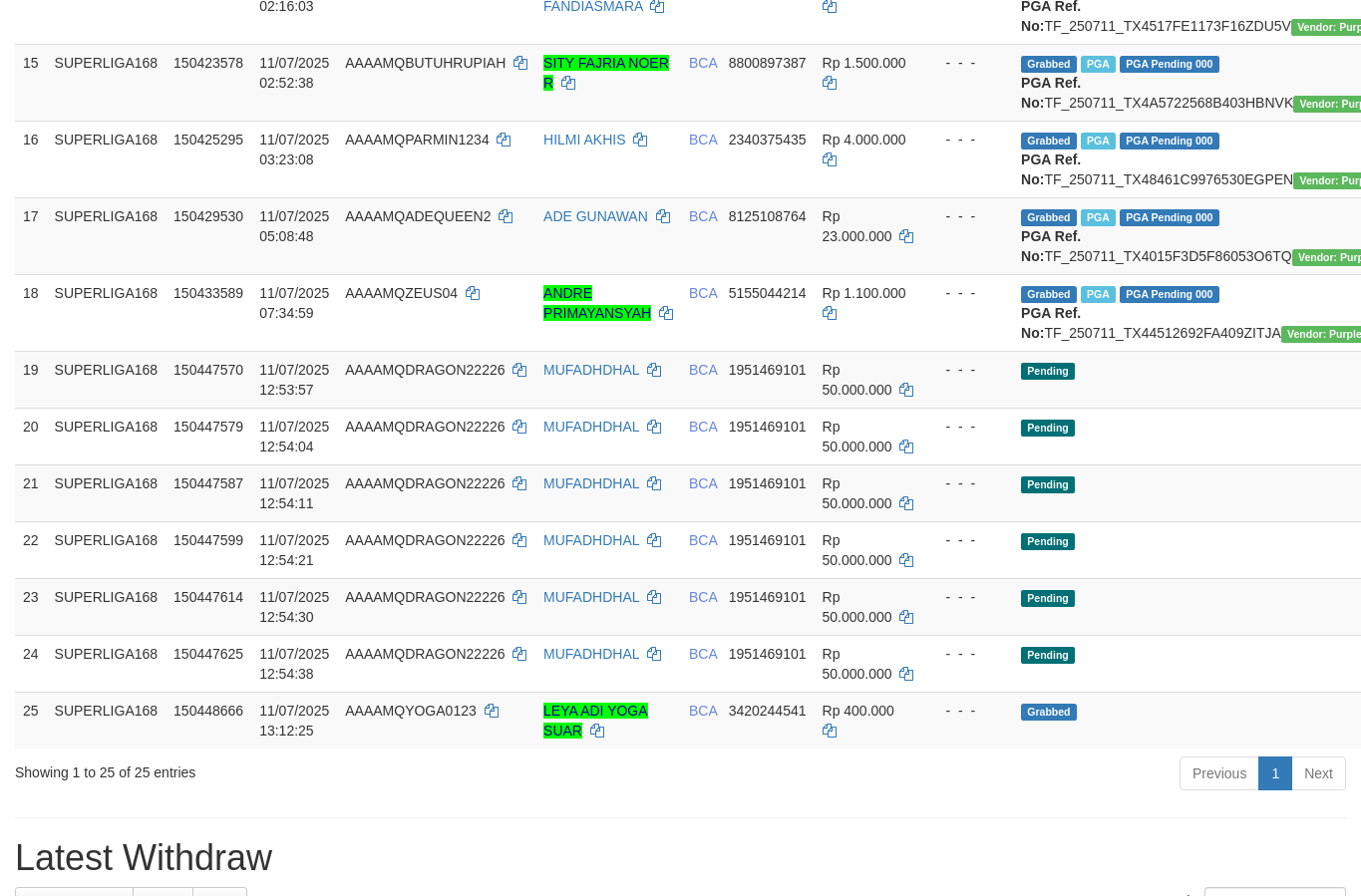 scroll, scrollTop: 1310, scrollLeft: 0, axis: vertical 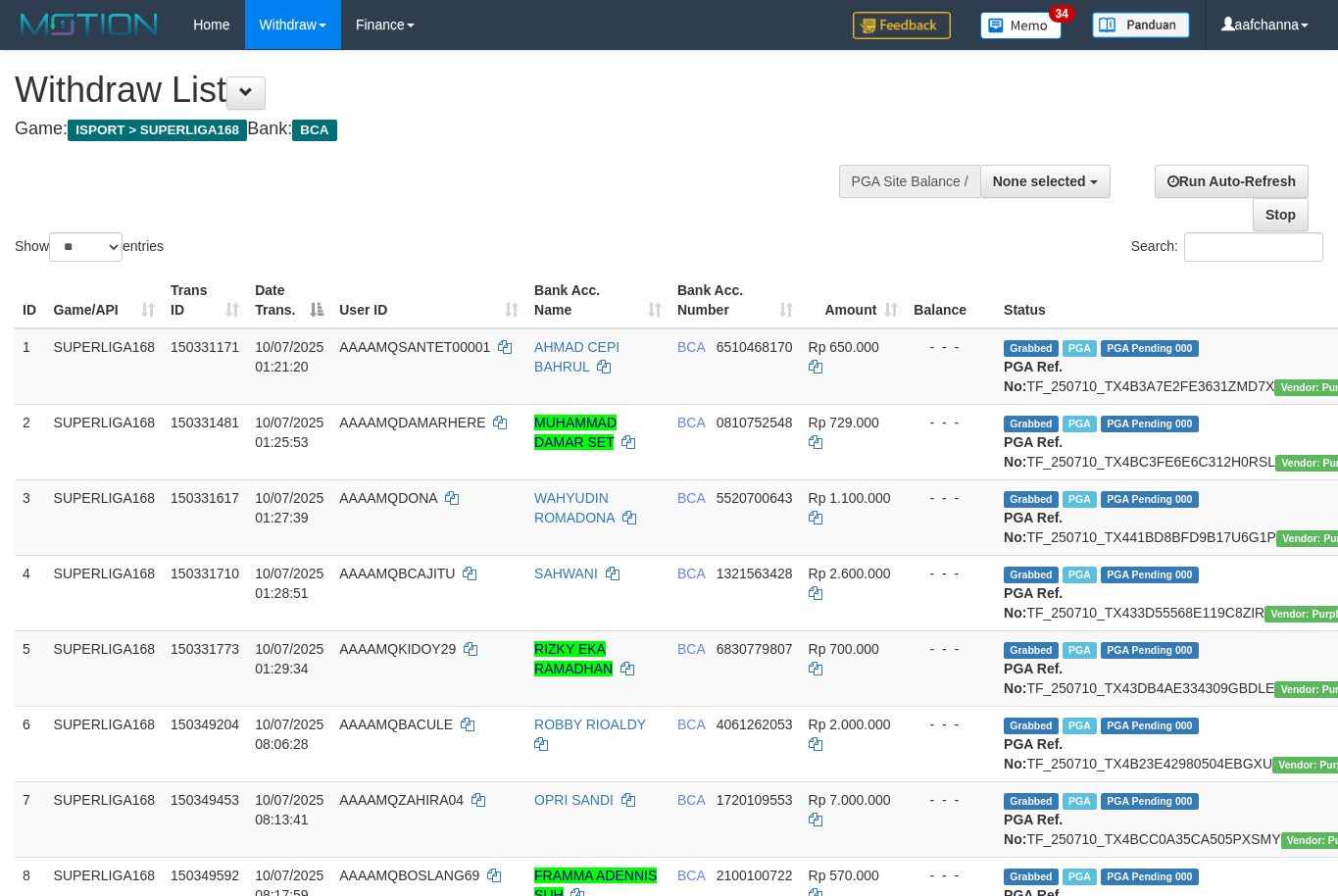select 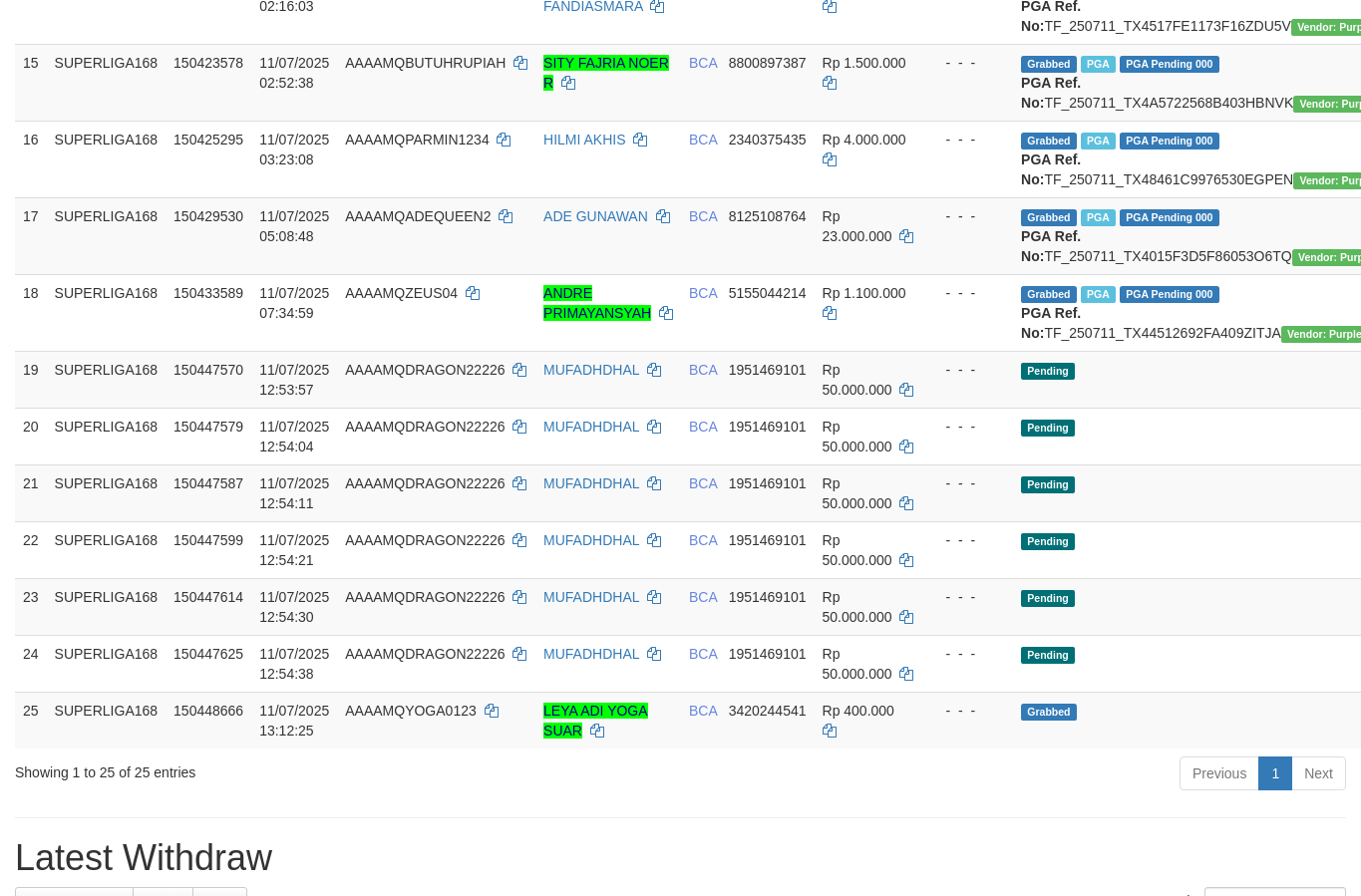 scroll, scrollTop: 1310, scrollLeft: 0, axis: vertical 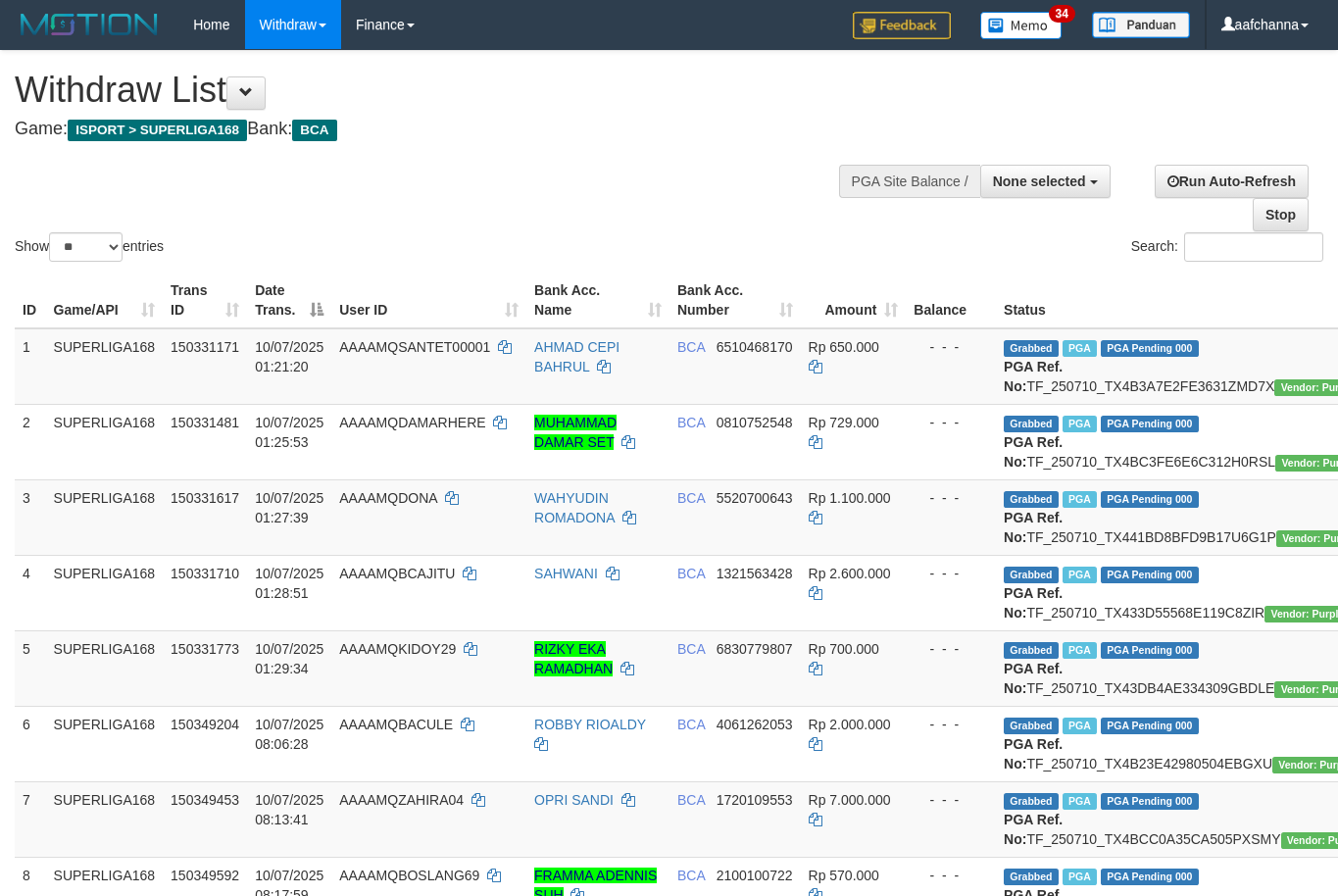 select 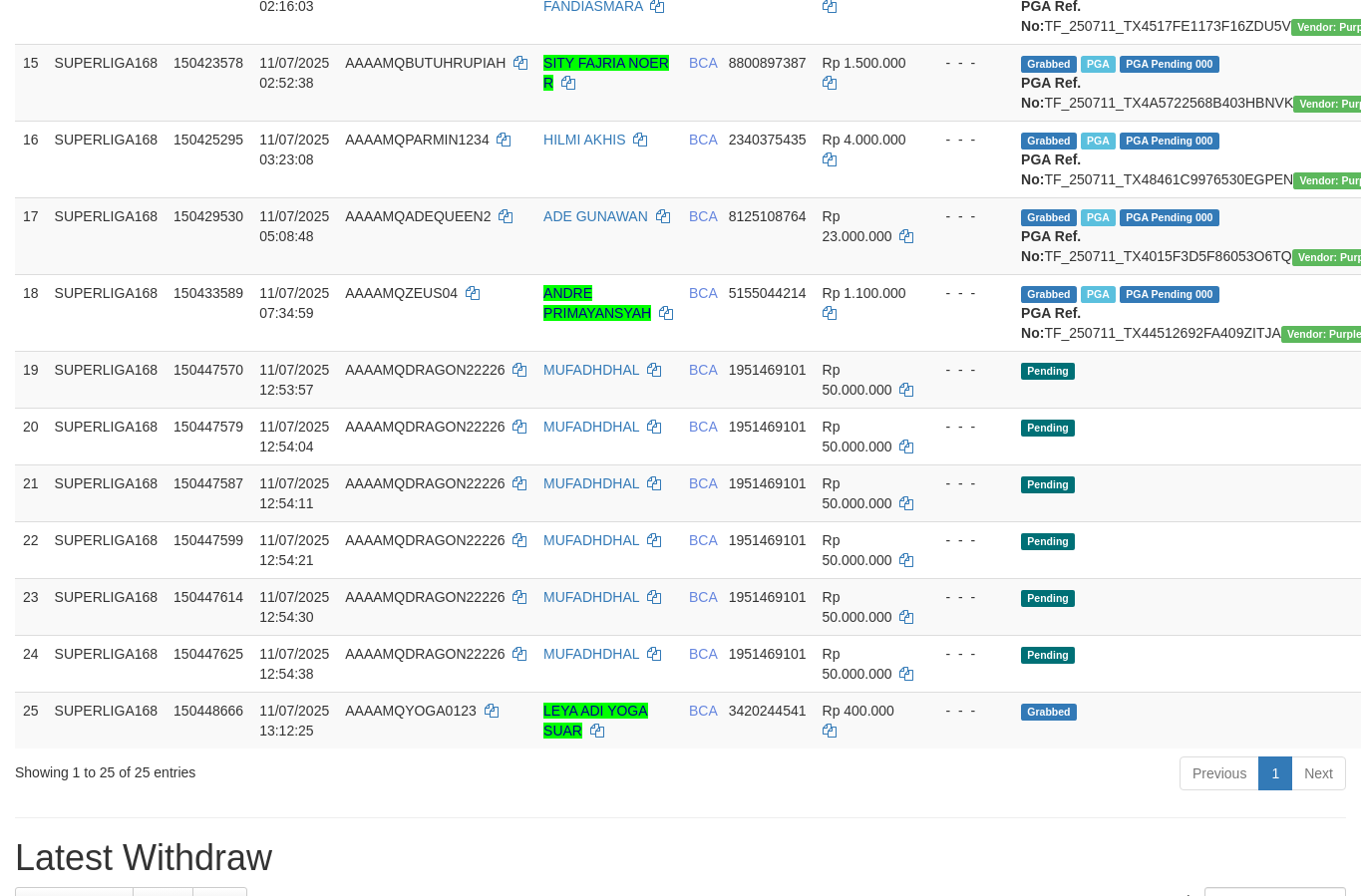 scroll, scrollTop: 1310, scrollLeft: 0, axis: vertical 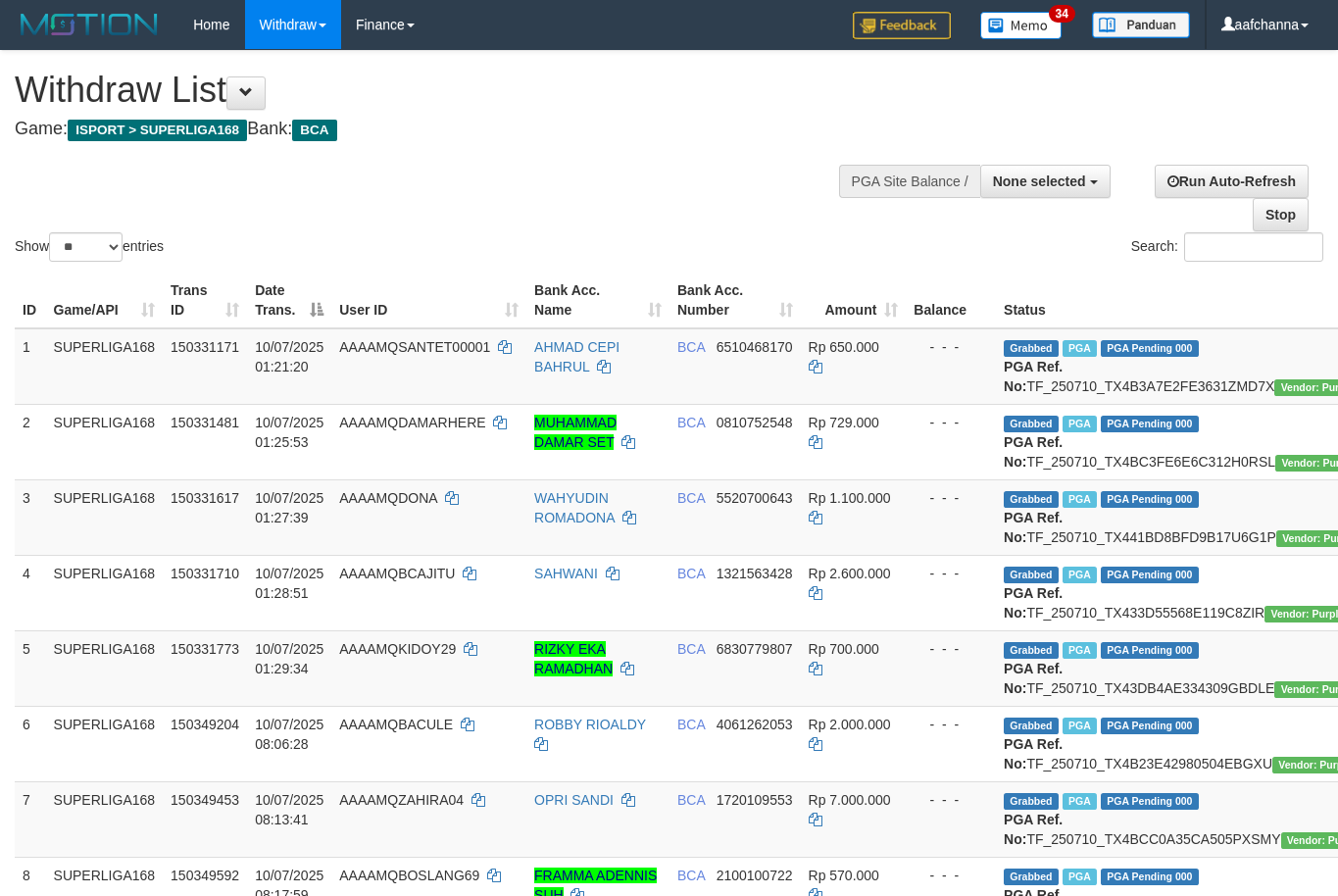 select 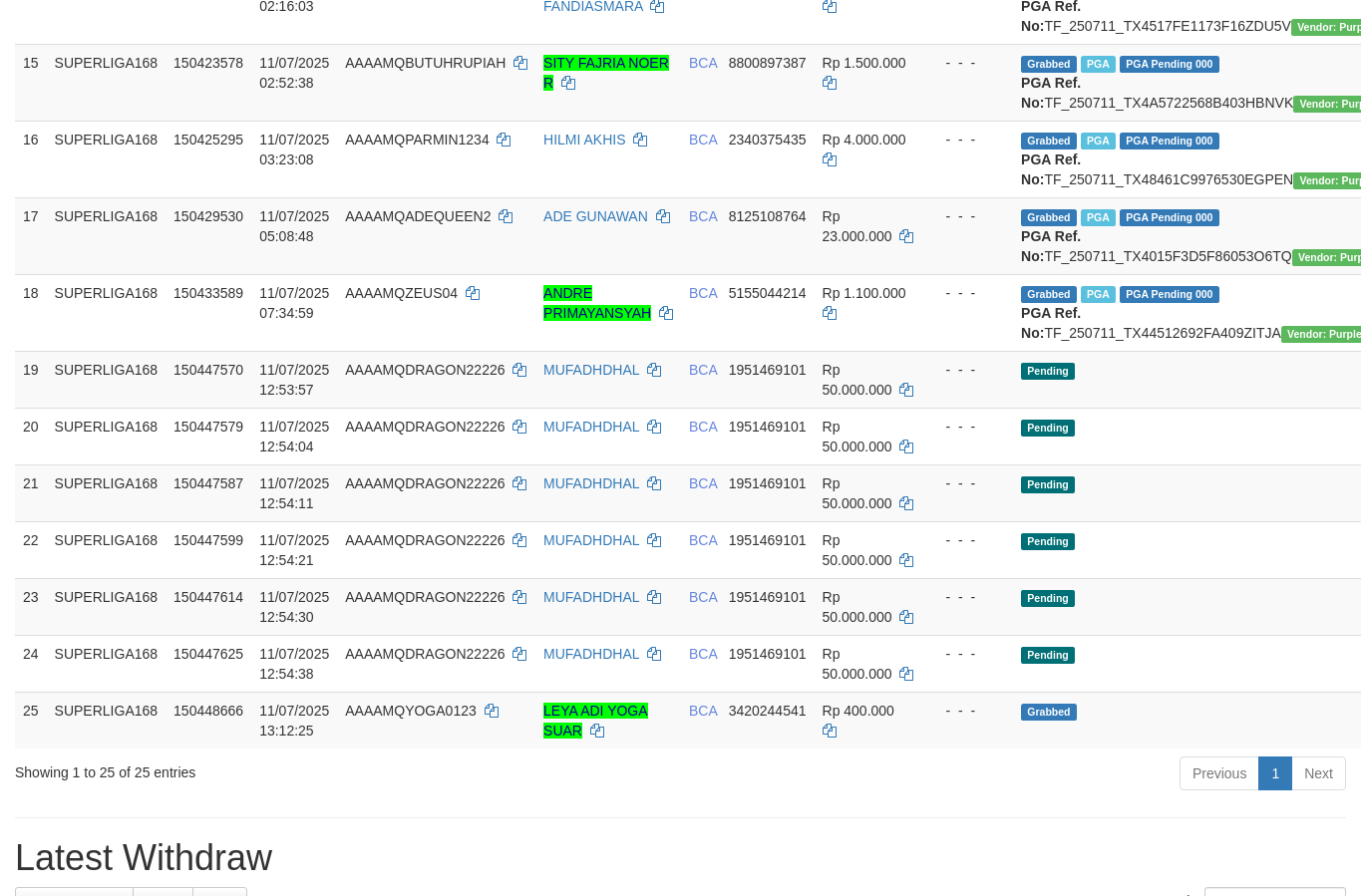 scroll, scrollTop: 1310, scrollLeft: 0, axis: vertical 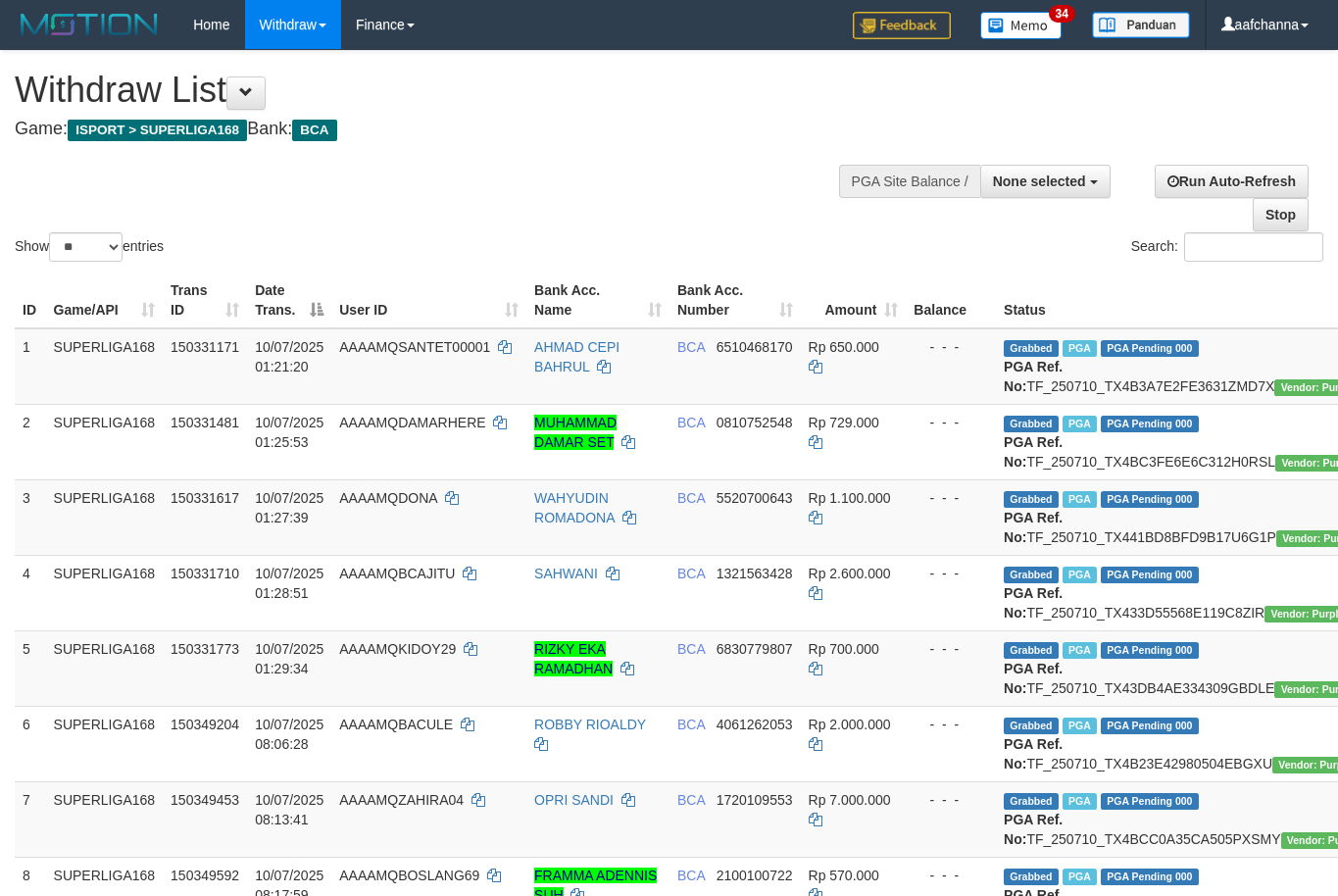 select 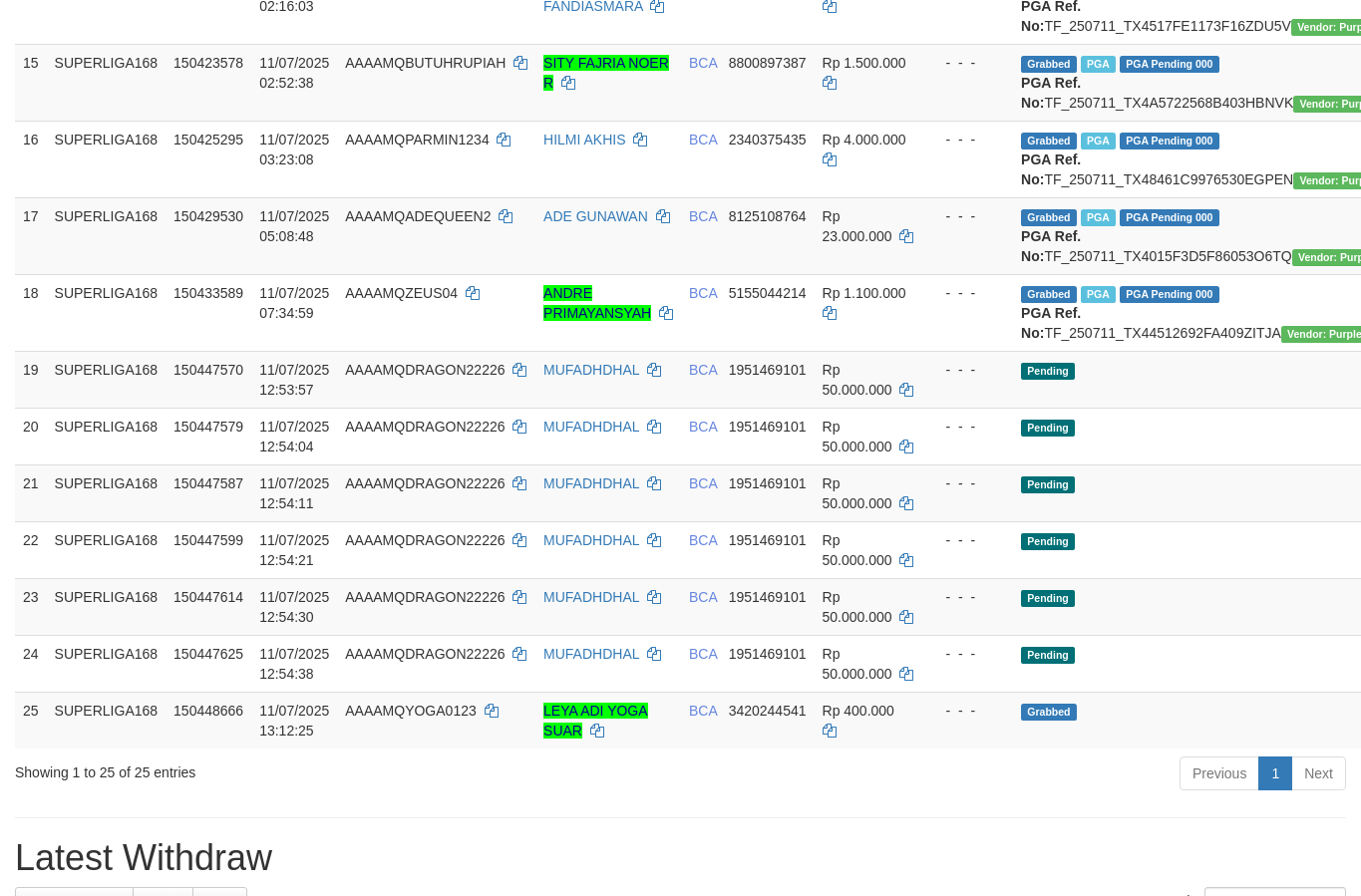 scroll, scrollTop: 1310, scrollLeft: 0, axis: vertical 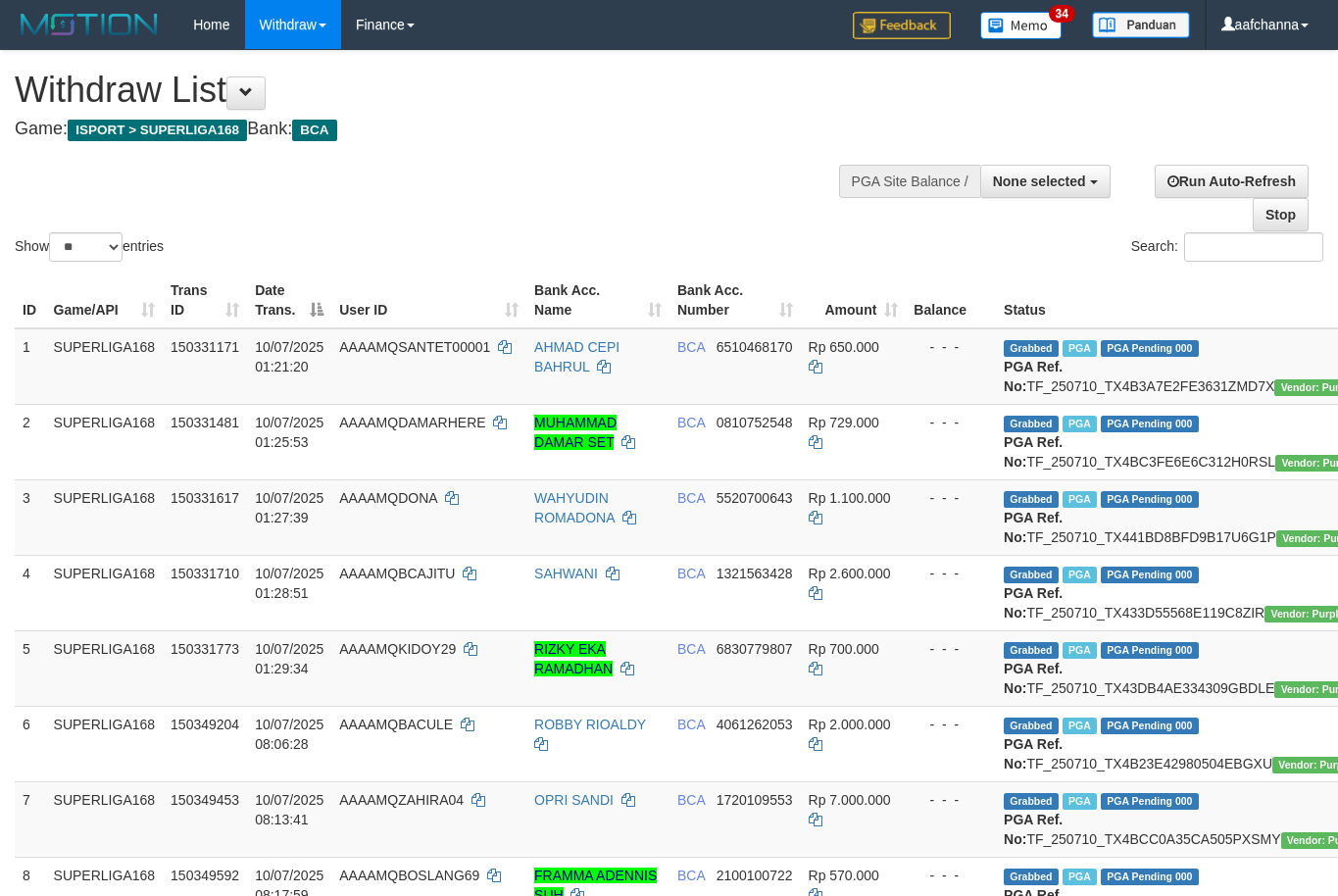 select 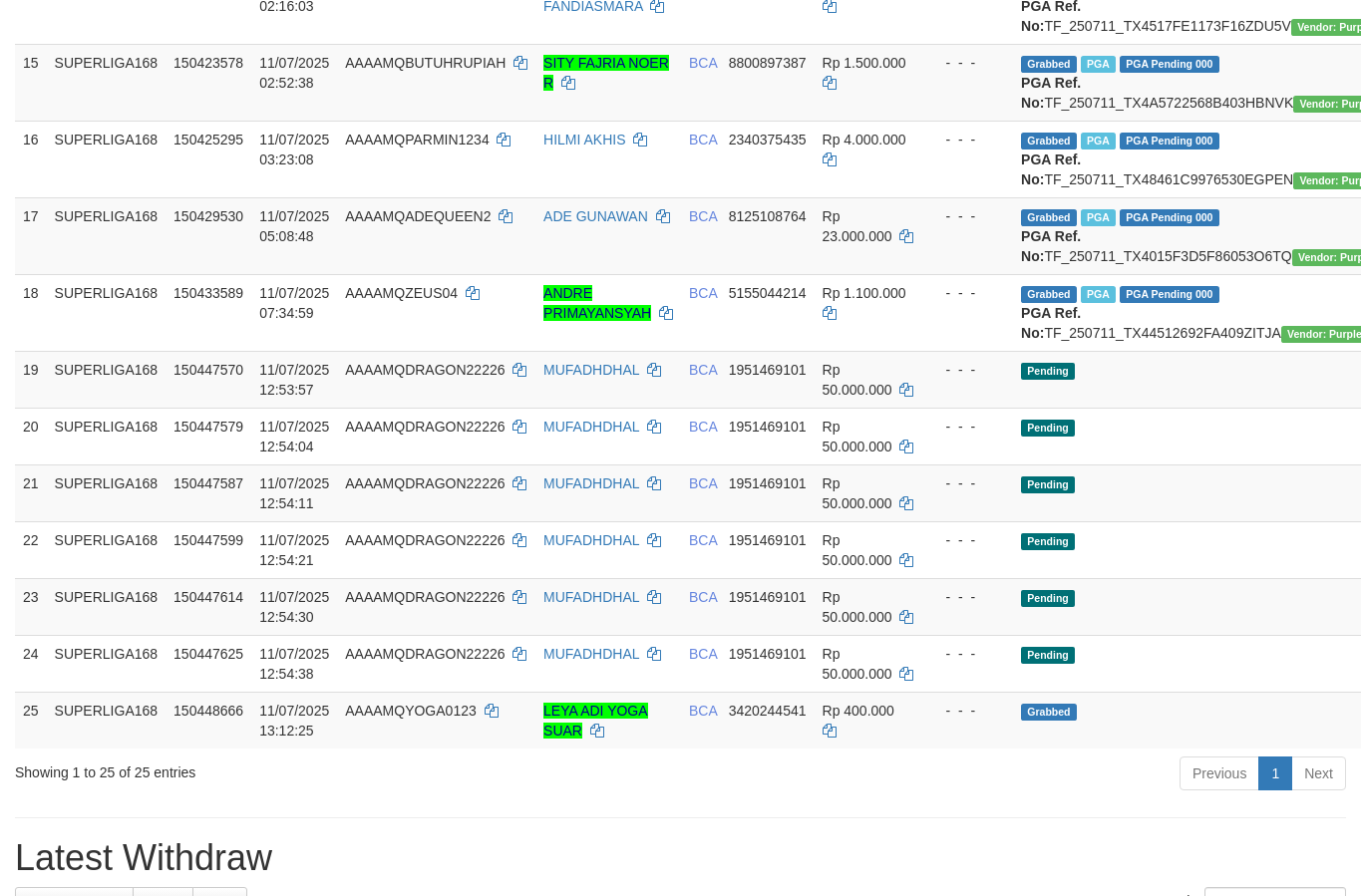 scroll, scrollTop: 1310, scrollLeft: 0, axis: vertical 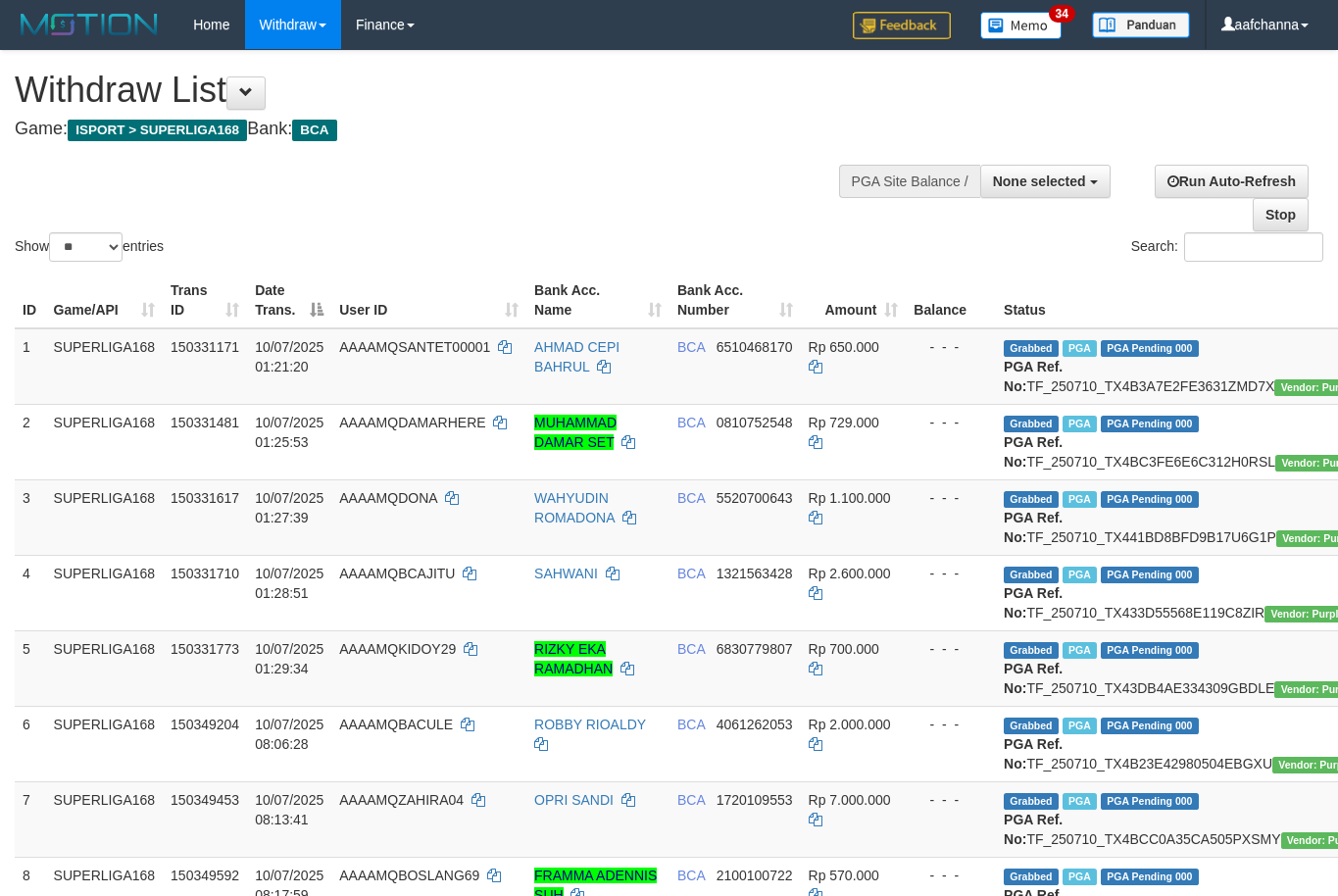 select 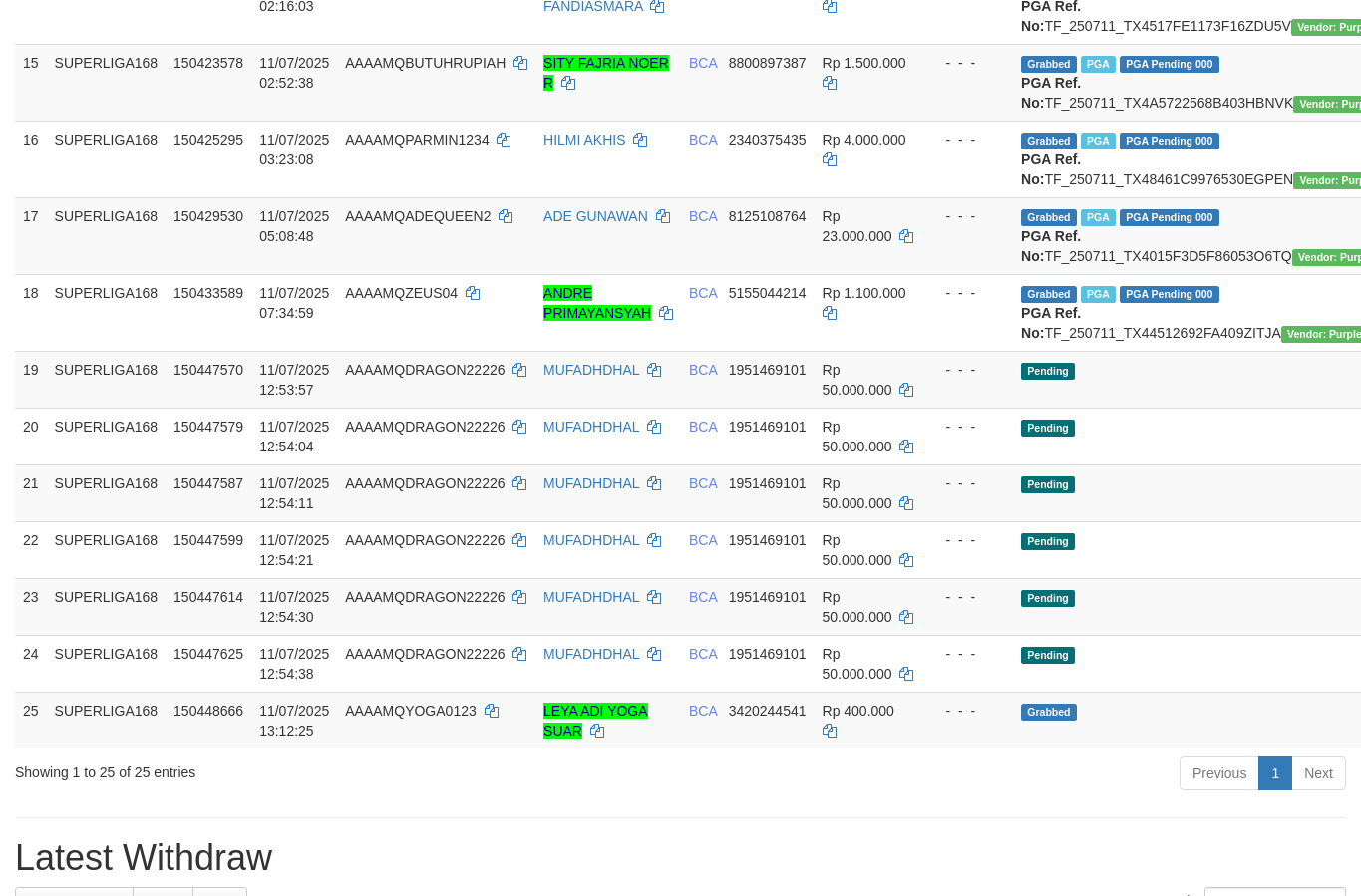 scroll, scrollTop: 1310, scrollLeft: 0, axis: vertical 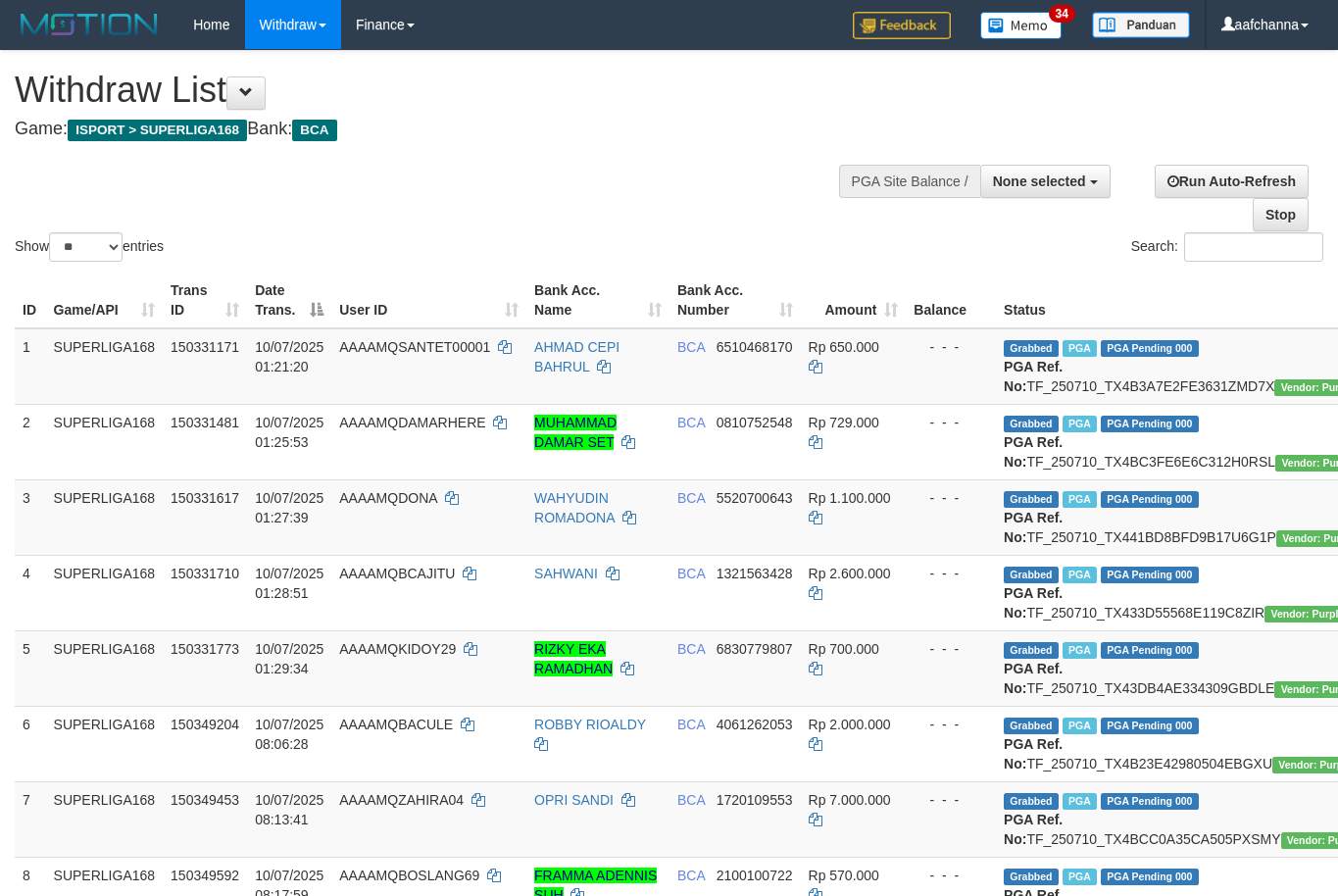 select 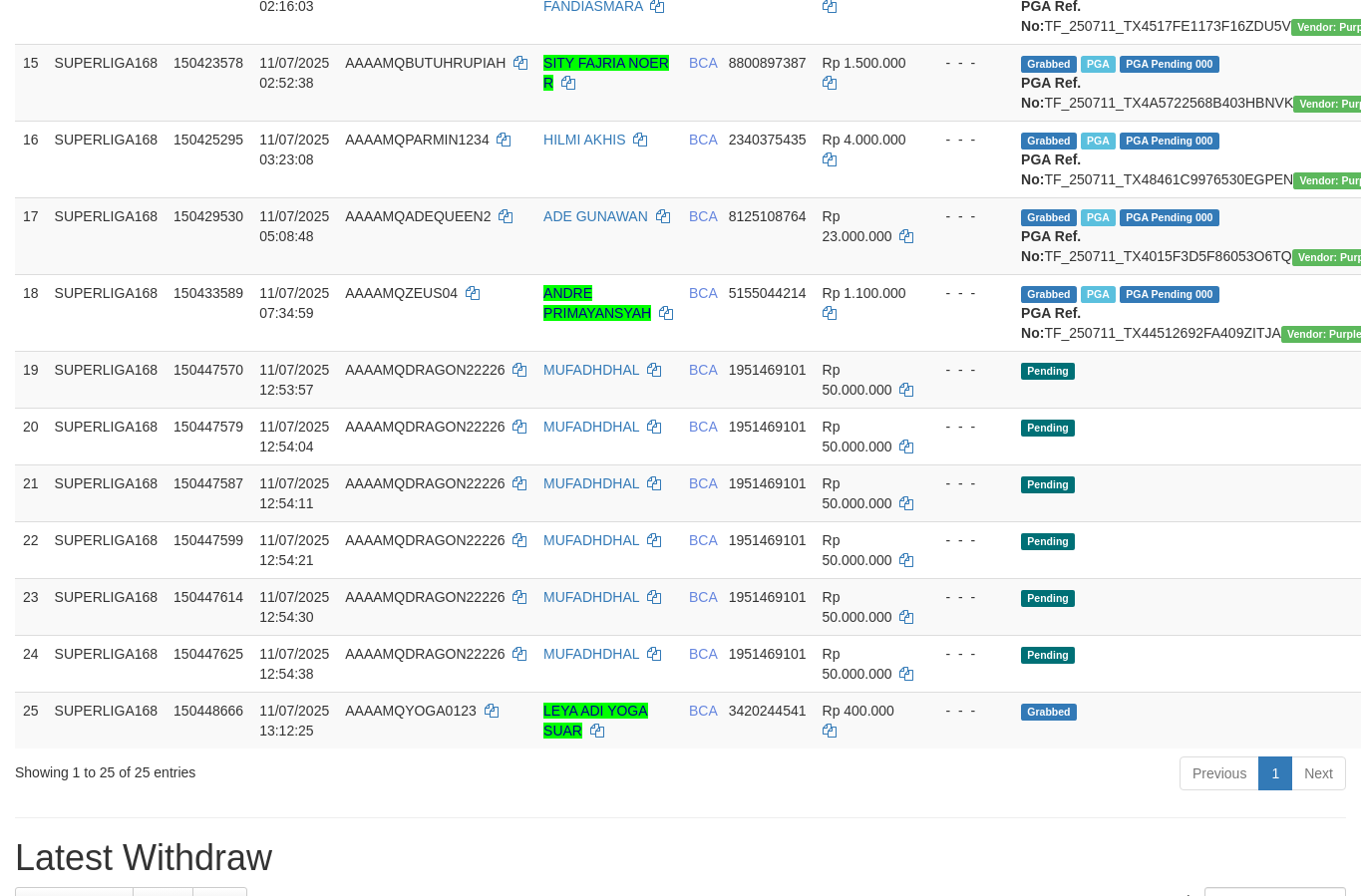 scroll, scrollTop: 1310, scrollLeft: 0, axis: vertical 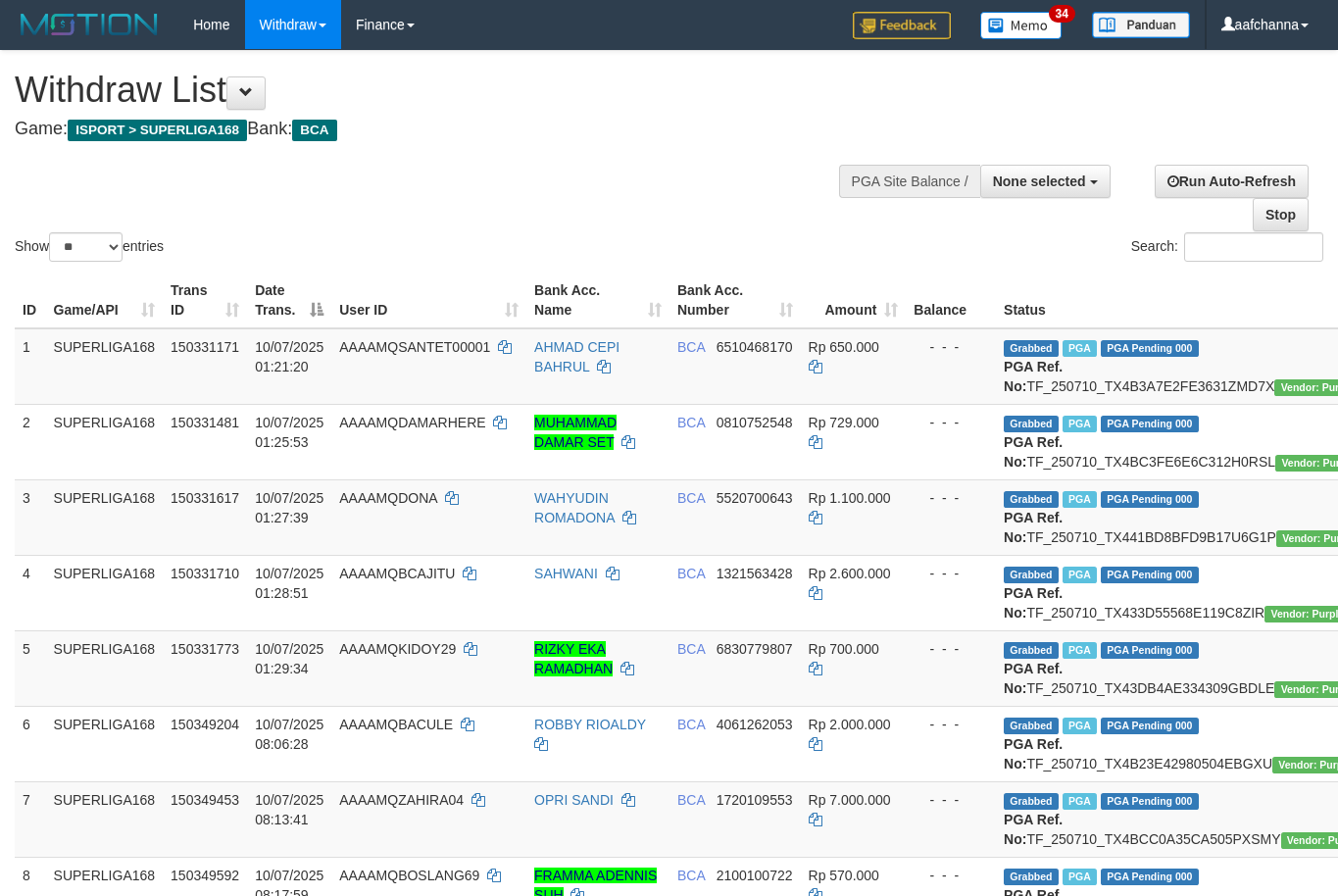 select 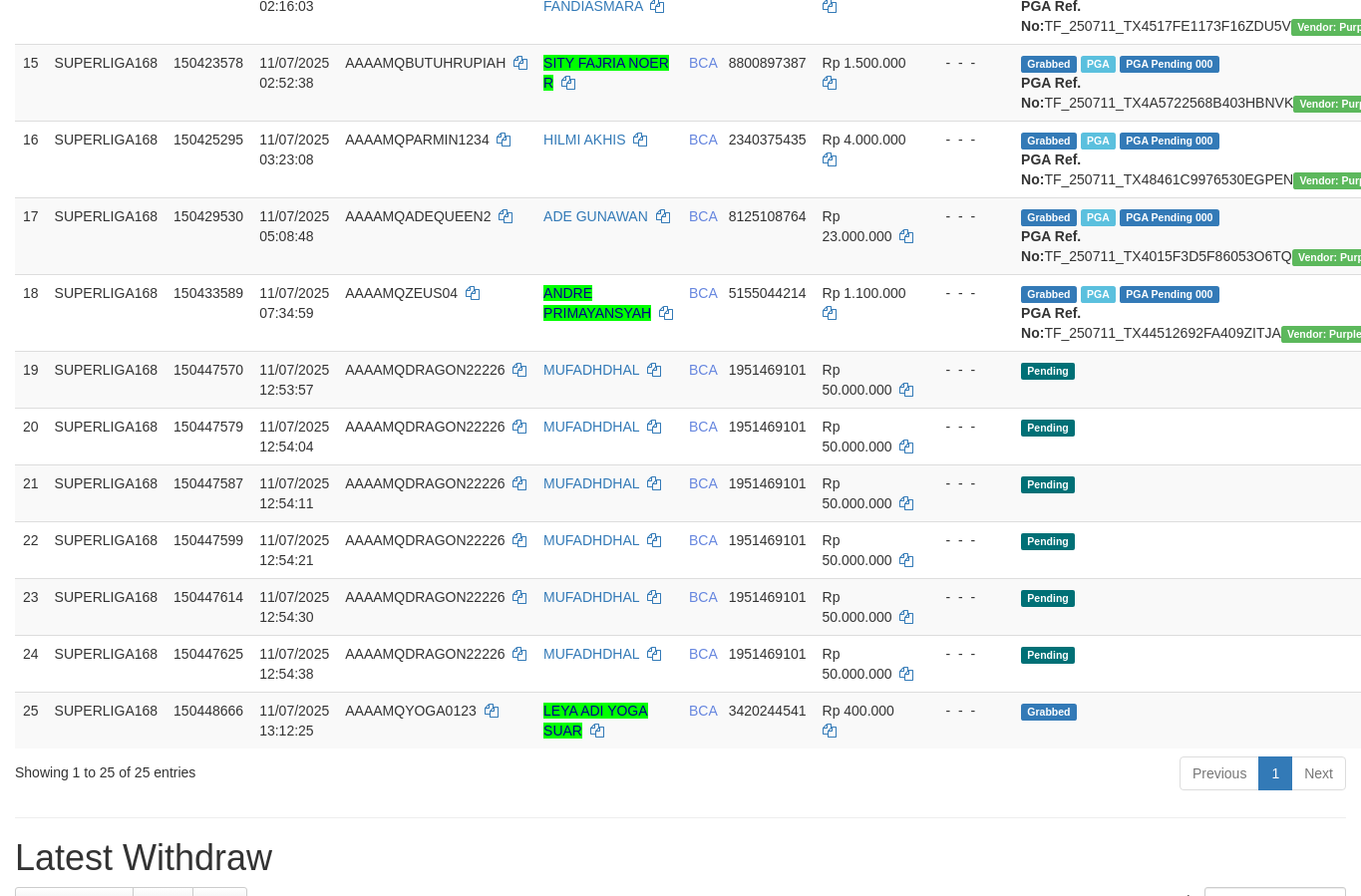 scroll, scrollTop: 1310, scrollLeft: 0, axis: vertical 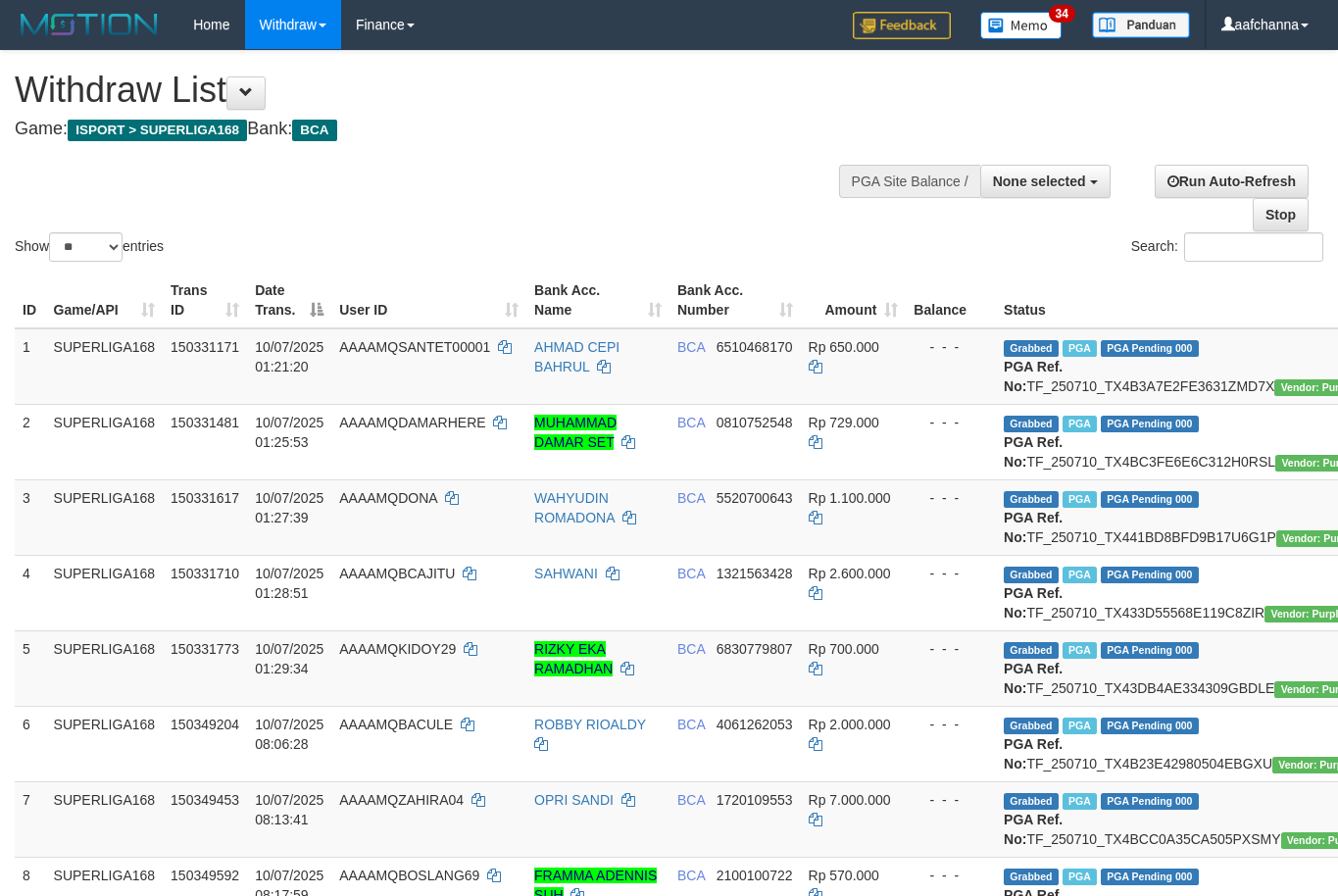 select 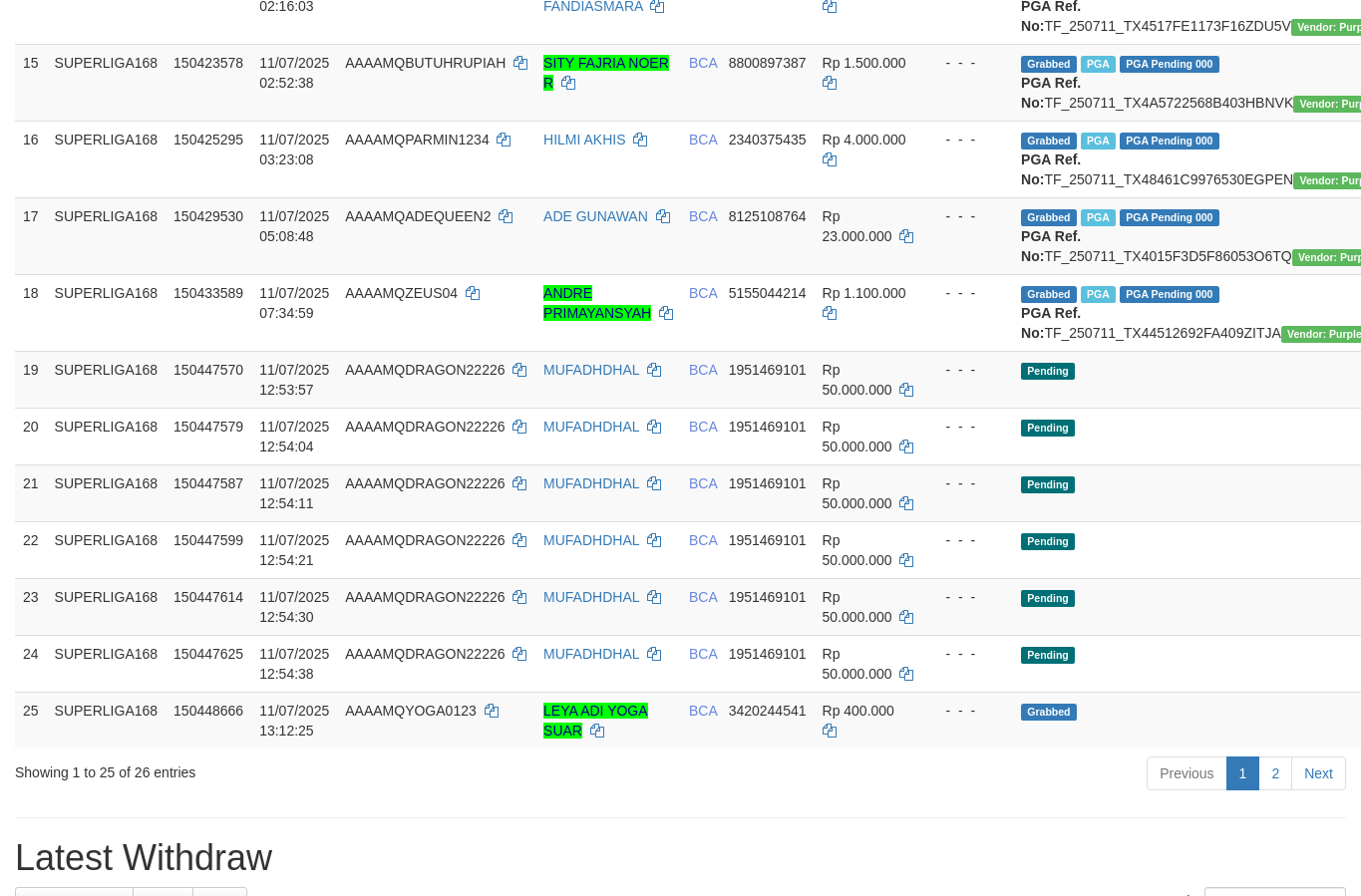 scroll, scrollTop: 1310, scrollLeft: 0, axis: vertical 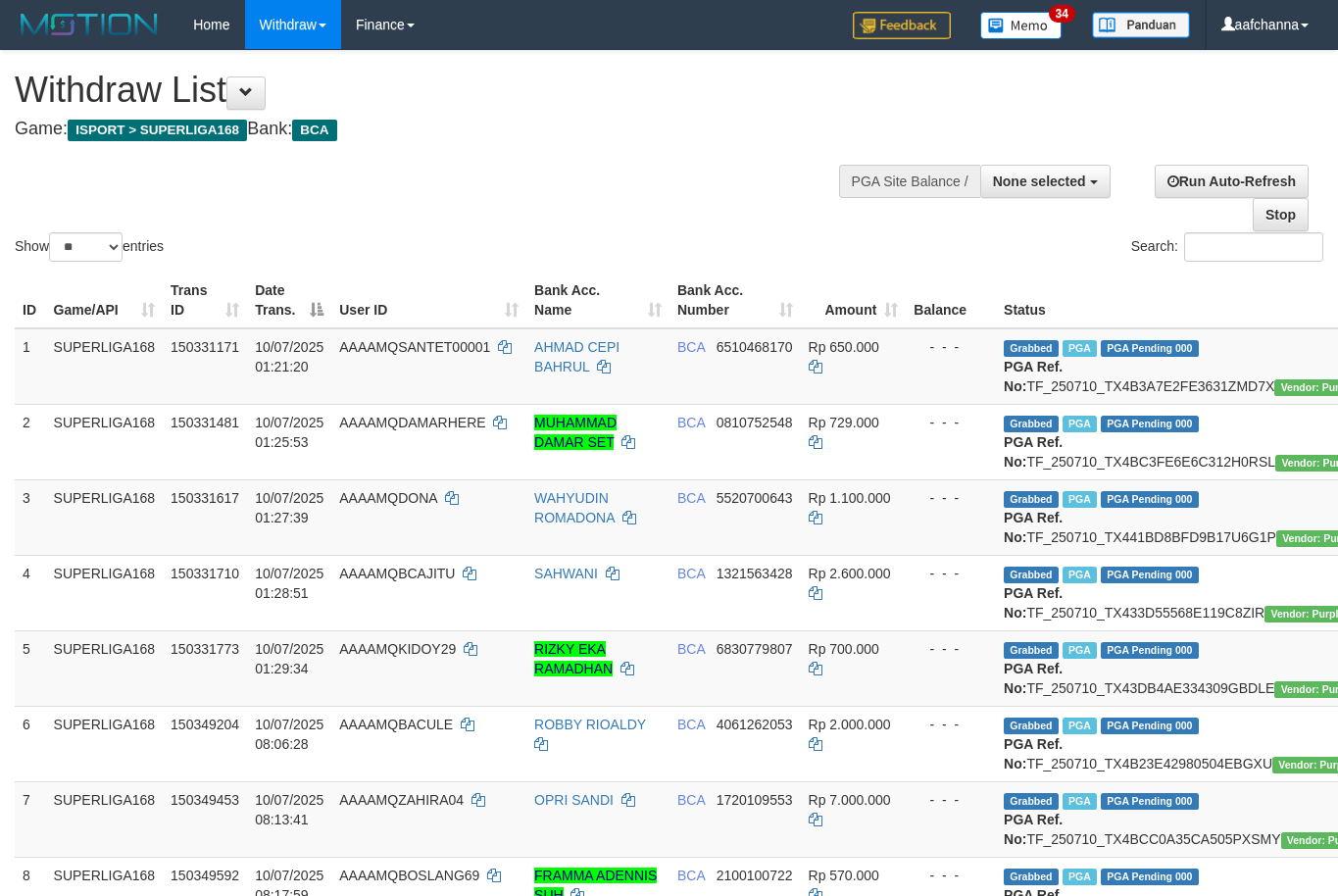 select 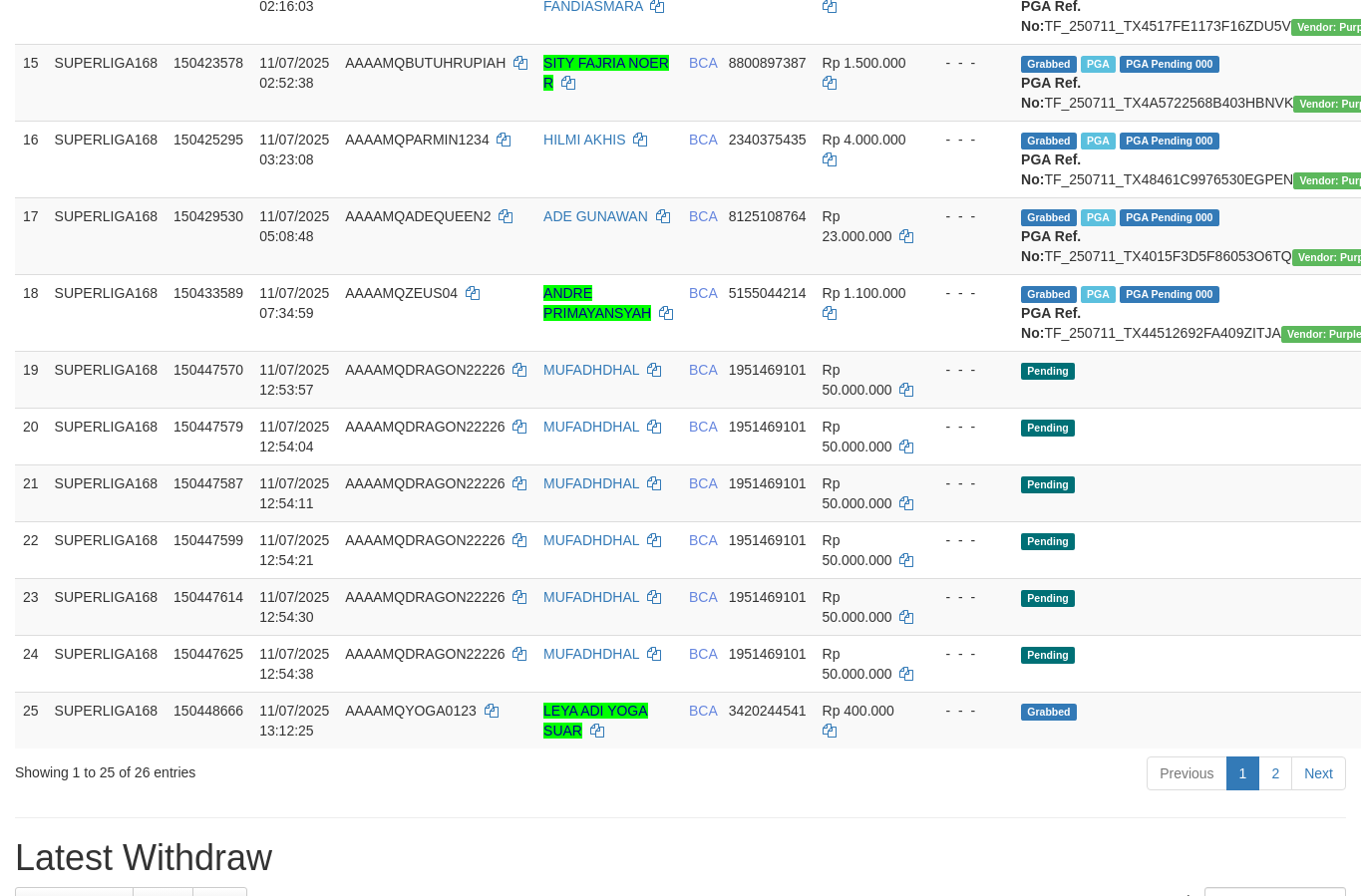 scroll, scrollTop: 1310, scrollLeft: 0, axis: vertical 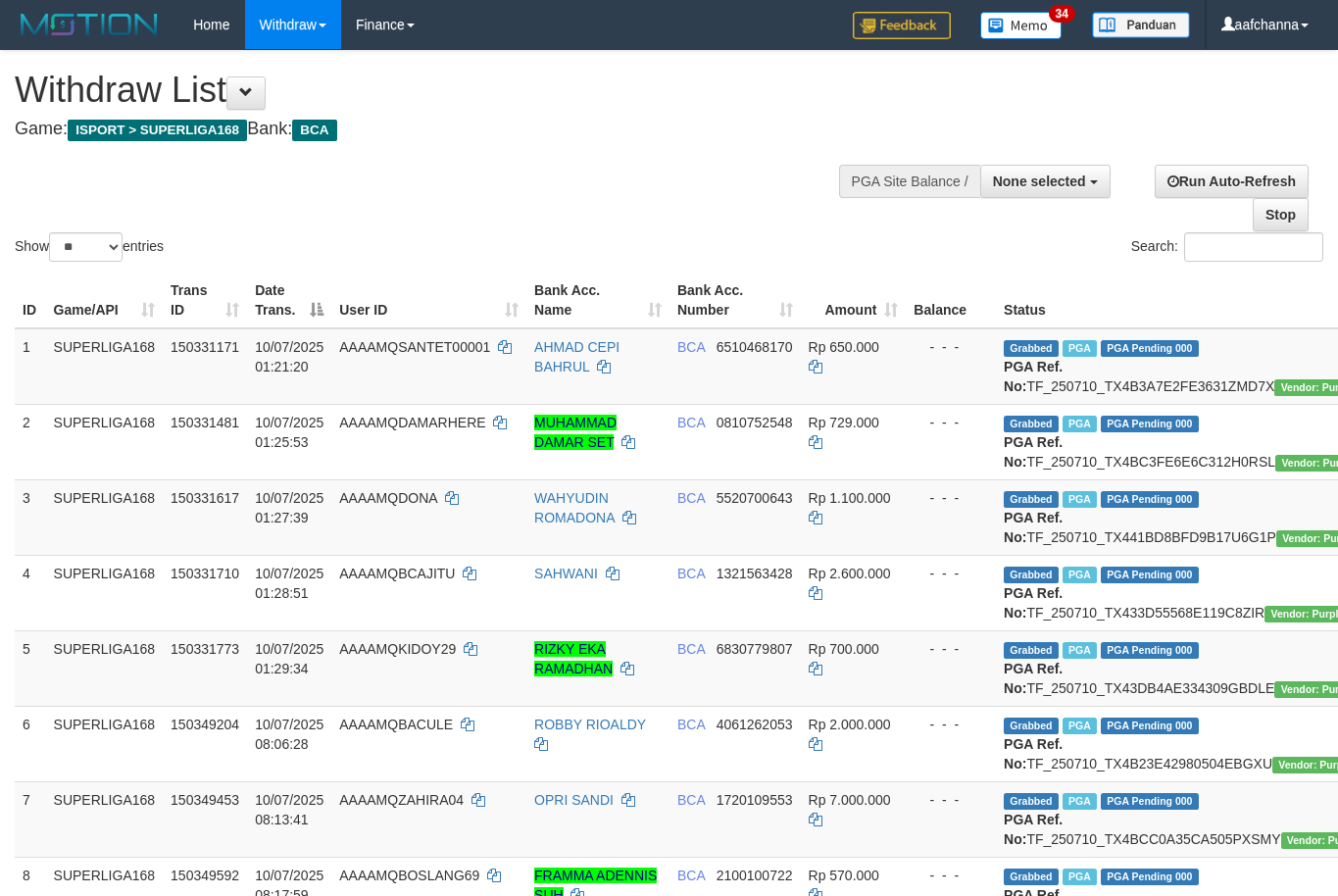 select 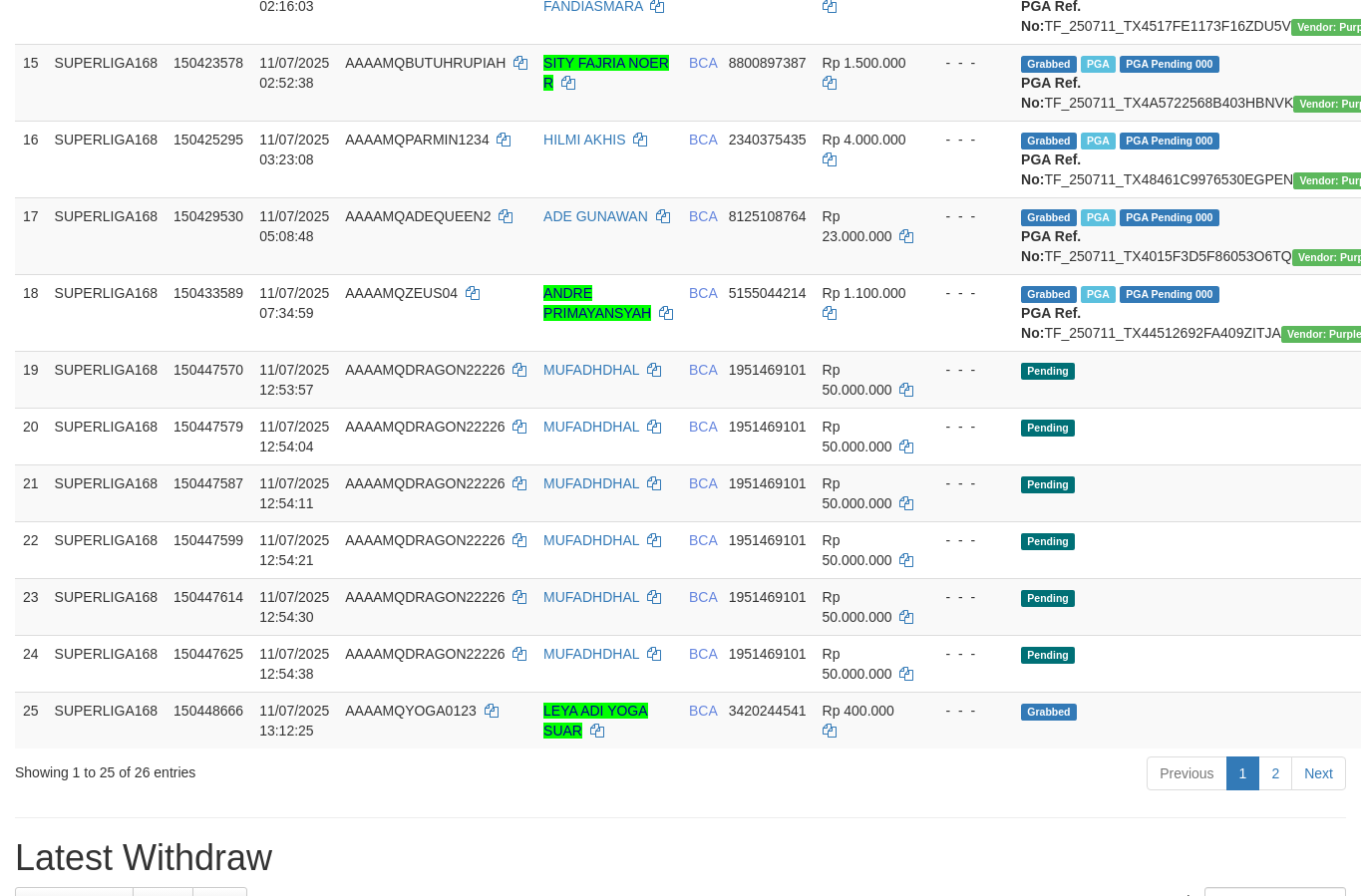 scroll, scrollTop: 1310, scrollLeft: 0, axis: vertical 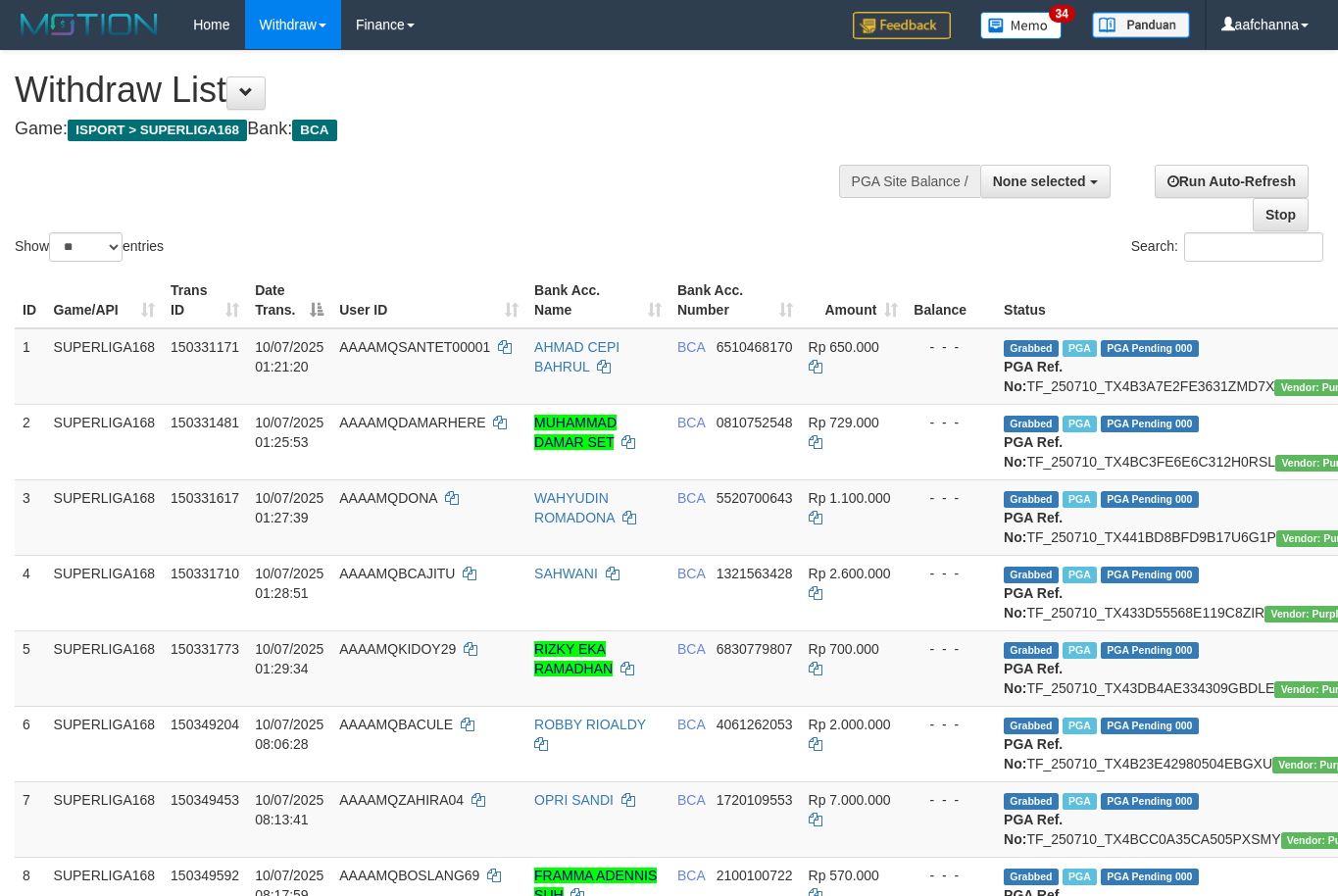 select 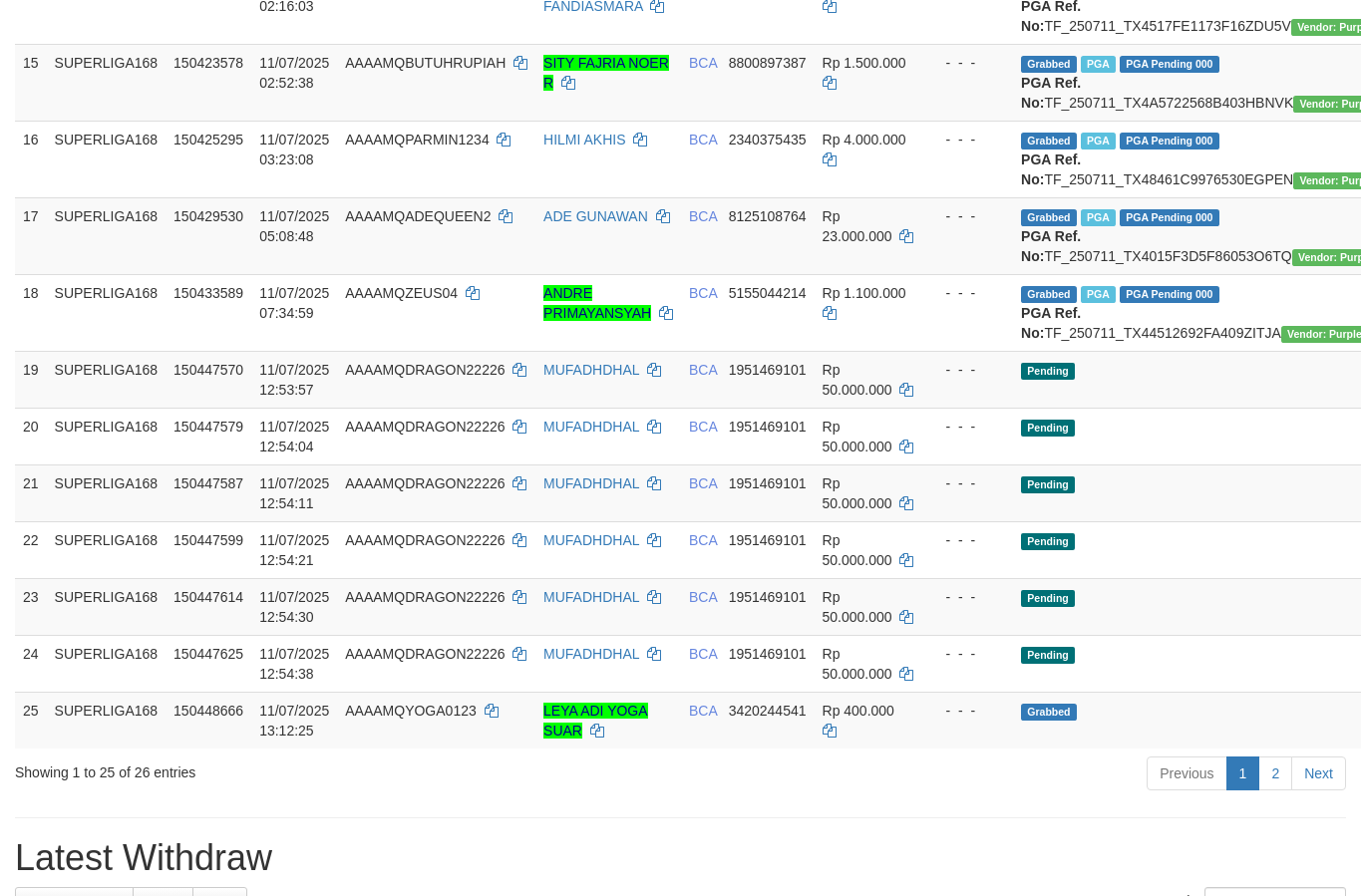 scroll, scrollTop: 1310, scrollLeft: 0, axis: vertical 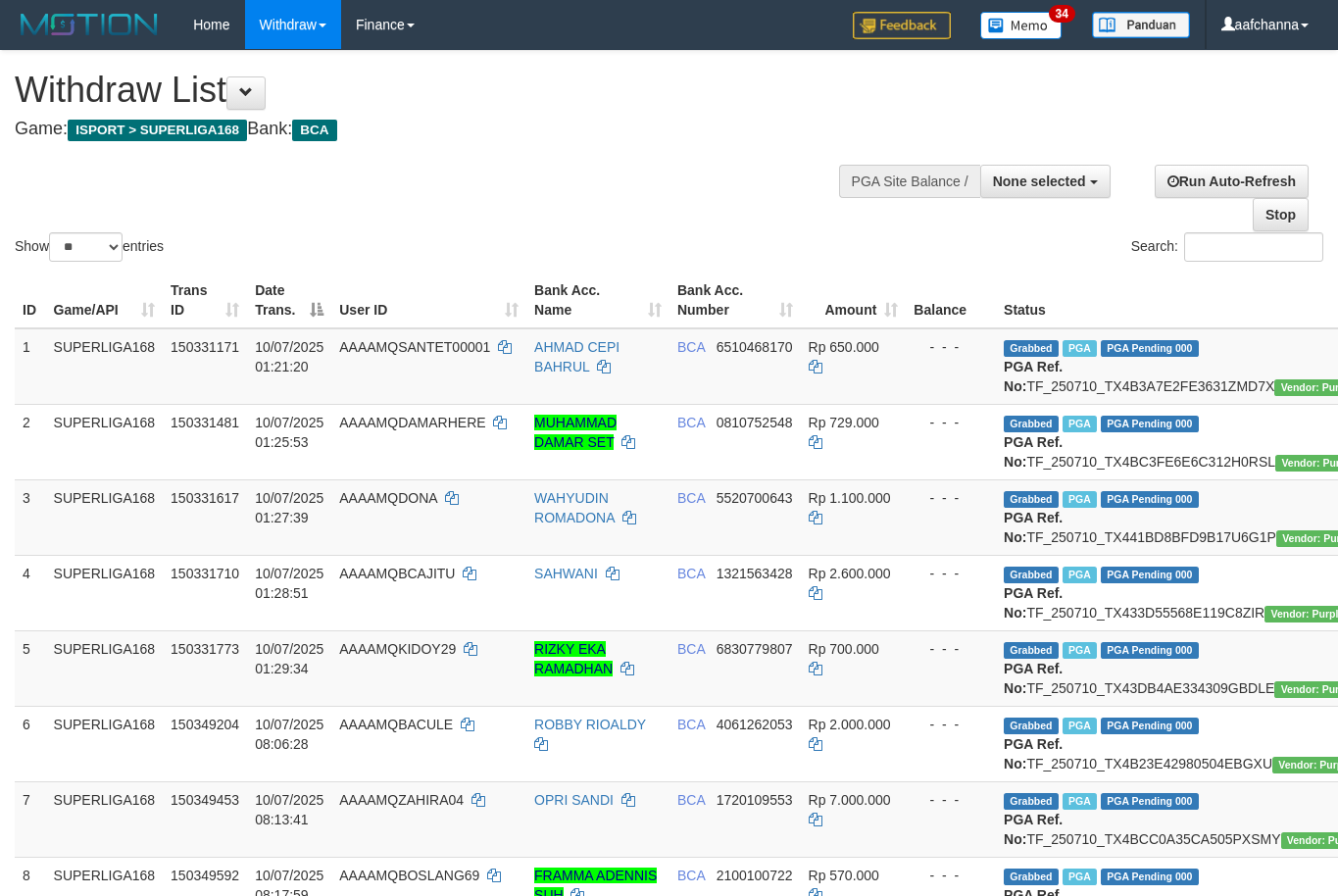 select 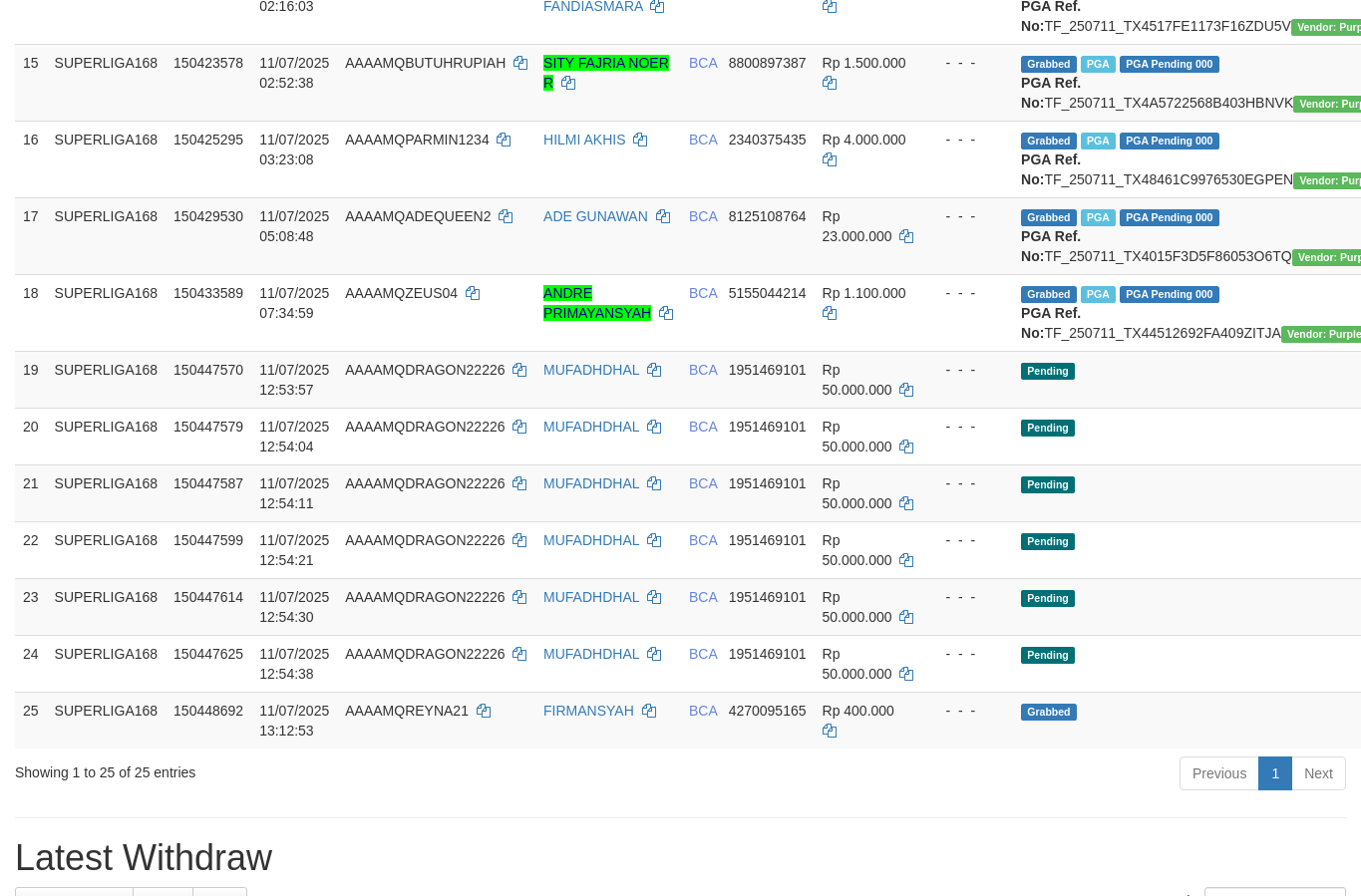 scroll, scrollTop: 1310, scrollLeft: 0, axis: vertical 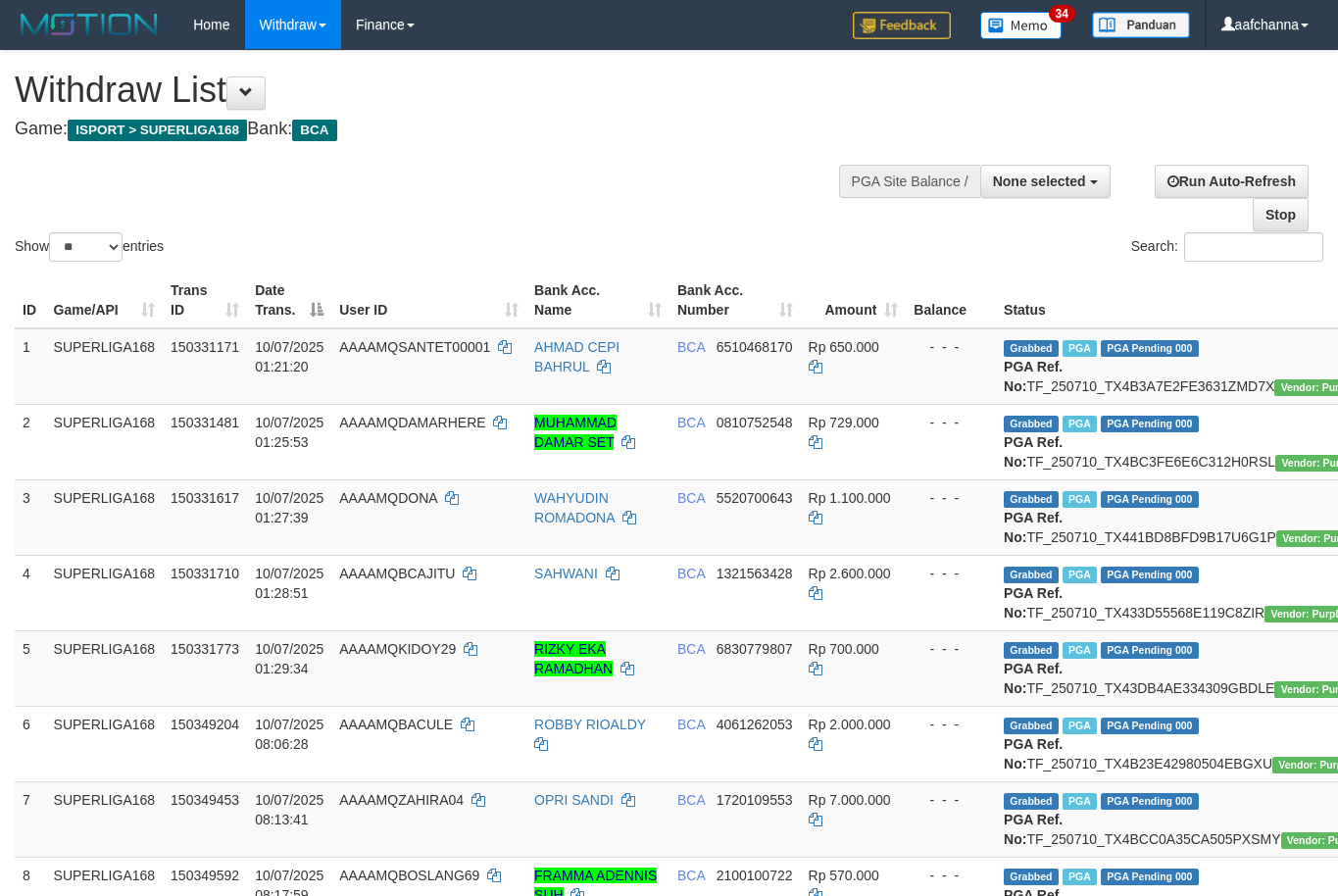 select 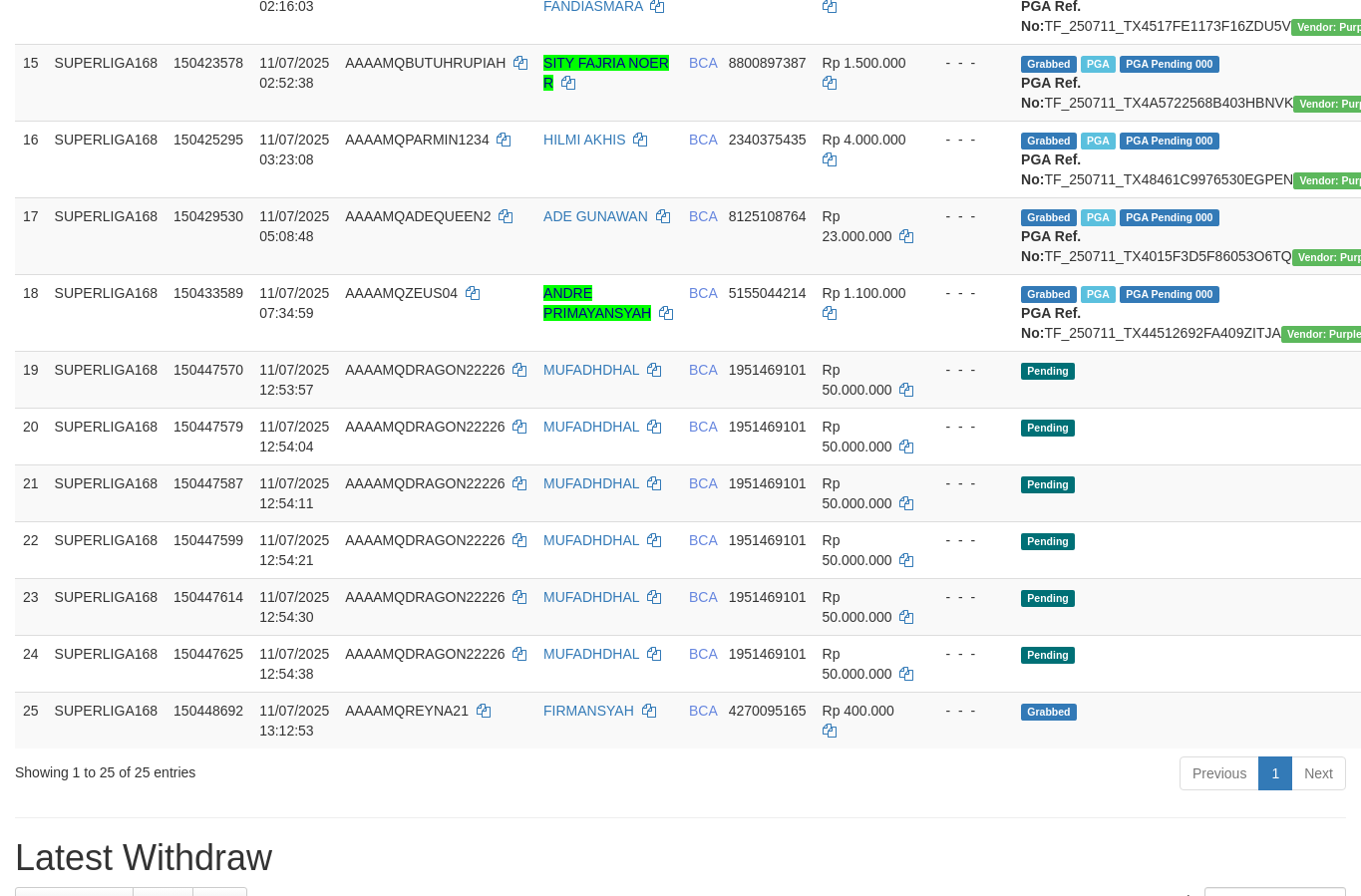 scroll, scrollTop: 1310, scrollLeft: 0, axis: vertical 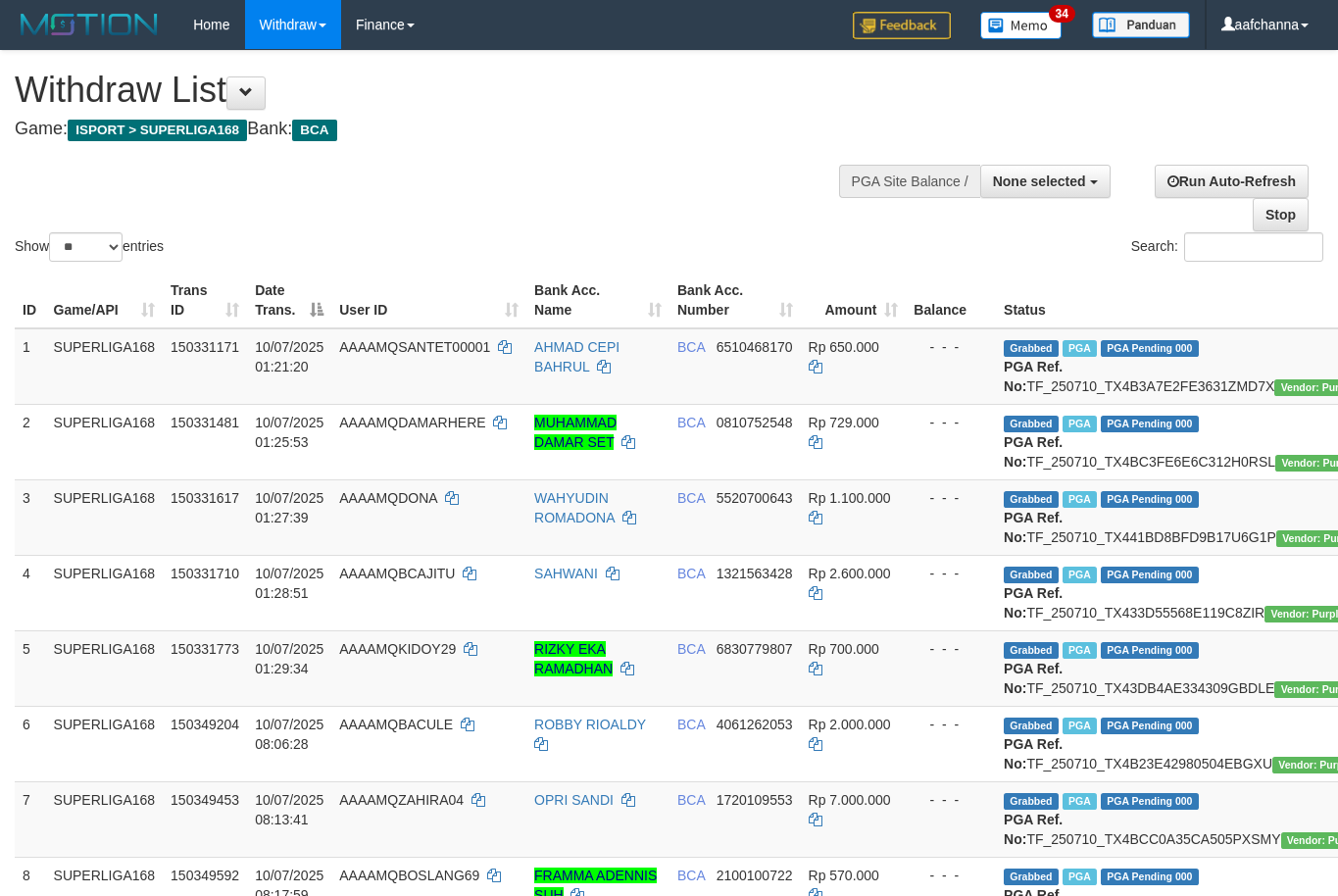 select 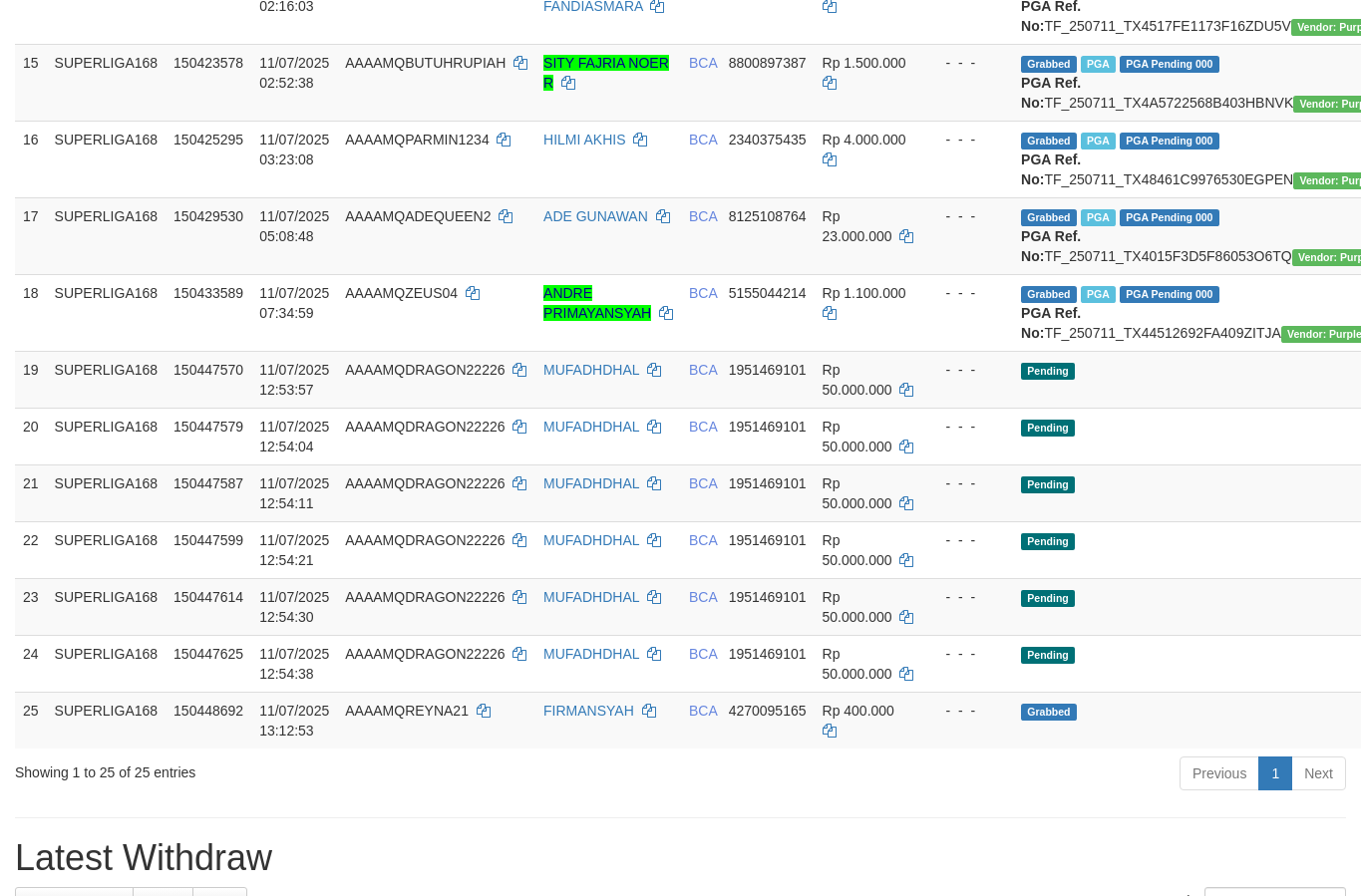scroll, scrollTop: 1310, scrollLeft: 0, axis: vertical 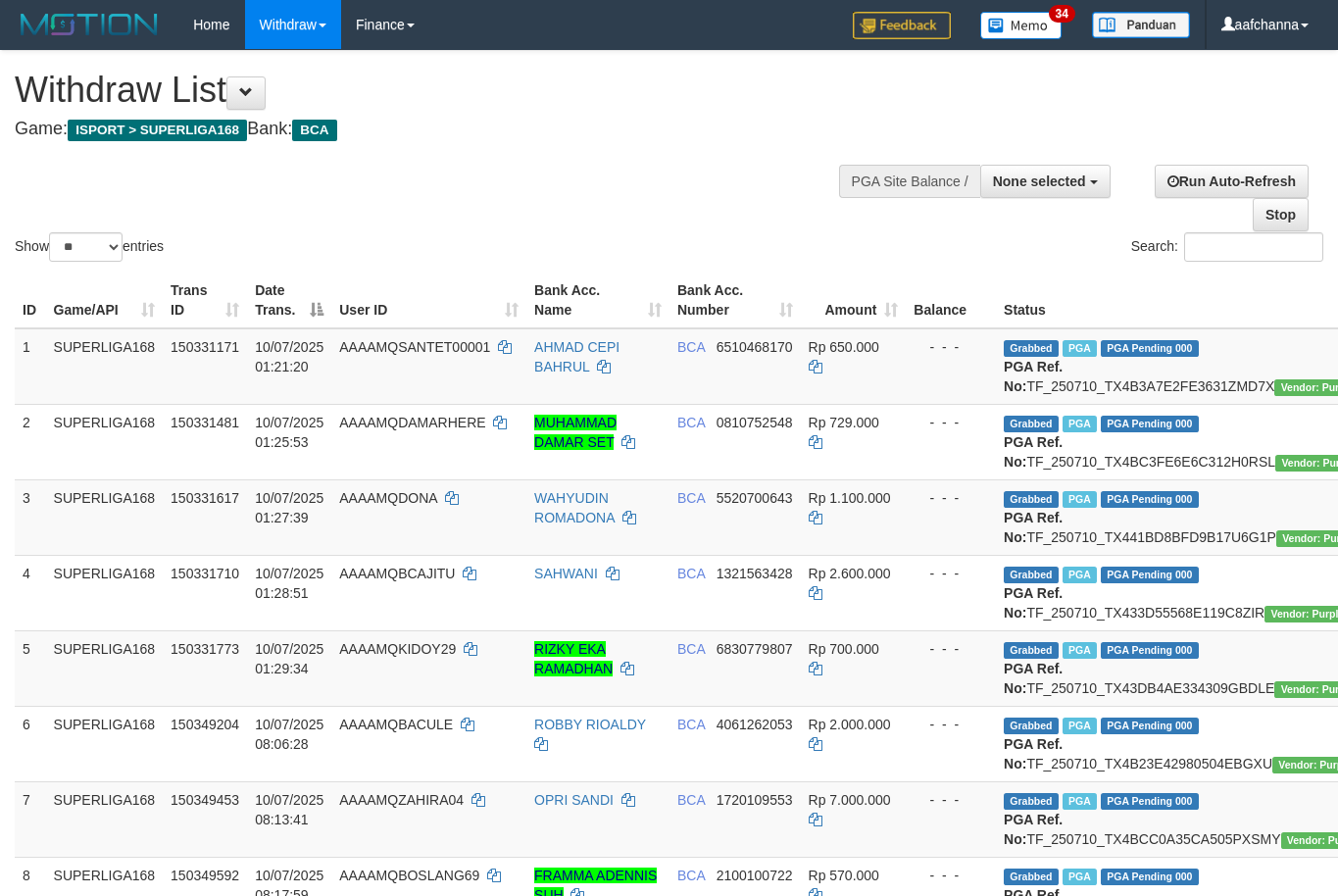select 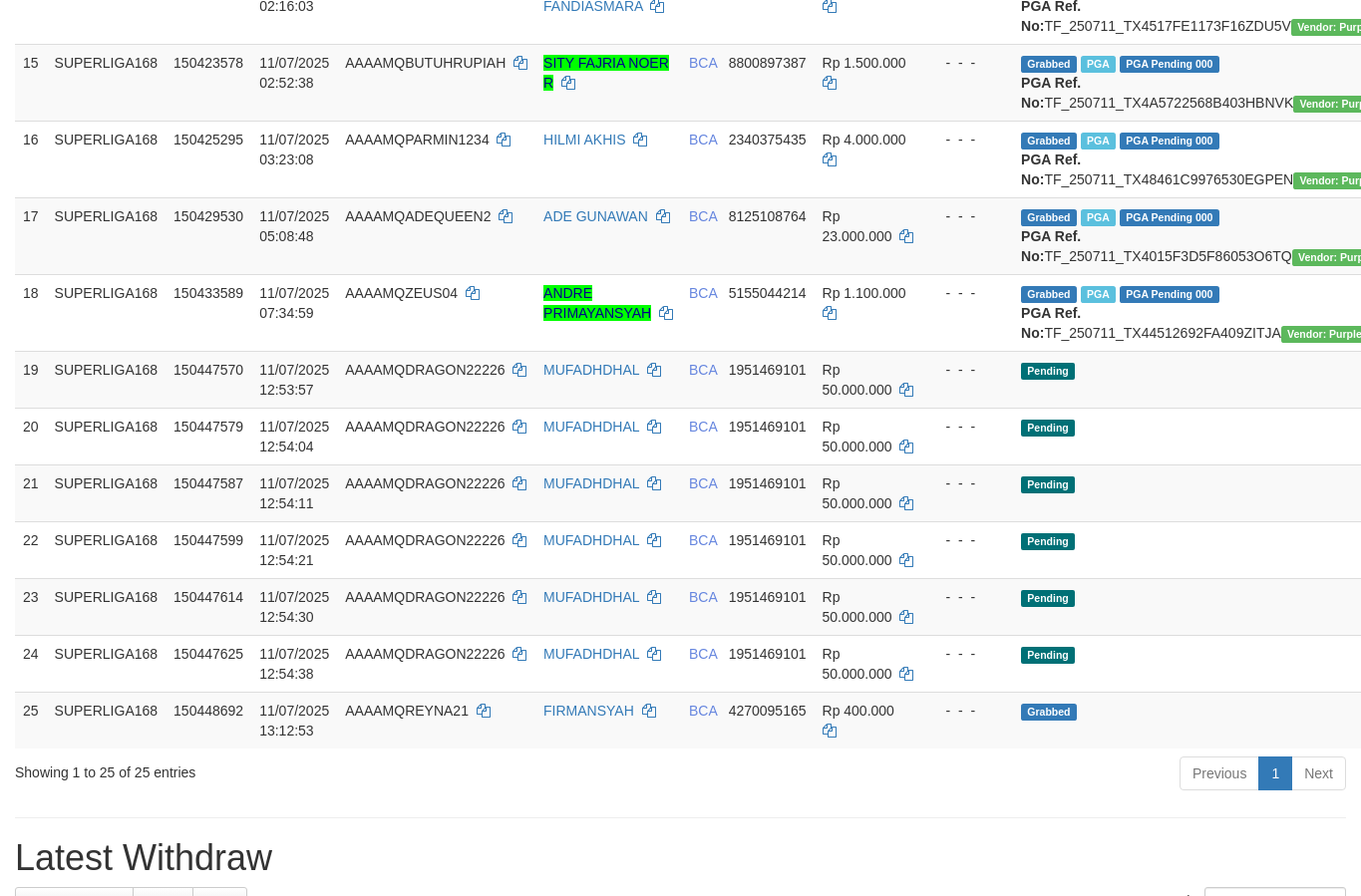 scroll, scrollTop: 1310, scrollLeft: 0, axis: vertical 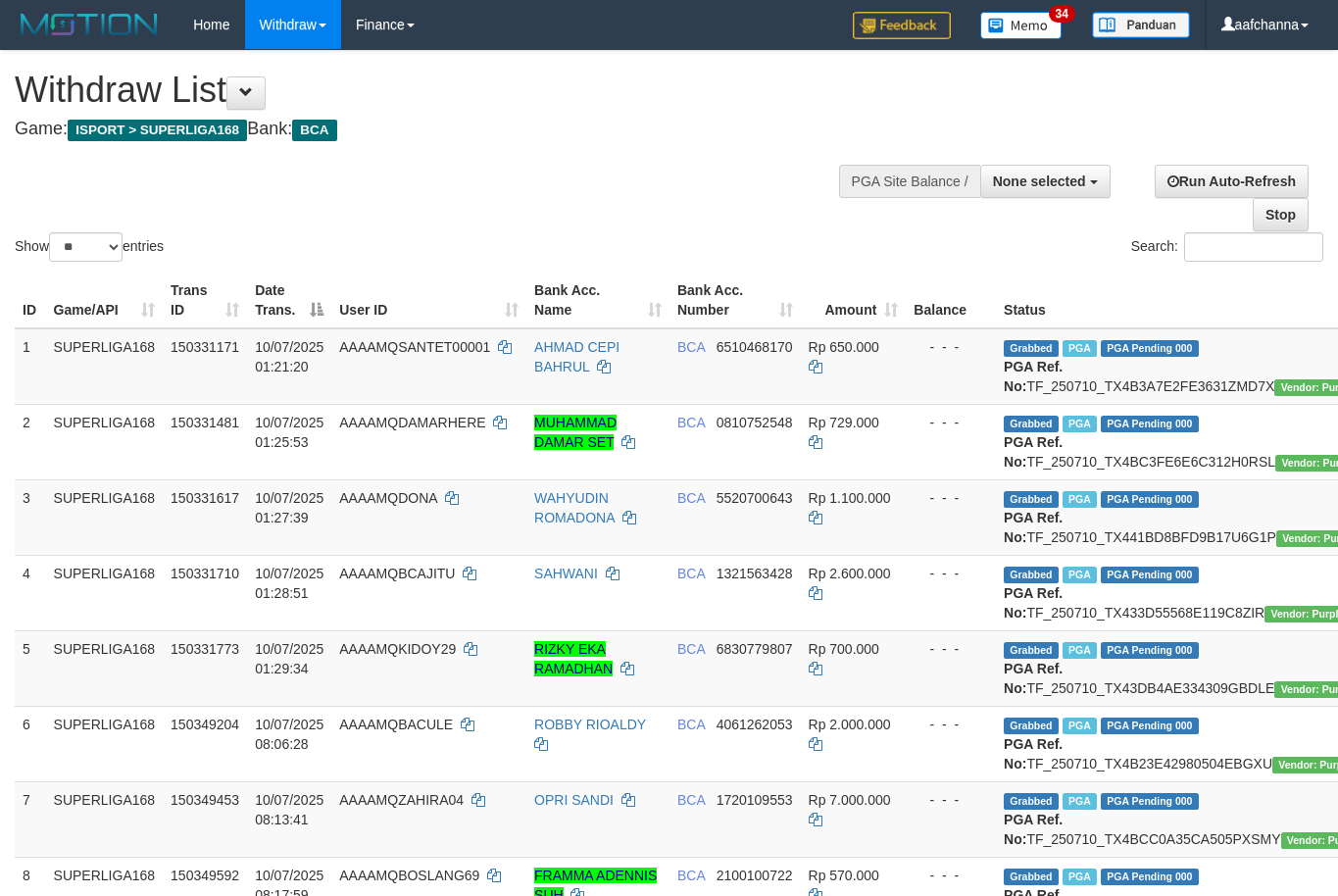 select 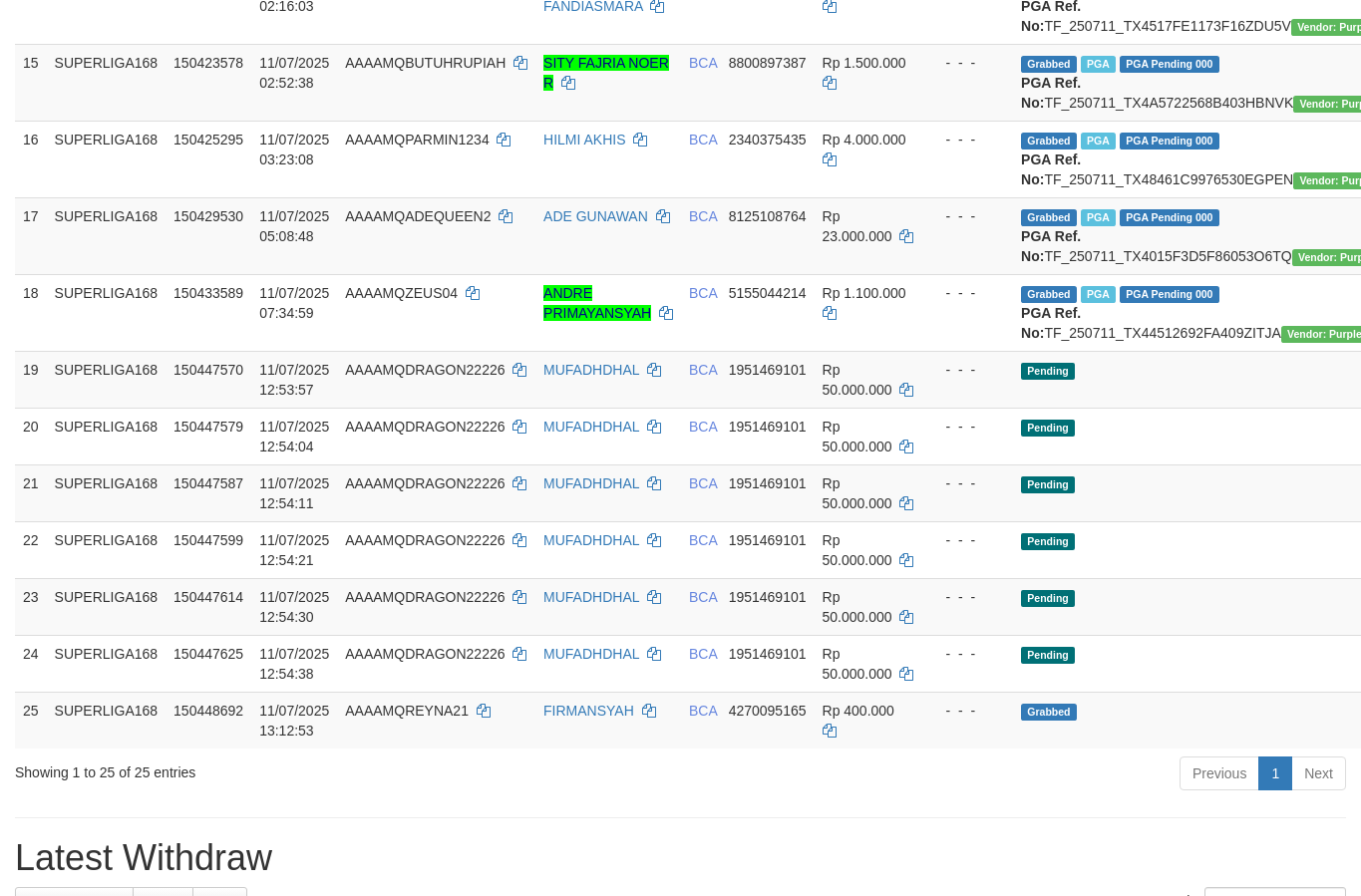 scroll, scrollTop: 1310, scrollLeft: 0, axis: vertical 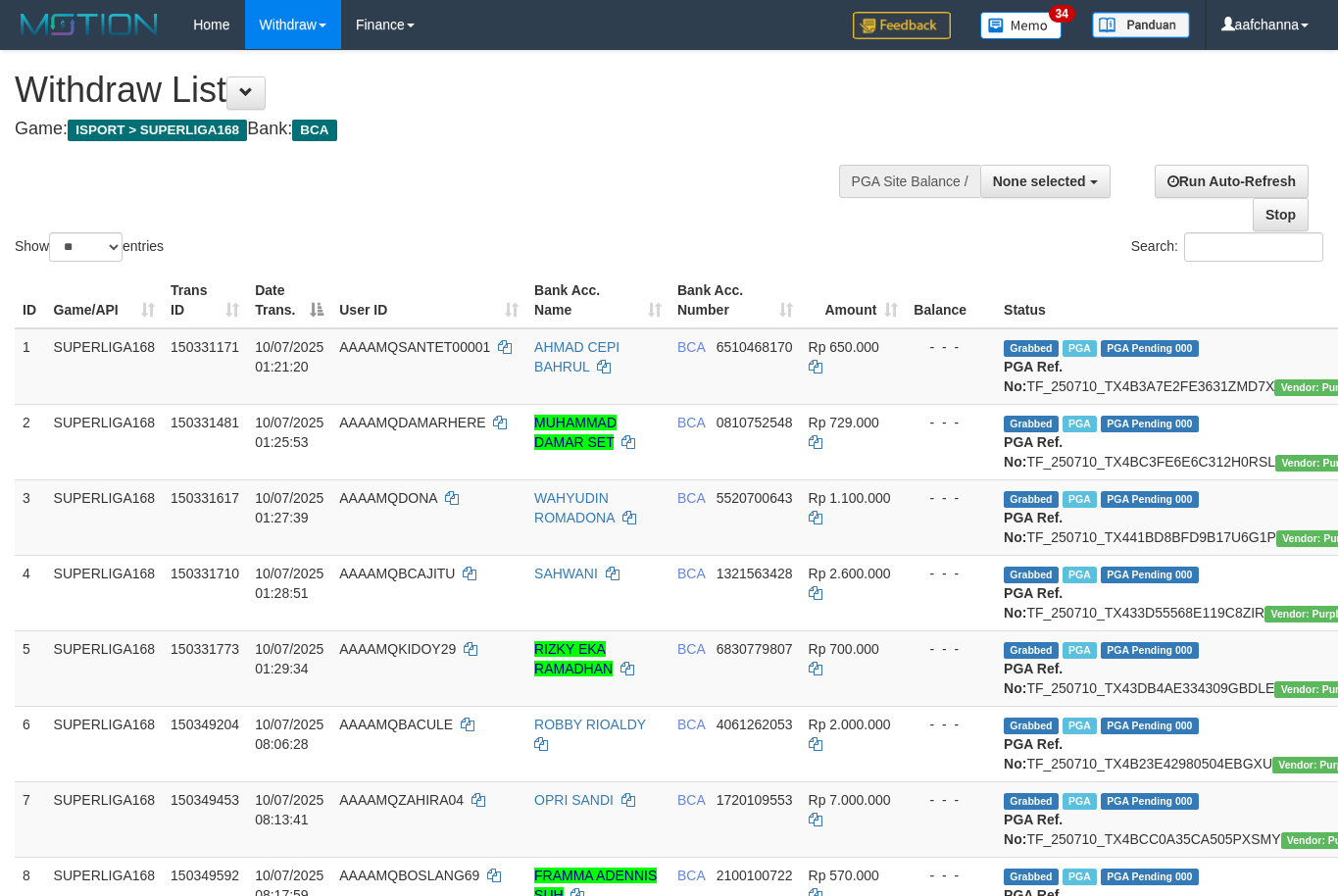 select 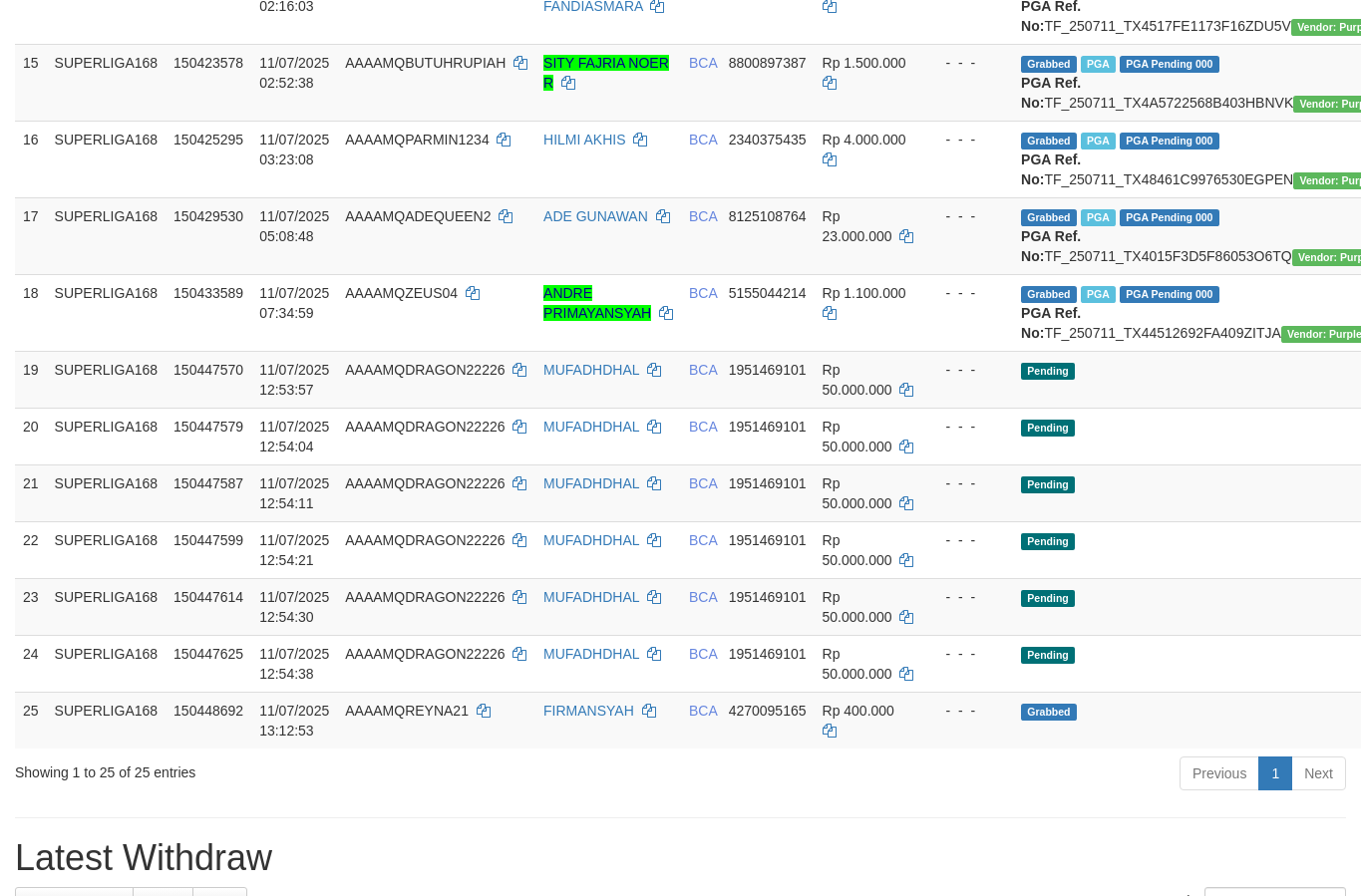 scroll, scrollTop: 1310, scrollLeft: 0, axis: vertical 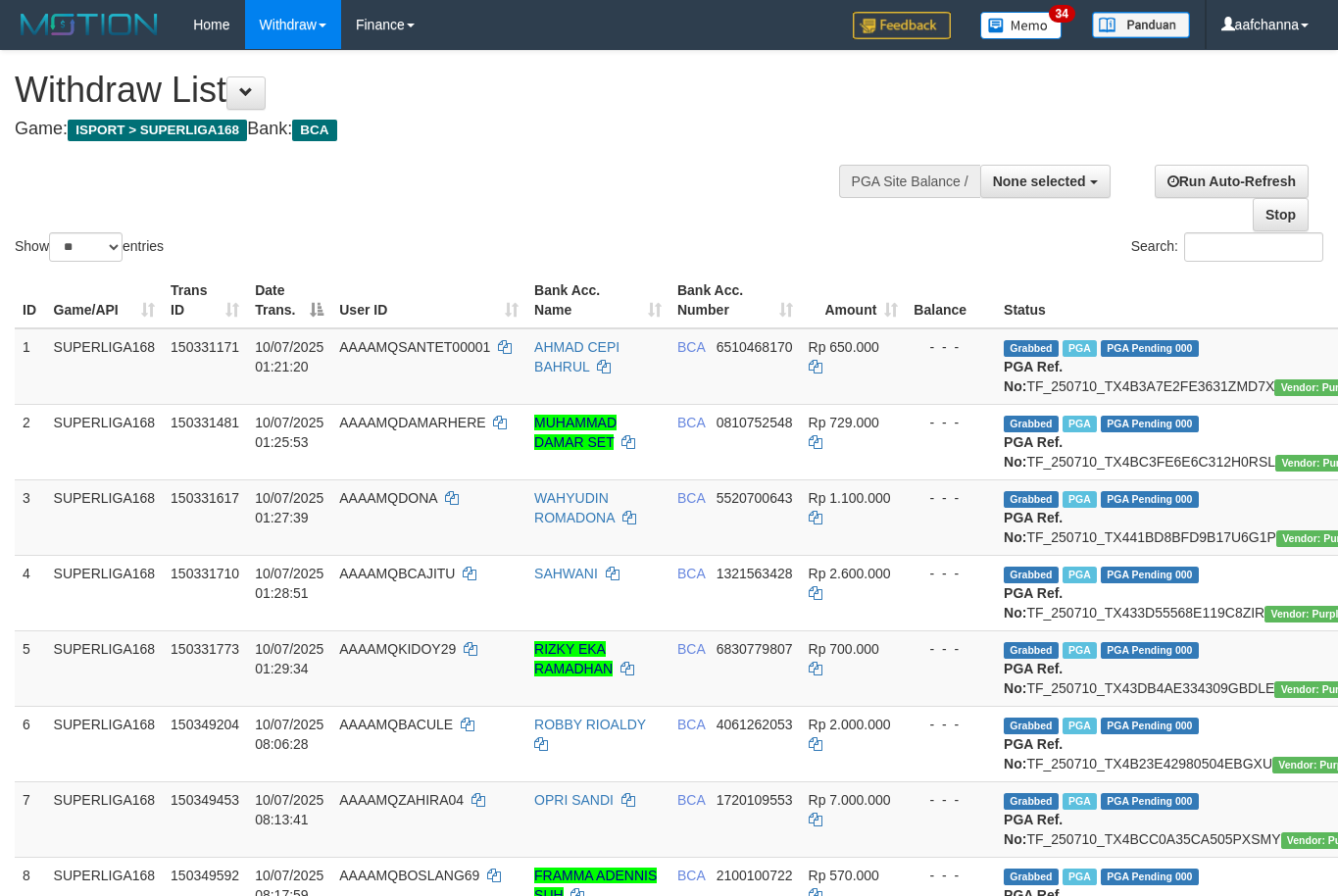 select 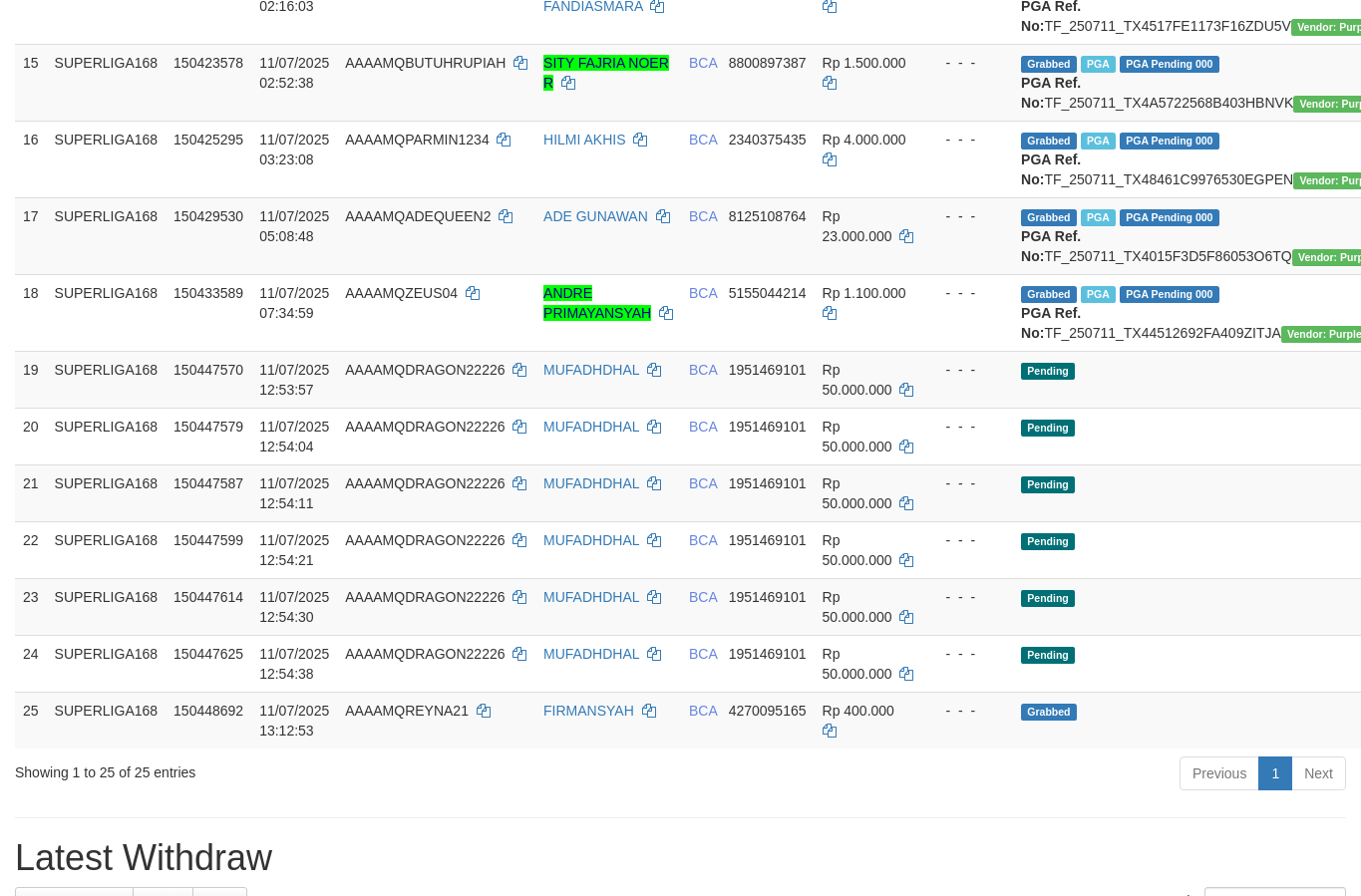 scroll, scrollTop: 1310, scrollLeft: 0, axis: vertical 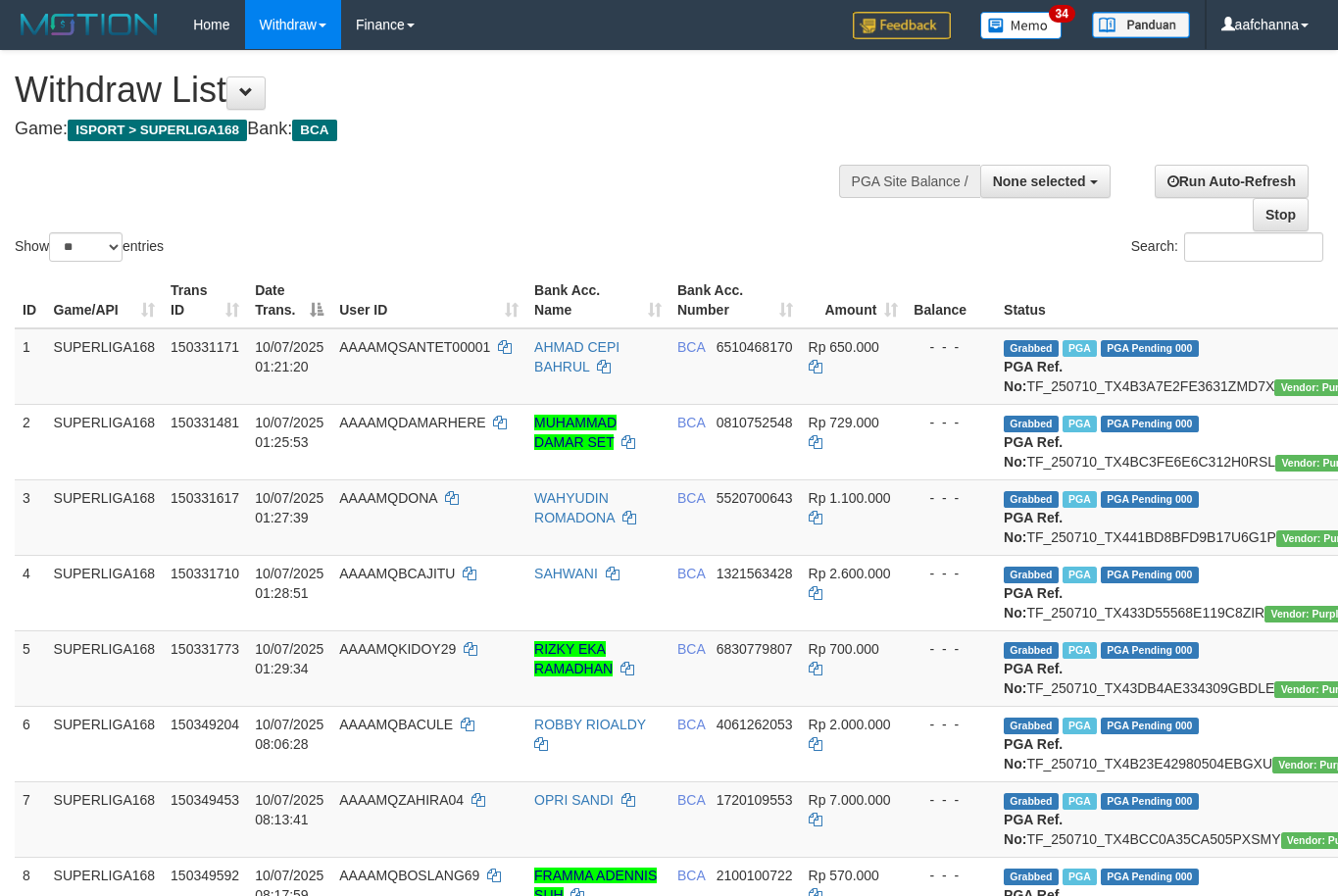 select 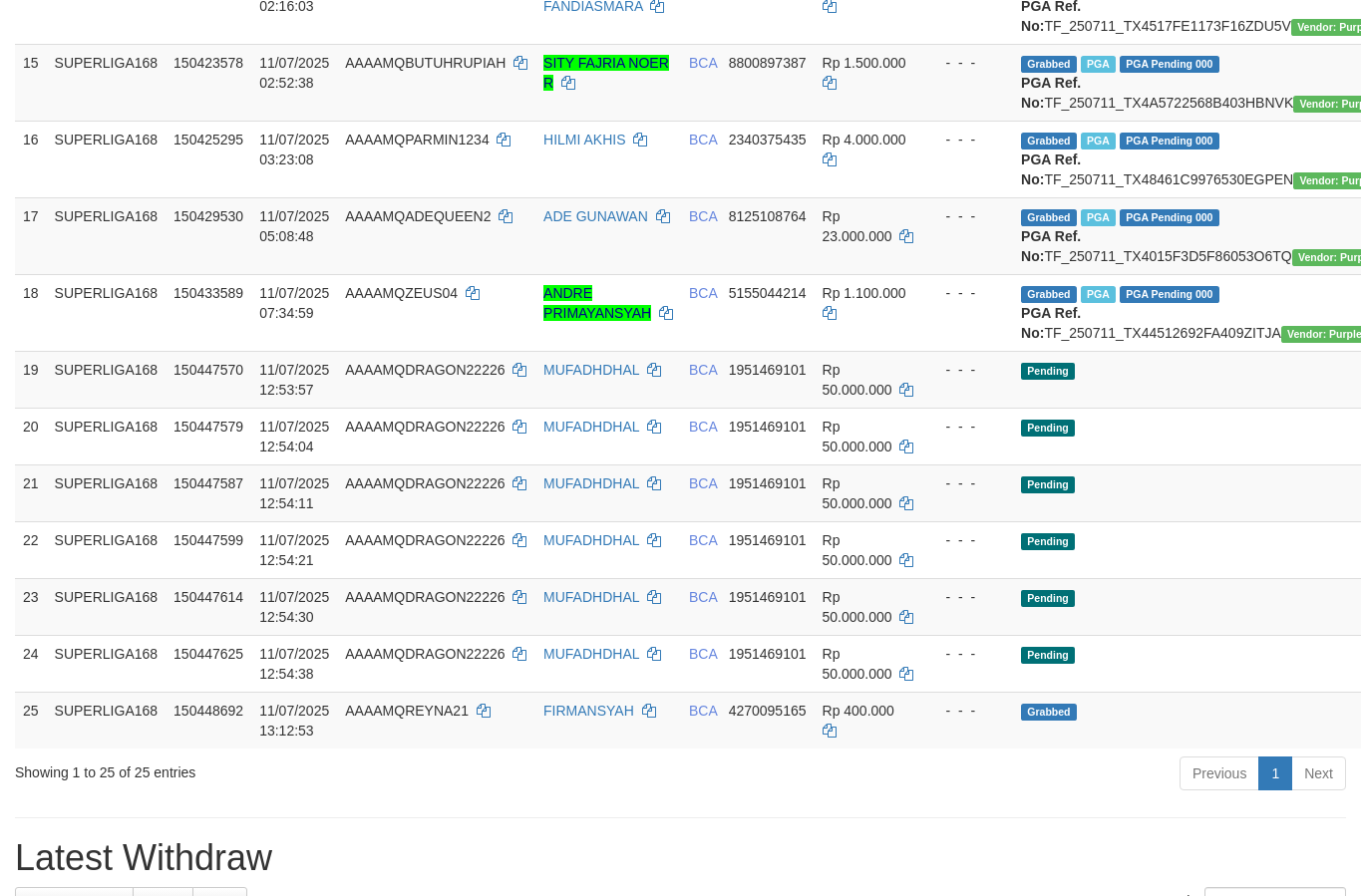 scroll, scrollTop: 1310, scrollLeft: 0, axis: vertical 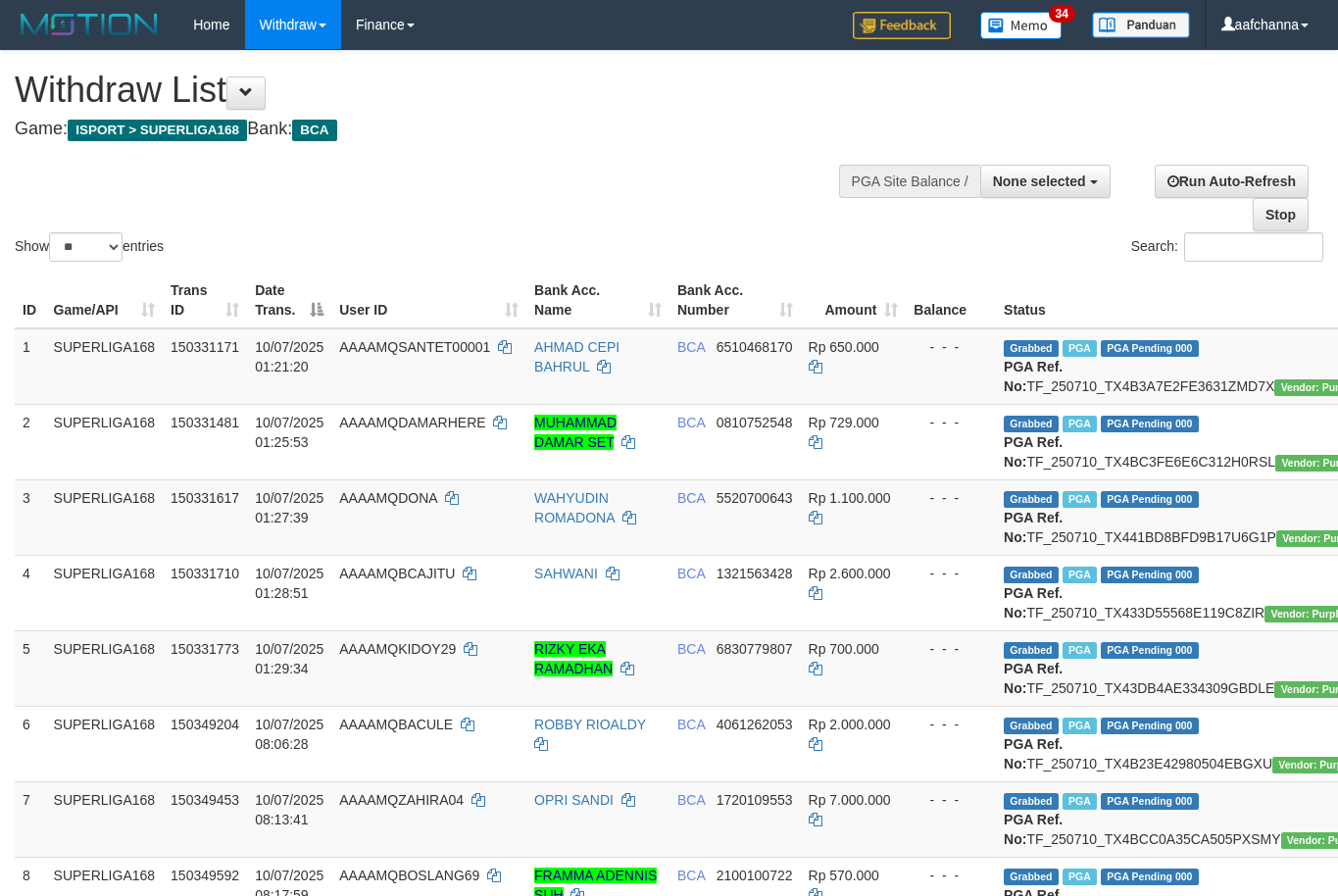 select 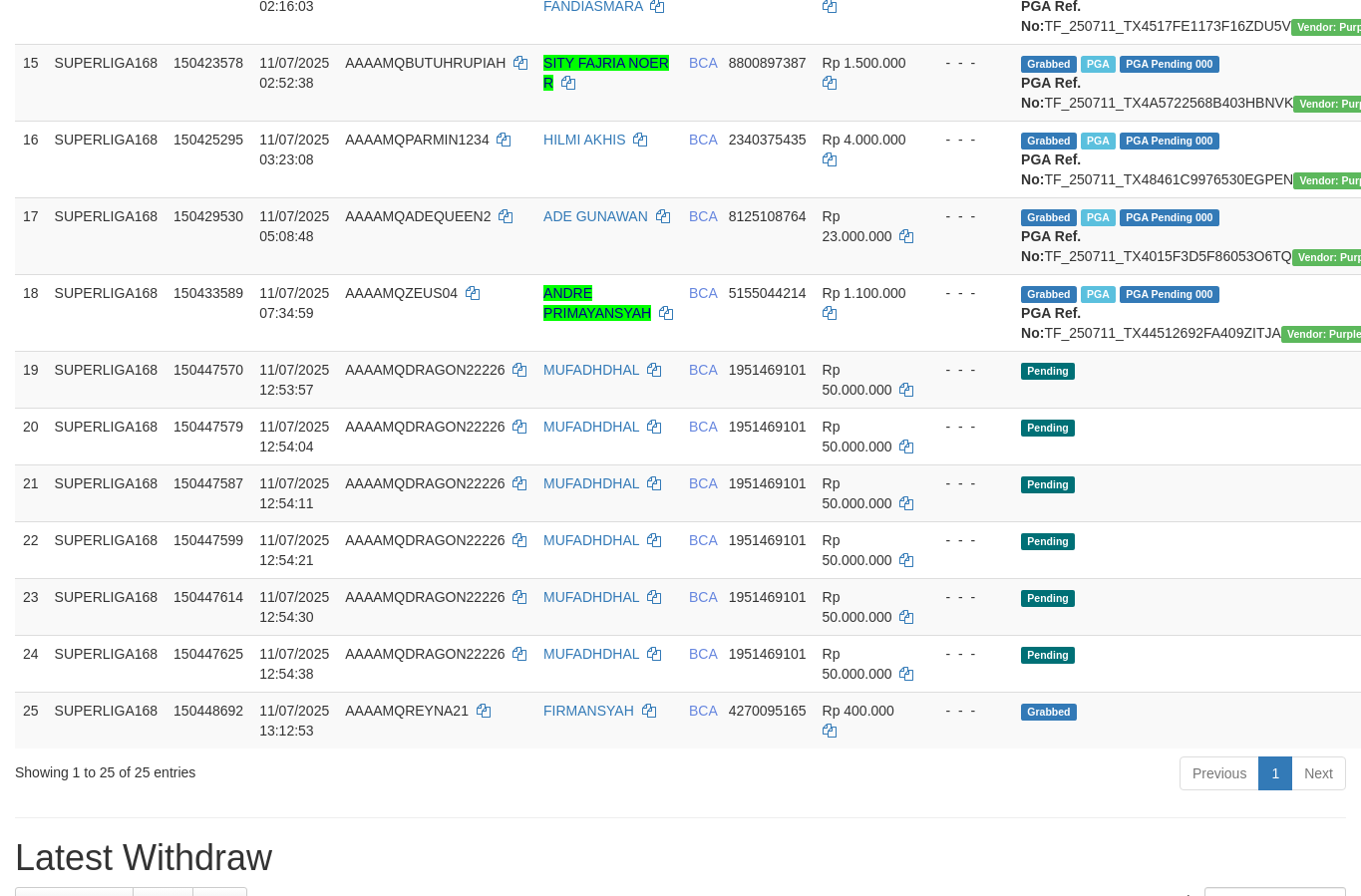 scroll, scrollTop: 1310, scrollLeft: 0, axis: vertical 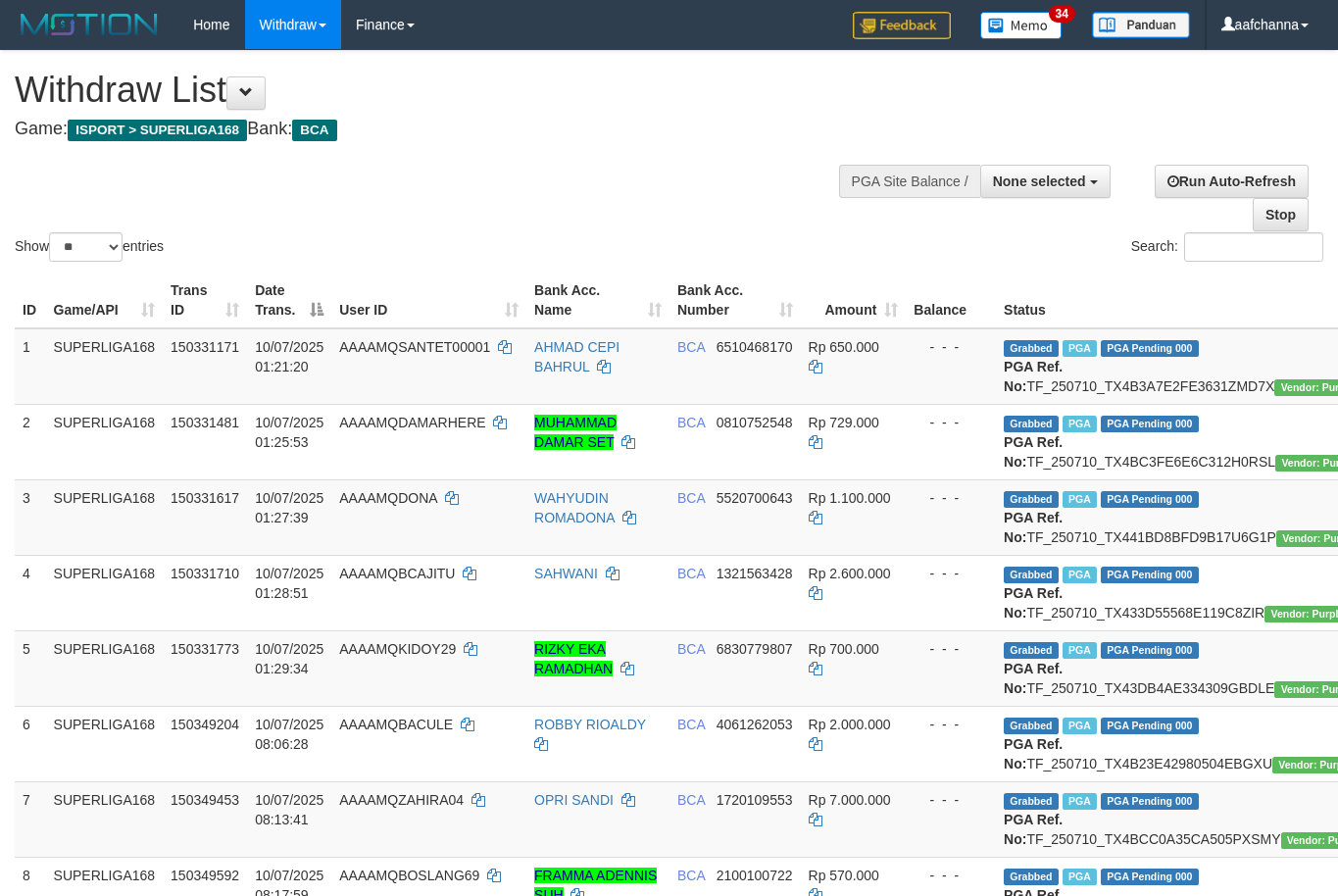 select 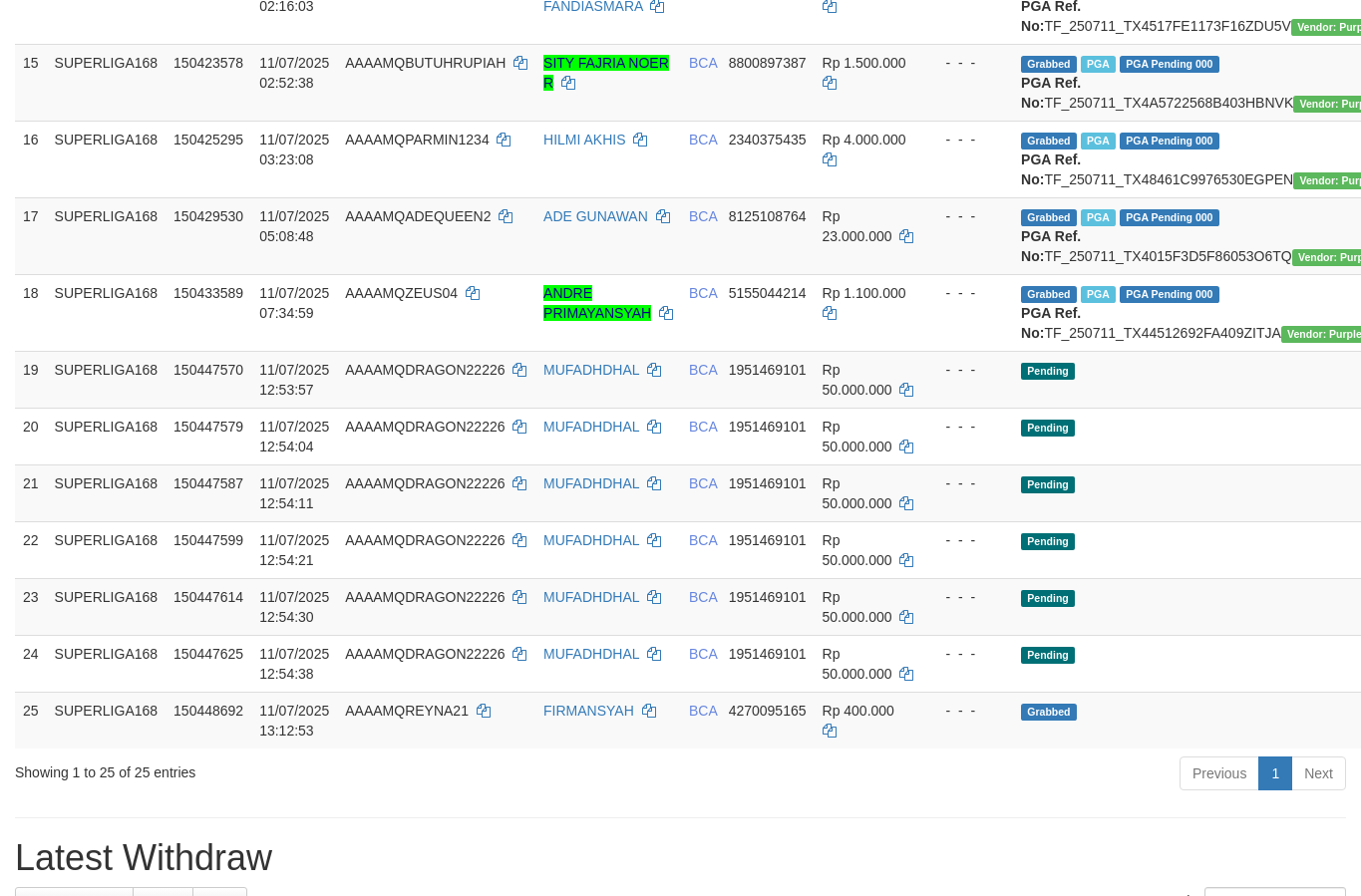 scroll, scrollTop: 1310, scrollLeft: 0, axis: vertical 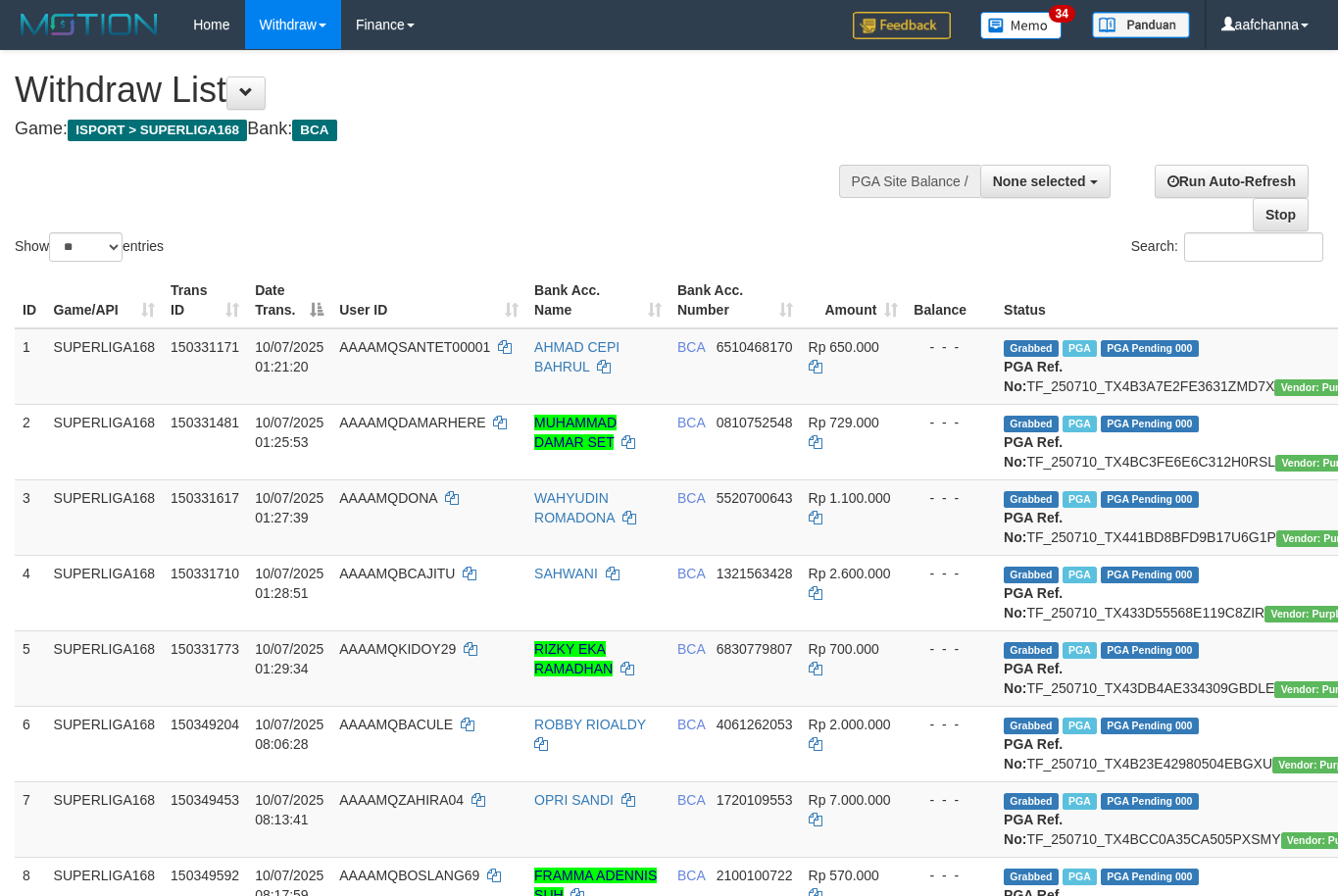 select 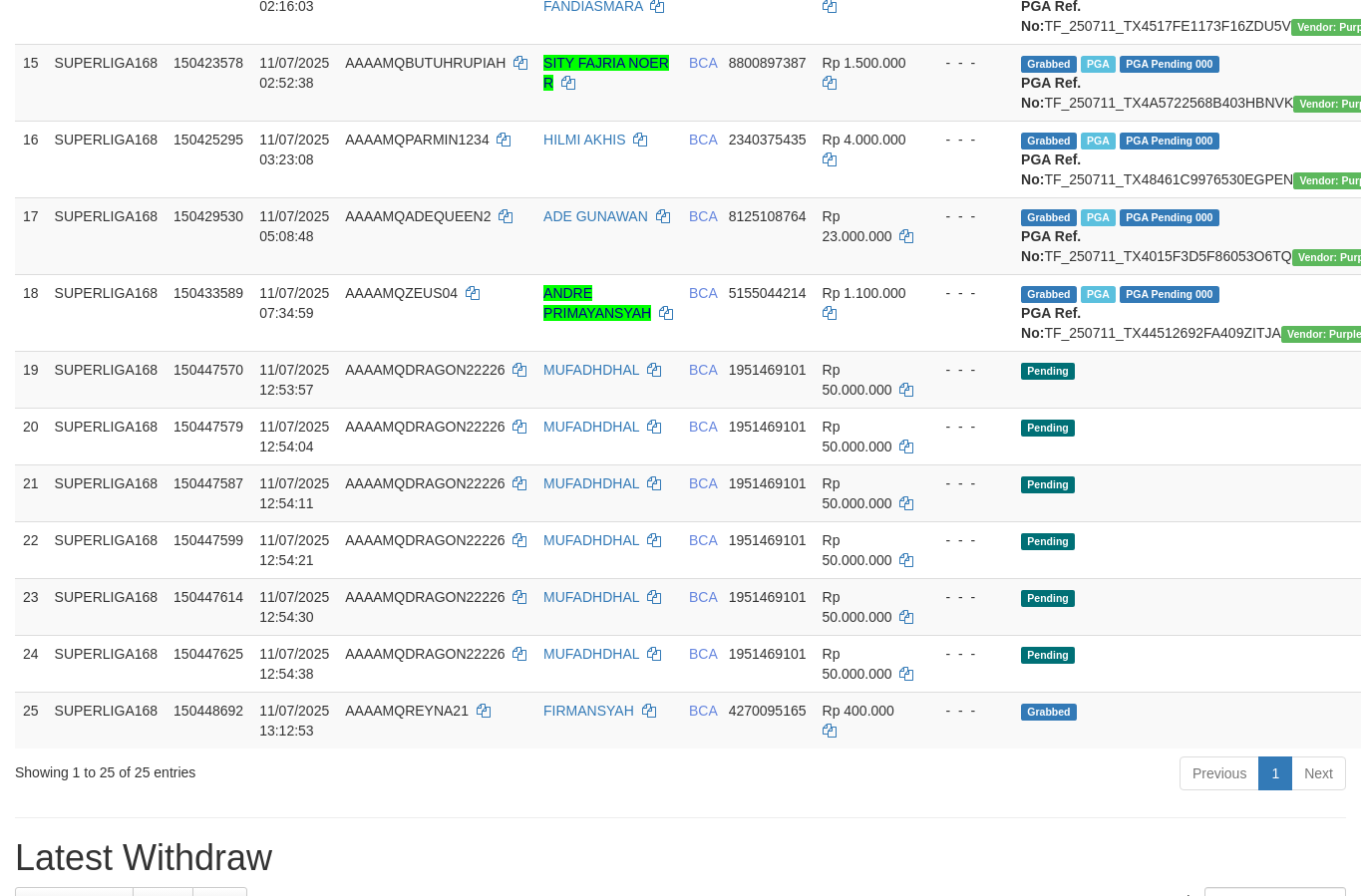 scroll, scrollTop: 1310, scrollLeft: 0, axis: vertical 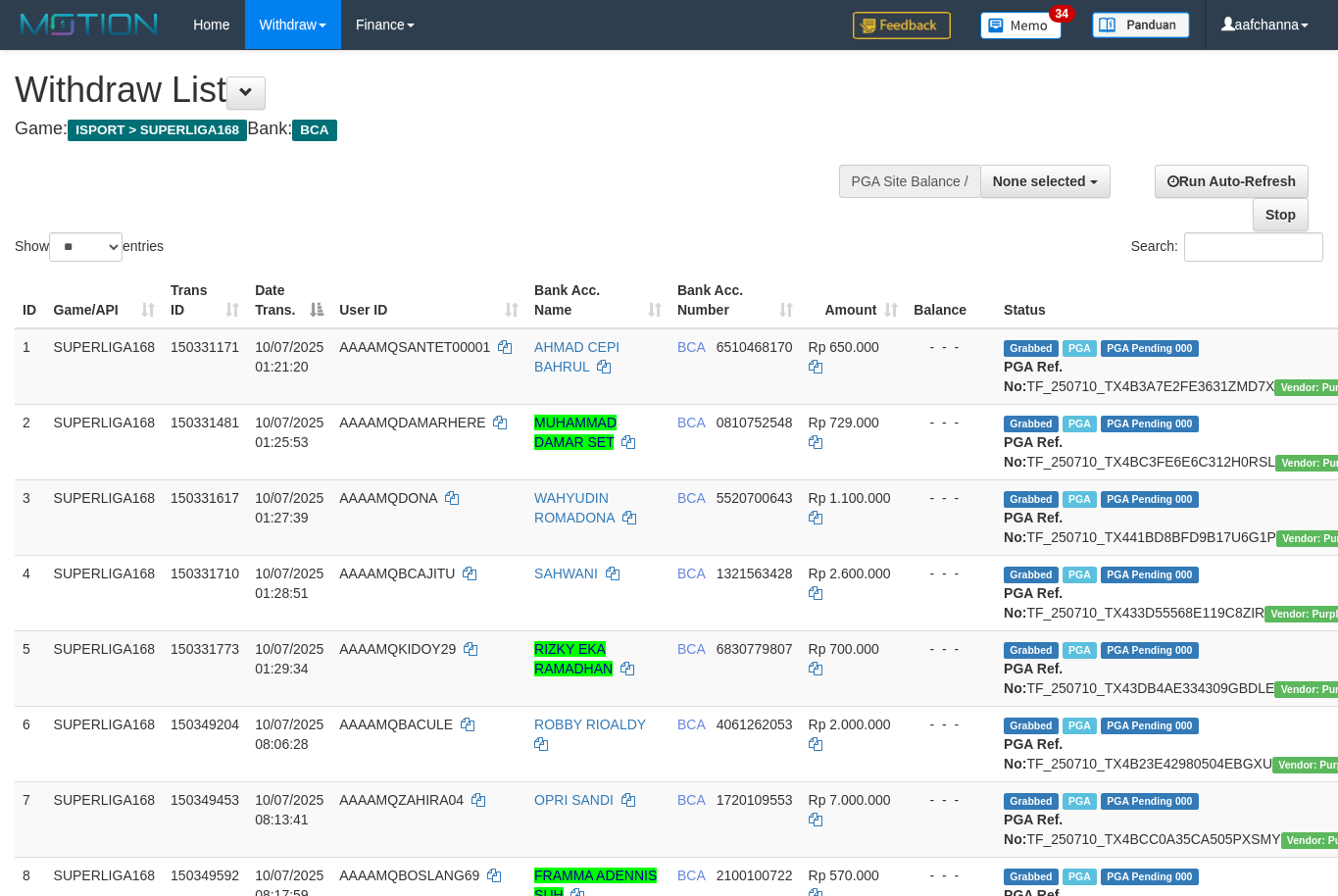 select 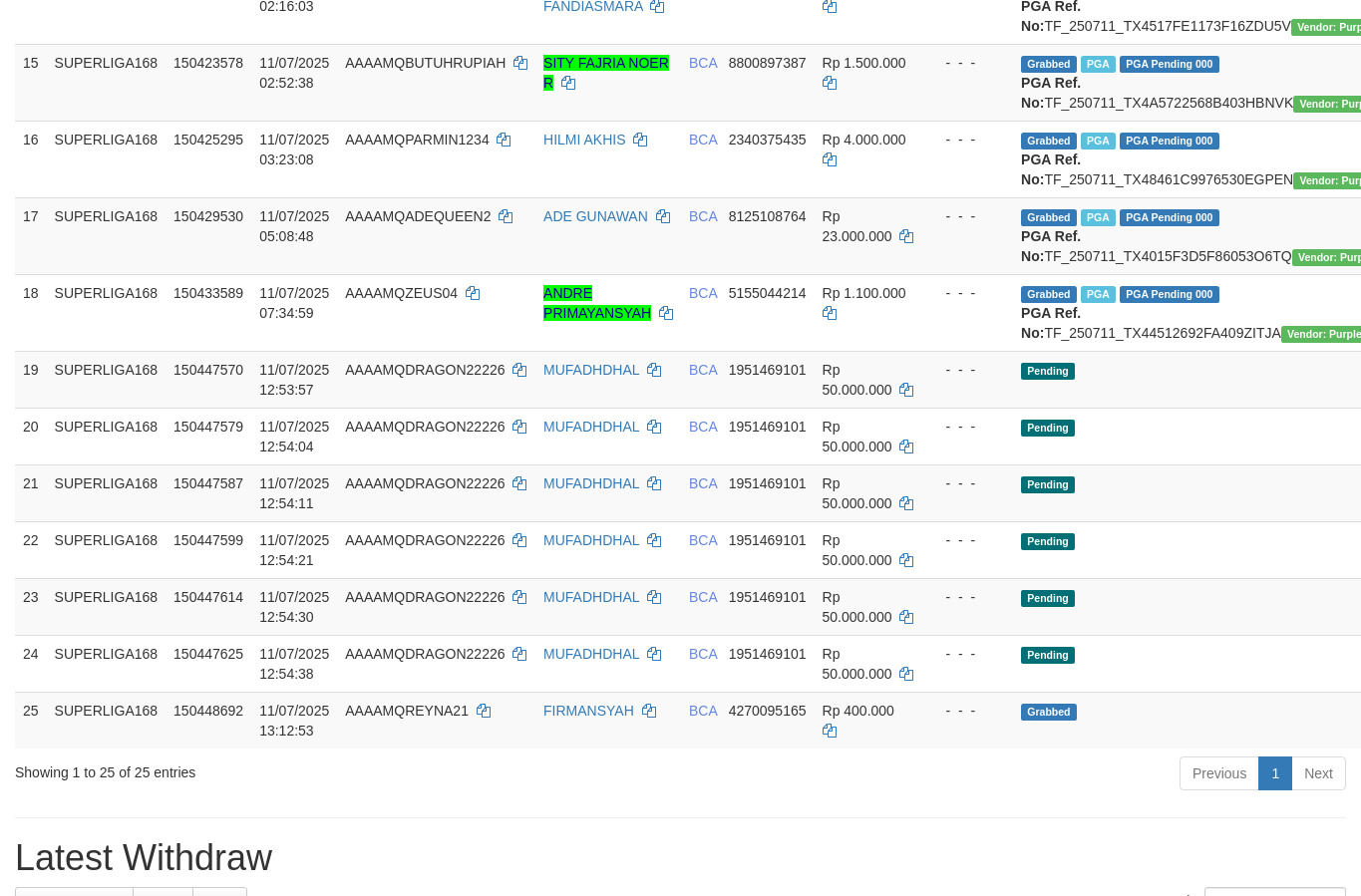 scroll, scrollTop: 1310, scrollLeft: 0, axis: vertical 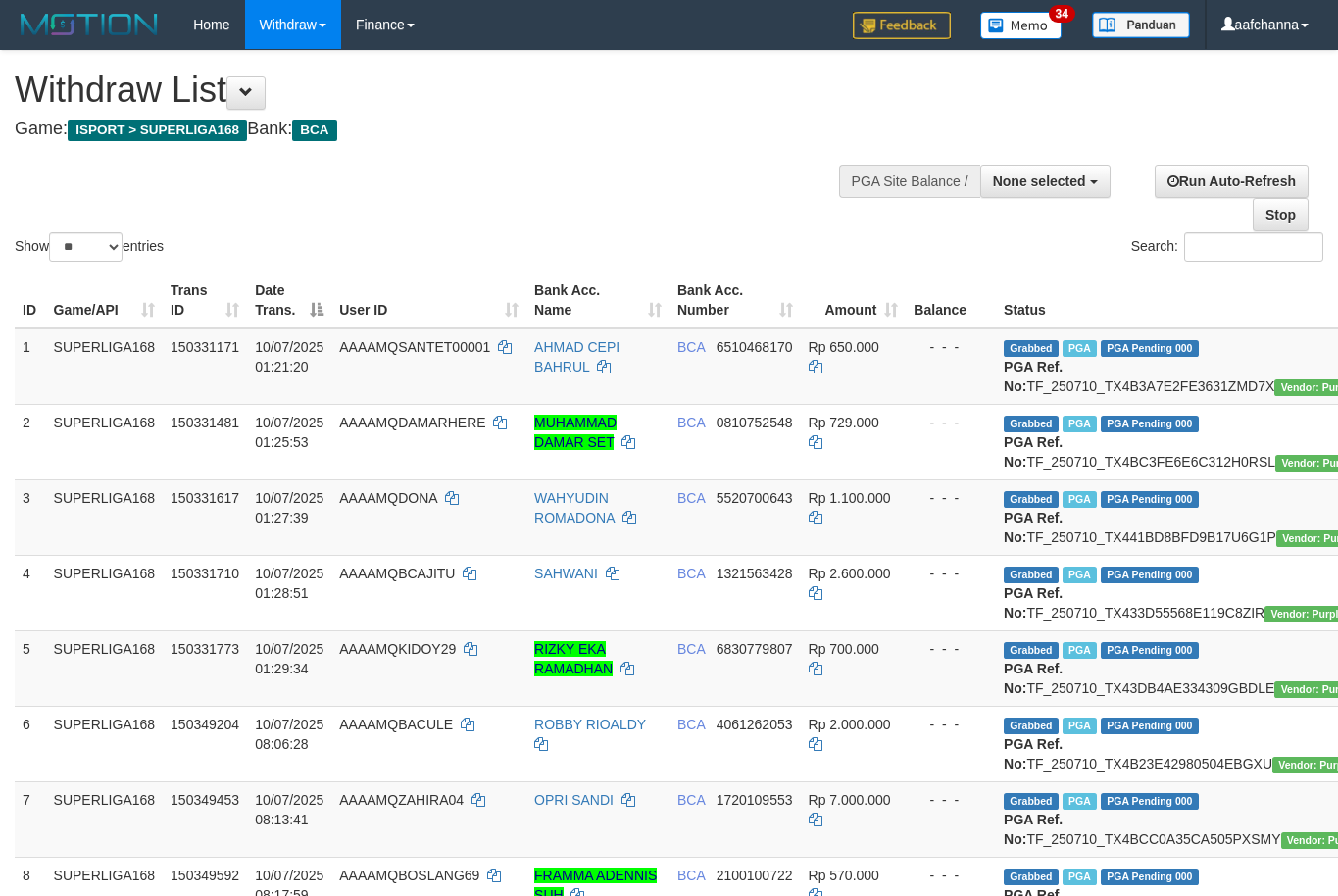 select 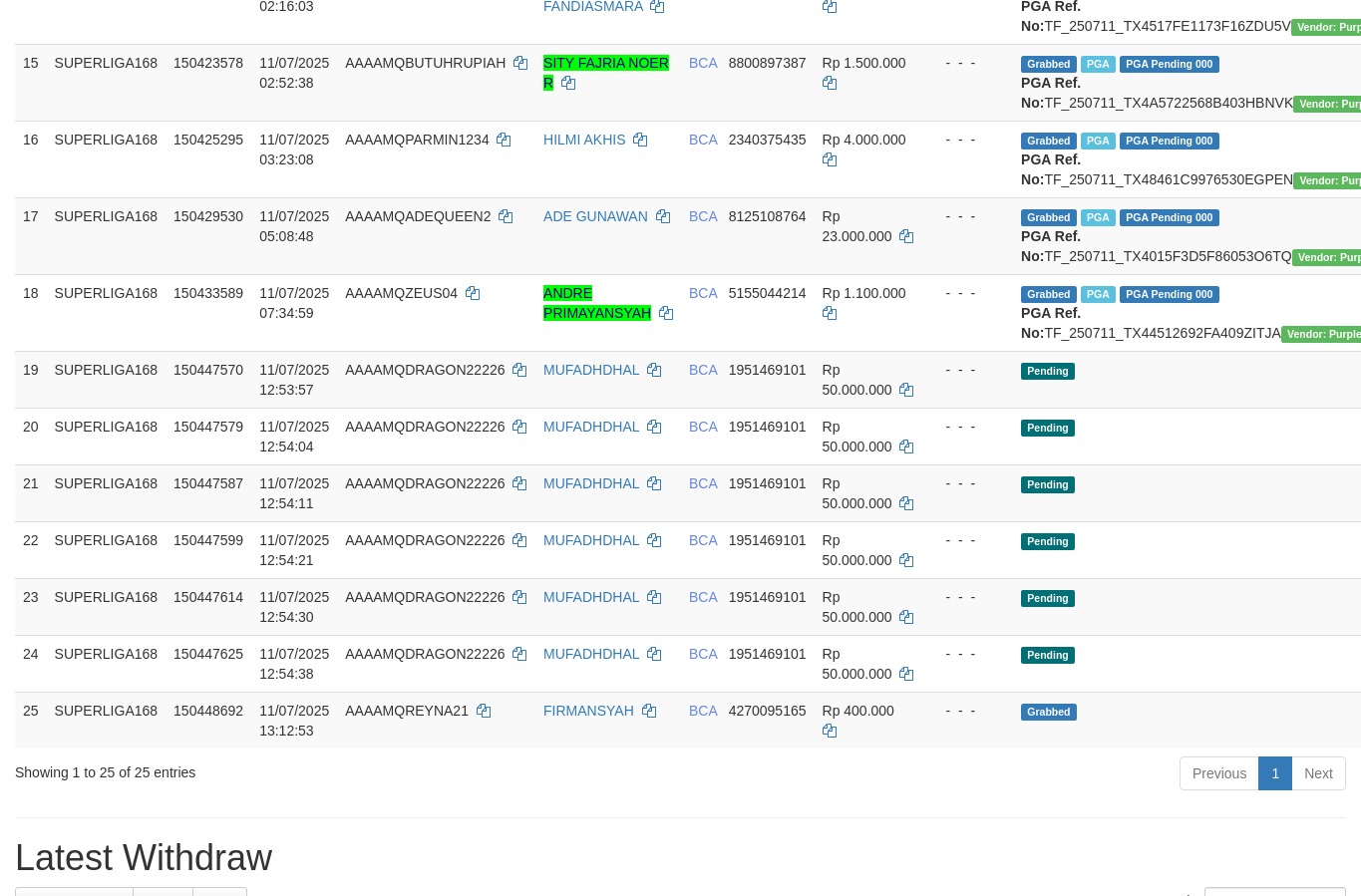 scroll, scrollTop: 1310, scrollLeft: 0, axis: vertical 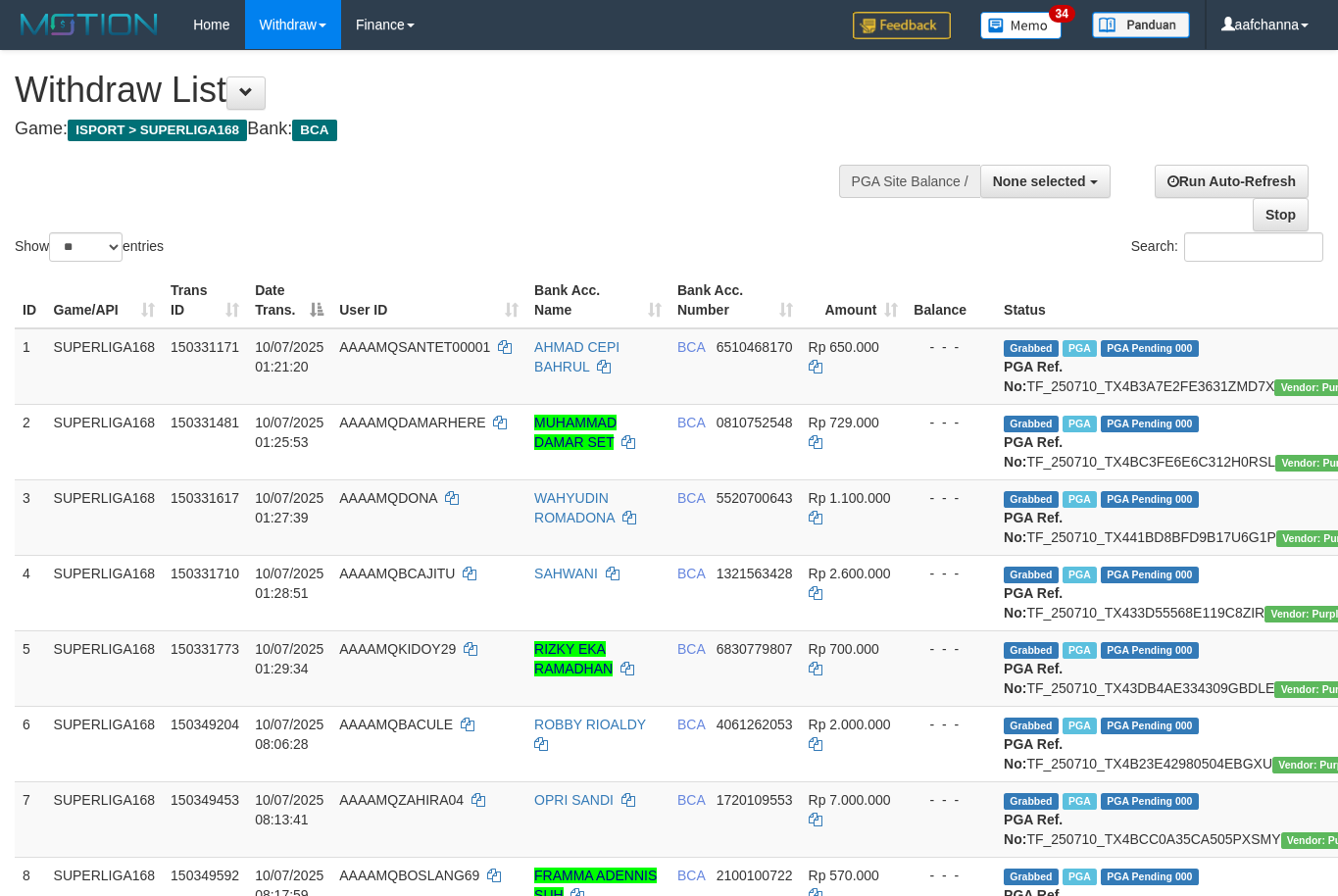select 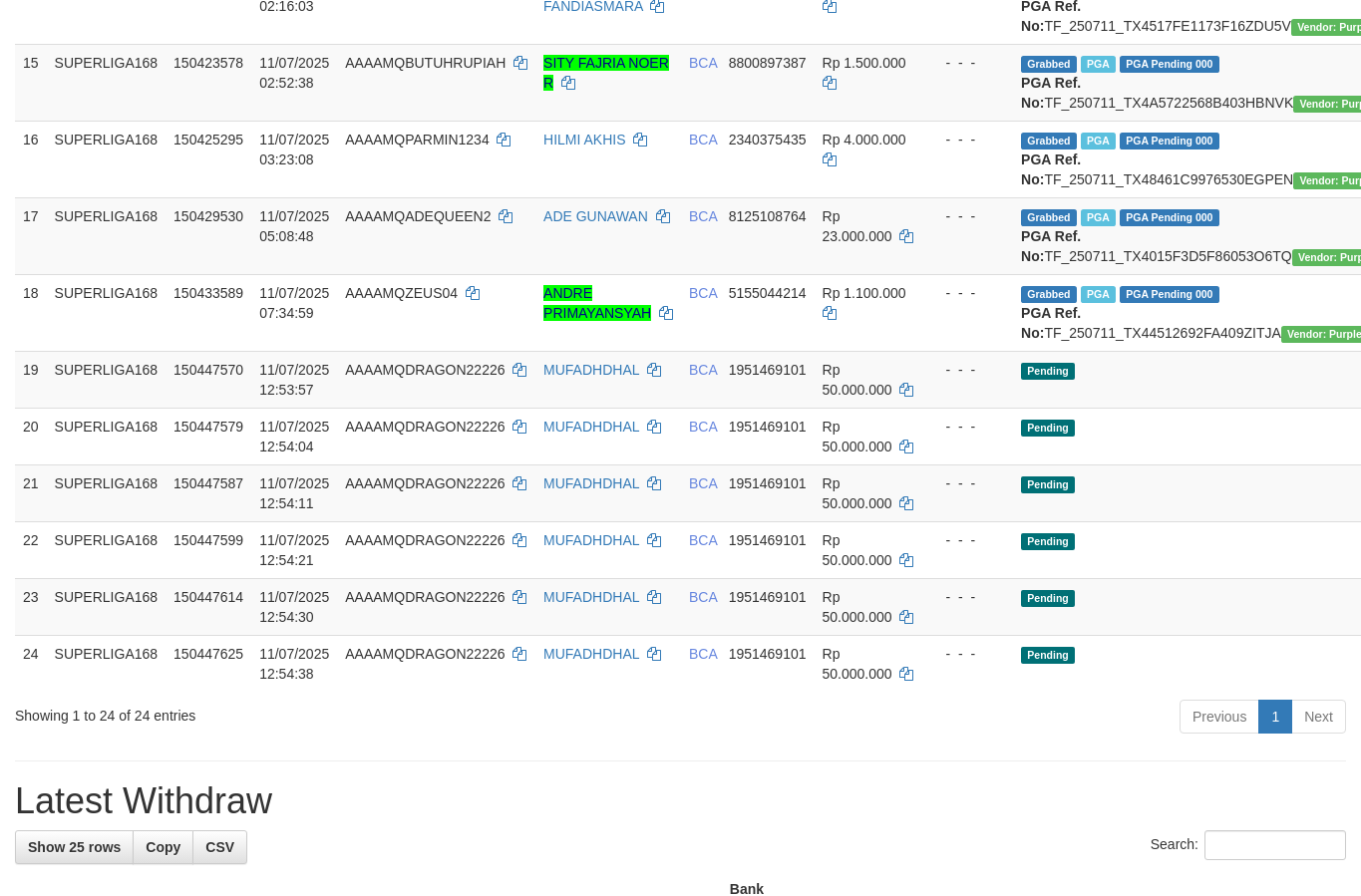 scroll, scrollTop: 1310, scrollLeft: 0, axis: vertical 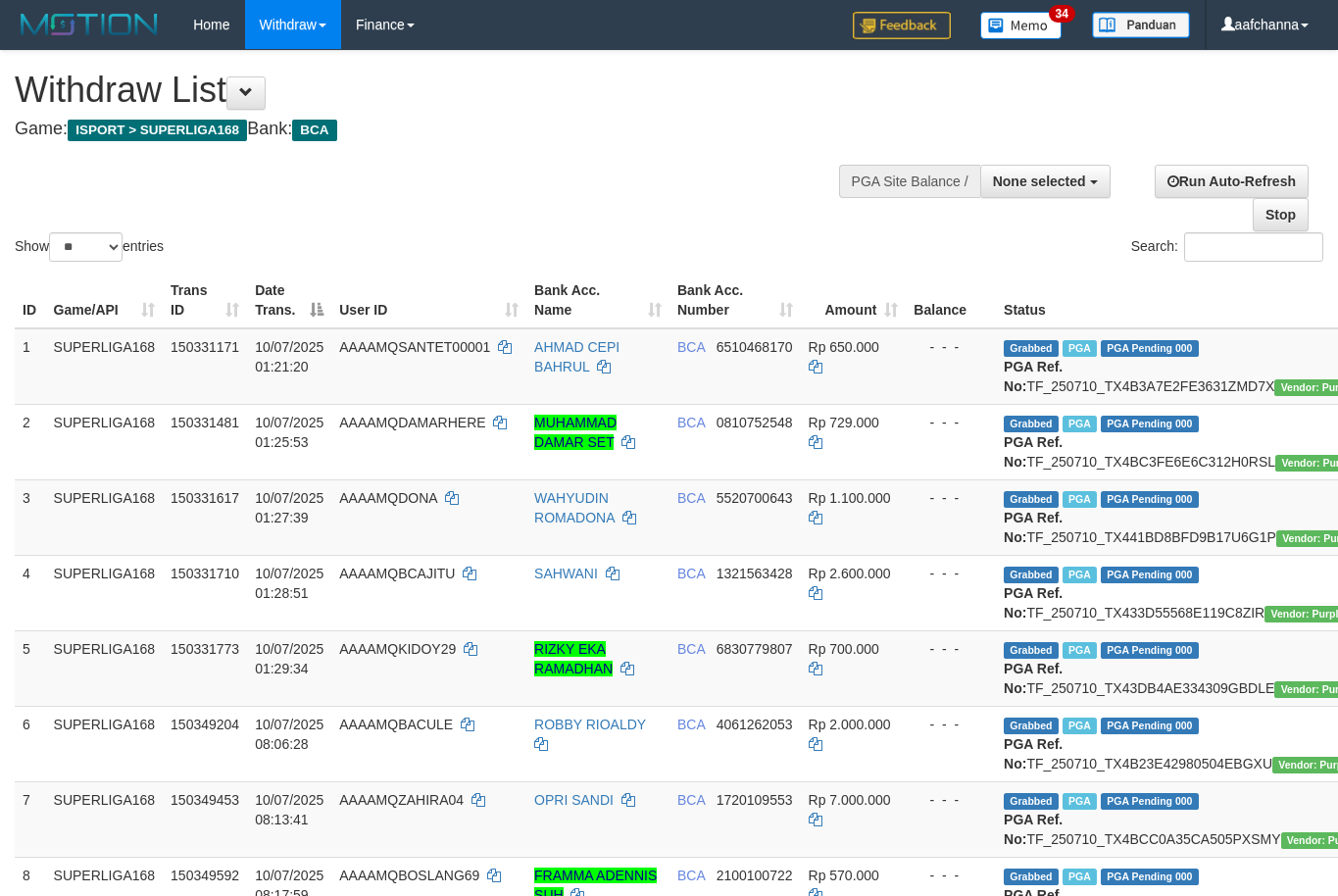 select 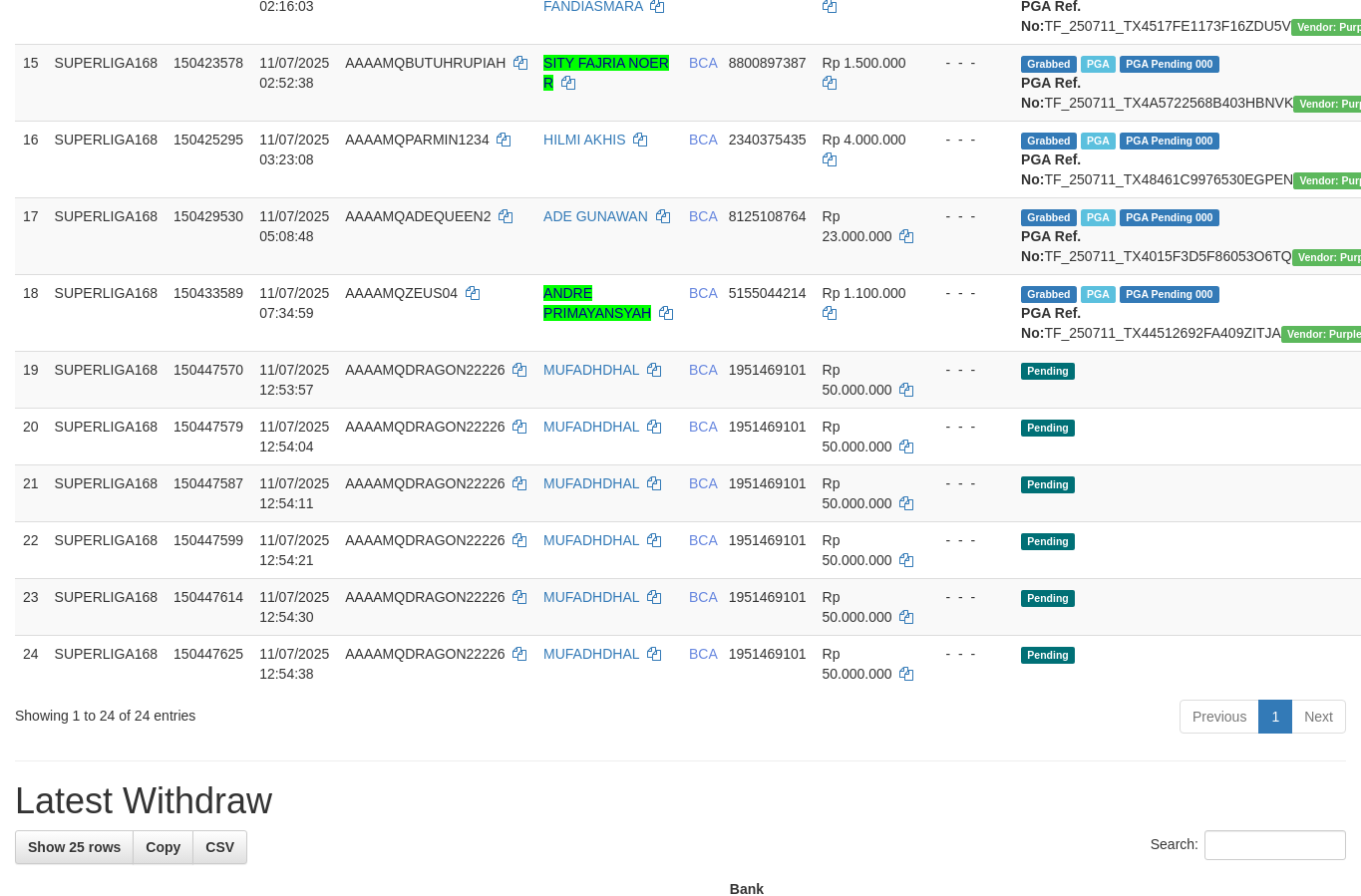 scroll, scrollTop: 1310, scrollLeft: 0, axis: vertical 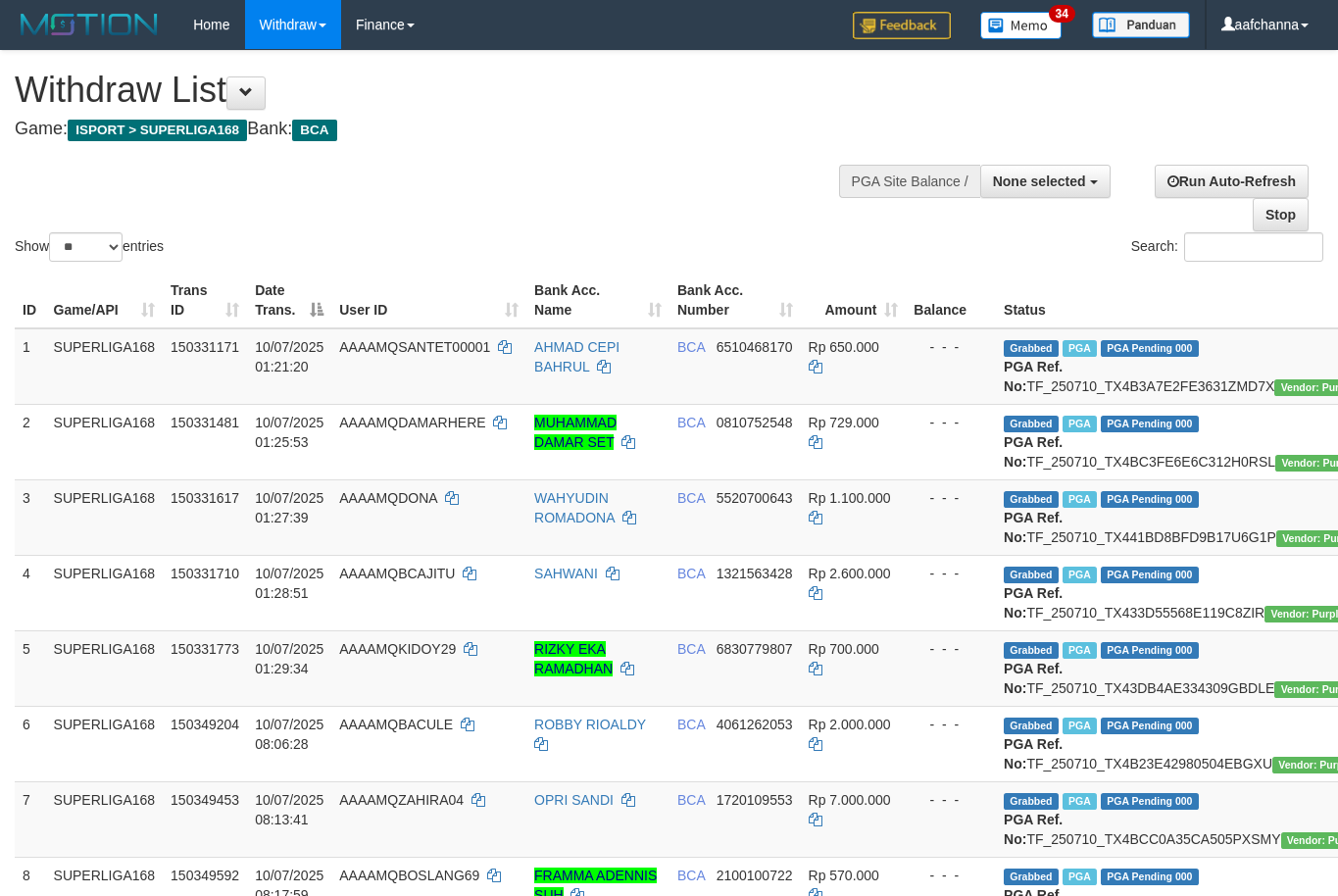 select 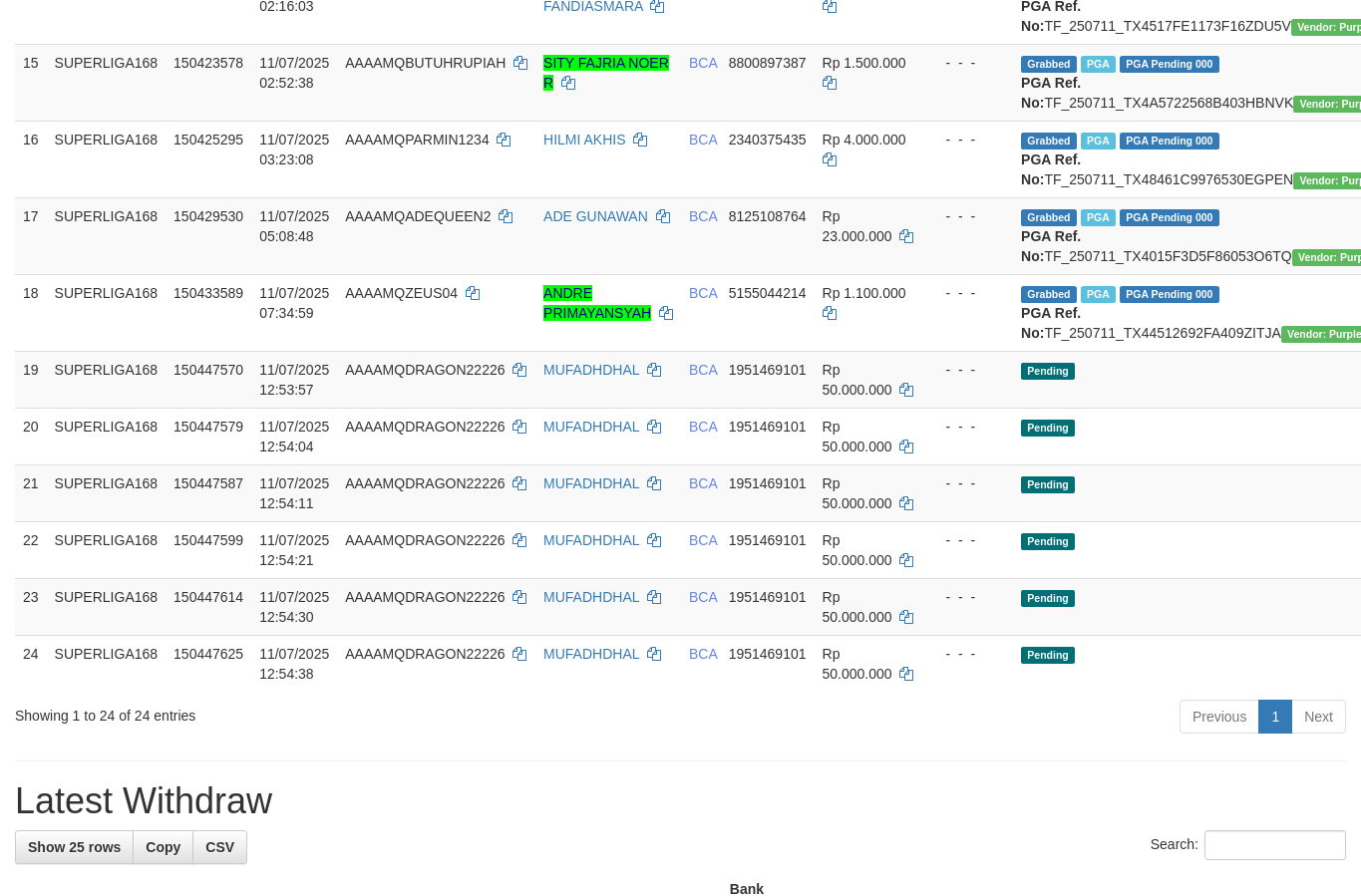 scroll, scrollTop: 1310, scrollLeft: 0, axis: vertical 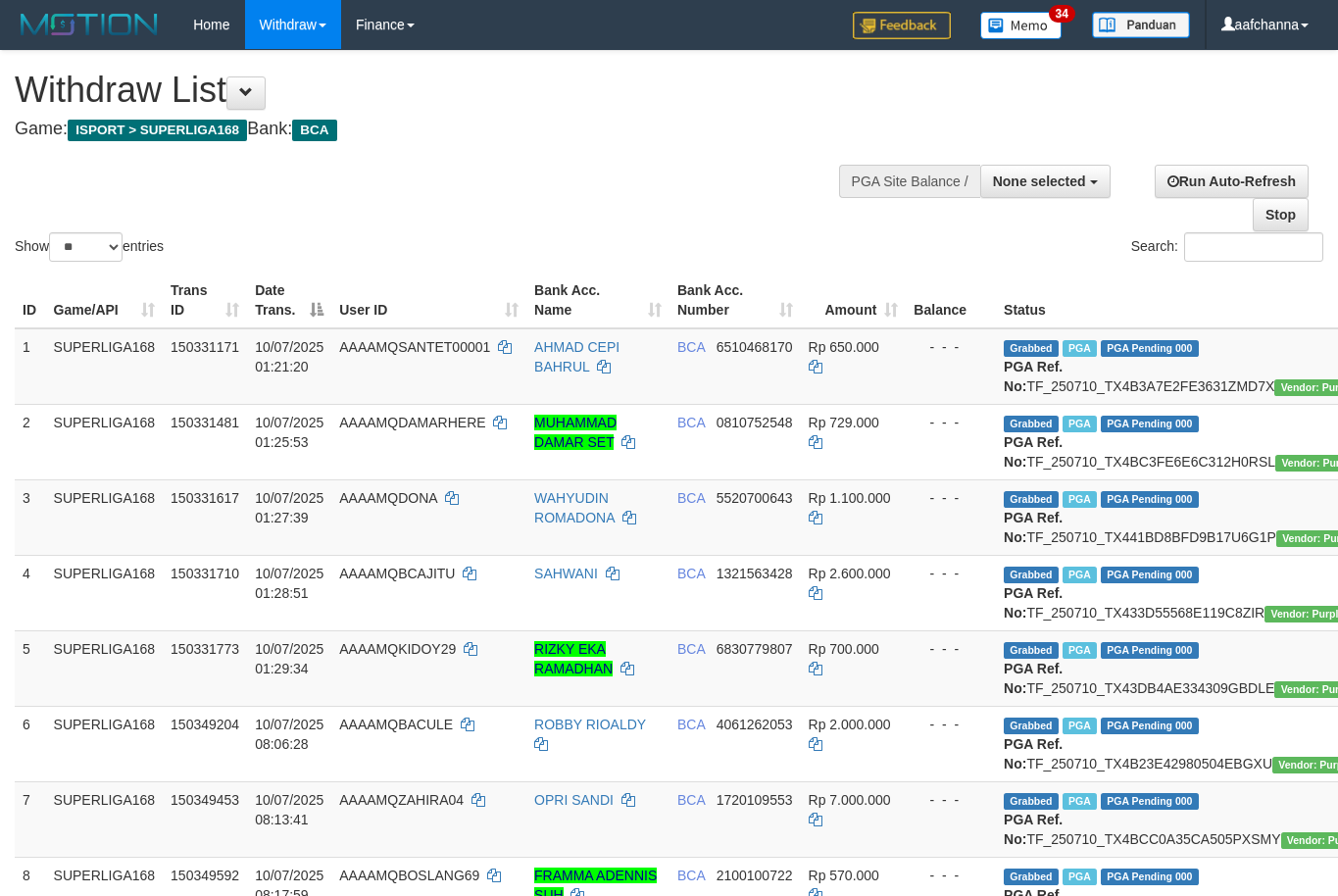 select 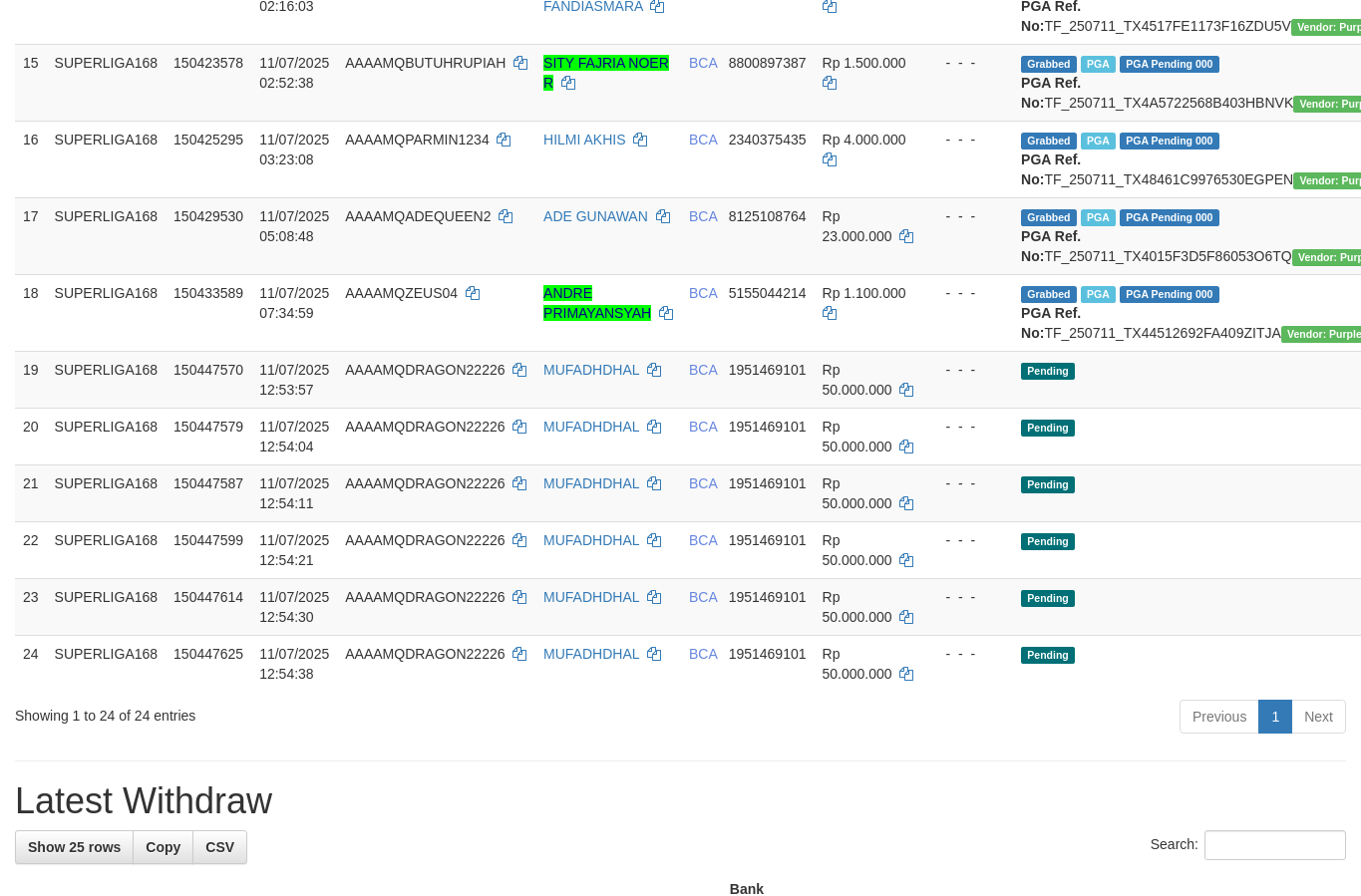 scroll, scrollTop: 1310, scrollLeft: 0, axis: vertical 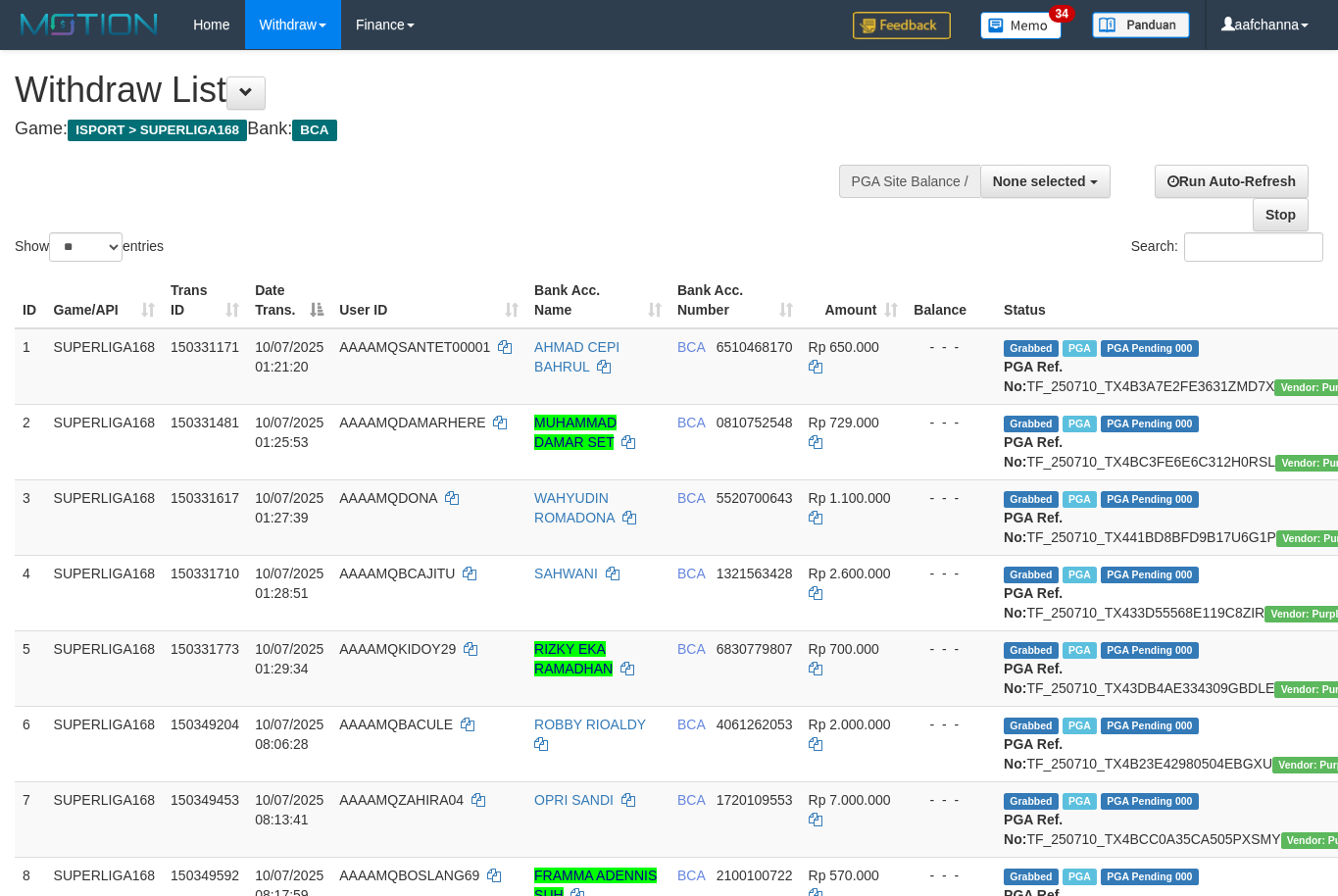 select 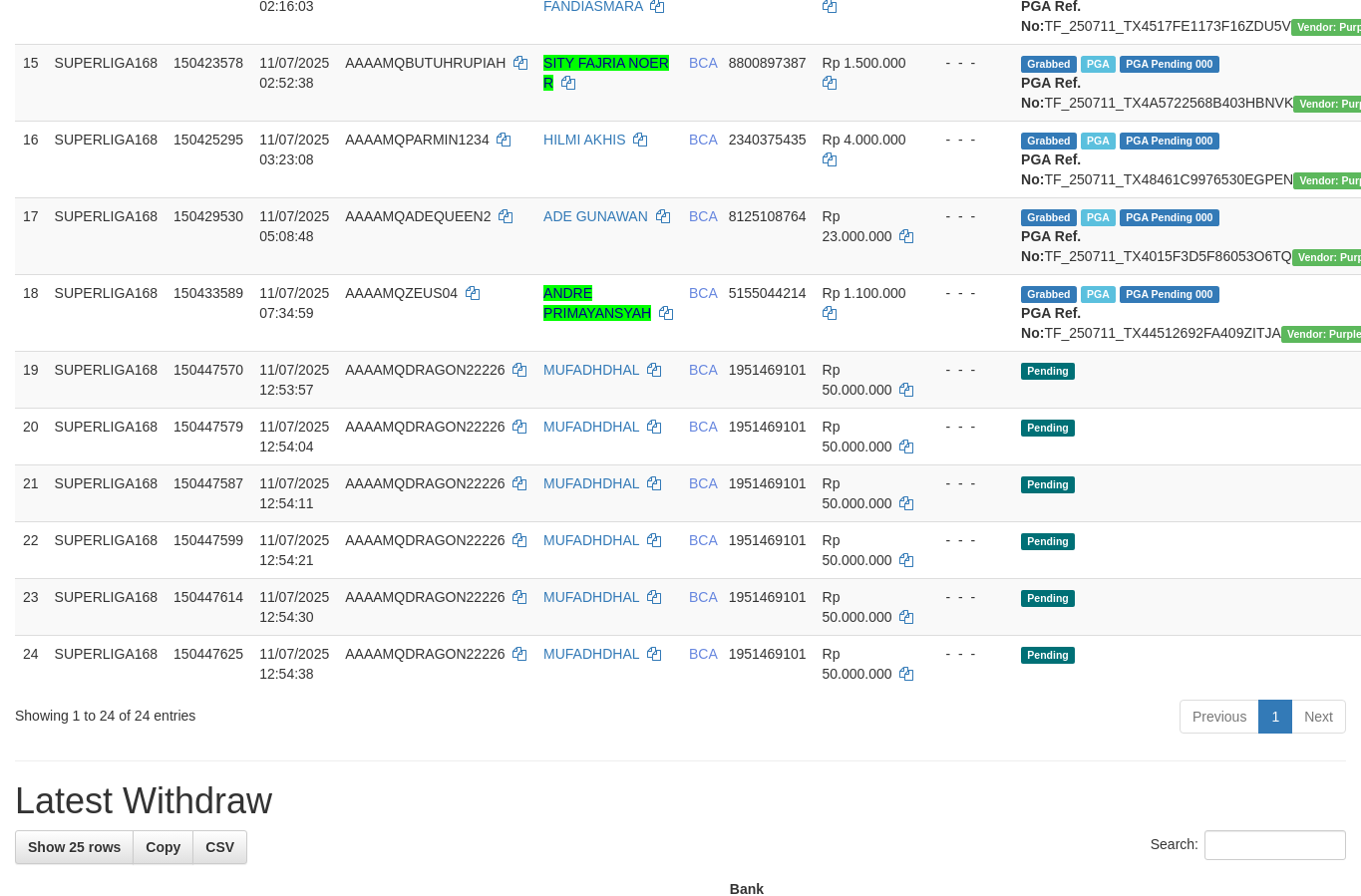 scroll, scrollTop: 1310, scrollLeft: 0, axis: vertical 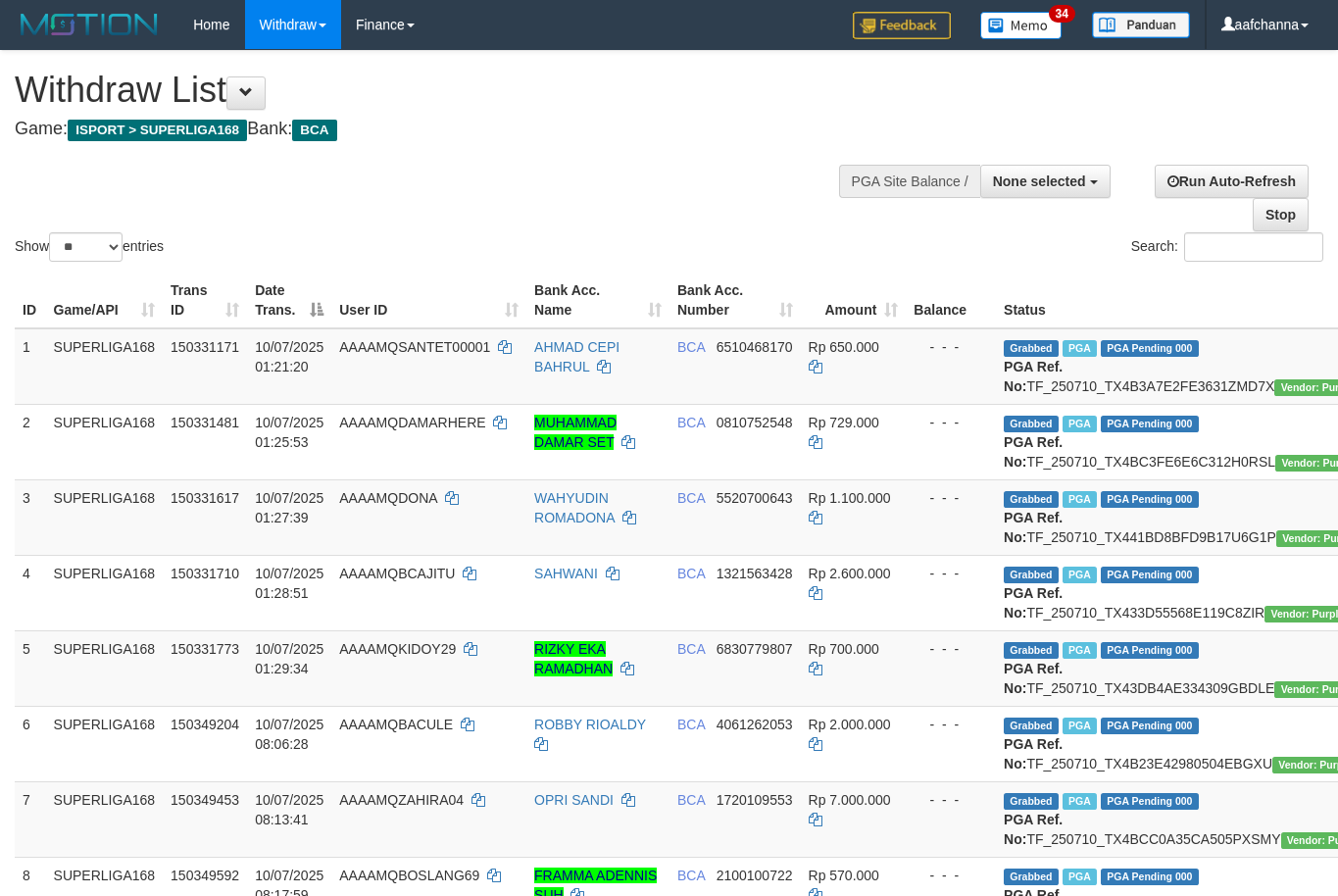 select 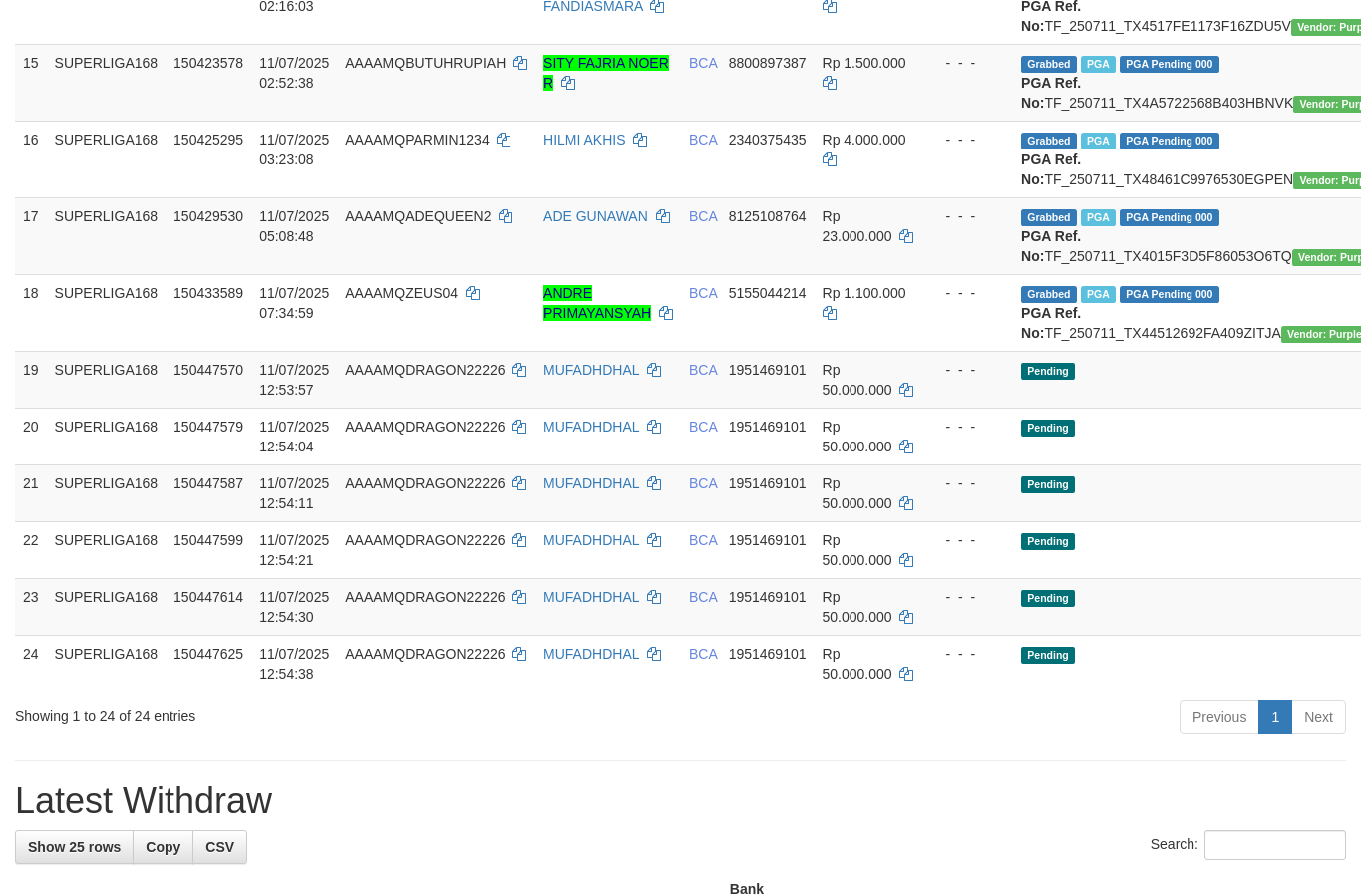 scroll, scrollTop: 1310, scrollLeft: 0, axis: vertical 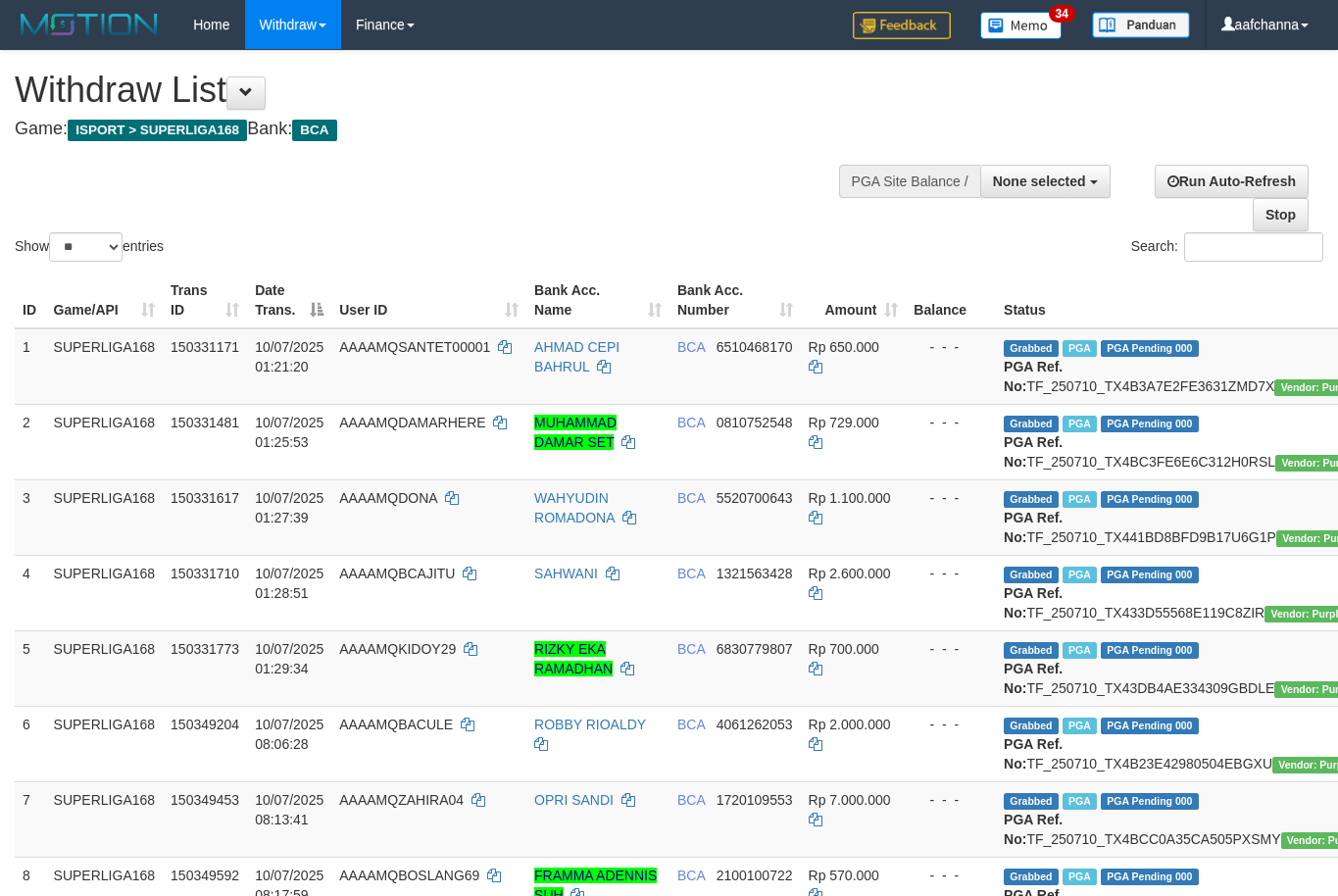 select 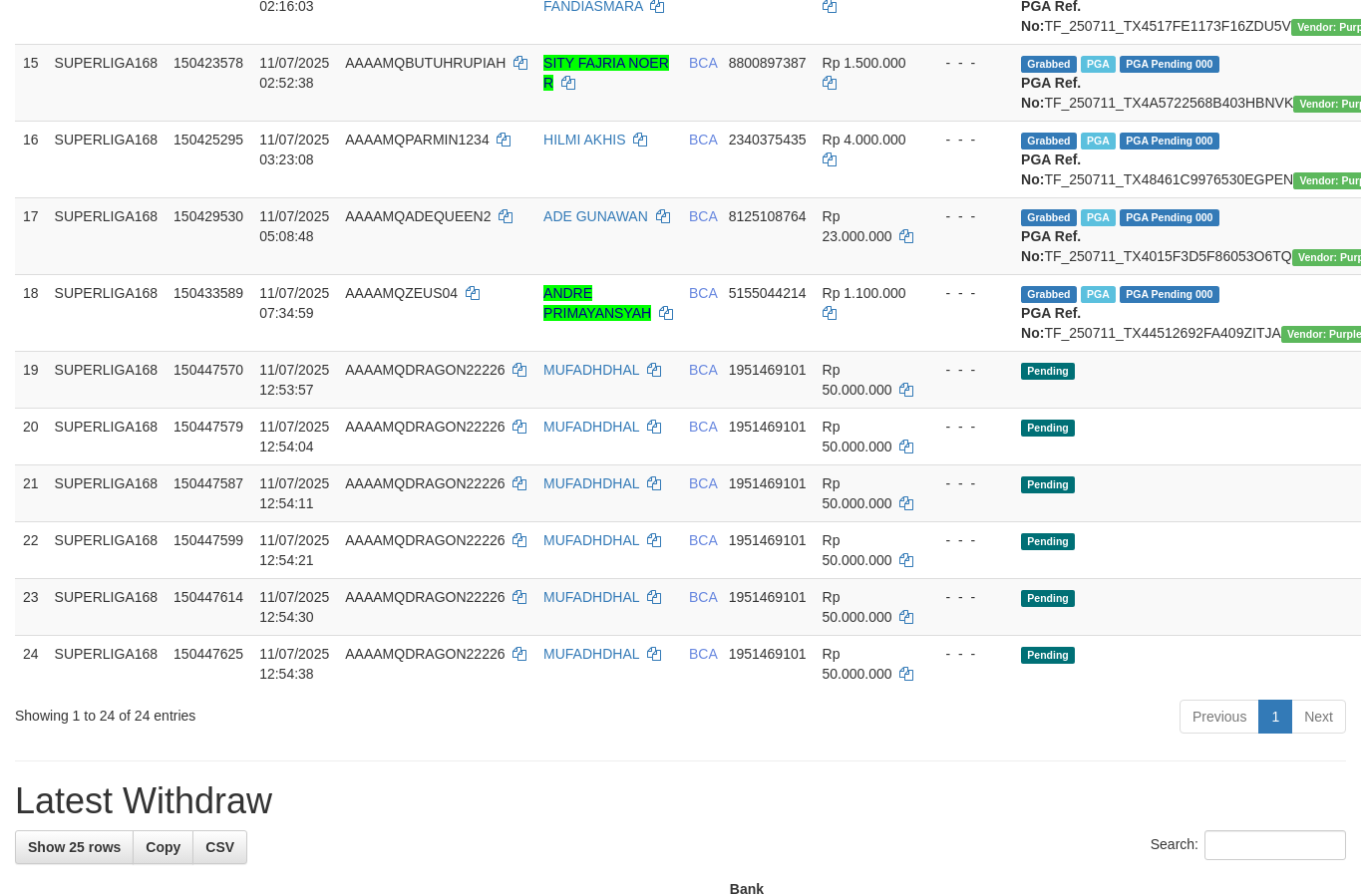 scroll, scrollTop: 1310, scrollLeft: 0, axis: vertical 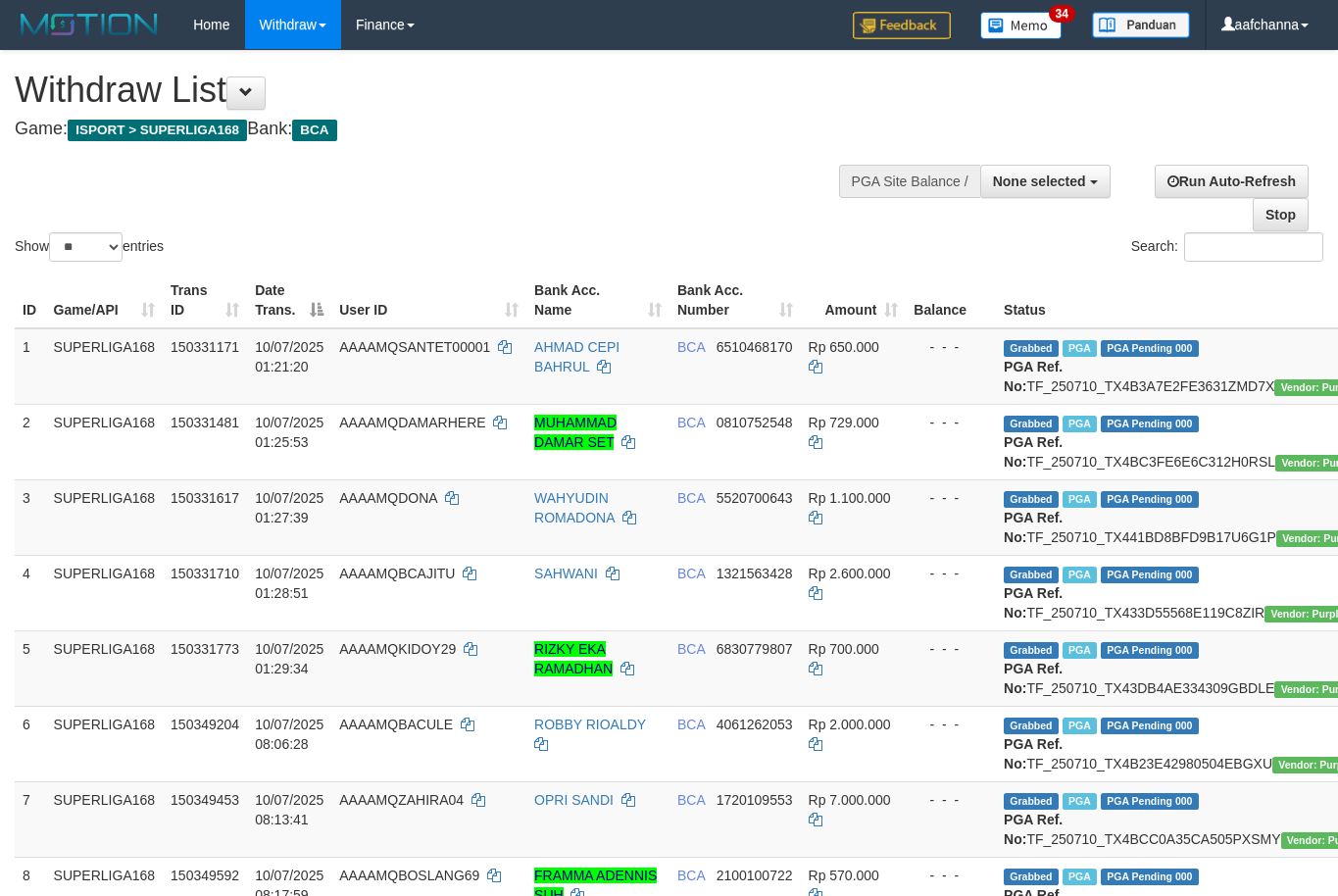 select 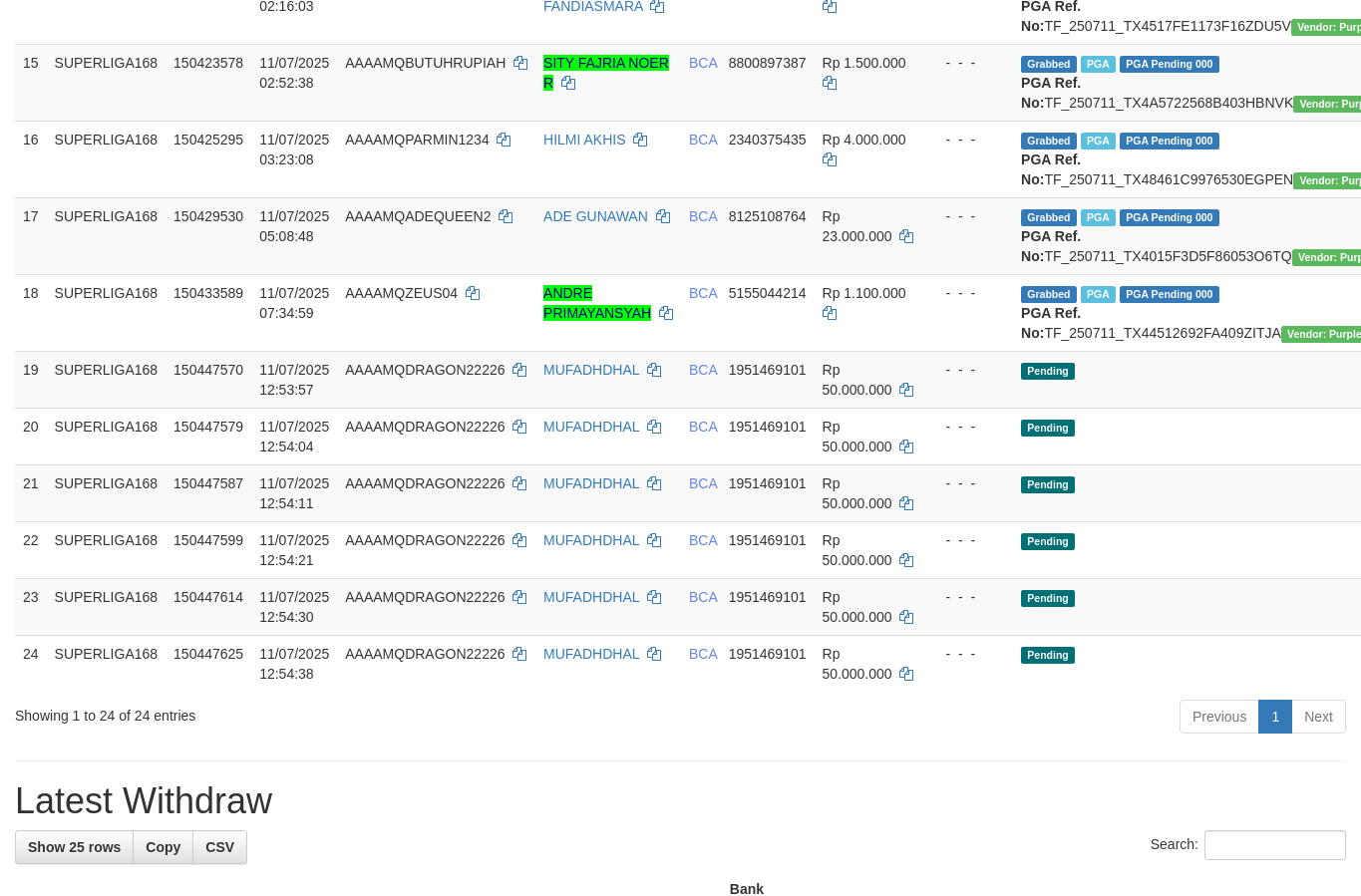 scroll, scrollTop: 1310, scrollLeft: 0, axis: vertical 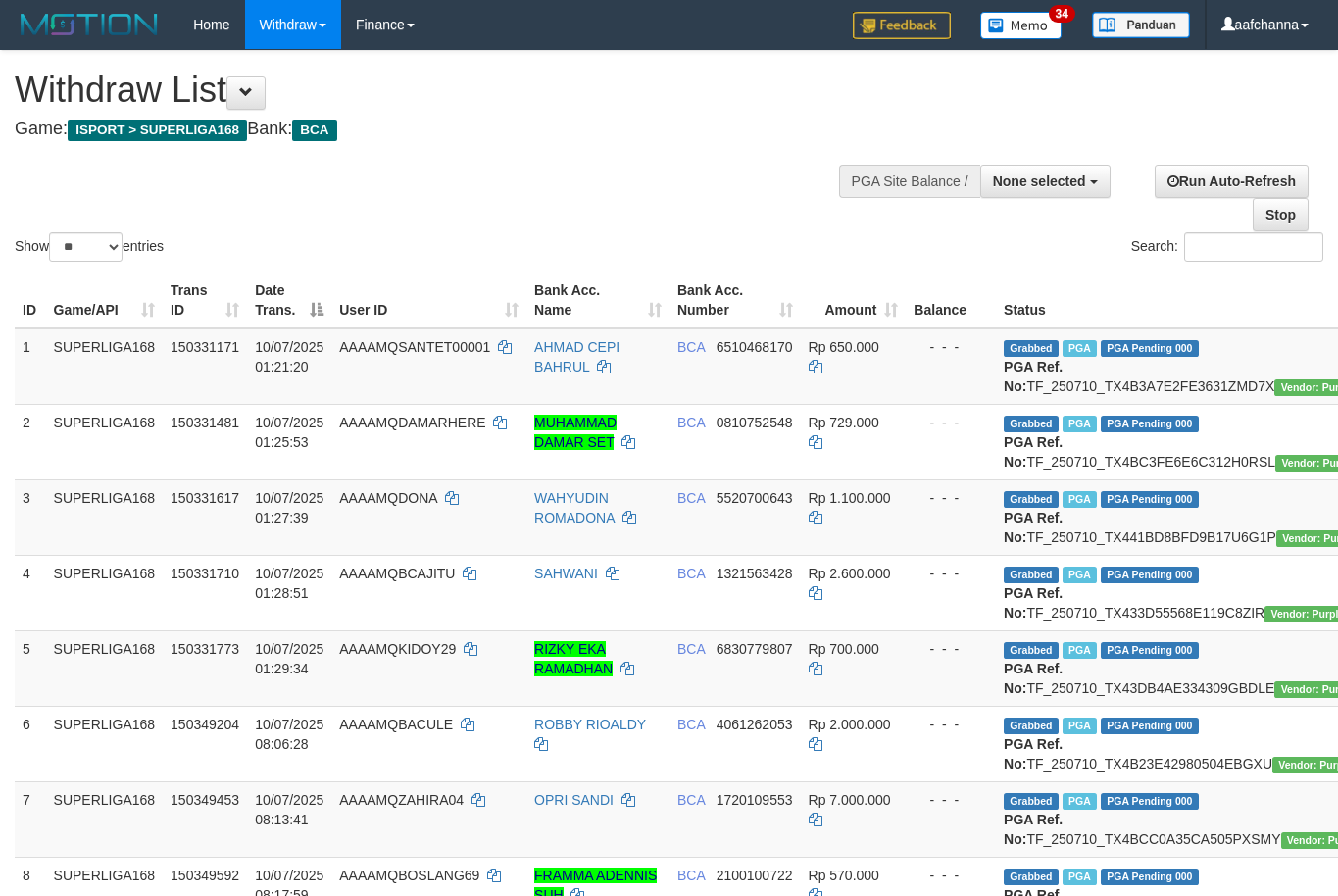 select 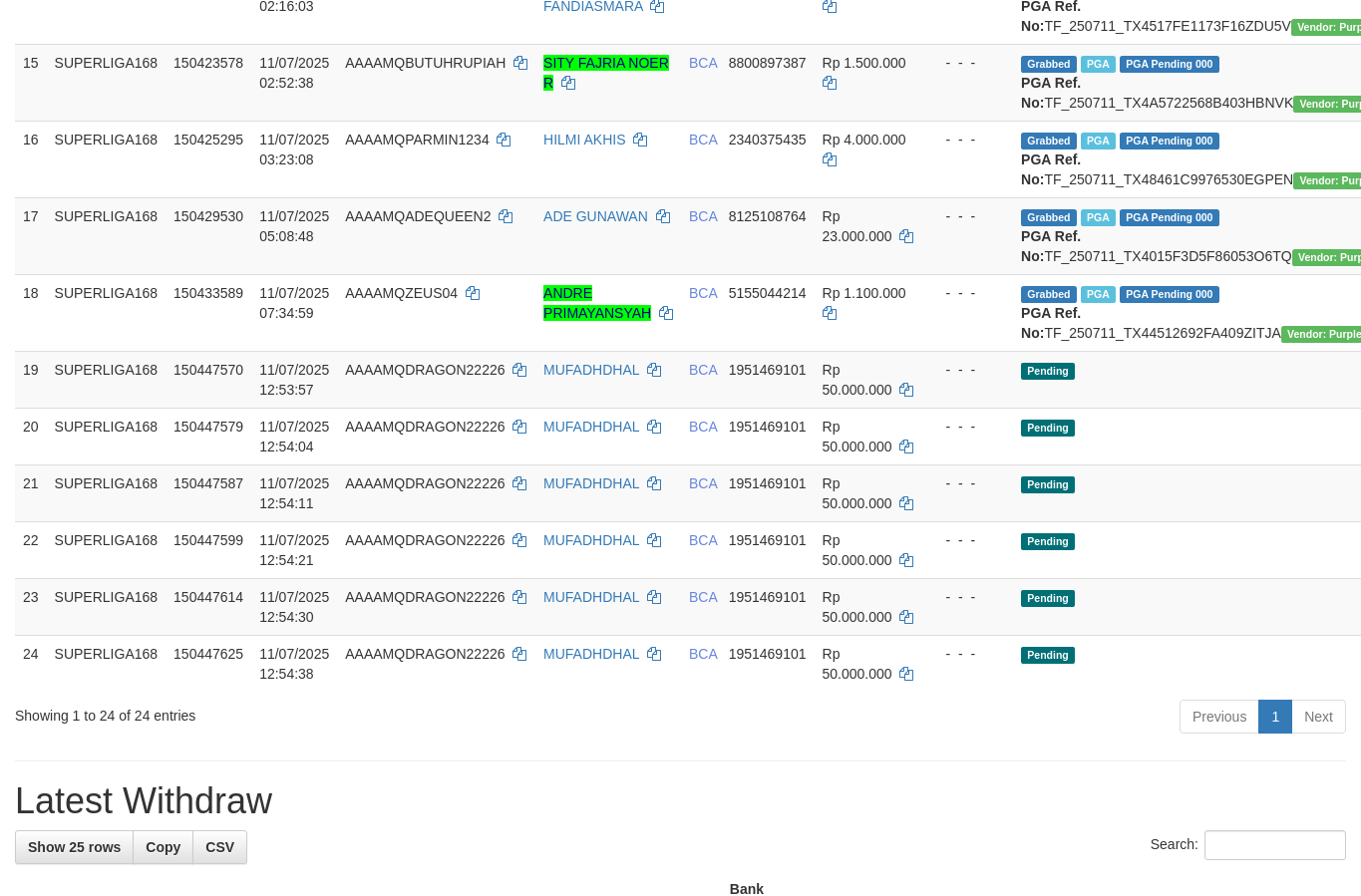 scroll, scrollTop: 1310, scrollLeft: 0, axis: vertical 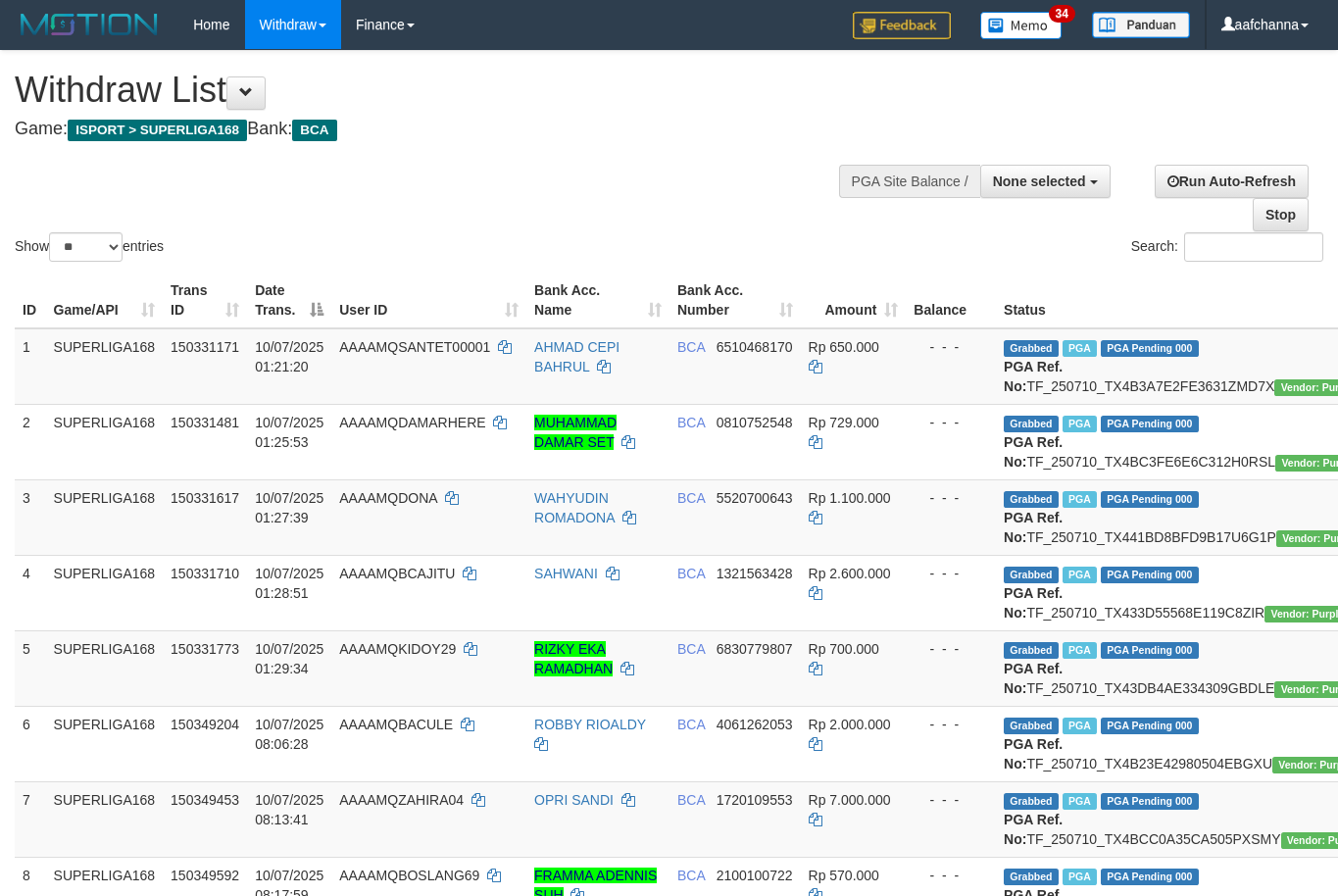 select 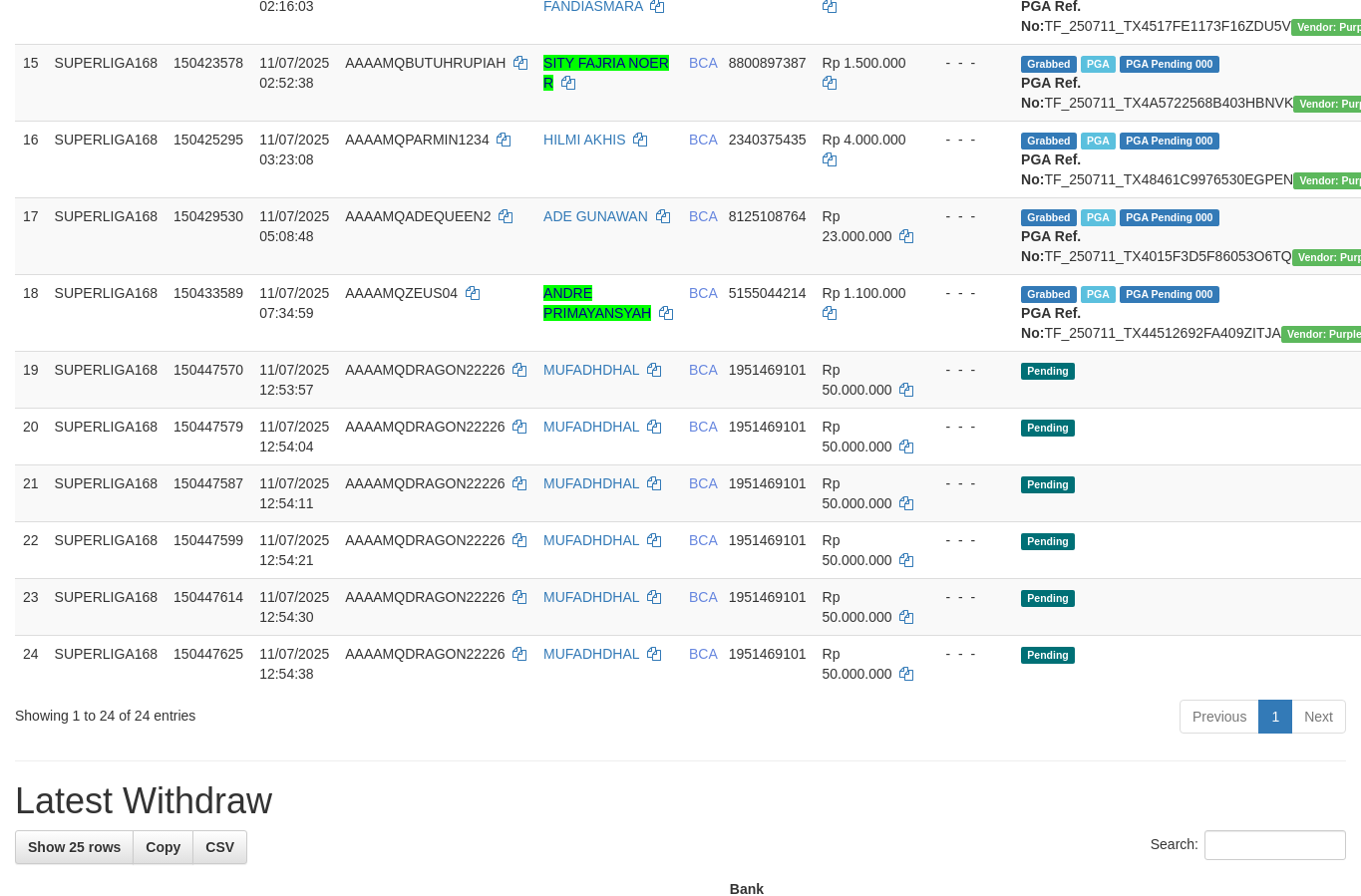 scroll, scrollTop: 1310, scrollLeft: 0, axis: vertical 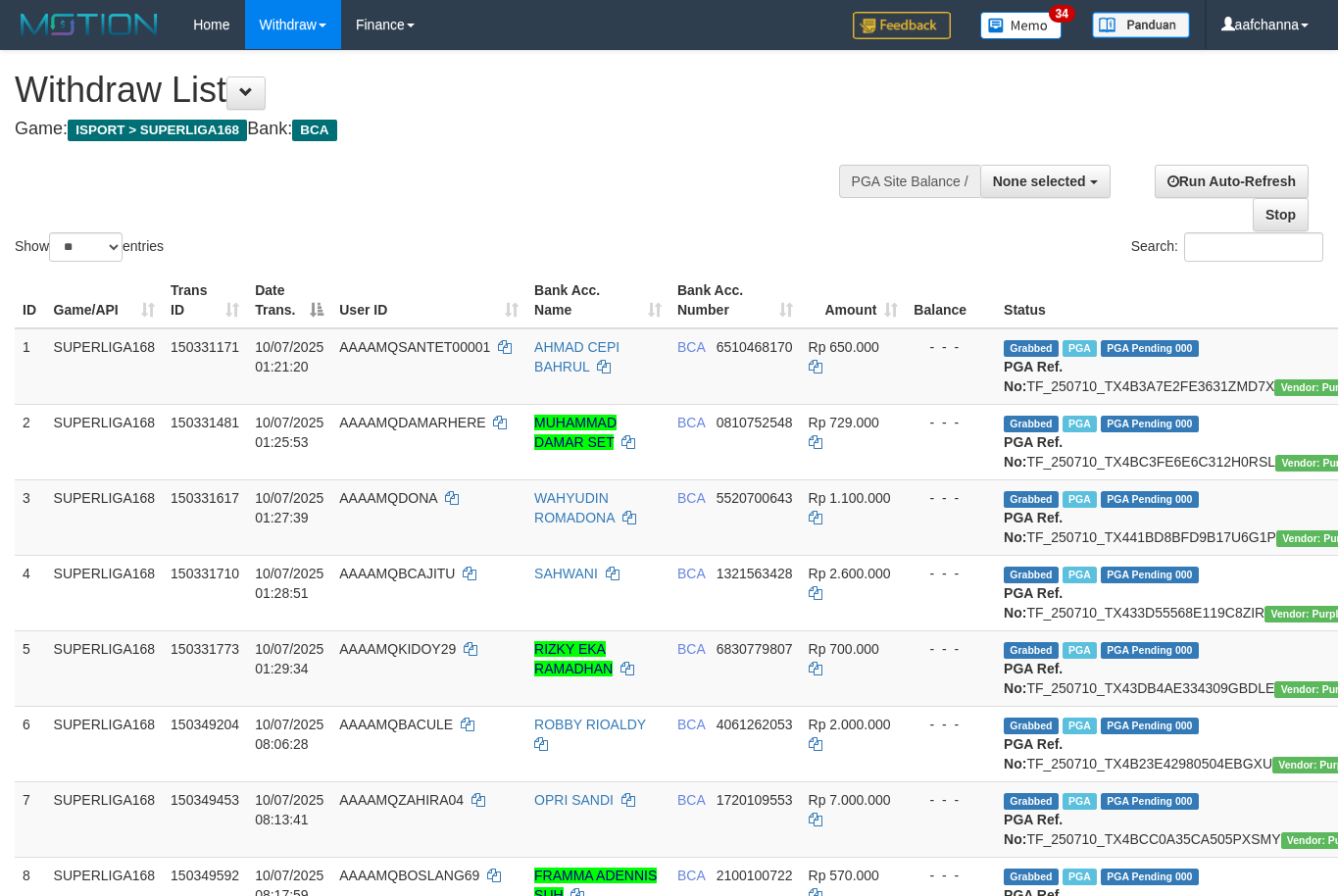 select 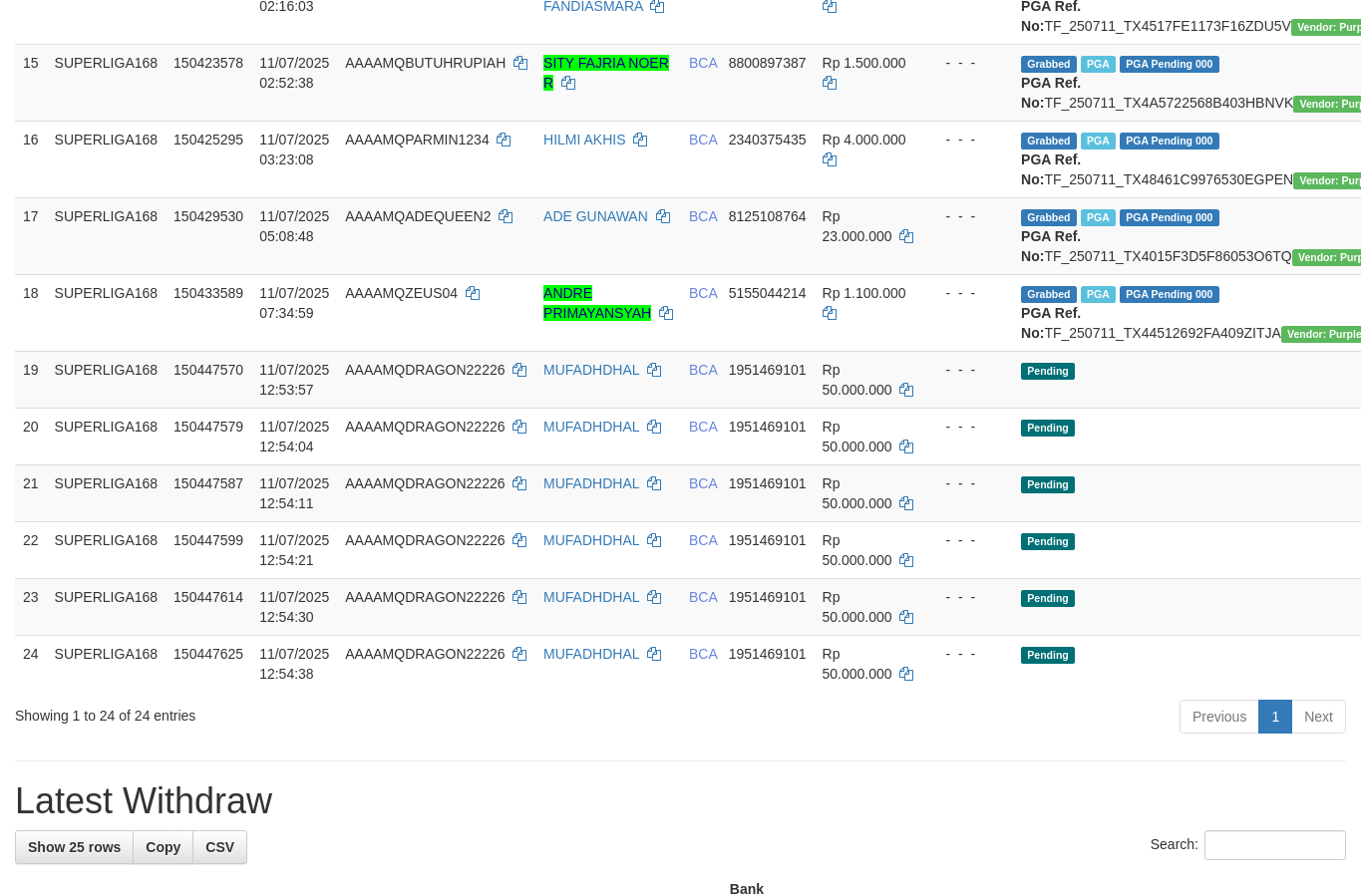 scroll, scrollTop: 1310, scrollLeft: 0, axis: vertical 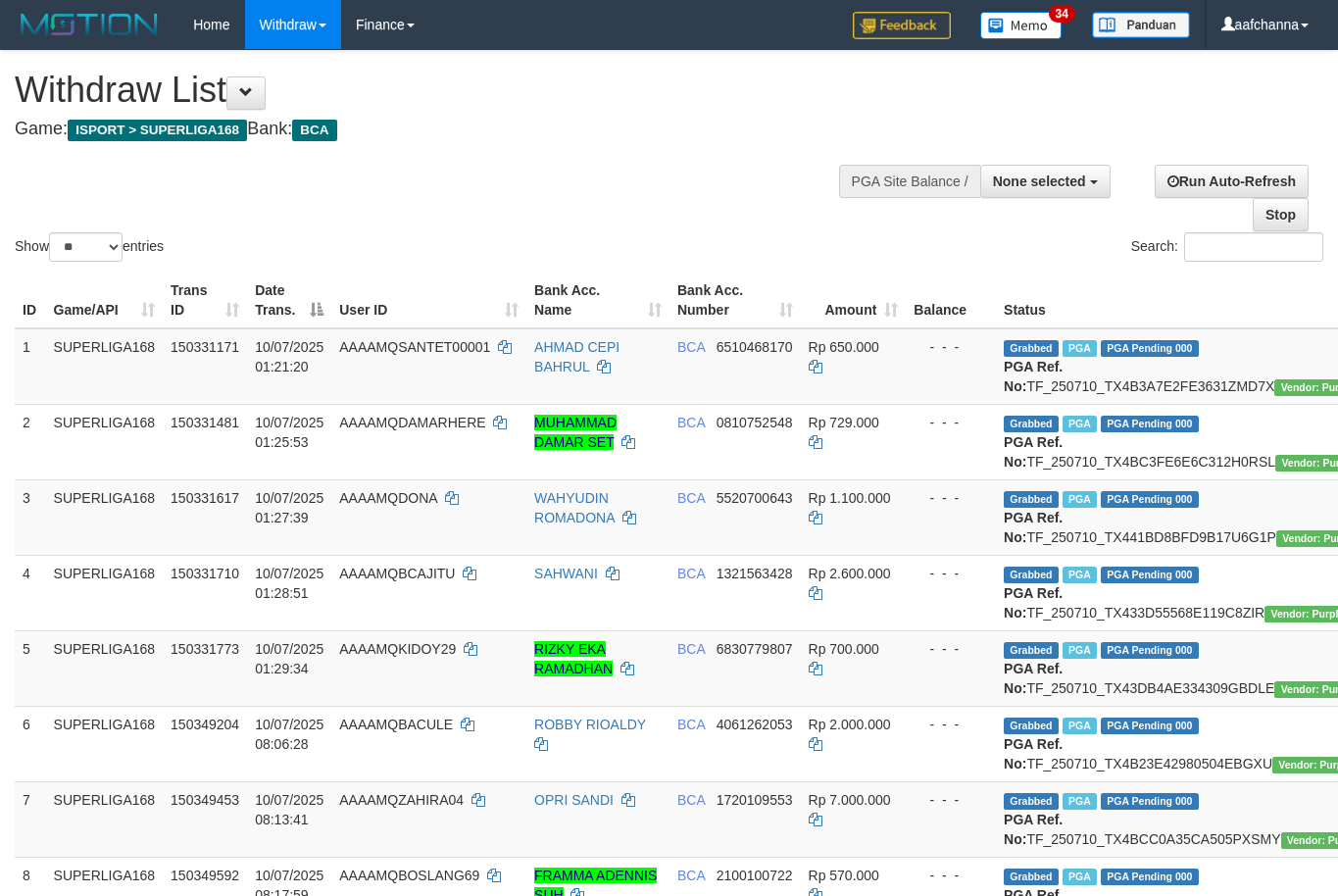 select 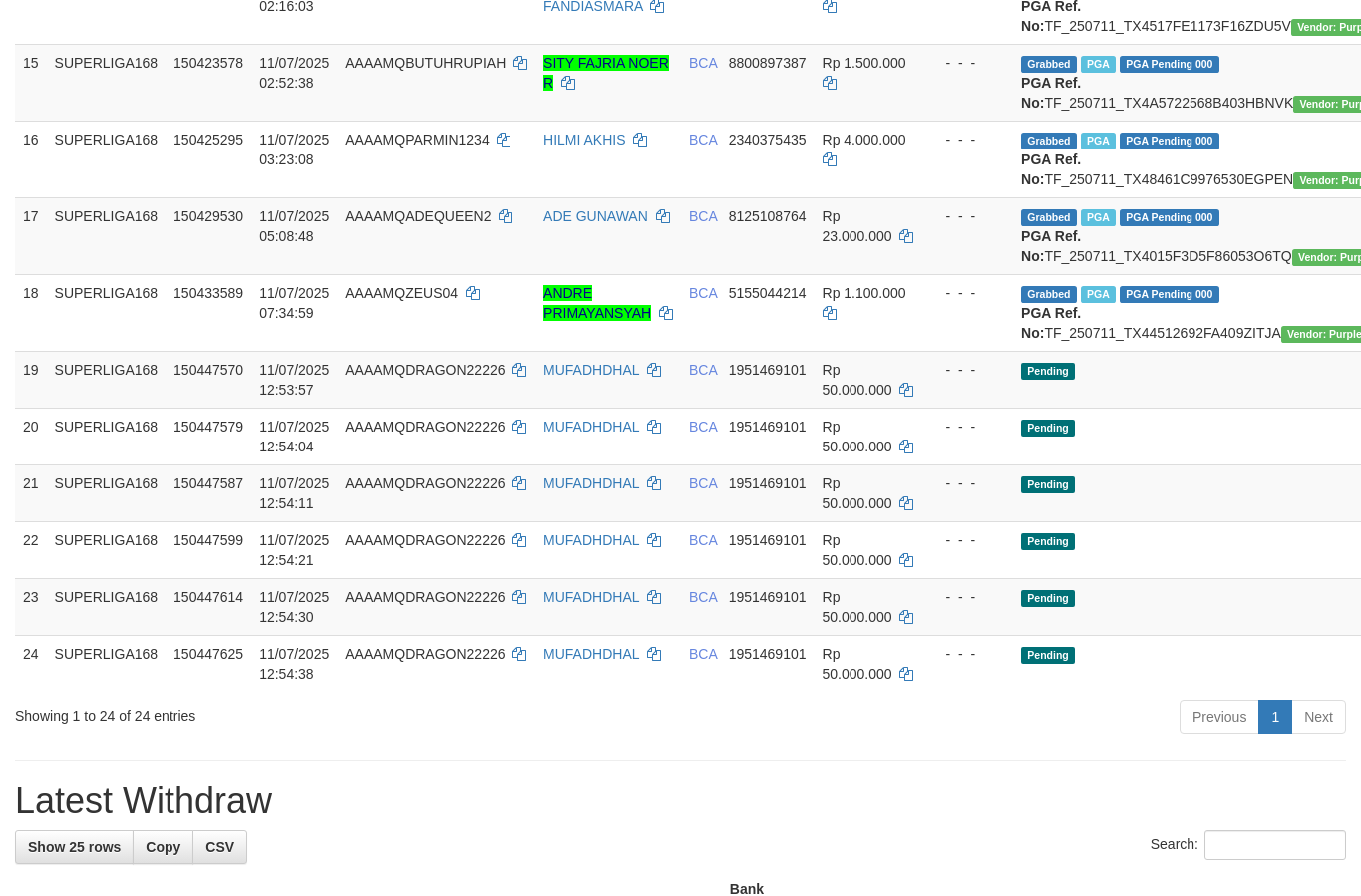 scroll, scrollTop: 1310, scrollLeft: 0, axis: vertical 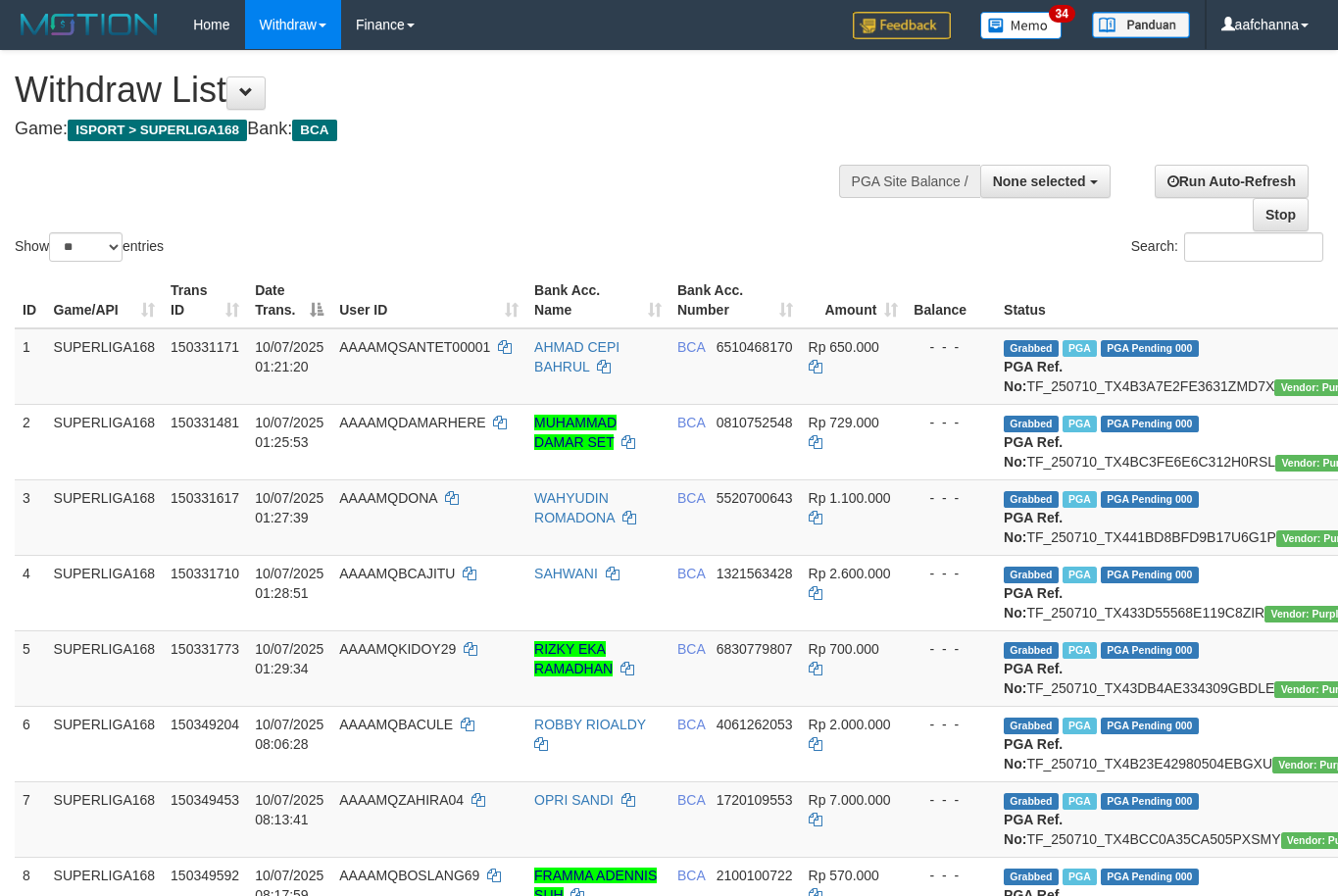 select 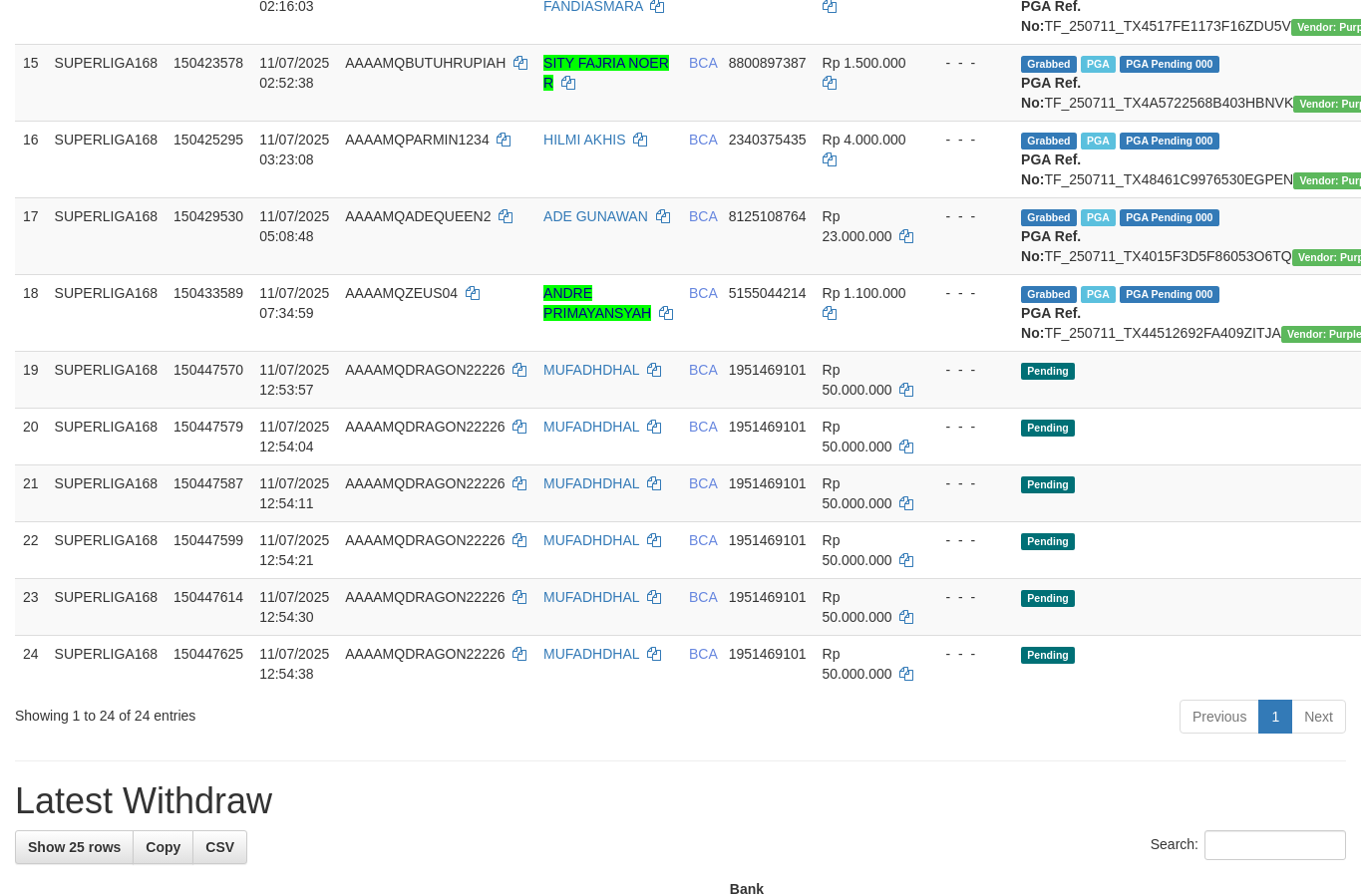 scroll, scrollTop: 1310, scrollLeft: 0, axis: vertical 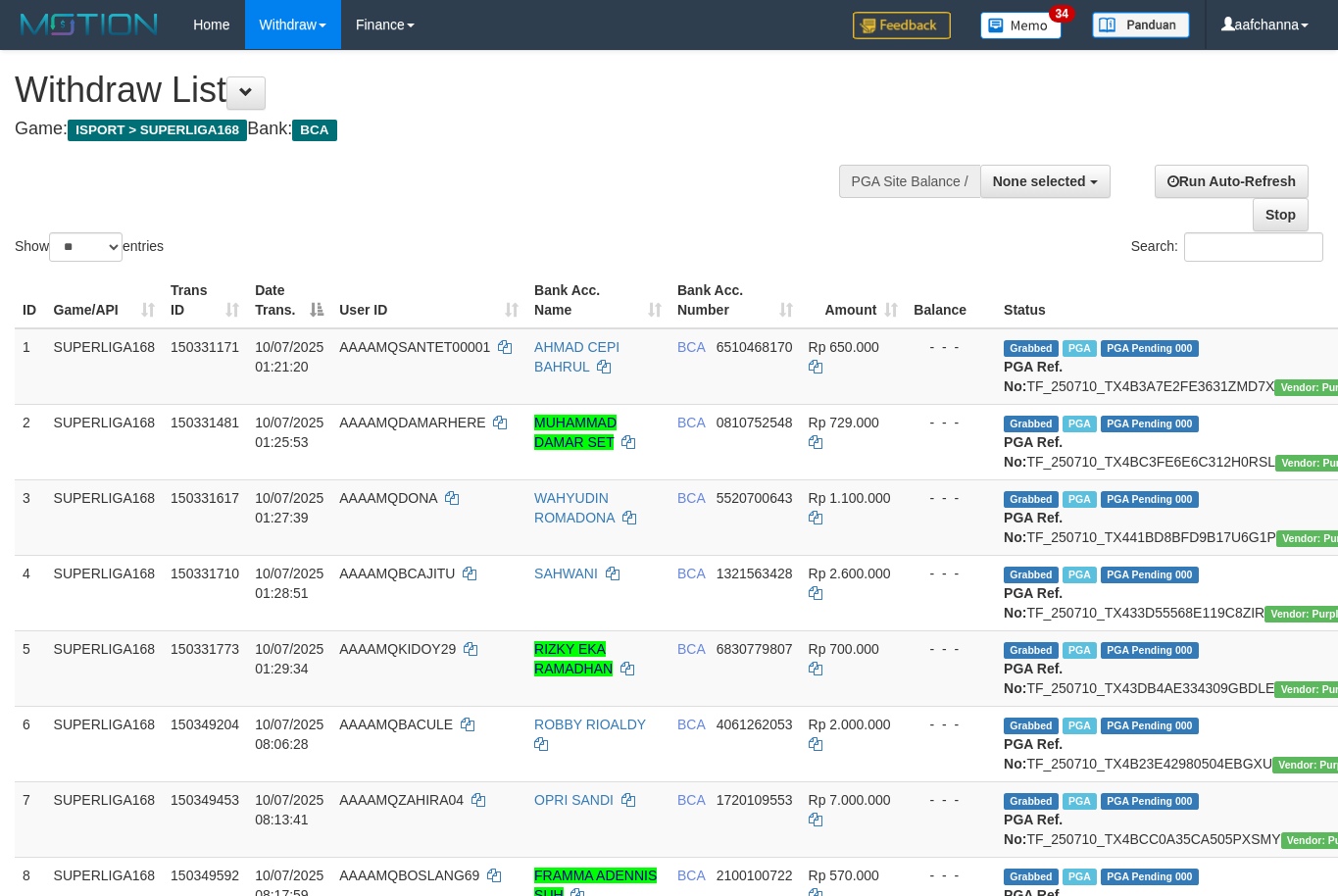 select 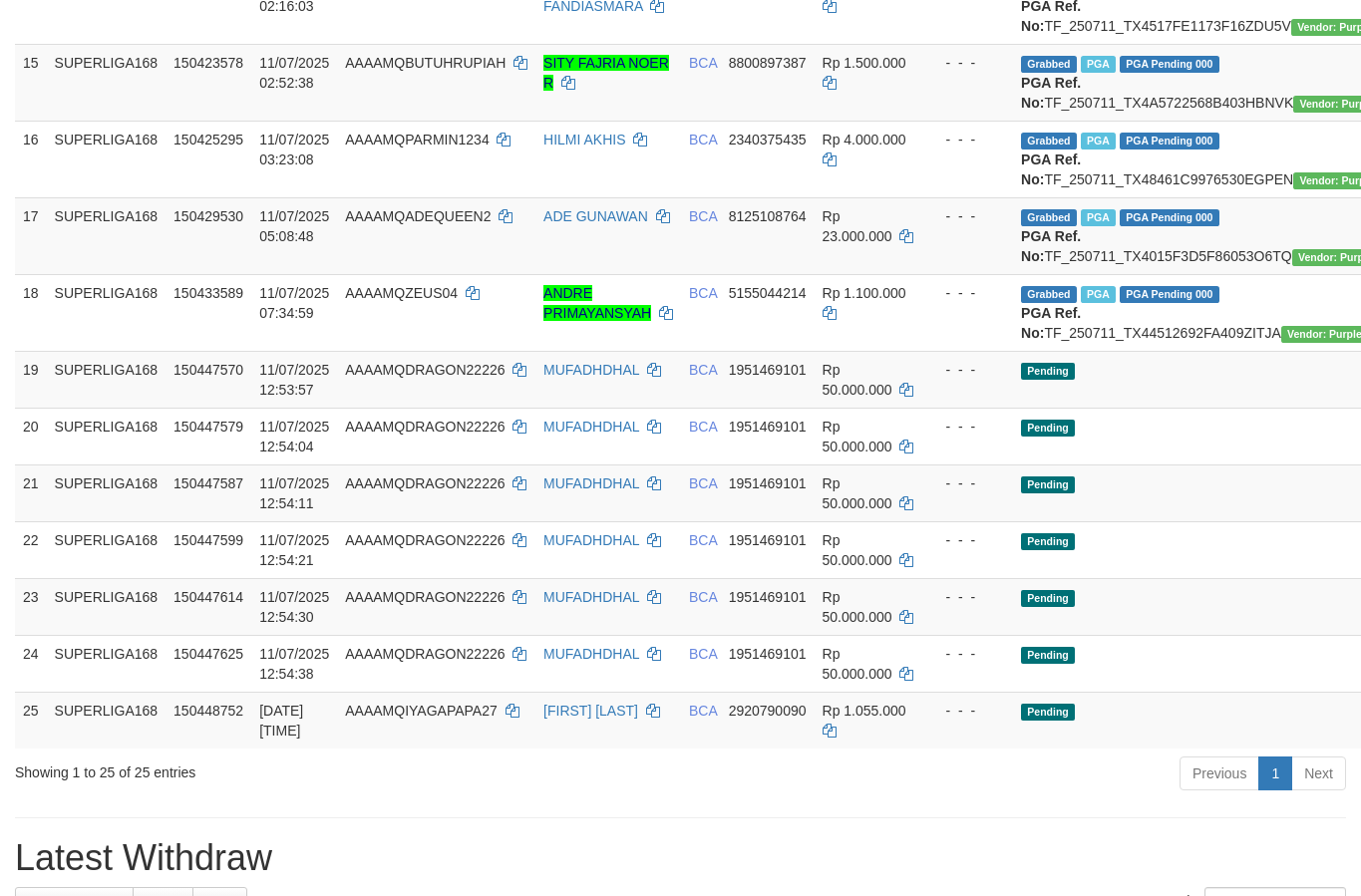 scroll, scrollTop: 1310, scrollLeft: 0, axis: vertical 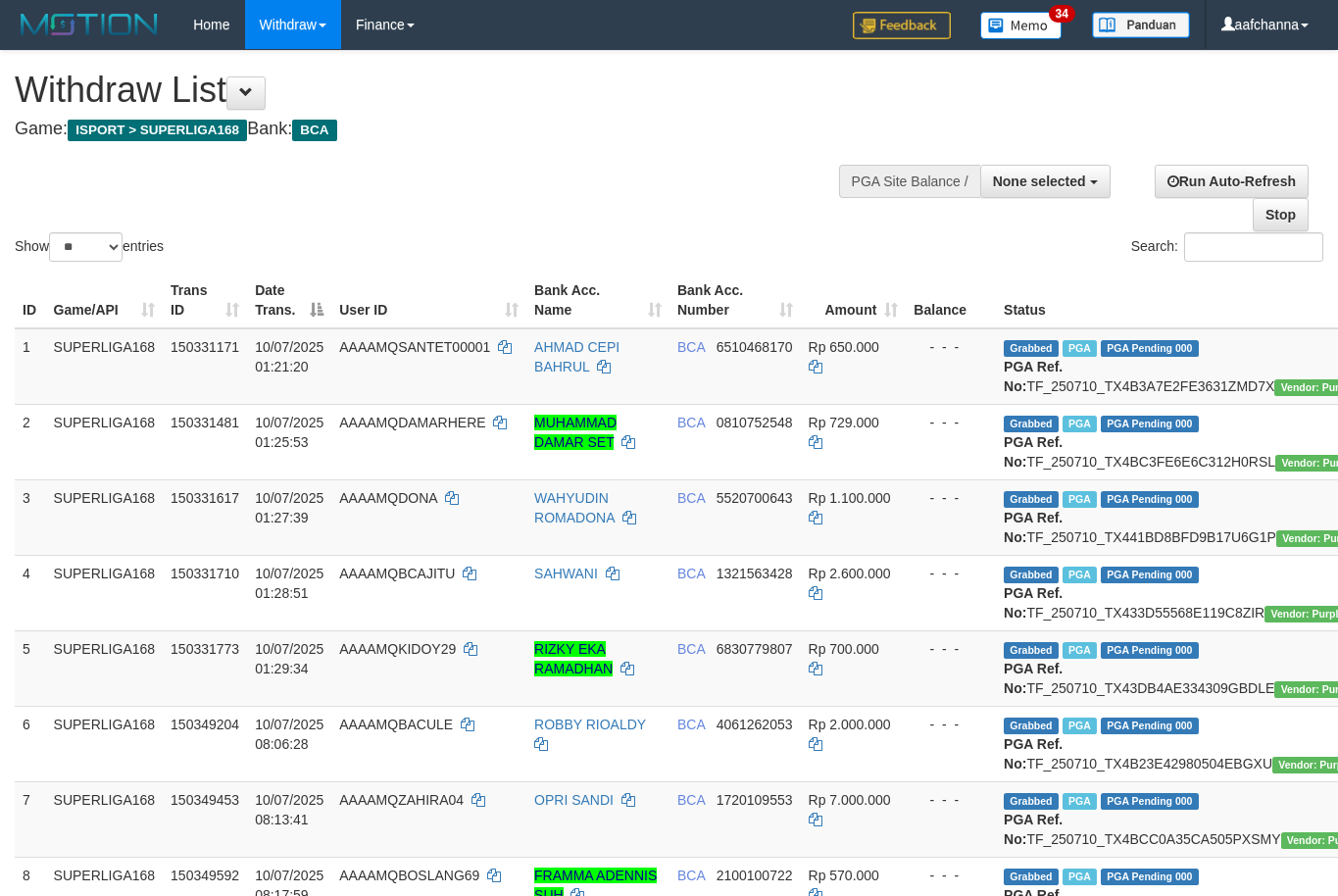 select 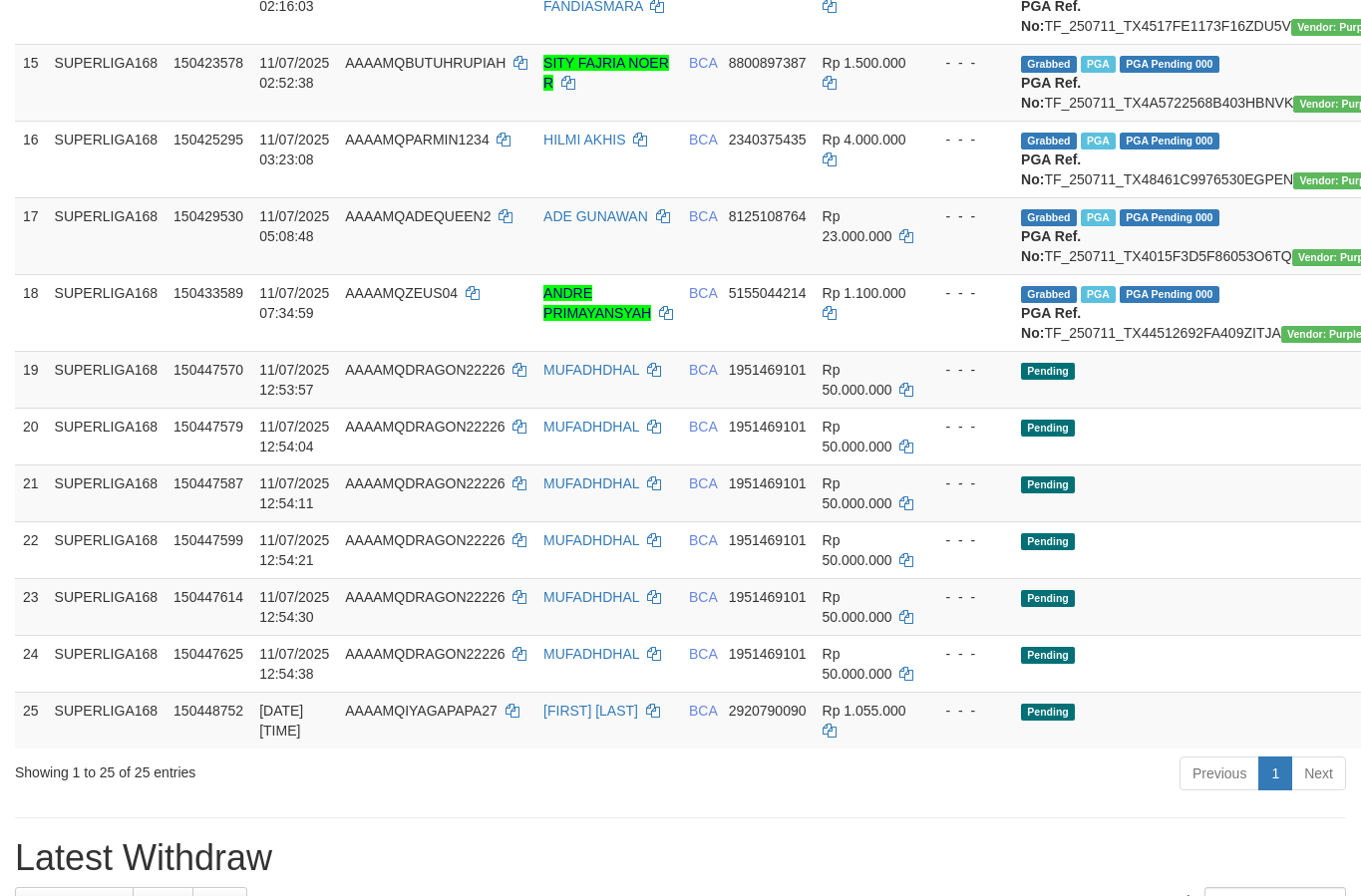 scroll, scrollTop: 1310, scrollLeft: 0, axis: vertical 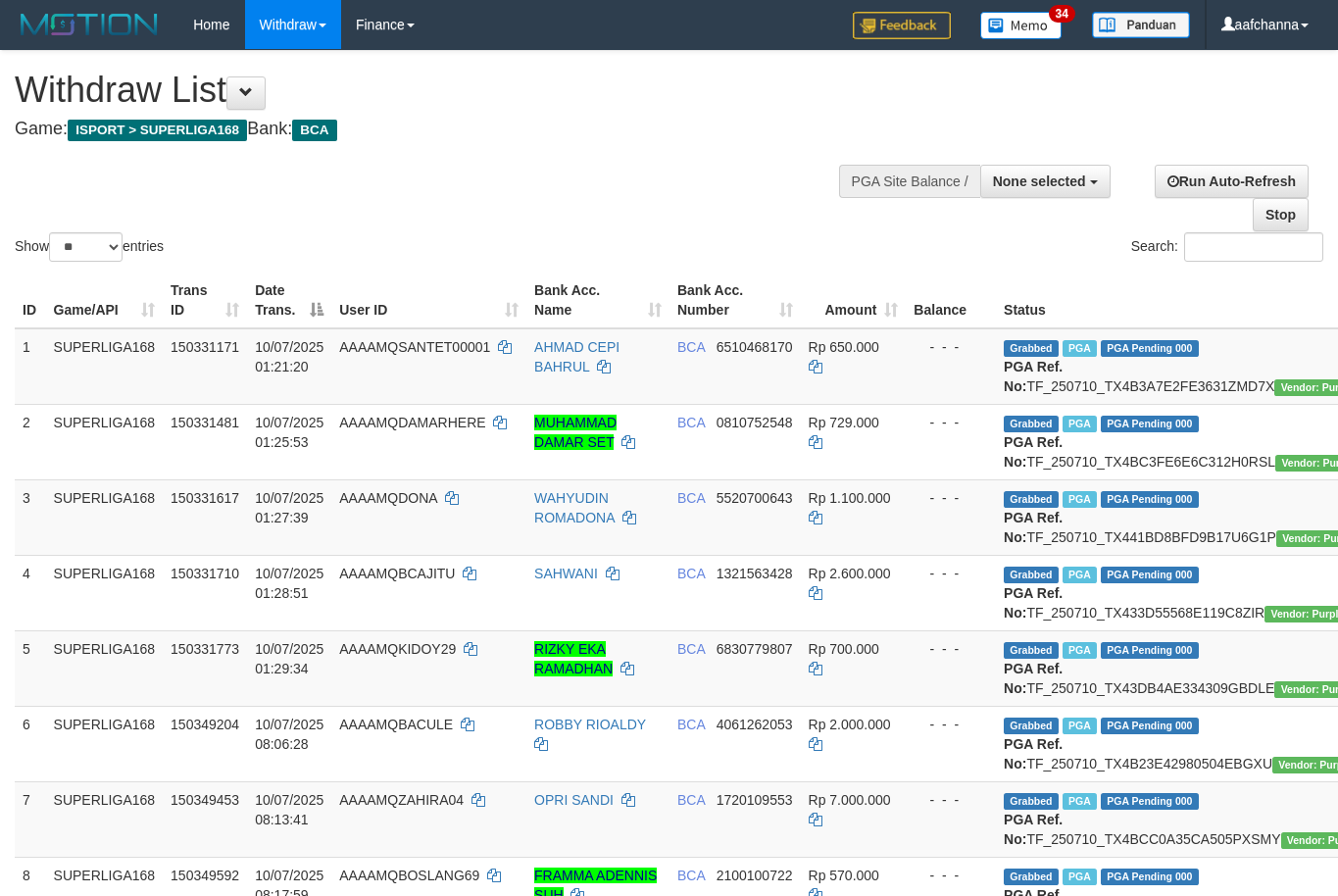 select 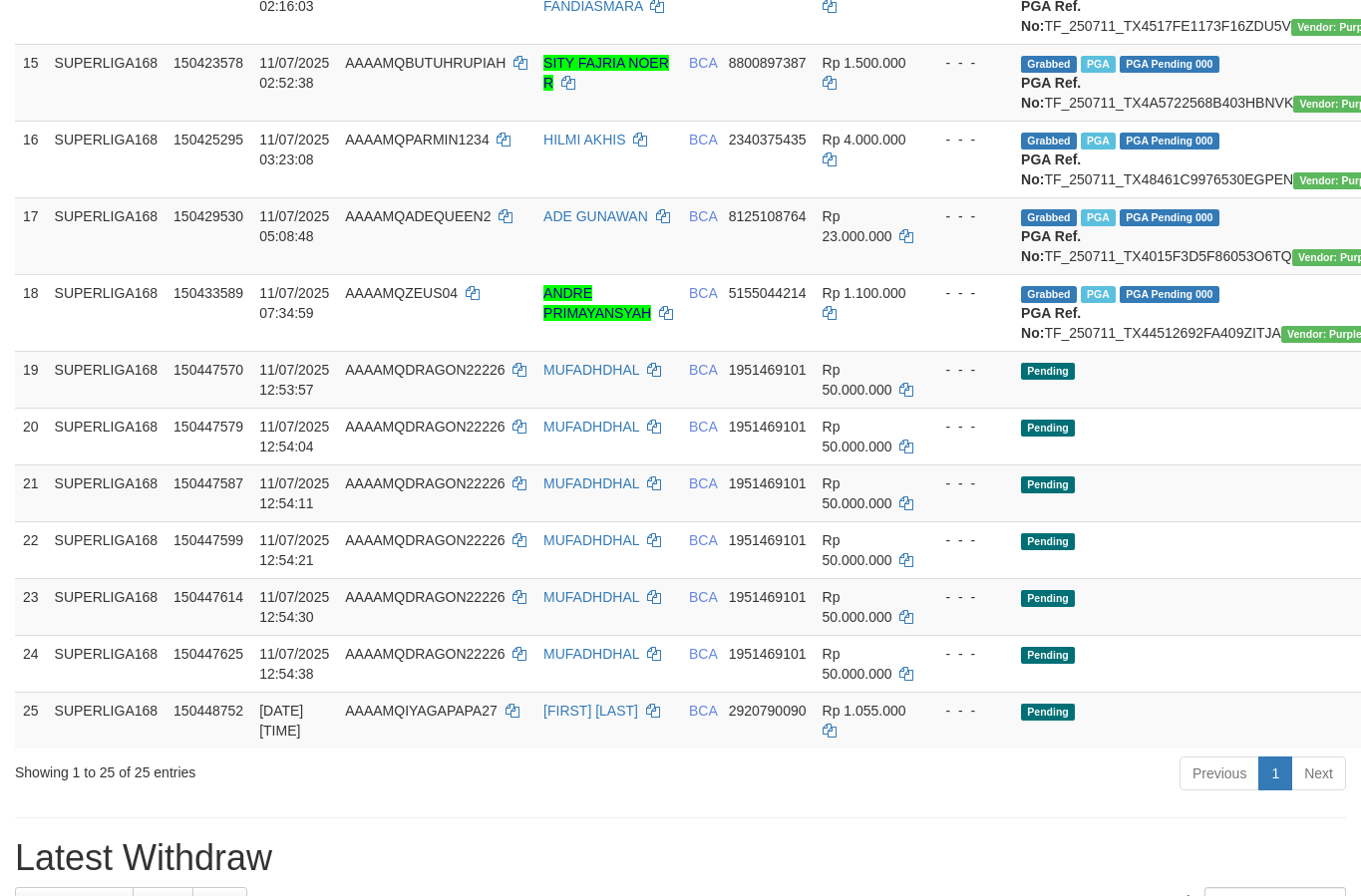 scroll, scrollTop: 1310, scrollLeft: 0, axis: vertical 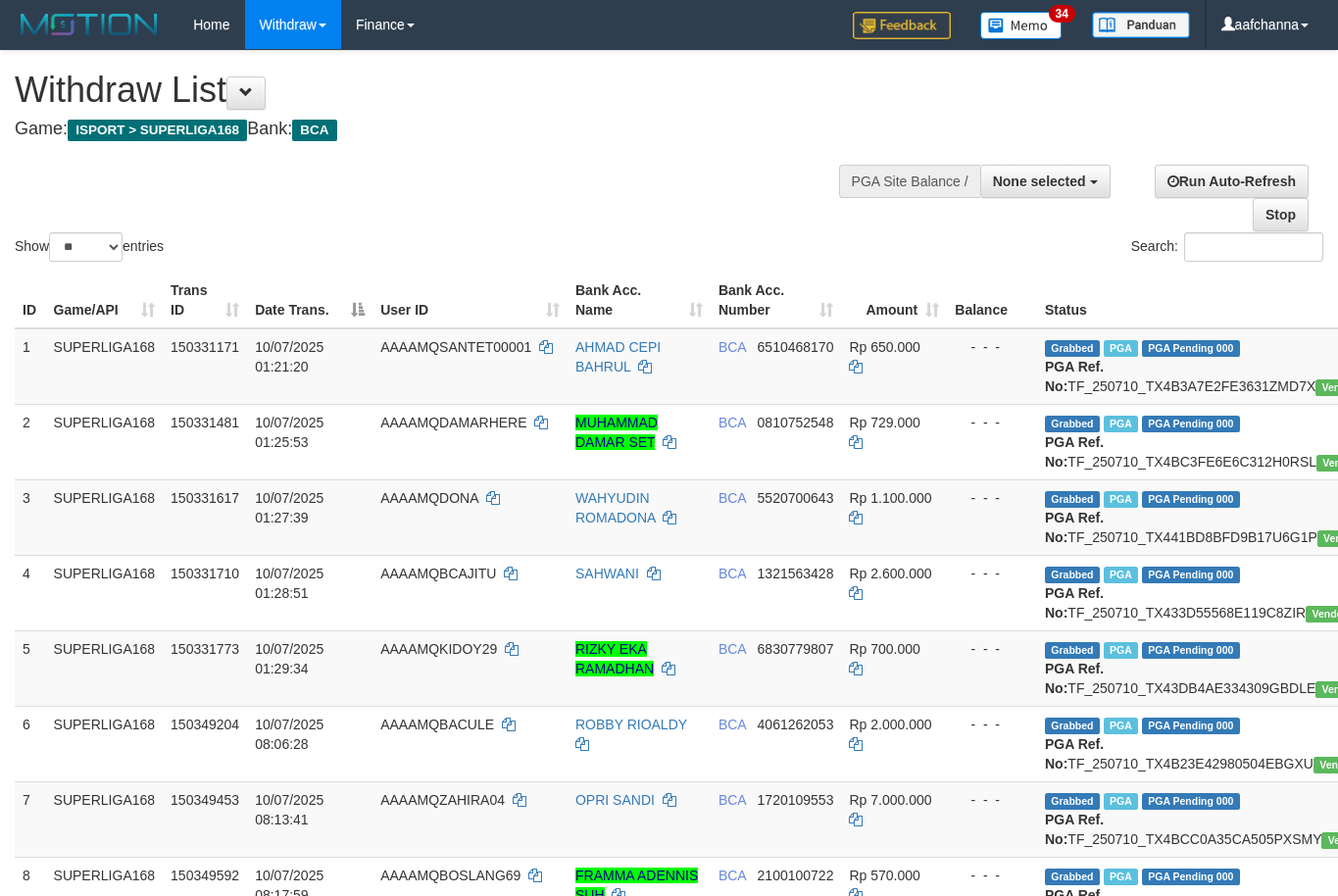 select 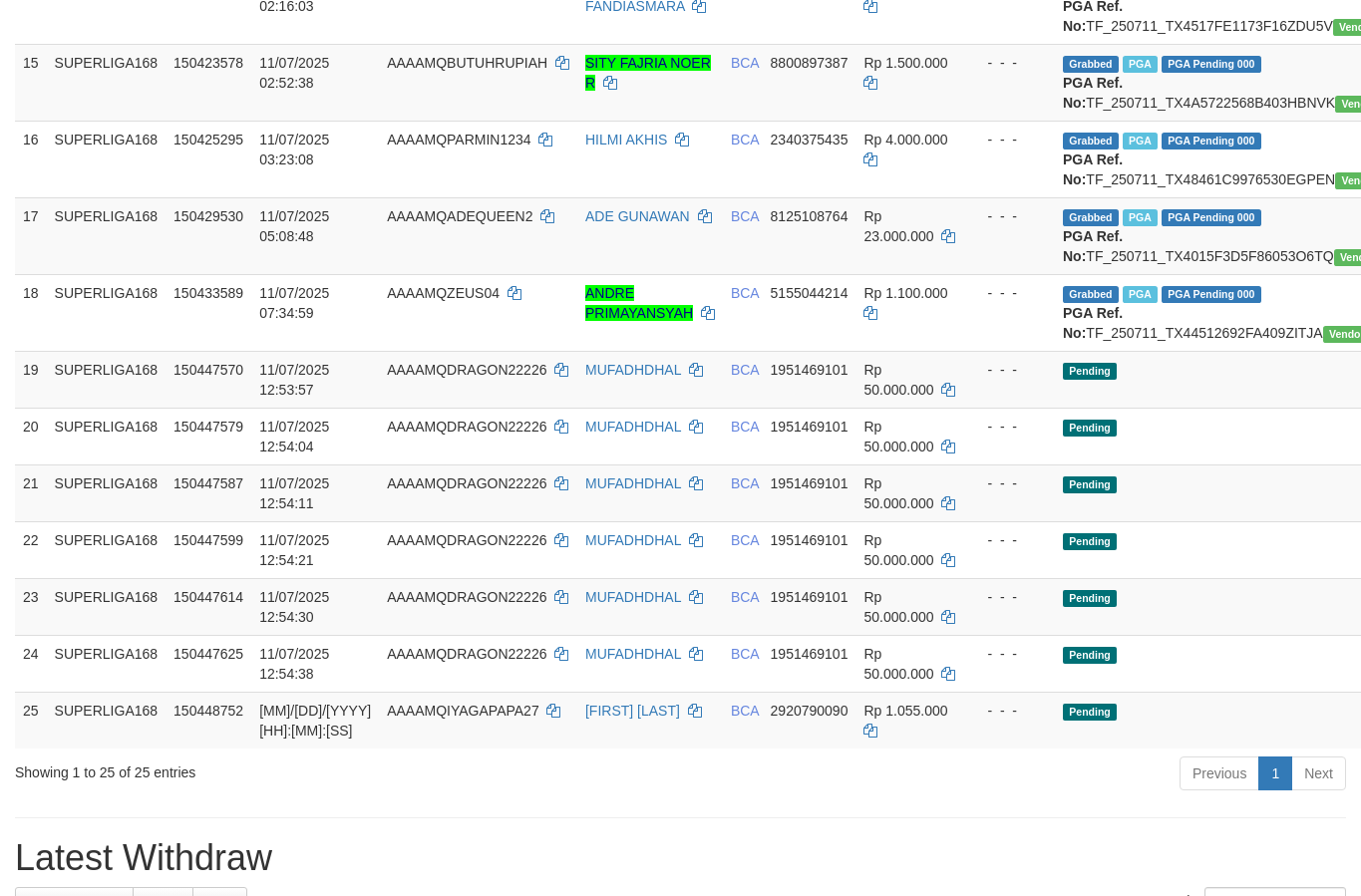 scroll, scrollTop: 1310, scrollLeft: 0, axis: vertical 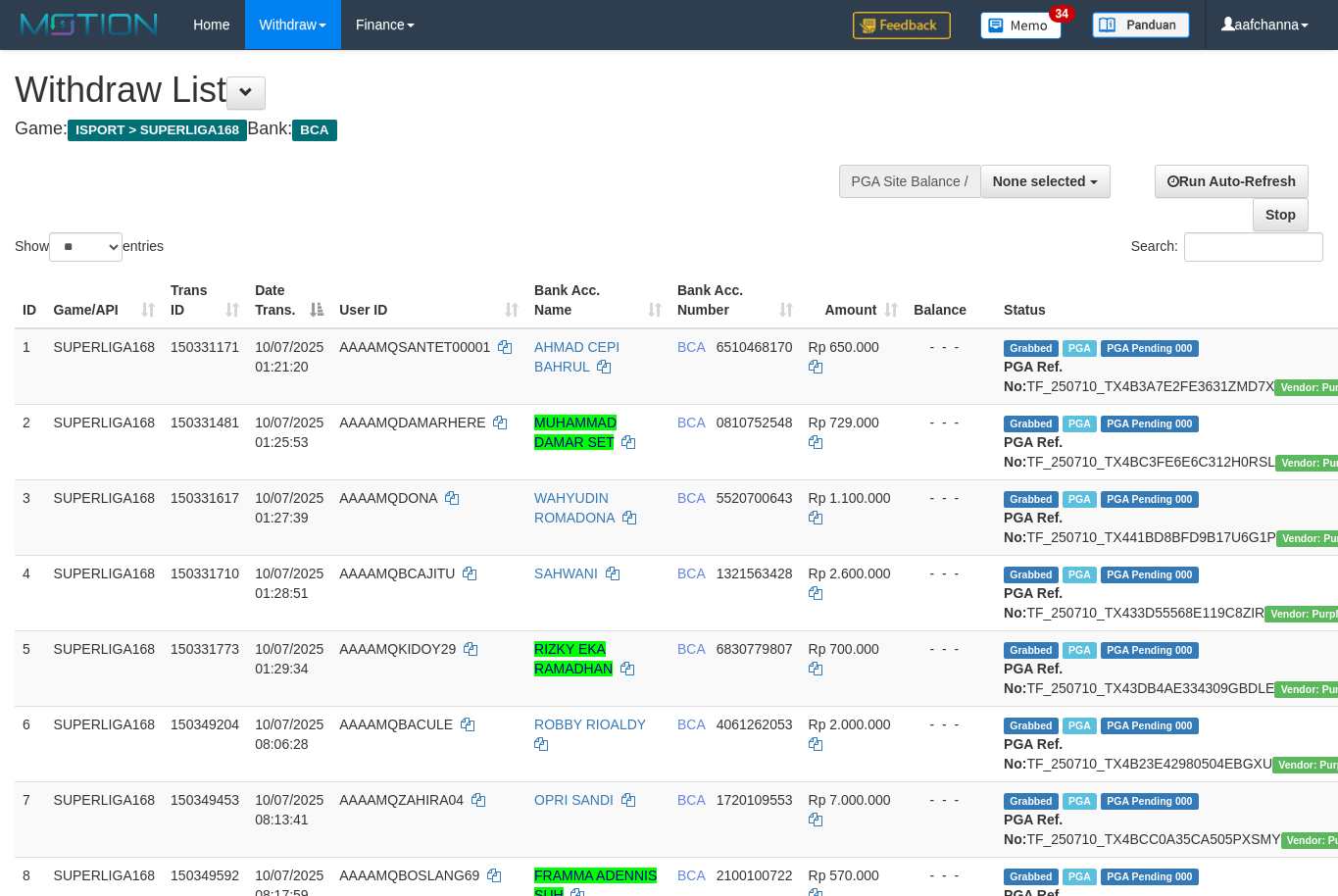 select 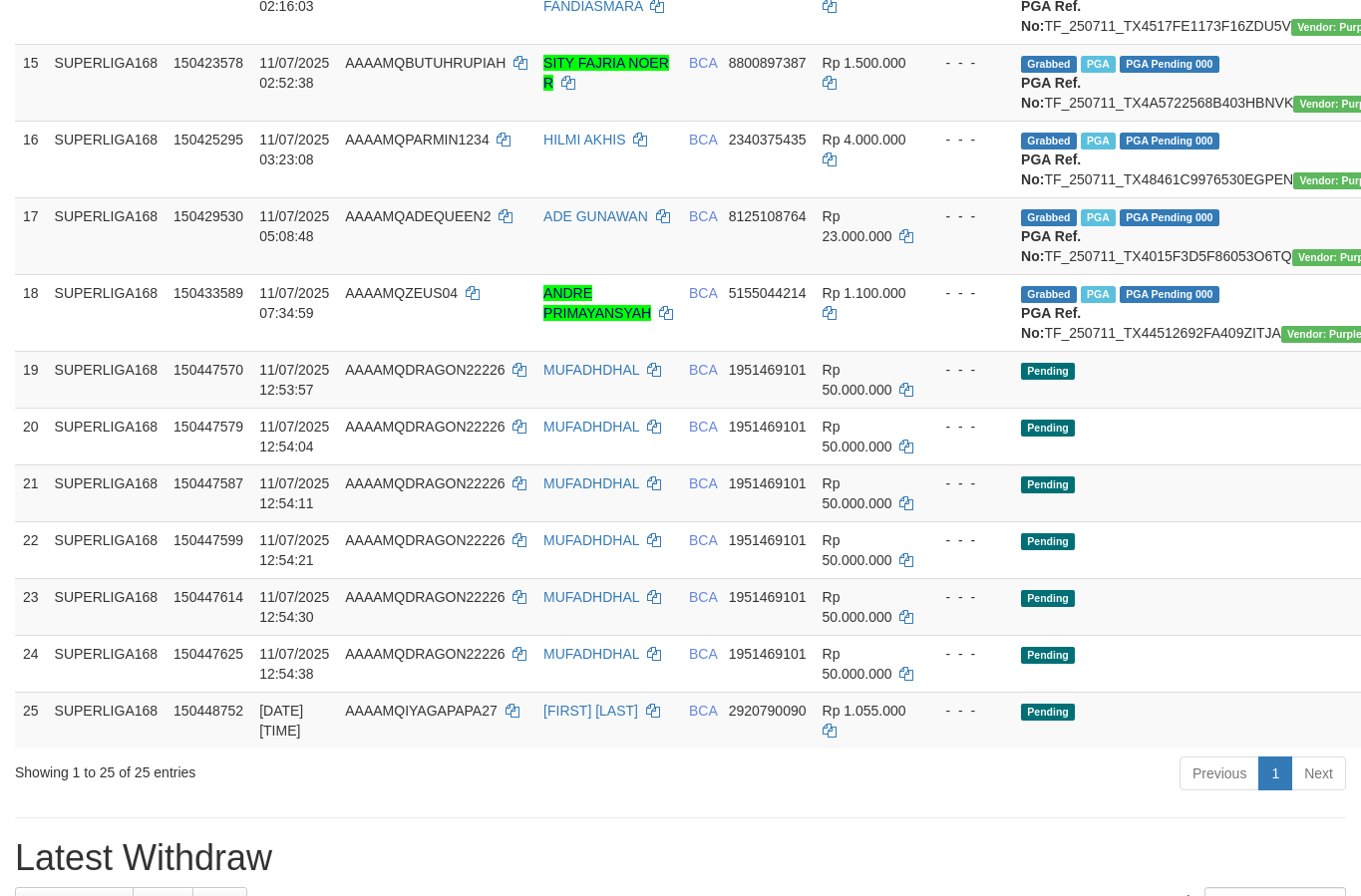 scroll, scrollTop: 1310, scrollLeft: 0, axis: vertical 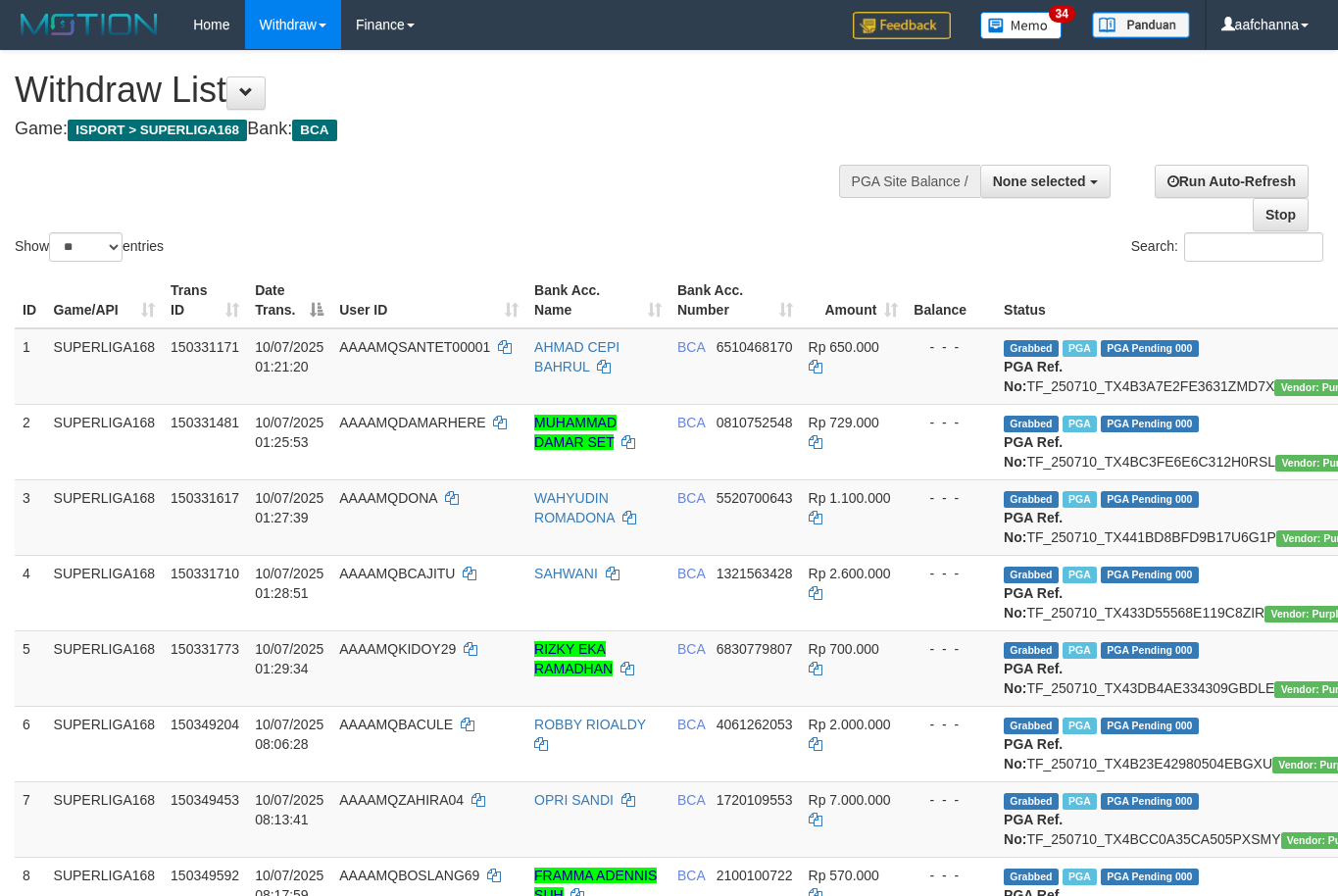 select 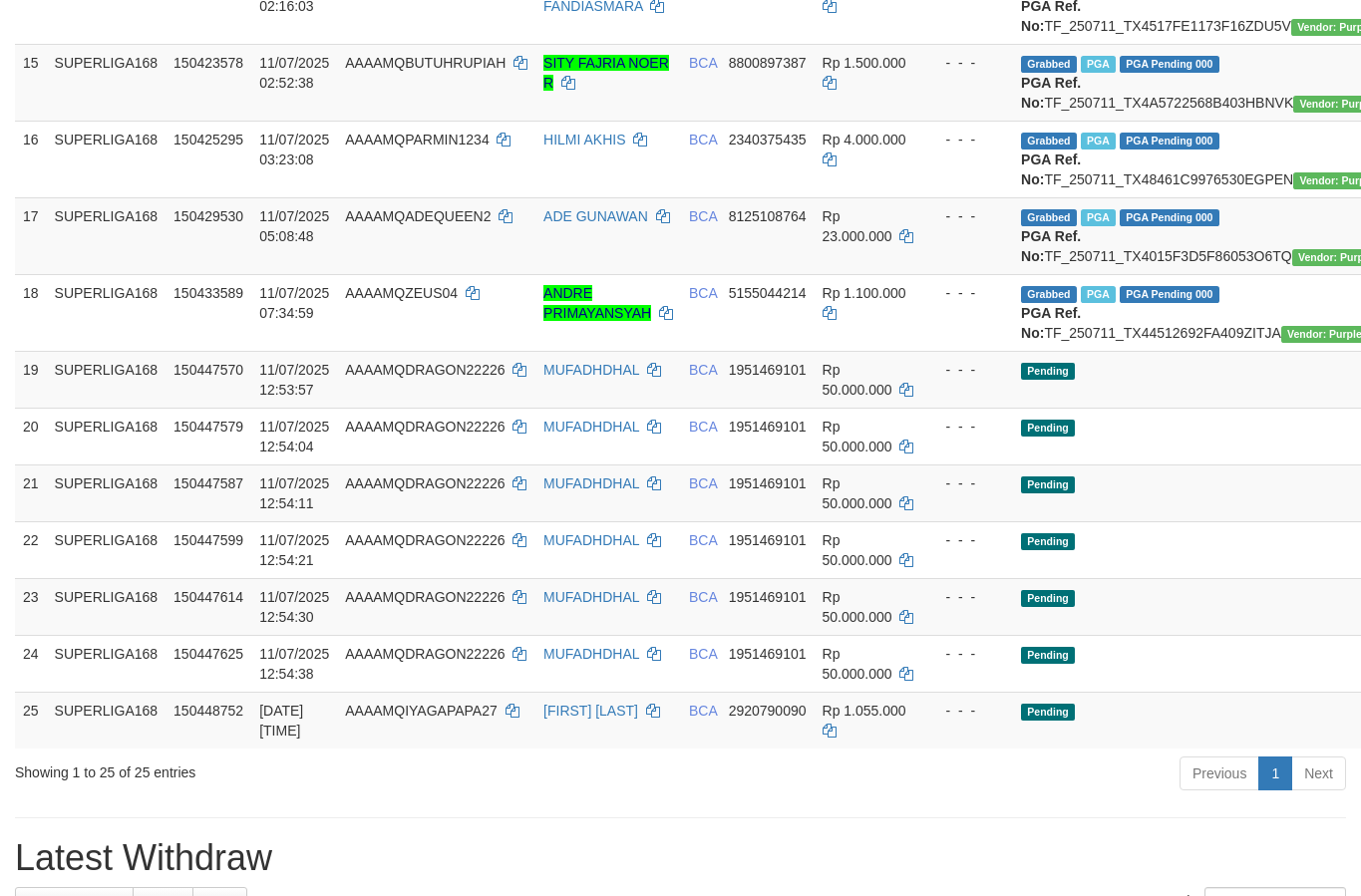 scroll, scrollTop: 1310, scrollLeft: 0, axis: vertical 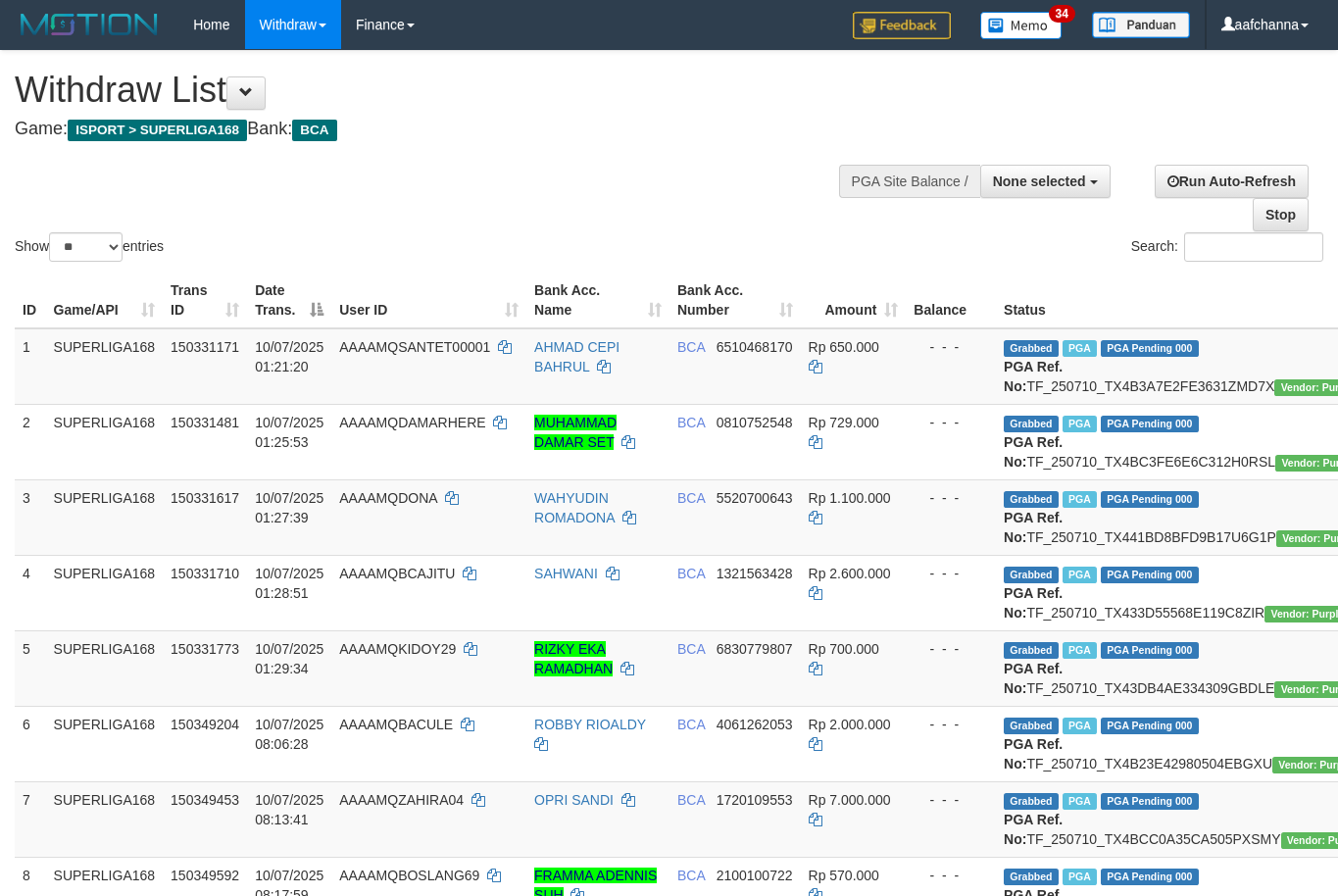 select 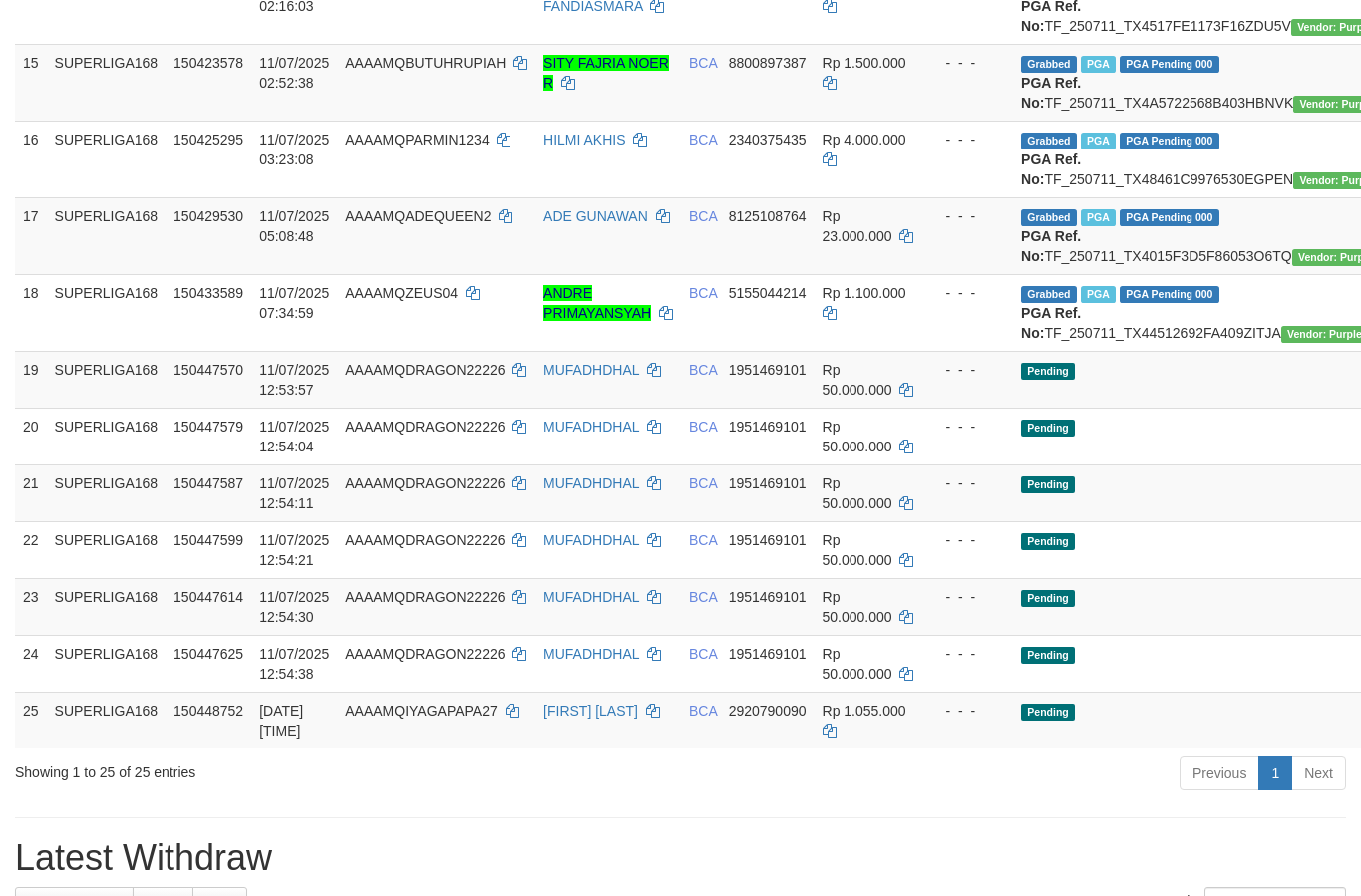 scroll, scrollTop: 1310, scrollLeft: 0, axis: vertical 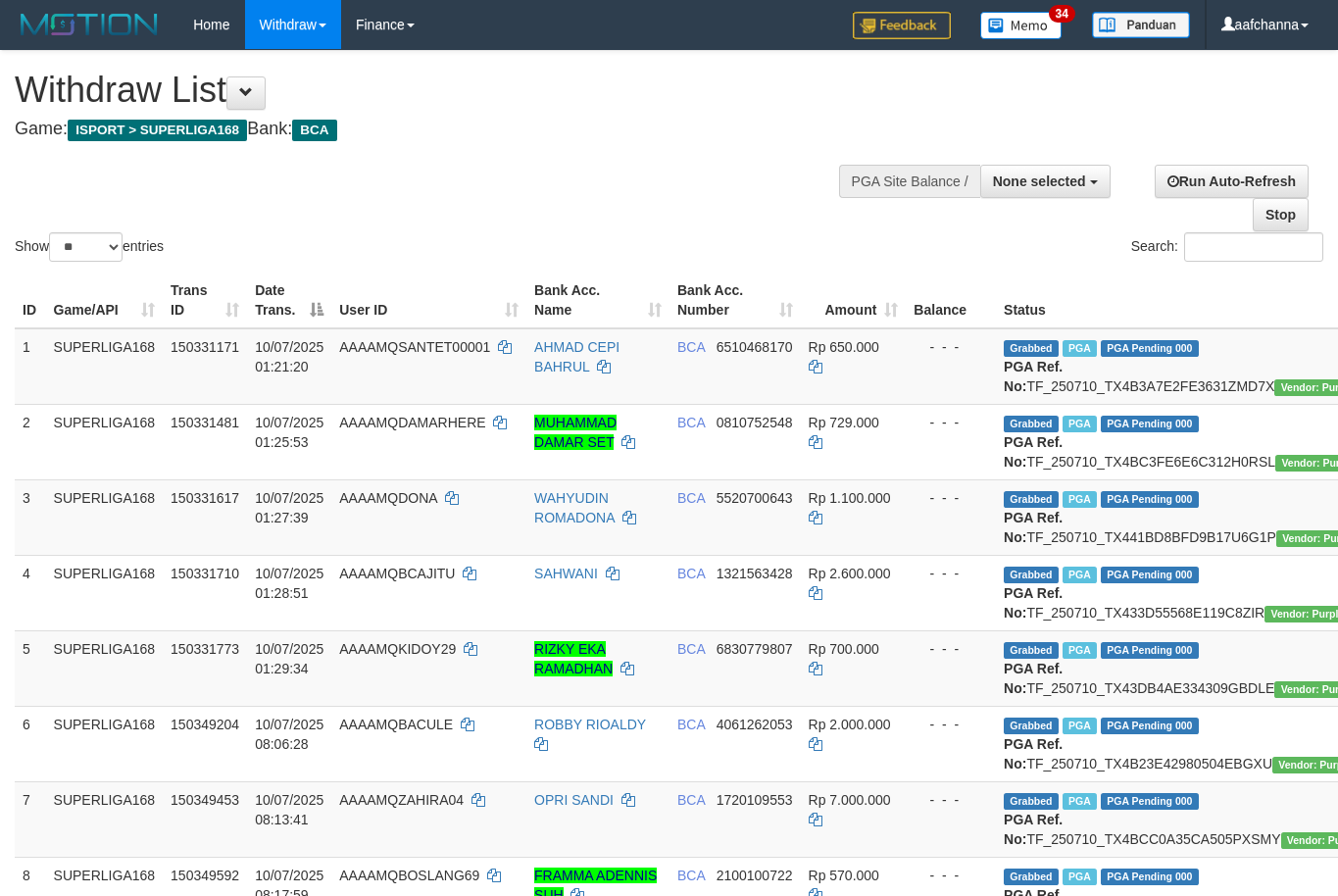select 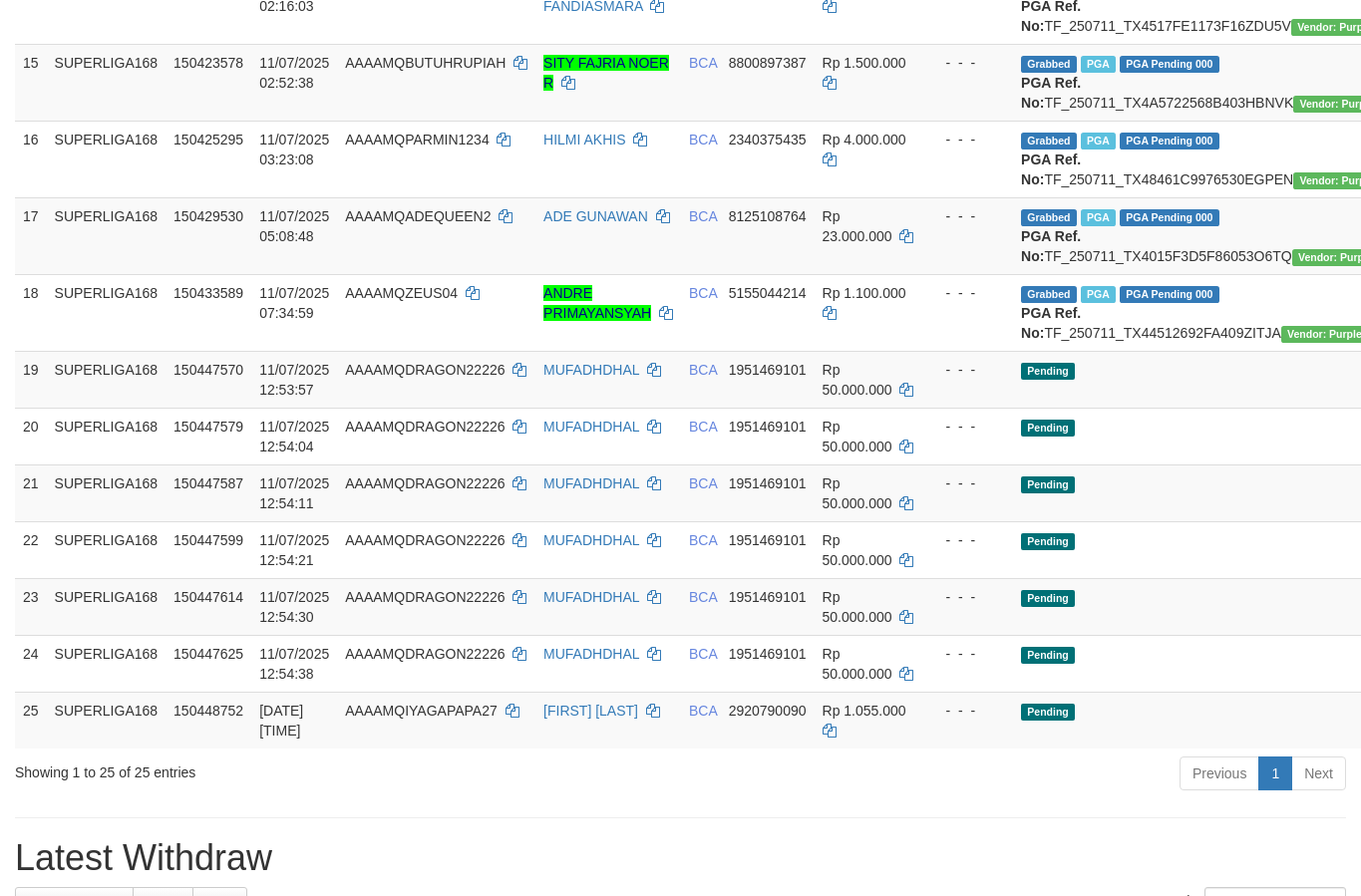 scroll, scrollTop: 1310, scrollLeft: 0, axis: vertical 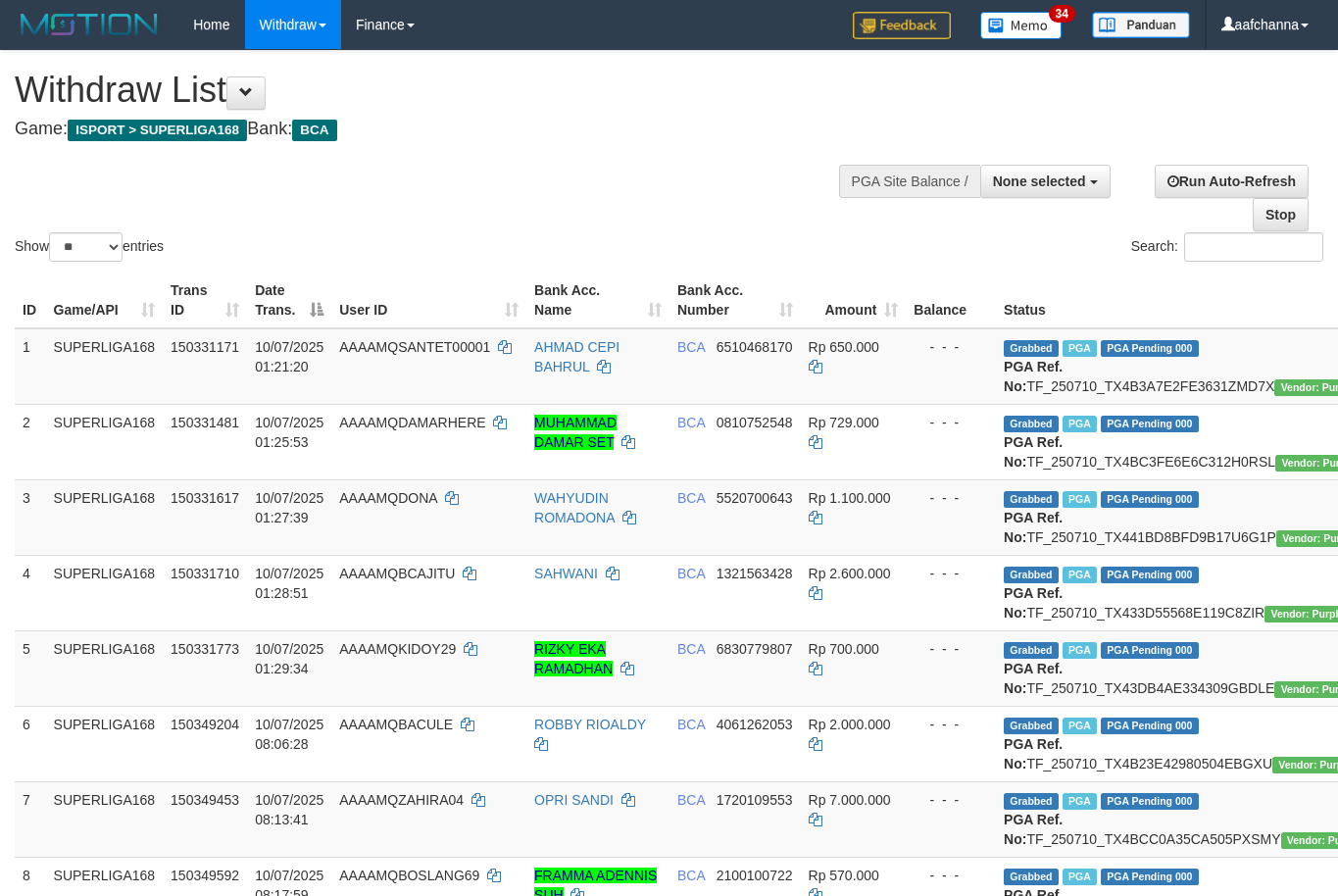 select 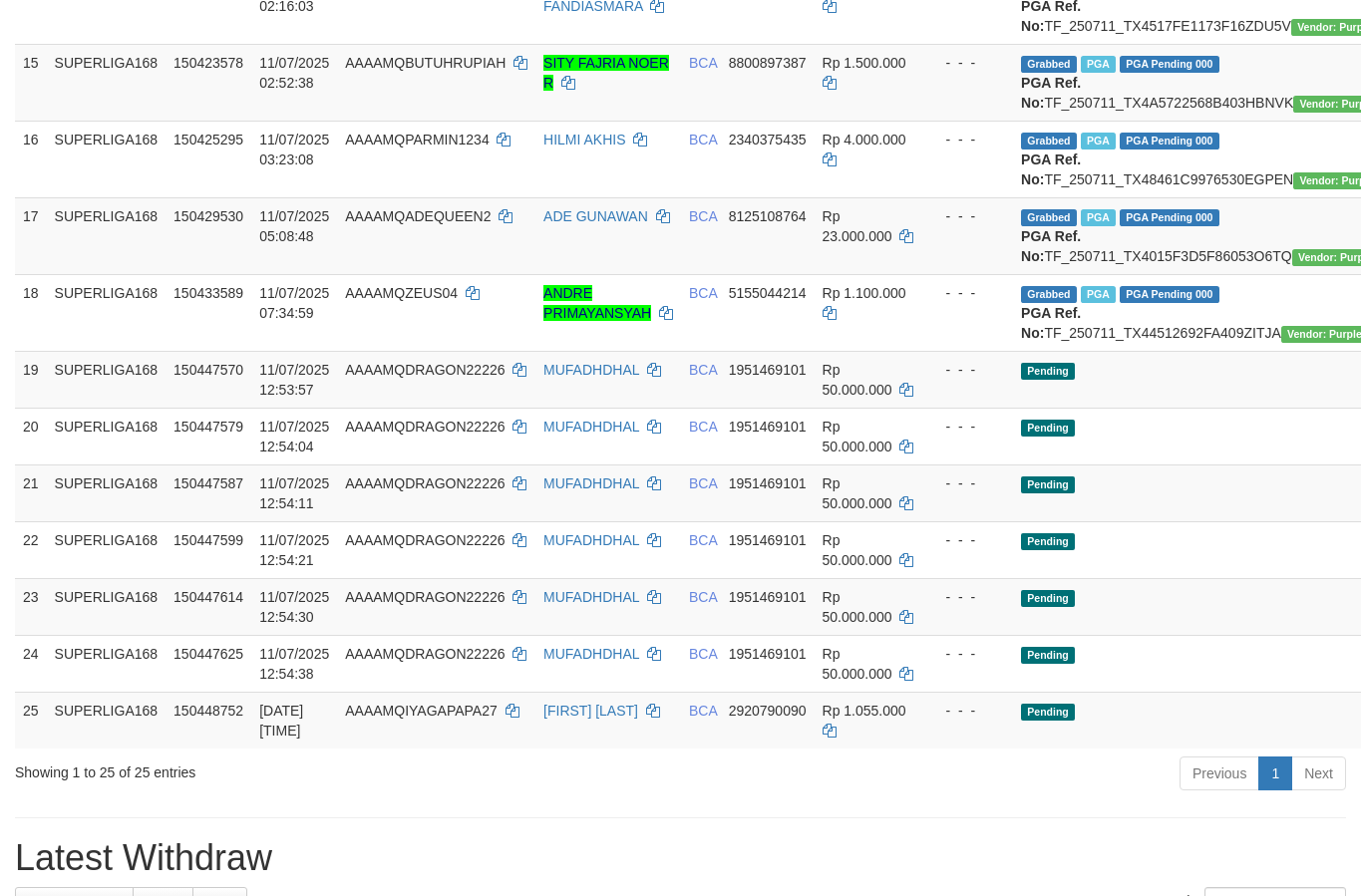 scroll, scrollTop: 1310, scrollLeft: 0, axis: vertical 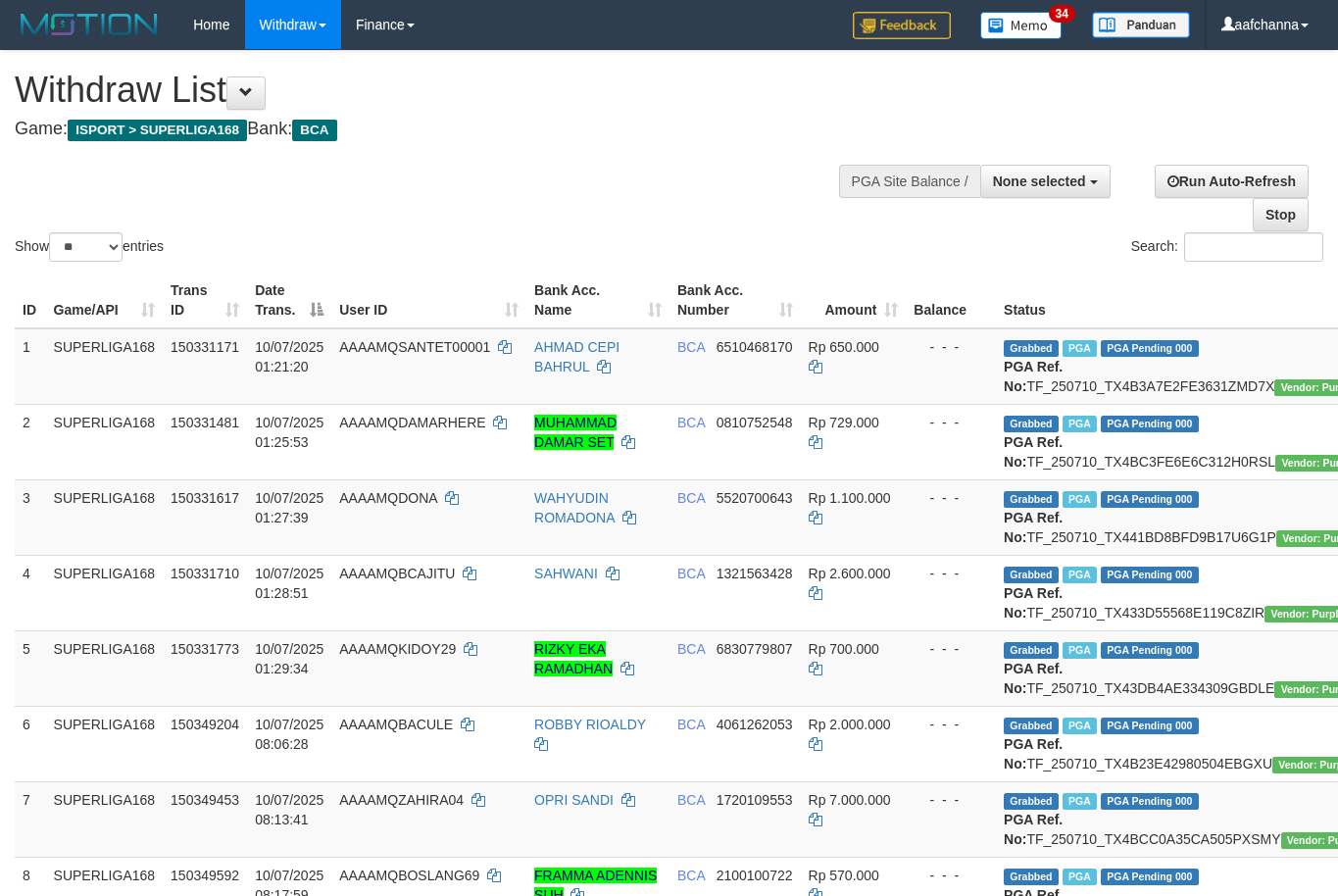 select 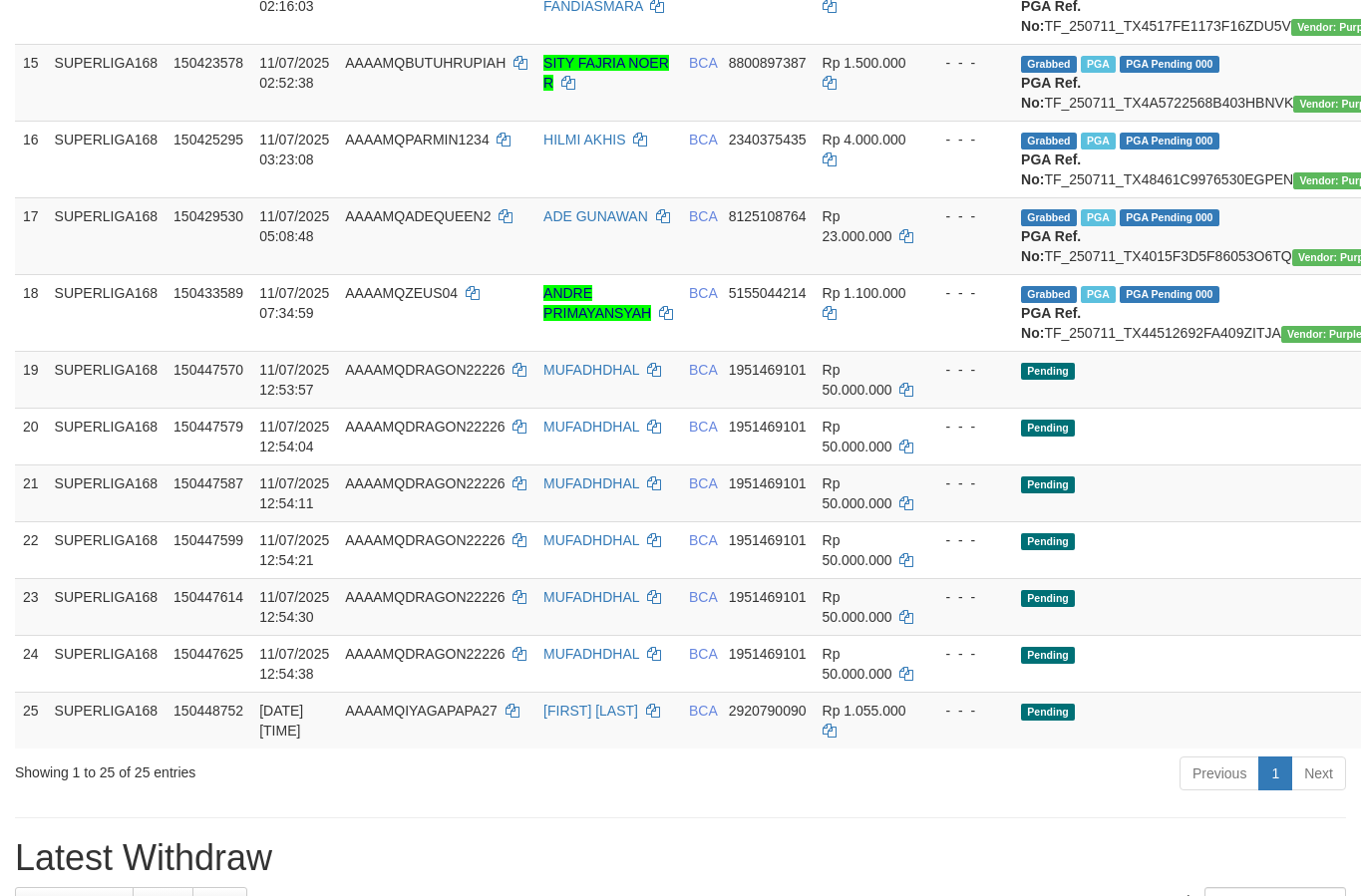 scroll, scrollTop: 1310, scrollLeft: 0, axis: vertical 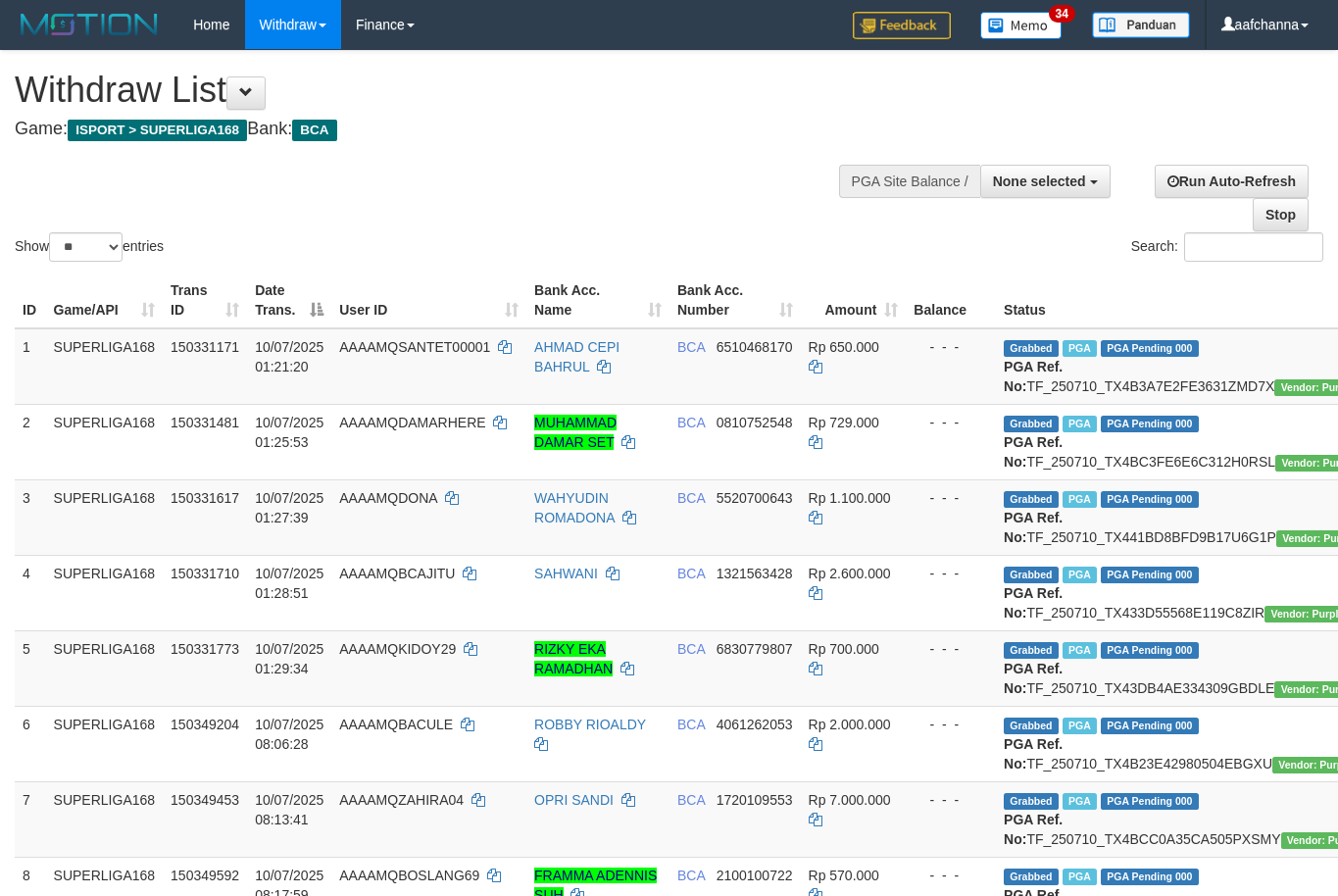 select 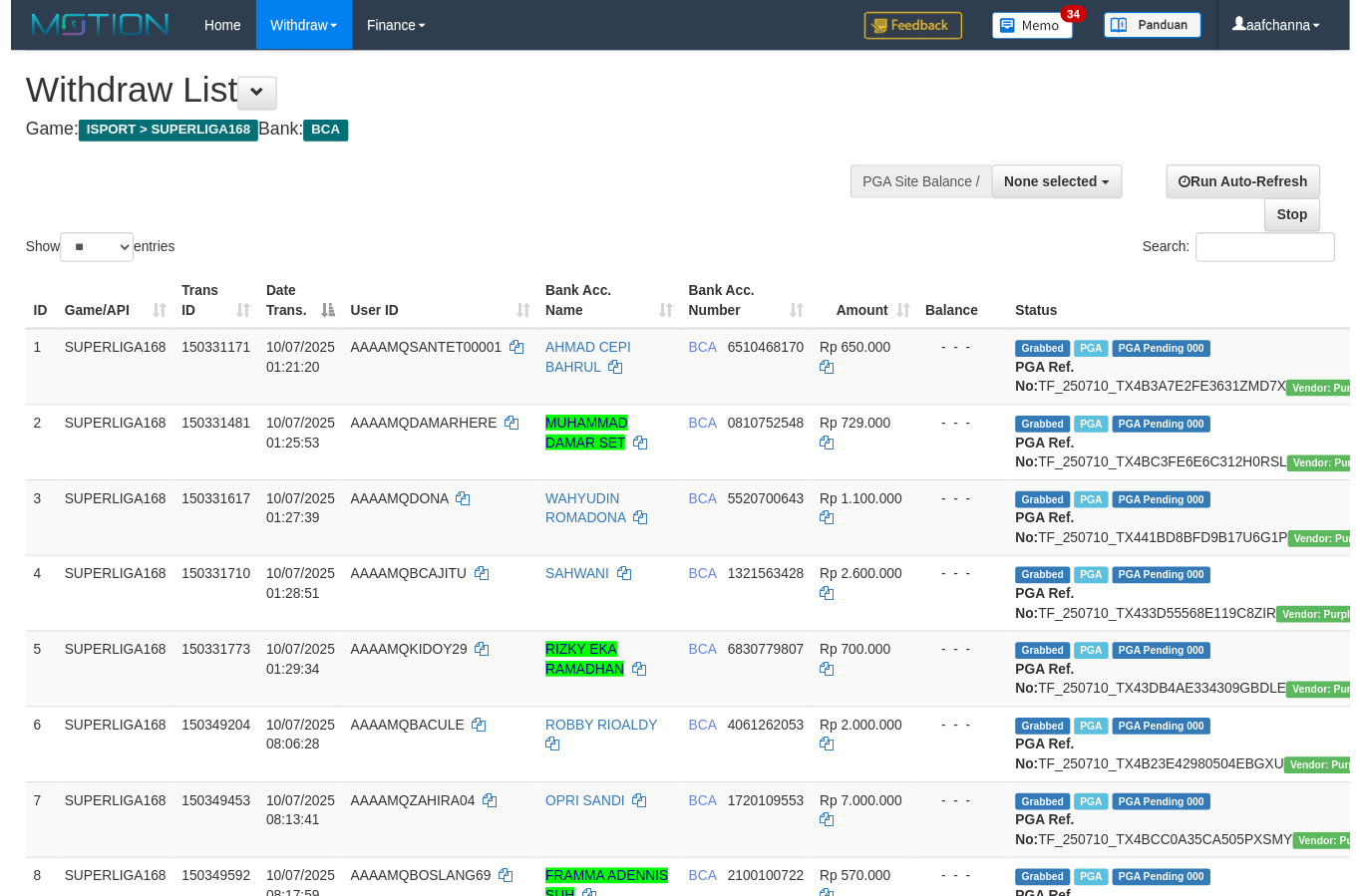scroll, scrollTop: 1364, scrollLeft: 0, axis: vertical 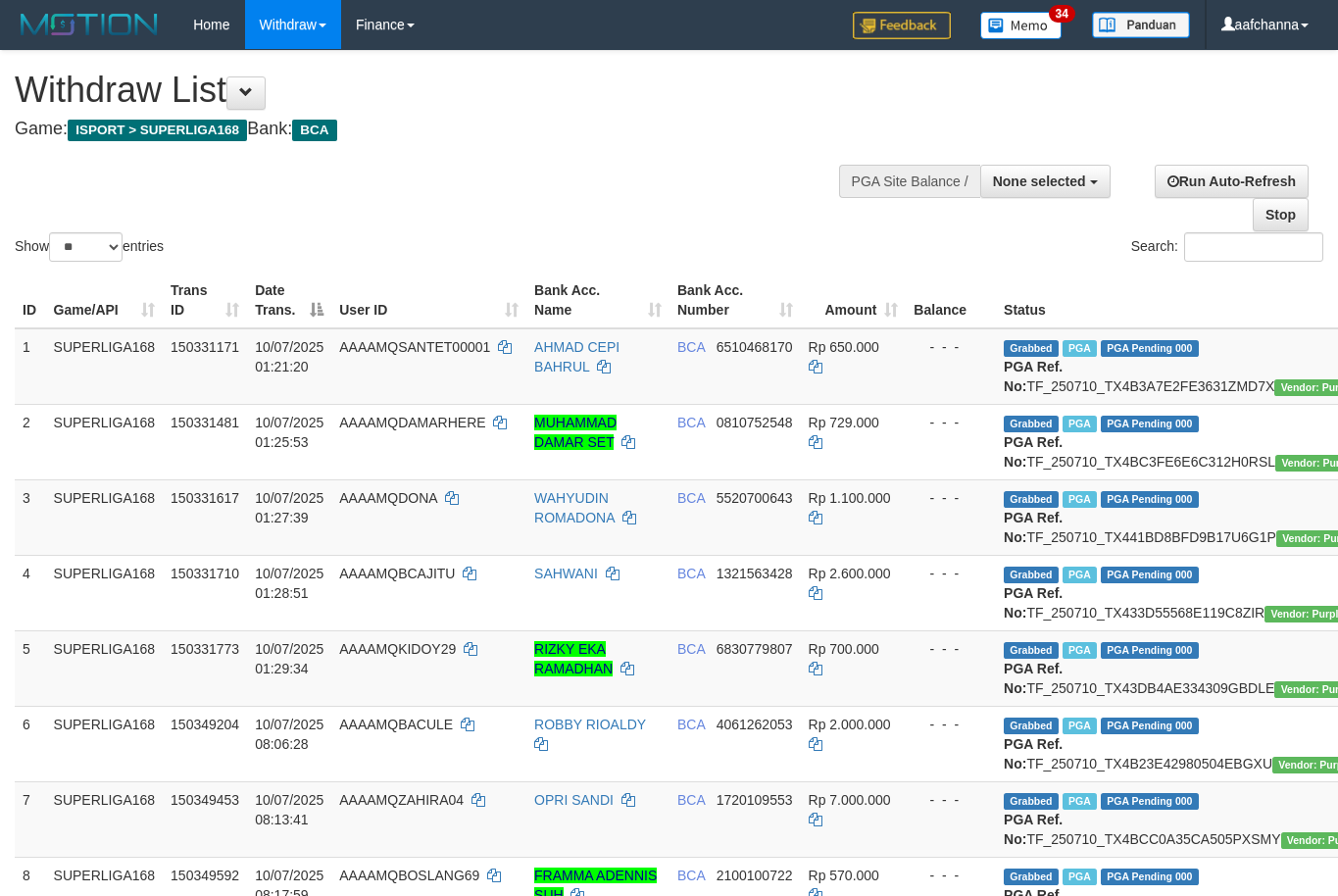 select 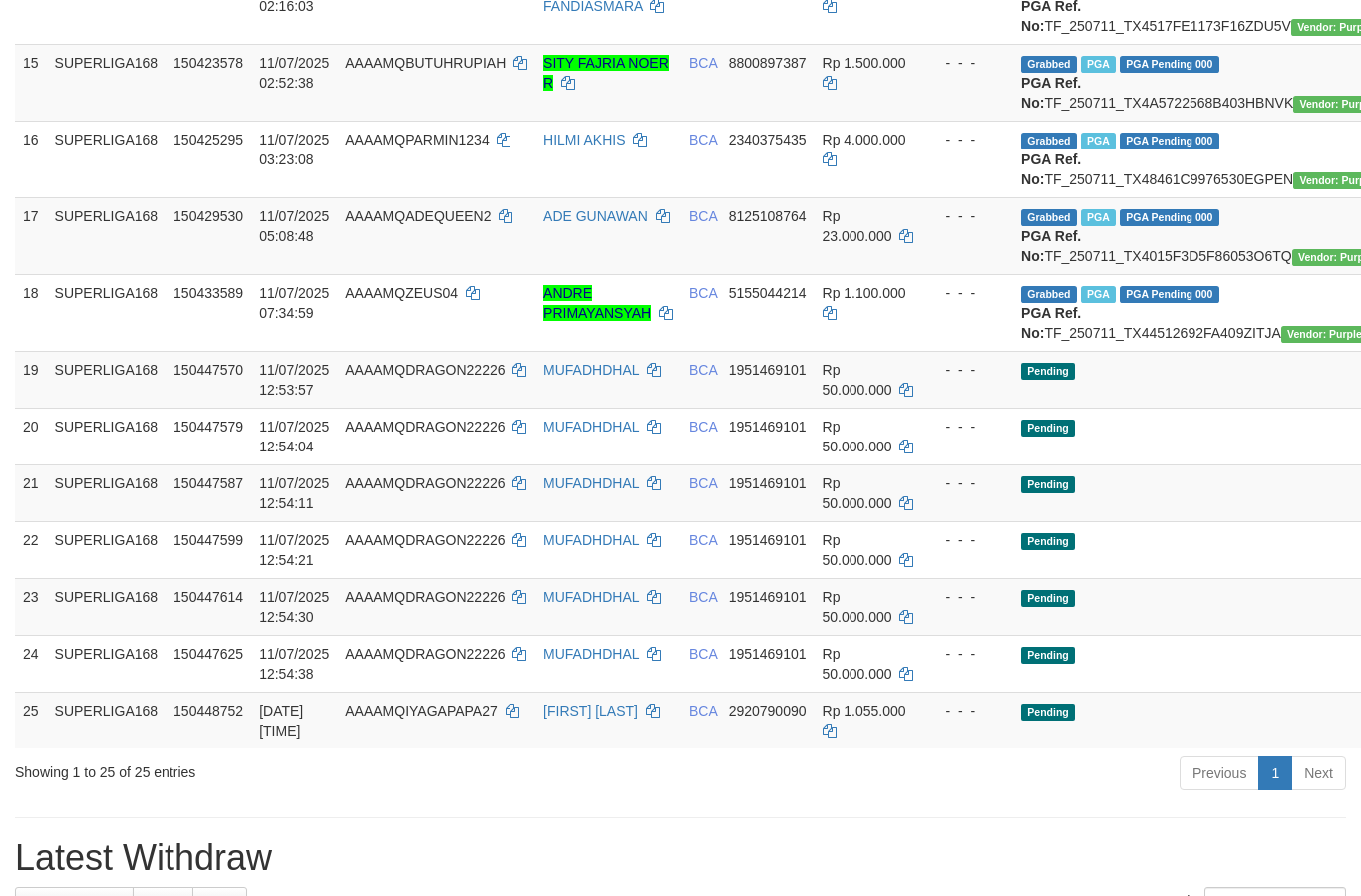 scroll, scrollTop: 1310, scrollLeft: 0, axis: vertical 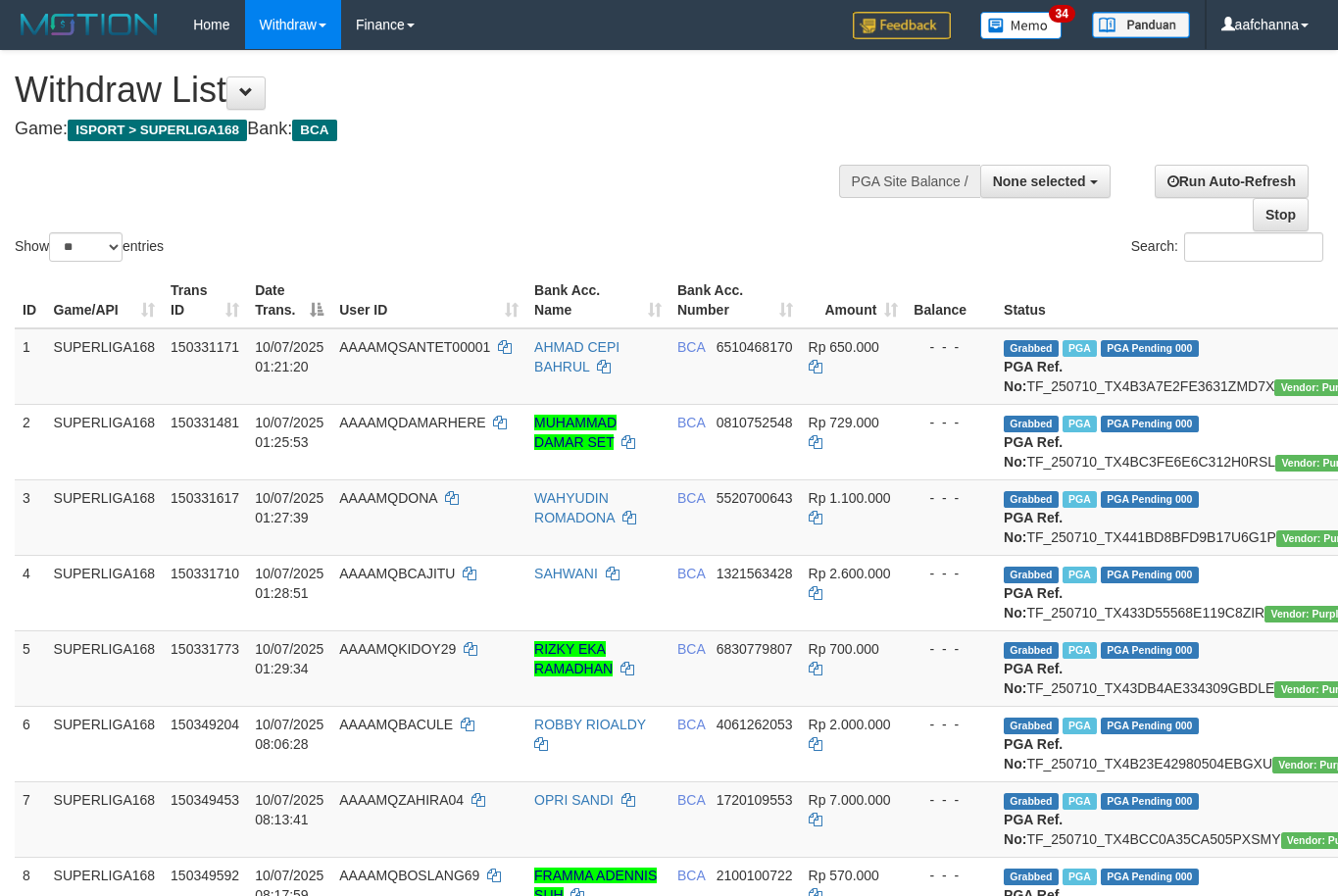 select 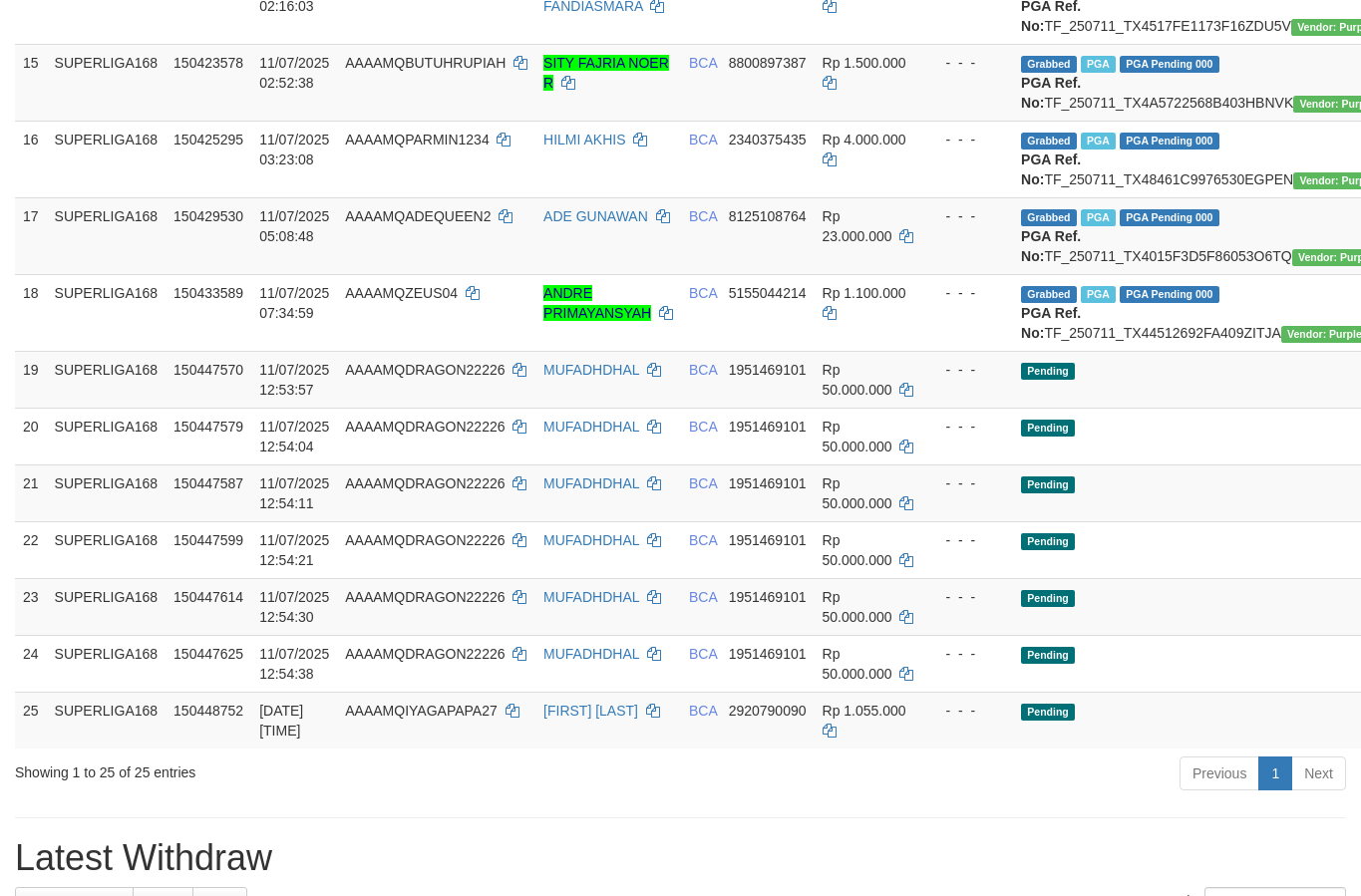 scroll, scrollTop: 1310, scrollLeft: 0, axis: vertical 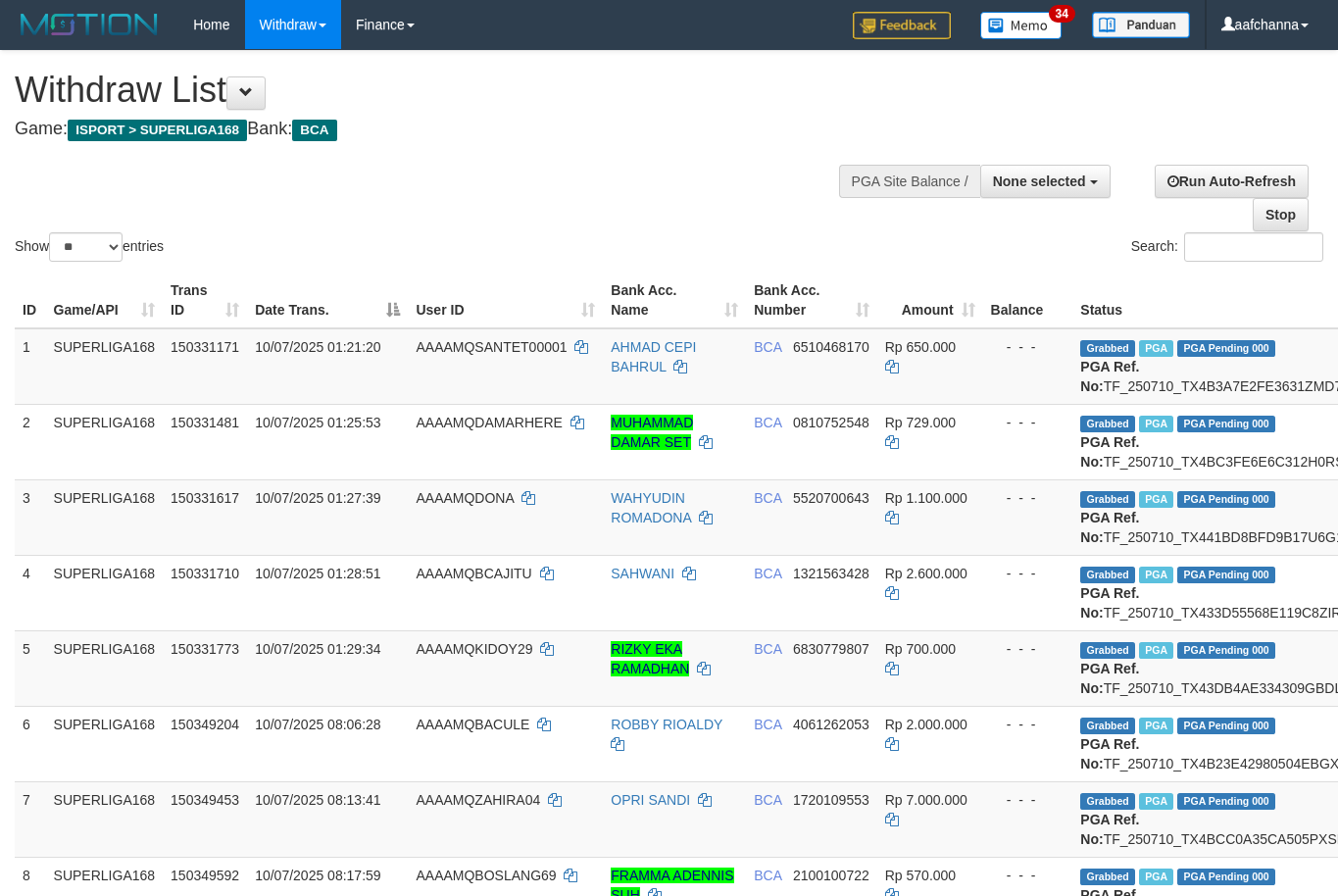 select 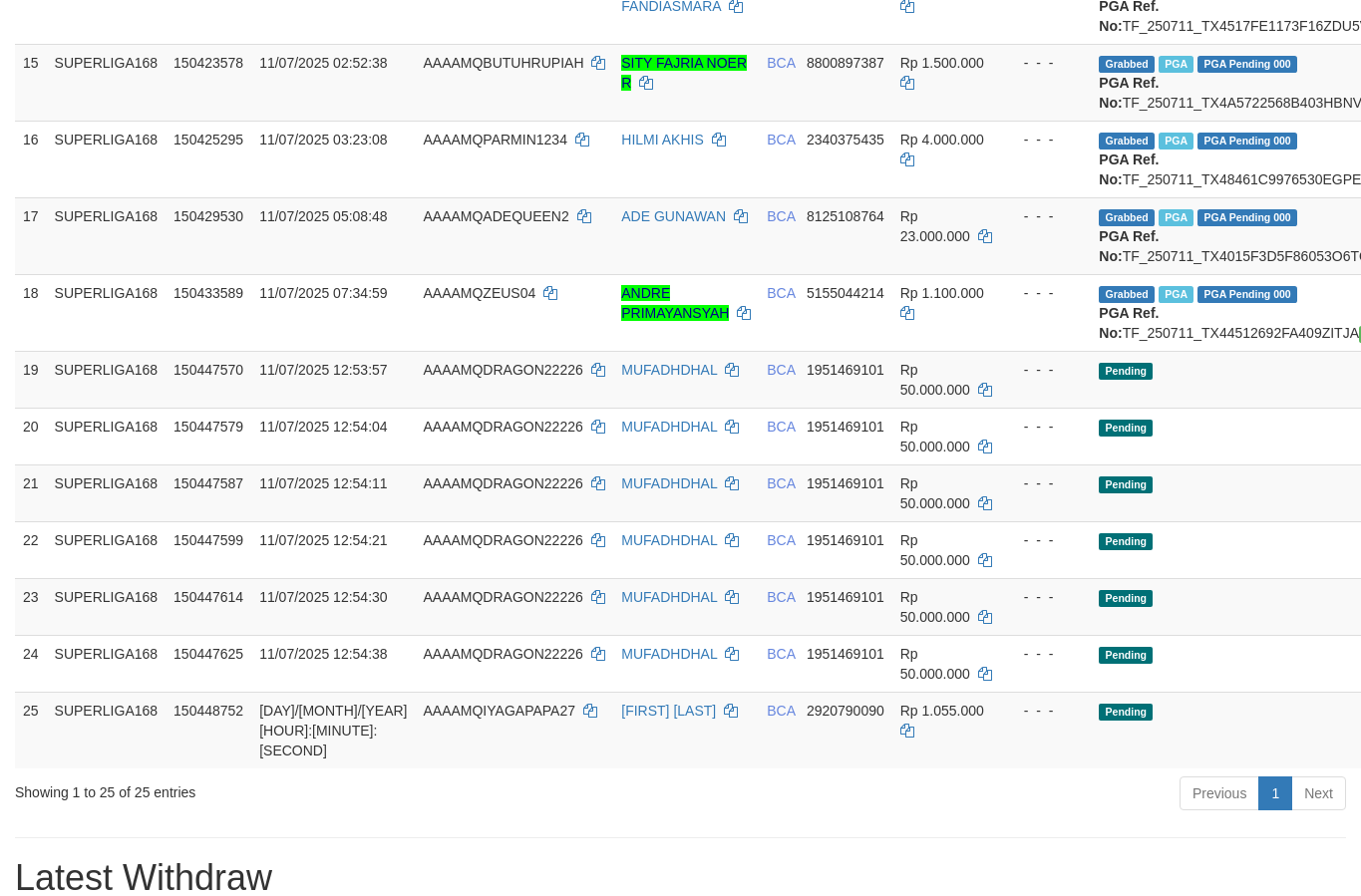 scroll, scrollTop: 1310, scrollLeft: 0, axis: vertical 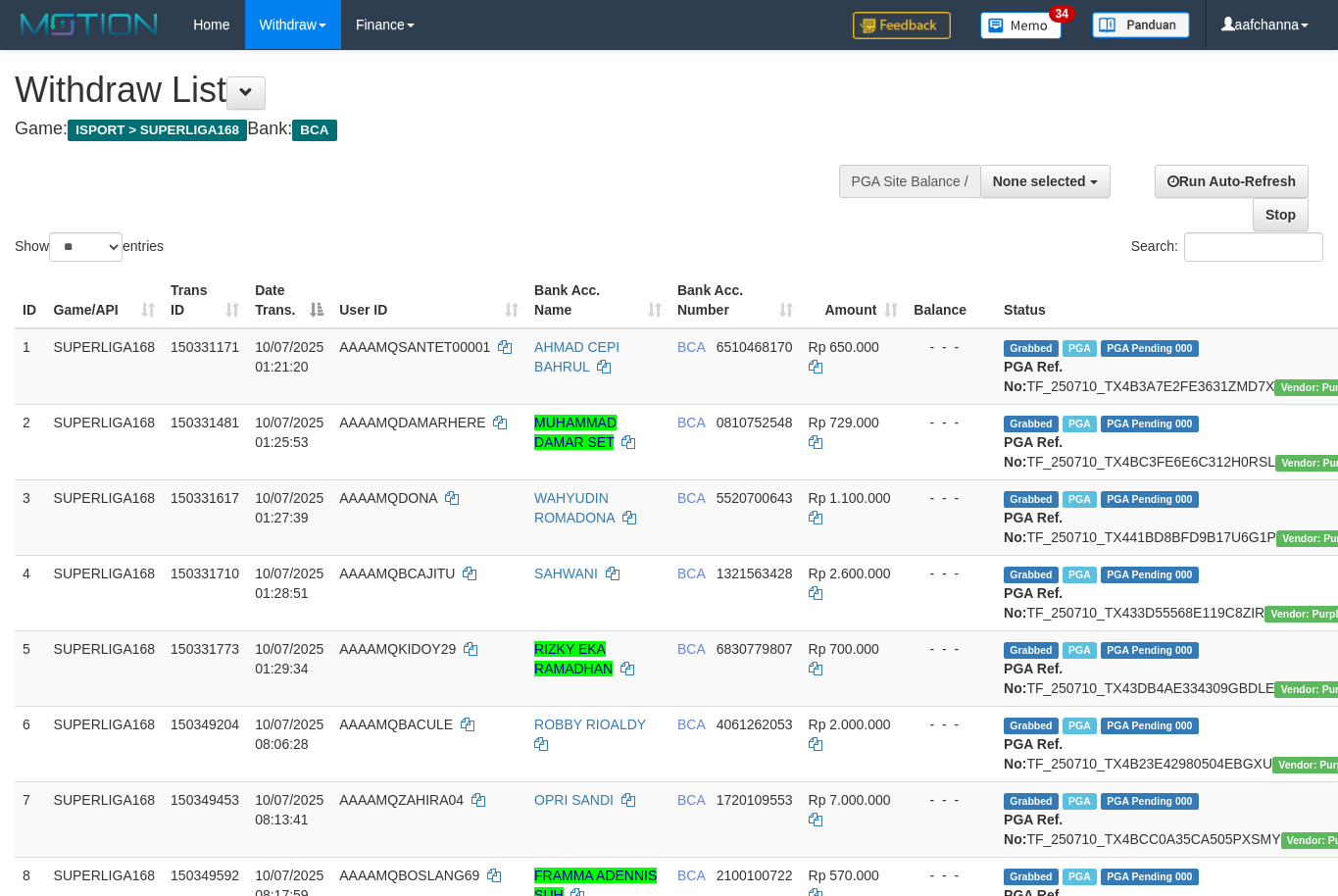 select 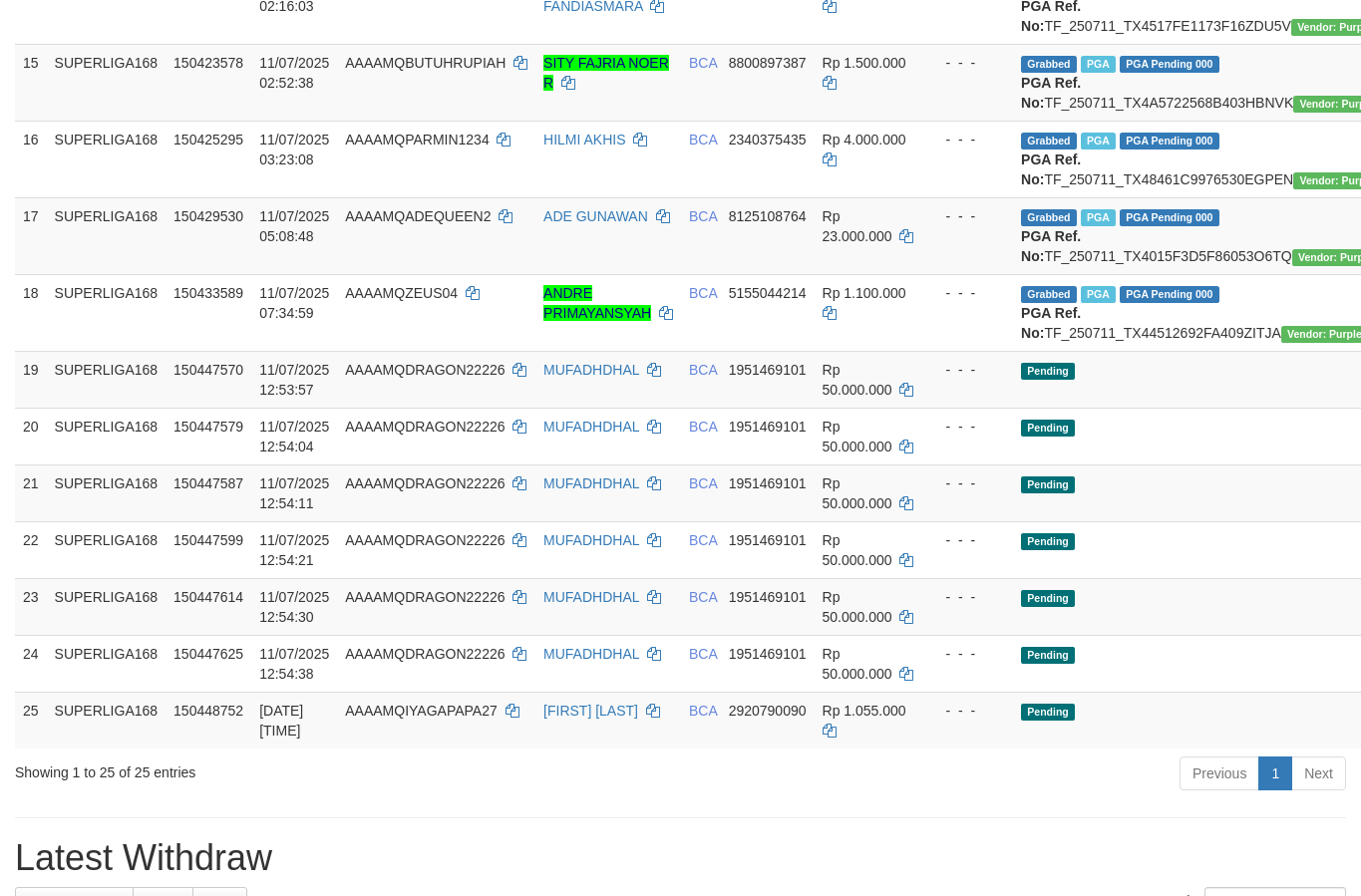 scroll, scrollTop: 1310, scrollLeft: 0, axis: vertical 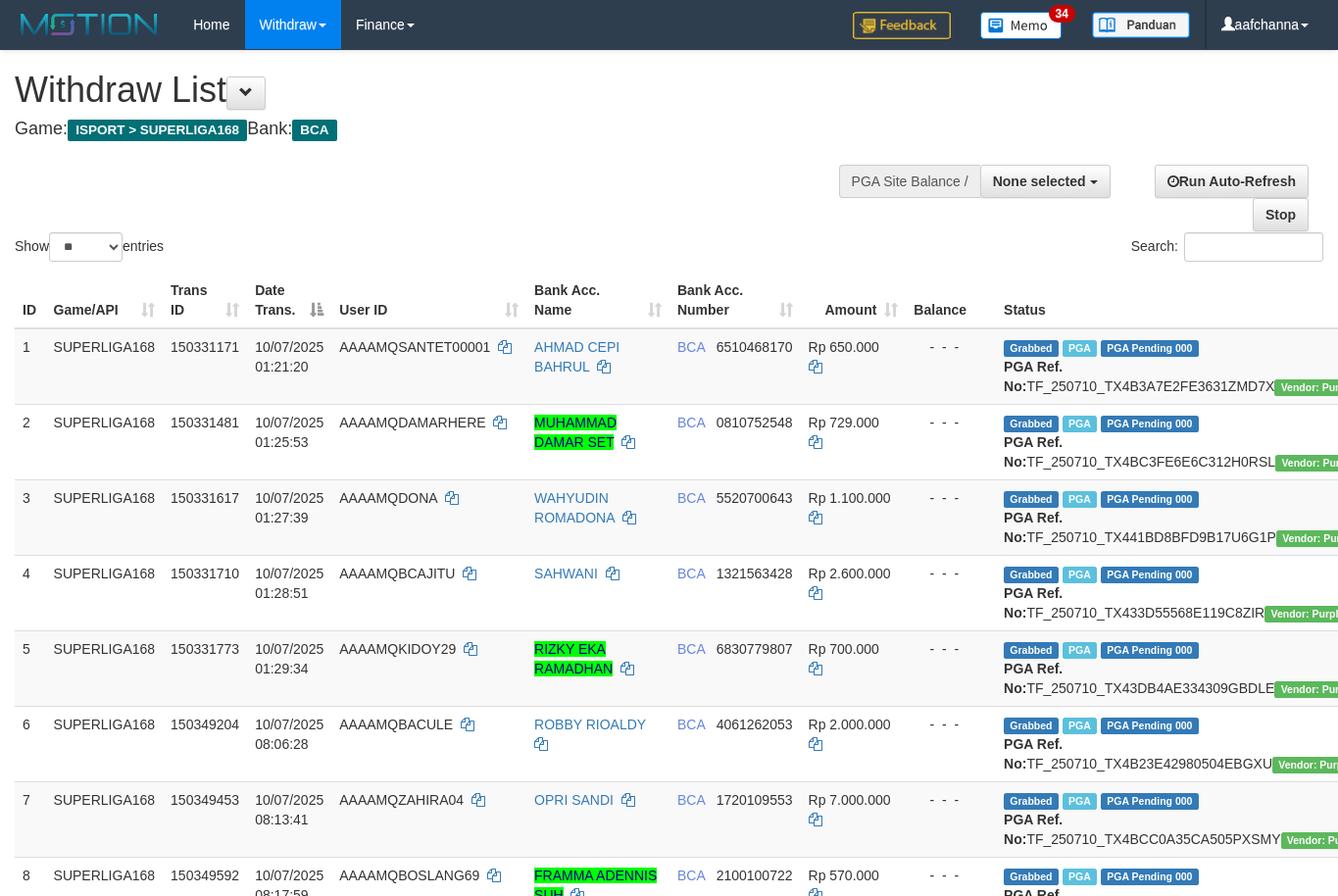 select 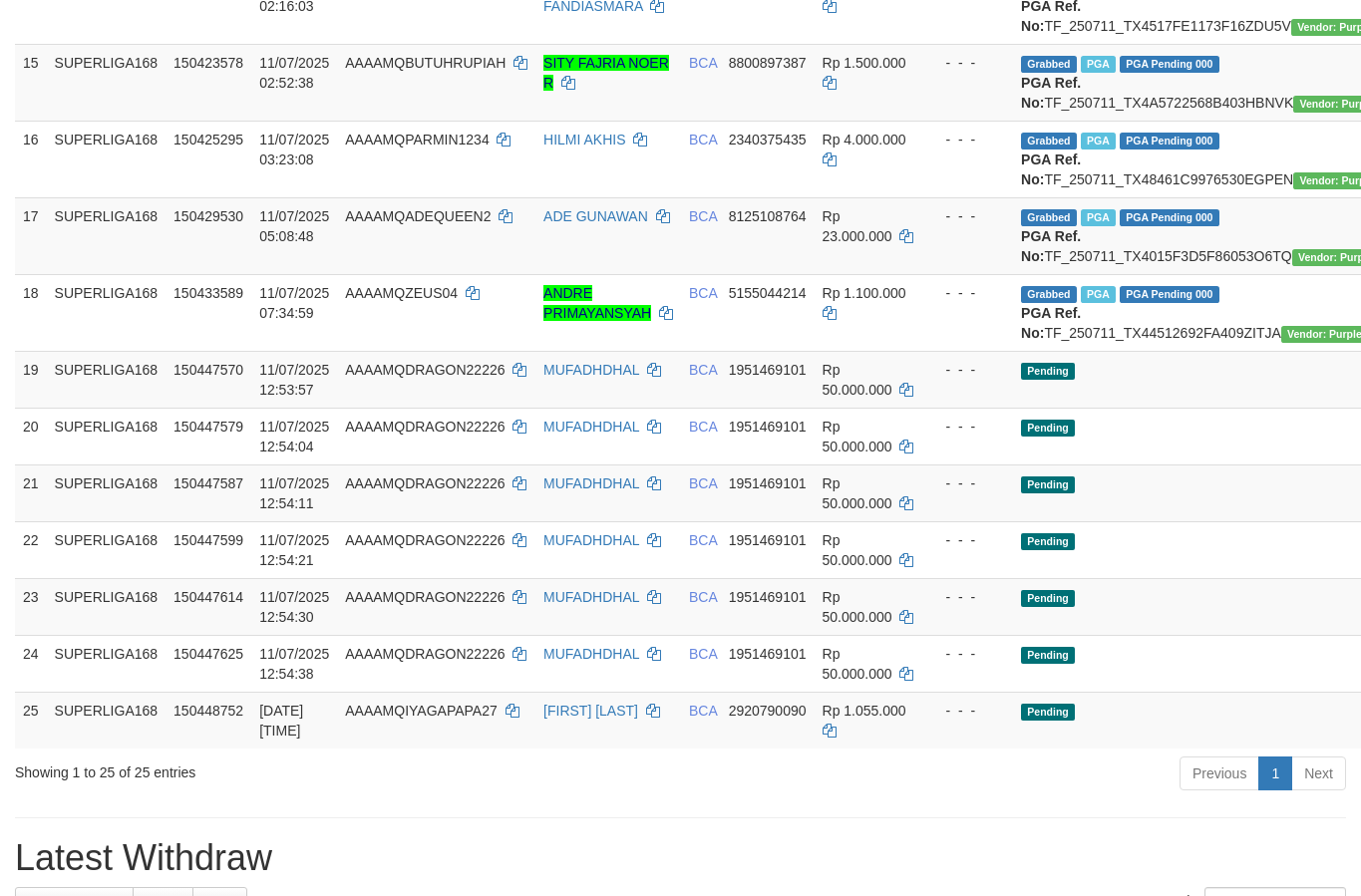 scroll, scrollTop: 1310, scrollLeft: 0, axis: vertical 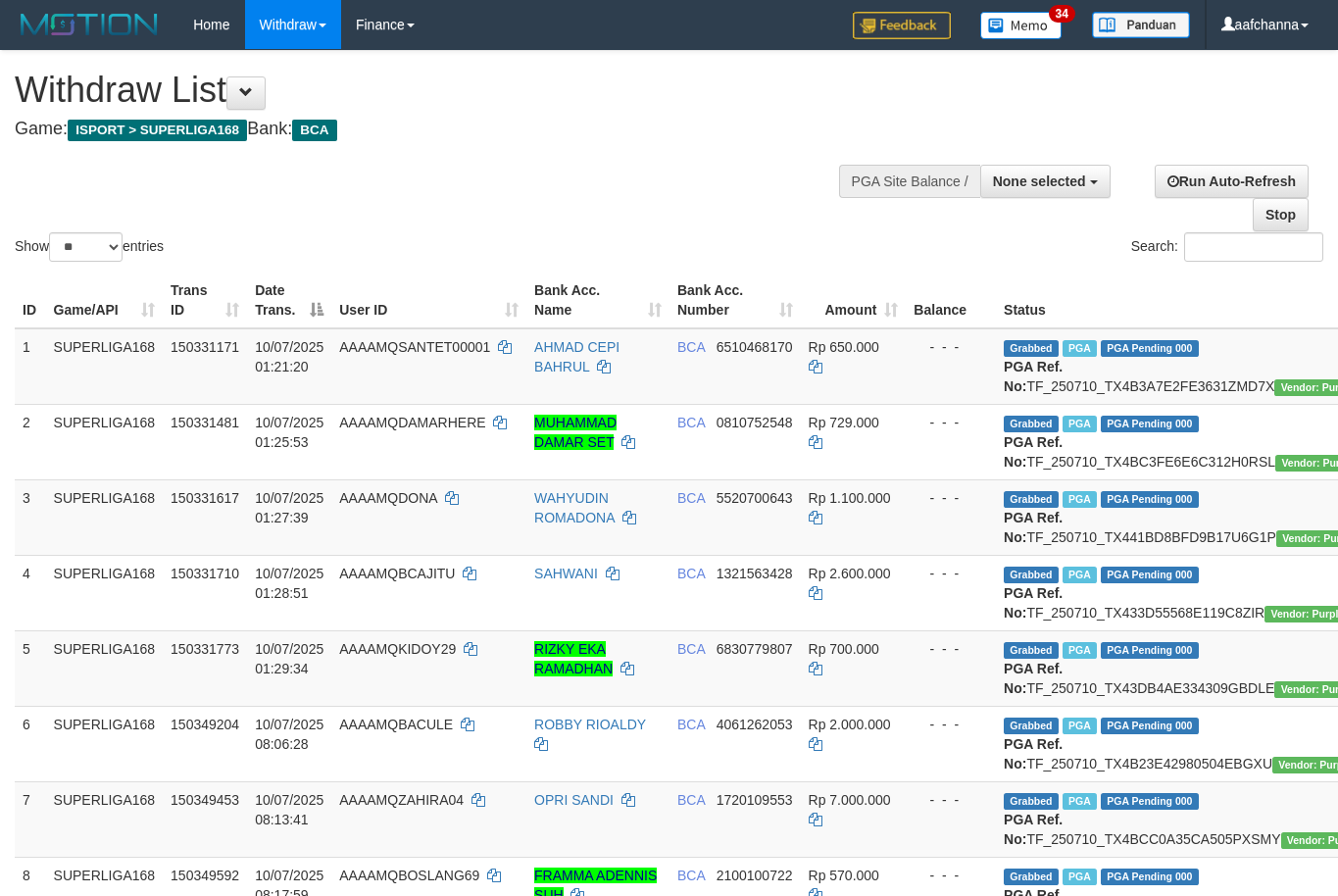 select 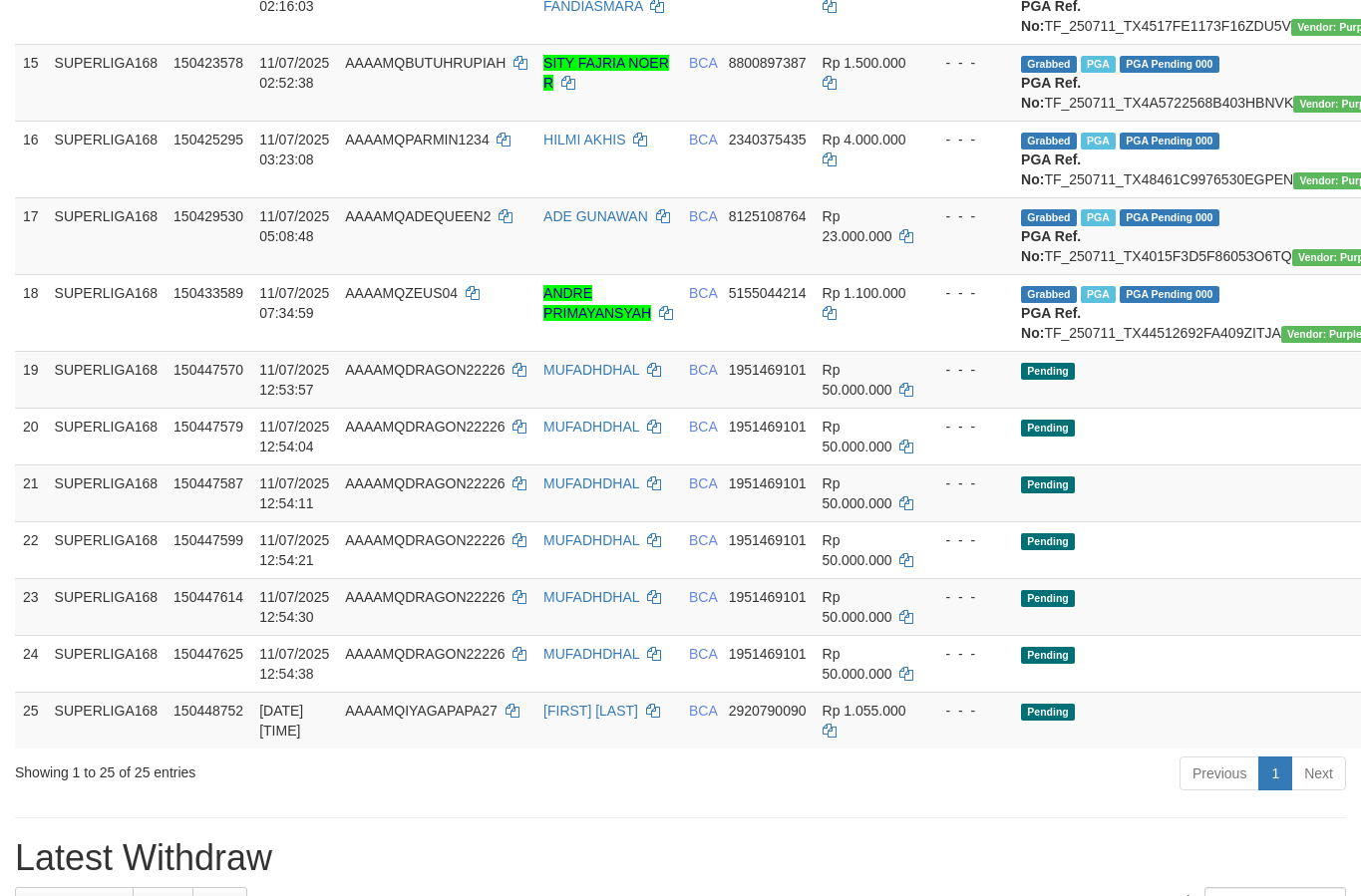 scroll, scrollTop: 1310, scrollLeft: 0, axis: vertical 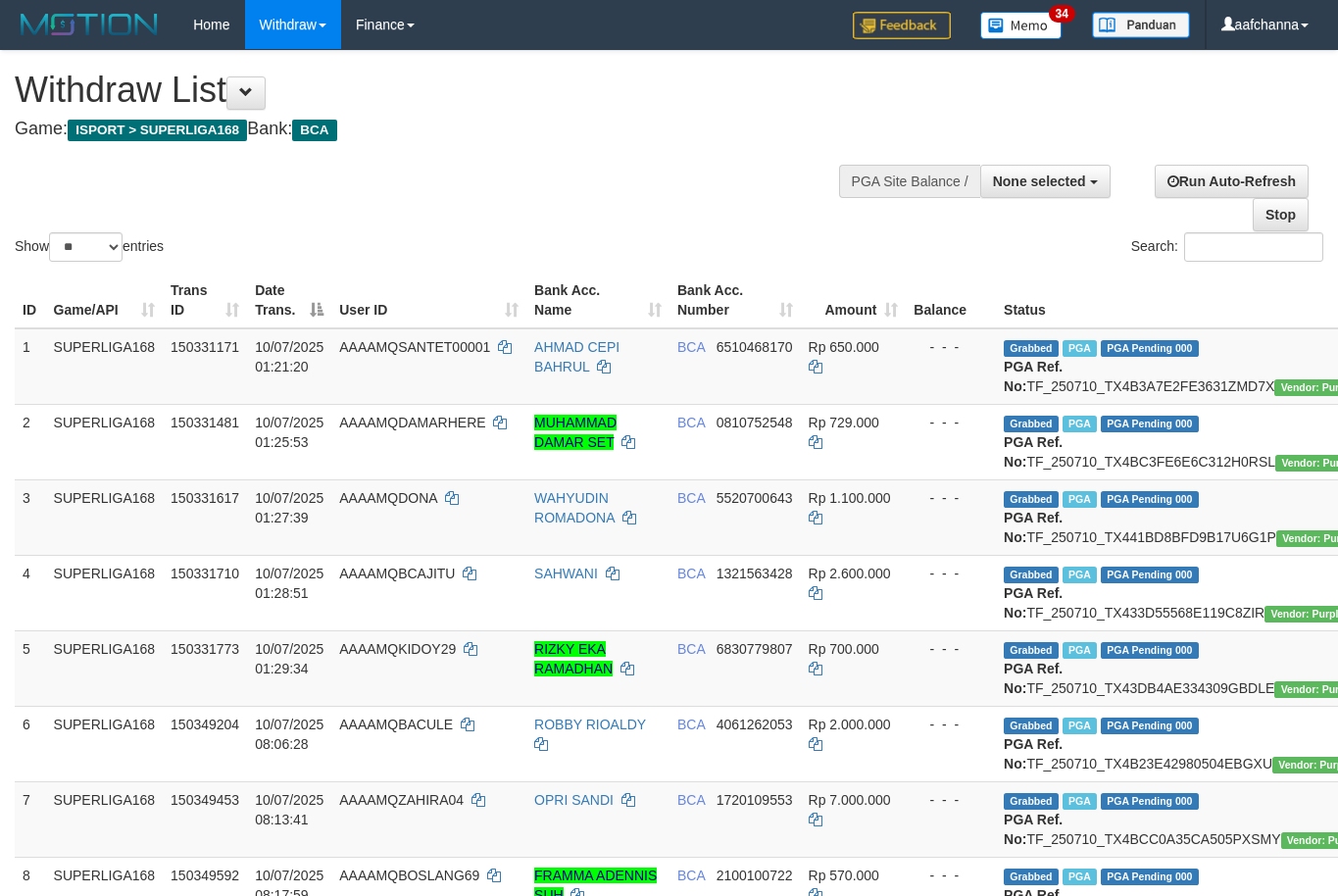 select 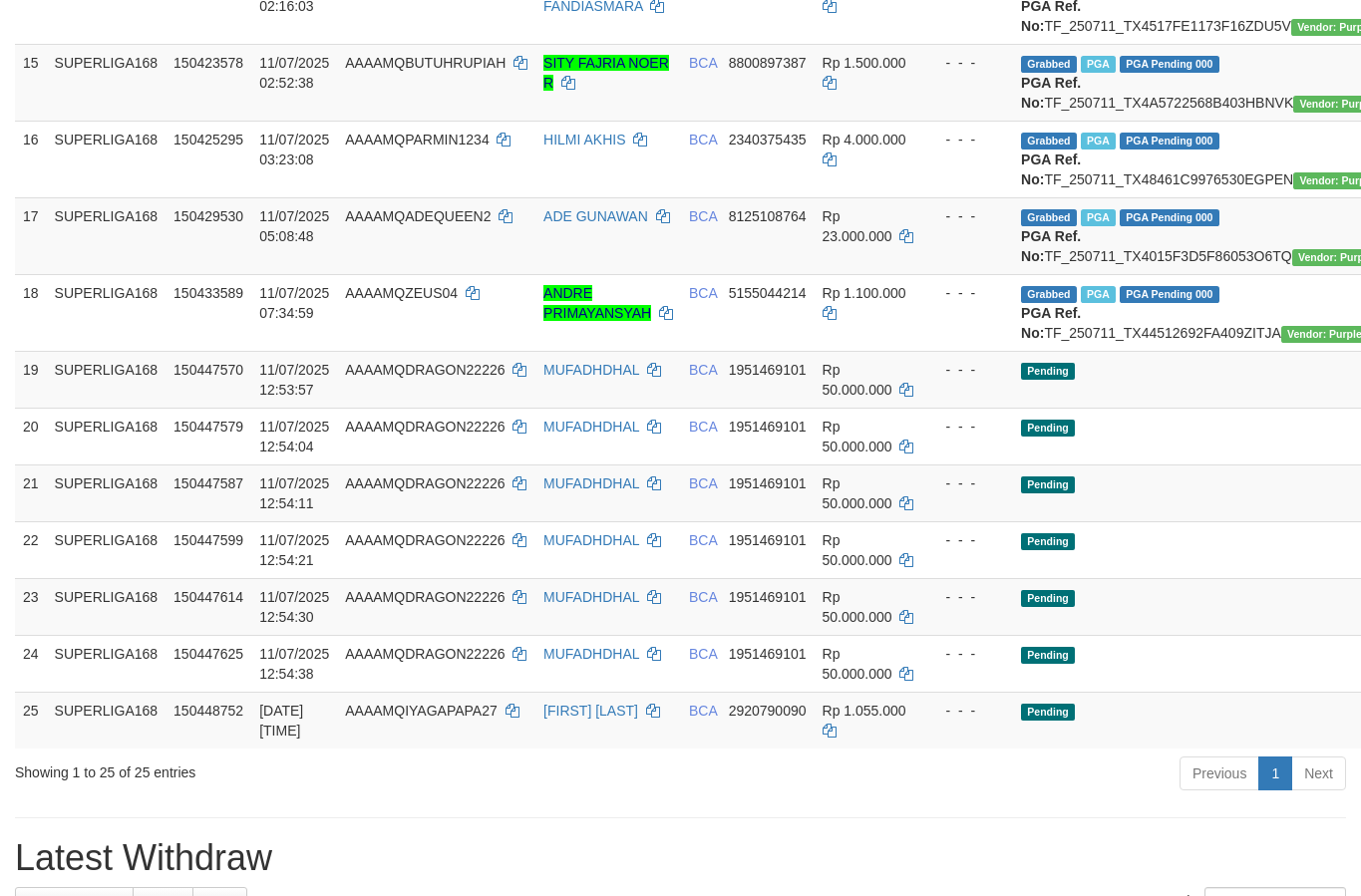scroll, scrollTop: 1310, scrollLeft: 0, axis: vertical 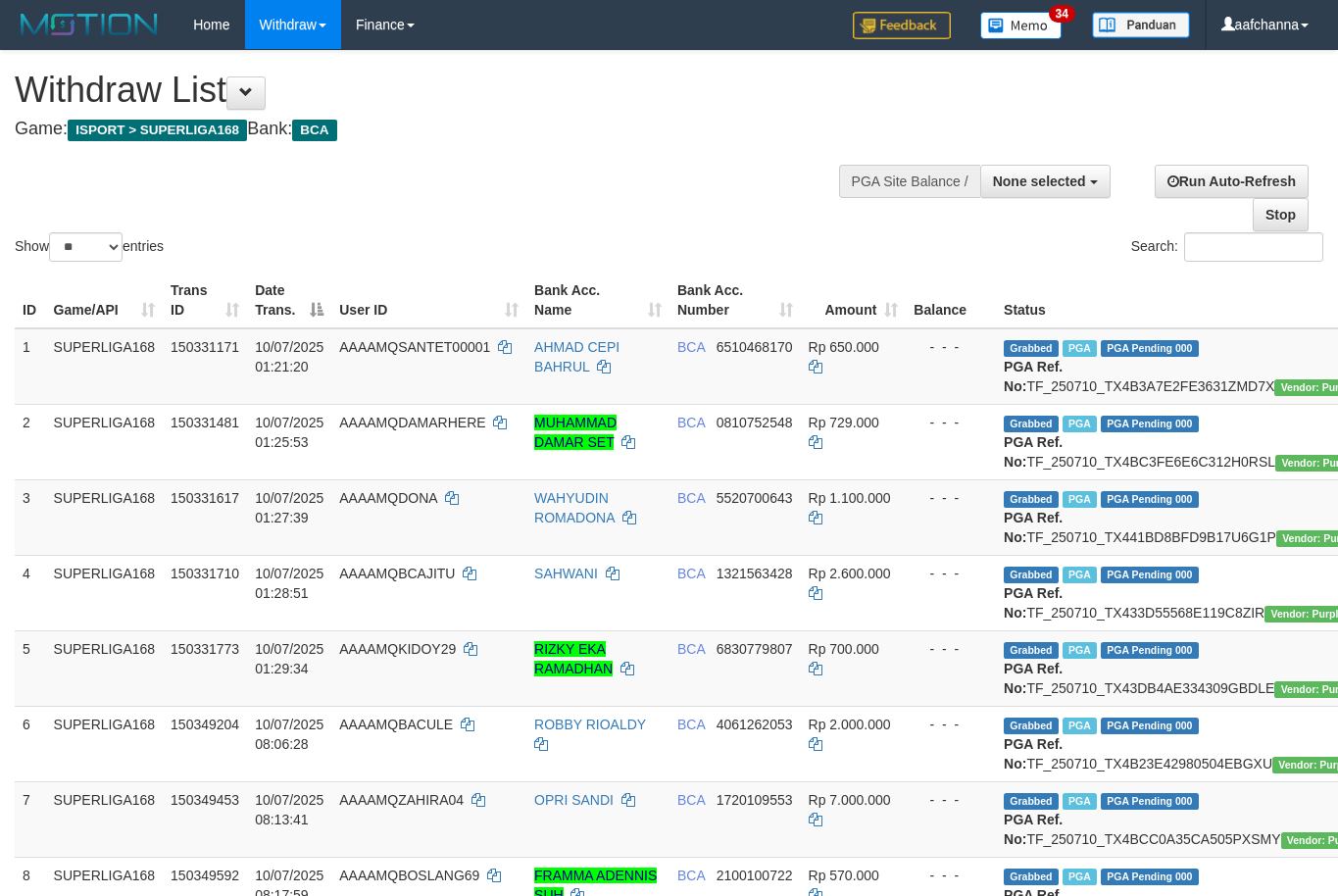 select 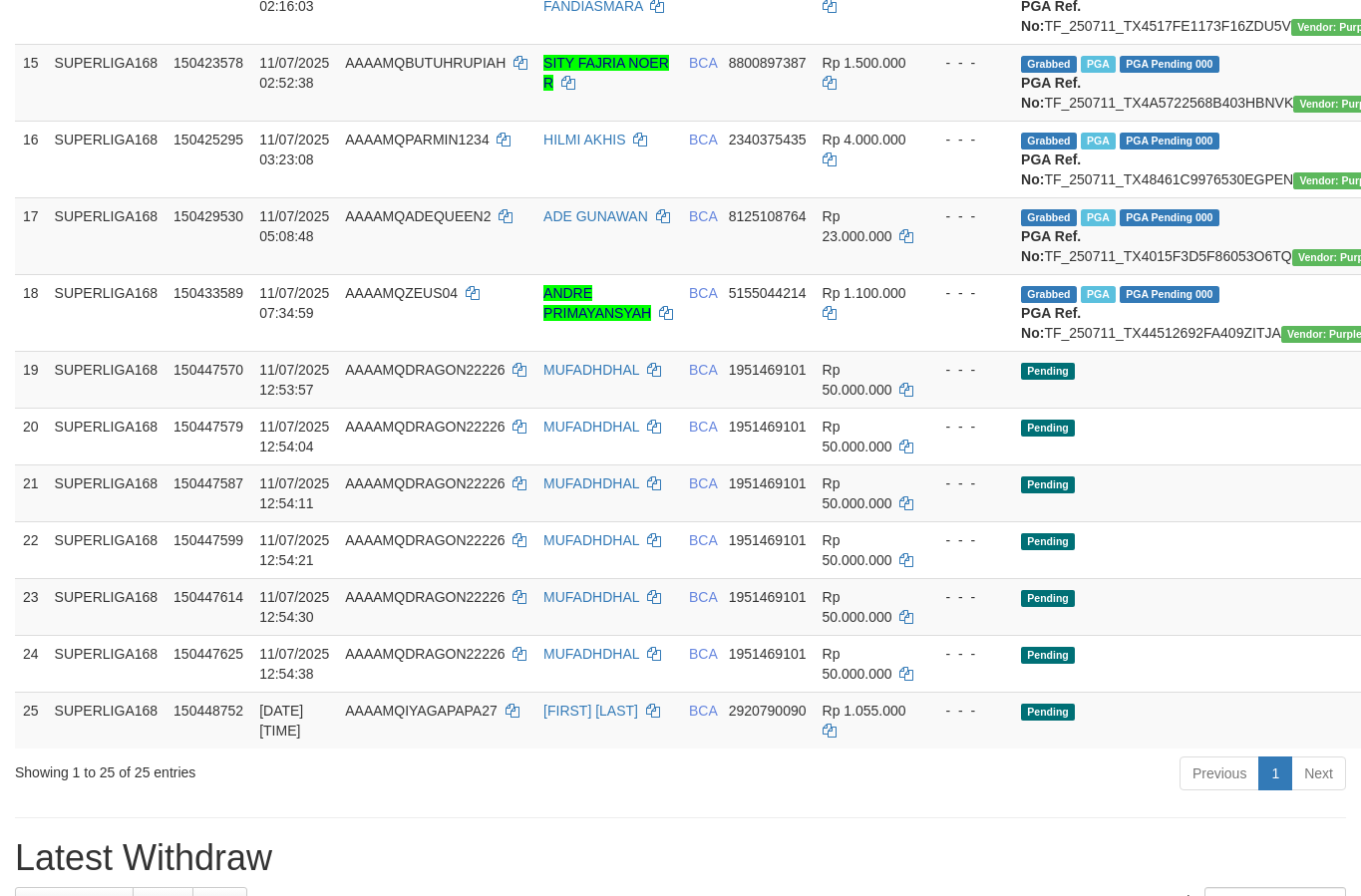 scroll, scrollTop: 1310, scrollLeft: 0, axis: vertical 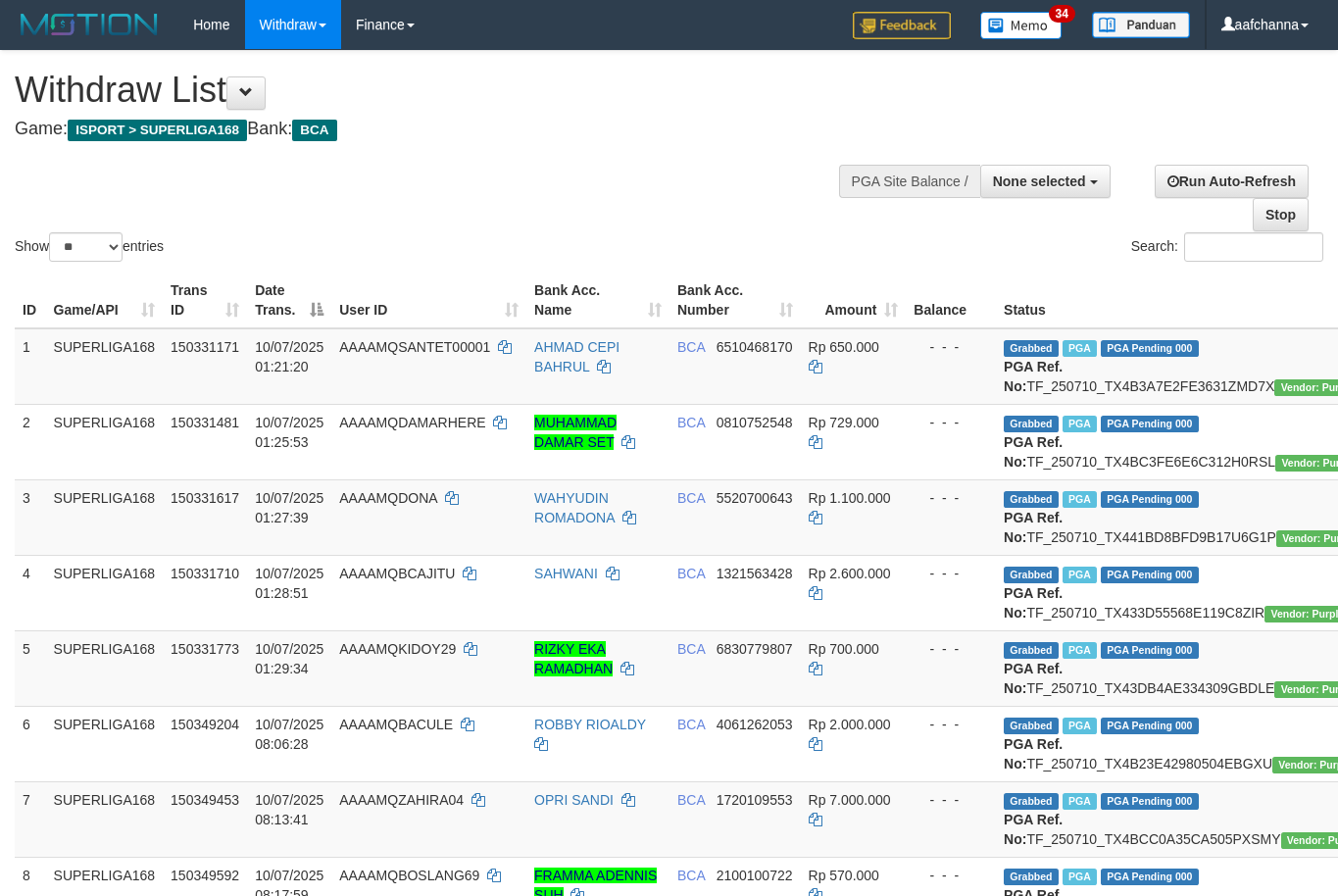 select 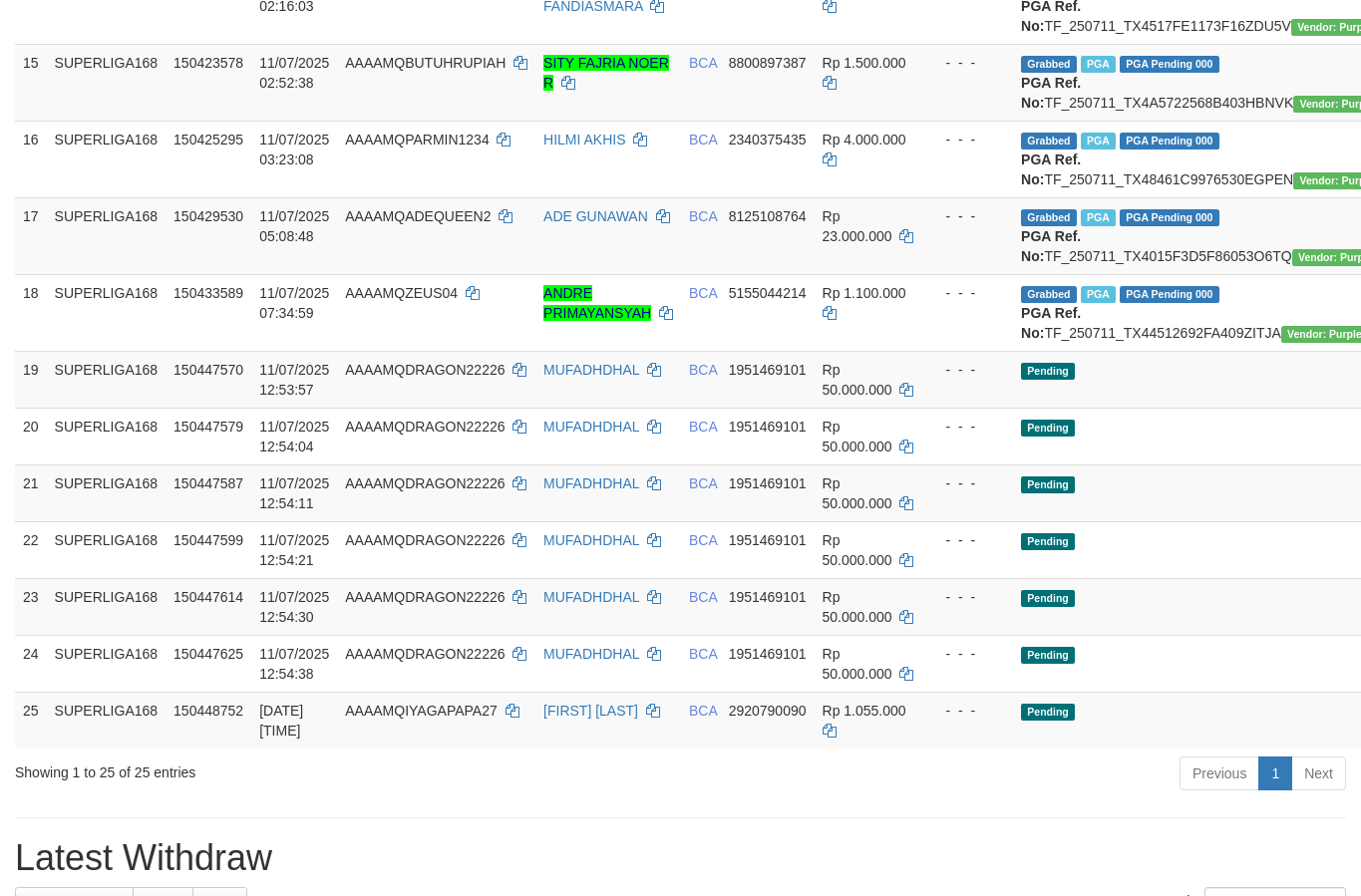 scroll, scrollTop: 1310, scrollLeft: 0, axis: vertical 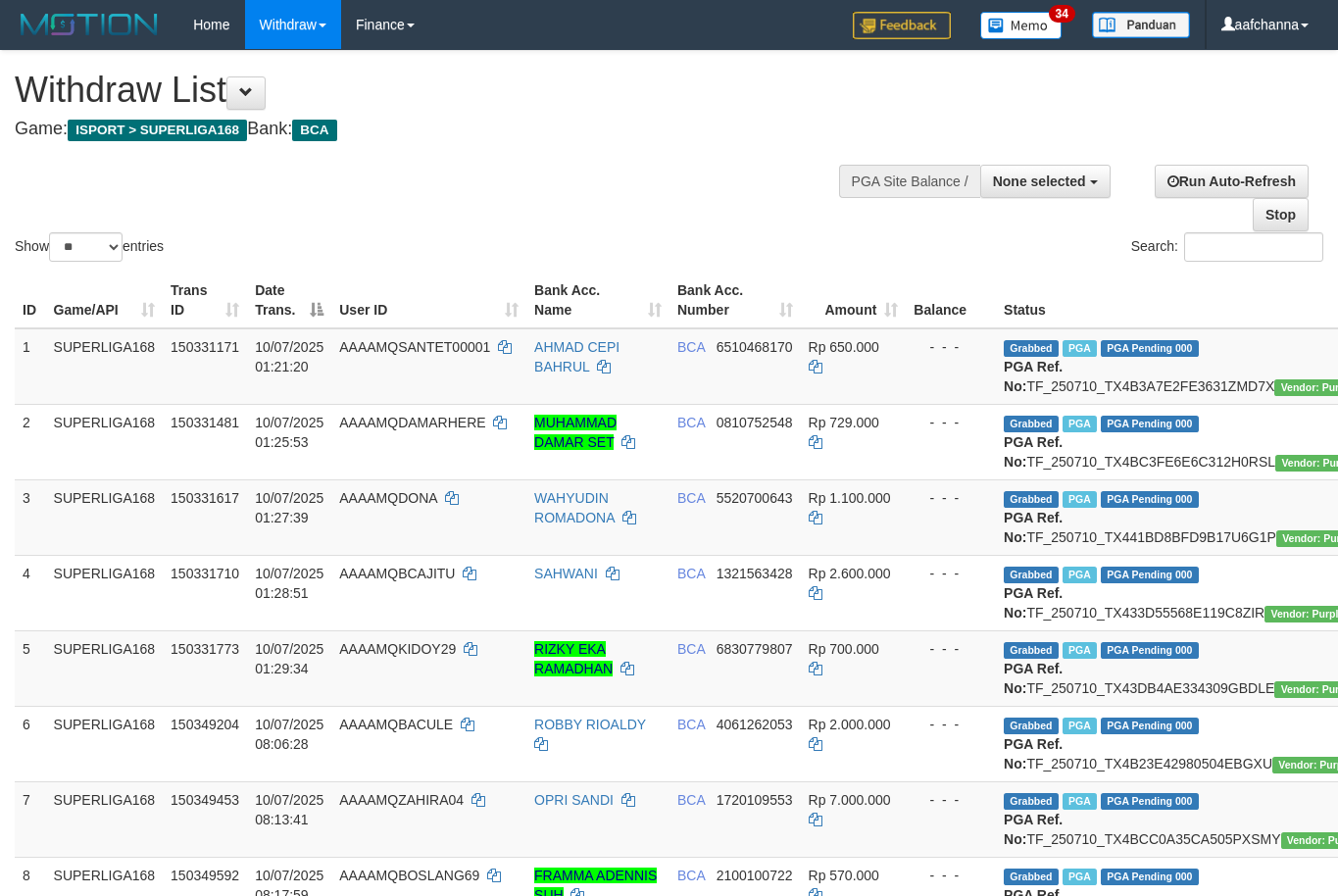 select 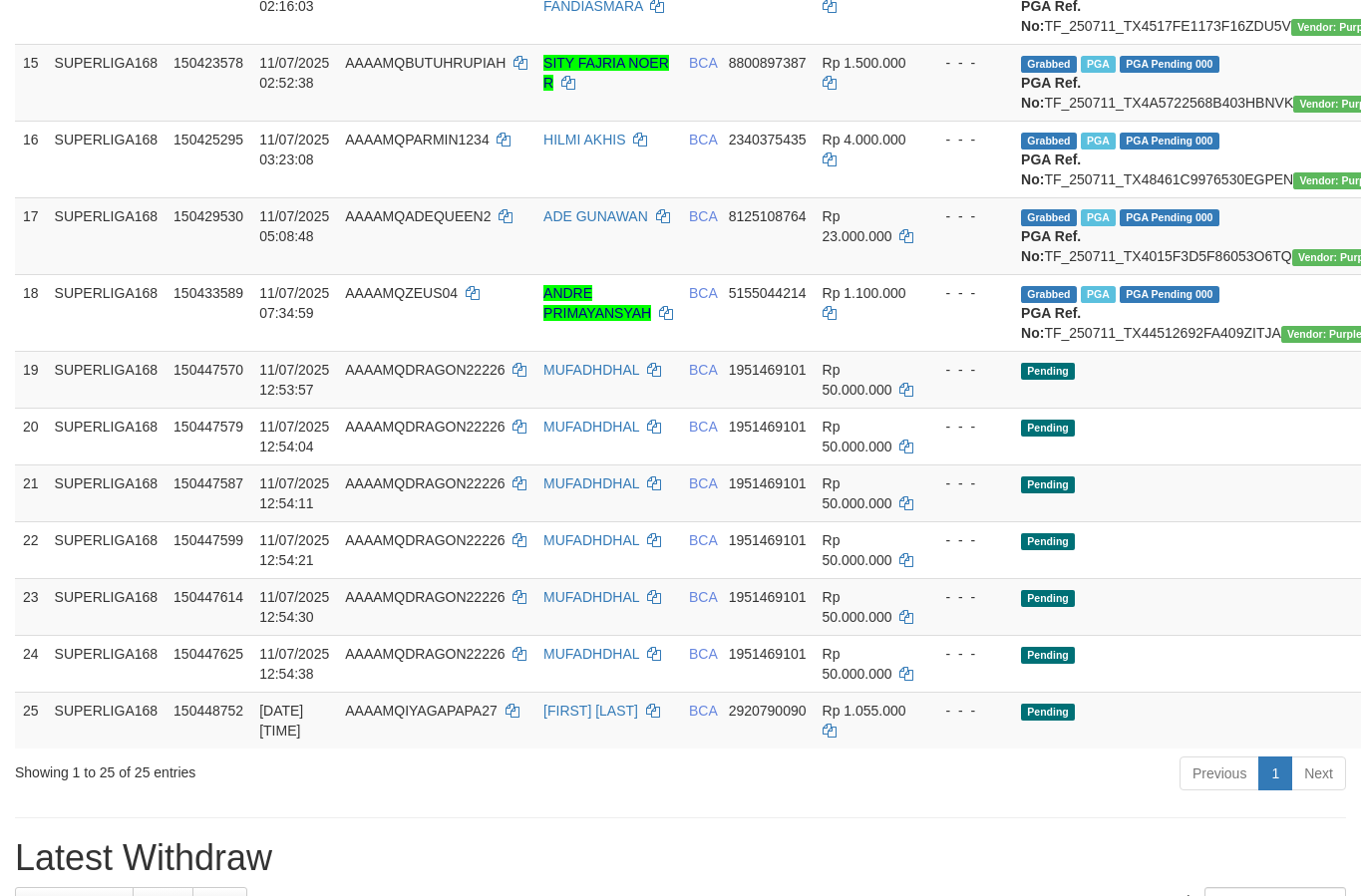 scroll, scrollTop: 1310, scrollLeft: 0, axis: vertical 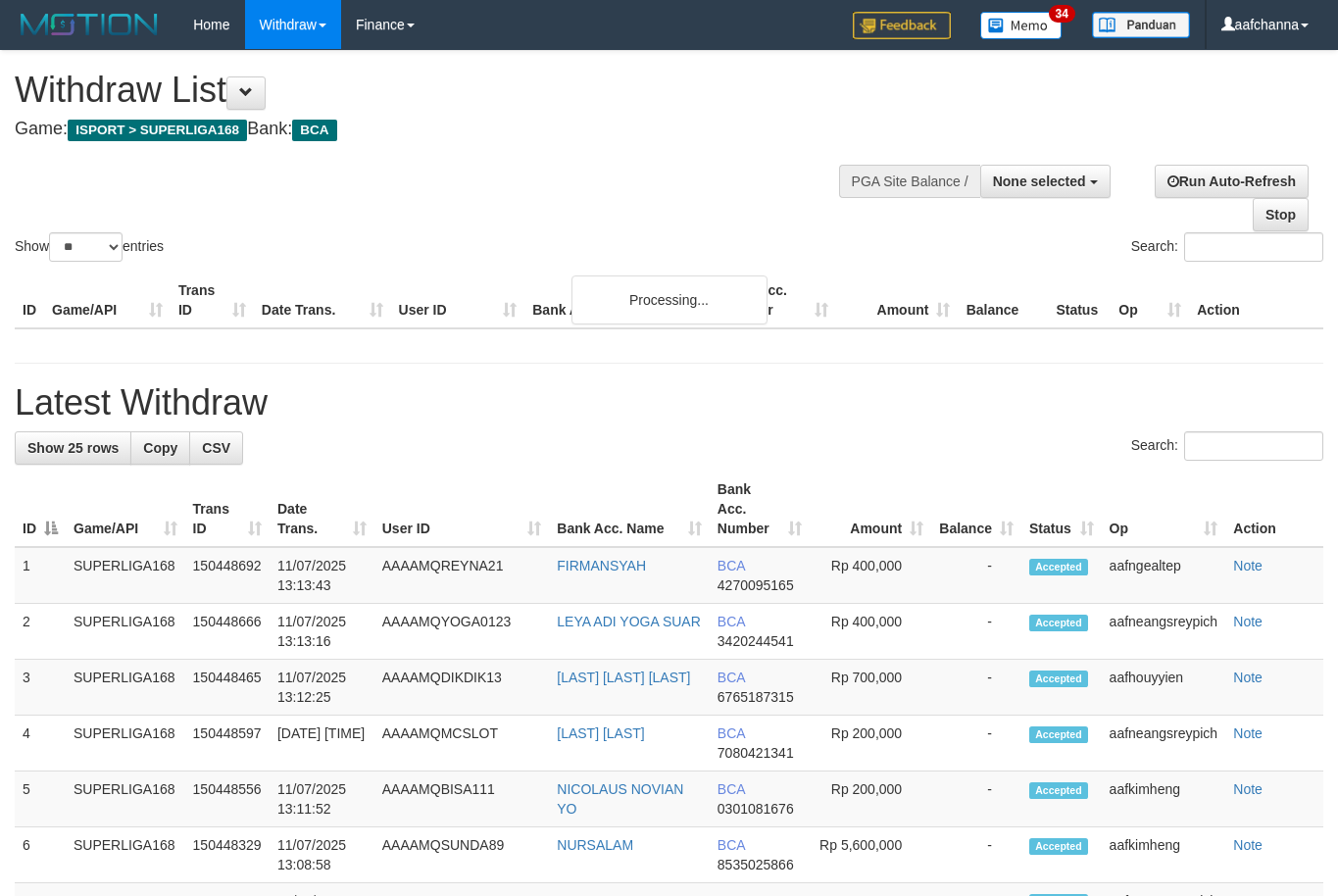 select 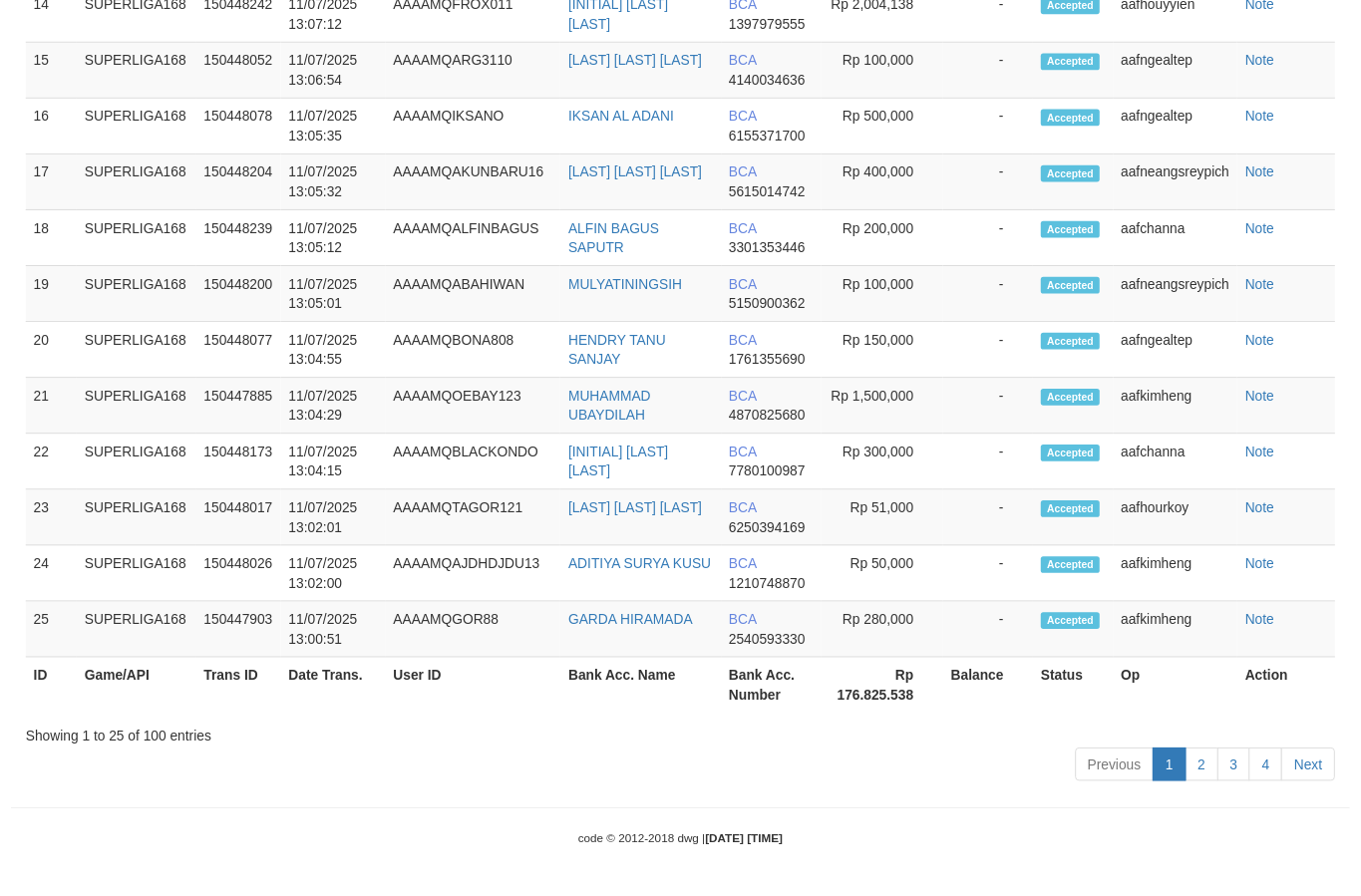 scroll, scrollTop: 1364, scrollLeft: 0, axis: vertical 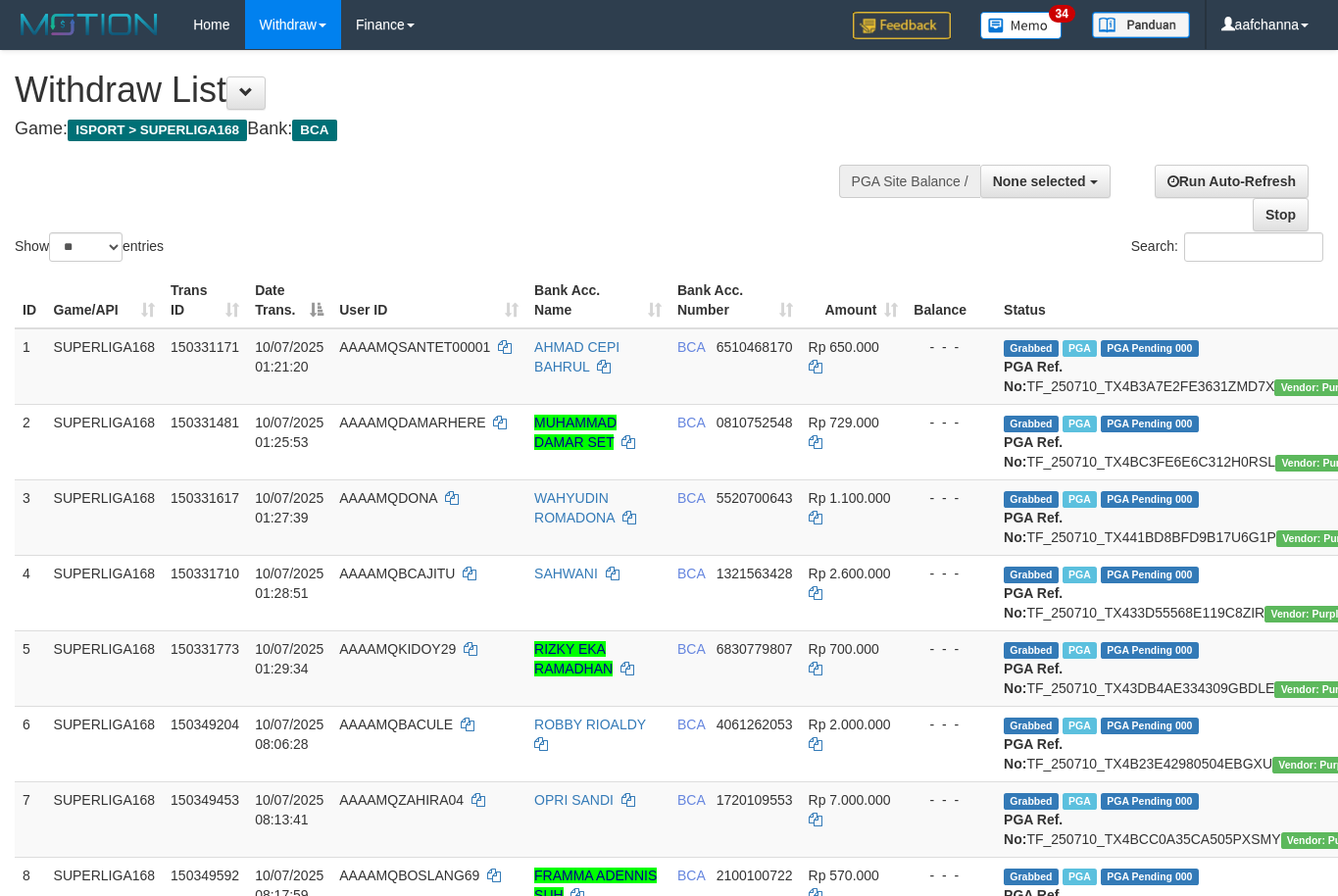 select 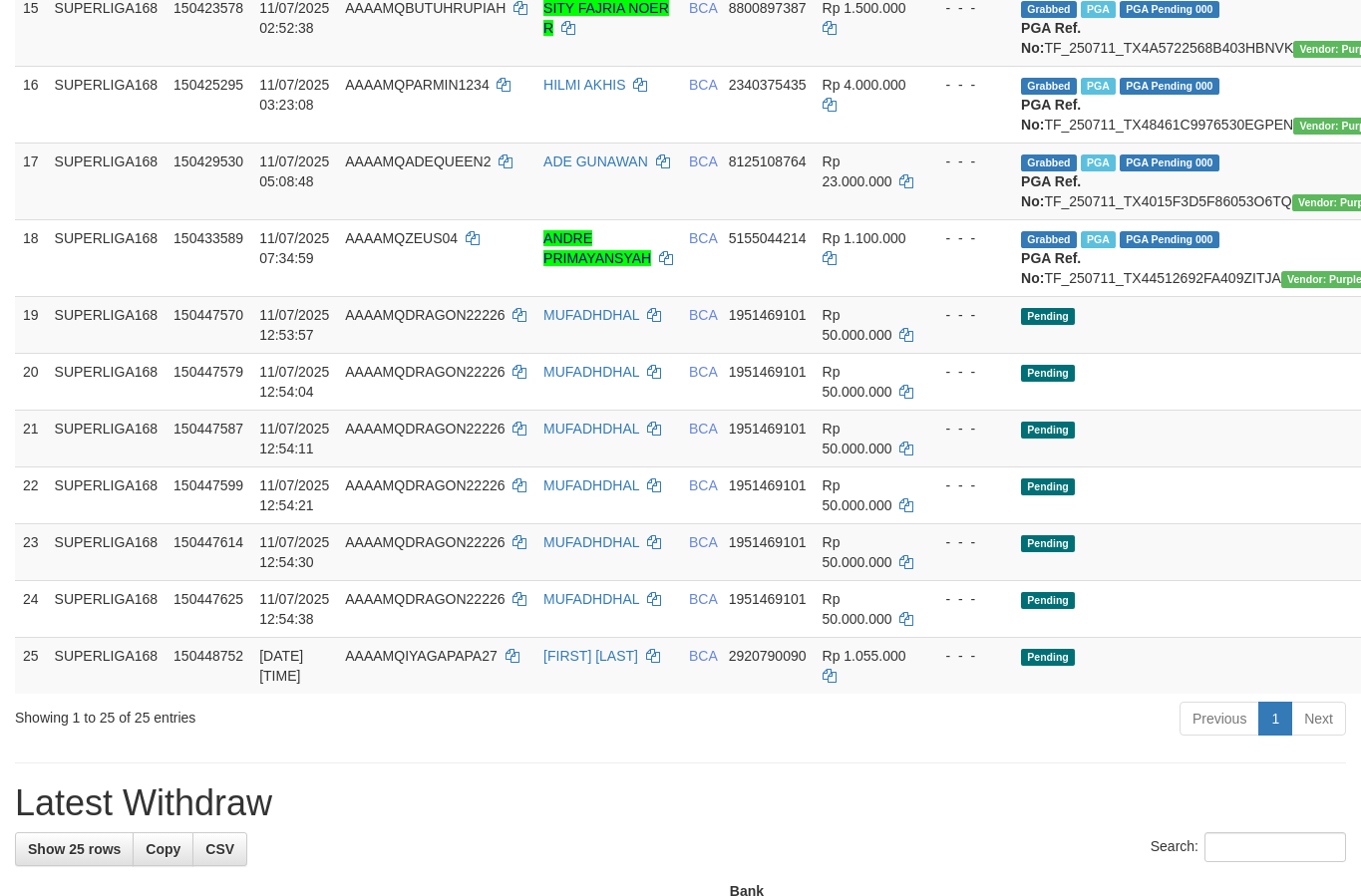 scroll, scrollTop: 1364, scrollLeft: 0, axis: vertical 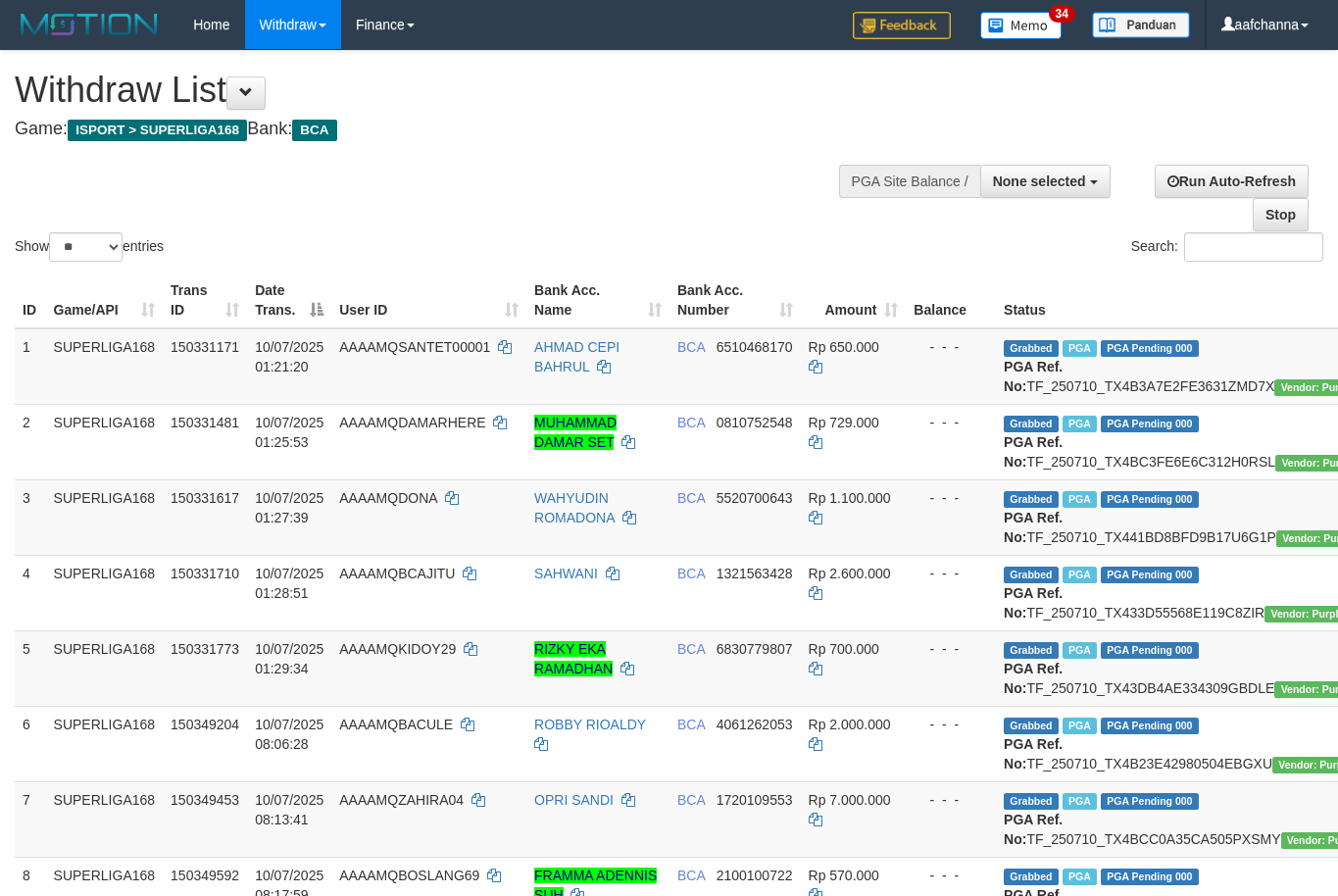 select 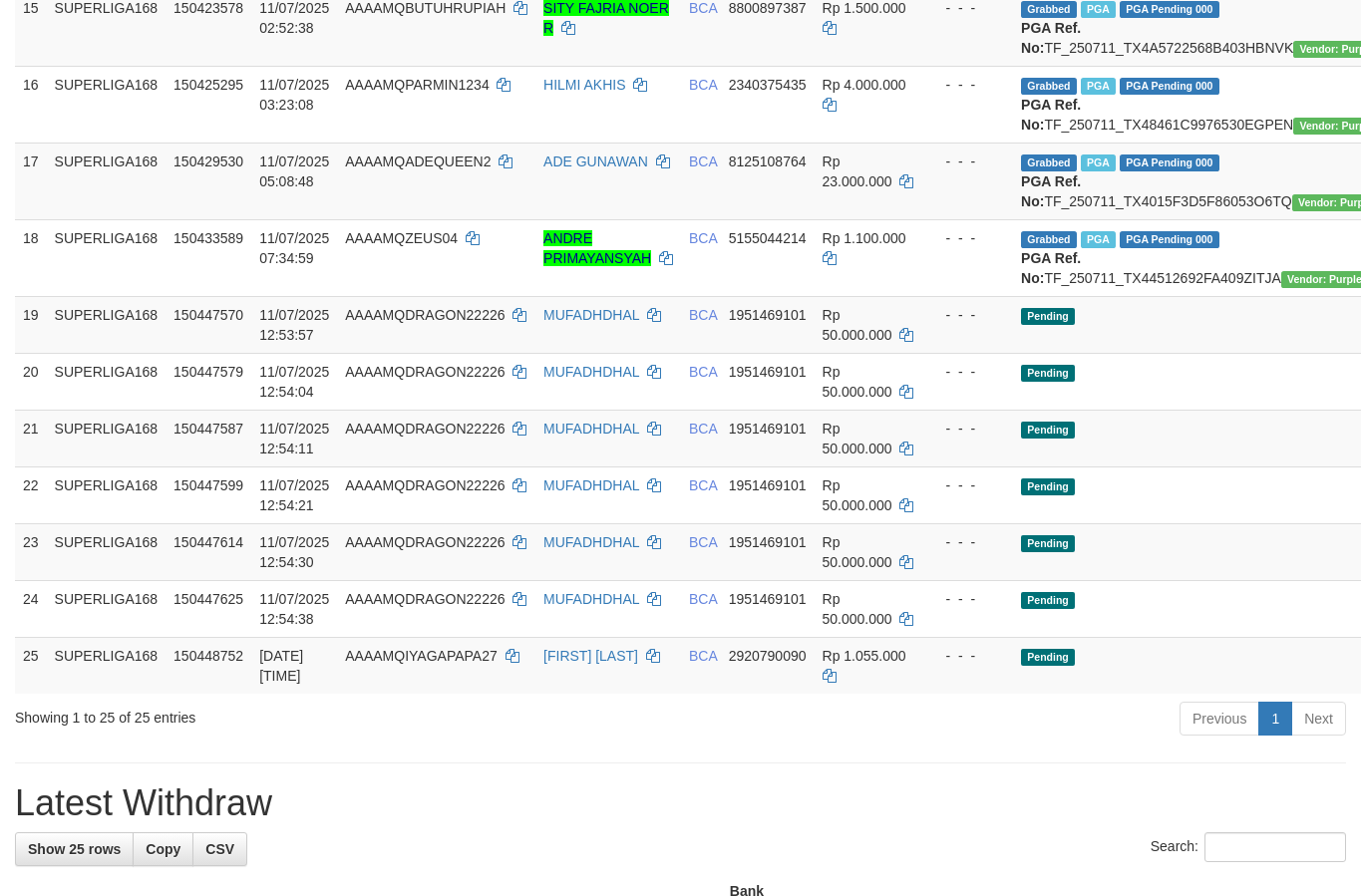 scroll, scrollTop: 1364, scrollLeft: 0, axis: vertical 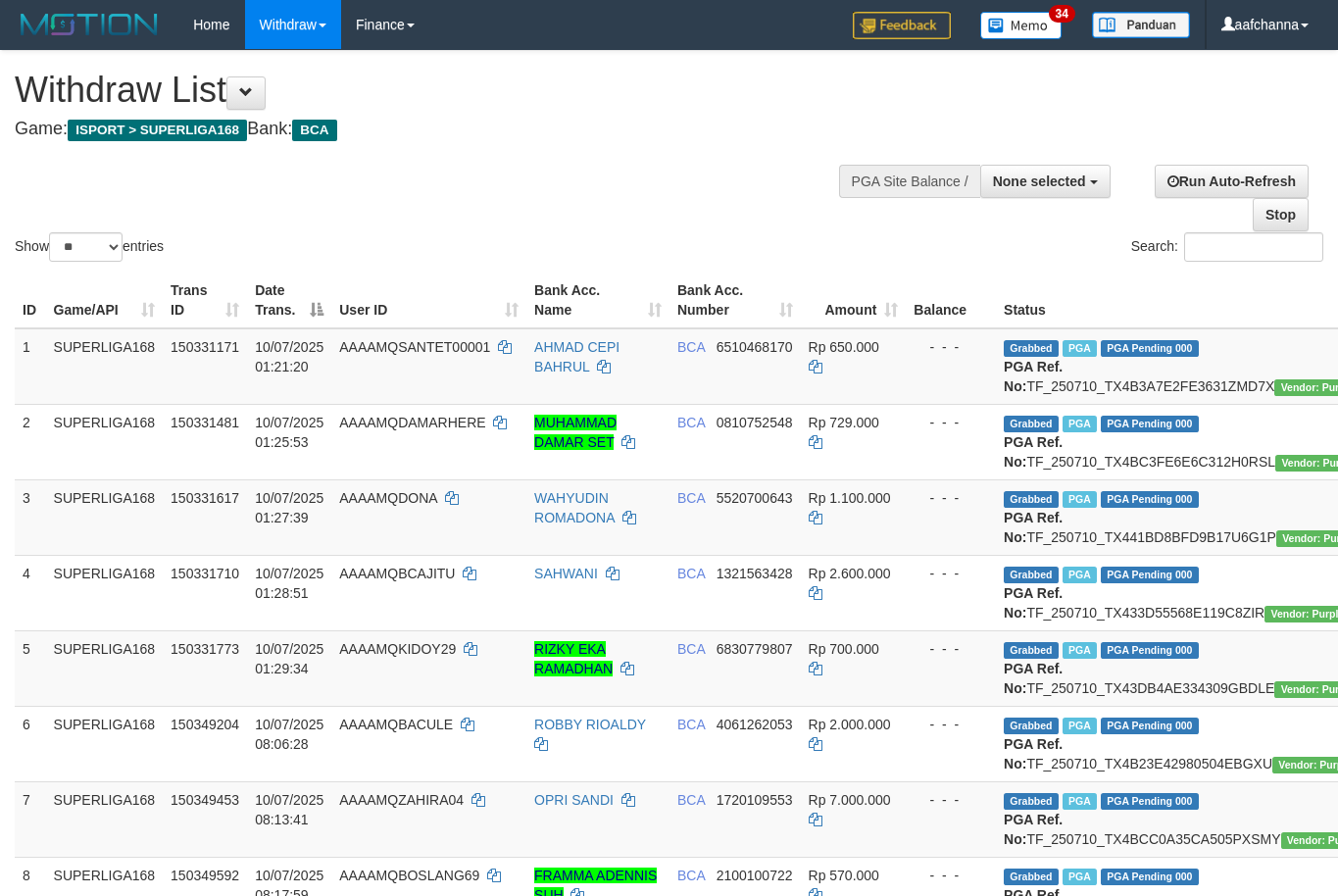 select 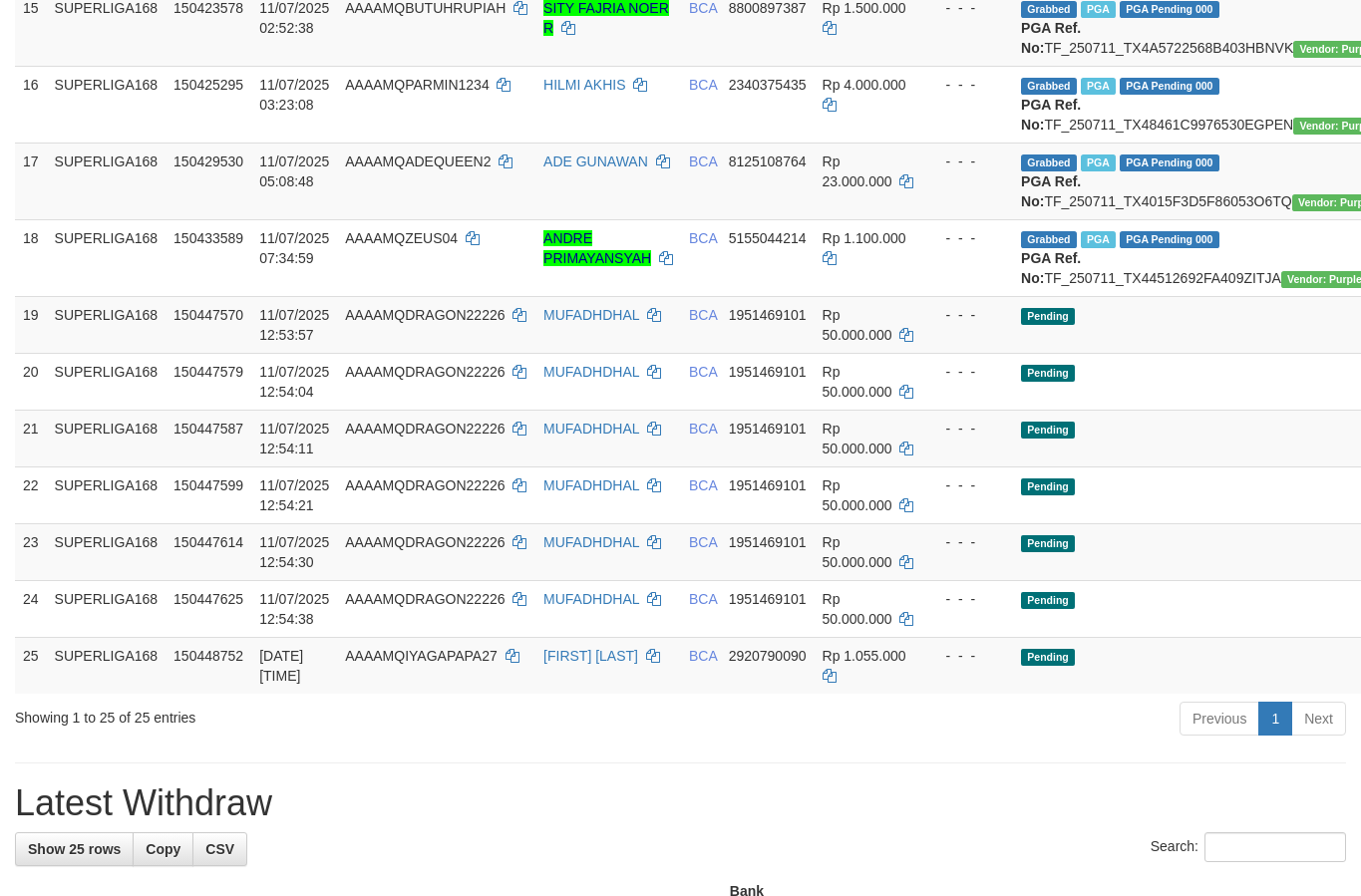 scroll, scrollTop: 1364, scrollLeft: 0, axis: vertical 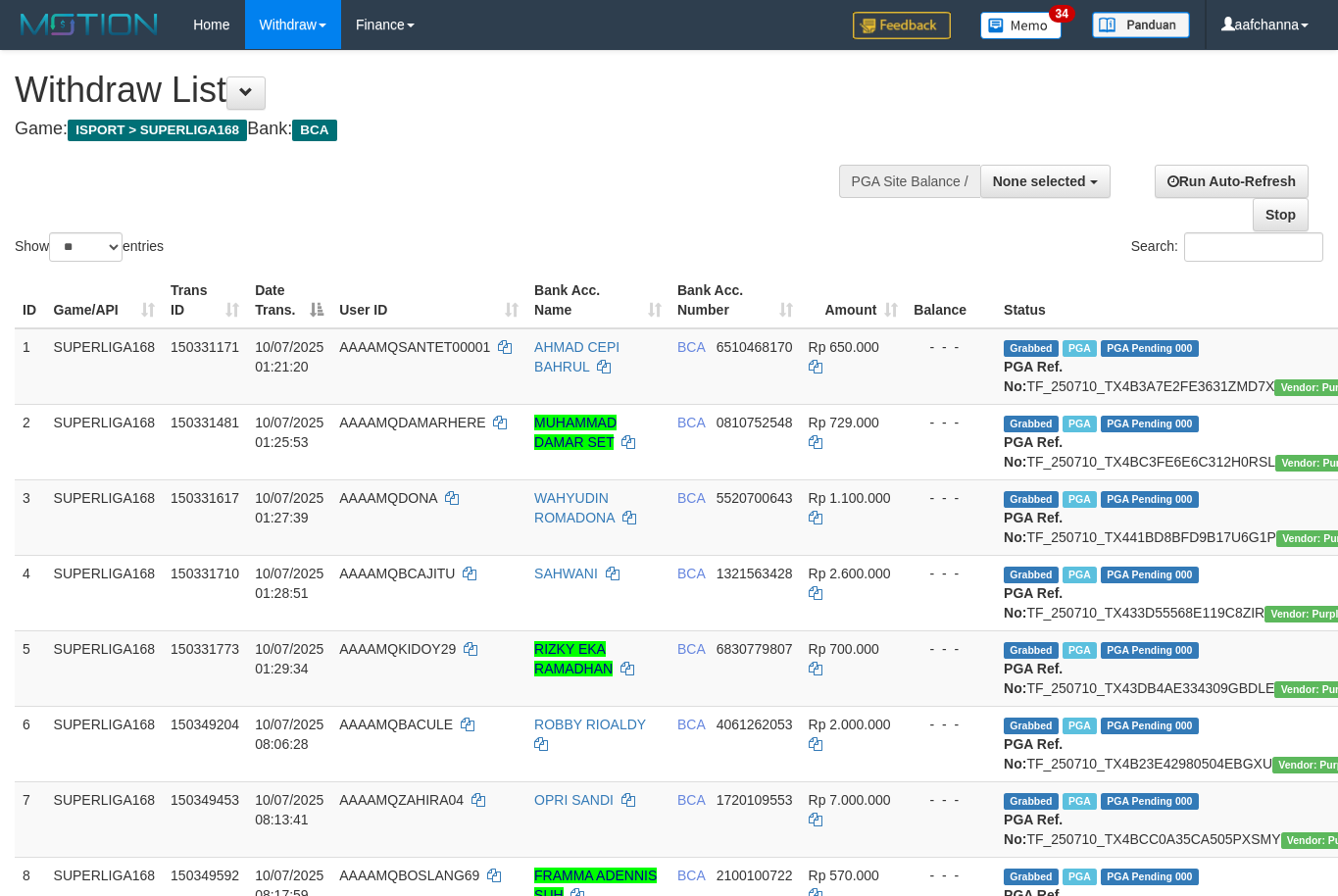 select 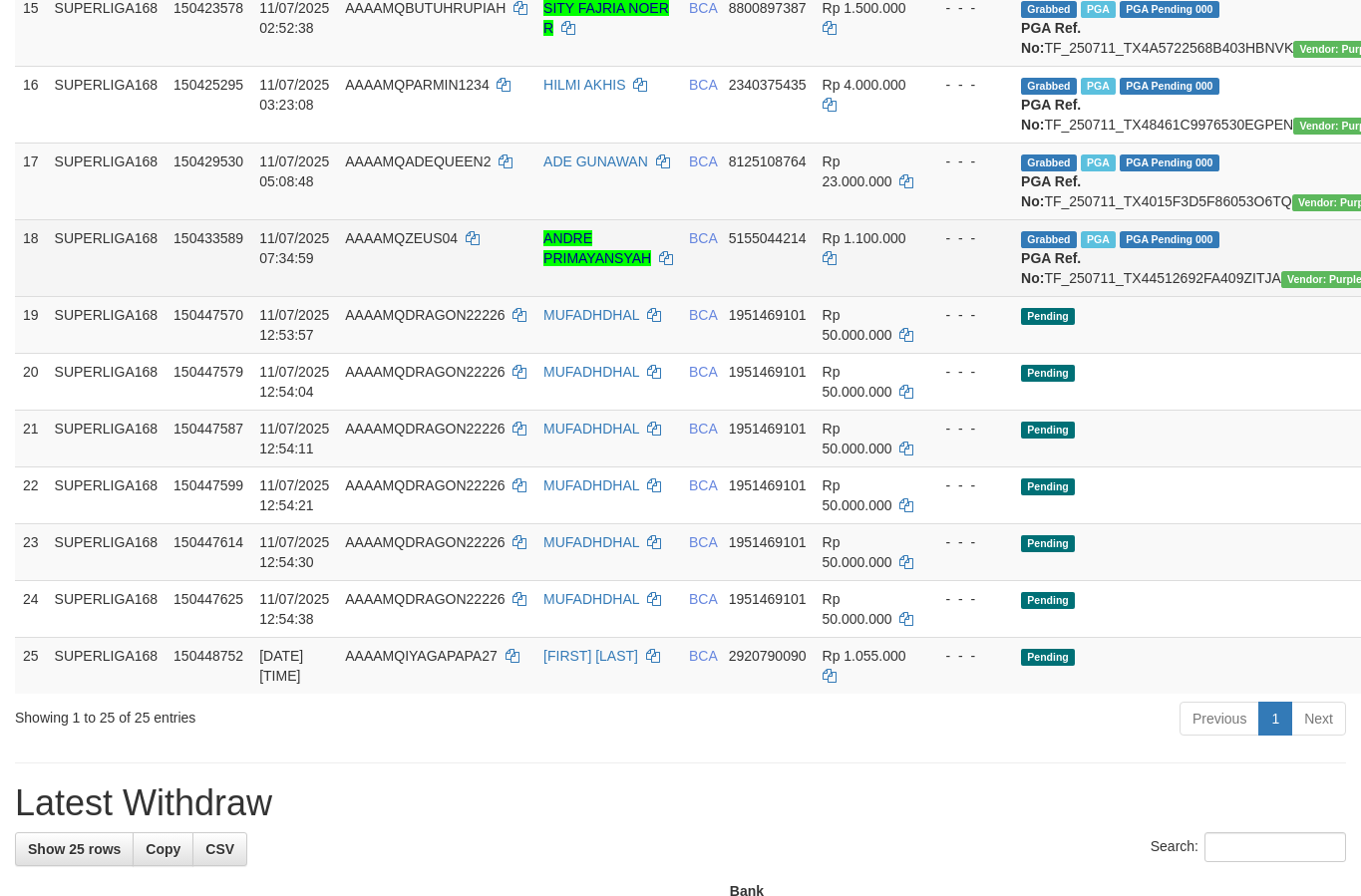 scroll, scrollTop: 1364, scrollLeft: 0, axis: vertical 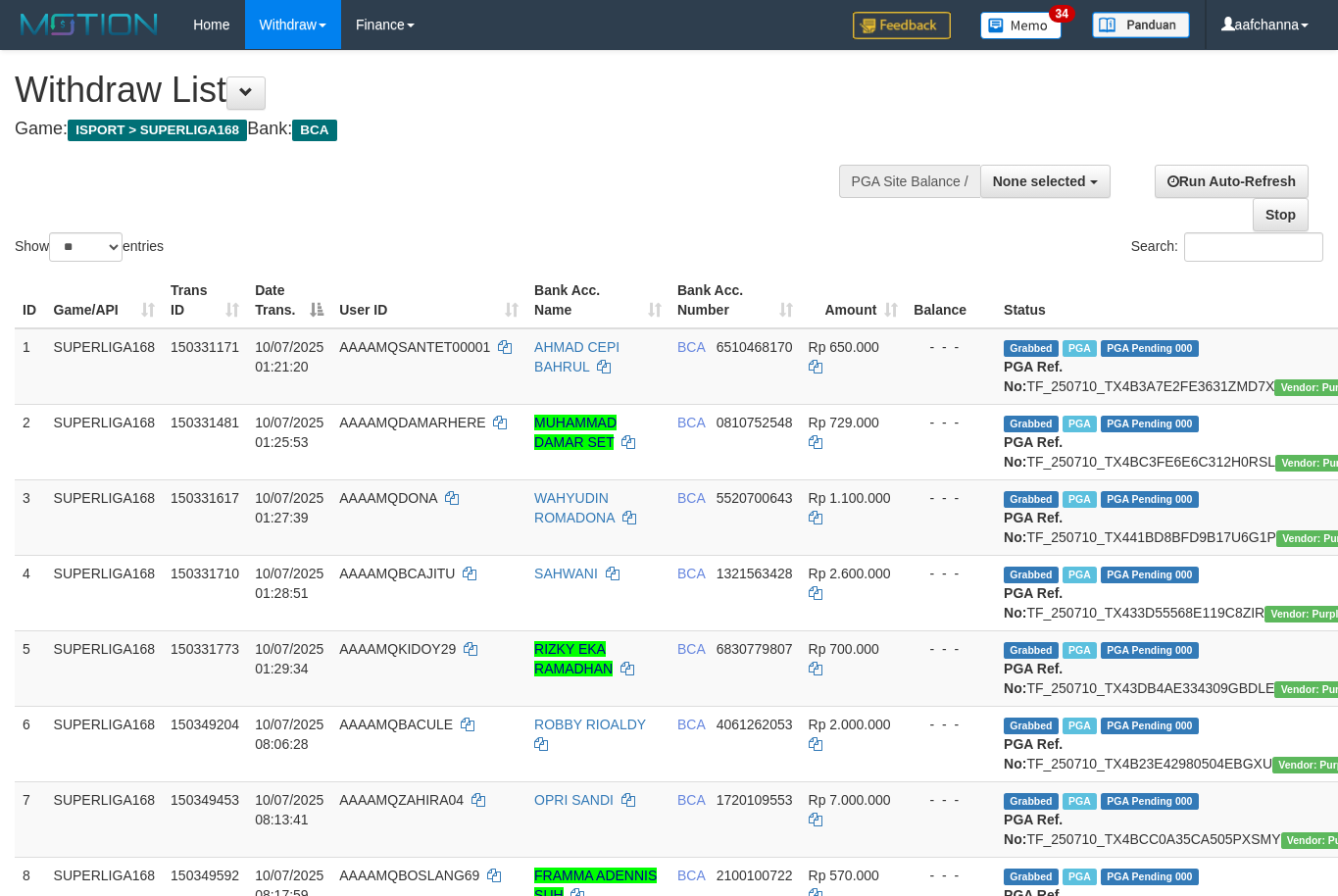 select 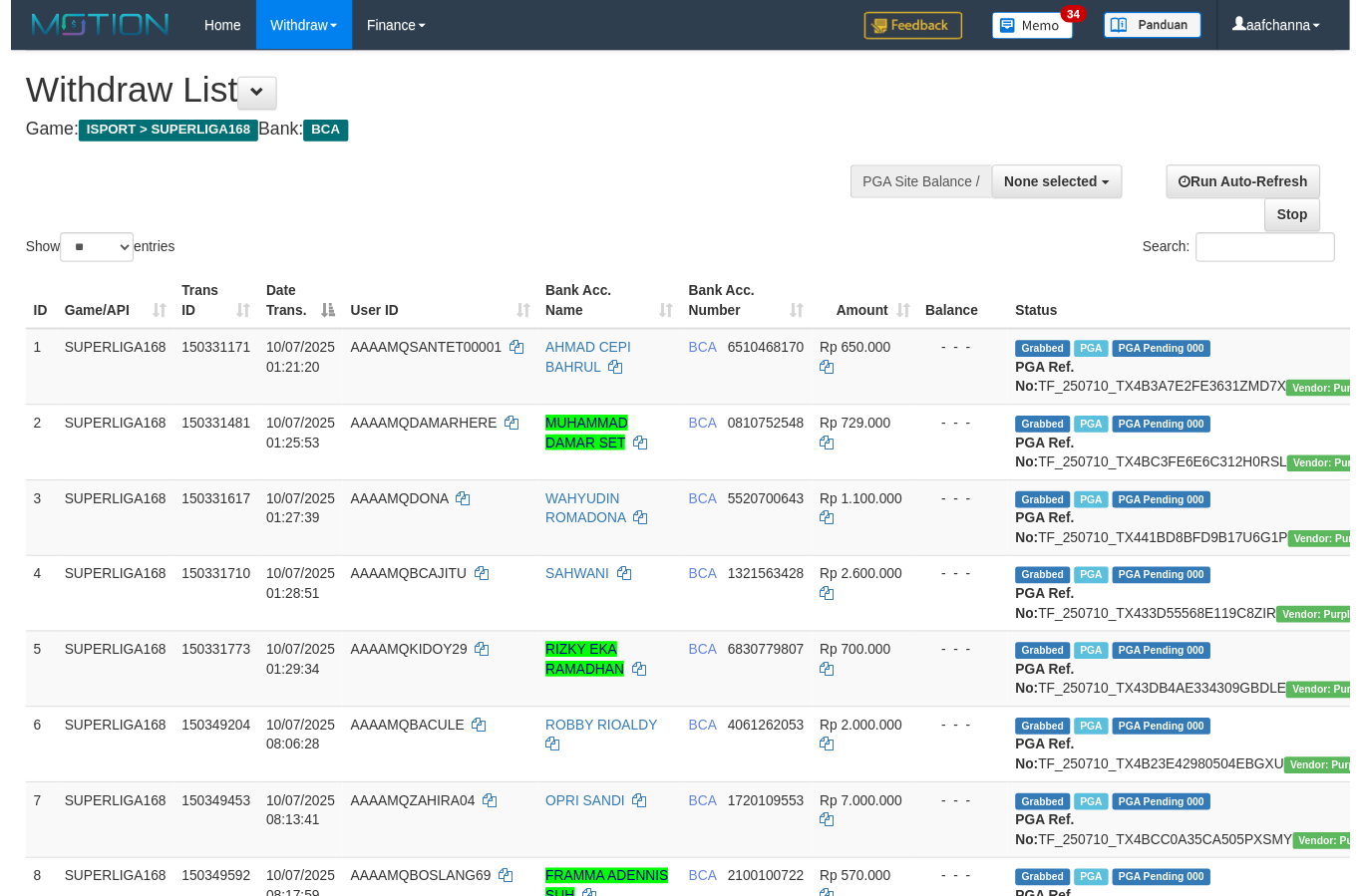 scroll, scrollTop: 1419, scrollLeft: 0, axis: vertical 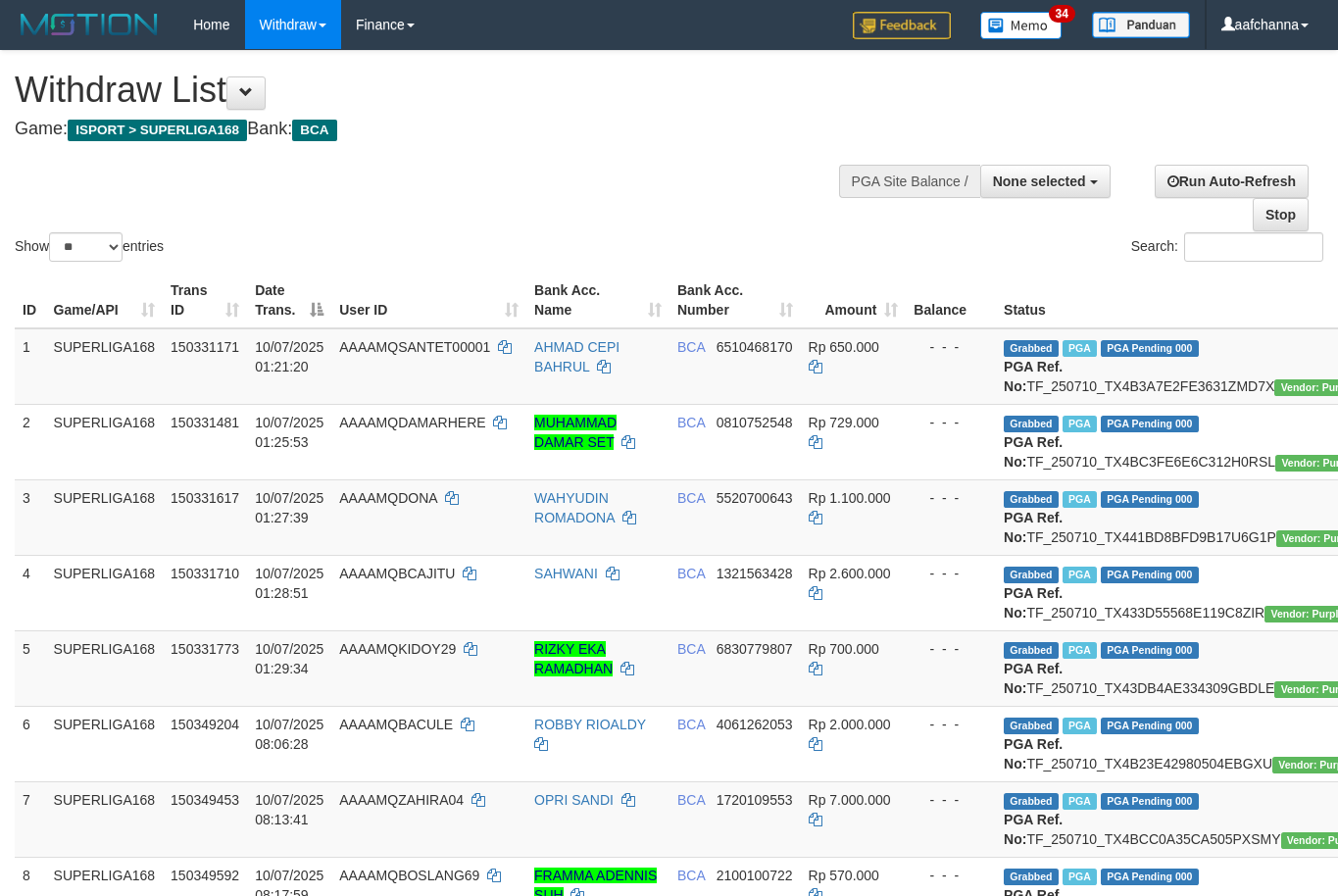 select 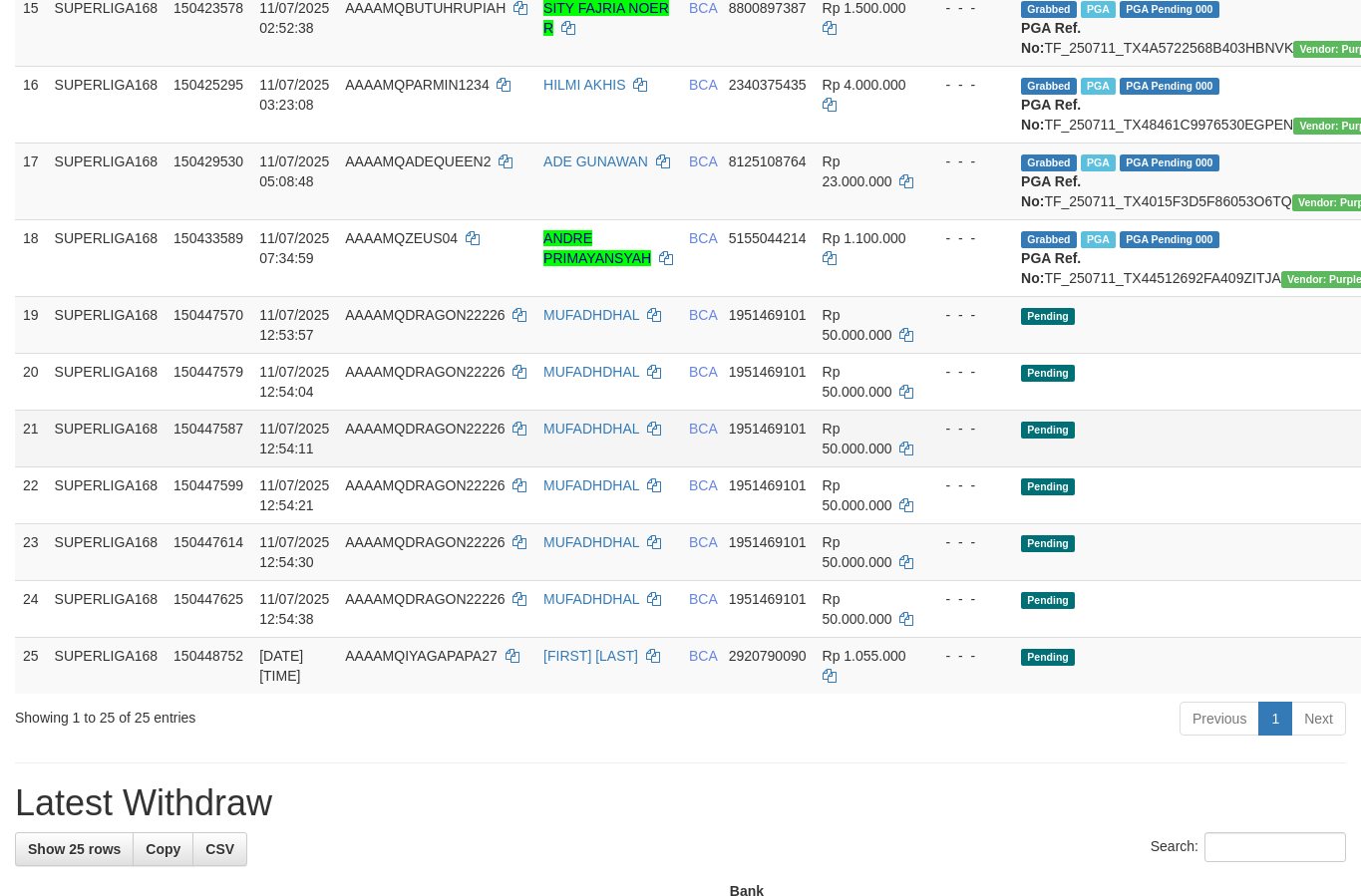 scroll, scrollTop: 1364, scrollLeft: 0, axis: vertical 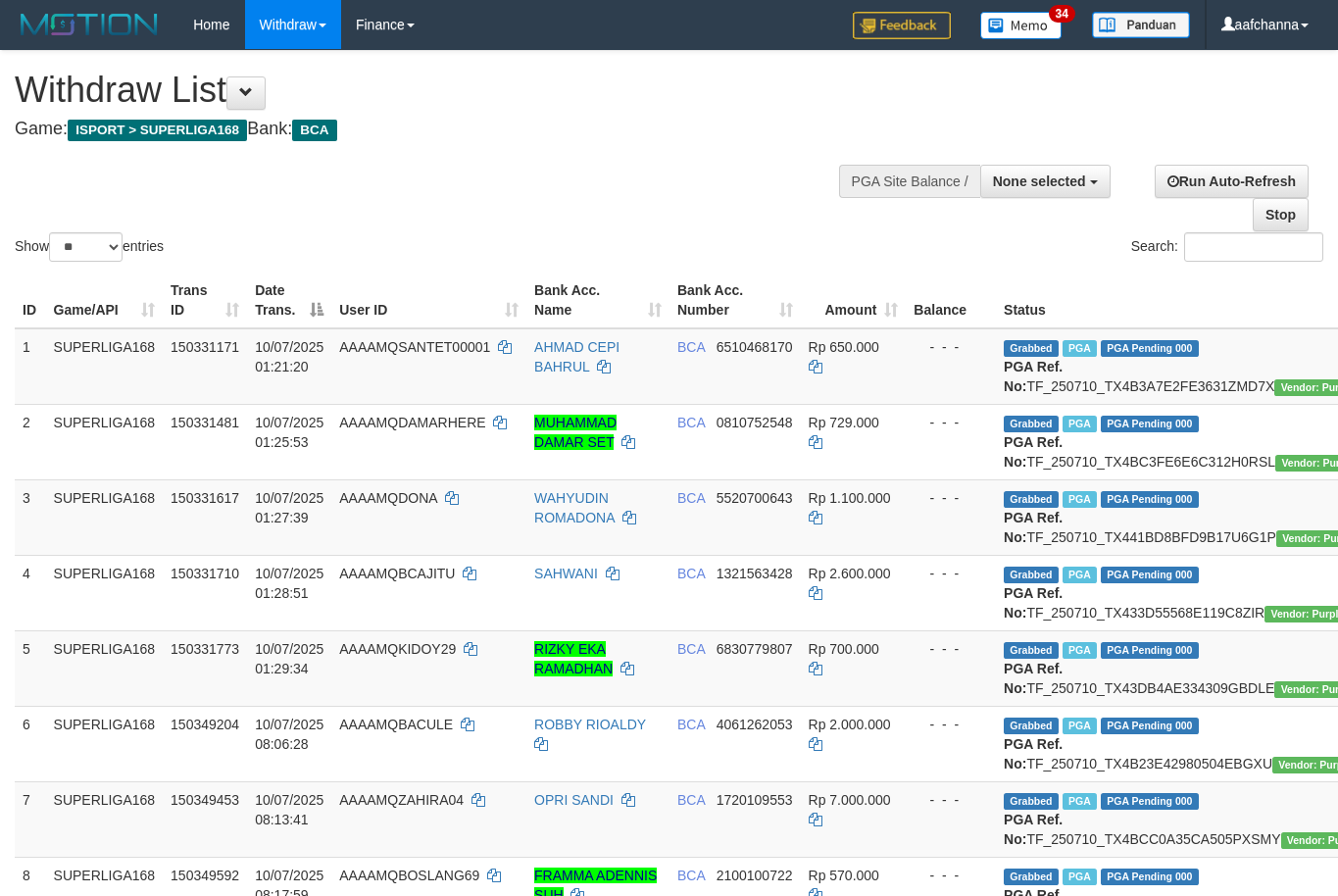 select 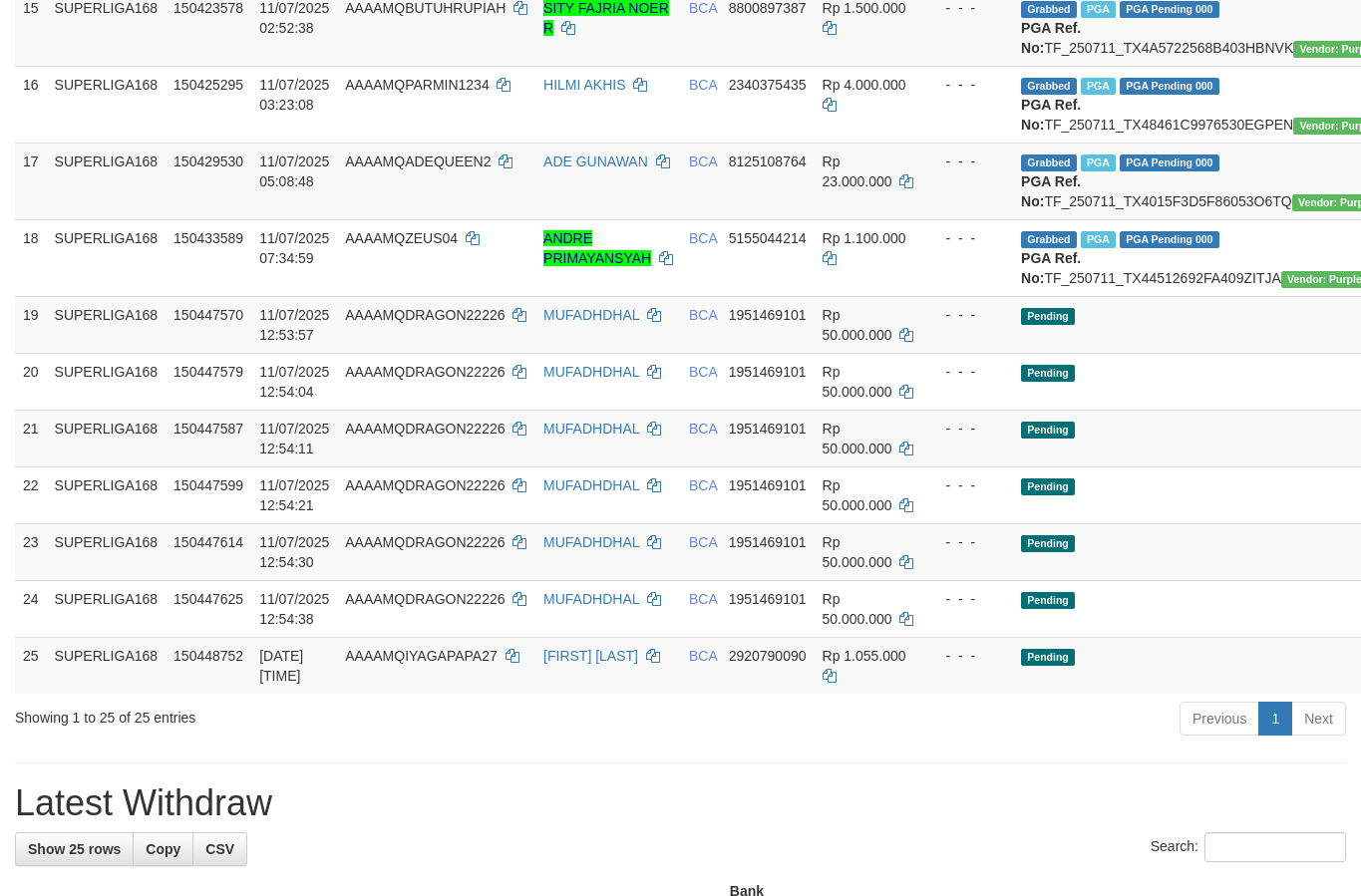 scroll, scrollTop: 1364, scrollLeft: 0, axis: vertical 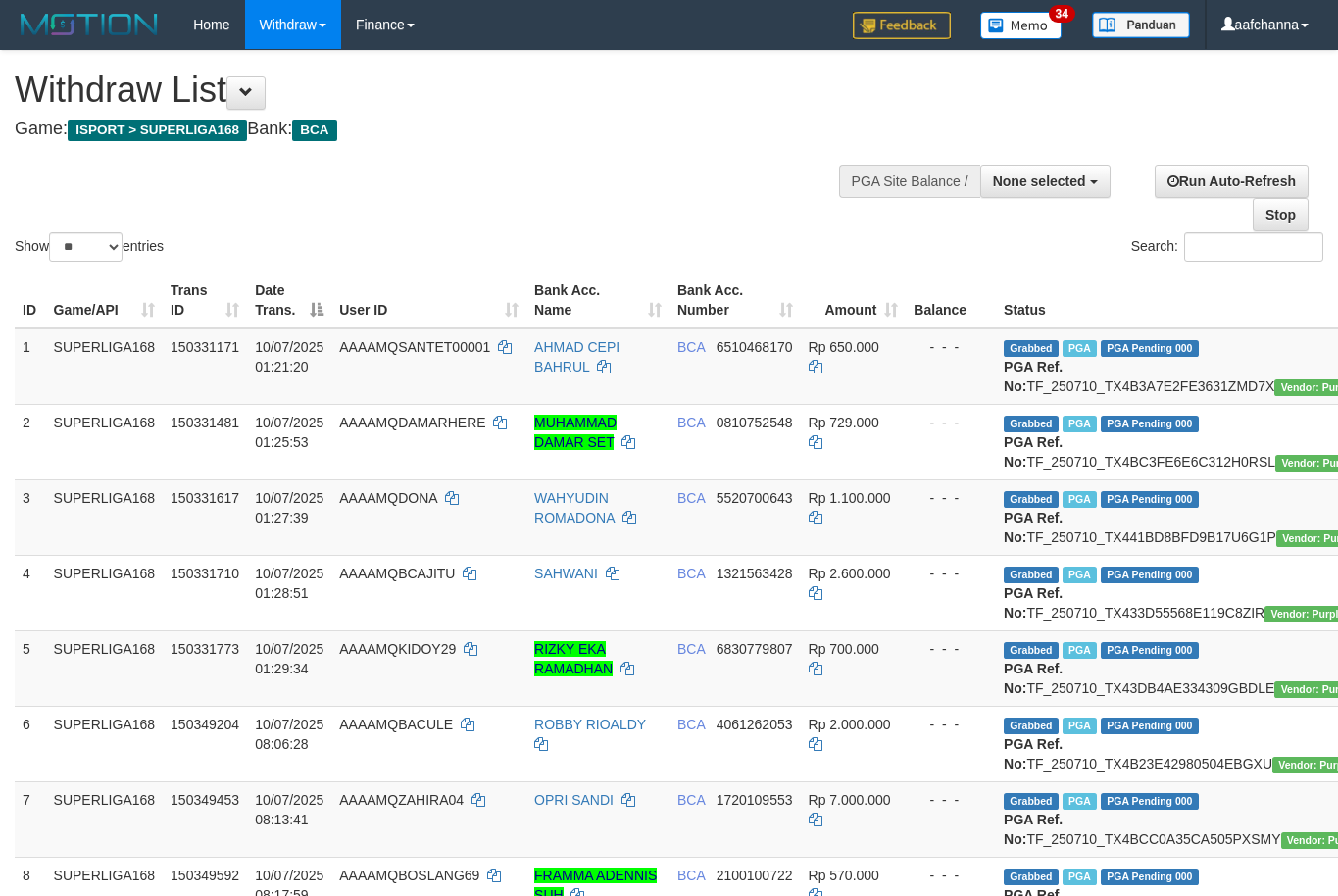 select 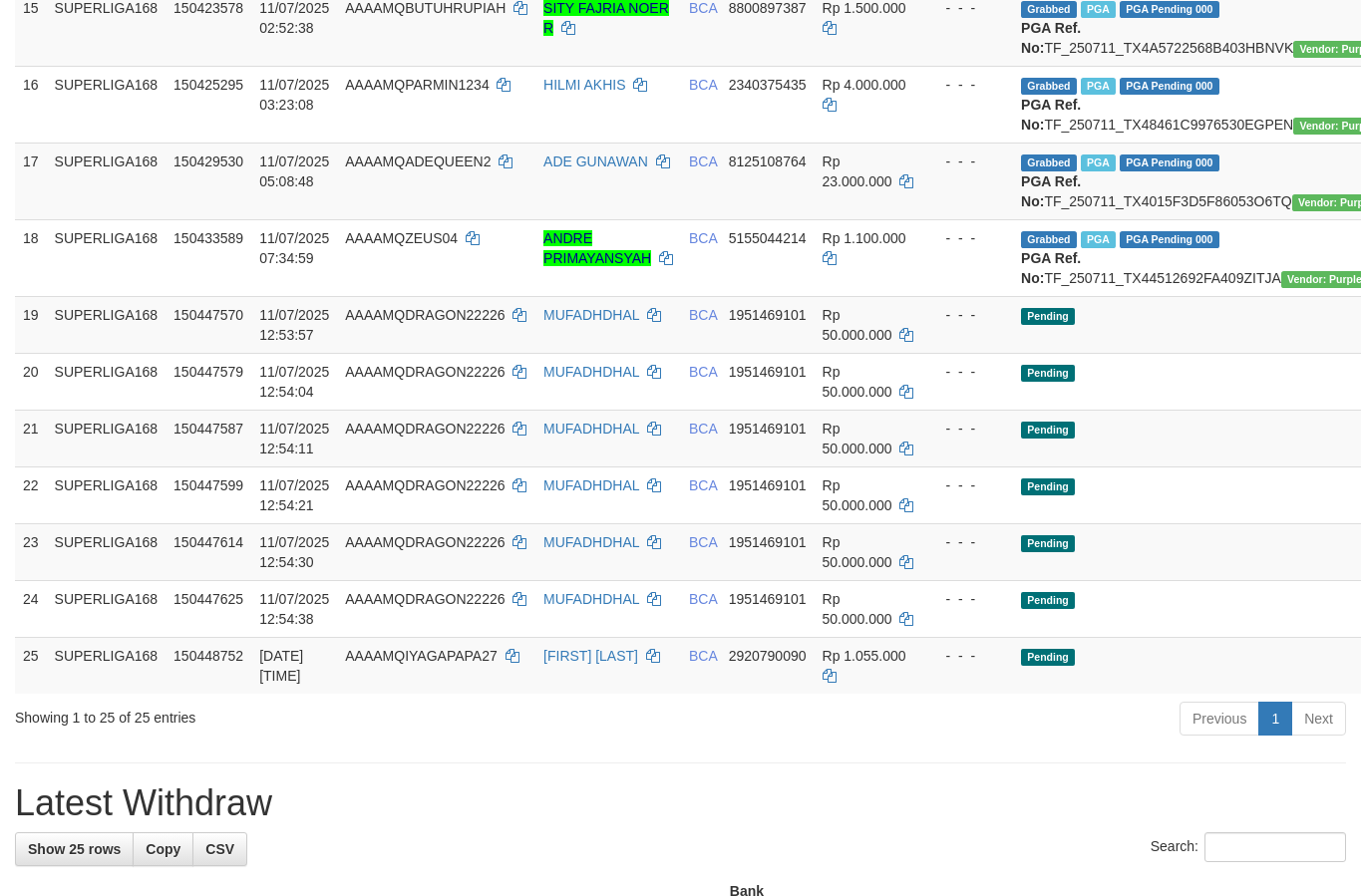 scroll, scrollTop: 1364, scrollLeft: 0, axis: vertical 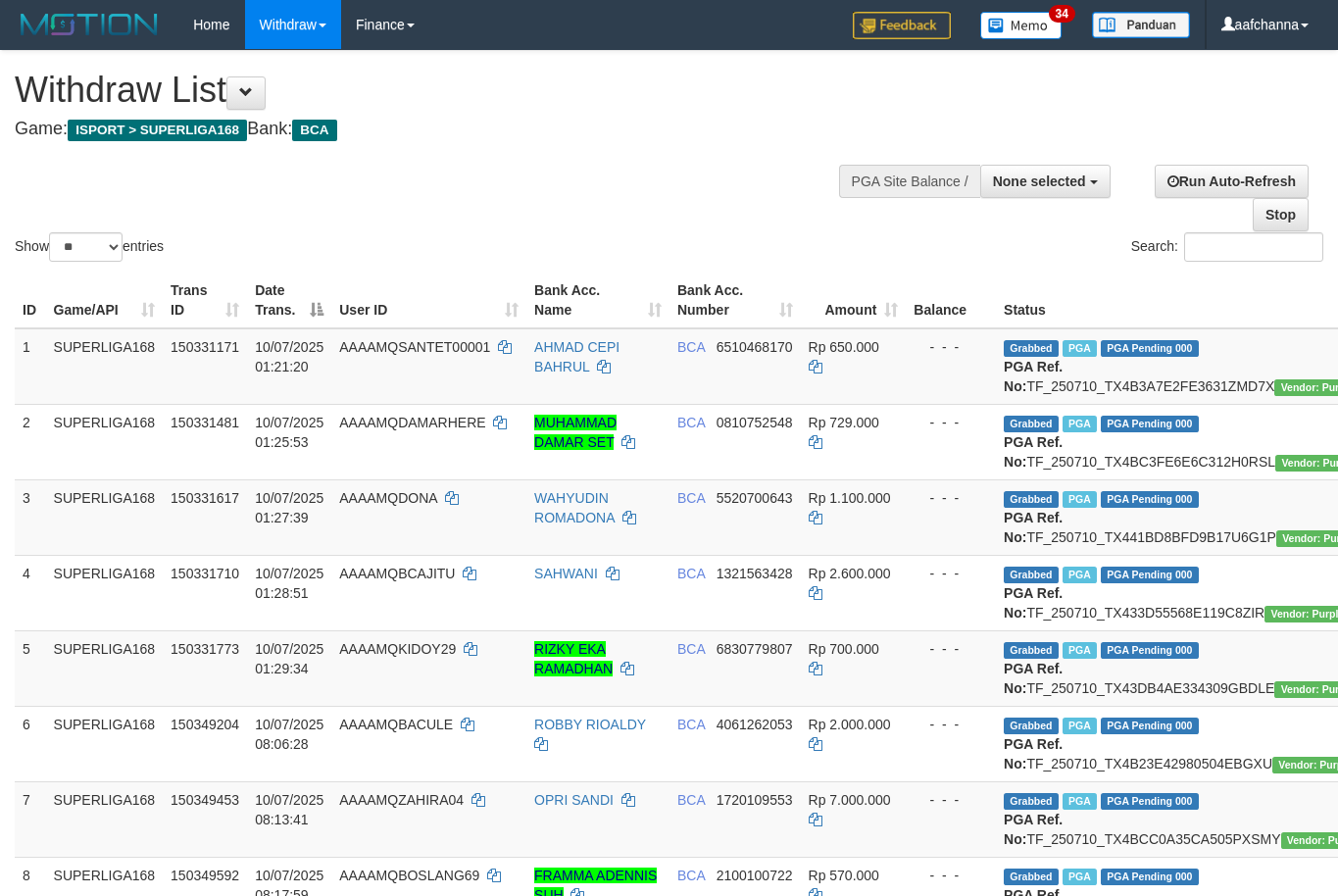 select 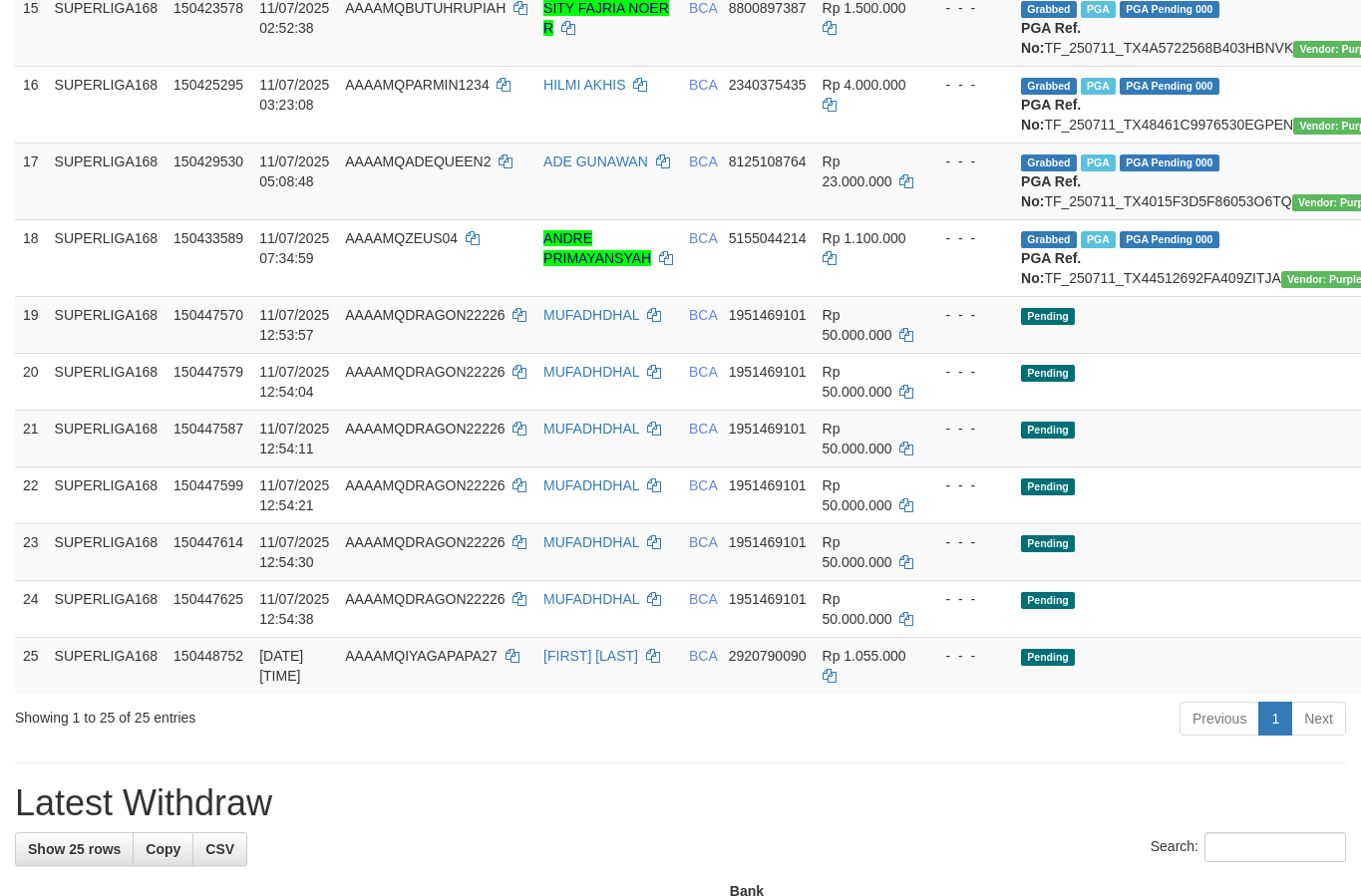 scroll, scrollTop: 1364, scrollLeft: 0, axis: vertical 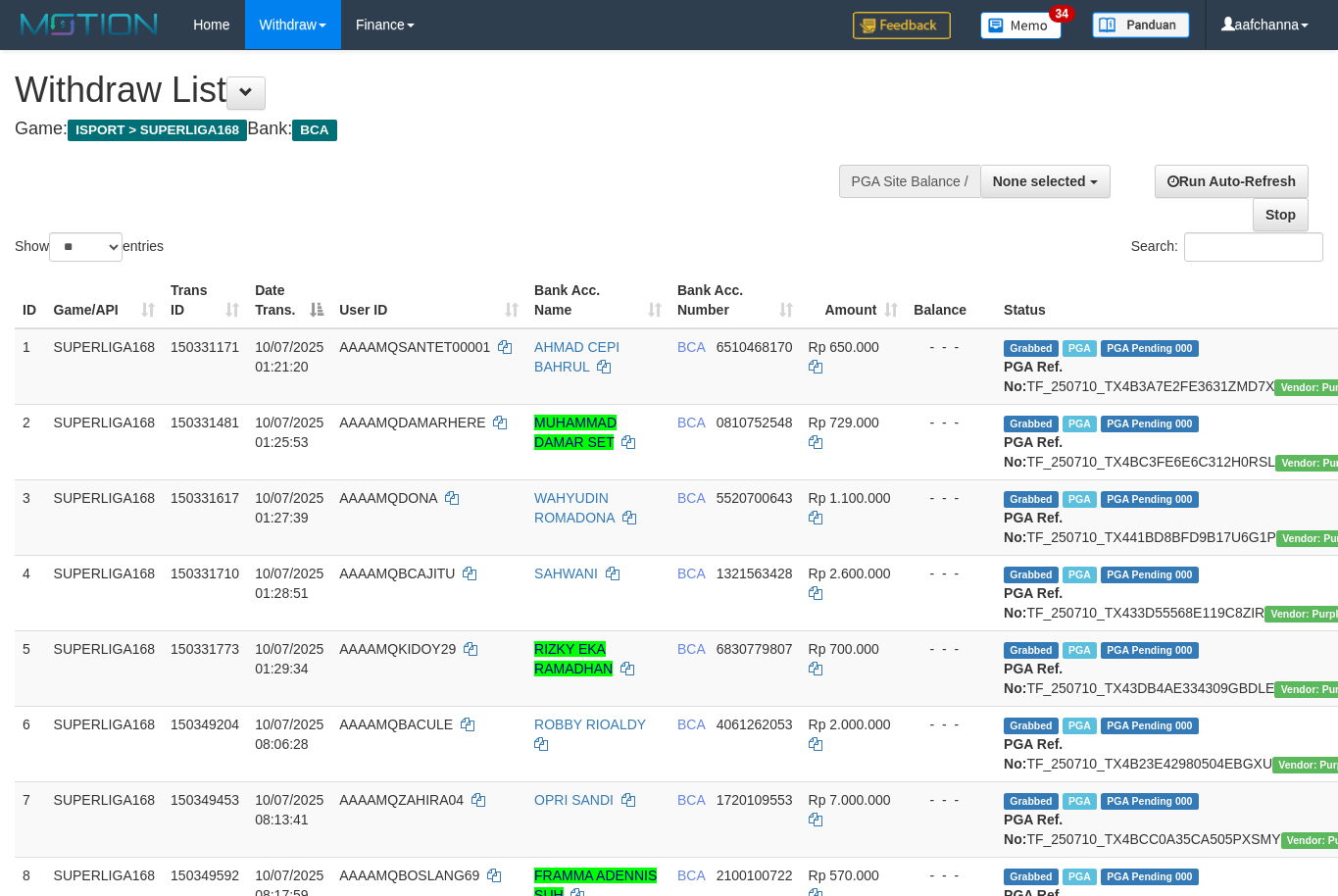 select 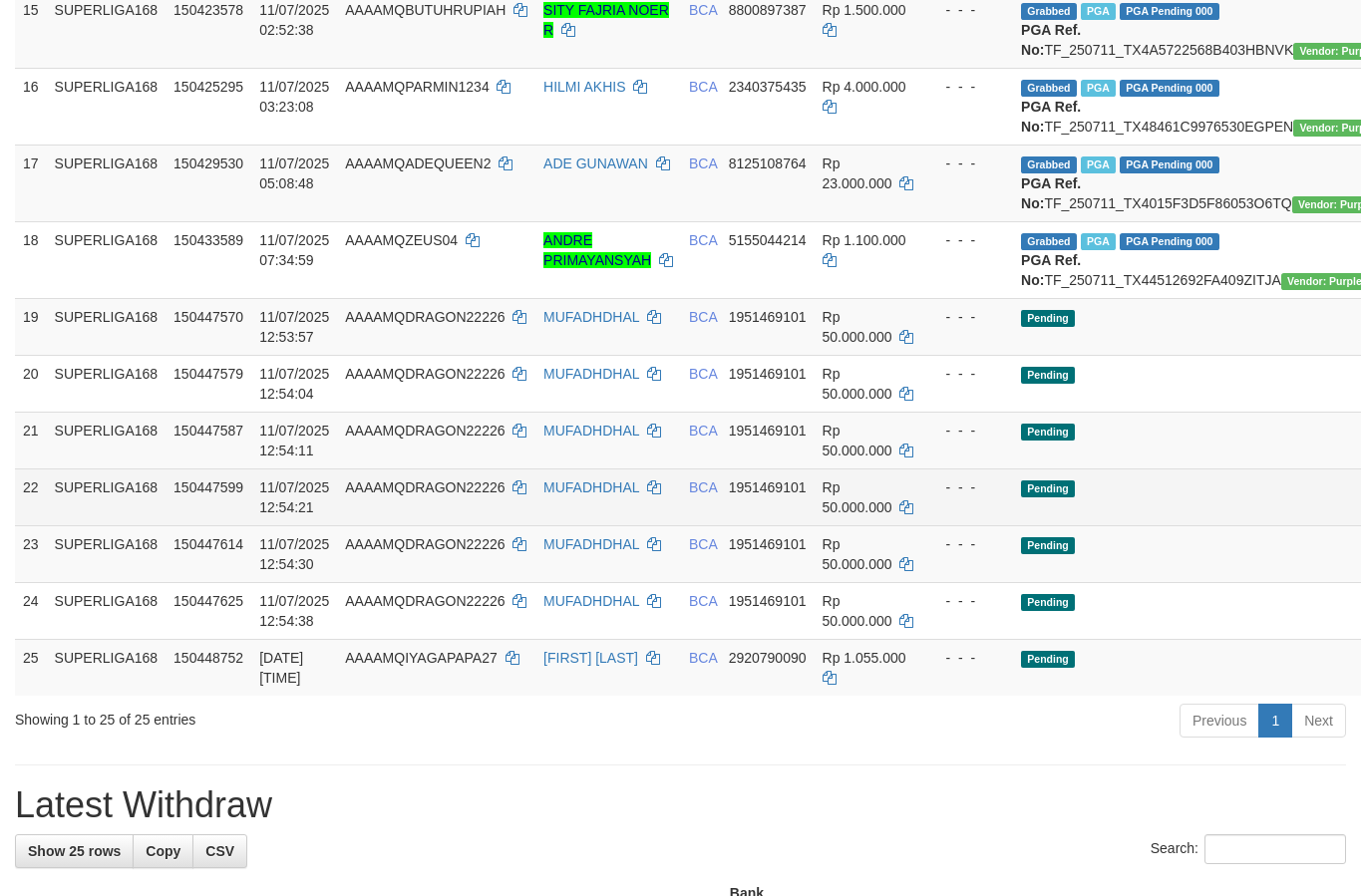 scroll, scrollTop: 1586, scrollLeft: 0, axis: vertical 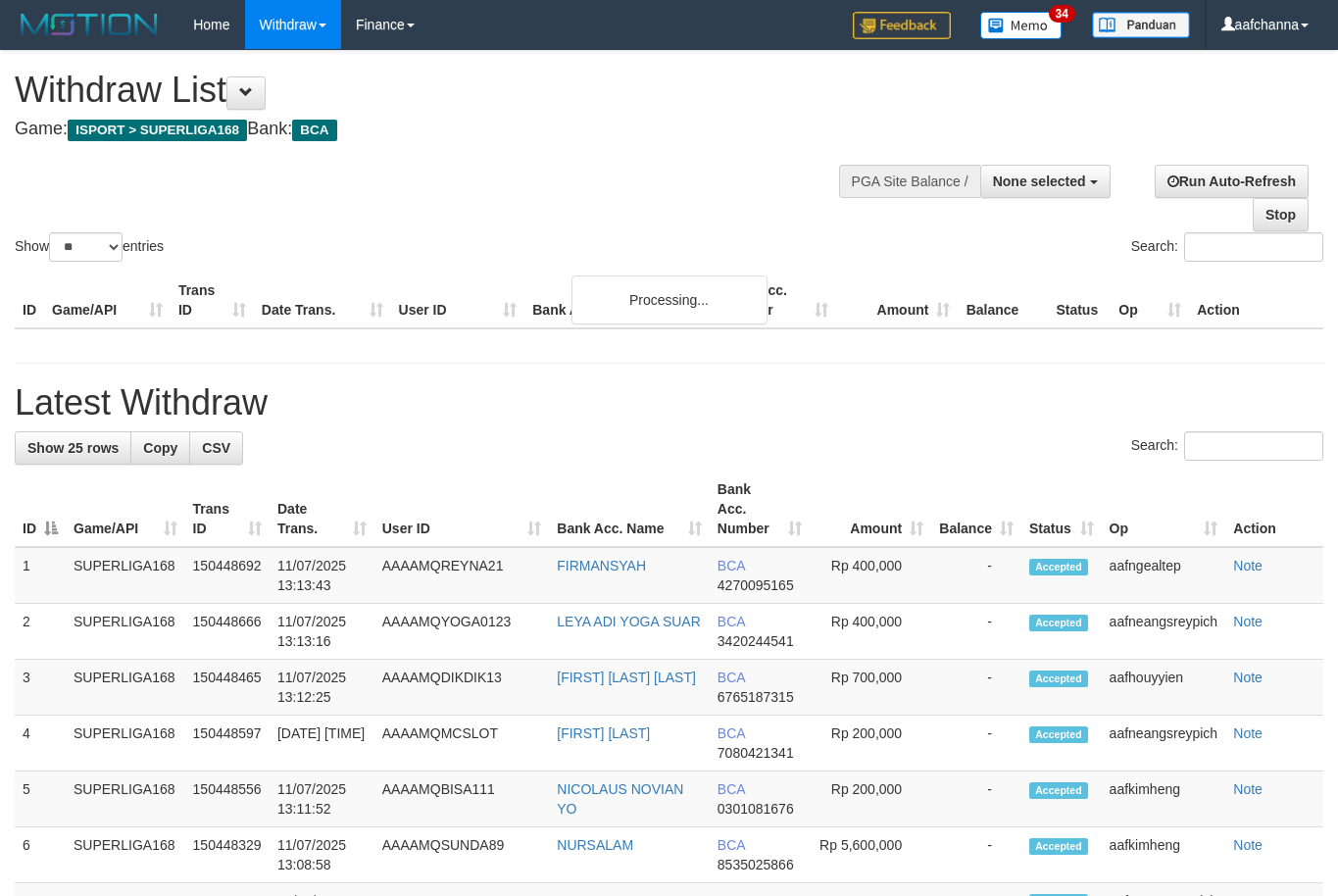 select 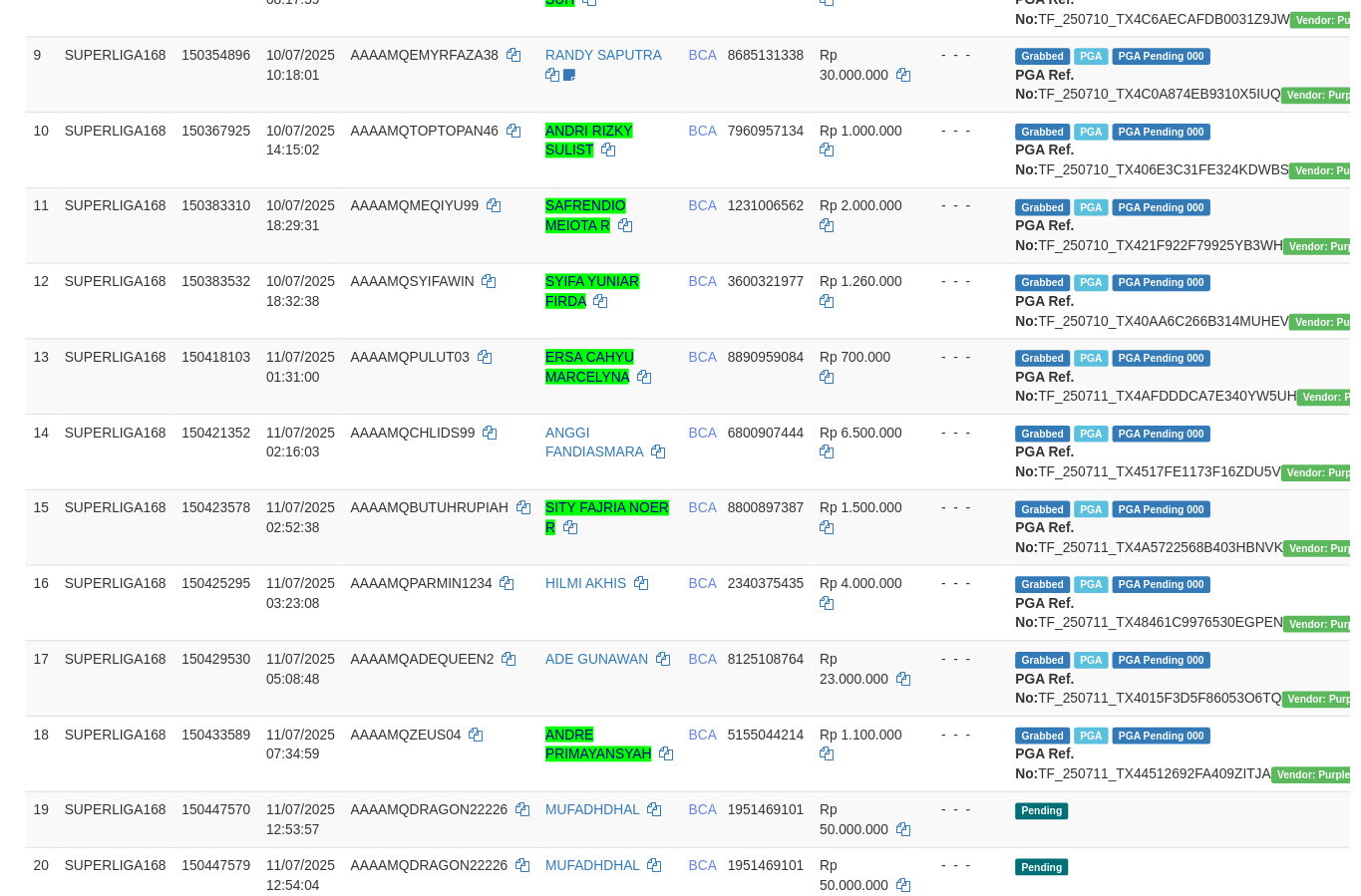 scroll, scrollTop: 3083, scrollLeft: 0, axis: vertical 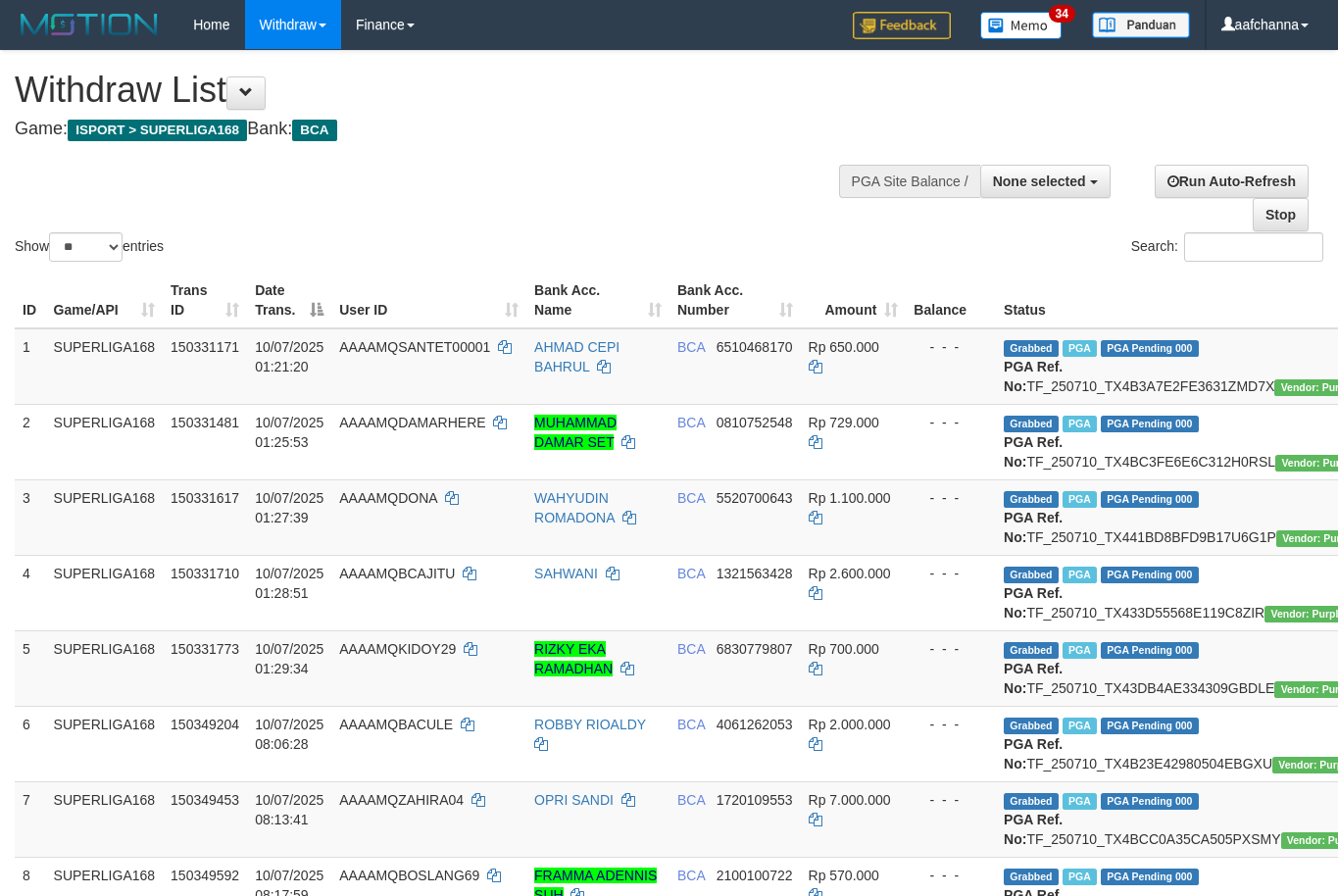 select 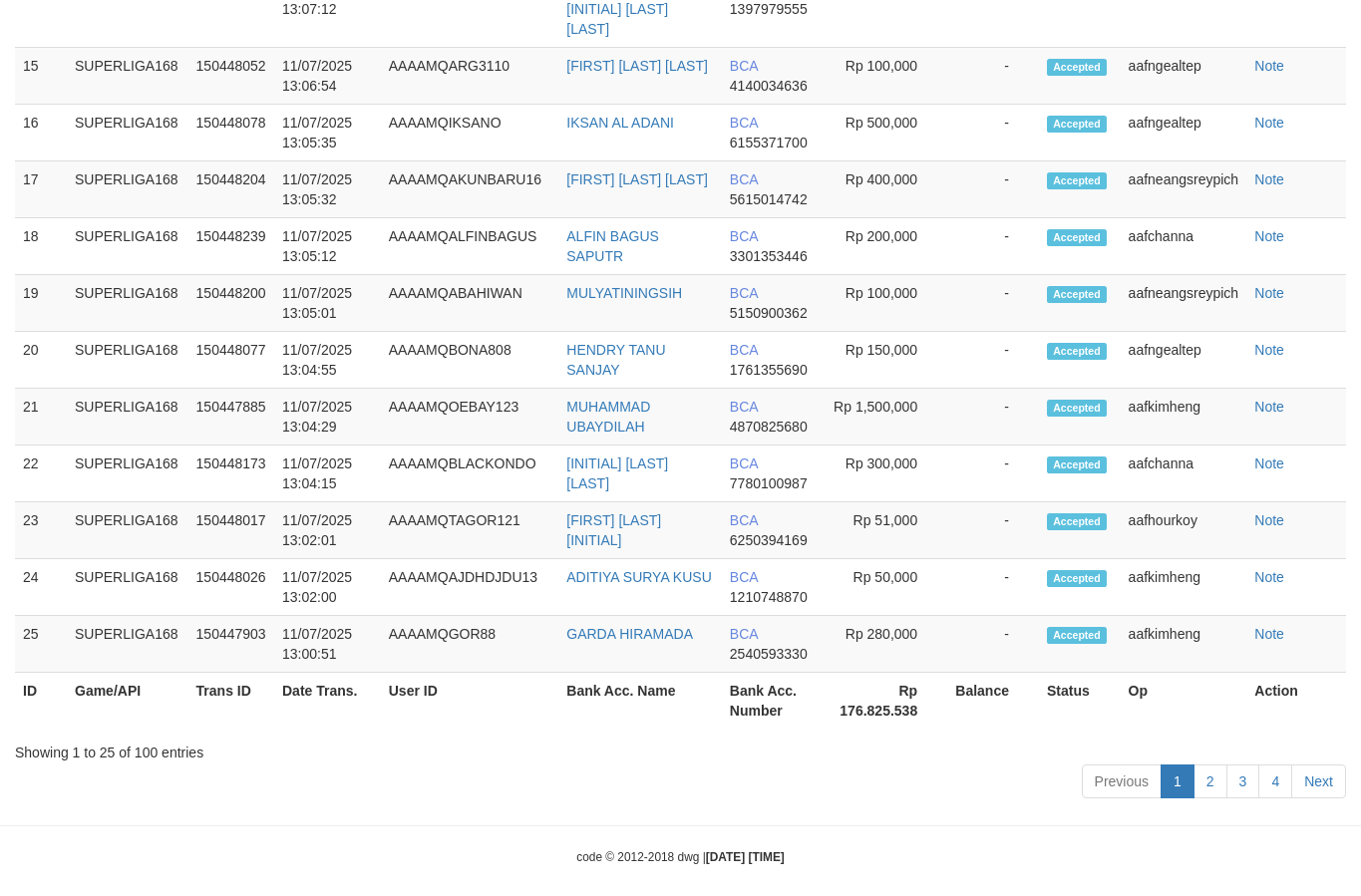 scroll, scrollTop: 3083, scrollLeft: 0, axis: vertical 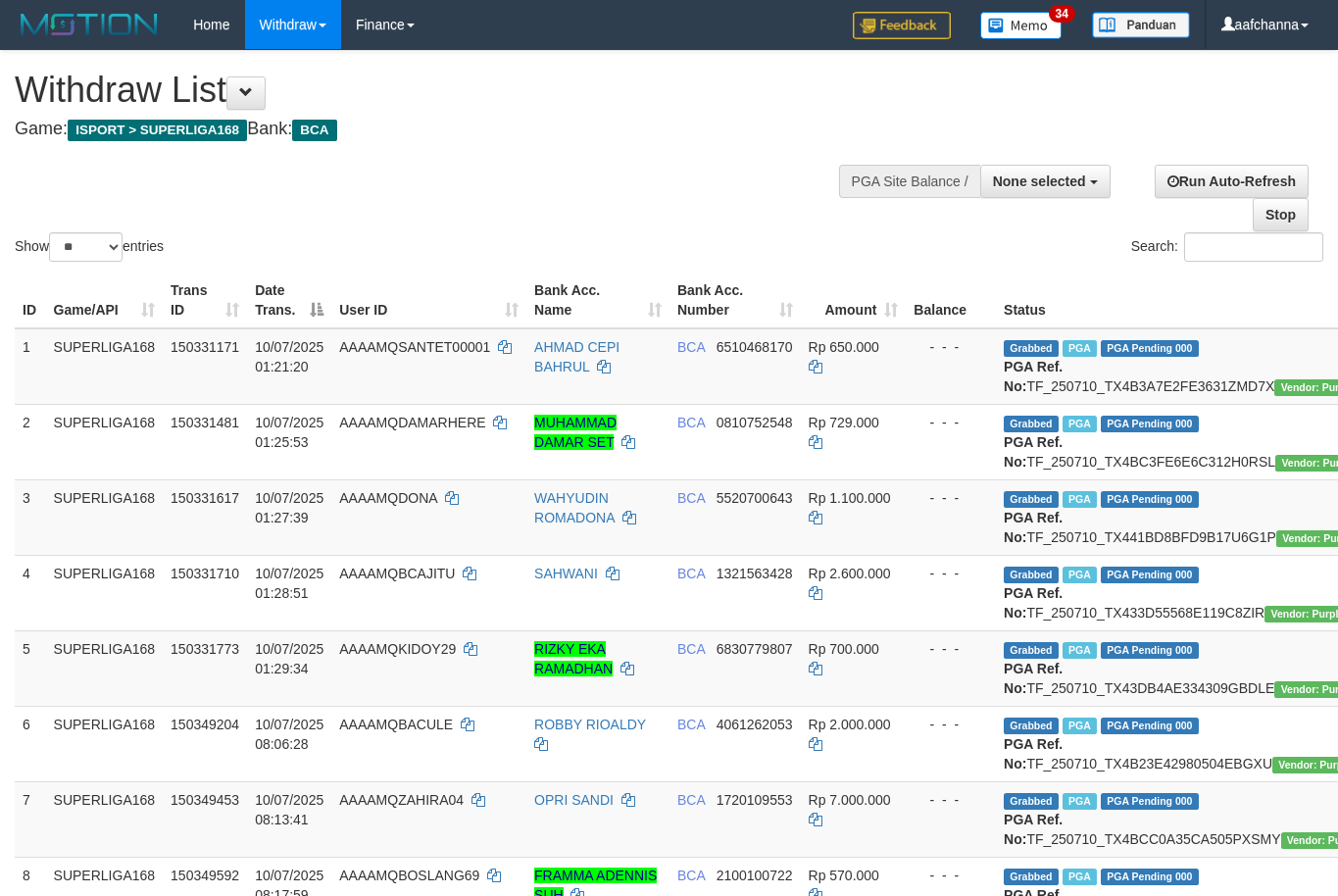 select 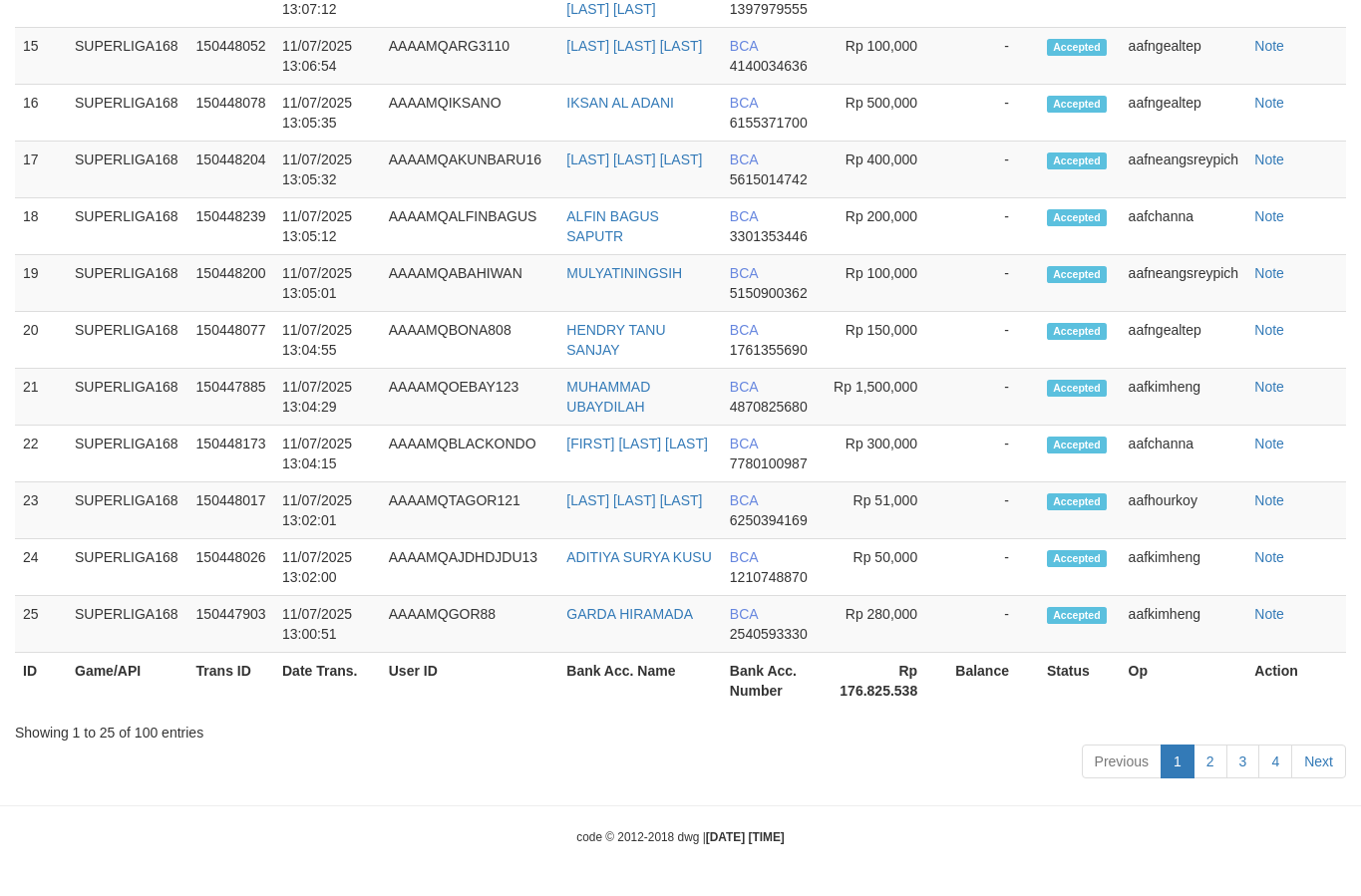 scroll, scrollTop: 3083, scrollLeft: 0, axis: vertical 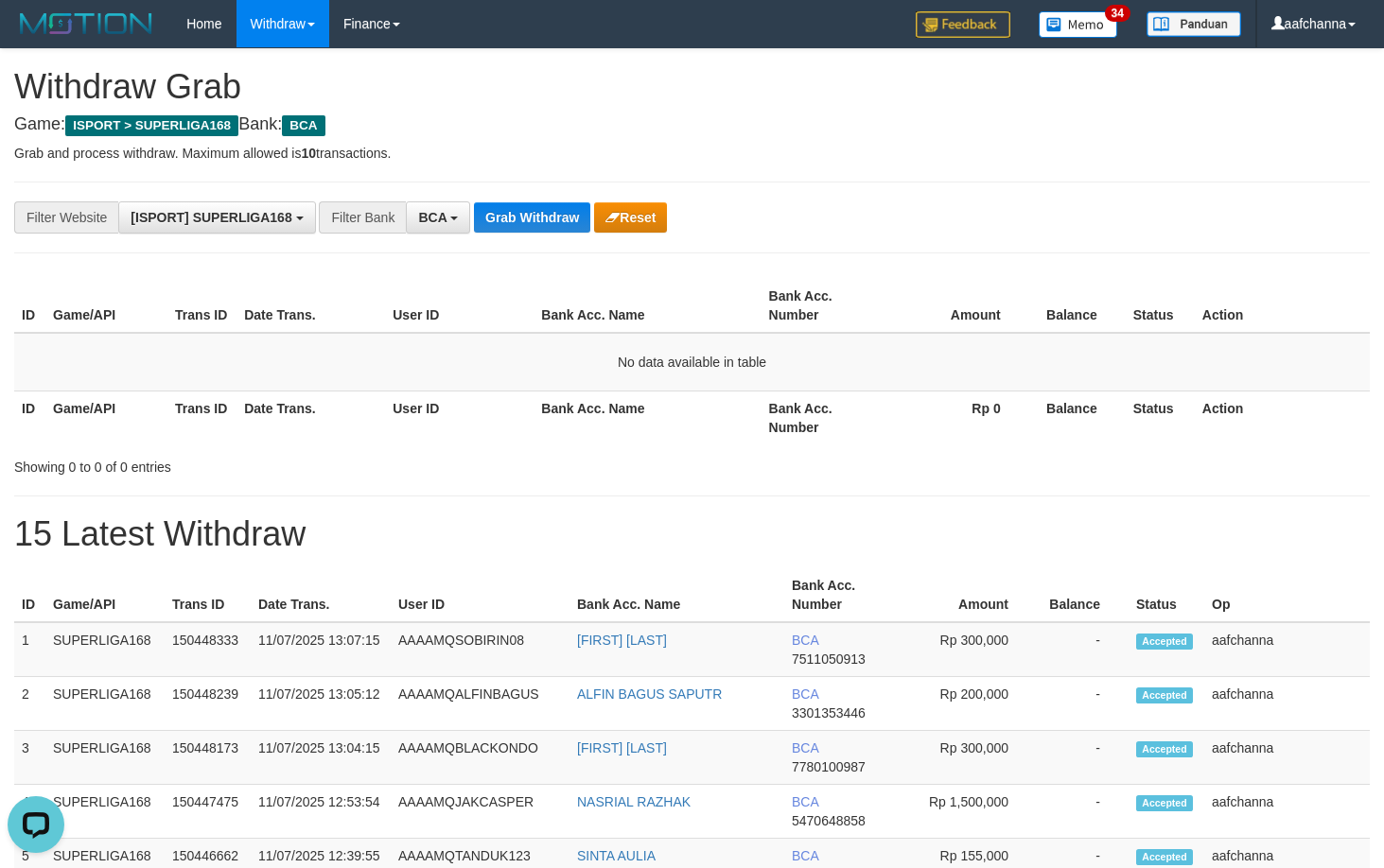 click on "**********" at bounding box center (692, 217) 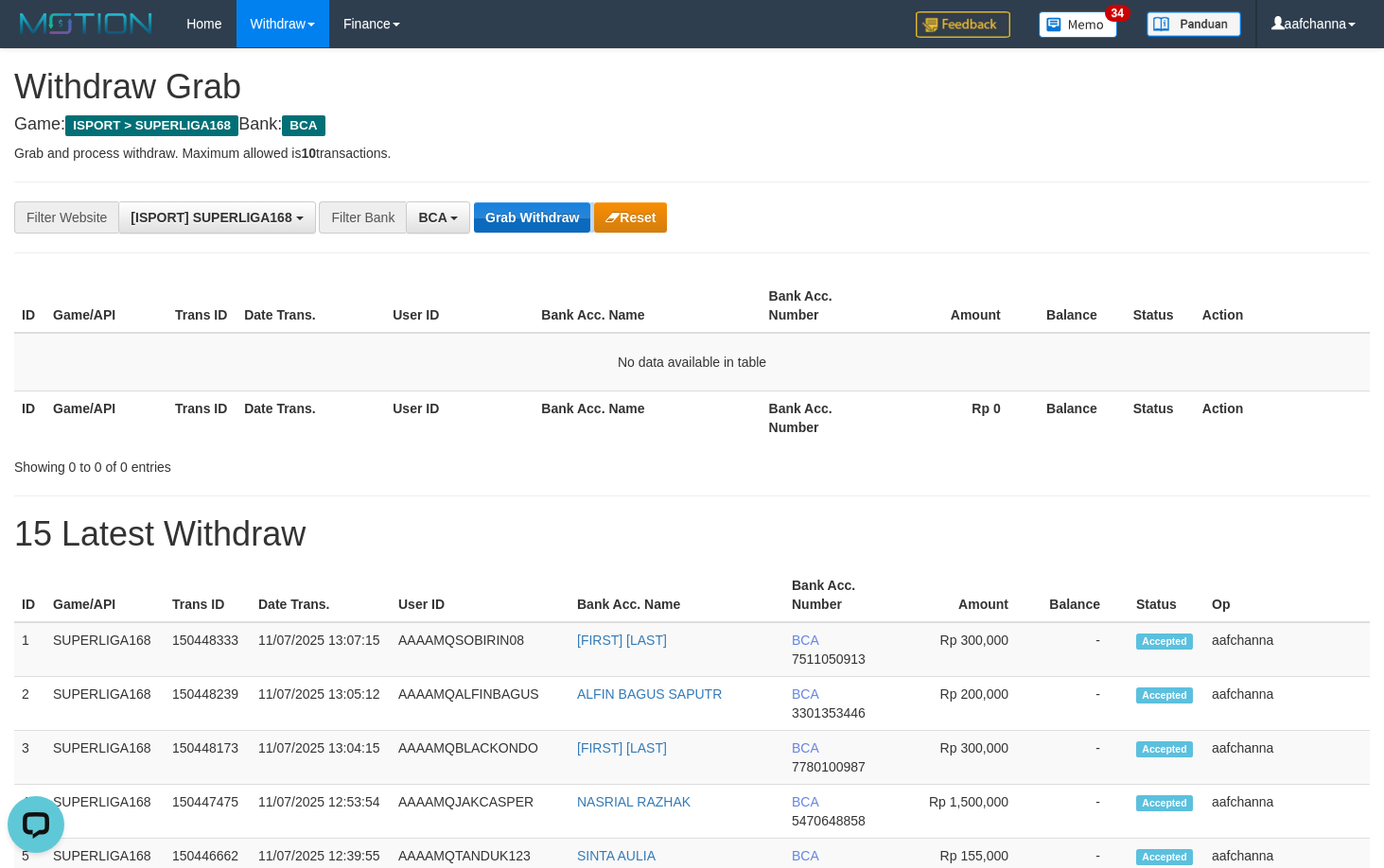click on "**********" at bounding box center (576, 217) 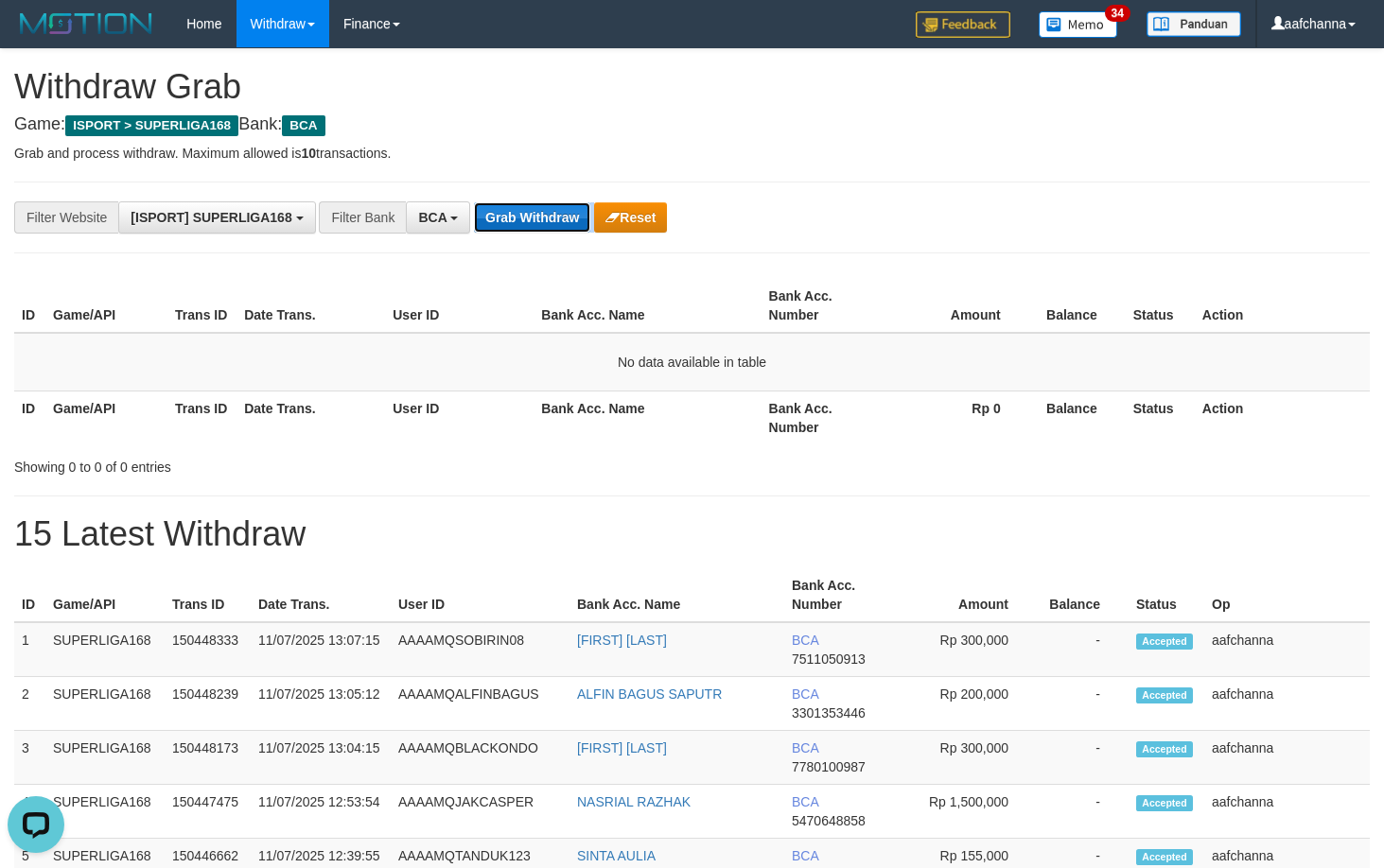 click on "Grab Withdraw" at bounding box center (532, 217) 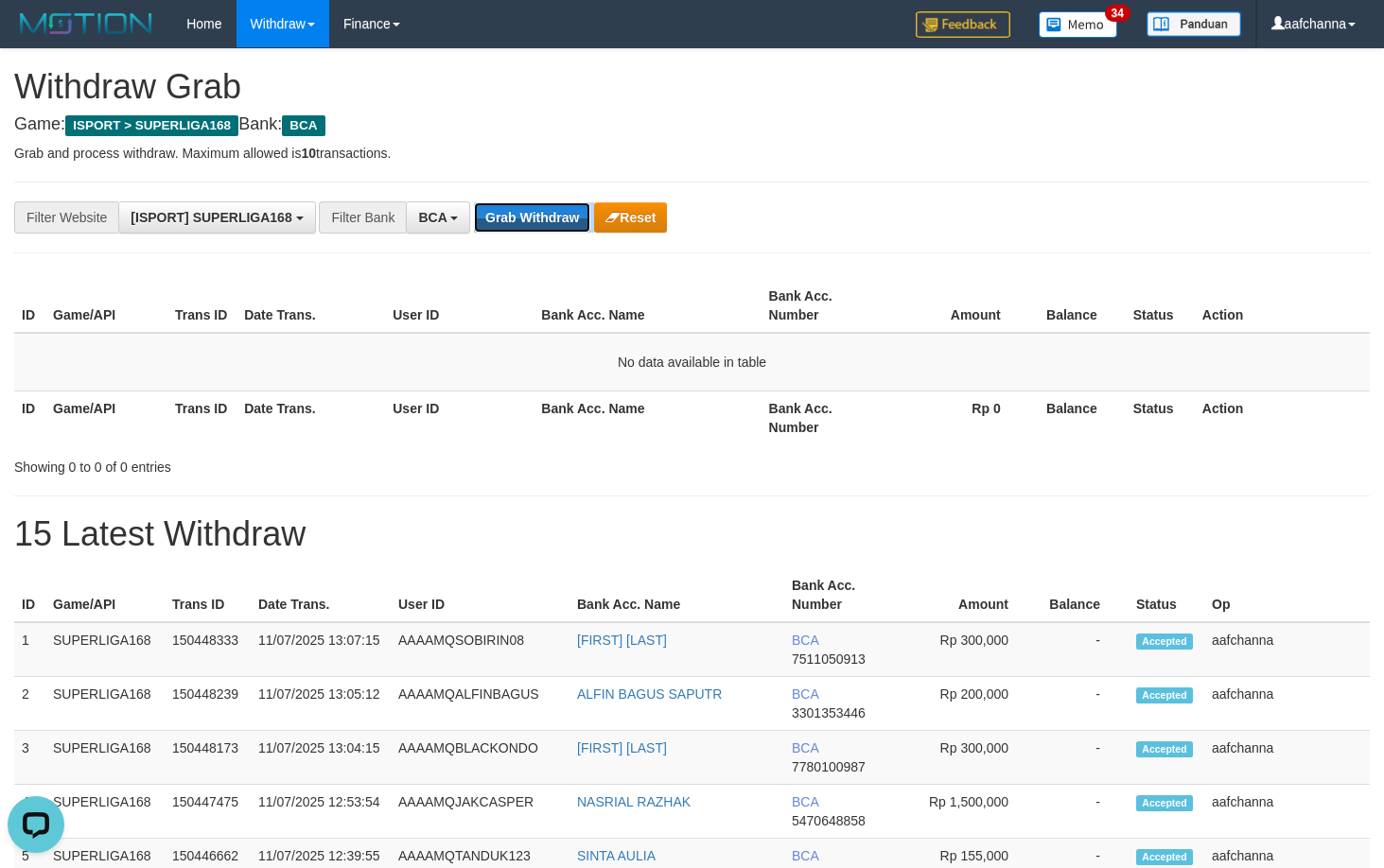 drag, startPoint x: 558, startPoint y: 217, endPoint x: 1395, endPoint y: 388, distance: 854.28918 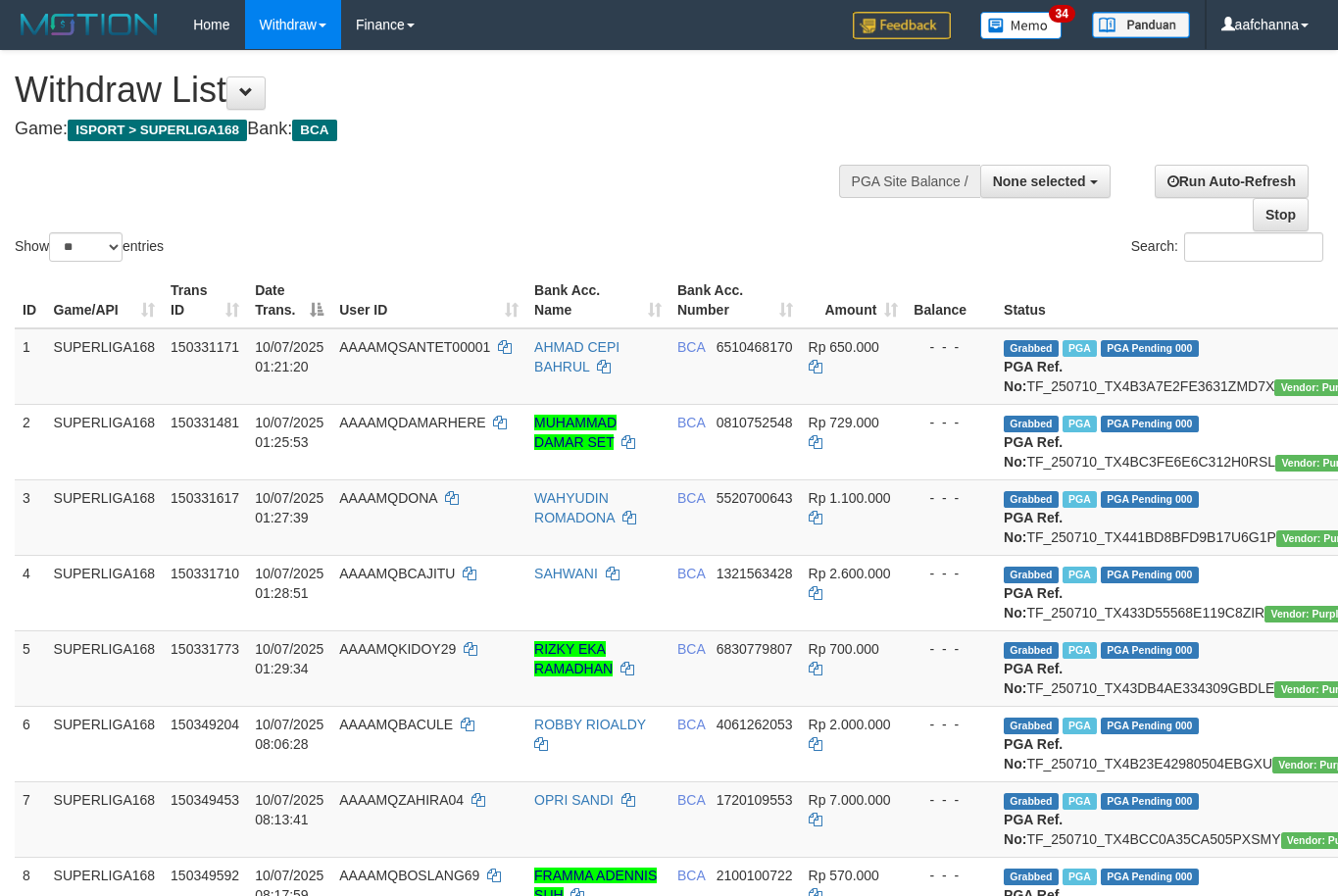 select 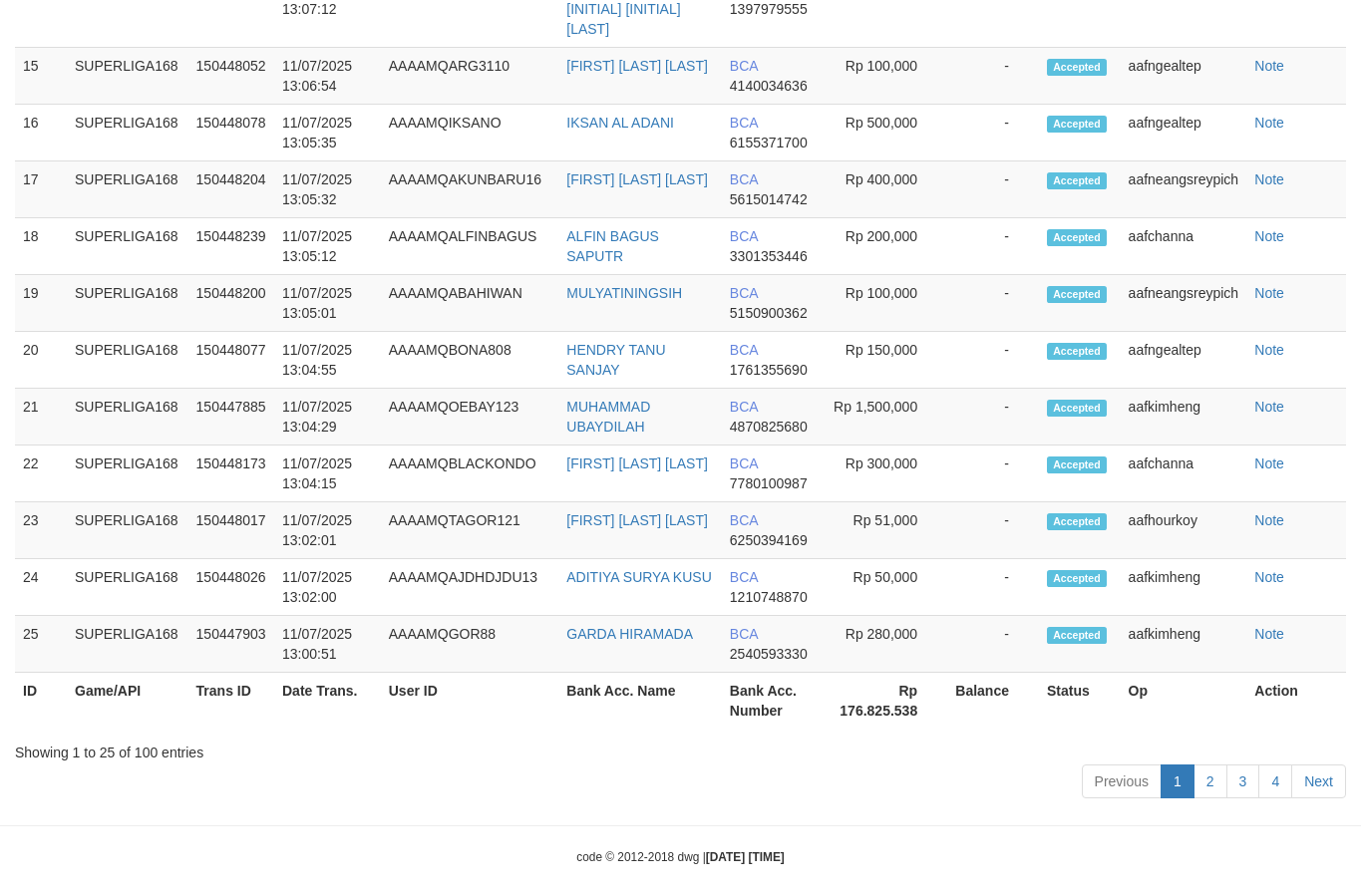scroll, scrollTop: 3083, scrollLeft: 0, axis: vertical 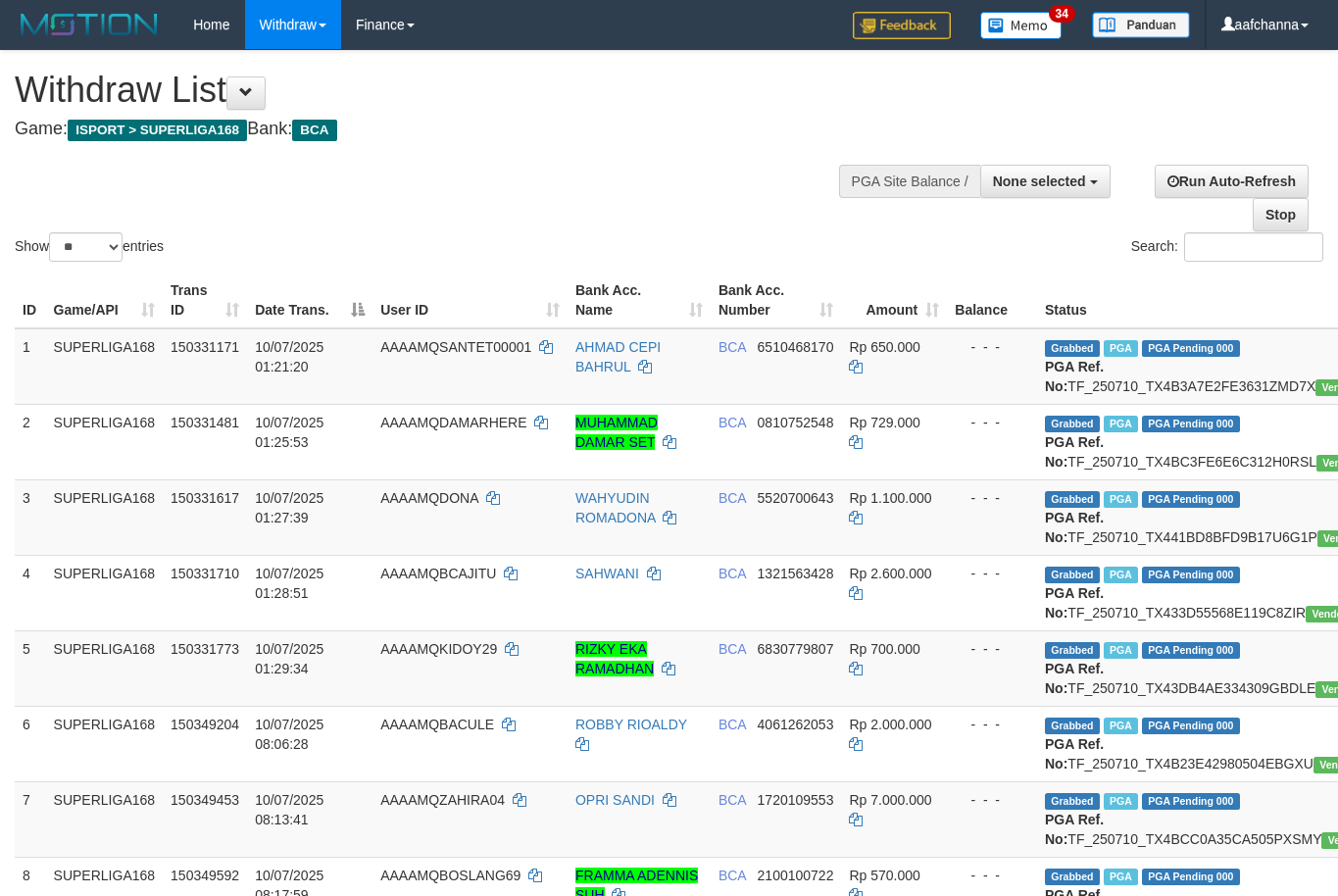 select 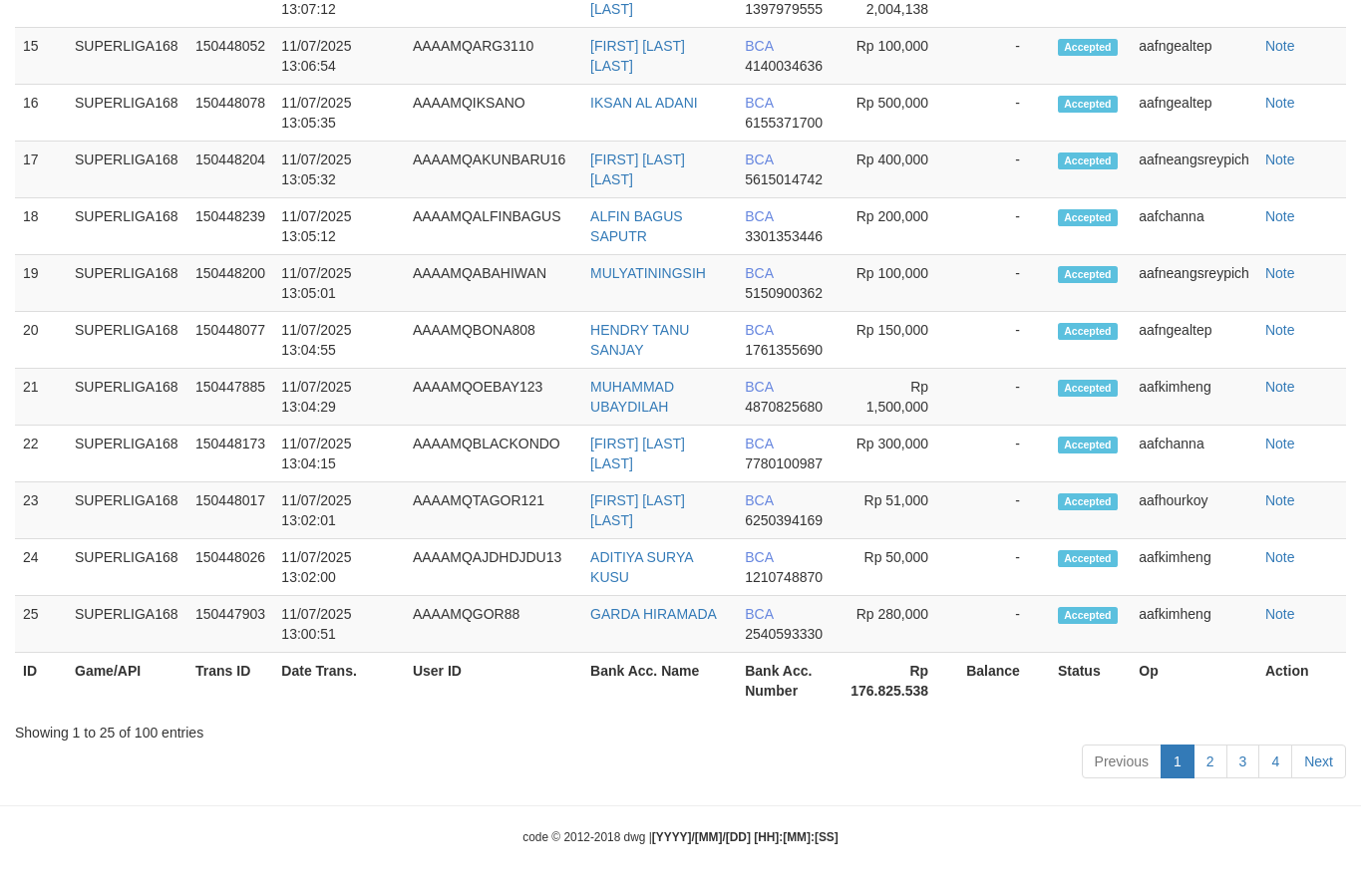 scroll, scrollTop: 3083, scrollLeft: 0, axis: vertical 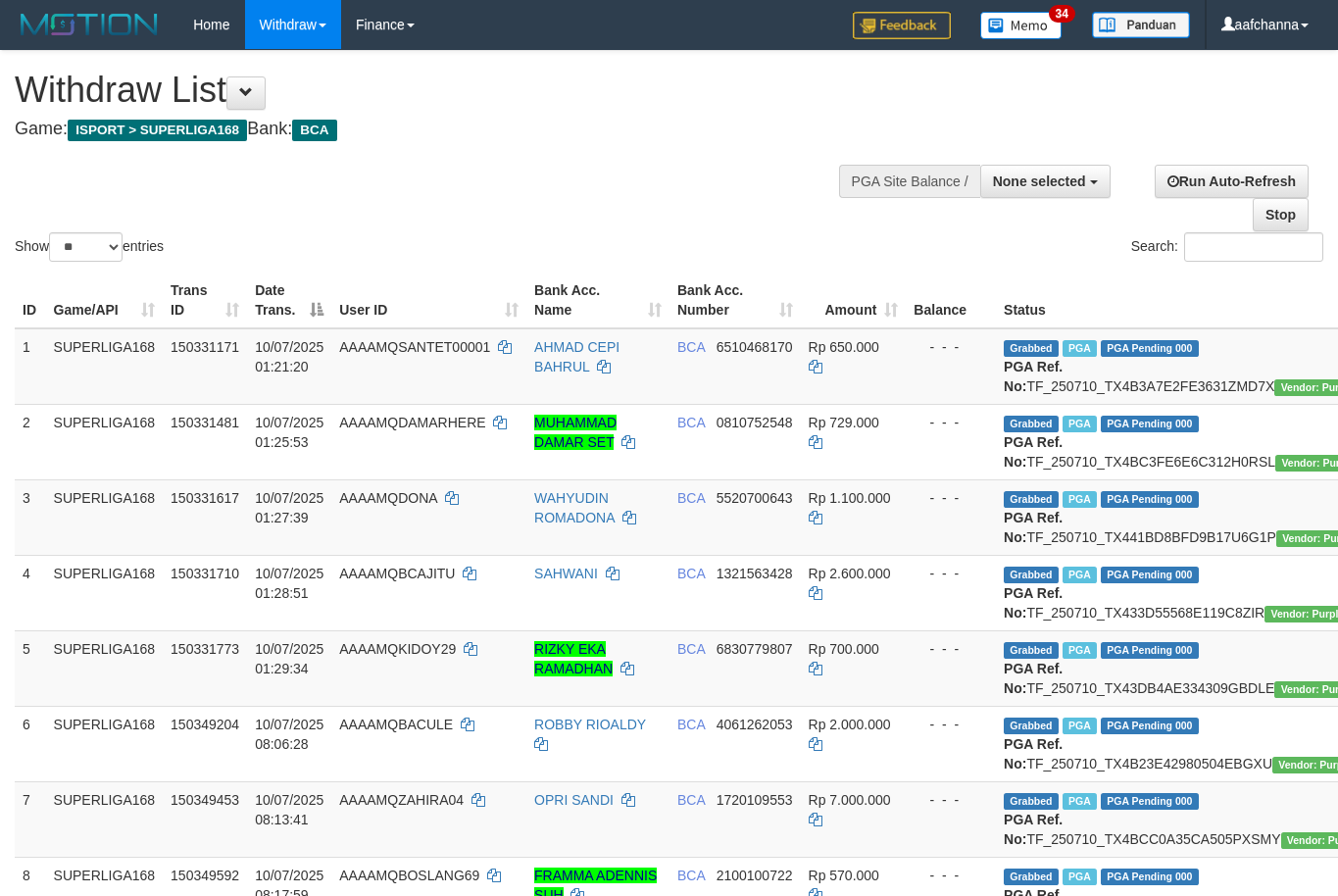 select 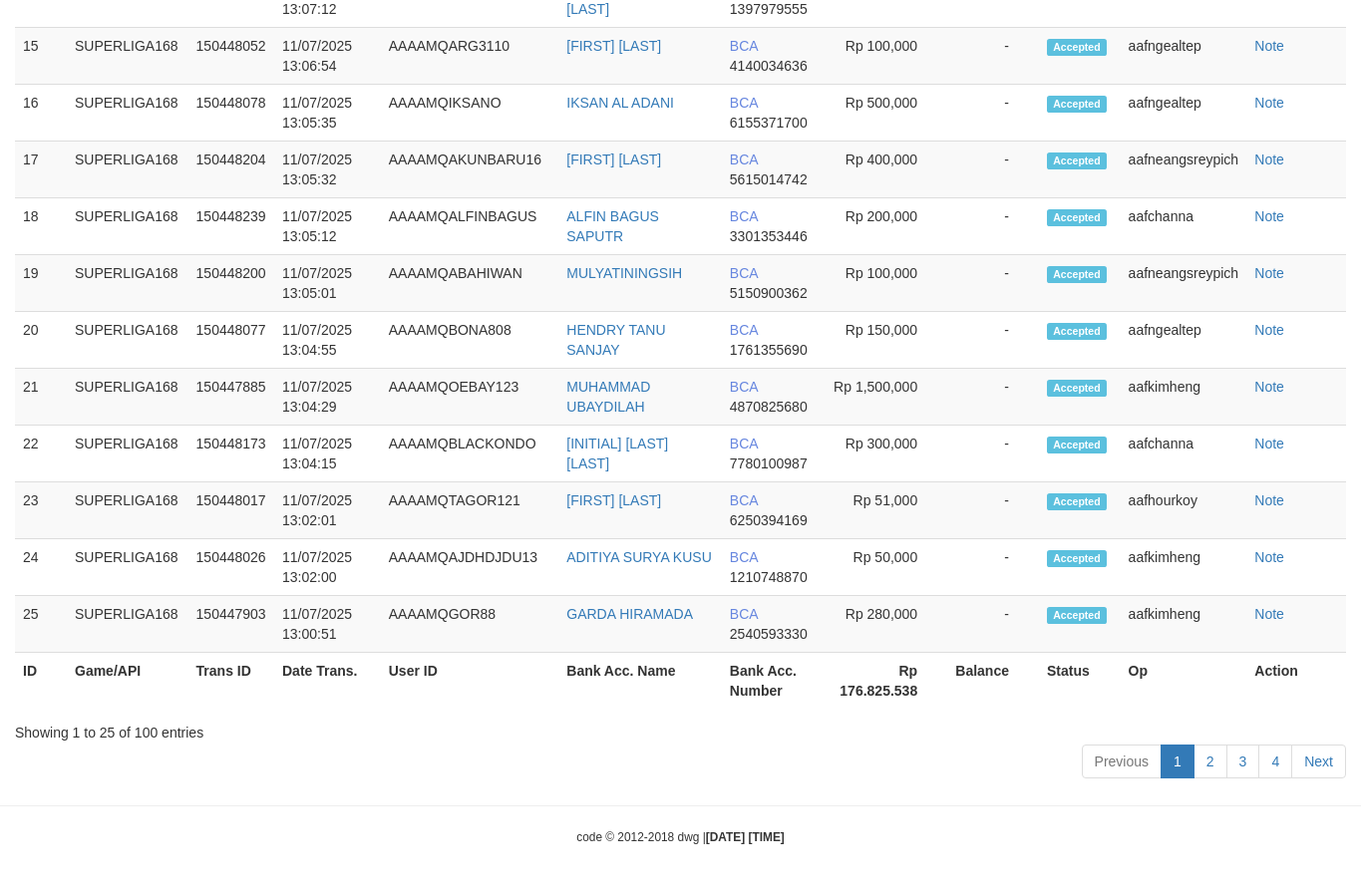 scroll, scrollTop: 3083, scrollLeft: 0, axis: vertical 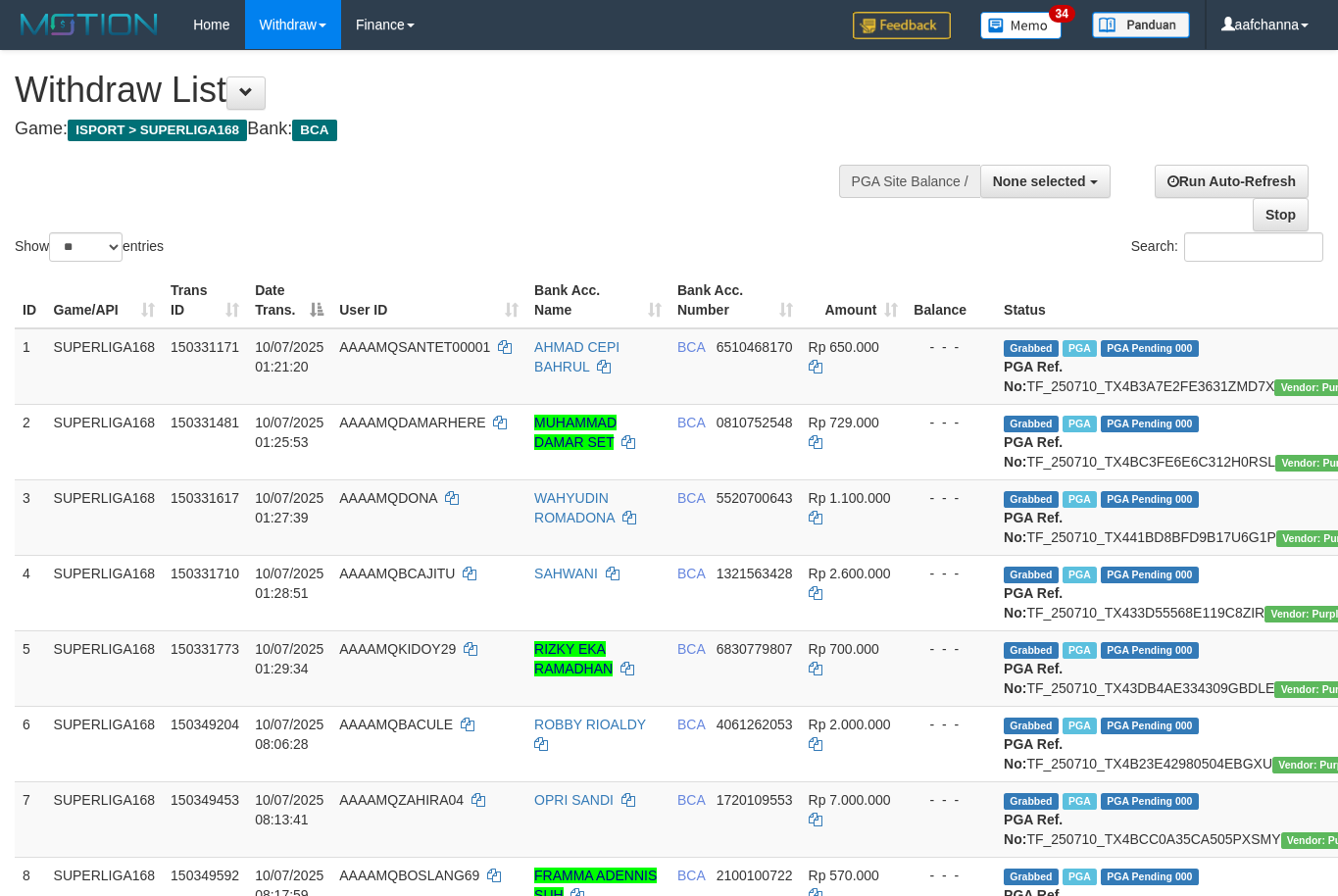 select 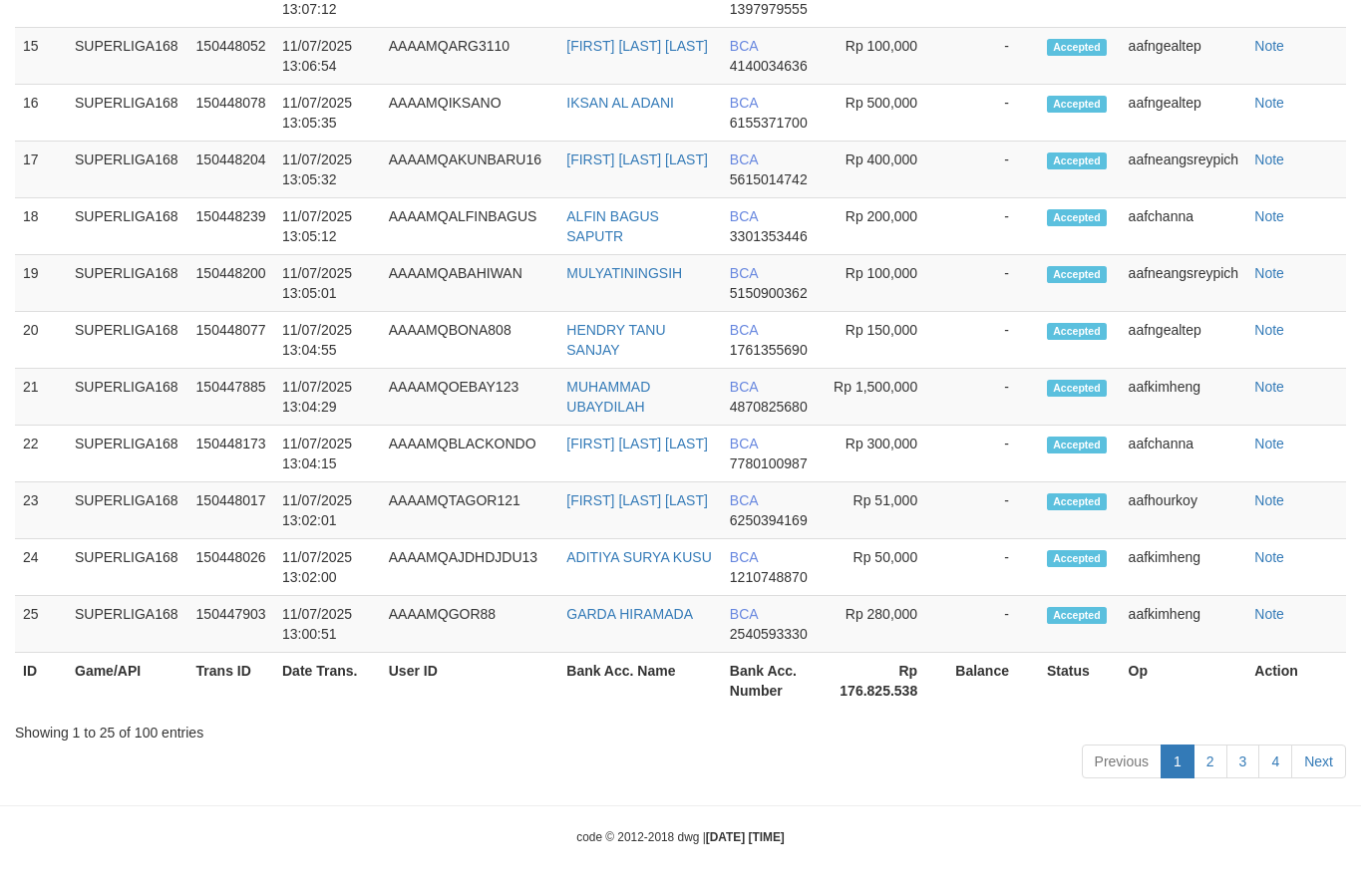scroll, scrollTop: 3083, scrollLeft: 0, axis: vertical 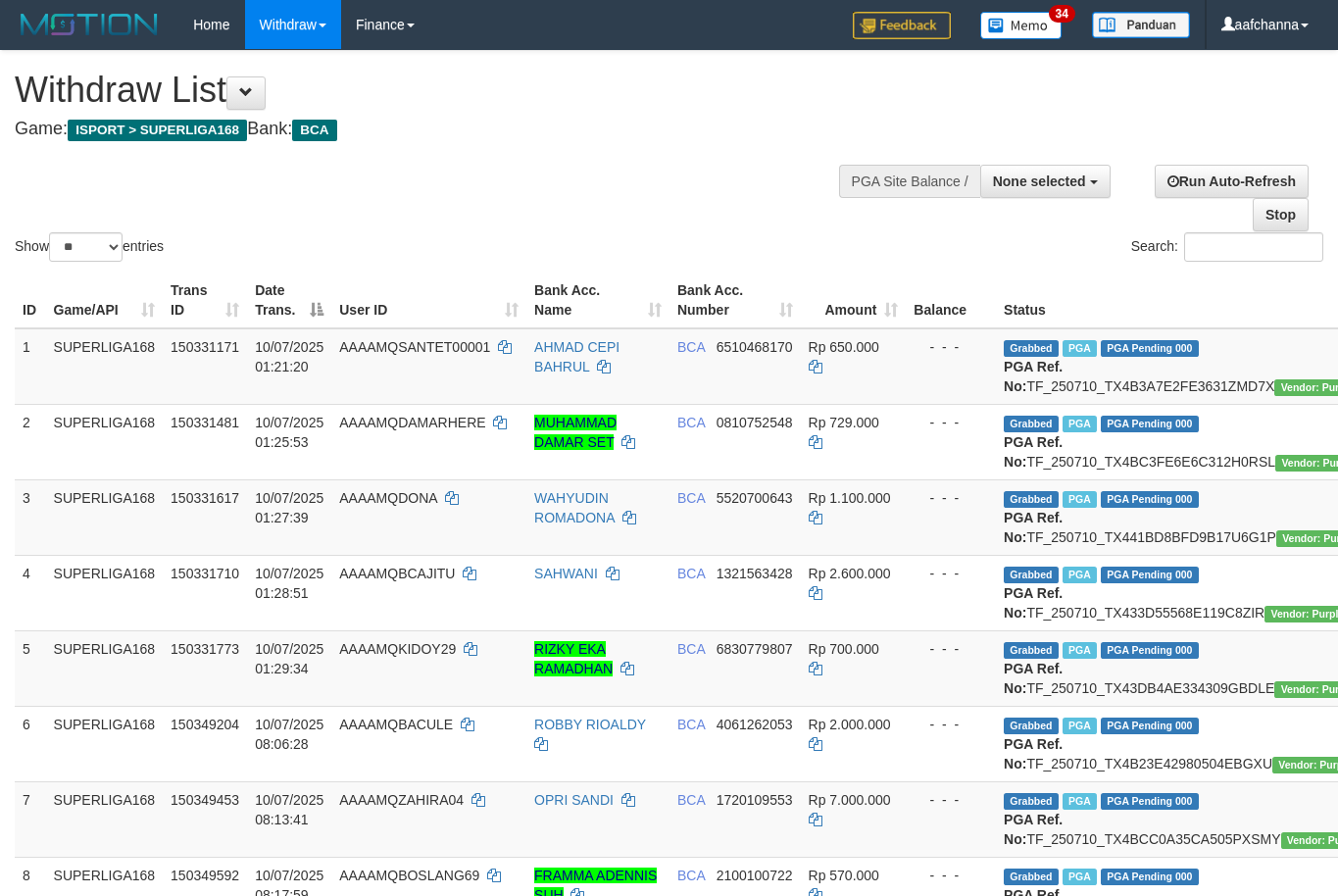 select 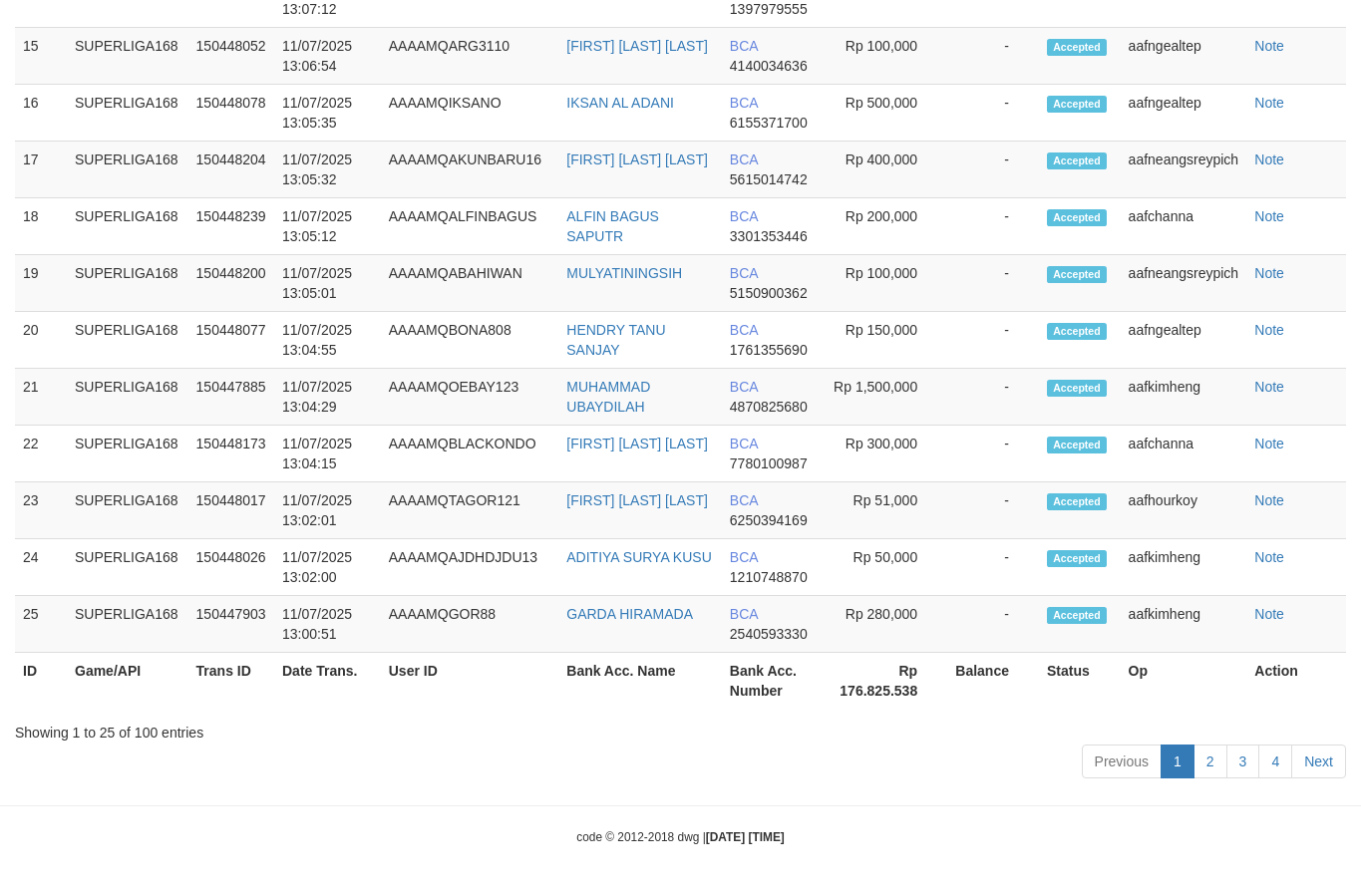 scroll, scrollTop: 3083, scrollLeft: 0, axis: vertical 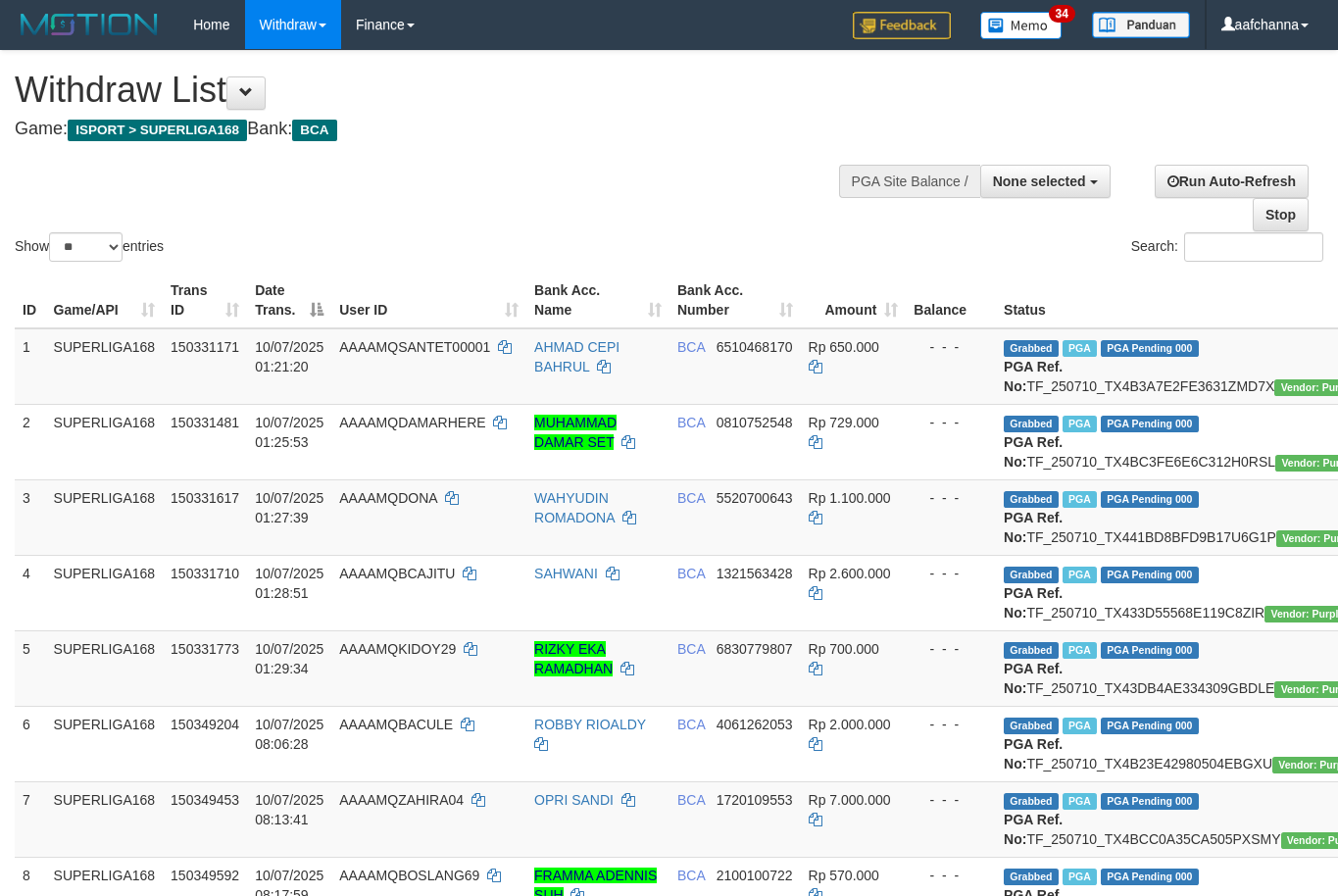 select 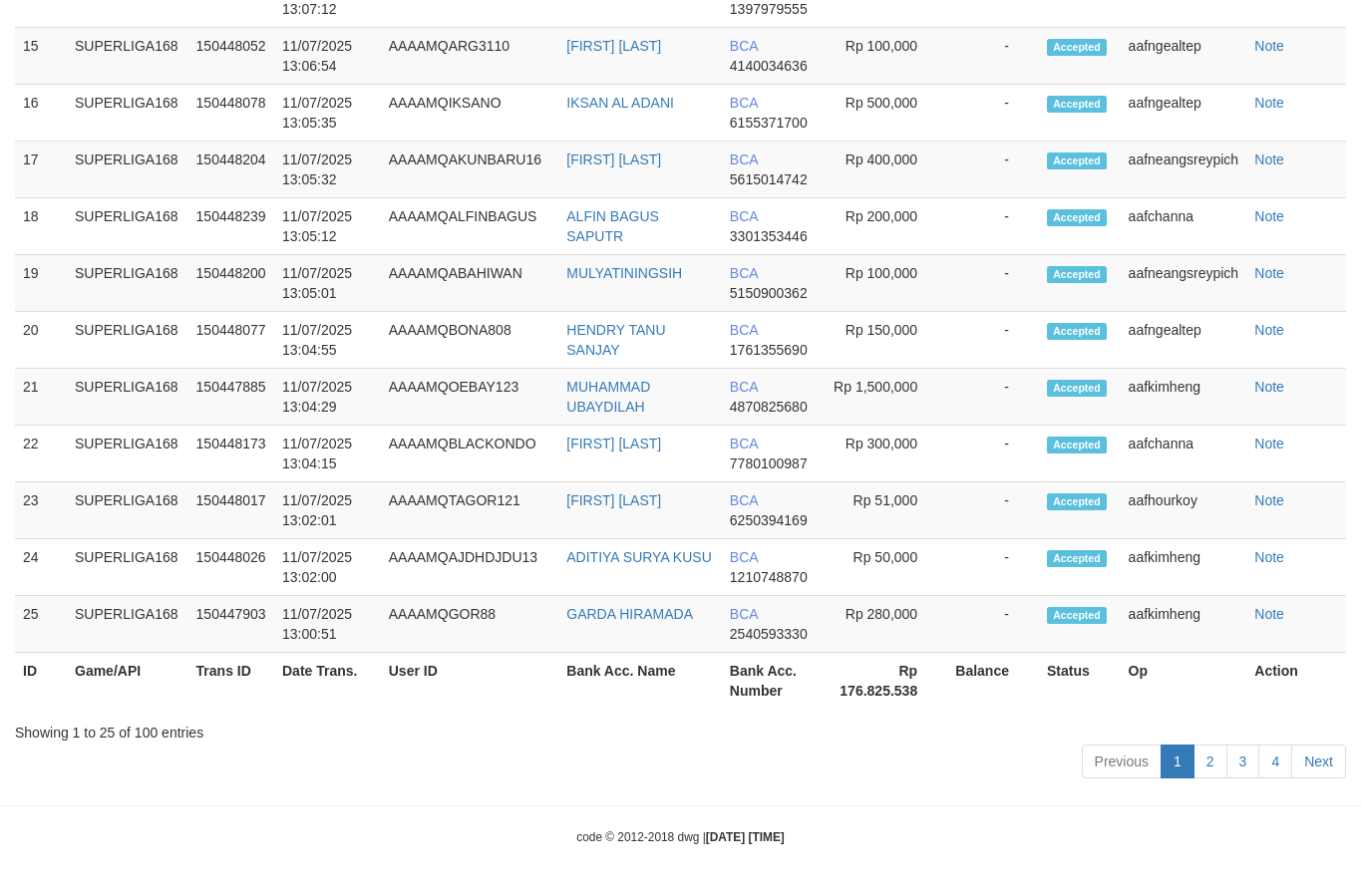 scroll, scrollTop: 3083, scrollLeft: 0, axis: vertical 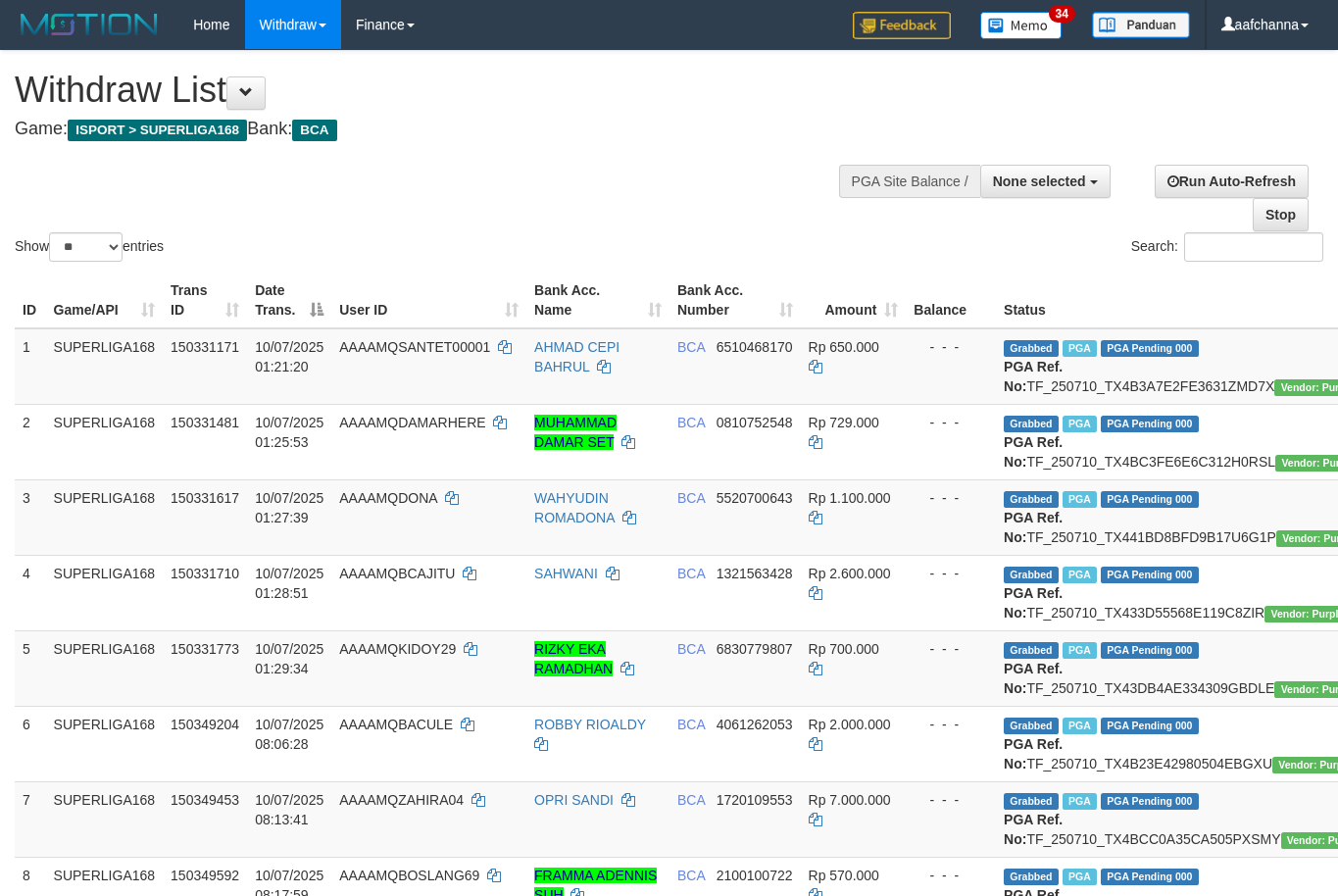 select 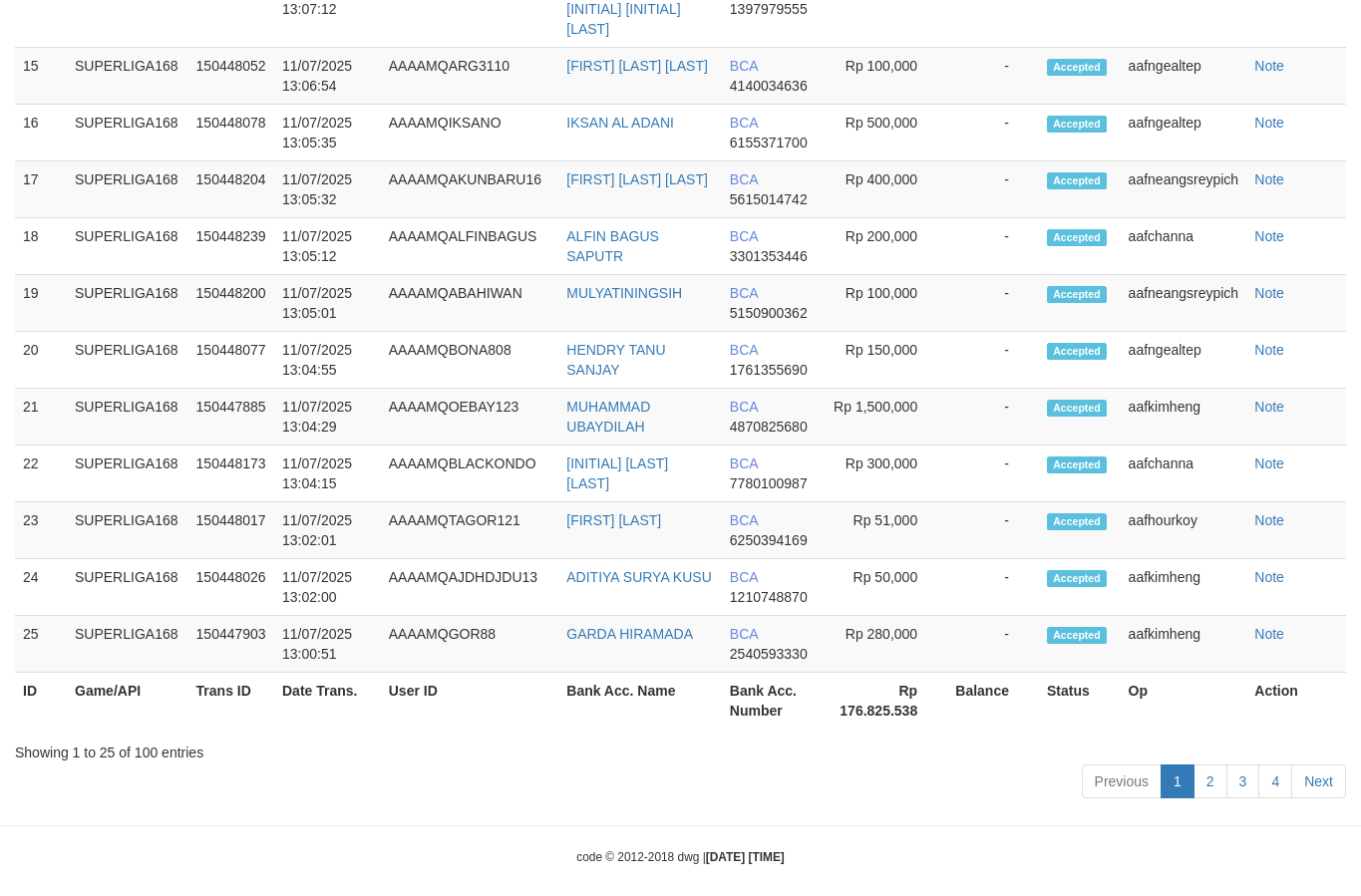 scroll, scrollTop: 3083, scrollLeft: 0, axis: vertical 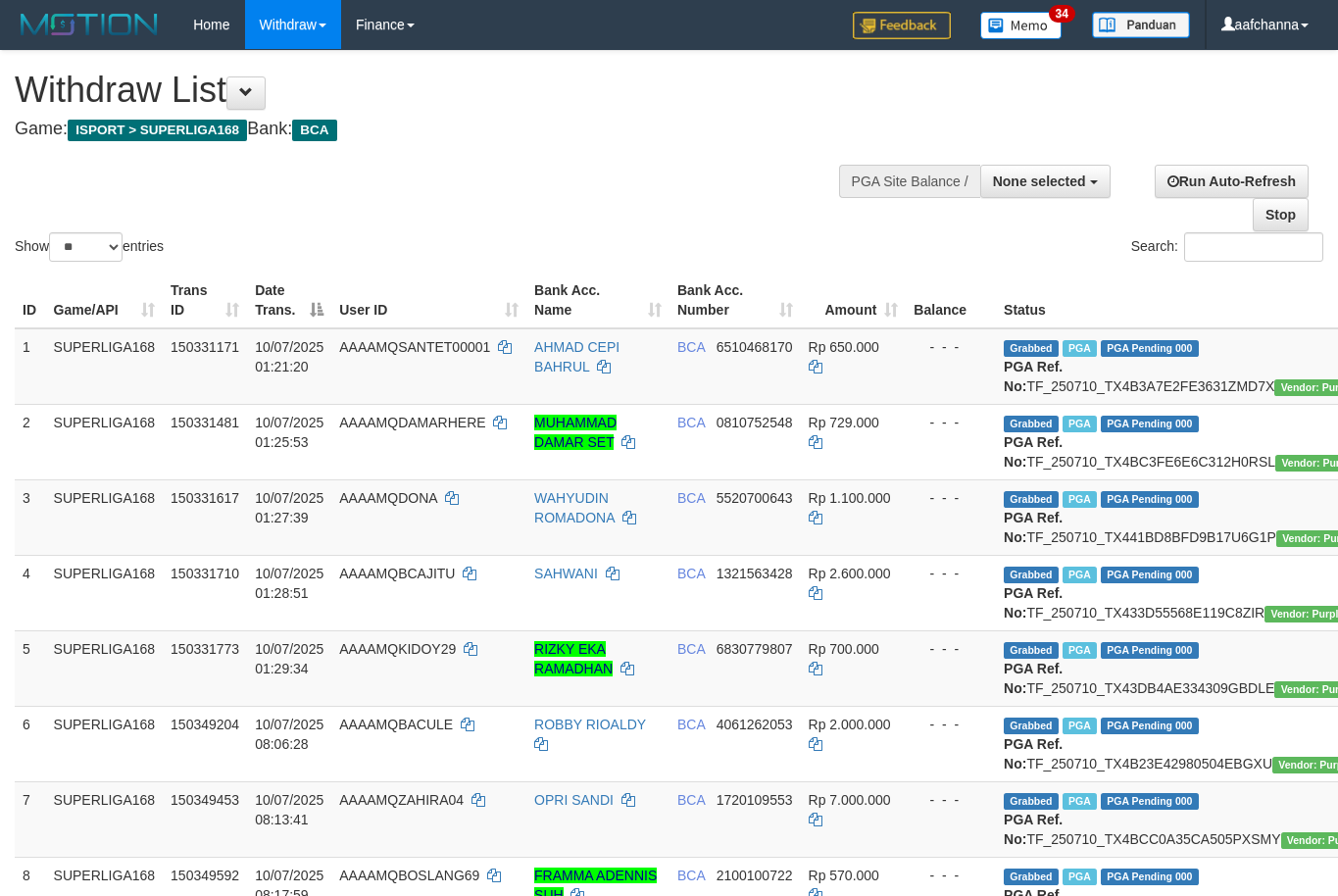 select 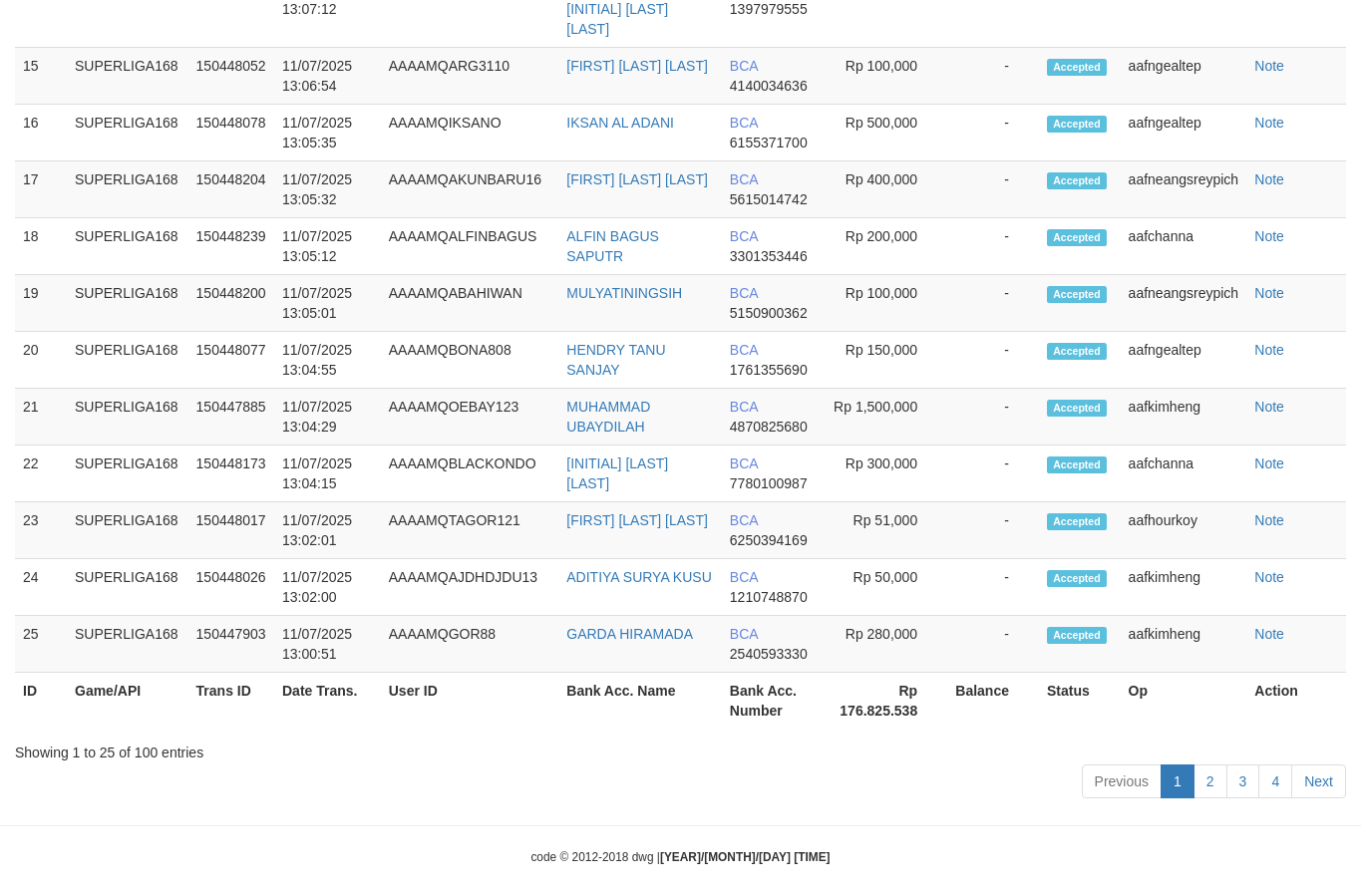 scroll, scrollTop: 3083, scrollLeft: 0, axis: vertical 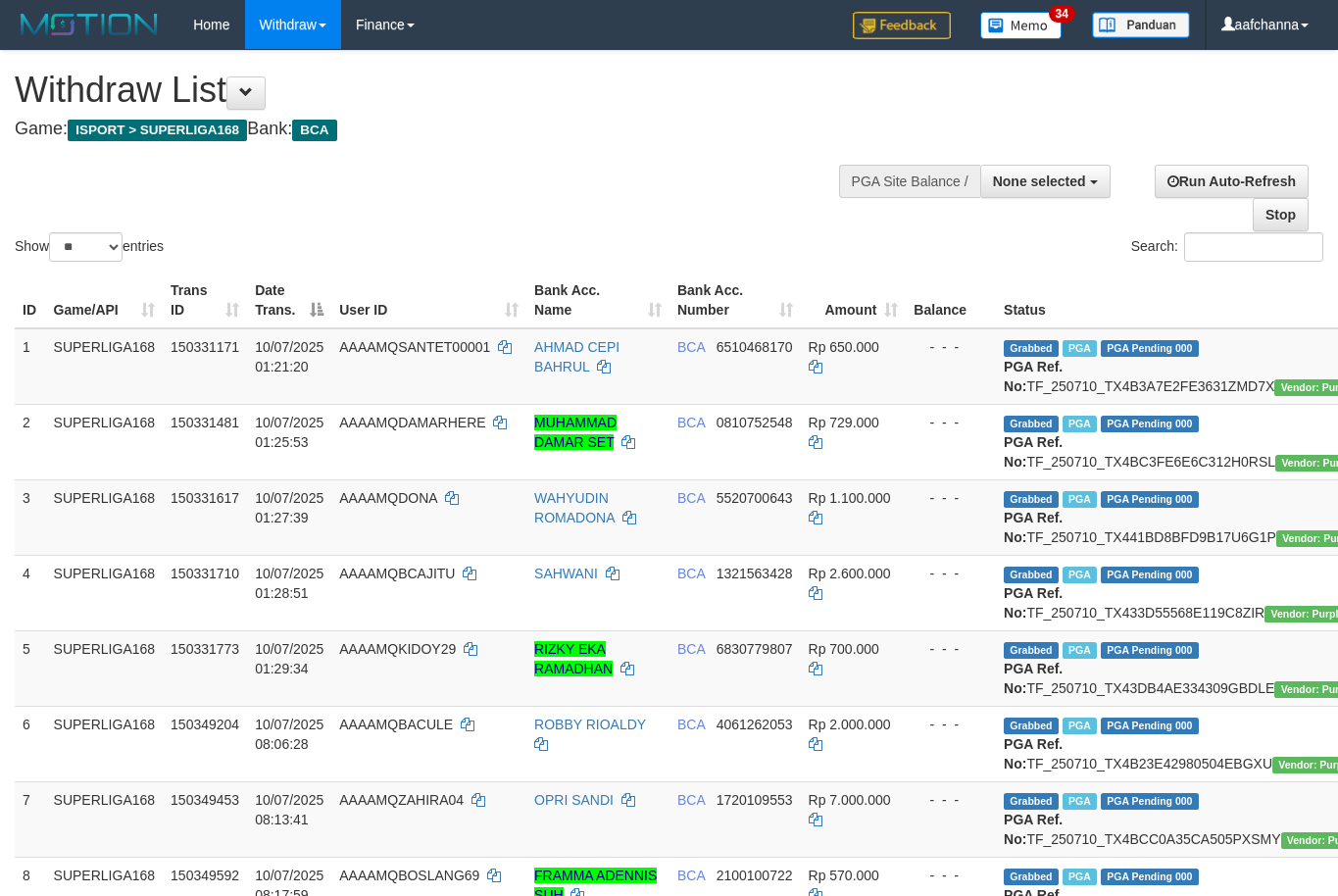 select 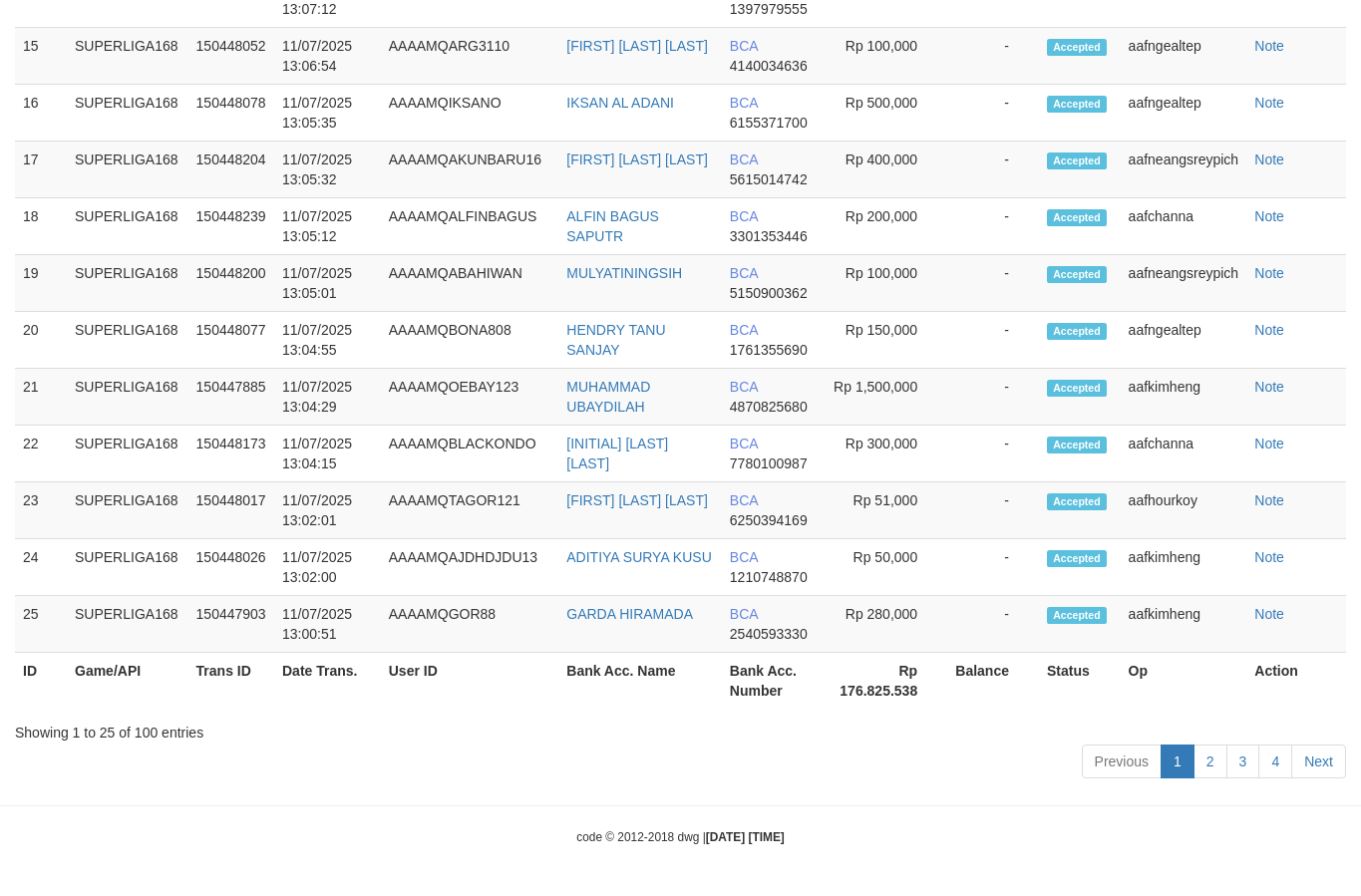 scroll, scrollTop: 3083, scrollLeft: 0, axis: vertical 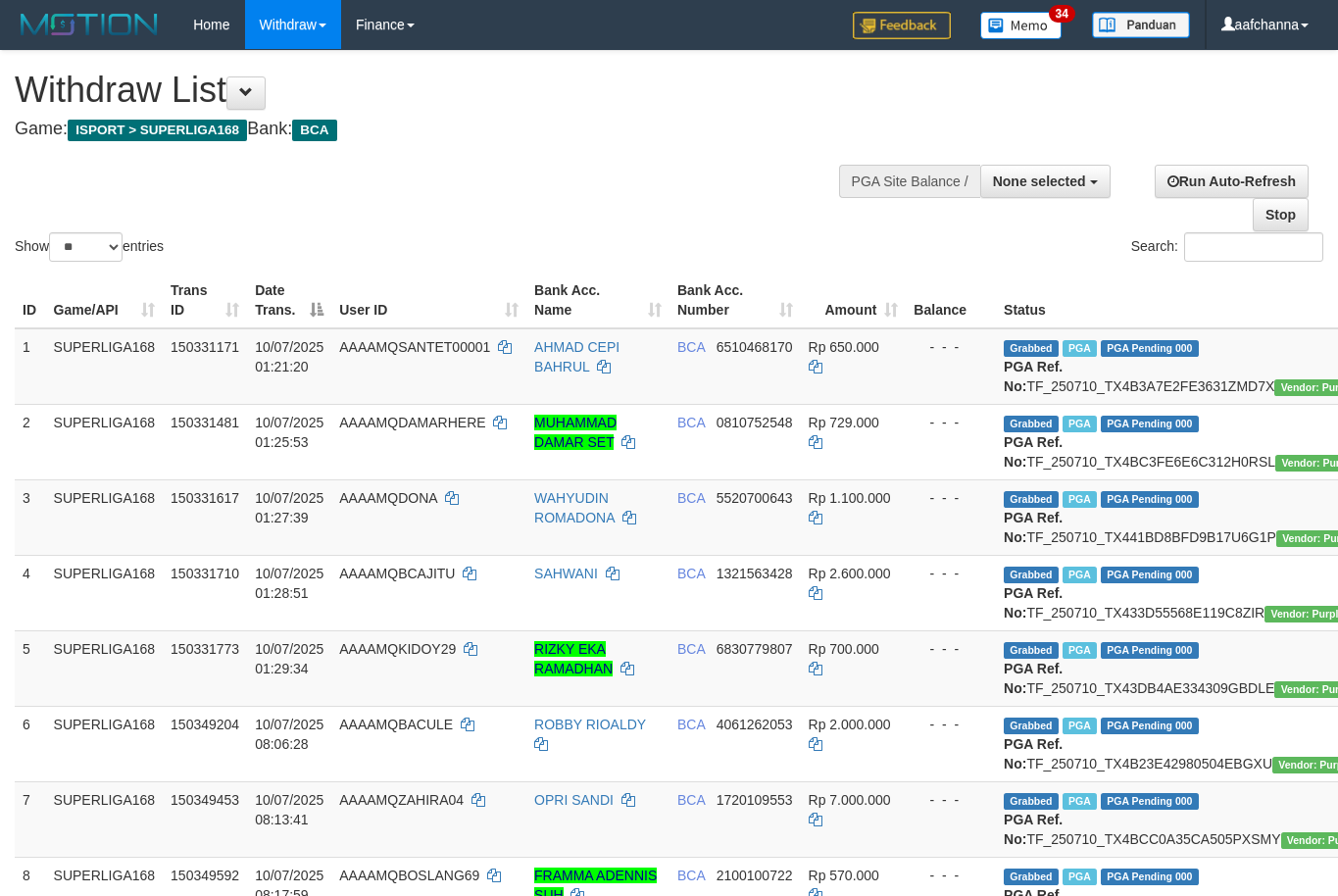 select 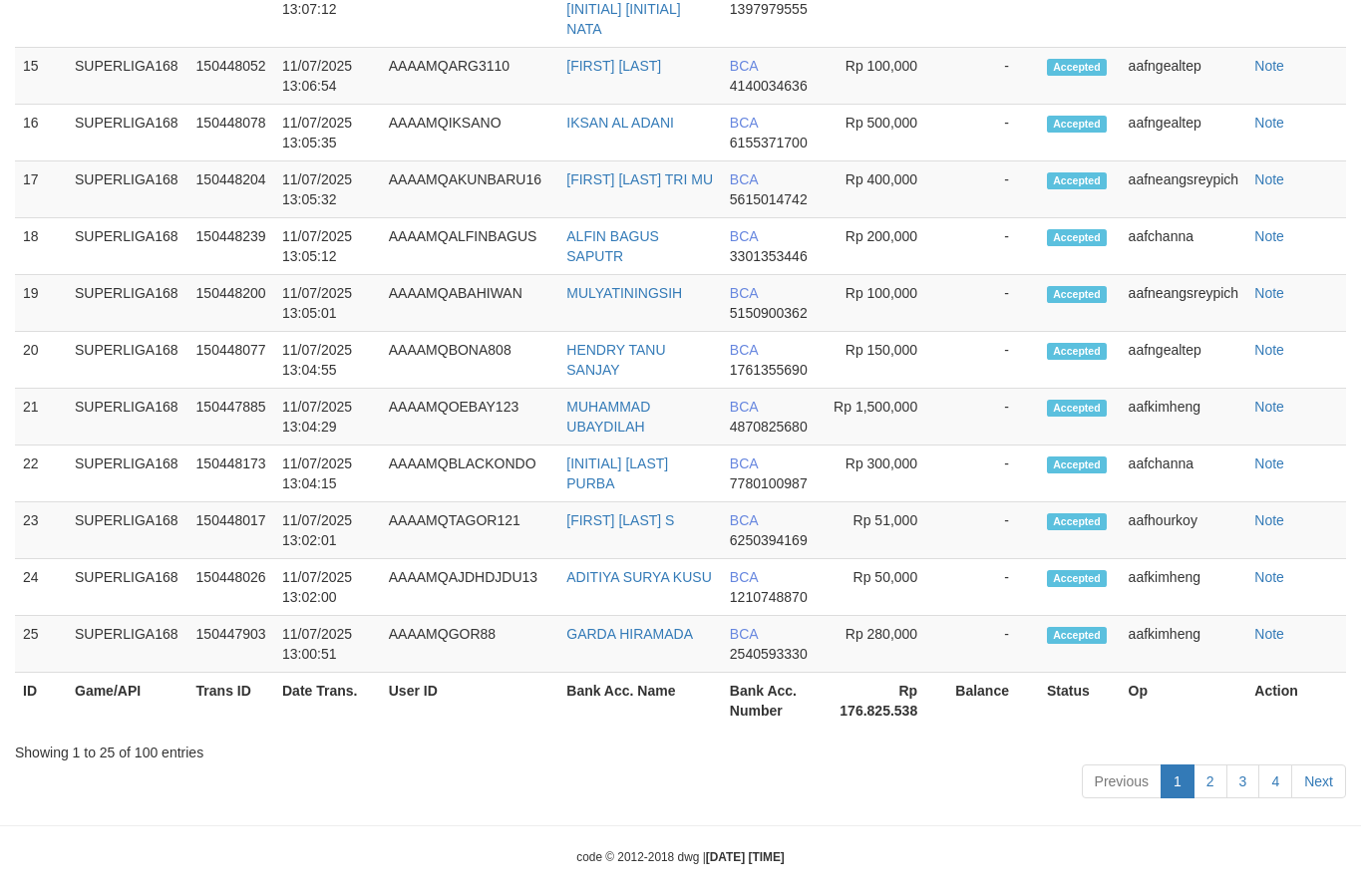 scroll, scrollTop: 3083, scrollLeft: 0, axis: vertical 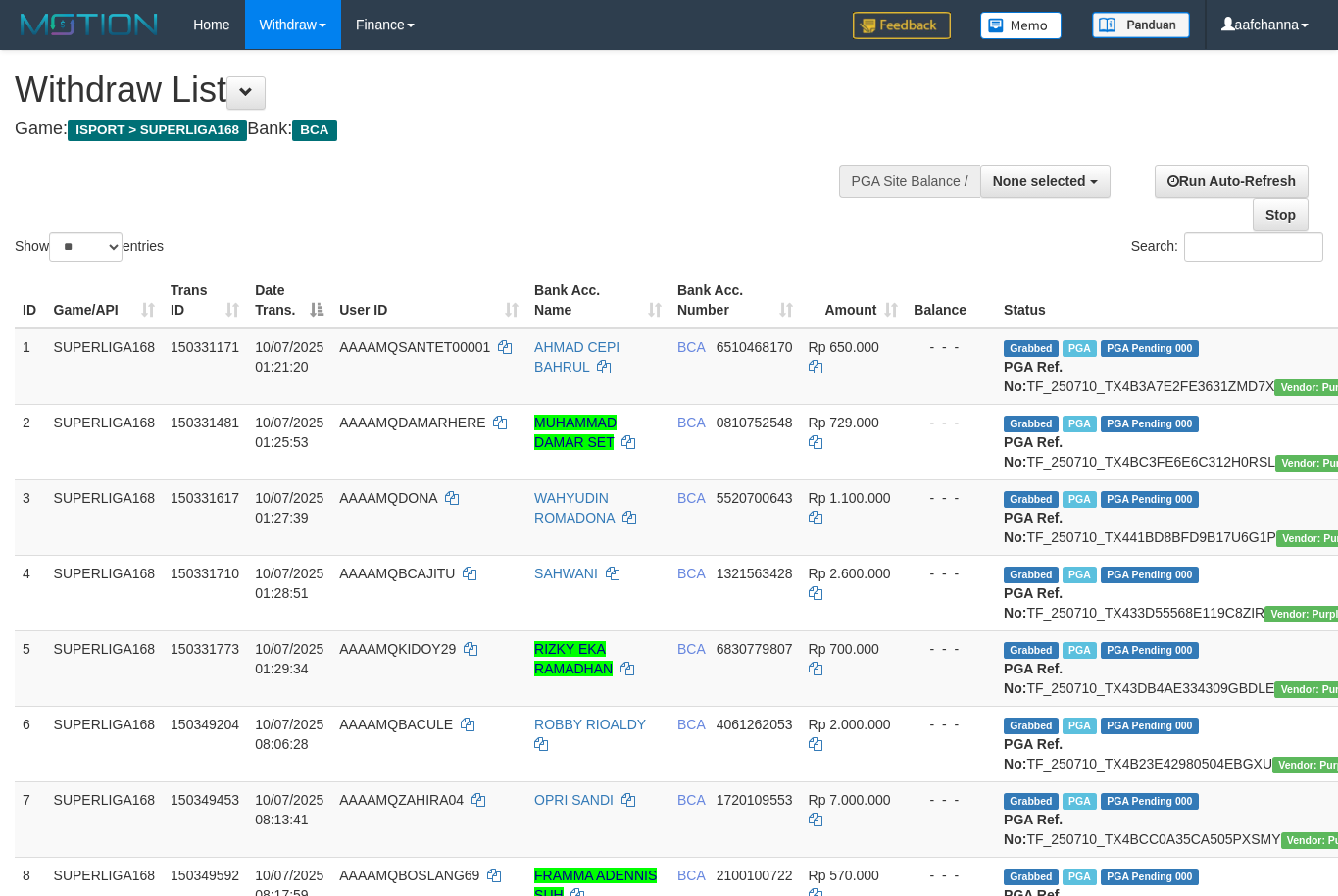 select 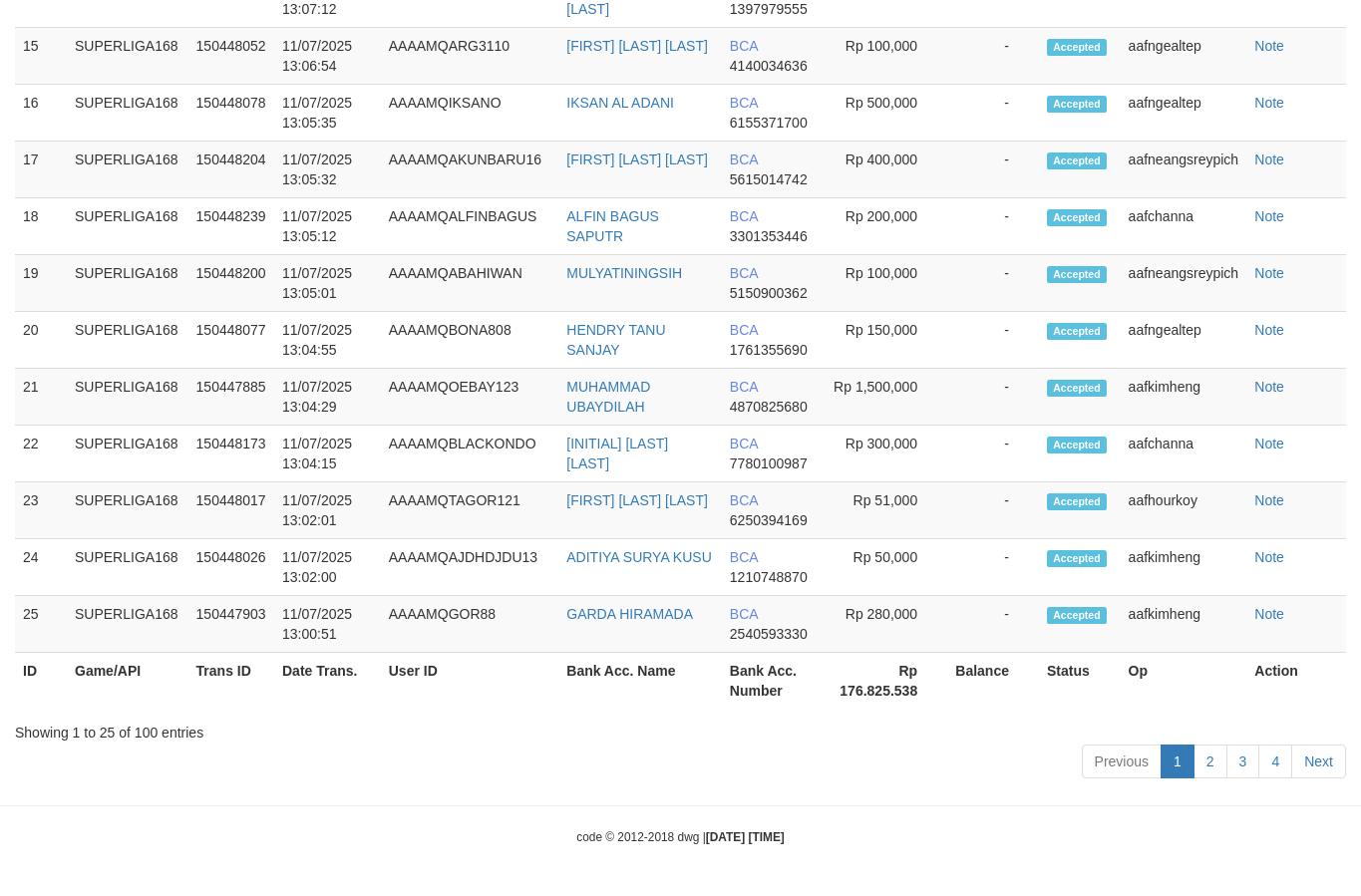 scroll, scrollTop: 3083, scrollLeft: 0, axis: vertical 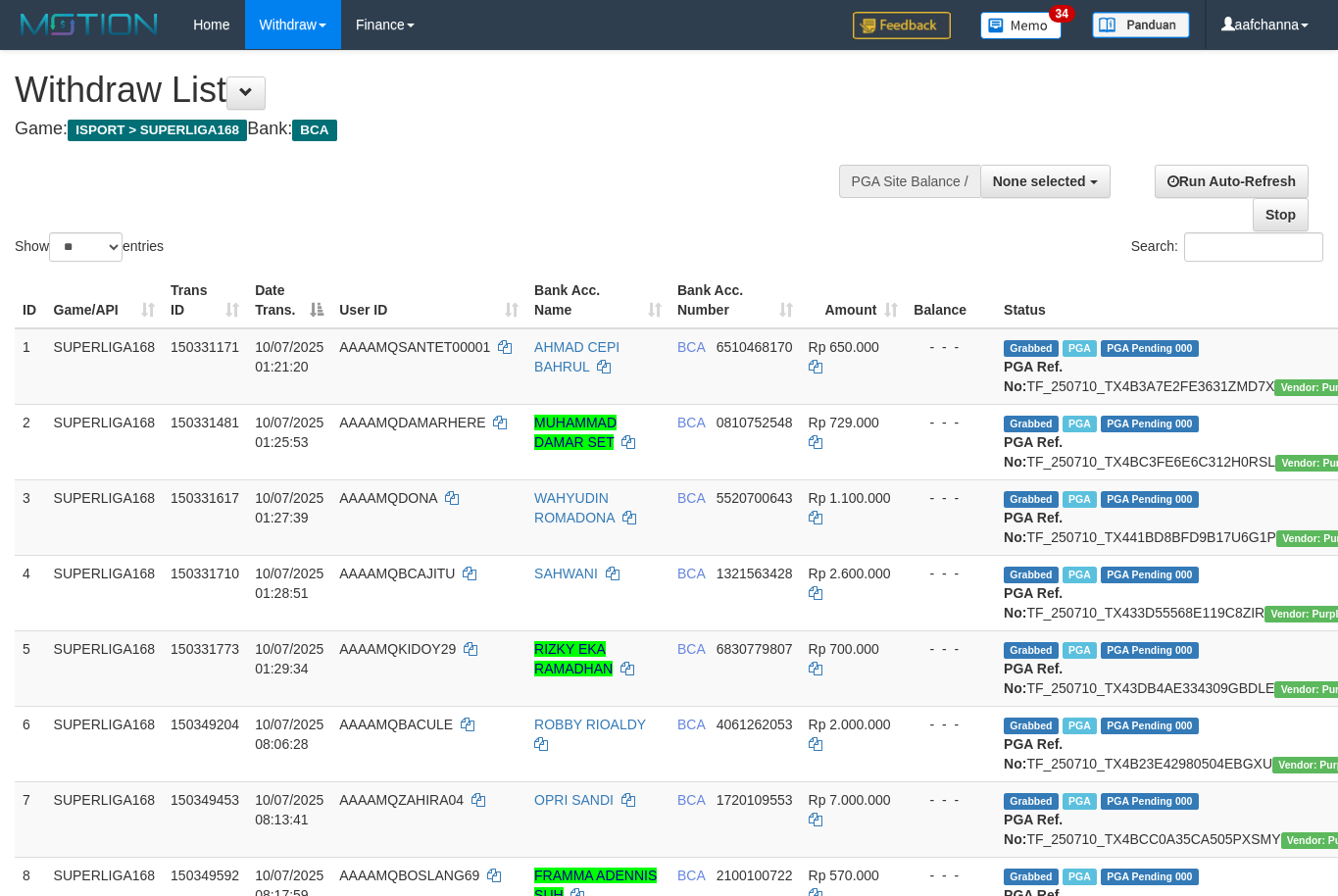 select 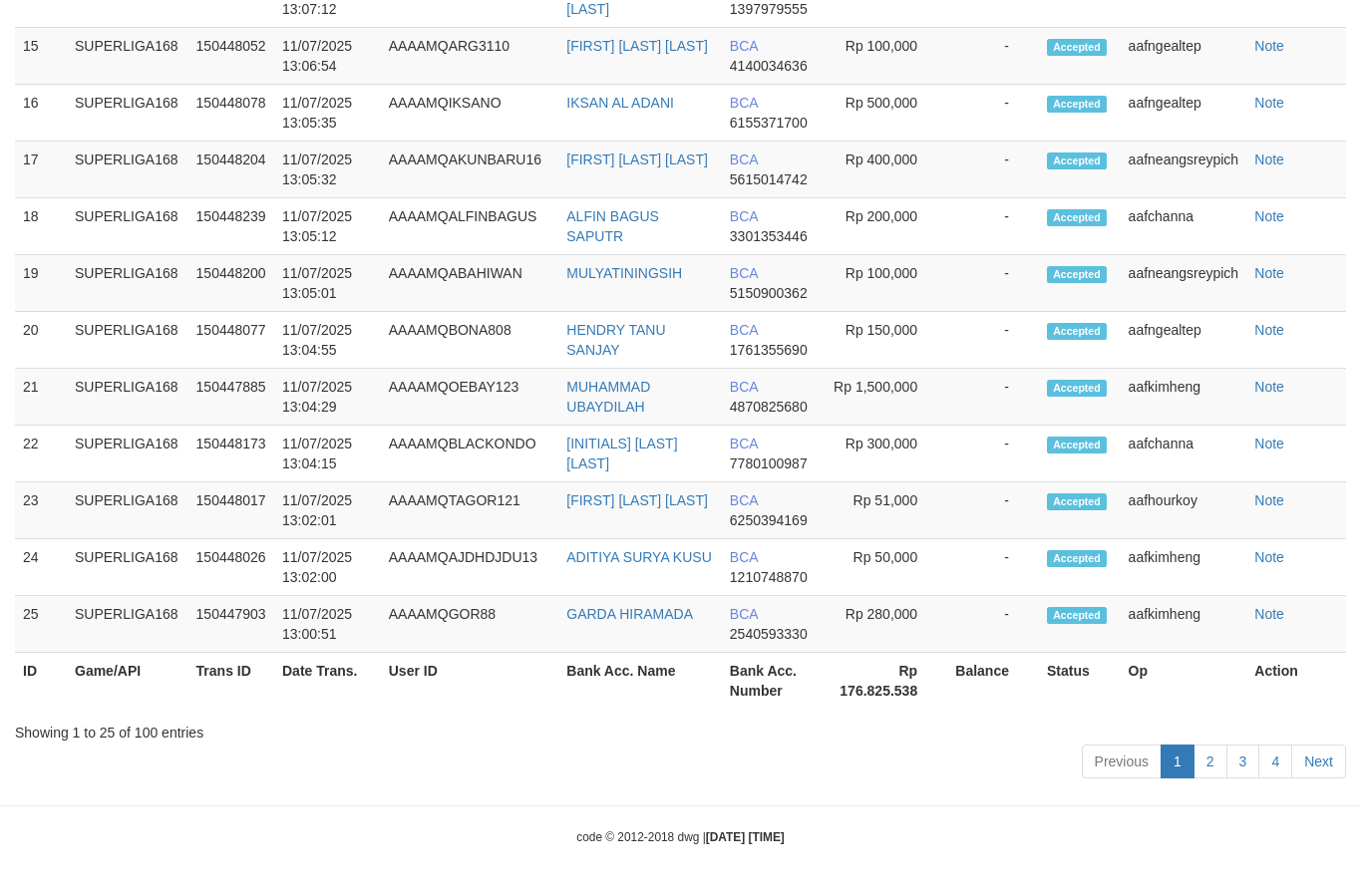 scroll, scrollTop: 3083, scrollLeft: 0, axis: vertical 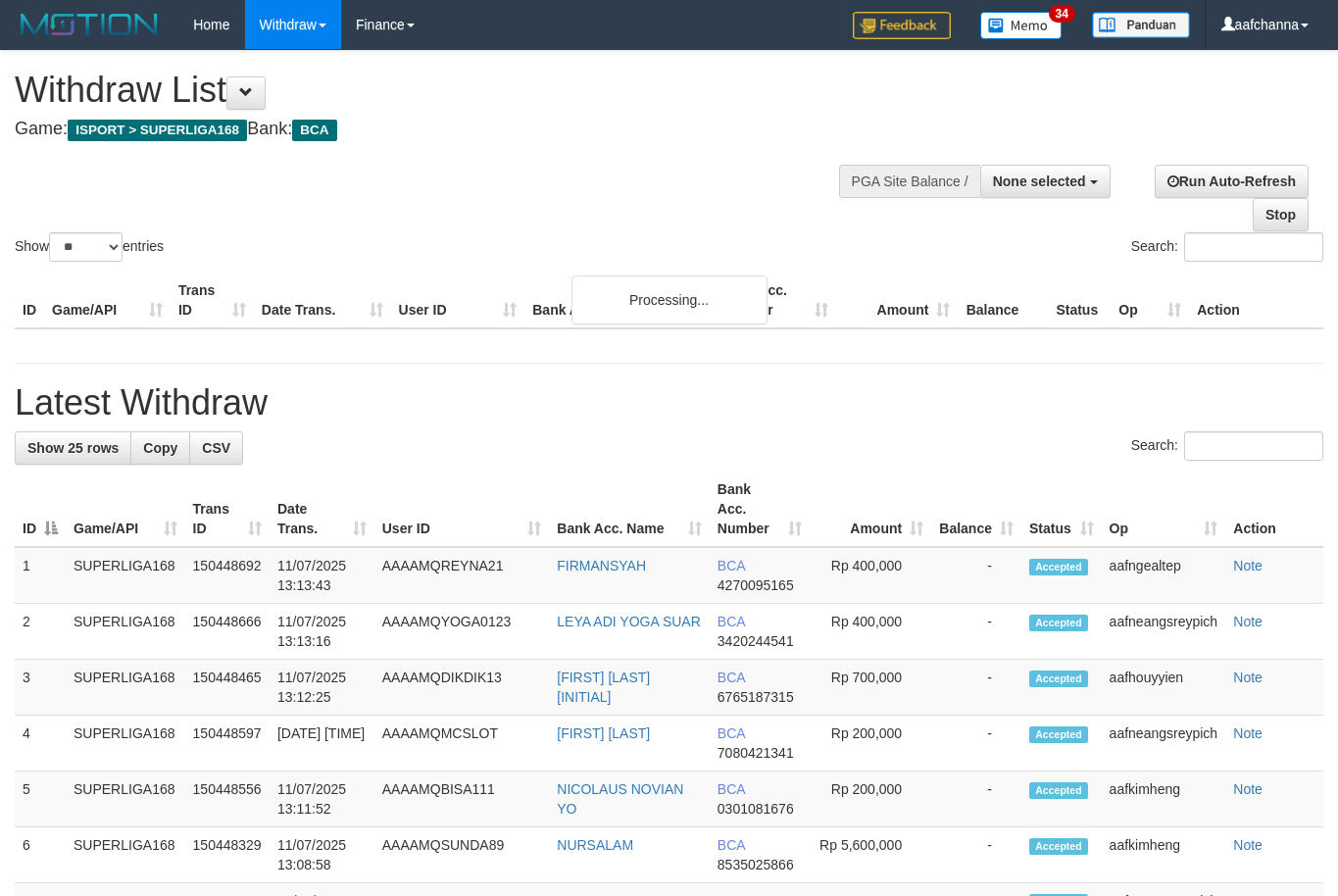 select 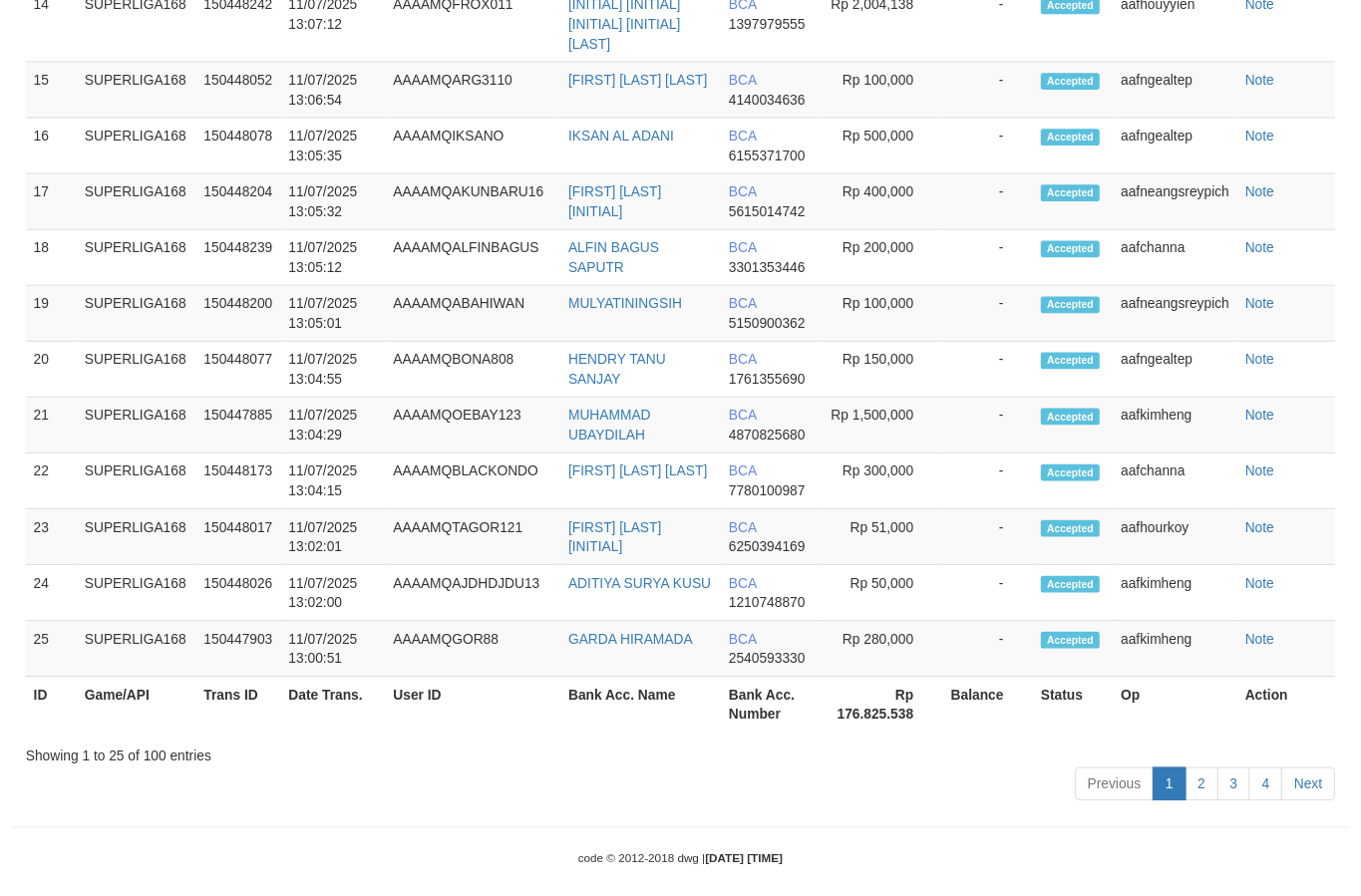 scroll, scrollTop: 3137, scrollLeft: 0, axis: vertical 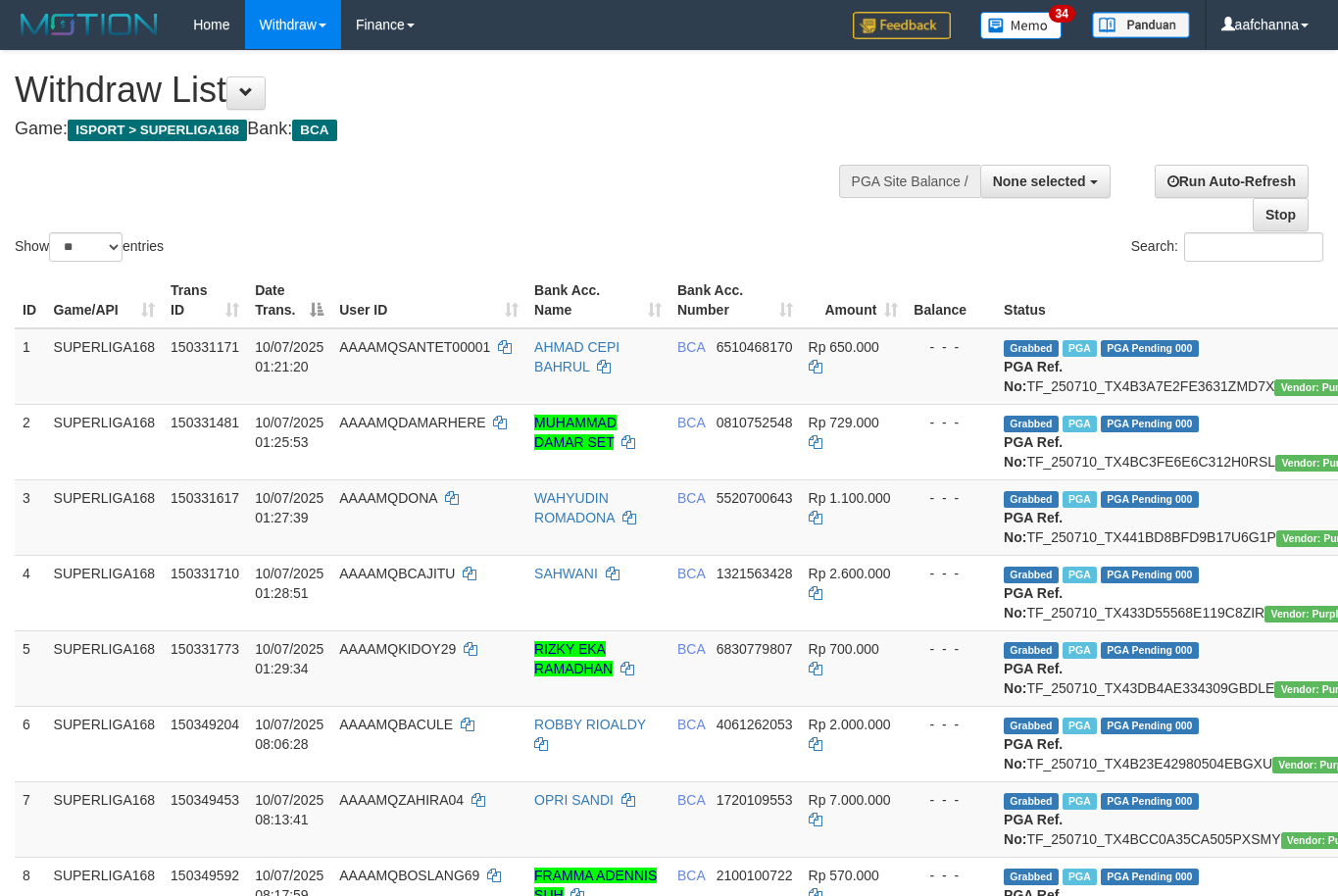 select 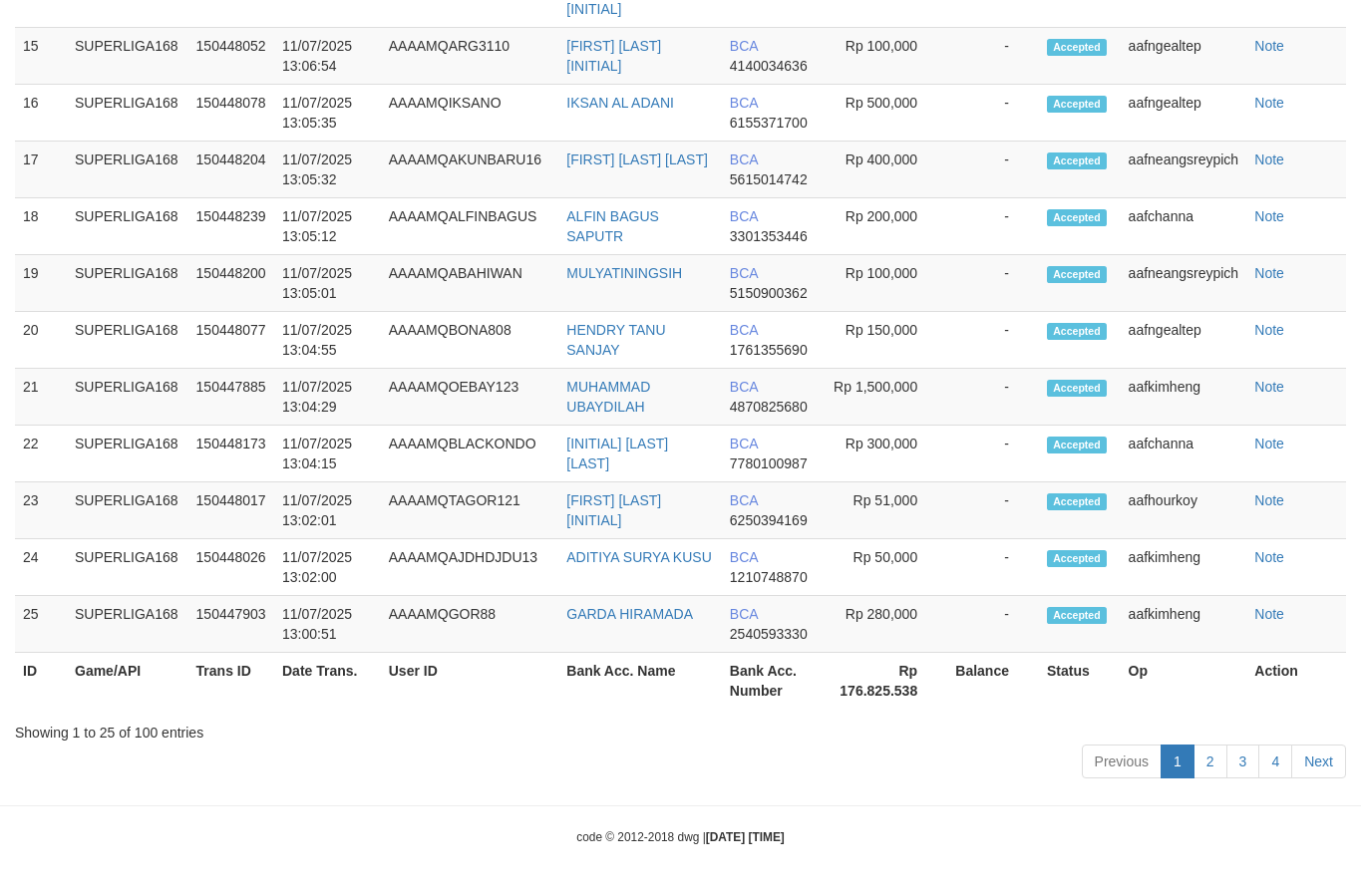 scroll, scrollTop: 3137, scrollLeft: 0, axis: vertical 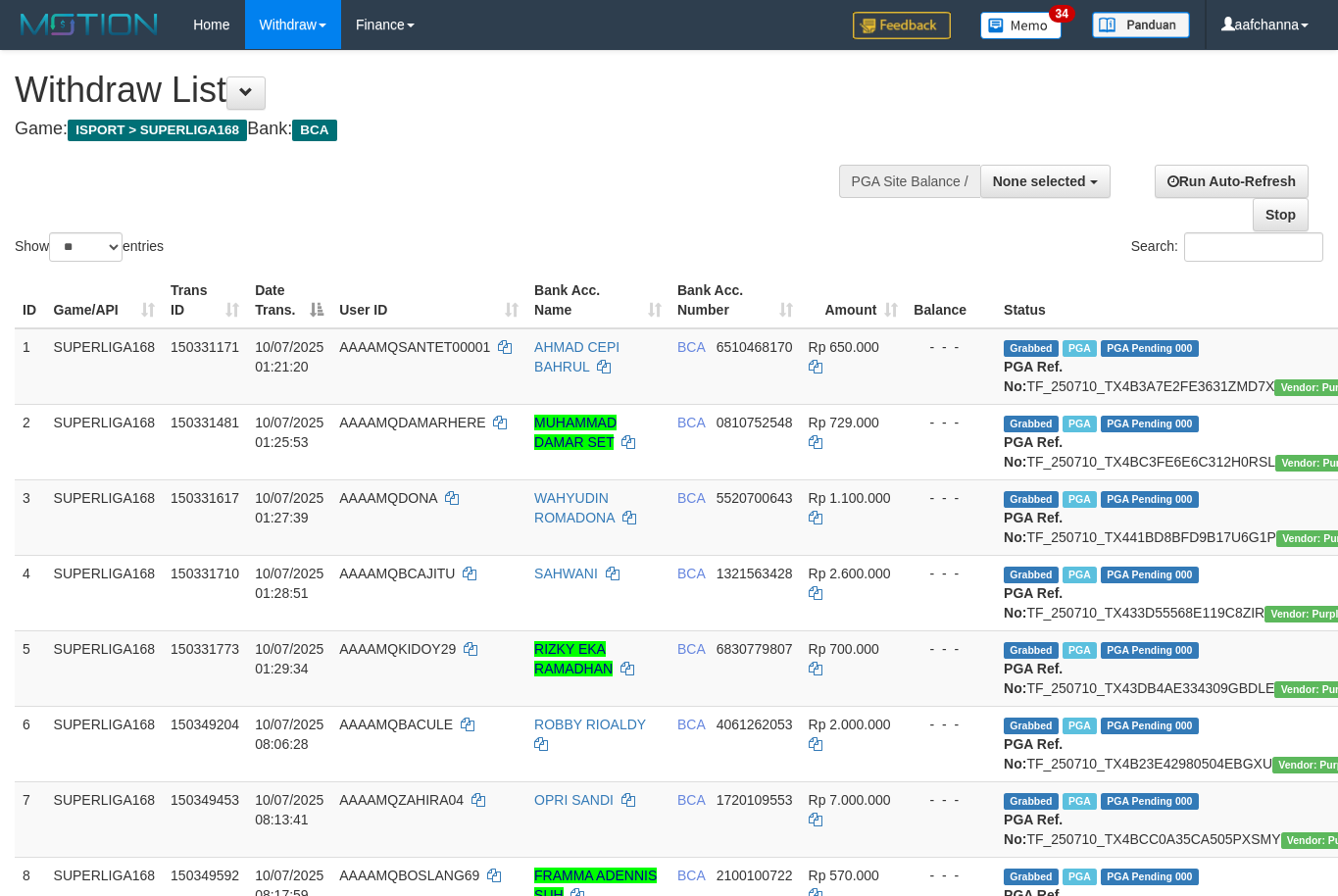 select 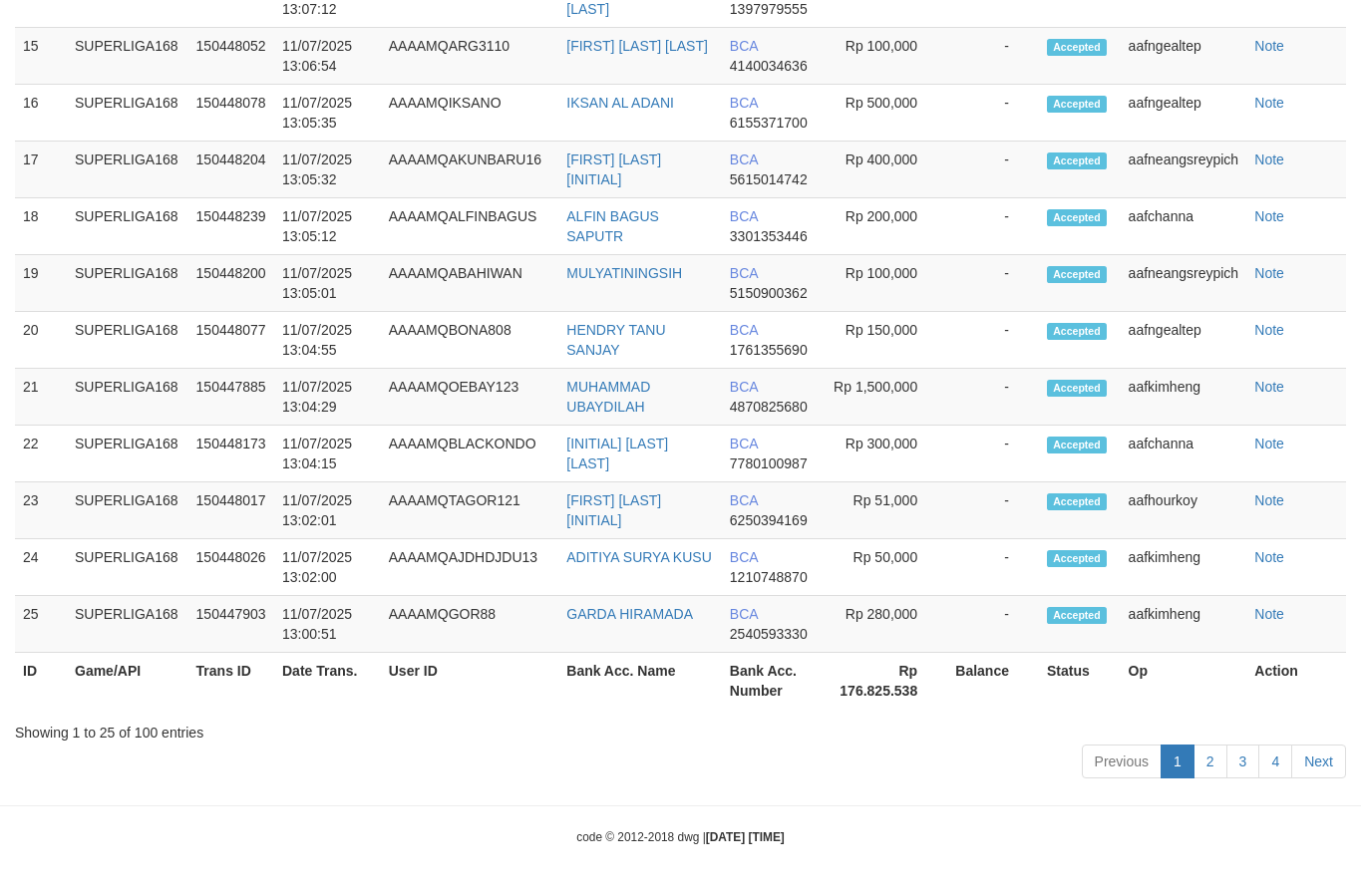 scroll, scrollTop: 3137, scrollLeft: 0, axis: vertical 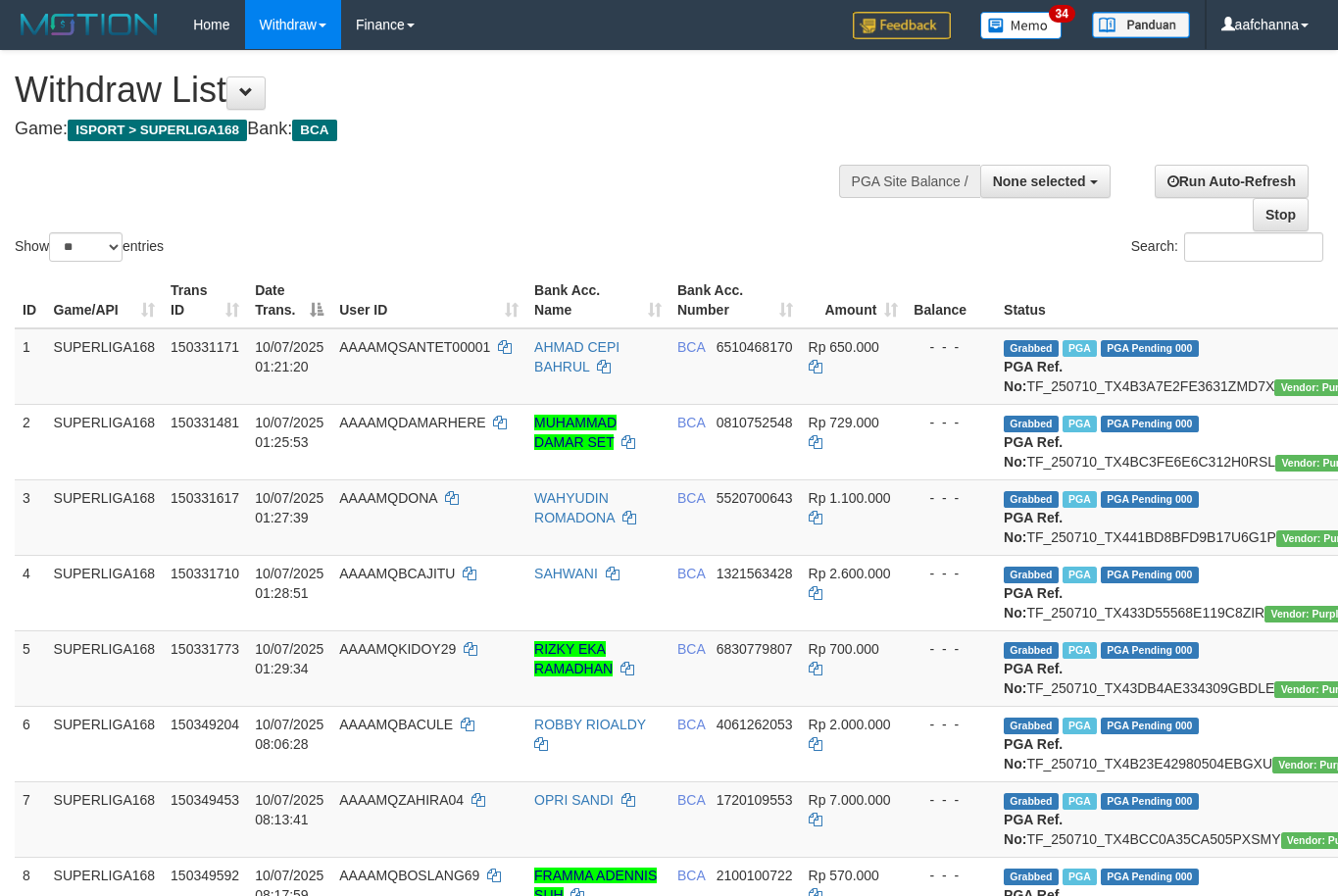 select 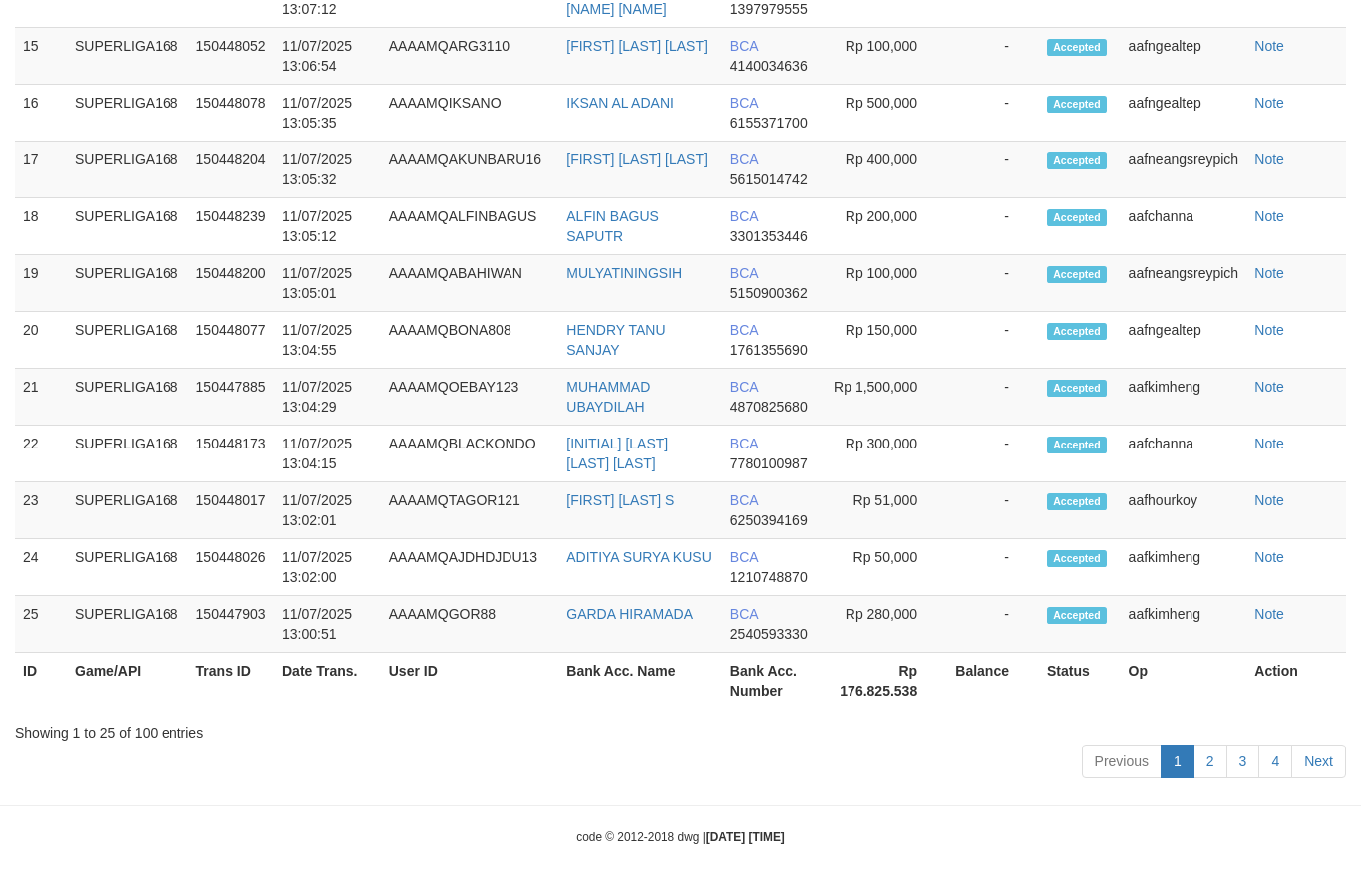 scroll, scrollTop: 3137, scrollLeft: 0, axis: vertical 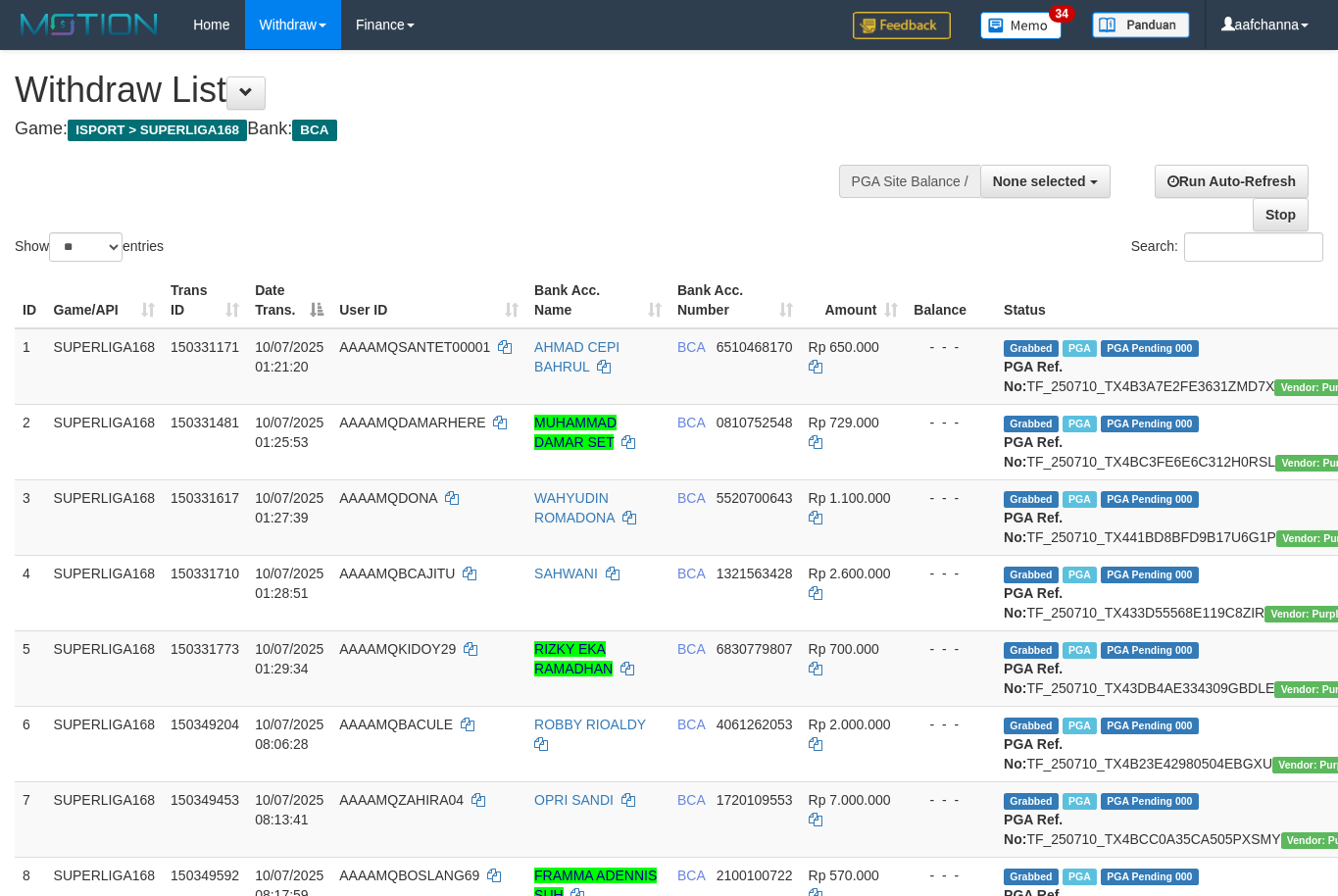 select 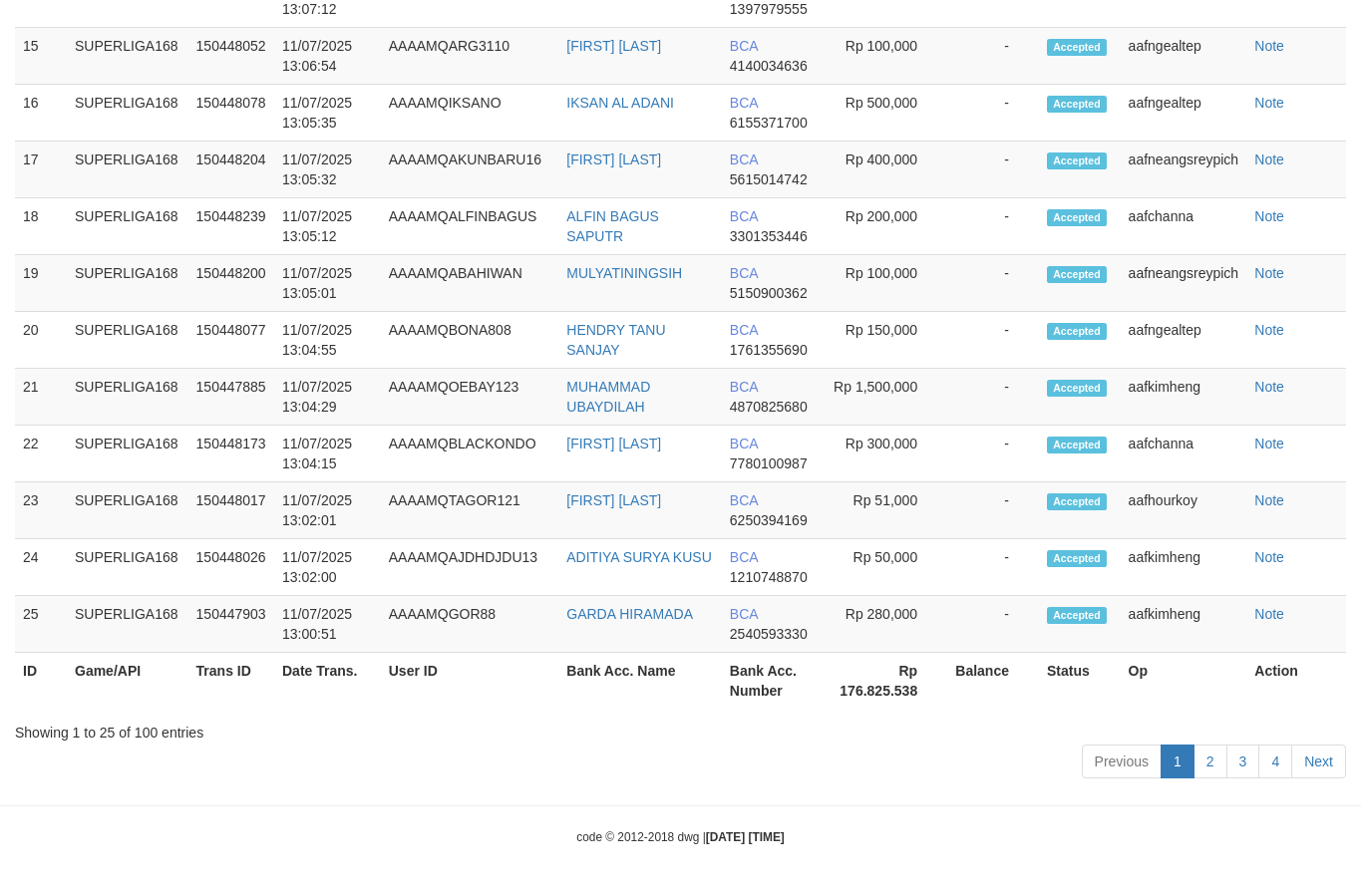 scroll, scrollTop: 3137, scrollLeft: 0, axis: vertical 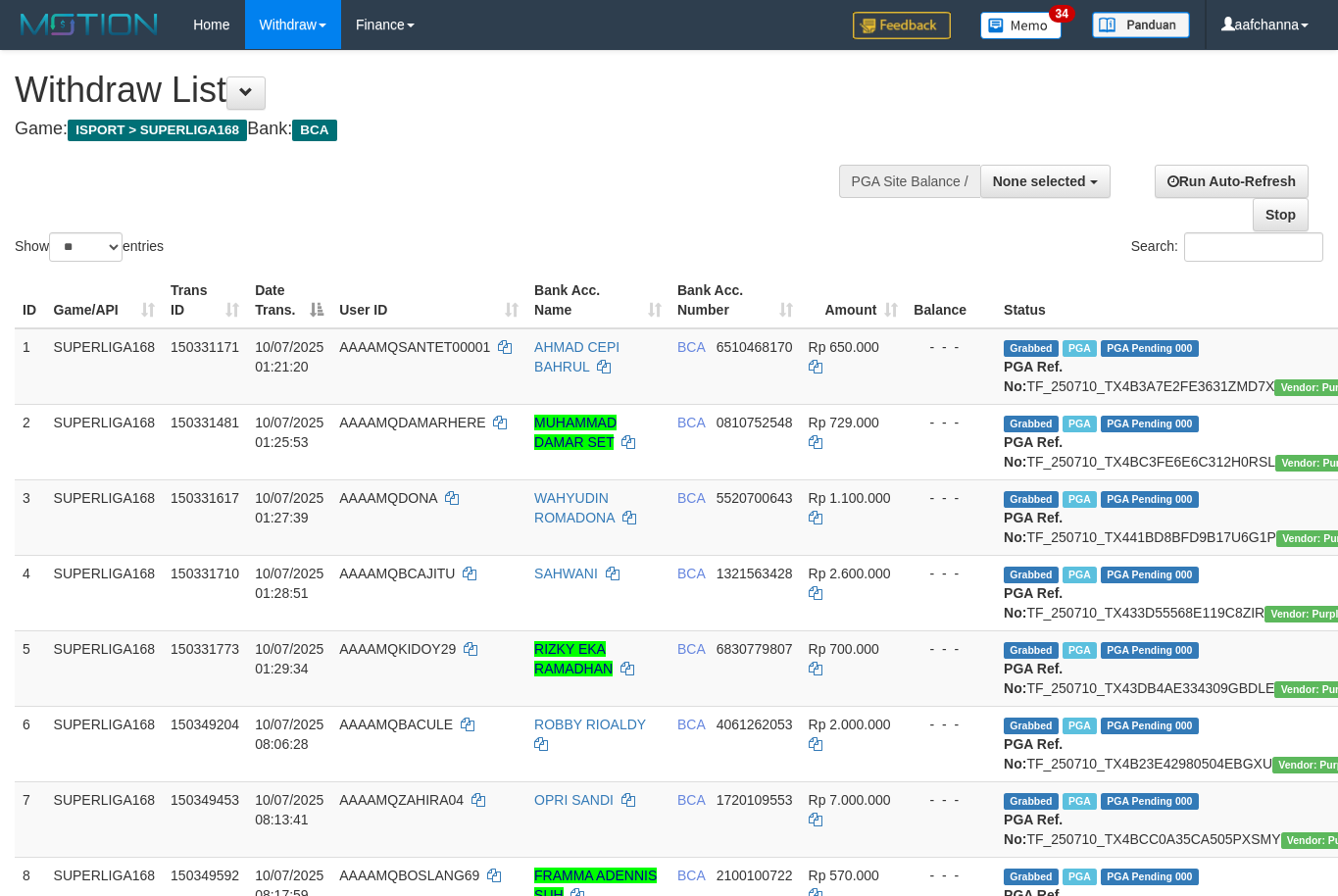 select 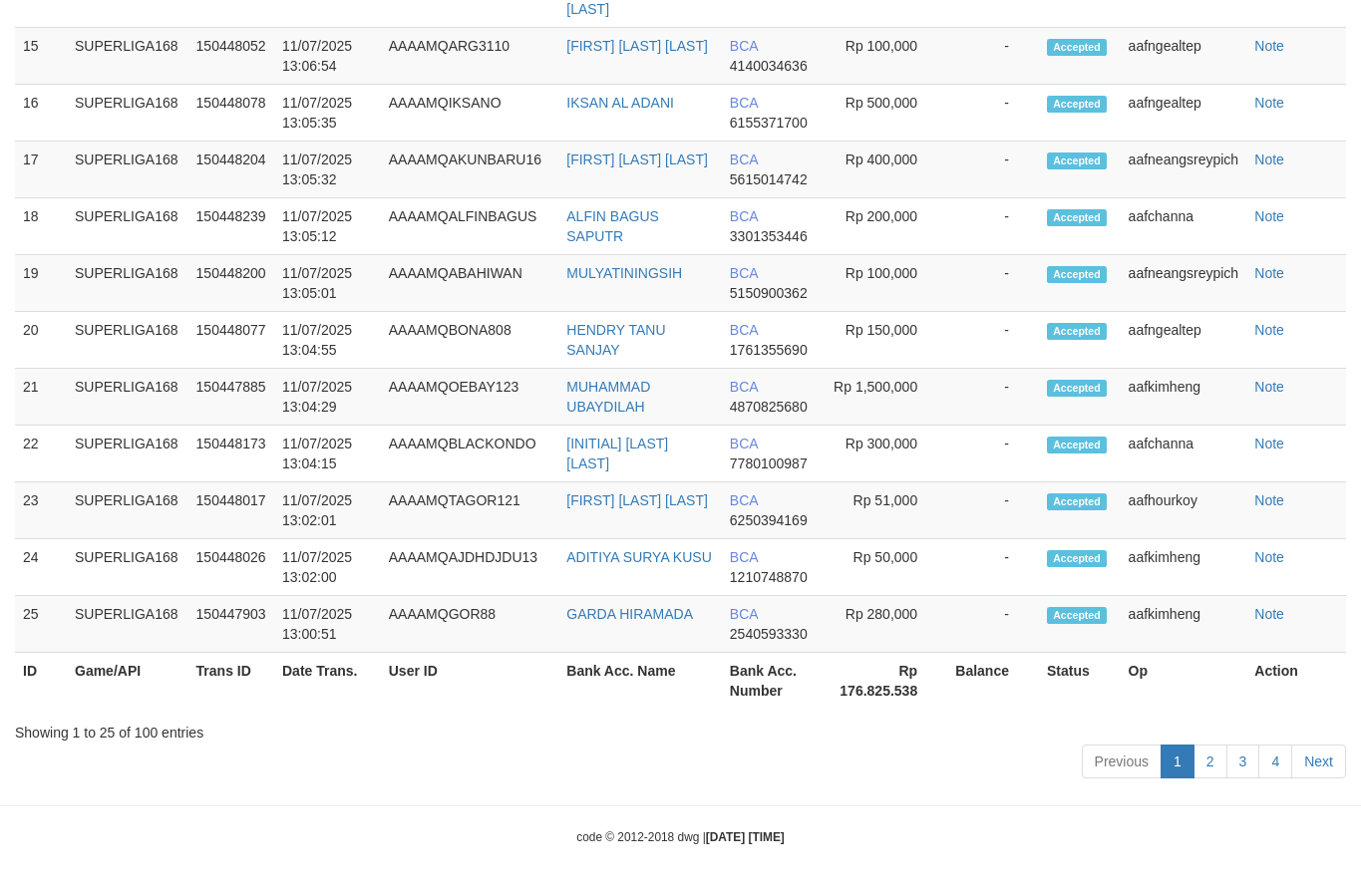 scroll, scrollTop: 3137, scrollLeft: 0, axis: vertical 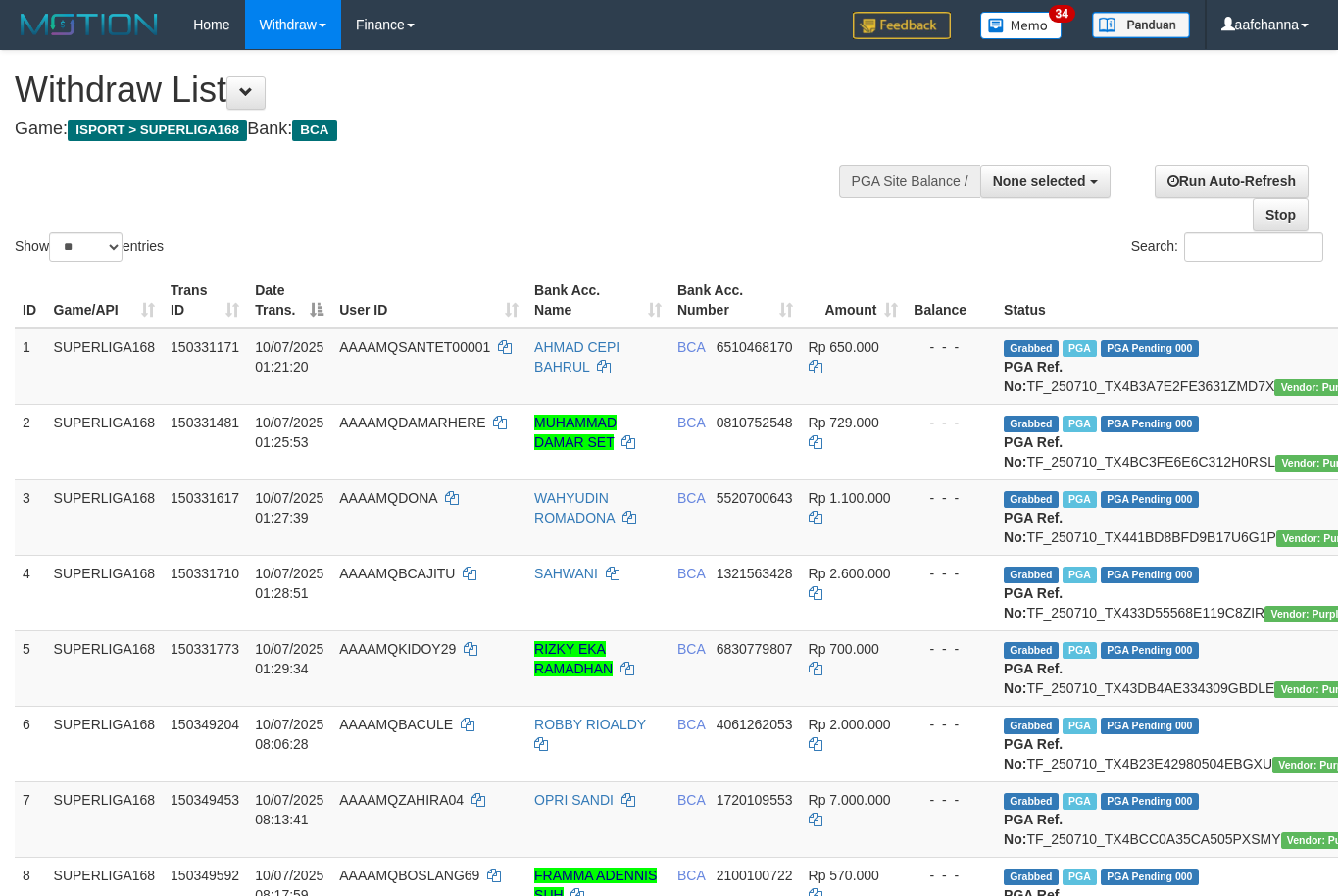 select 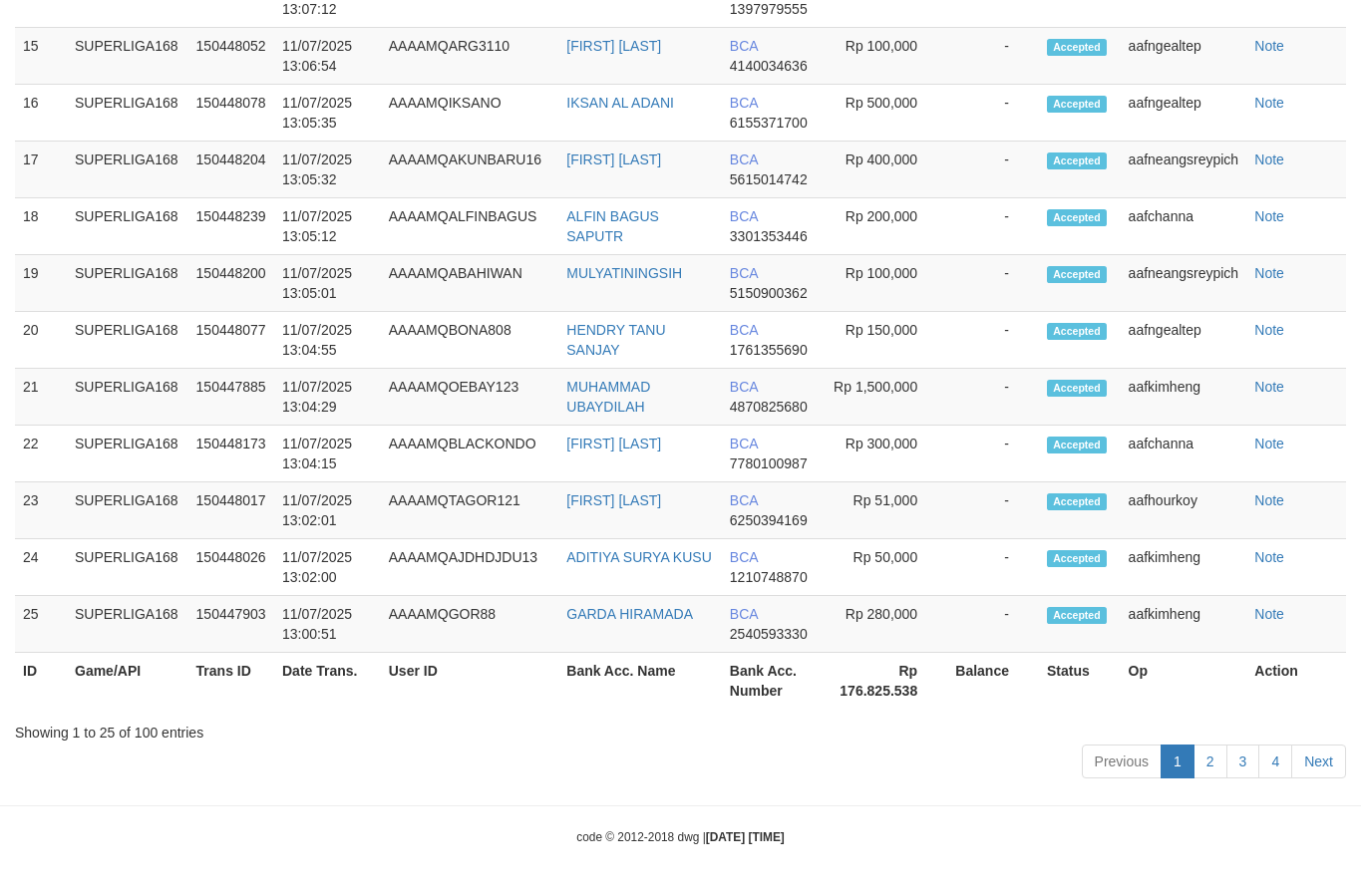 scroll, scrollTop: 3137, scrollLeft: 0, axis: vertical 